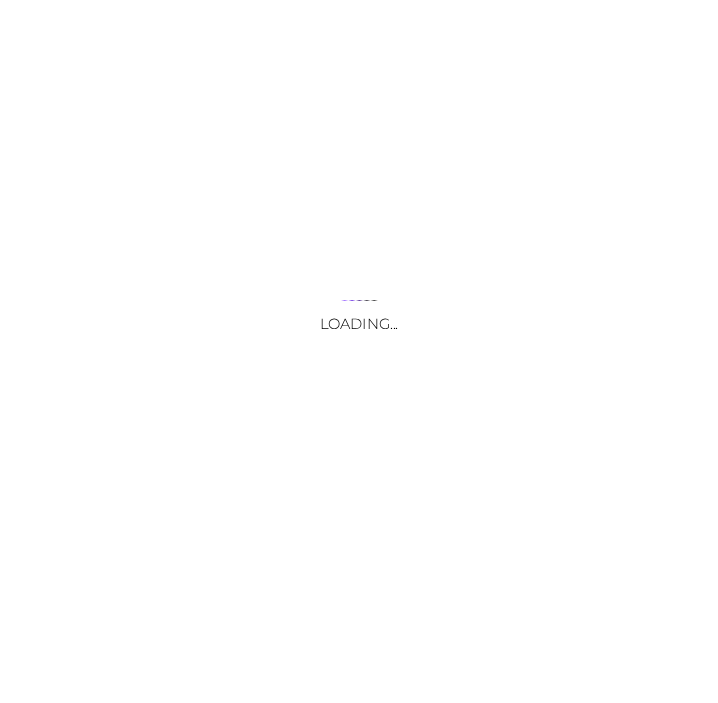 scroll, scrollTop: 0, scrollLeft: 0, axis: both 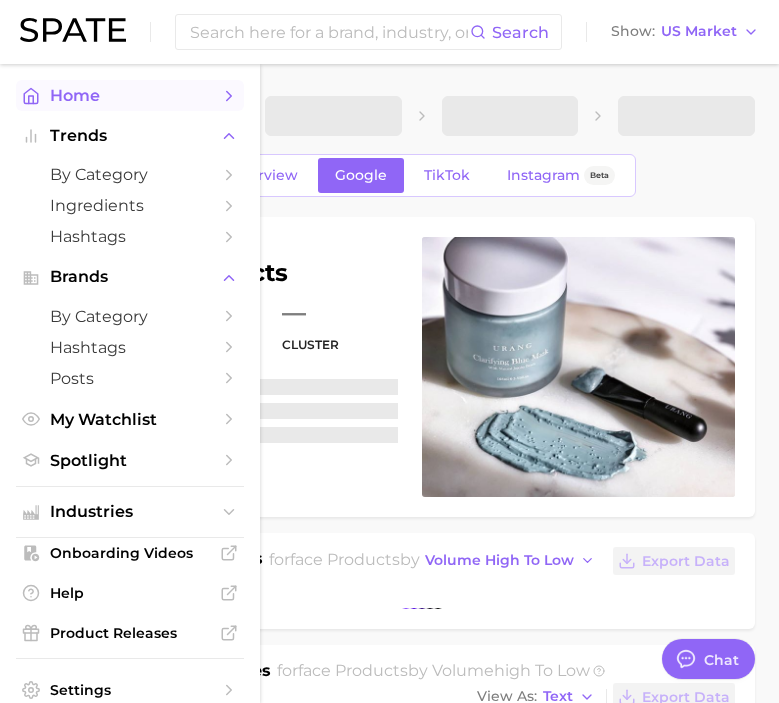 type on "x" 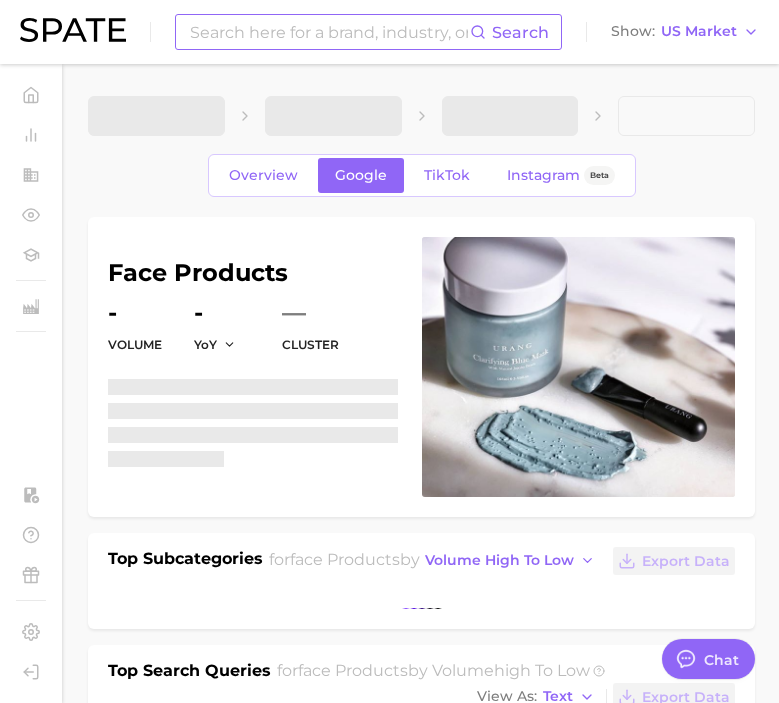 click at bounding box center (329, 32) 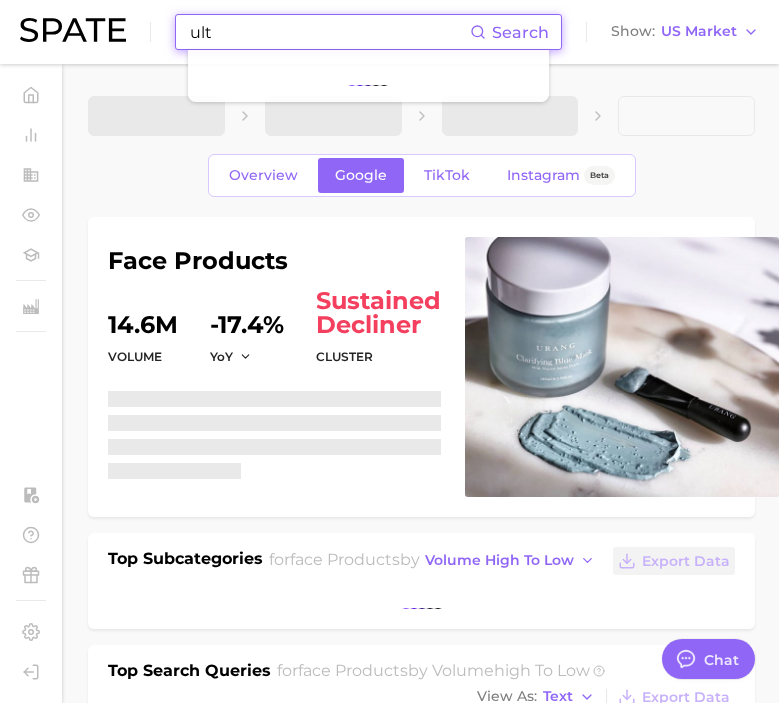 type on "ulta" 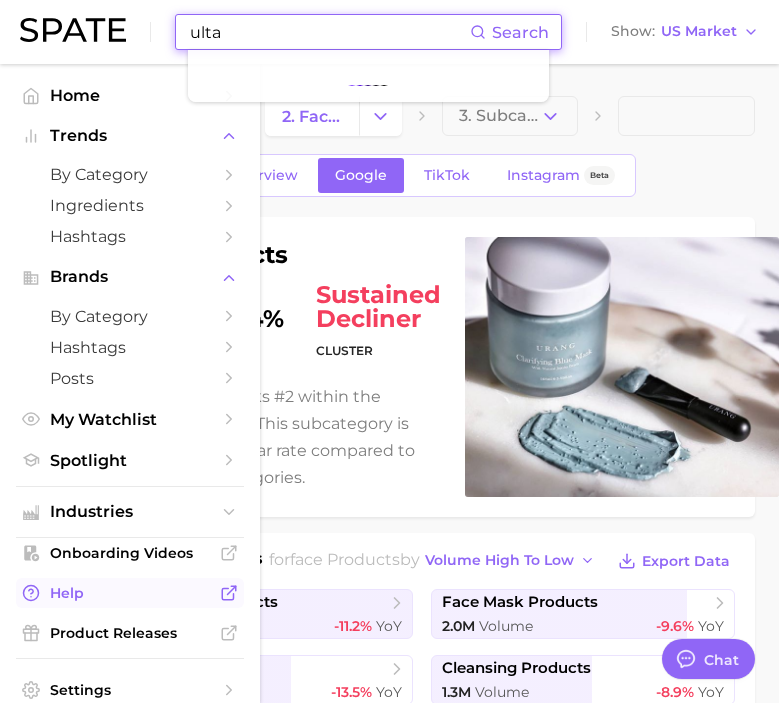 type on "x" 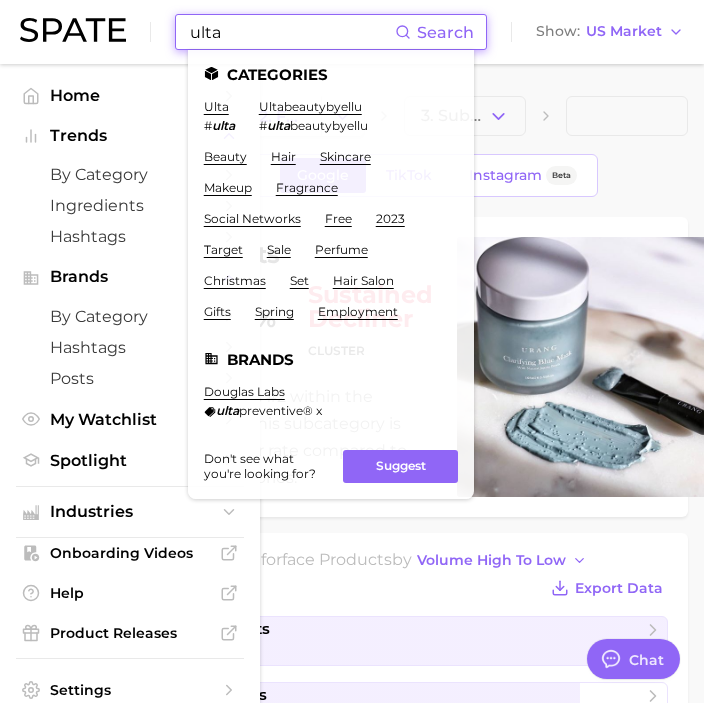 type on "x" 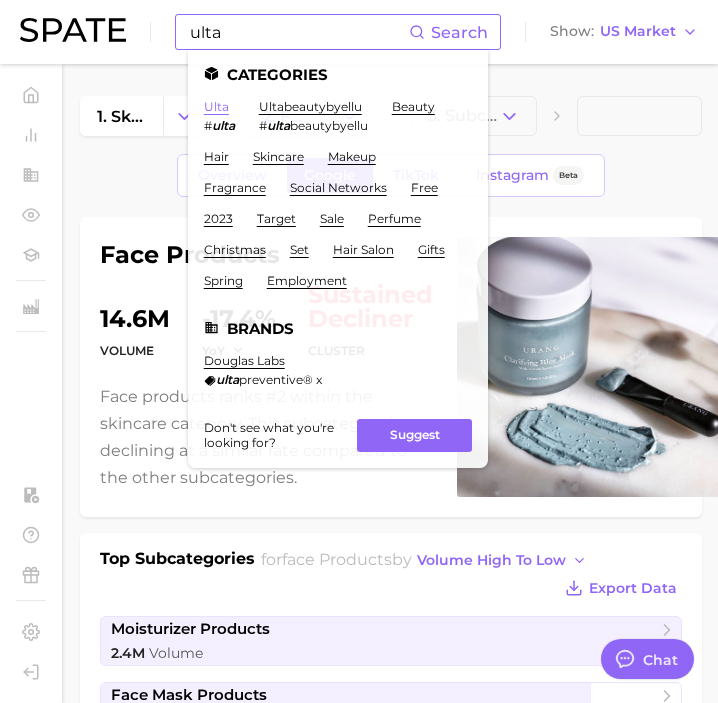 click on "ulta" at bounding box center (216, 106) 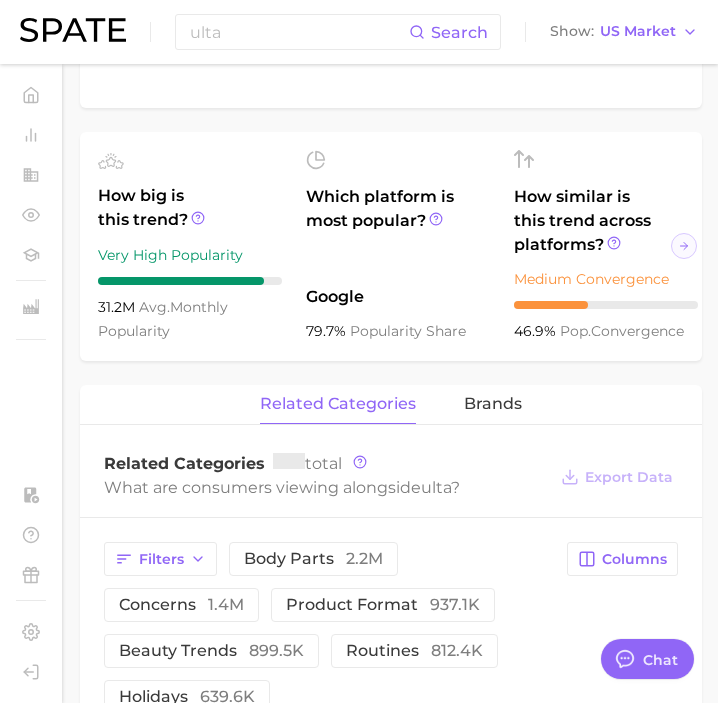 scroll, scrollTop: 648, scrollLeft: 0, axis: vertical 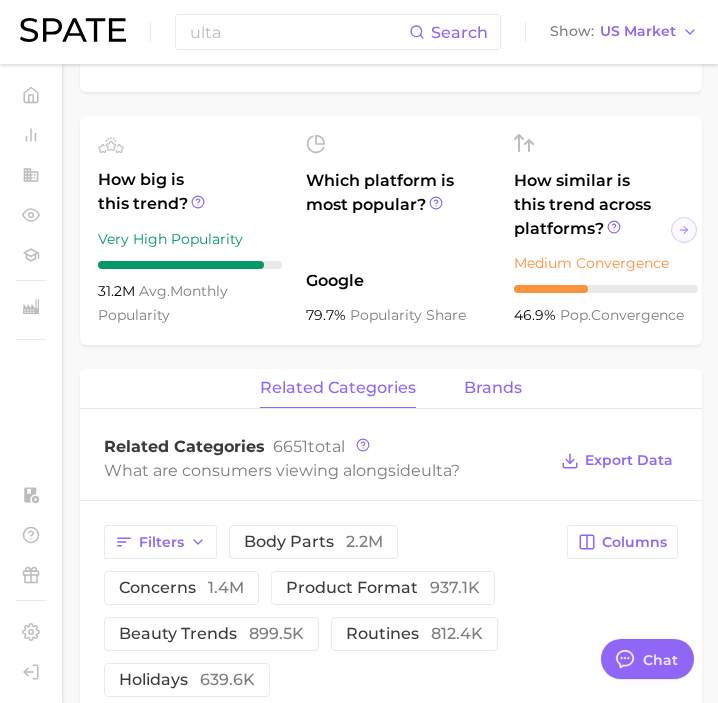 click on "brands" at bounding box center [493, 388] 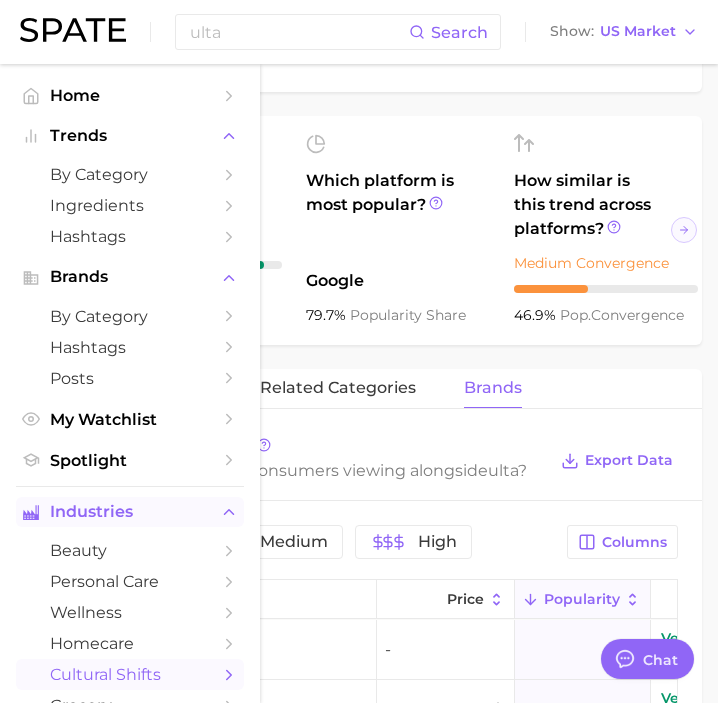 scroll, scrollTop: 1030, scrollLeft: 0, axis: vertical 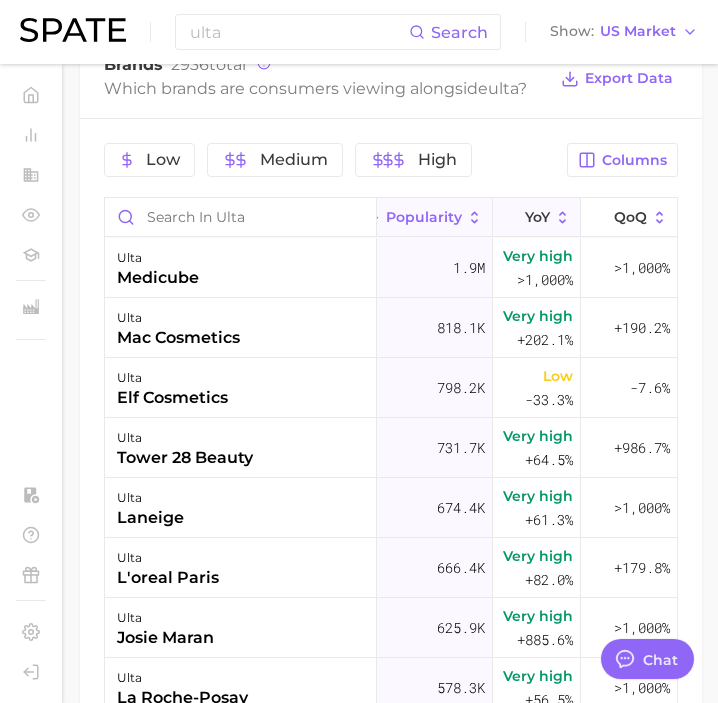 click 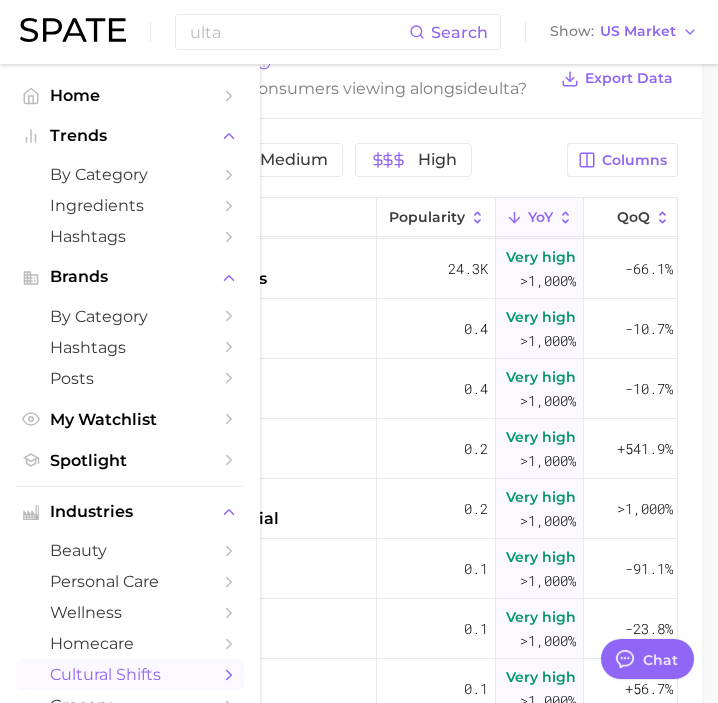 scroll, scrollTop: 978, scrollLeft: 155, axis: both 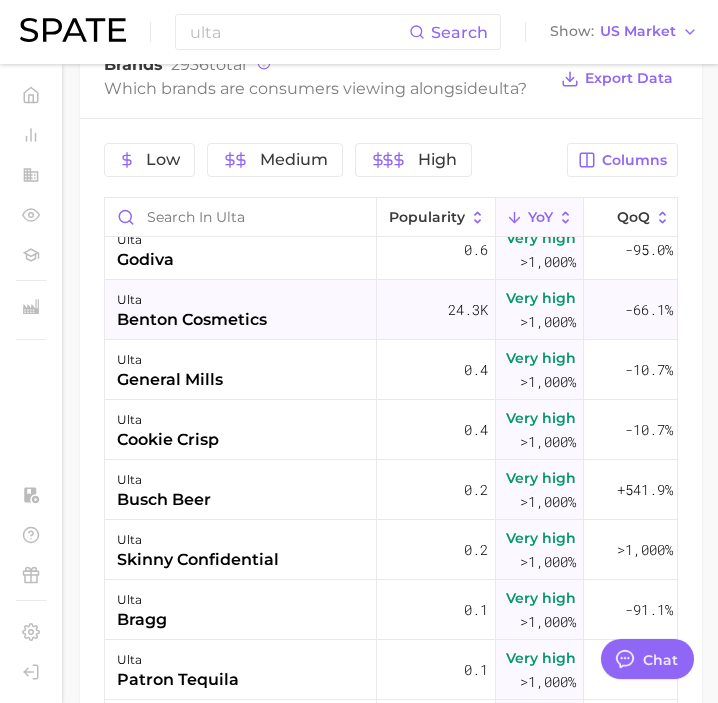 click on "ulta benton cosmetics" at bounding box center (241, 310) 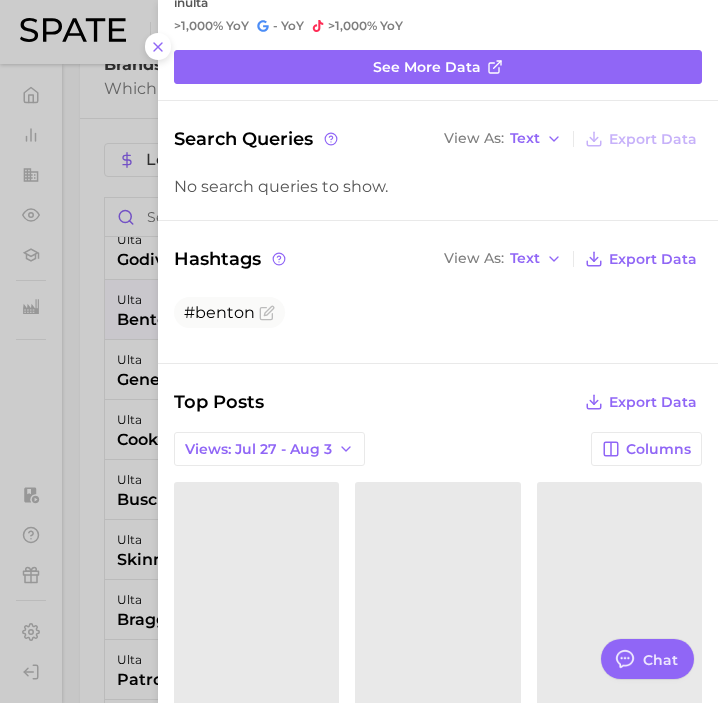 scroll, scrollTop: 0, scrollLeft: 0, axis: both 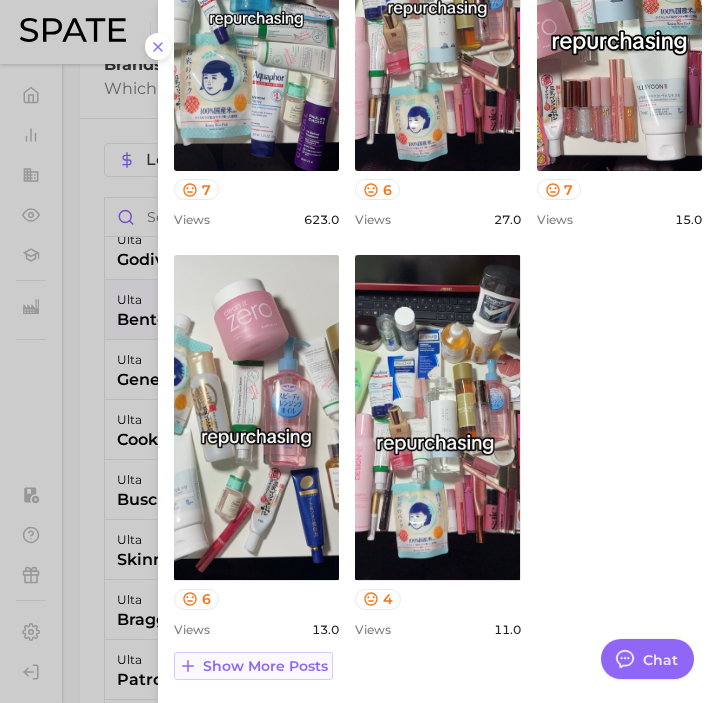 click on "Show more posts" at bounding box center [265, 666] 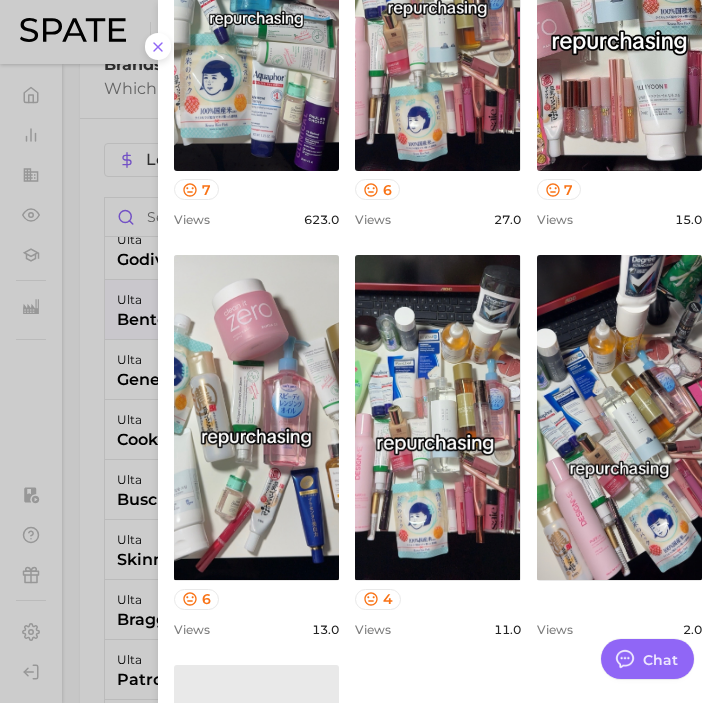scroll, scrollTop: 0, scrollLeft: 0, axis: both 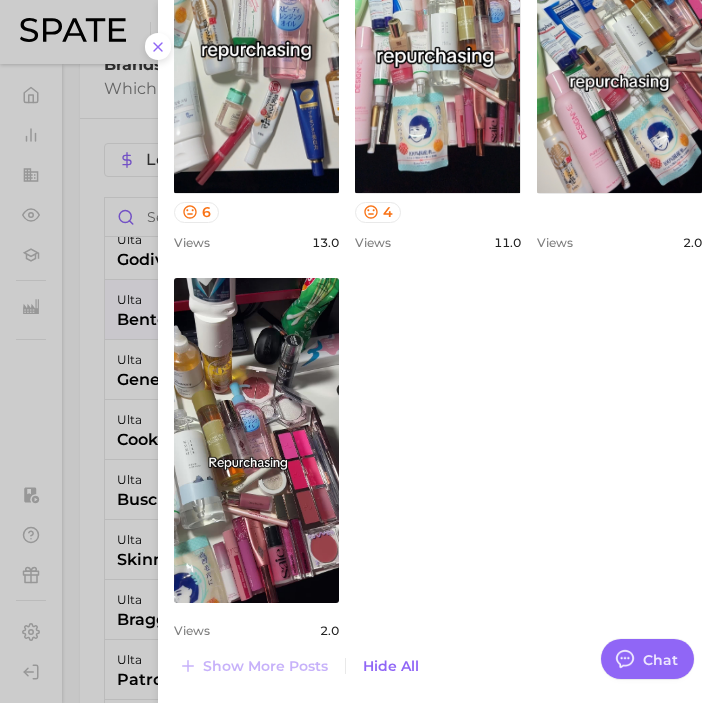 click at bounding box center (359, 351) 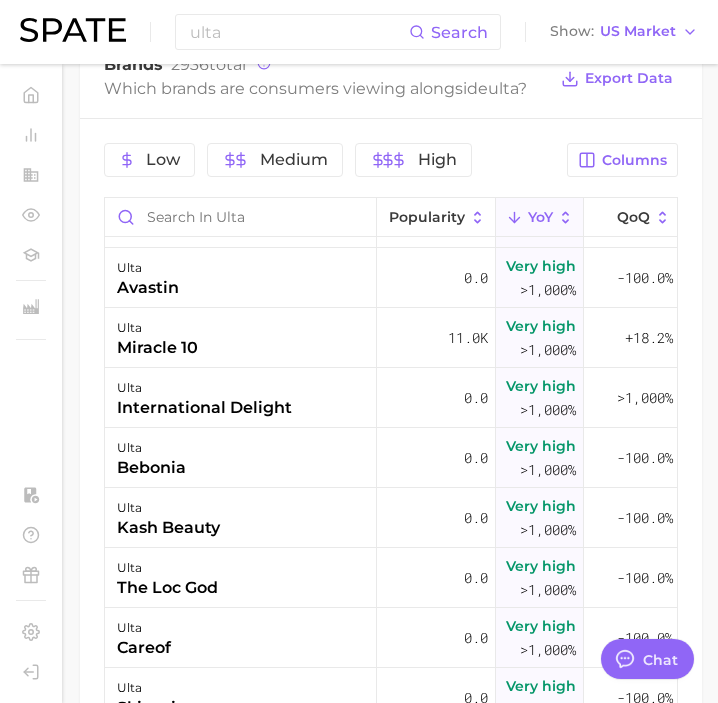 scroll, scrollTop: 1977, scrollLeft: 155, axis: both 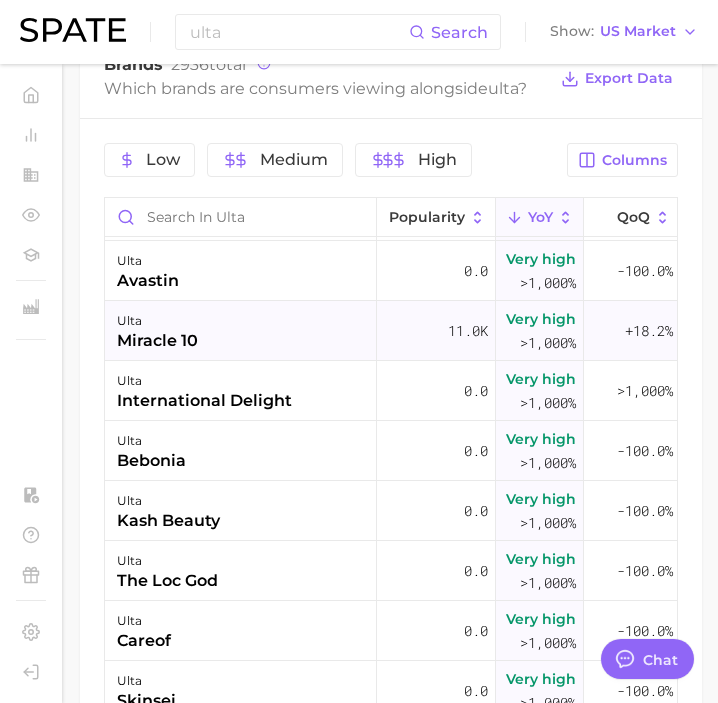 click on "ulta miracle 10" at bounding box center [241, 331] 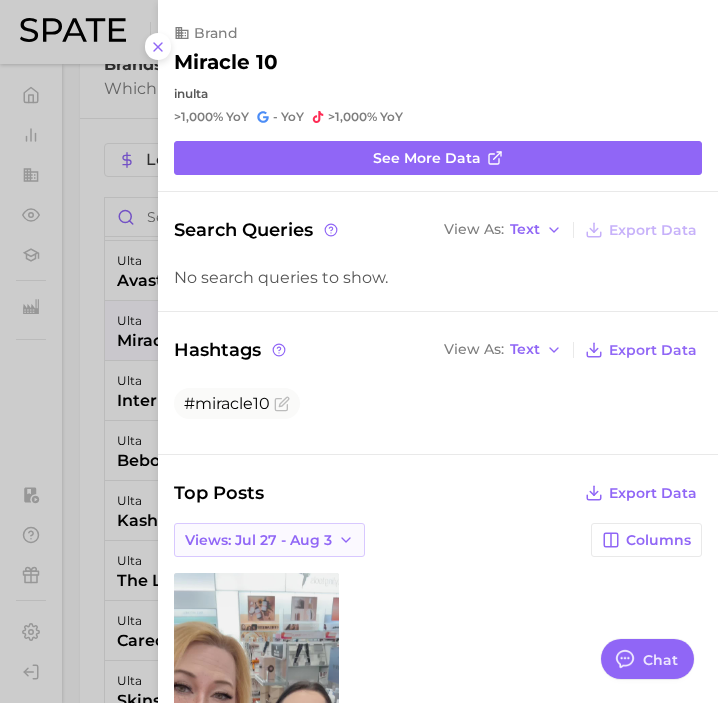 scroll, scrollTop: 0, scrollLeft: 0, axis: both 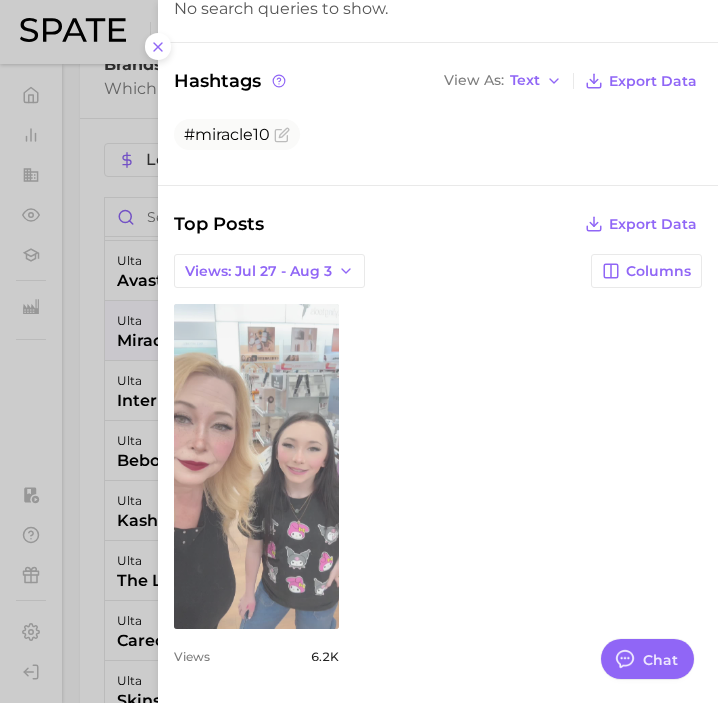 click on "view post on TikTok" at bounding box center (256, 466) 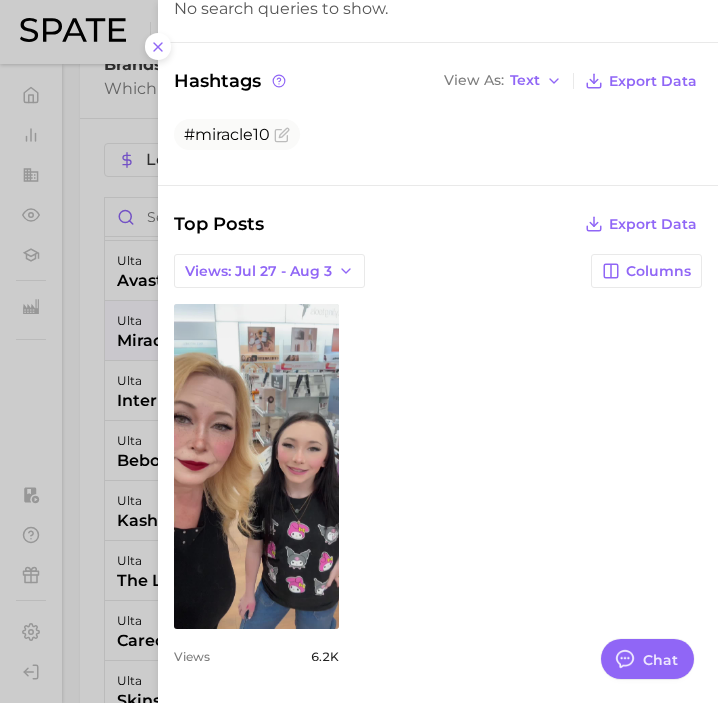 click at bounding box center (359, 351) 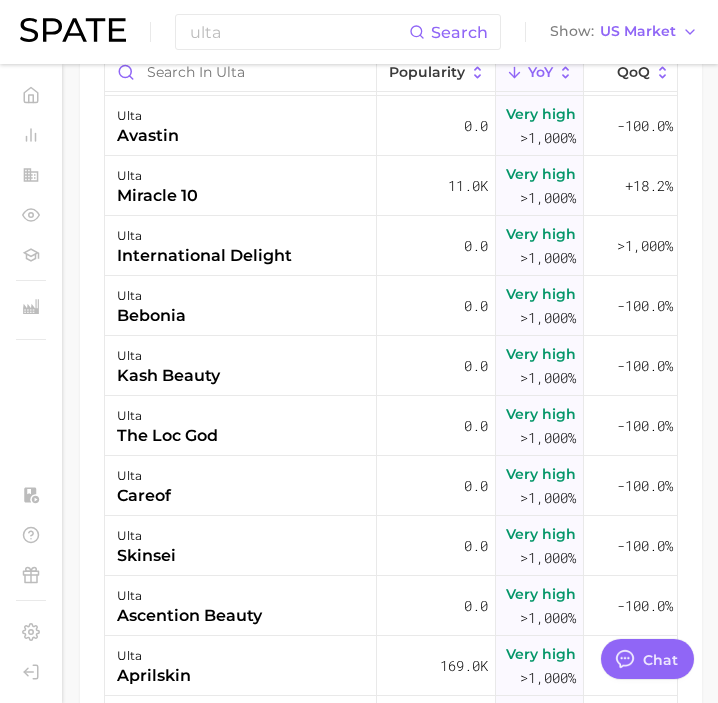 scroll, scrollTop: 1181, scrollLeft: 0, axis: vertical 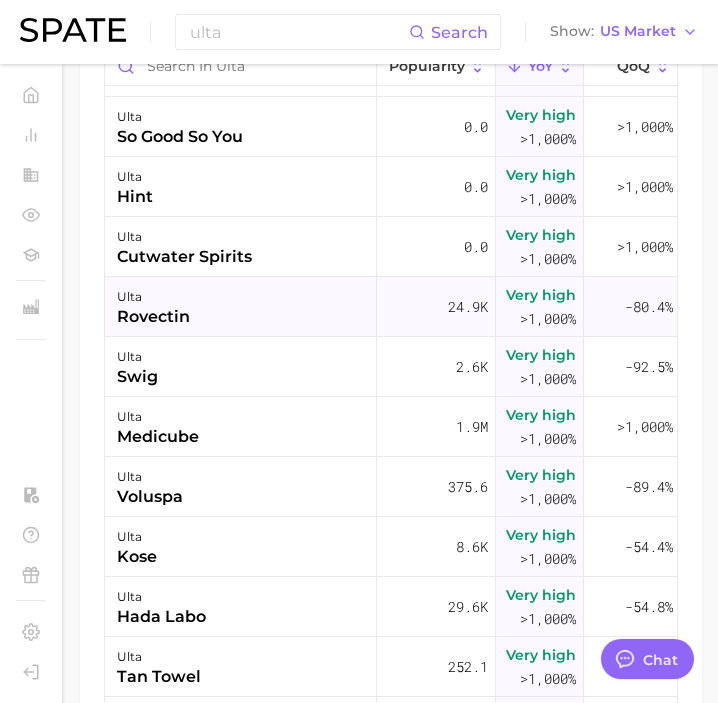 click on "ulta rovectin" at bounding box center (241, 307) 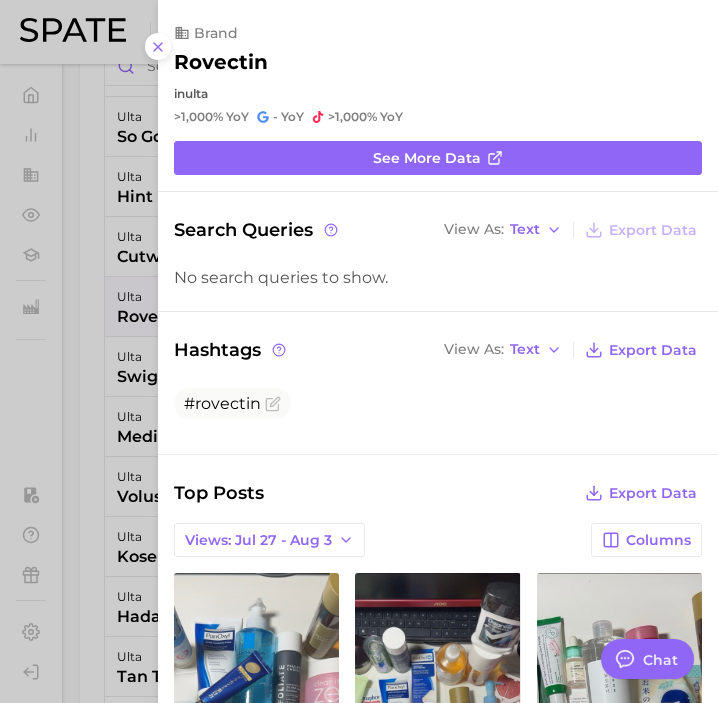scroll, scrollTop: 0, scrollLeft: 0, axis: both 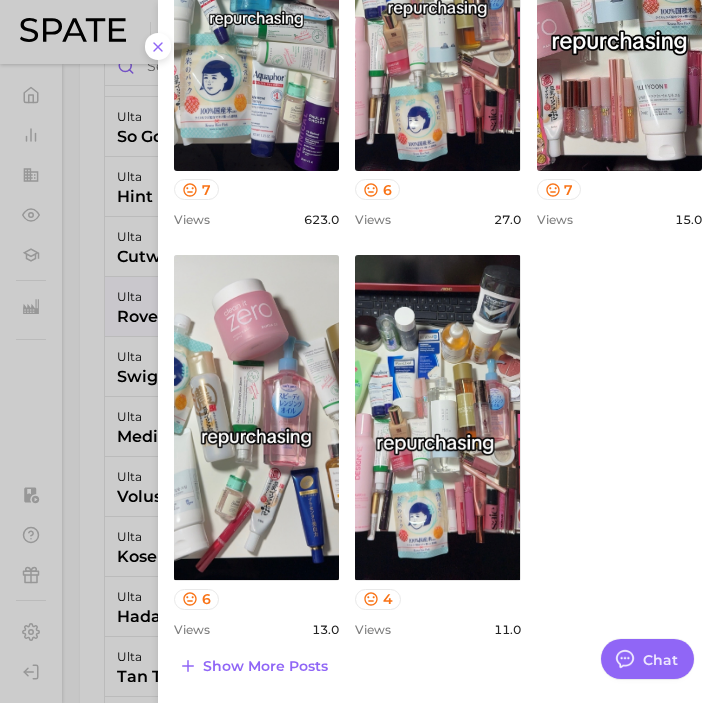 click at bounding box center (359, 351) 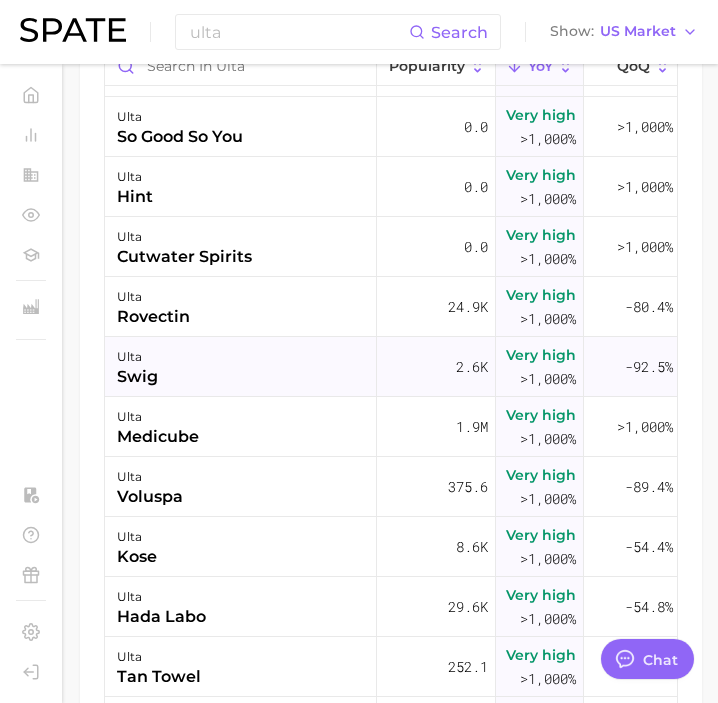 click on "ulta swig" at bounding box center (241, 367) 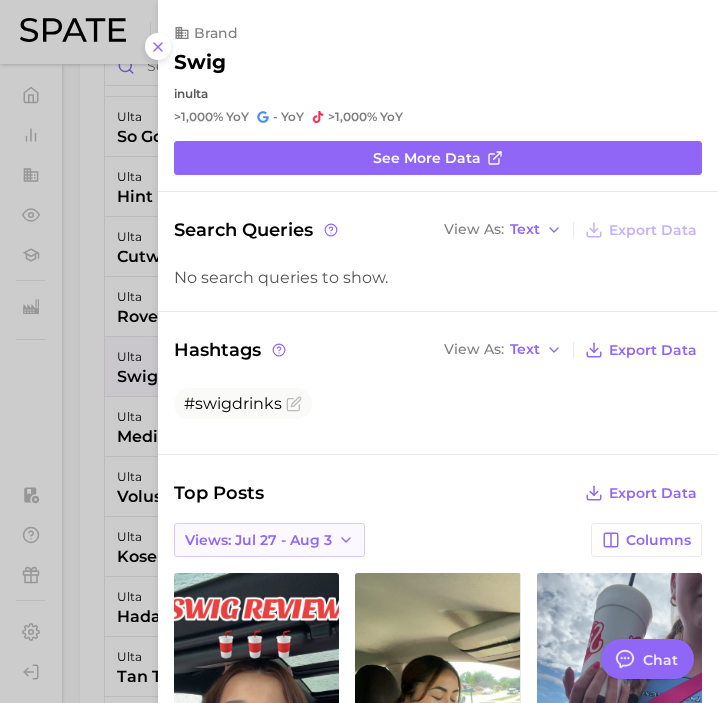 scroll, scrollTop: 0, scrollLeft: 0, axis: both 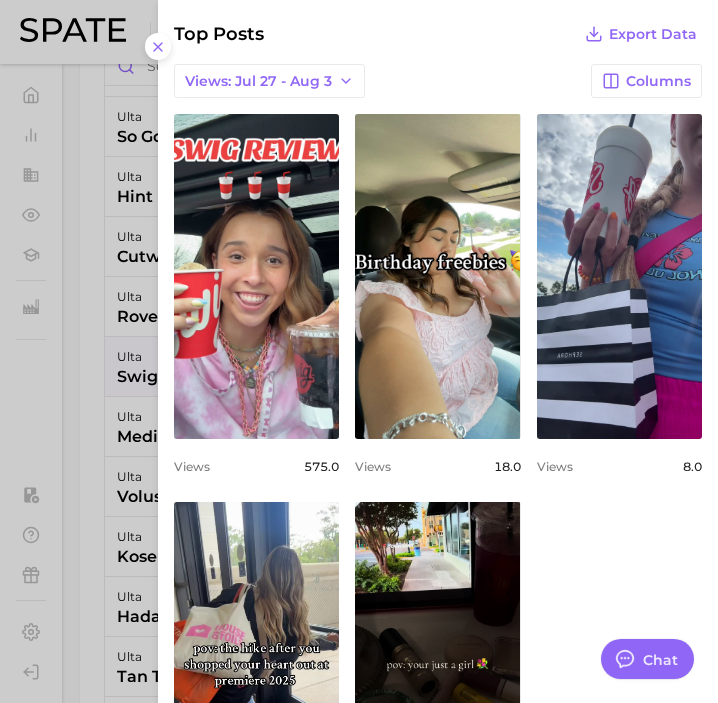 click at bounding box center (359, 351) 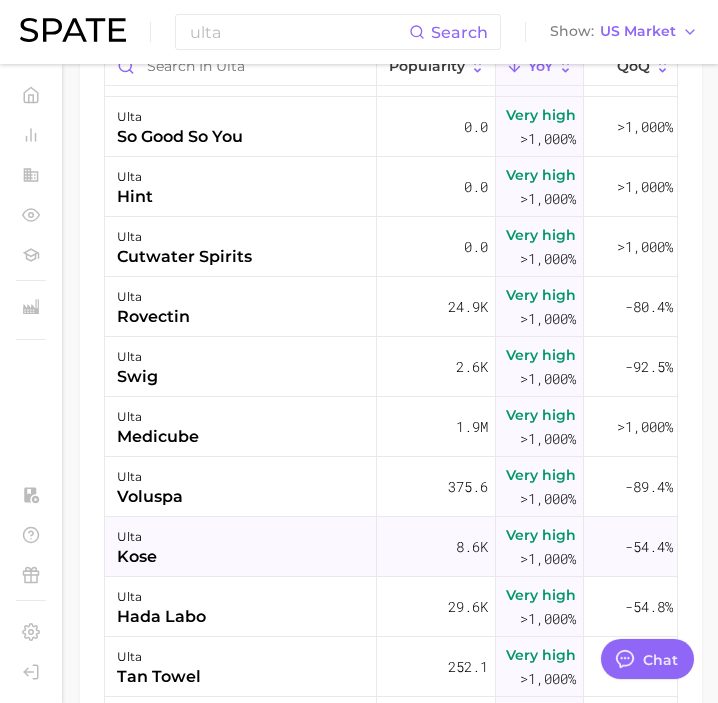 click on "ulta kose" at bounding box center [241, 547] 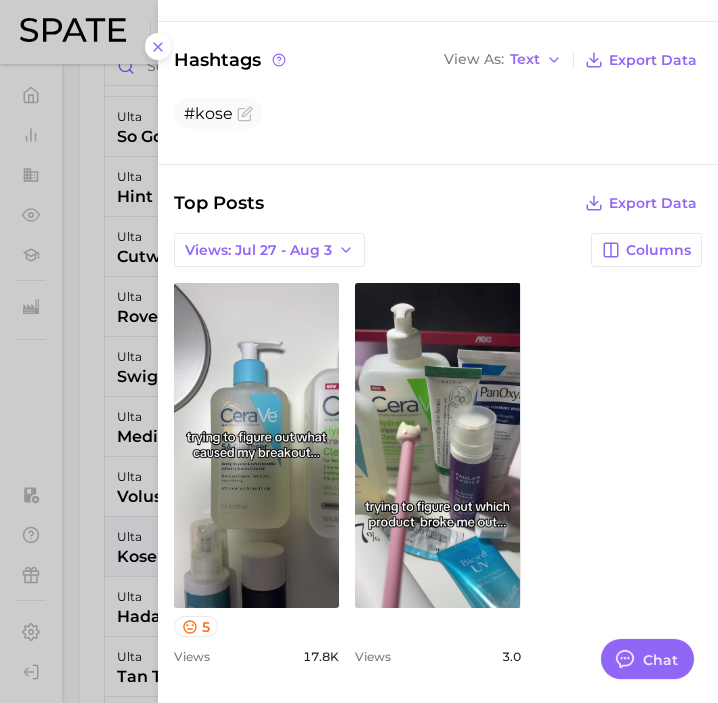 click at bounding box center [359, 351] 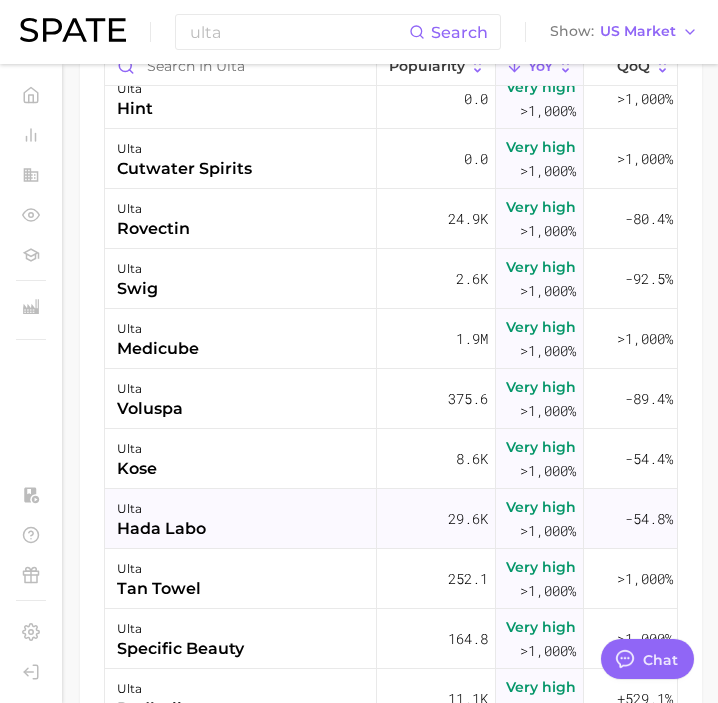 click on "ulta" at bounding box center [161, 509] 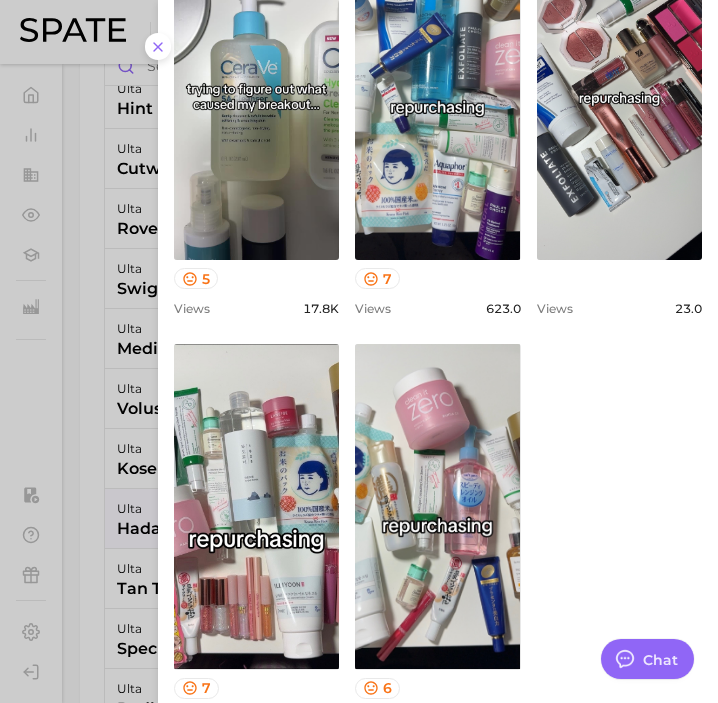 click at bounding box center (359, 351) 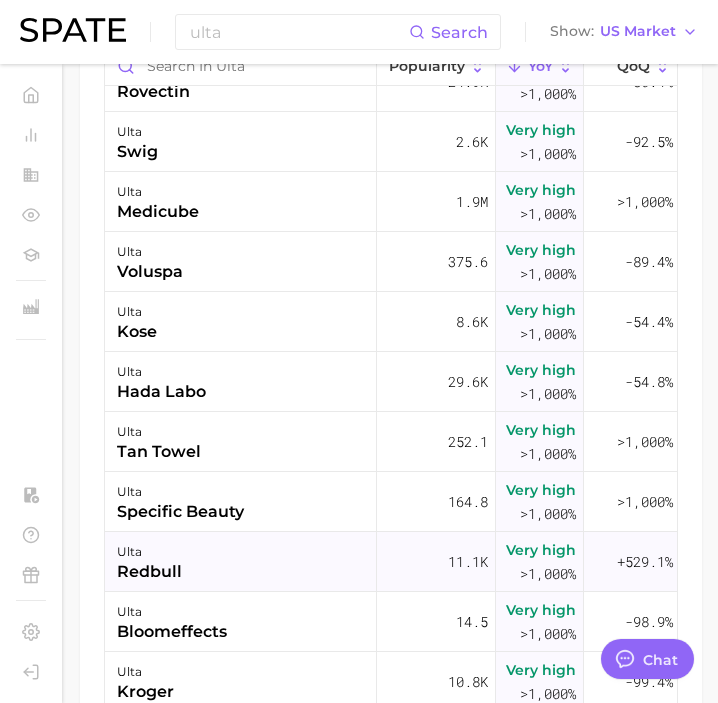 click on "ulta redbull" at bounding box center [241, 562] 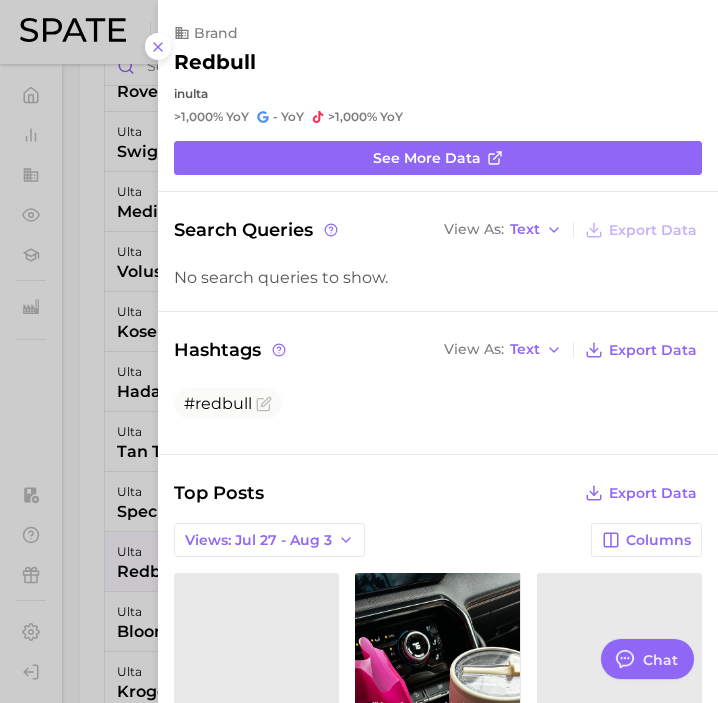 click at bounding box center [359, 351] 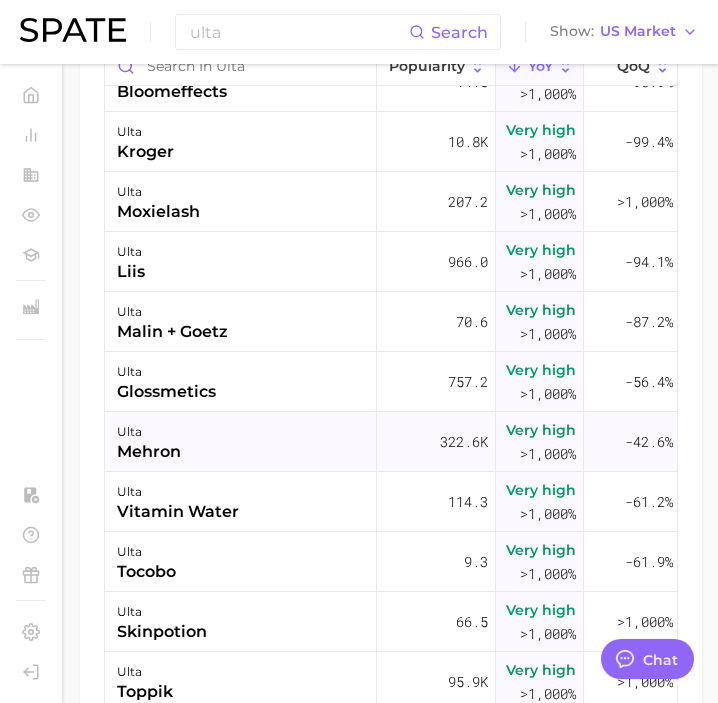 click on "ulta mehron" at bounding box center [241, 442] 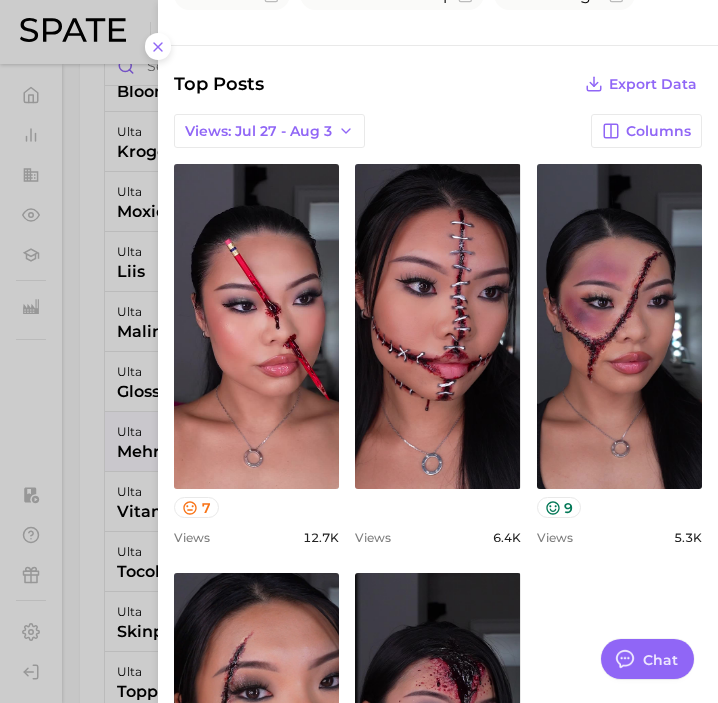 click at bounding box center [359, 351] 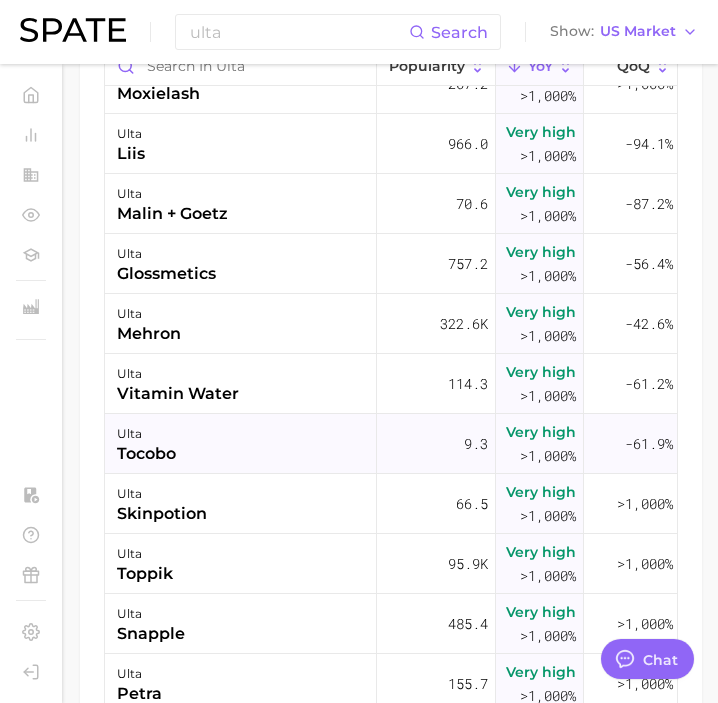 click on "ulta toppik" at bounding box center [241, 564] 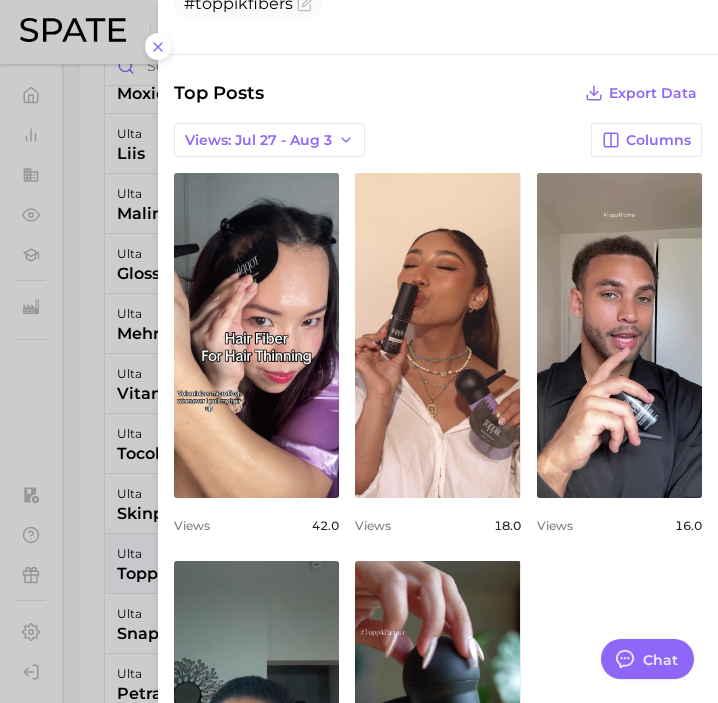 click at bounding box center (359, 351) 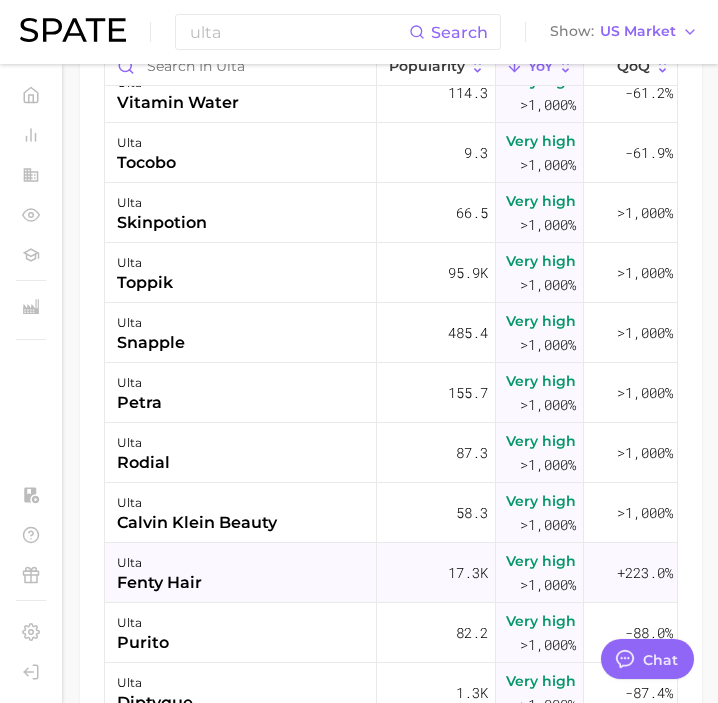 click on "ulta fenty hair" at bounding box center (241, 573) 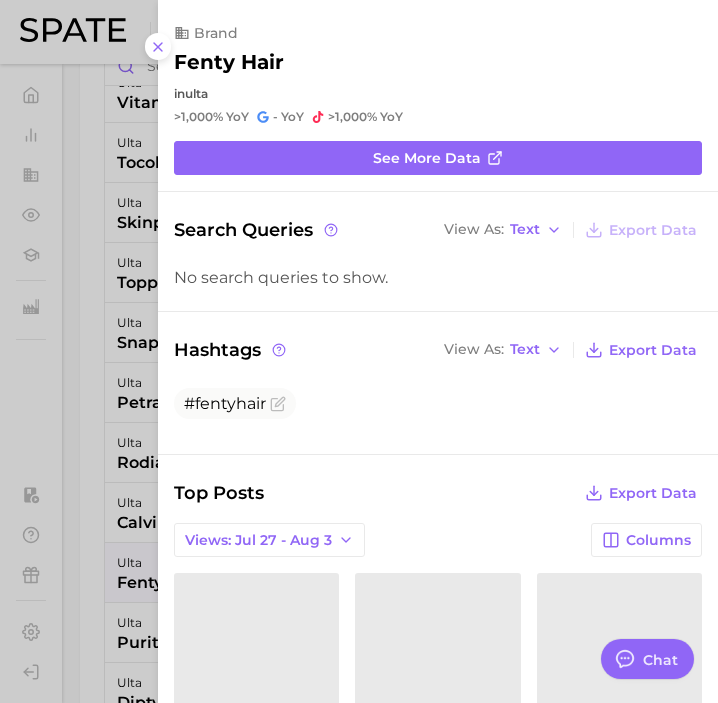 click at bounding box center [359, 351] 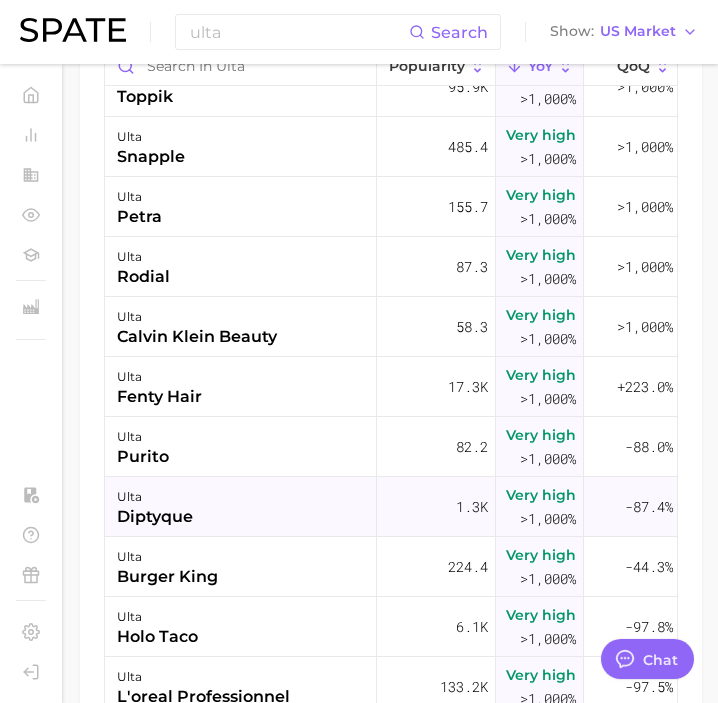 click on "diptyque" at bounding box center [155, 517] 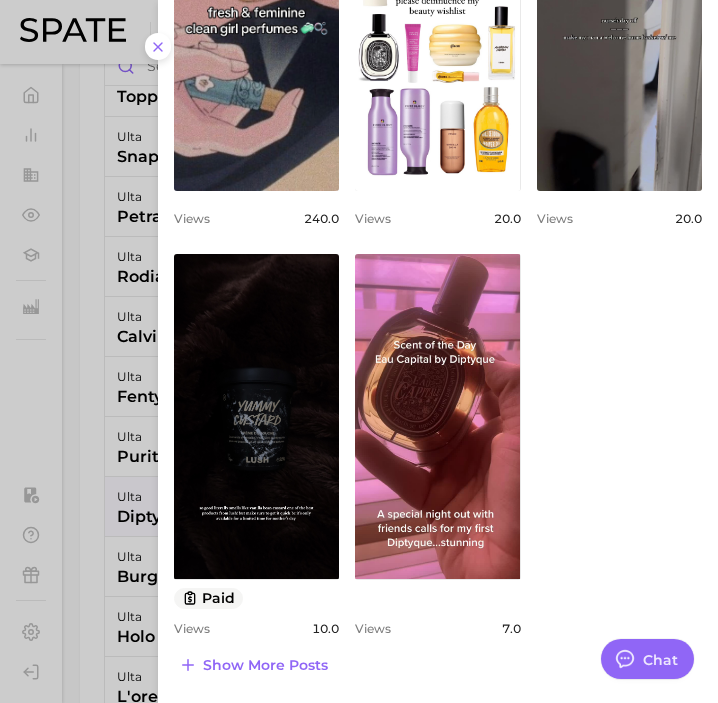 click at bounding box center [359, 351] 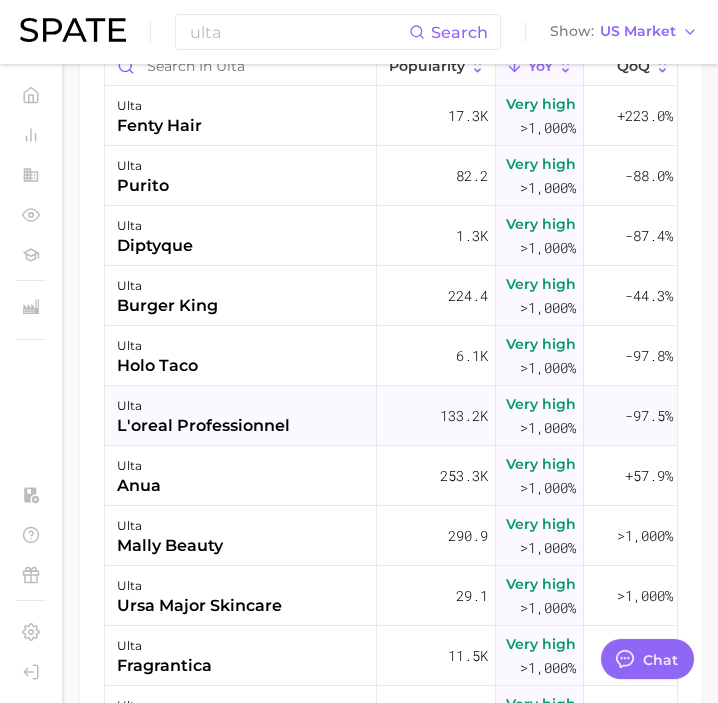 click on "ulta" at bounding box center [203, 406] 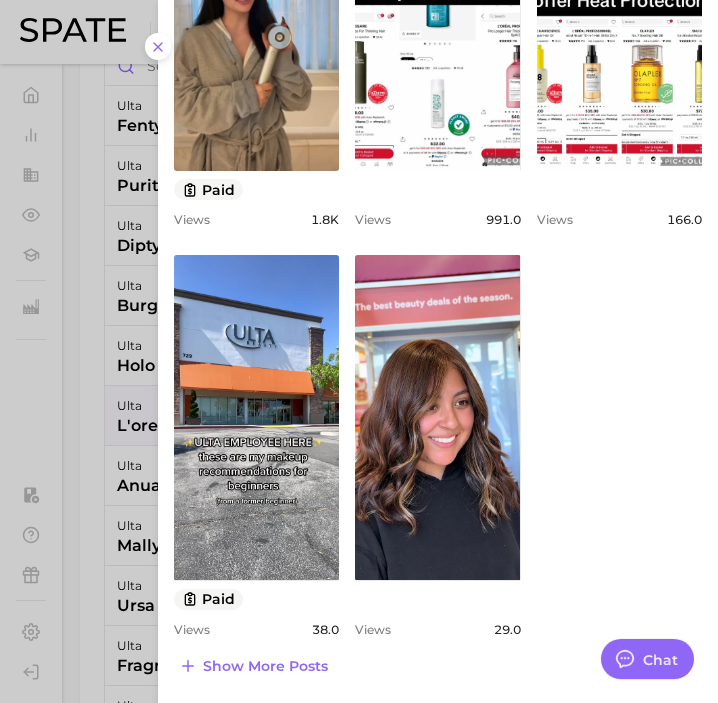 click at bounding box center (359, 351) 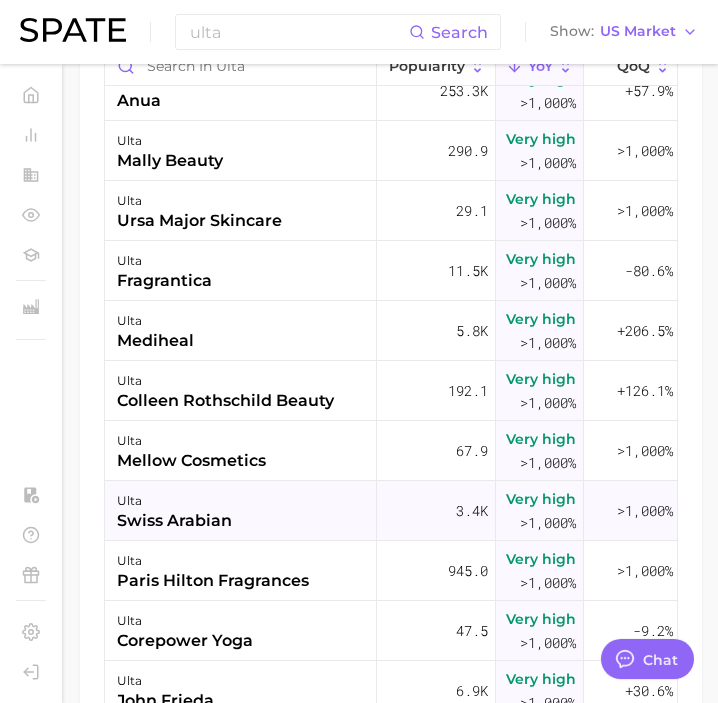 click on "swiss arabian" at bounding box center [174, 521] 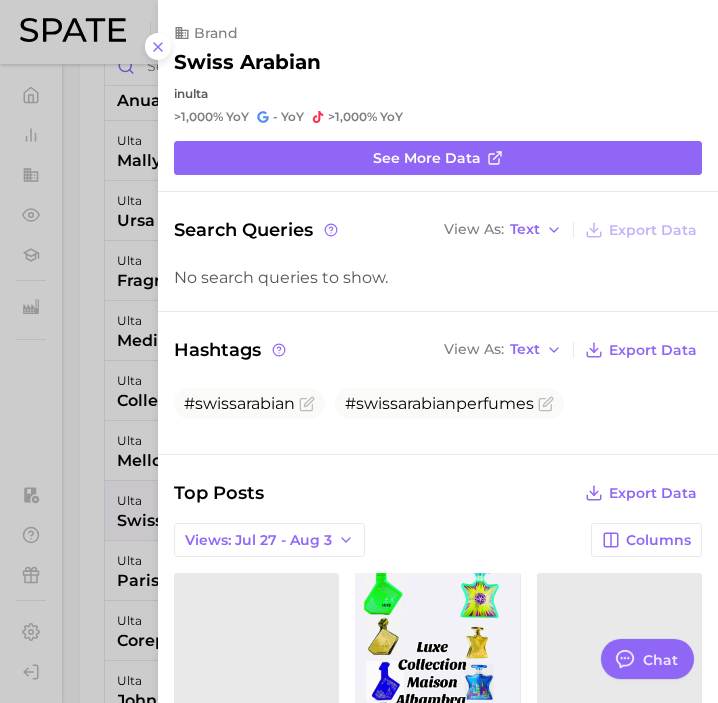 scroll, scrollTop: 378, scrollLeft: 0, axis: vertical 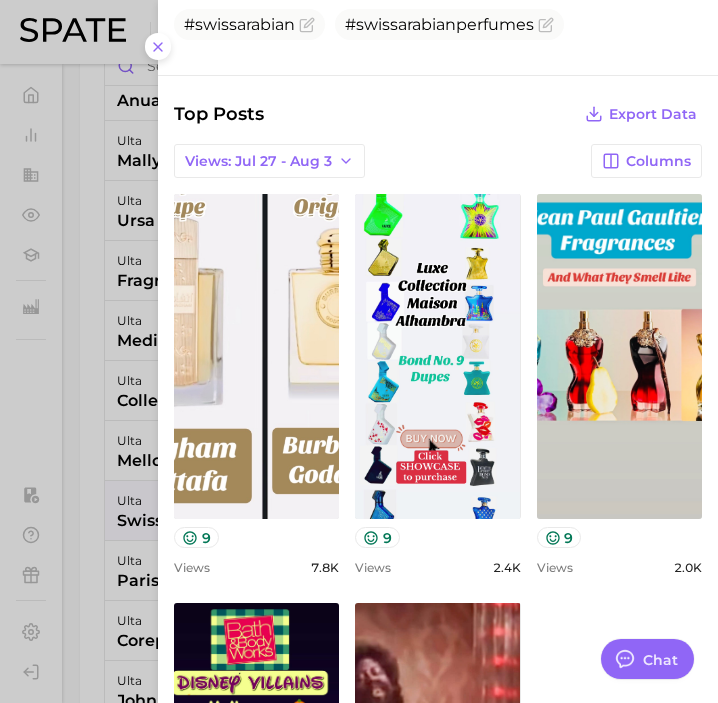 click at bounding box center (359, 351) 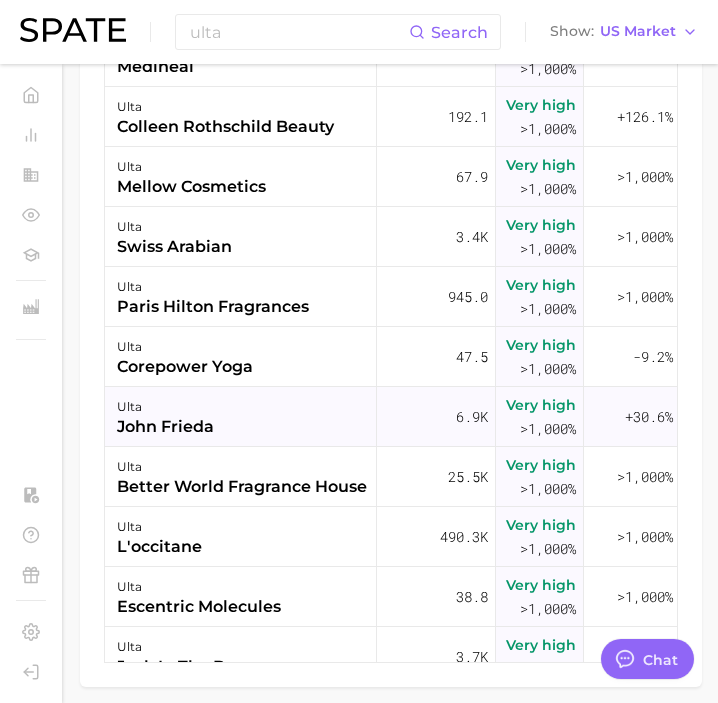 click on "ulta john frieda" at bounding box center [241, 417] 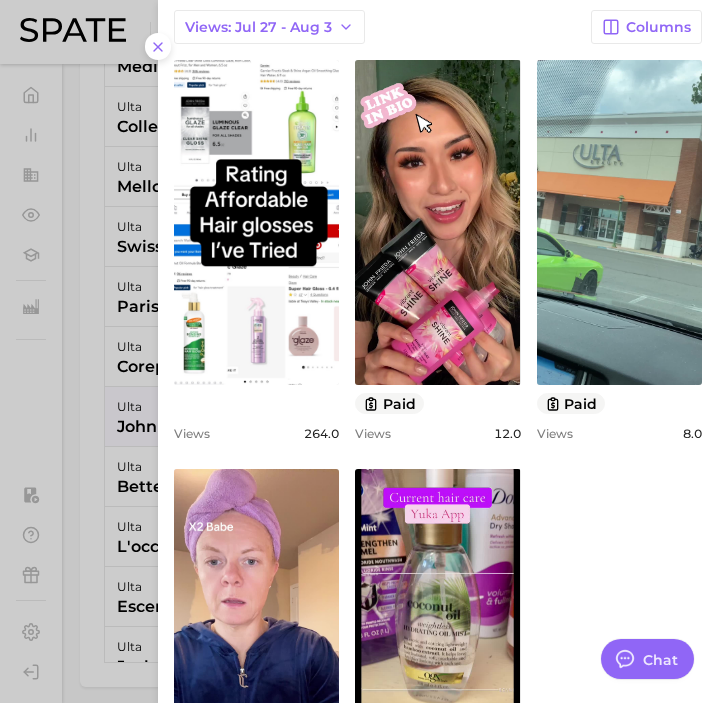 click at bounding box center (359, 351) 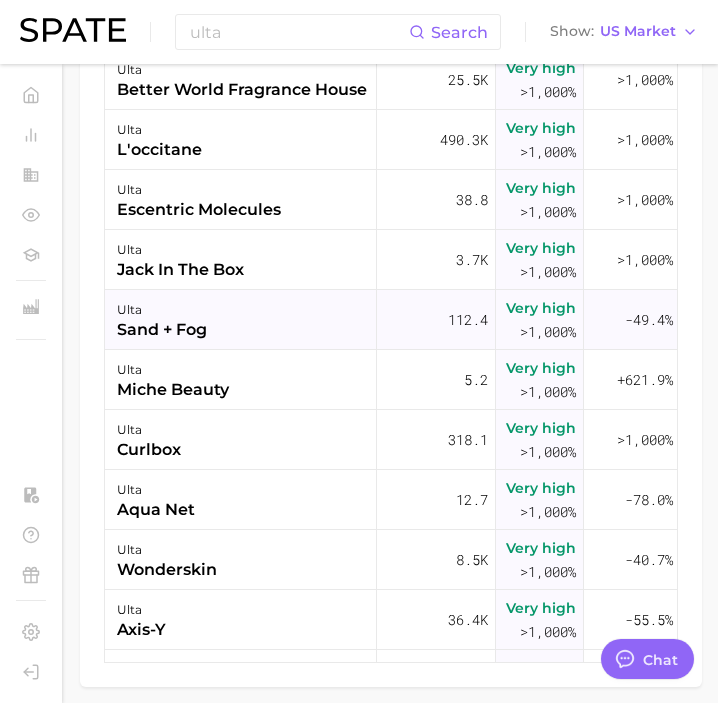 click on "ulta wonderskin" at bounding box center (241, 560) 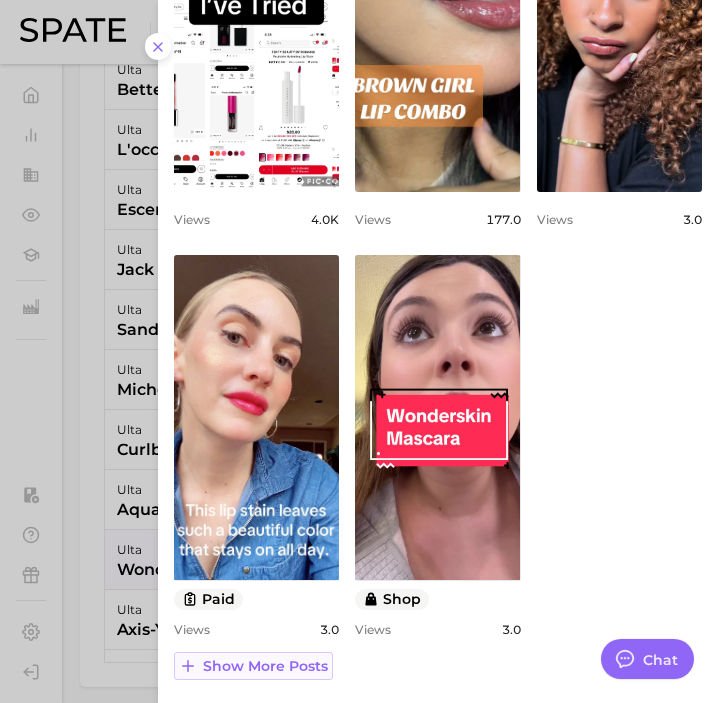 click on "Show more posts" at bounding box center [265, 666] 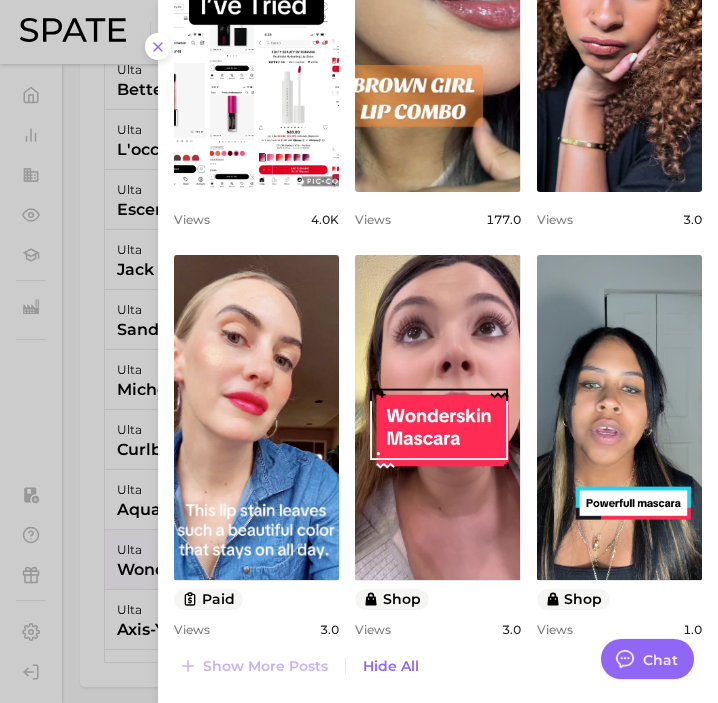 click at bounding box center (359, 351) 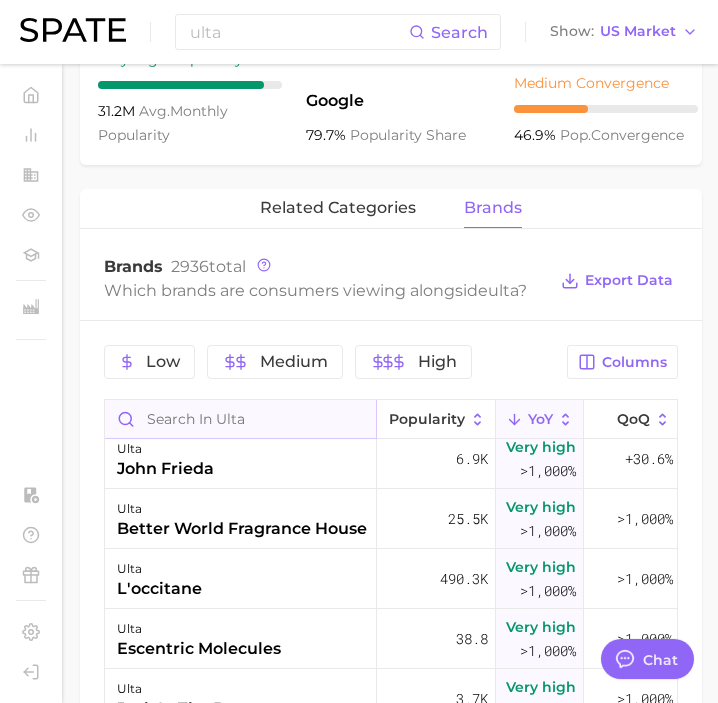 click at bounding box center [240, 419] 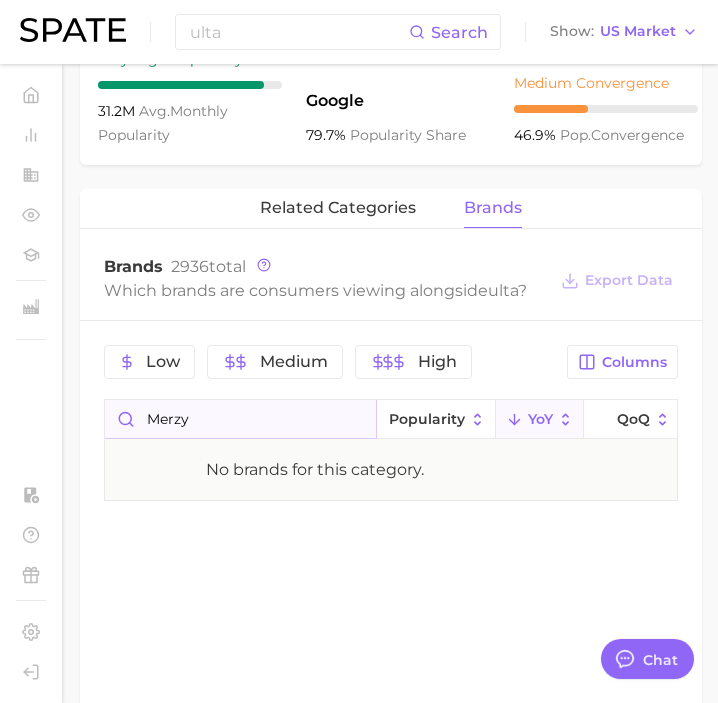 click on "merzy" at bounding box center [240, 419] 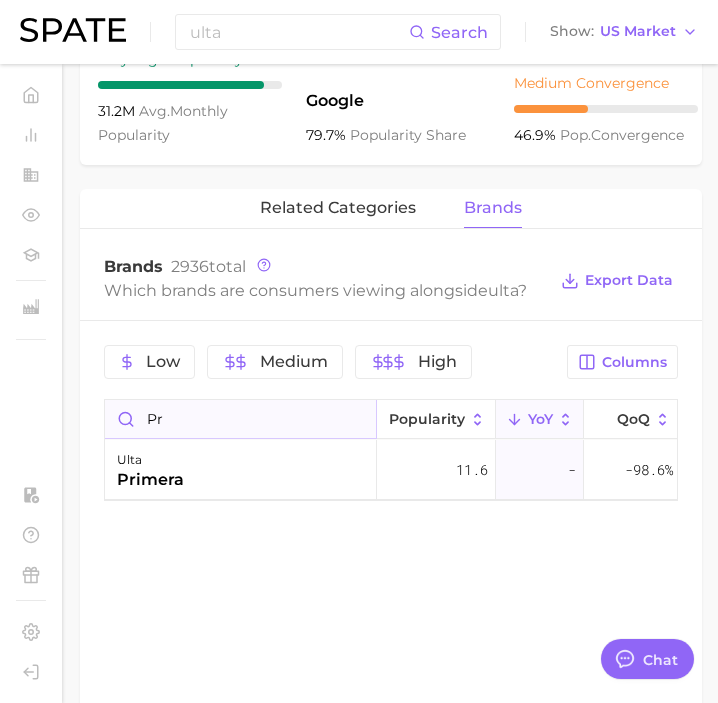 type on "p" 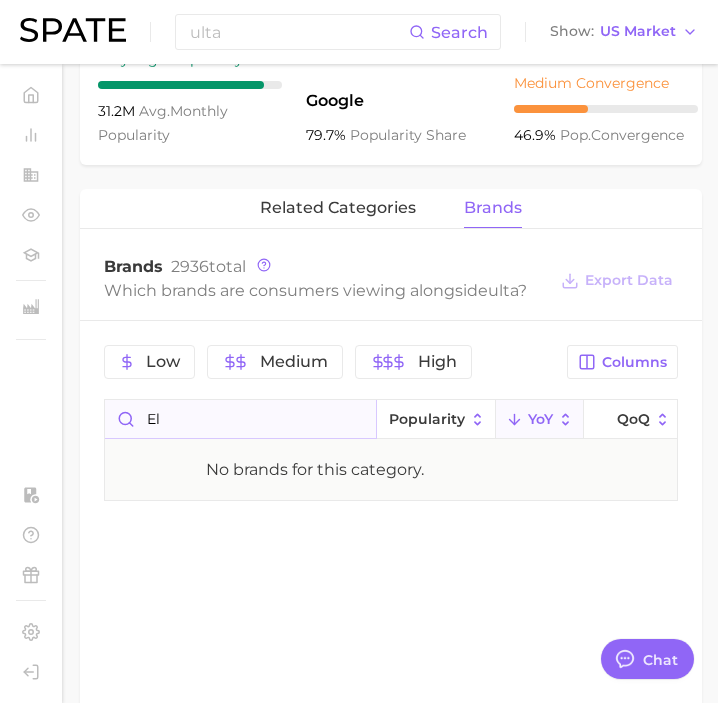 type on "e" 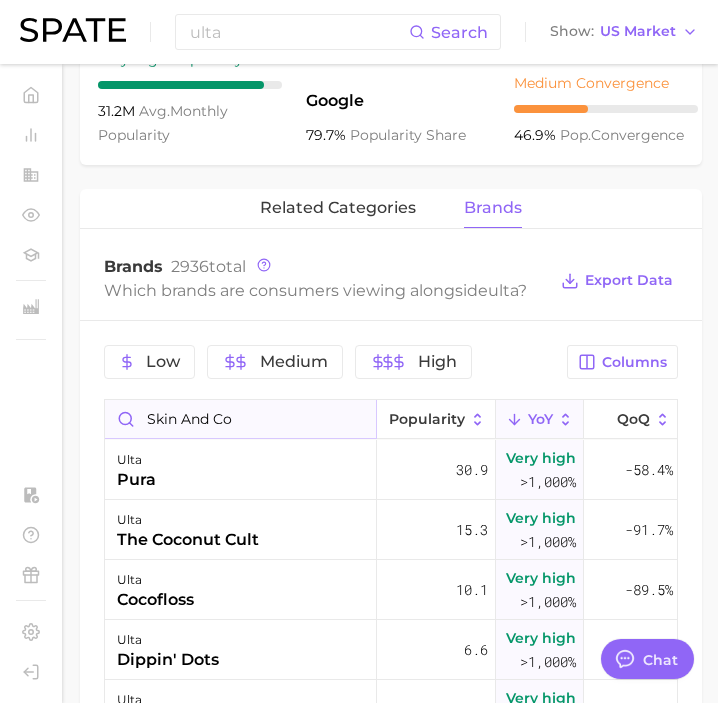 type on "skin and co" 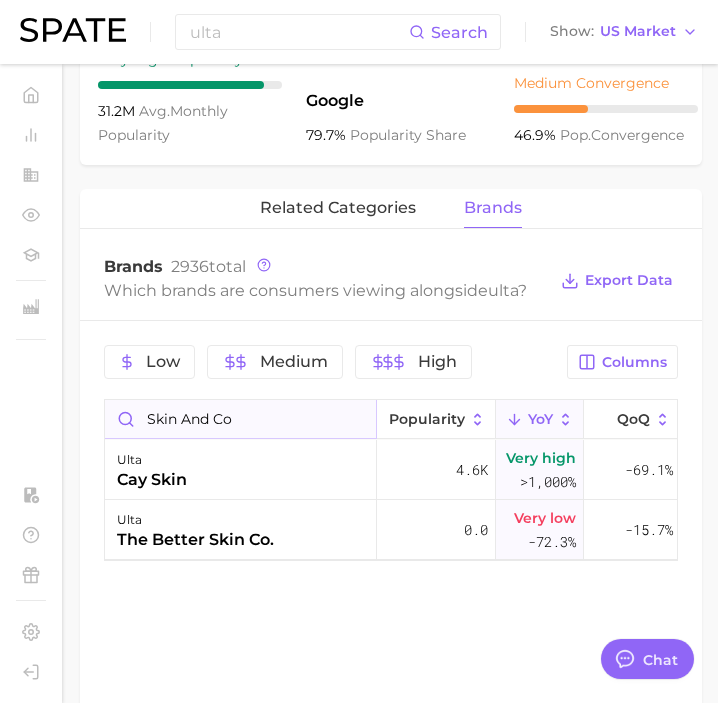 click on "skin and co" at bounding box center (240, 419) 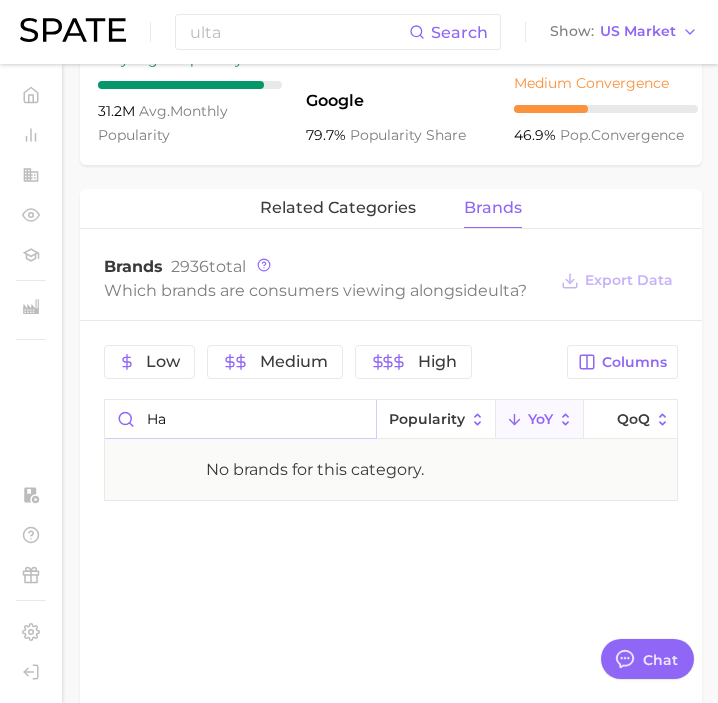 type on "h" 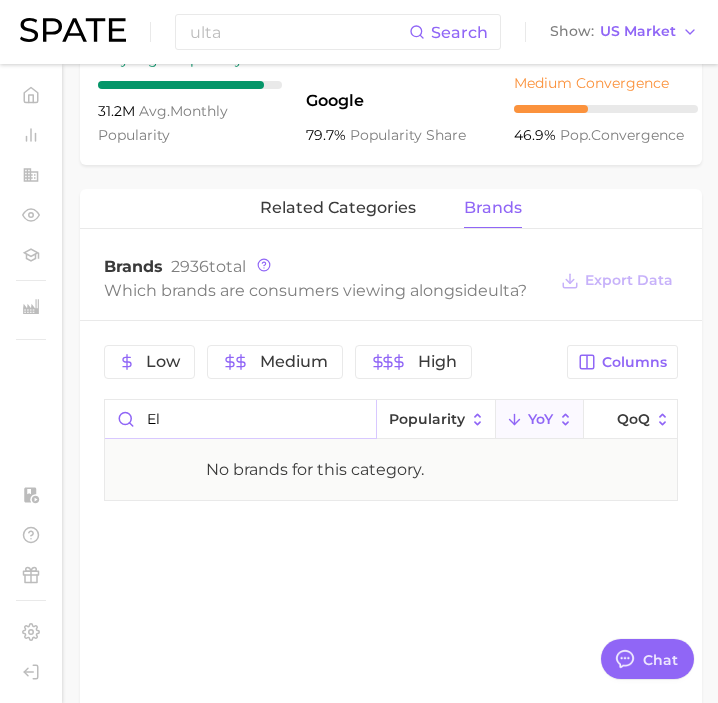 type on "e" 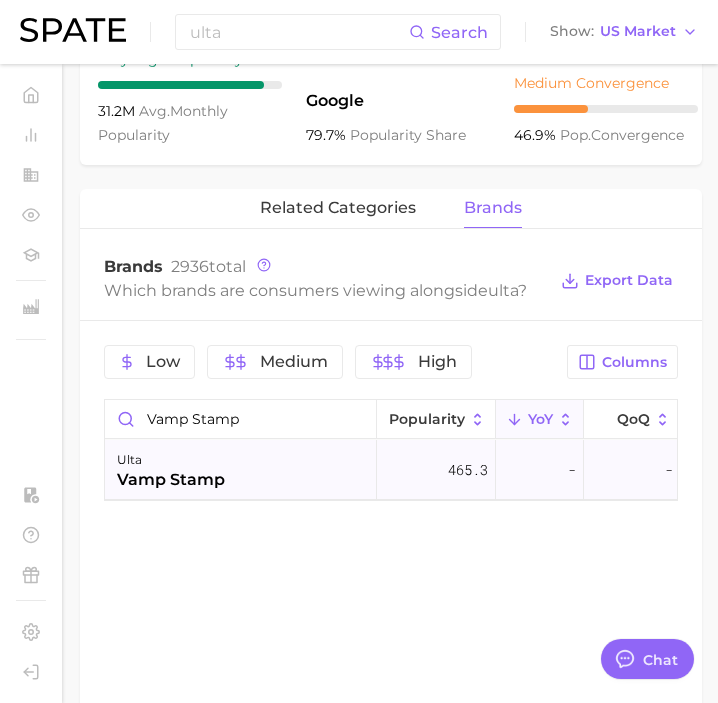 click on "465.3" at bounding box center [428, 470] 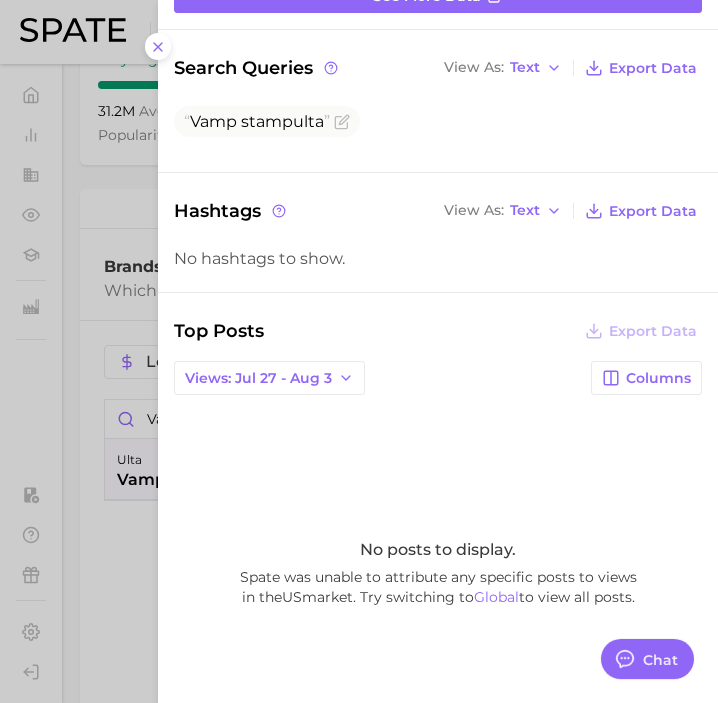 click on "Top Posts Export Data Views: Jul 27 - Aug 3 Columns No posts to display. Spate was unable to attribute any specific posts to views in the  US  market. Try switching to  Global  to view all posts." at bounding box center (438, 534) 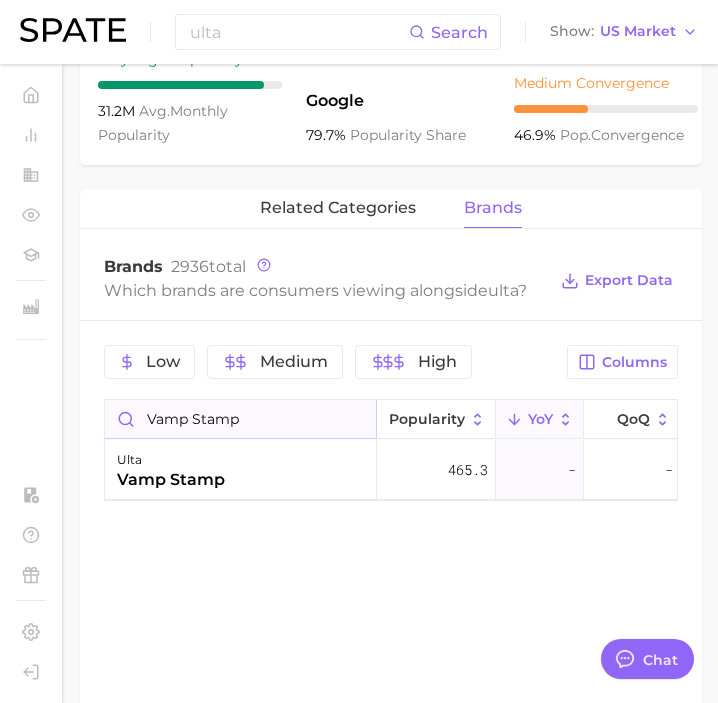 click on "vamp stamp" at bounding box center [240, 419] 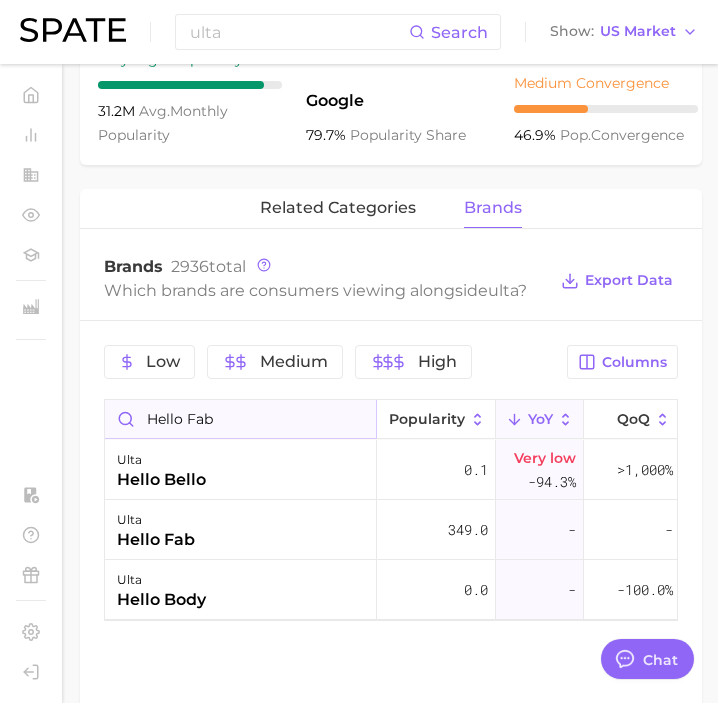 click on "hello fab" at bounding box center [240, 419] 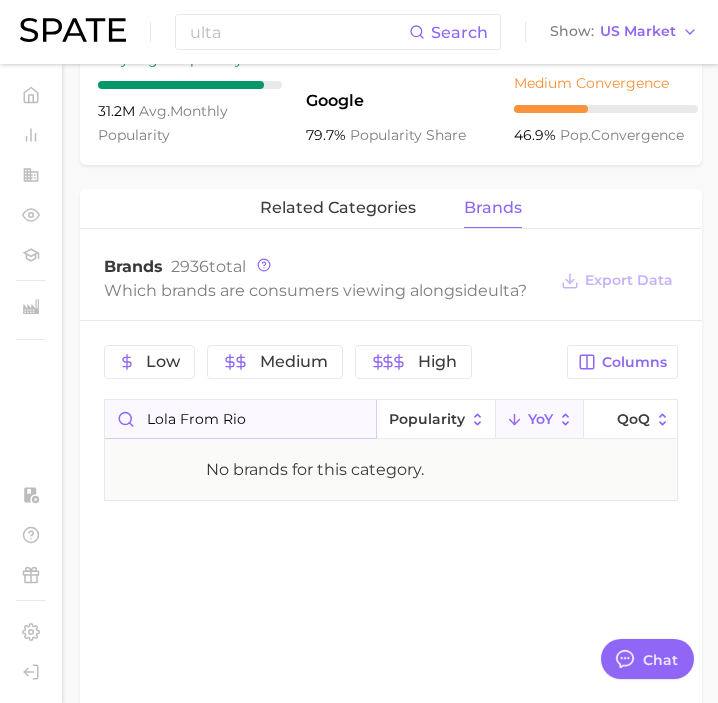 click on "lola from rio" at bounding box center (240, 419) 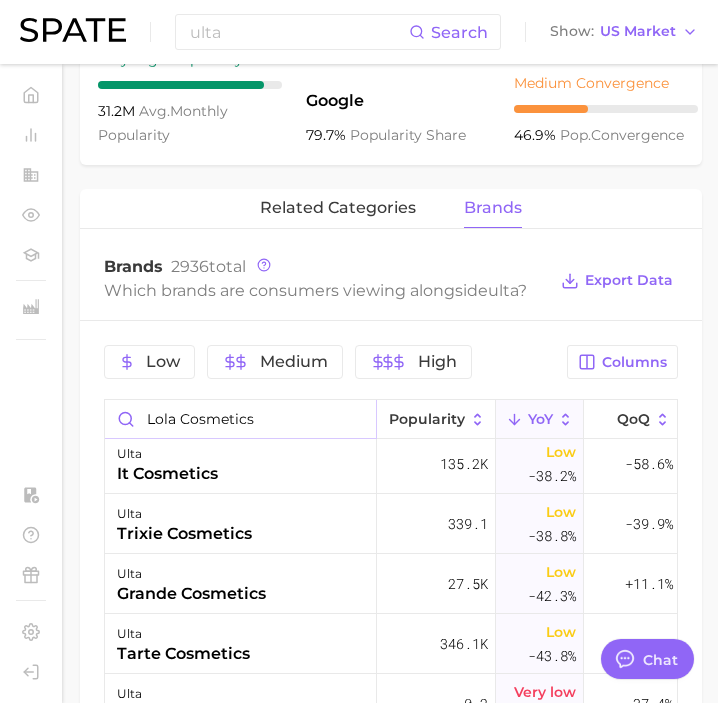 scroll, scrollTop: 1822, scrollLeft: 155, axis: both 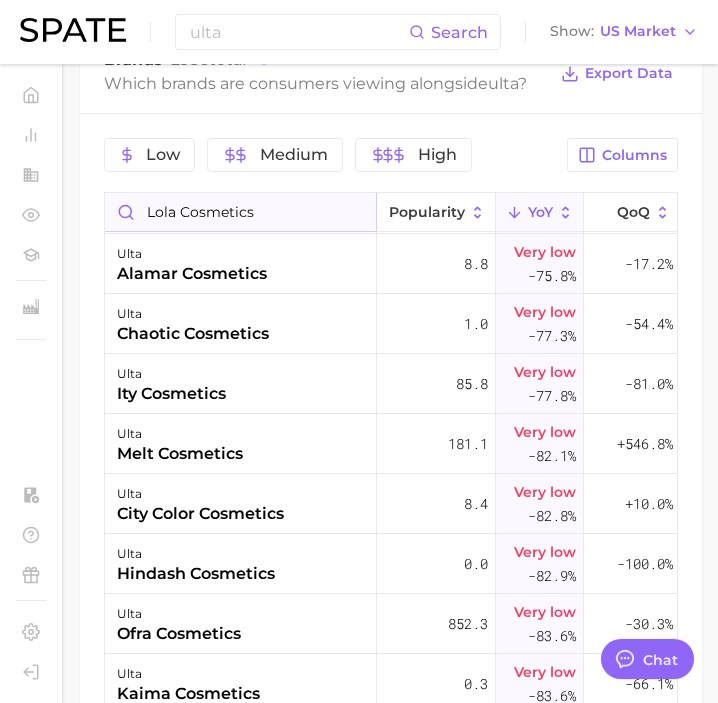 click on "lola cosmetics" at bounding box center (240, 212) 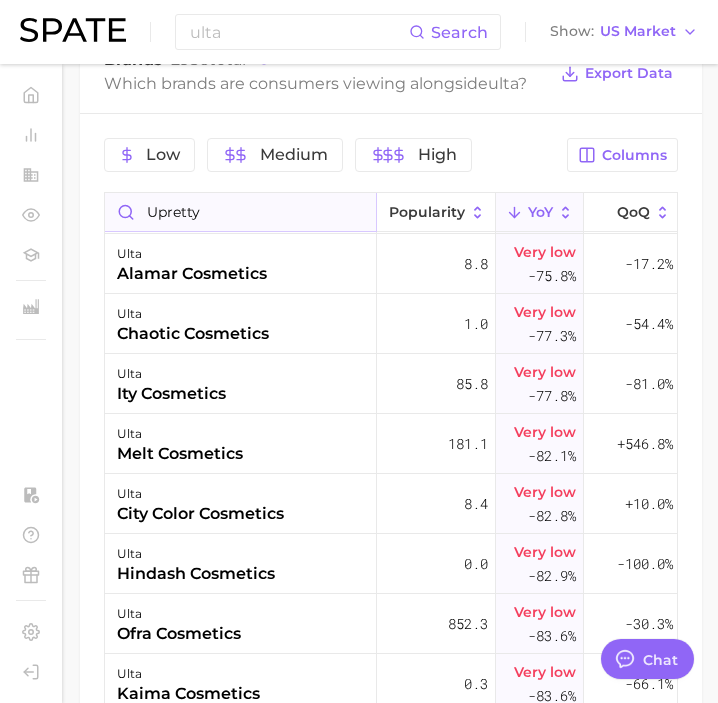 scroll, scrollTop: 0, scrollLeft: 155, axis: horizontal 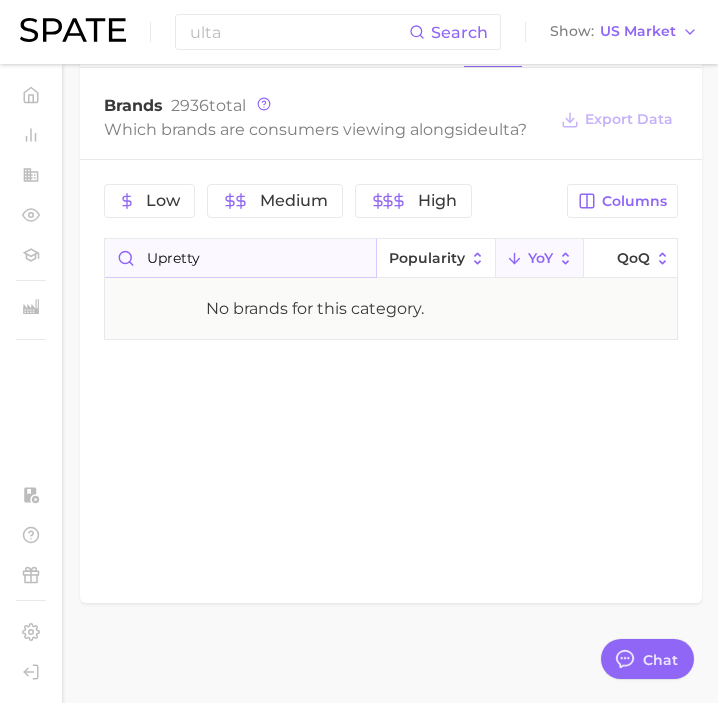 click on "upretty" at bounding box center (240, 258) 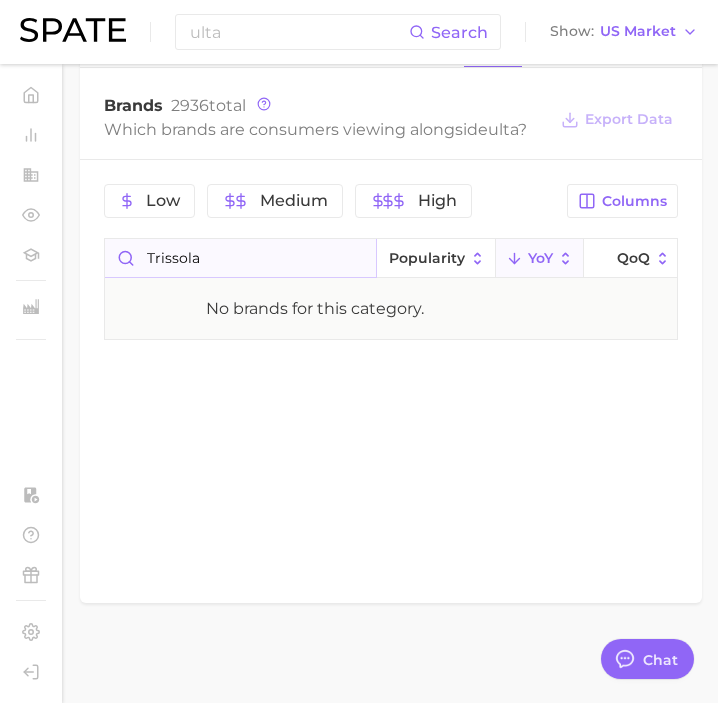 click on "trissola" at bounding box center [240, 258] 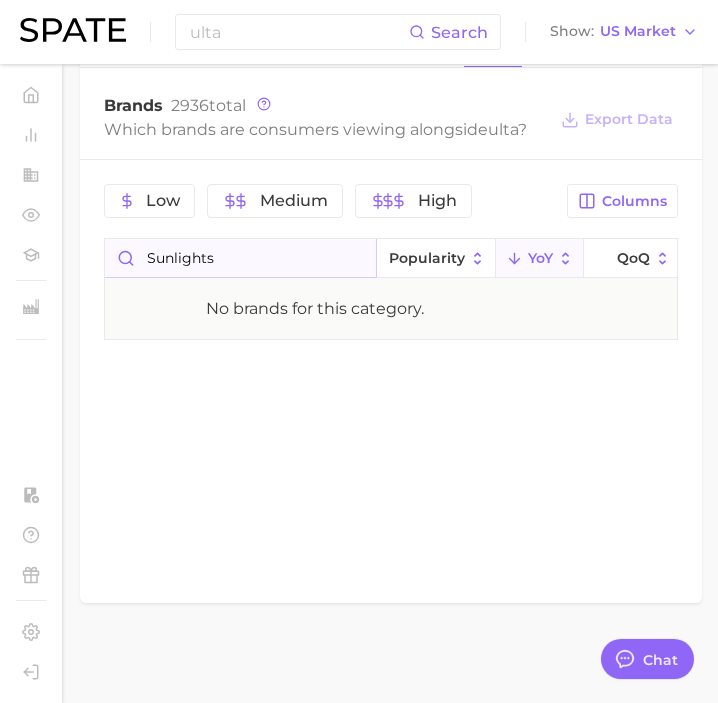 click on "sunlights" at bounding box center (240, 258) 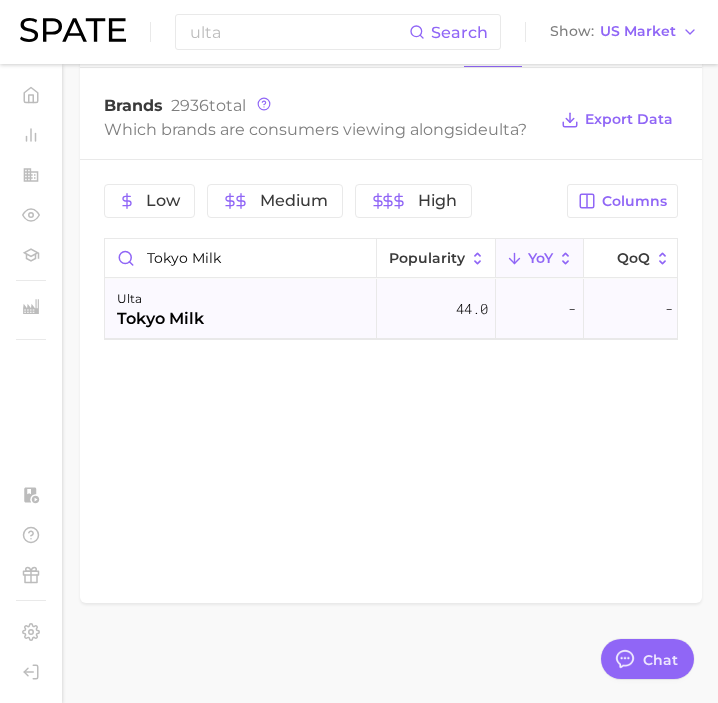 click on "ulta tokyo milk" at bounding box center [241, 309] 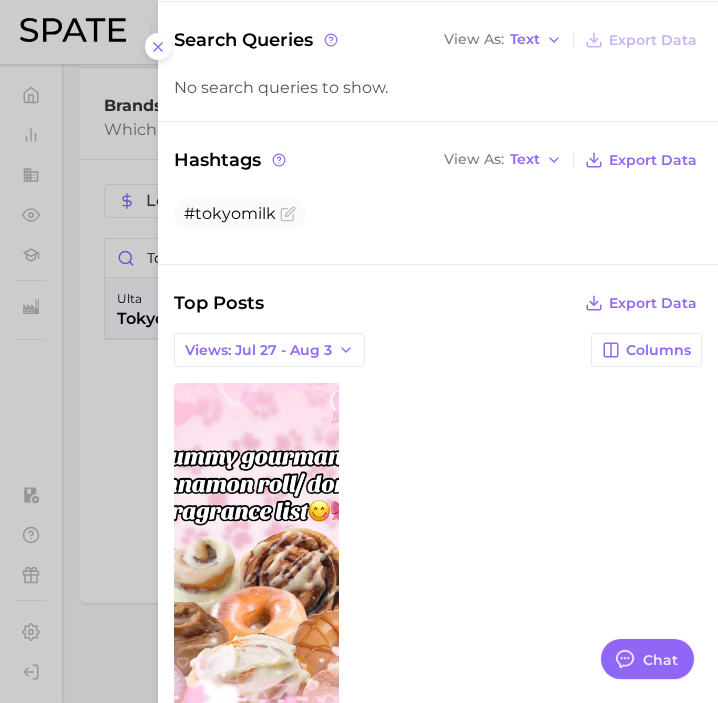scroll, scrollTop: 0, scrollLeft: 0, axis: both 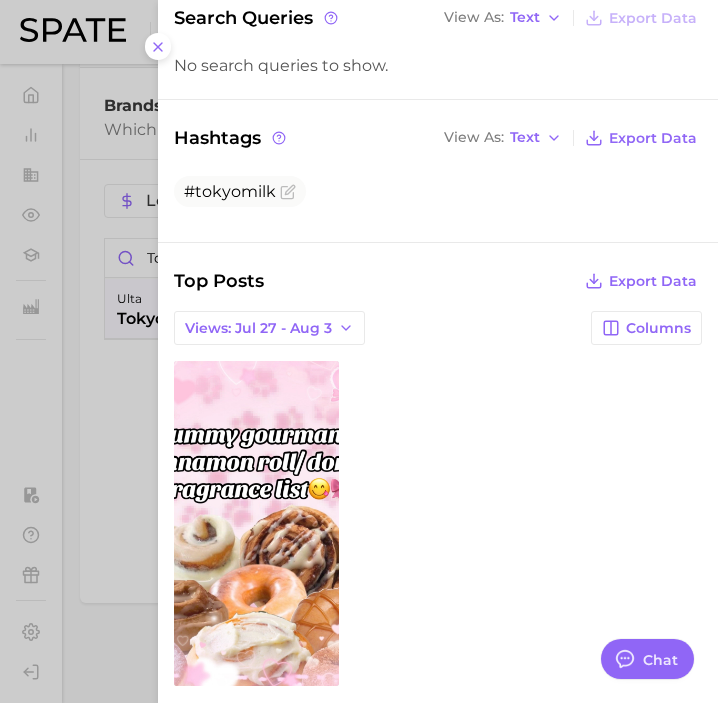 click at bounding box center (359, 351) 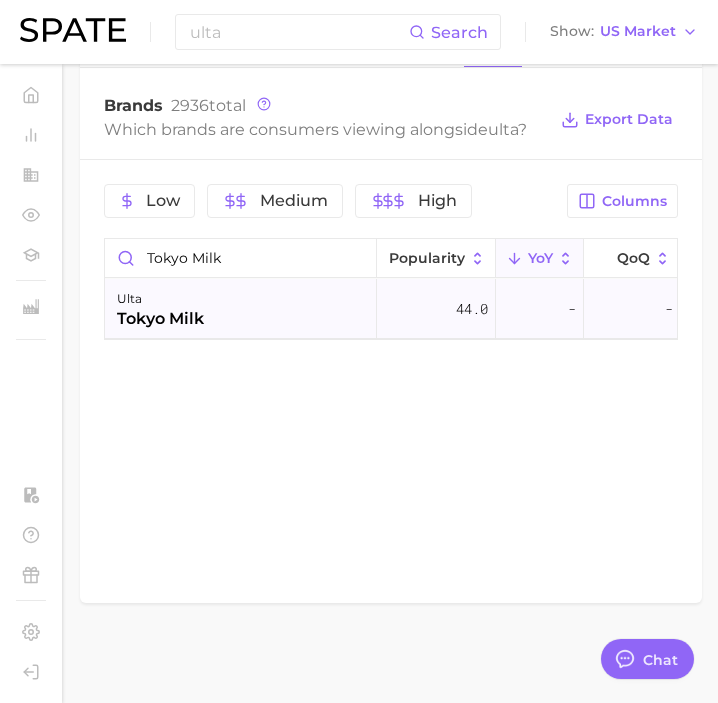 click on "ulta" at bounding box center (160, 299) 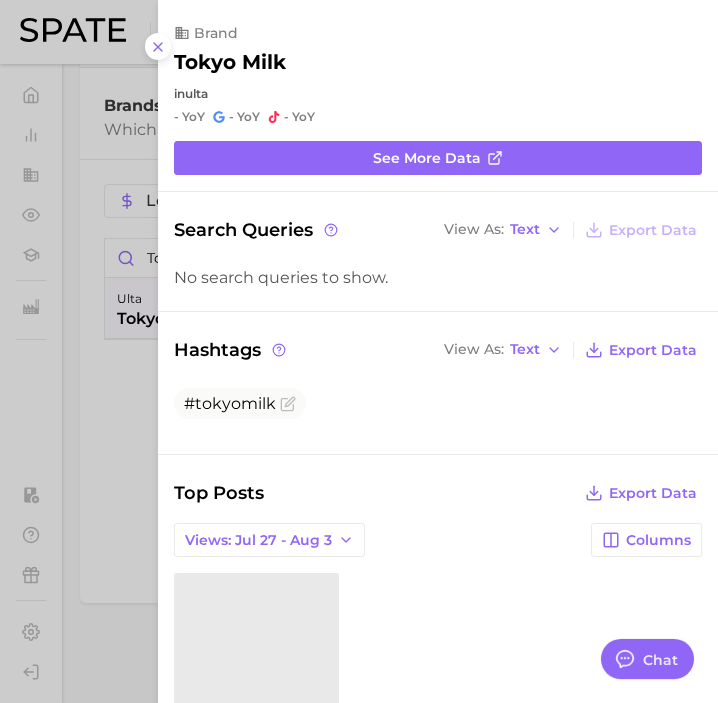 click at bounding box center (359, 351) 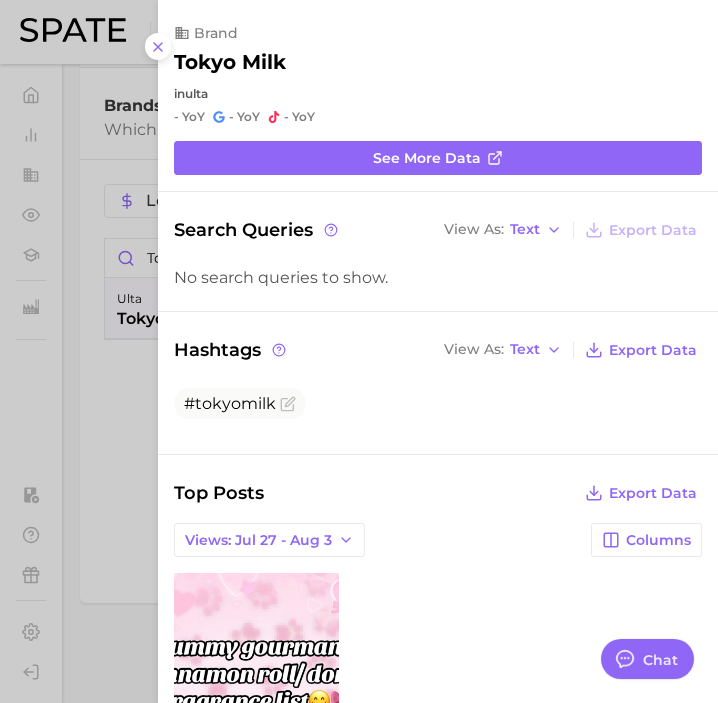 scroll, scrollTop: 0, scrollLeft: 0, axis: both 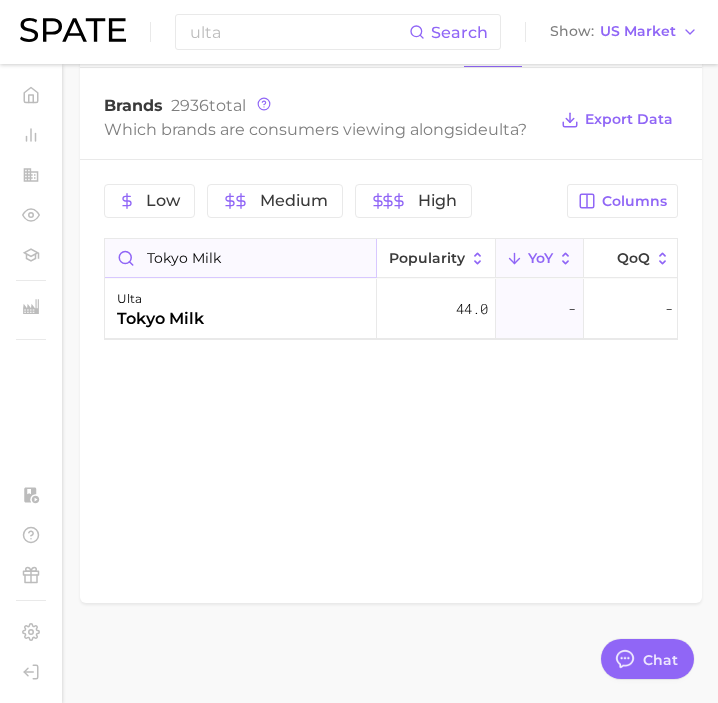 click on "tokyo milk" at bounding box center [240, 258] 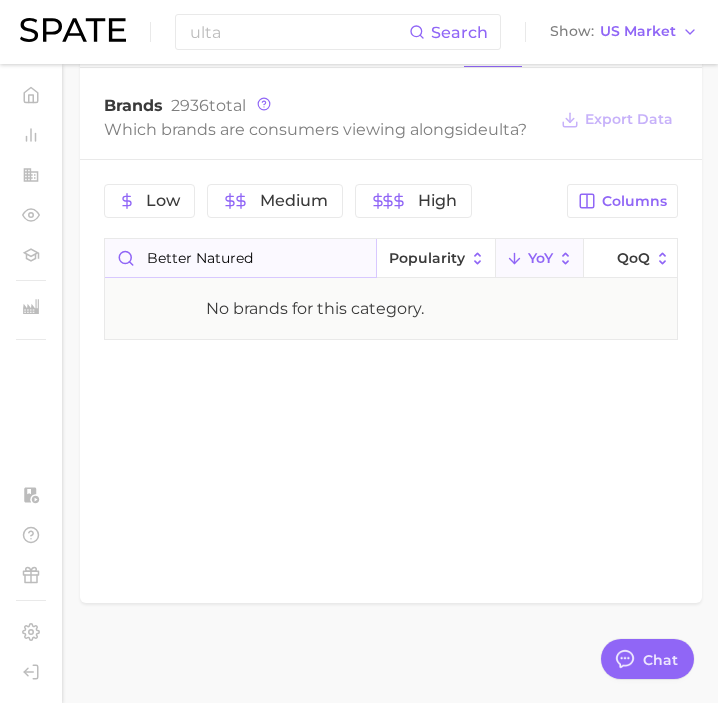 click on "better natured" at bounding box center (240, 258) 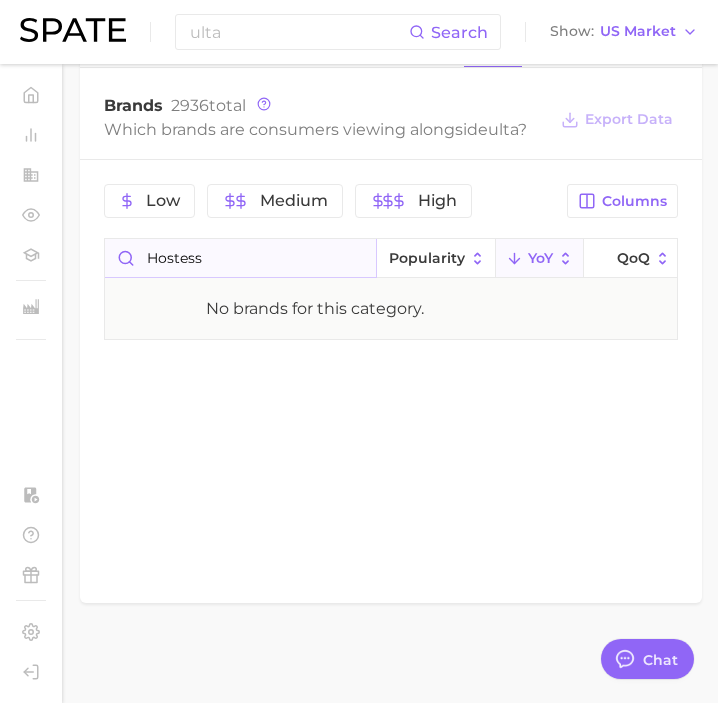 click on "hostess" at bounding box center [240, 258] 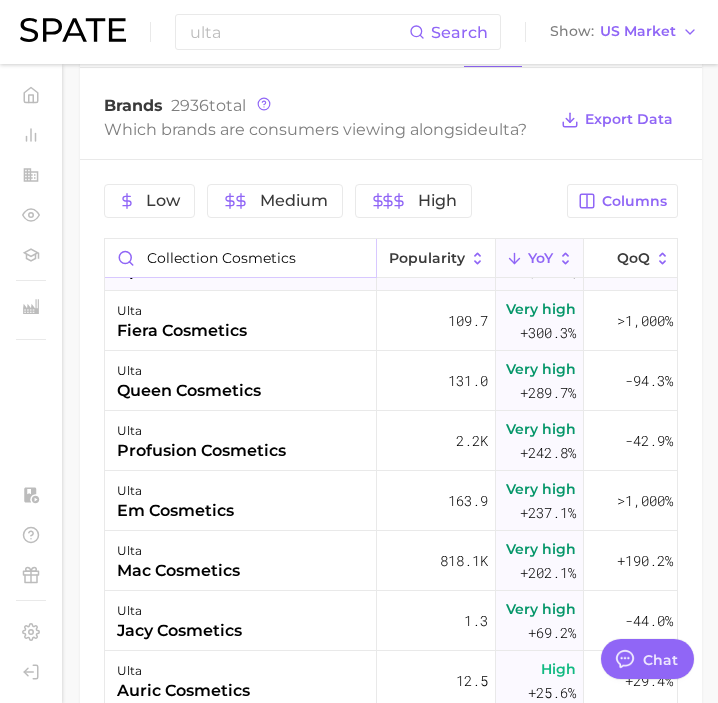 scroll, scrollTop: 201, scrollLeft: 155, axis: both 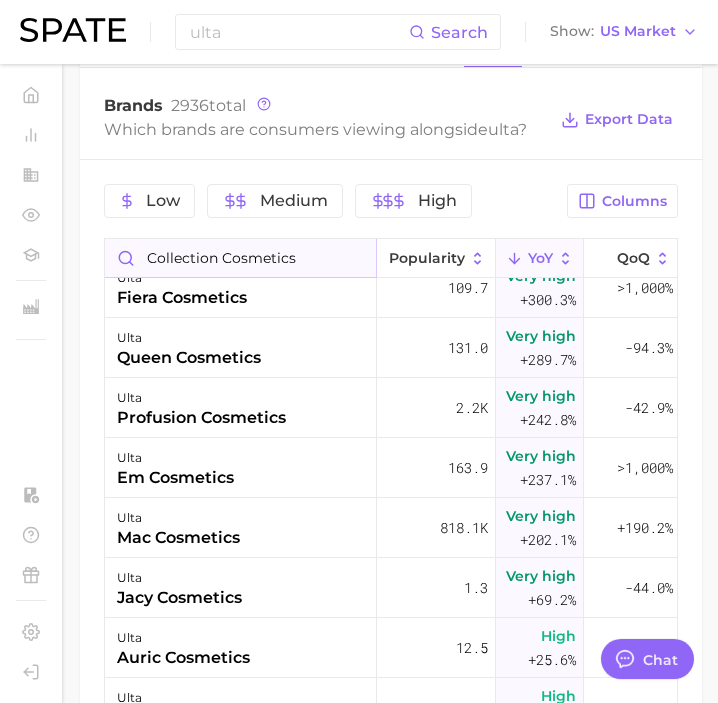drag, startPoint x: 307, startPoint y: 264, endPoint x: 227, endPoint y: 263, distance: 80.00625 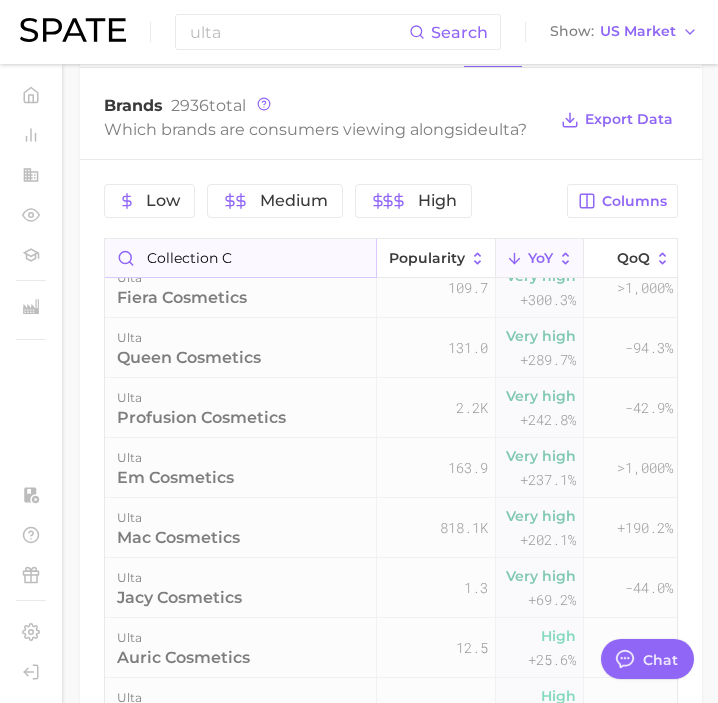 scroll, scrollTop: 0, scrollLeft: 155, axis: horizontal 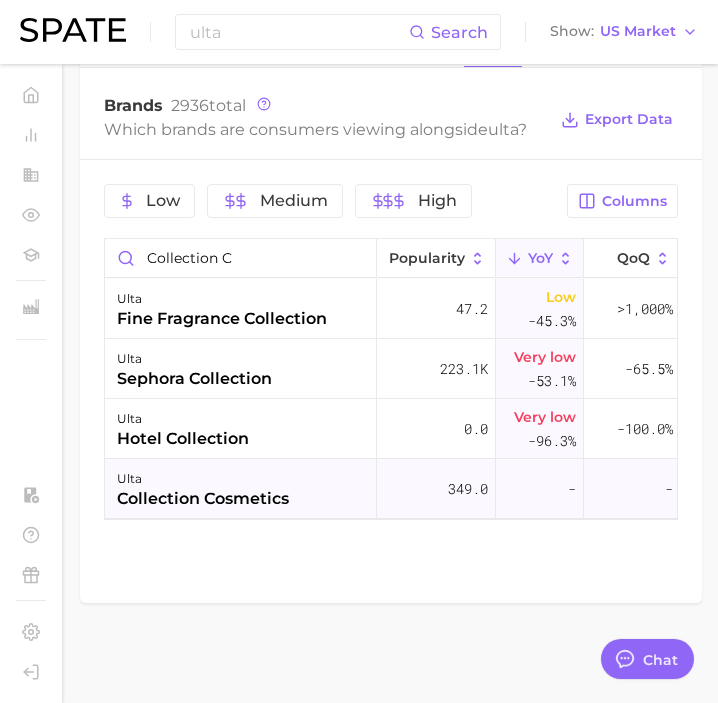 click on "collection cosmetics" at bounding box center [203, 499] 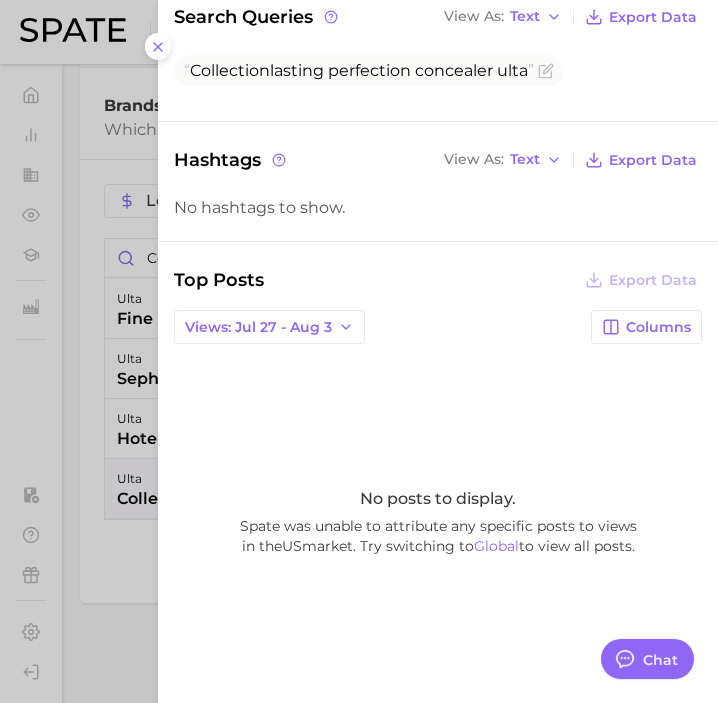 scroll, scrollTop: 235, scrollLeft: 0, axis: vertical 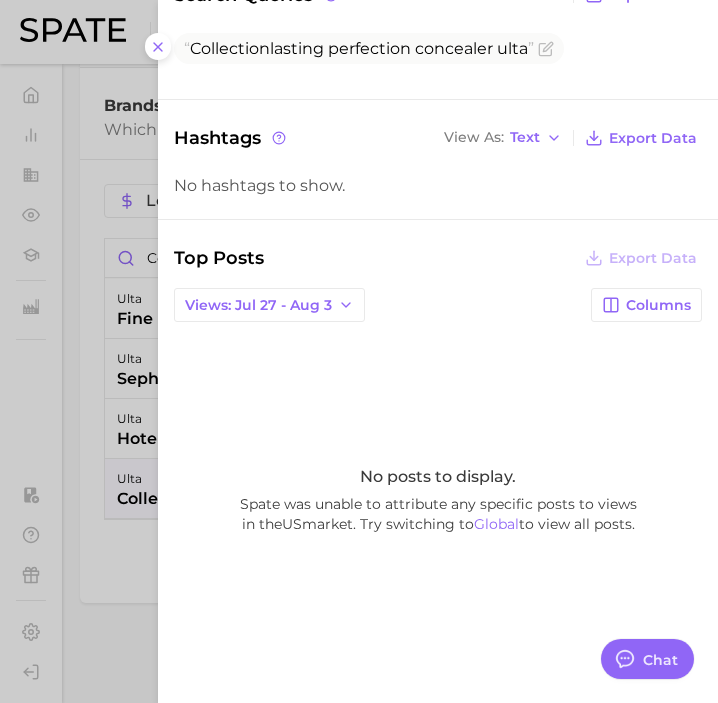 click at bounding box center (359, 351) 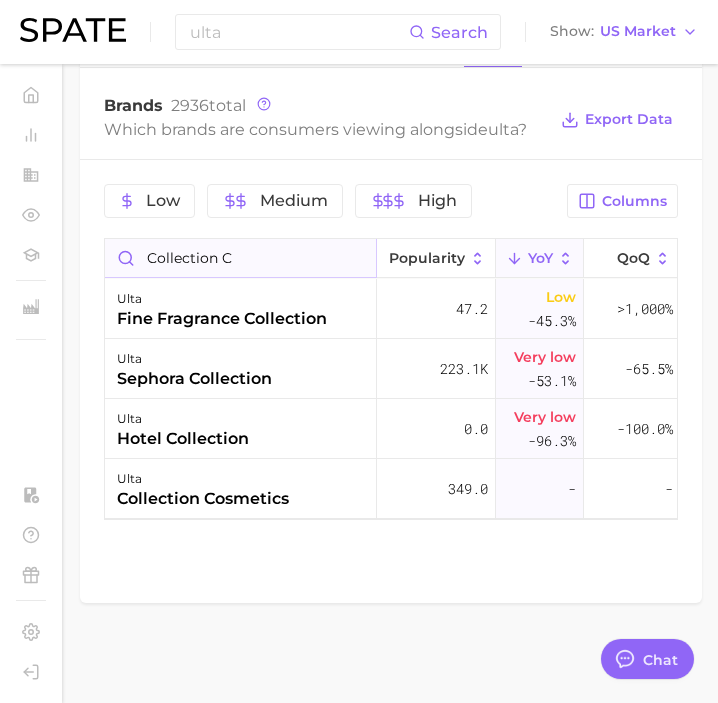 click on "collection c" at bounding box center (240, 258) 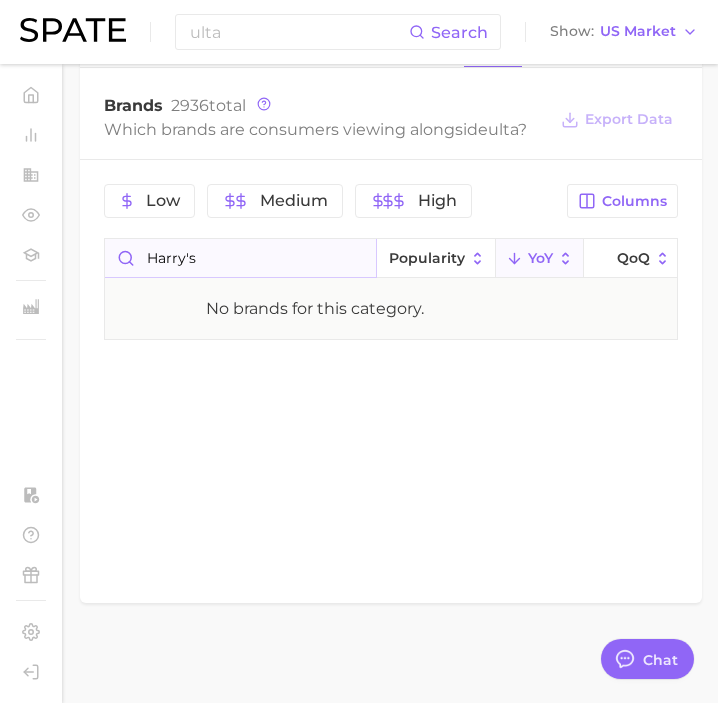 click on "harry's" at bounding box center (240, 258) 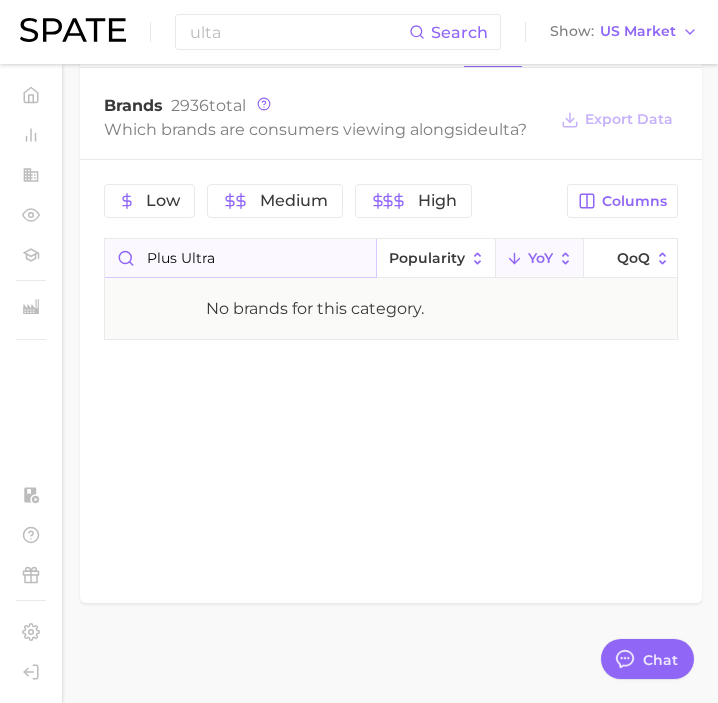 click on "plus ultra" at bounding box center [240, 258] 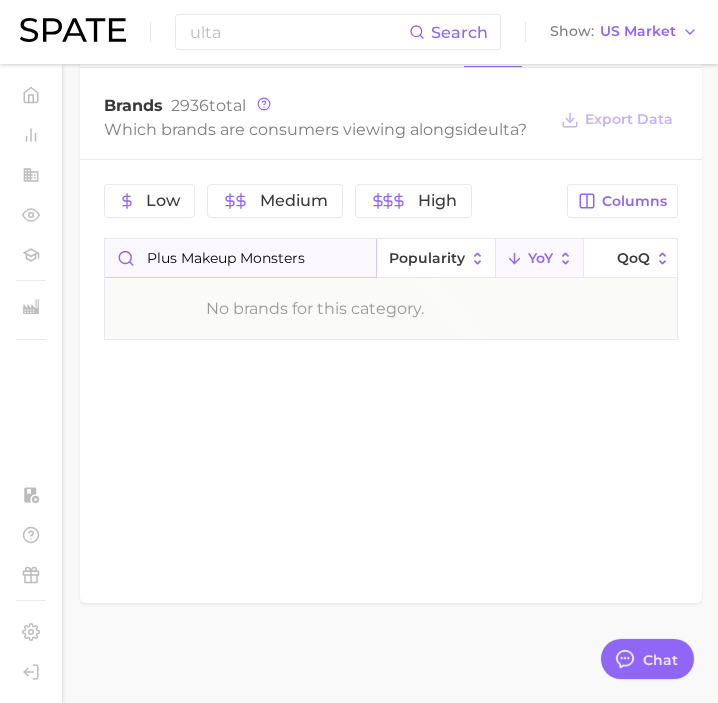 click on "plus makeup monsters" at bounding box center (240, 258) 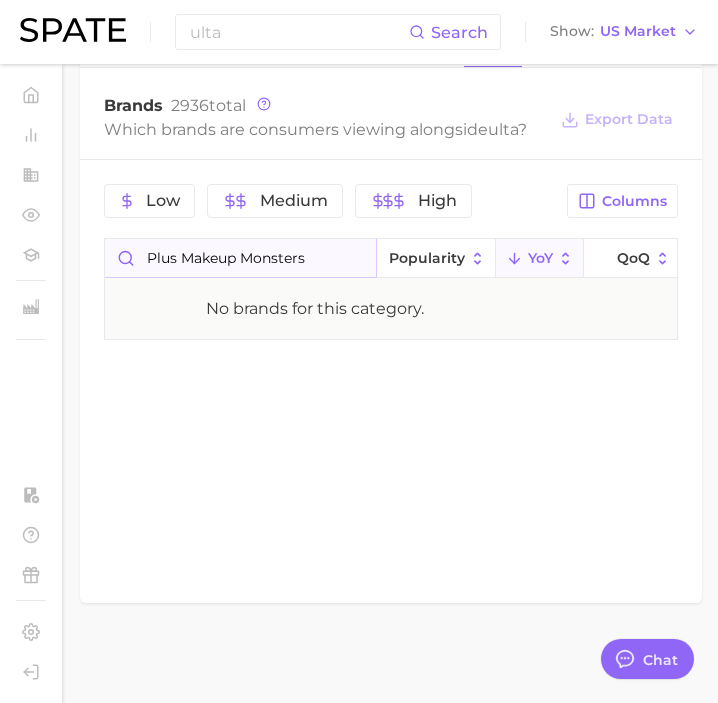 click on "plus makeup monsters" at bounding box center [240, 258] 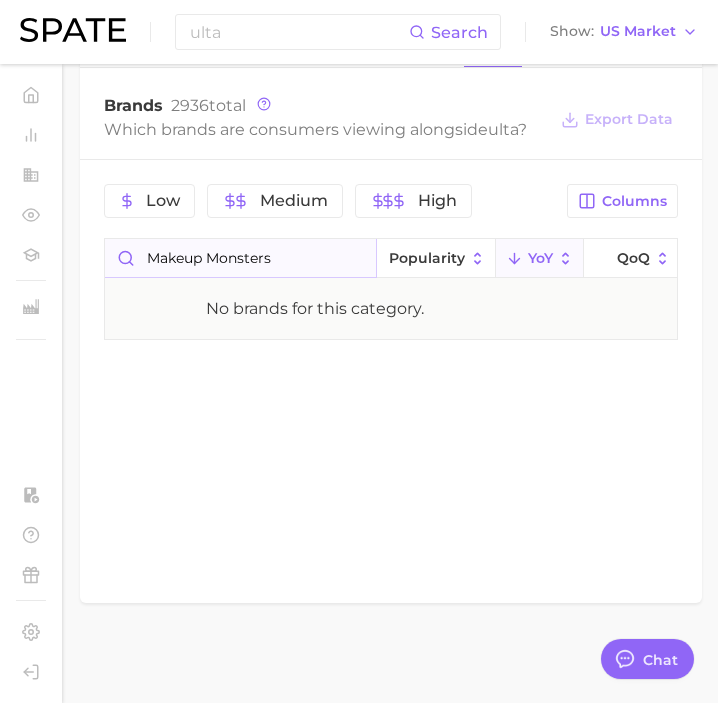 click on "makeup monsters" at bounding box center (240, 258) 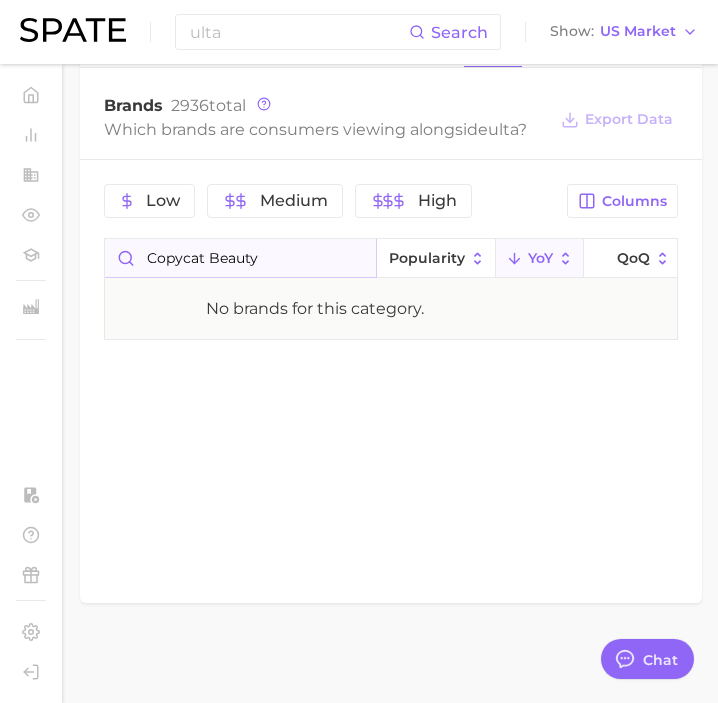 type on "copycat beauty" 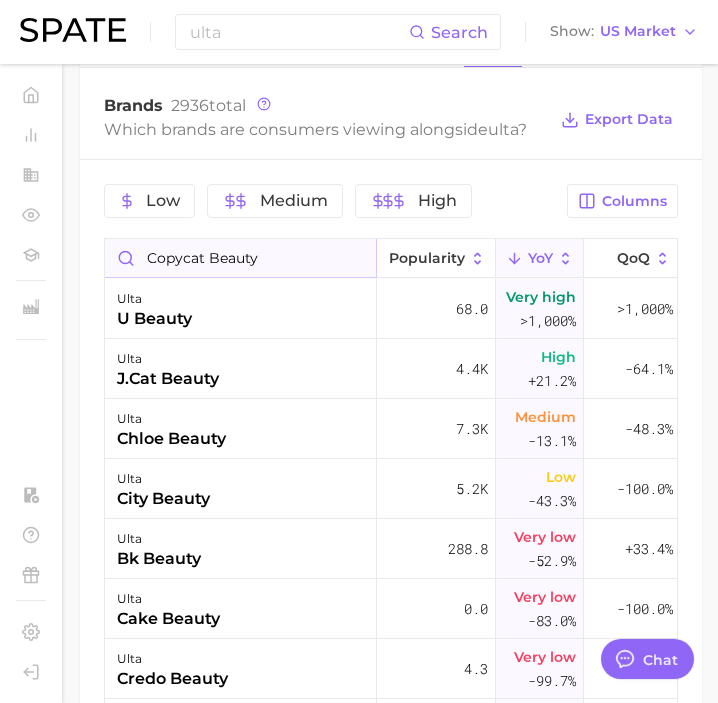 drag, startPoint x: 266, startPoint y: 250, endPoint x: 216, endPoint y: 250, distance: 50 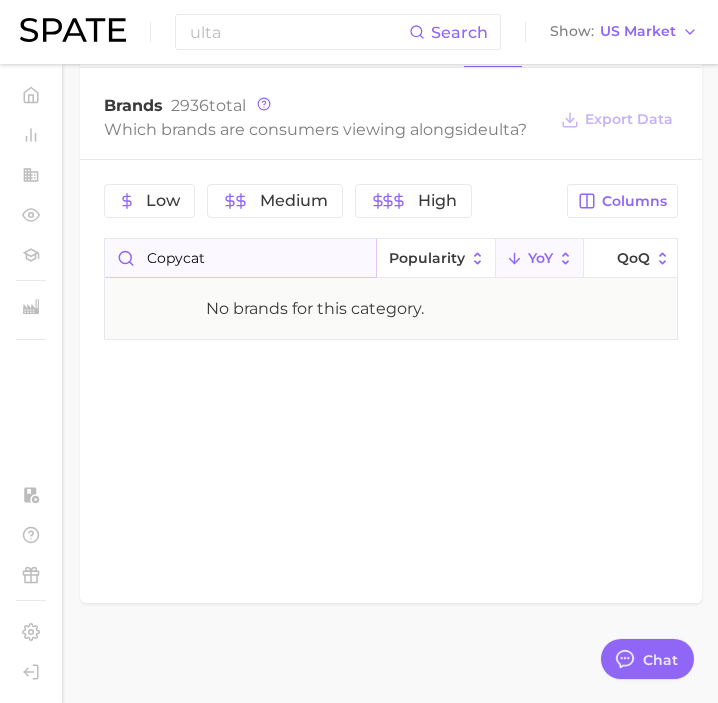 click on "copycat" at bounding box center [240, 258] 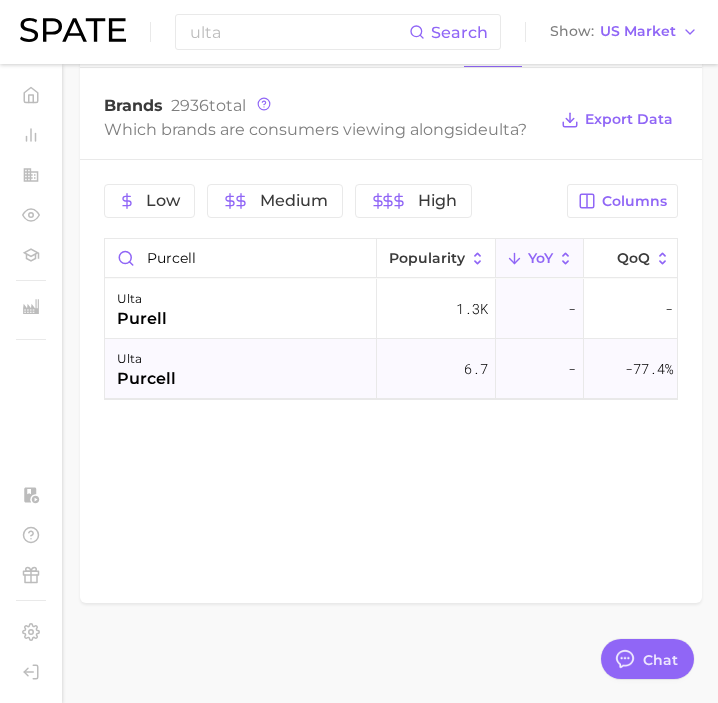 click on "ulta purcell" at bounding box center [241, 369] 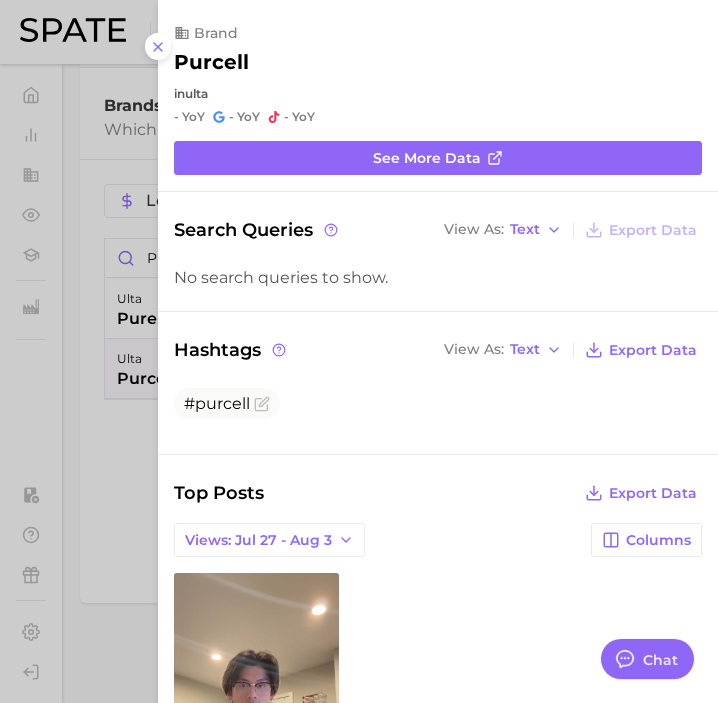 scroll, scrollTop: 0, scrollLeft: 0, axis: both 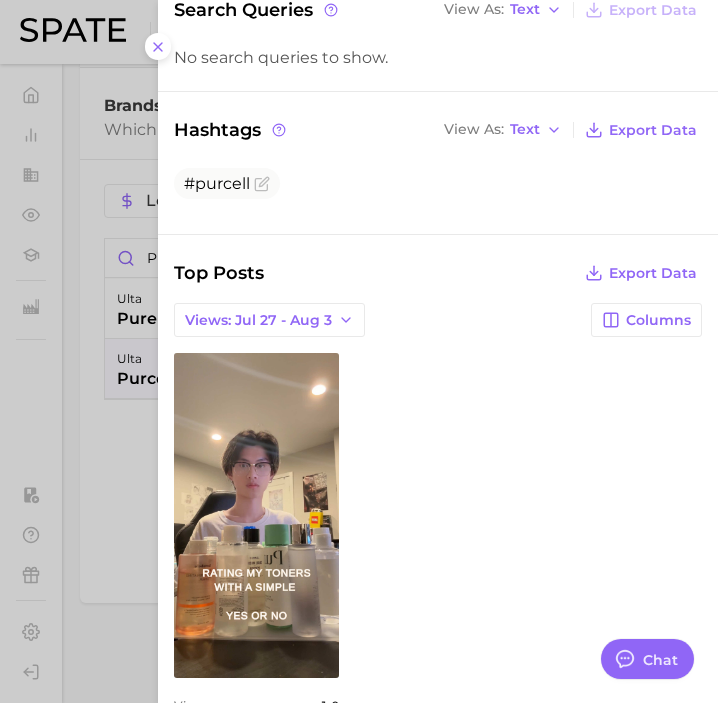 click at bounding box center [359, 351] 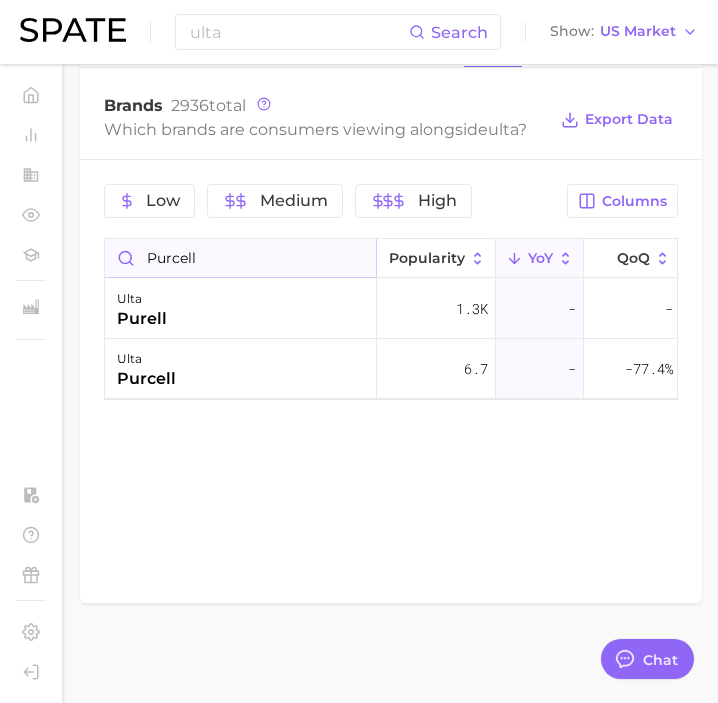 click on "purcell" at bounding box center [240, 258] 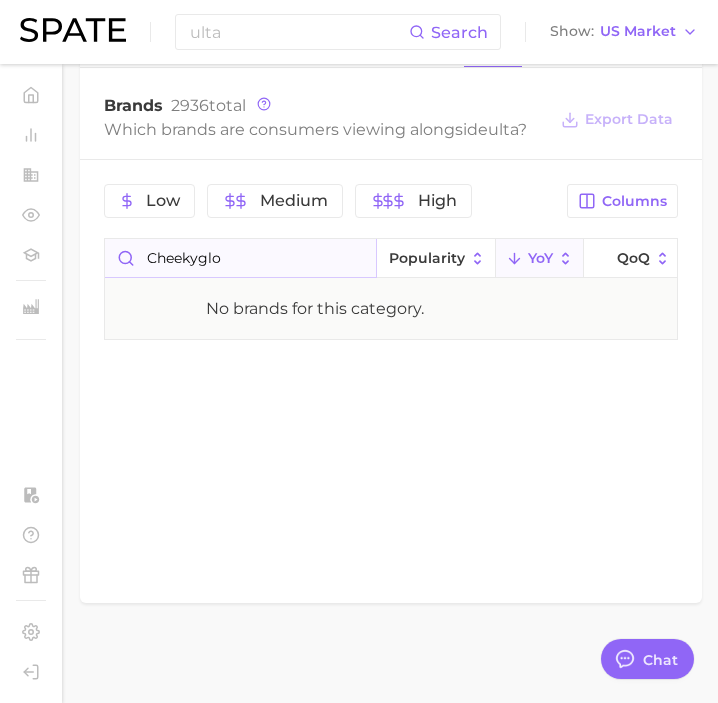 type on "cheekyglo" 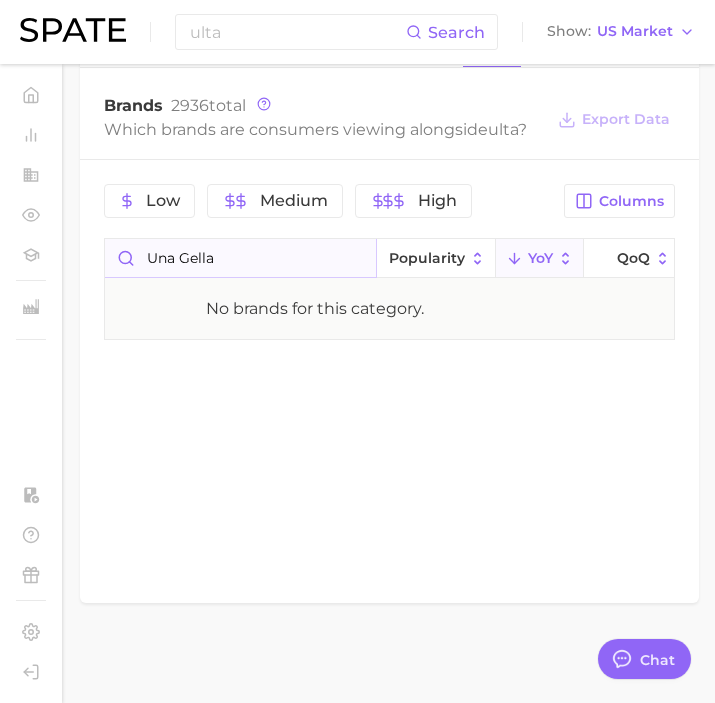 type on "una gella" 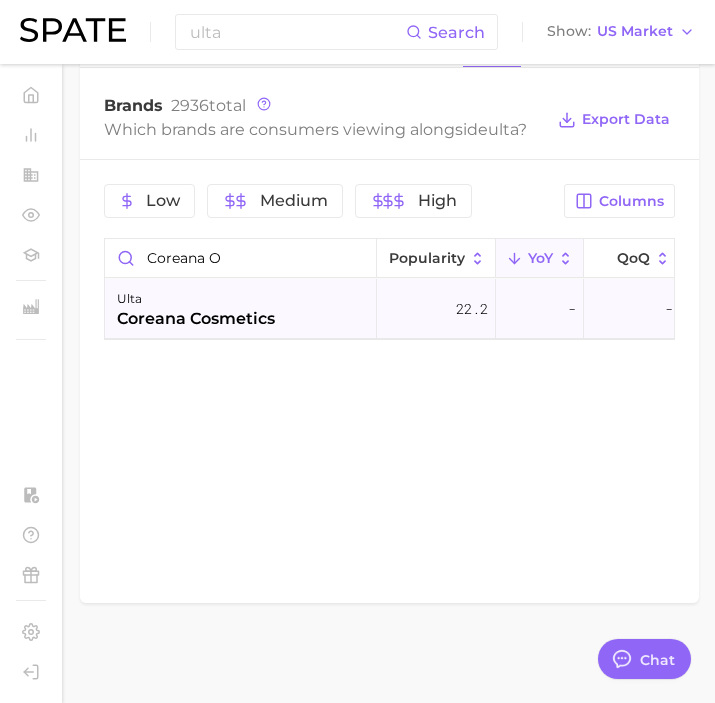 click on "ulta coreana cosmetics" at bounding box center [241, 309] 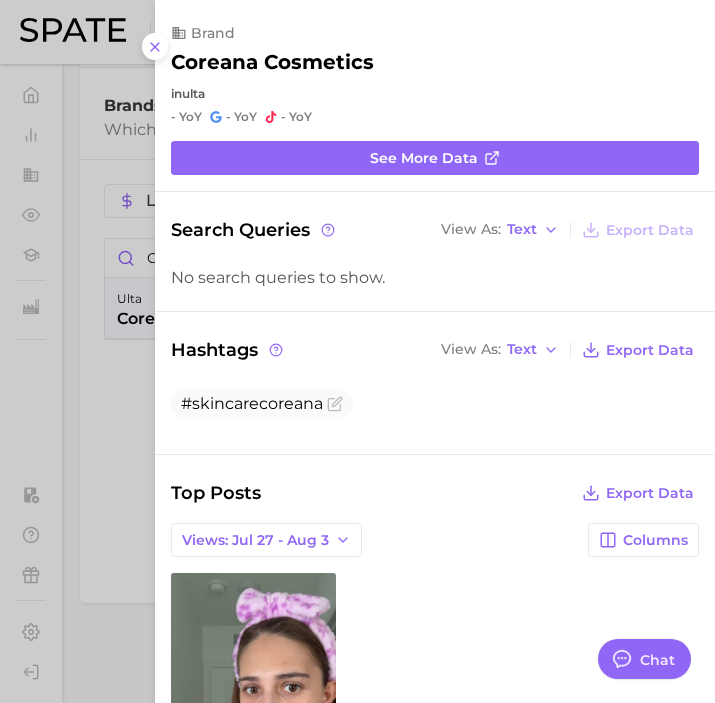 scroll, scrollTop: 0, scrollLeft: 0, axis: both 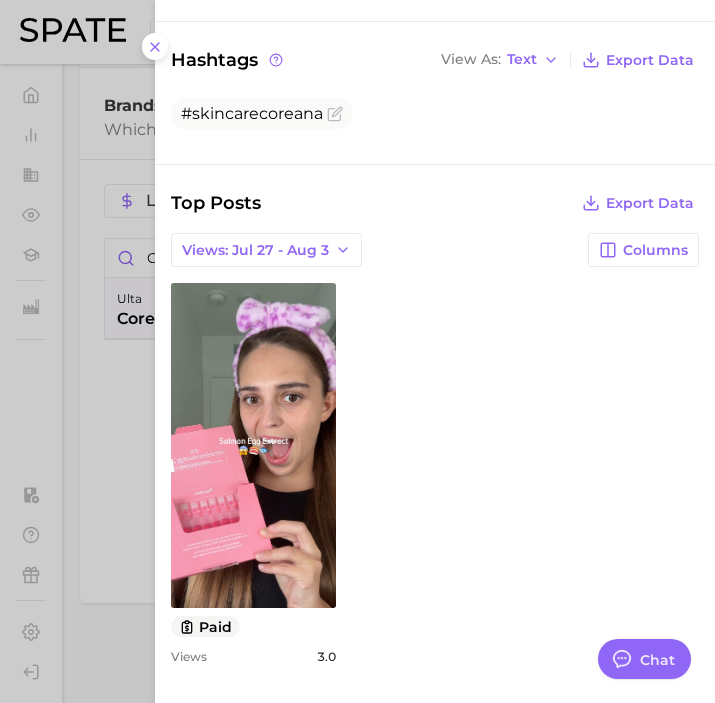click at bounding box center (357, 351) 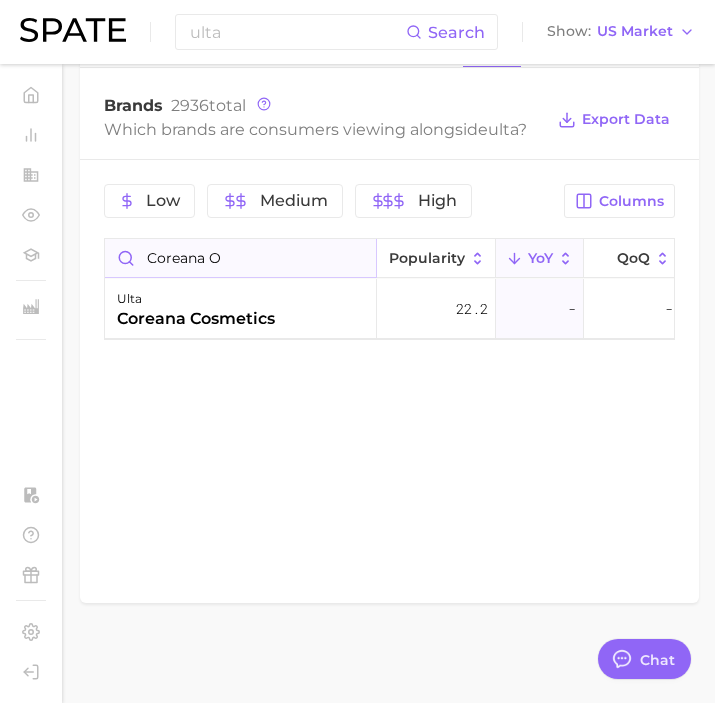 click on "coreana o" at bounding box center [240, 258] 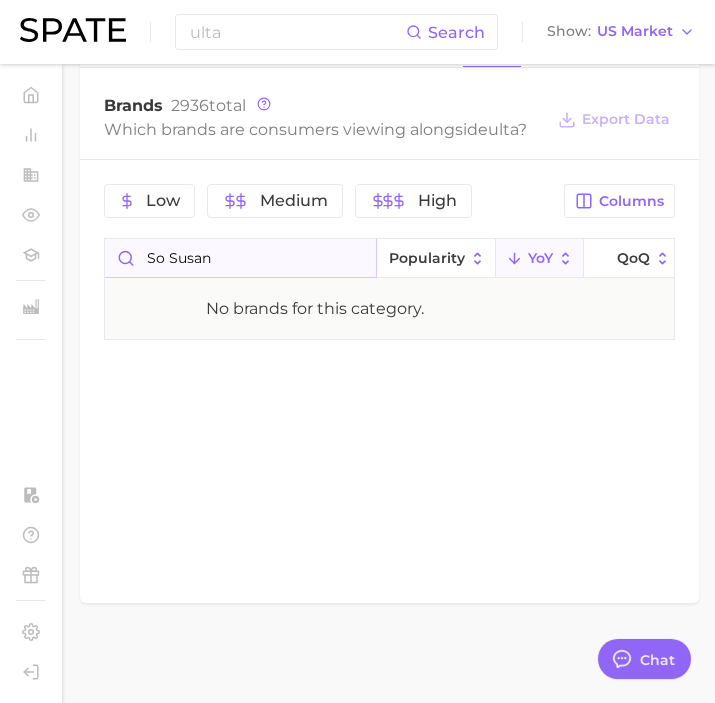 click on "so susan" at bounding box center [240, 258] 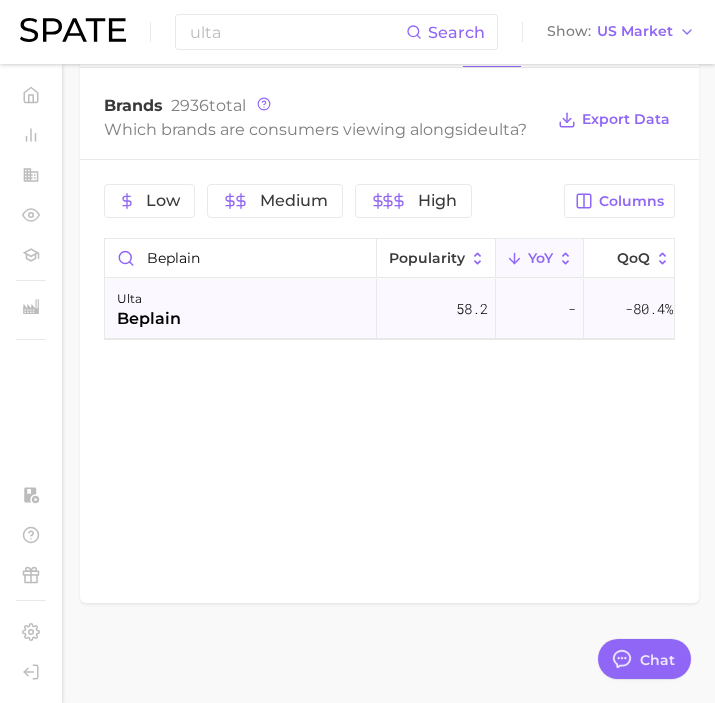click on "ulta beplain" at bounding box center (241, 309) 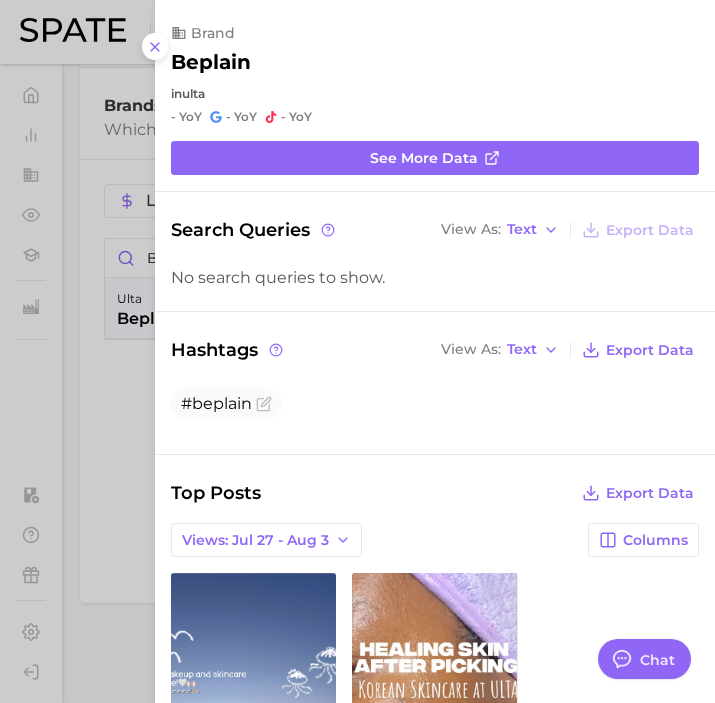 scroll, scrollTop: 0, scrollLeft: 0, axis: both 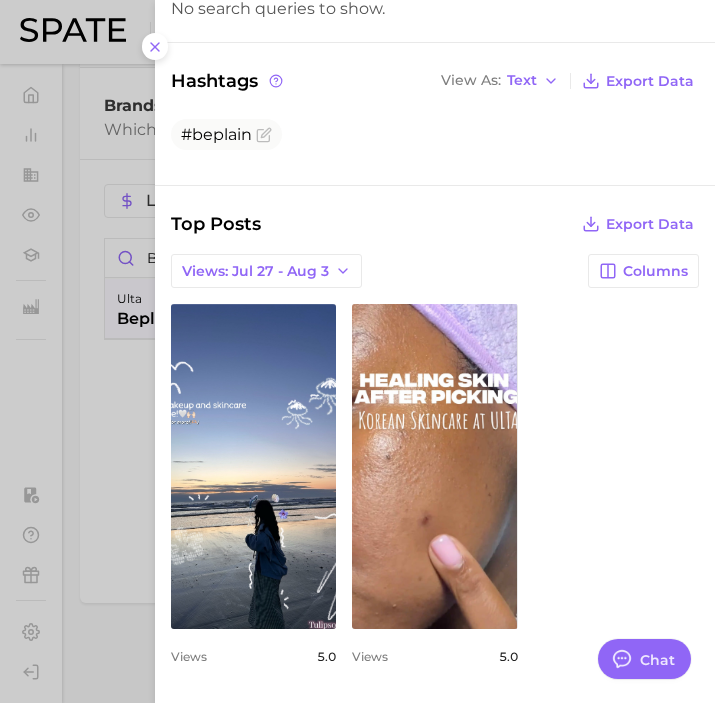click at bounding box center [357, 351] 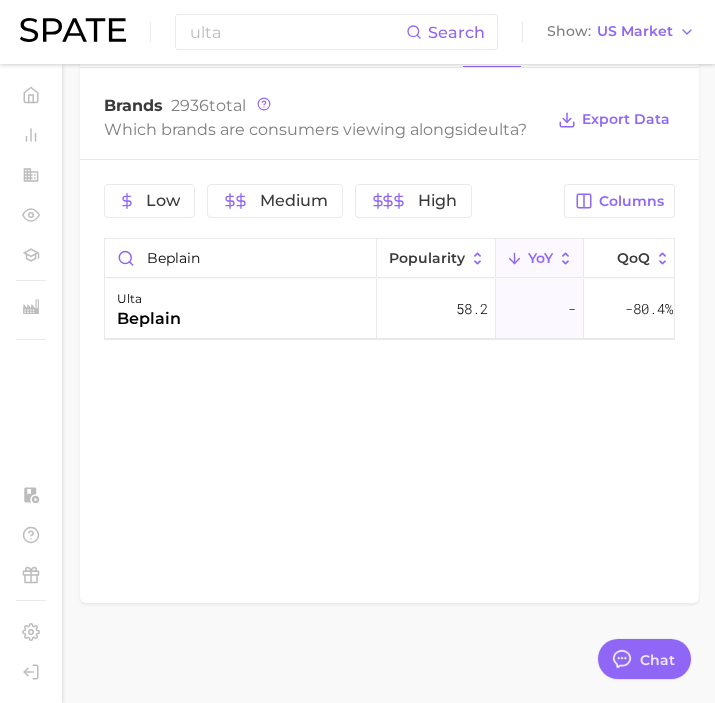 scroll, scrollTop: 0, scrollLeft: 0, axis: both 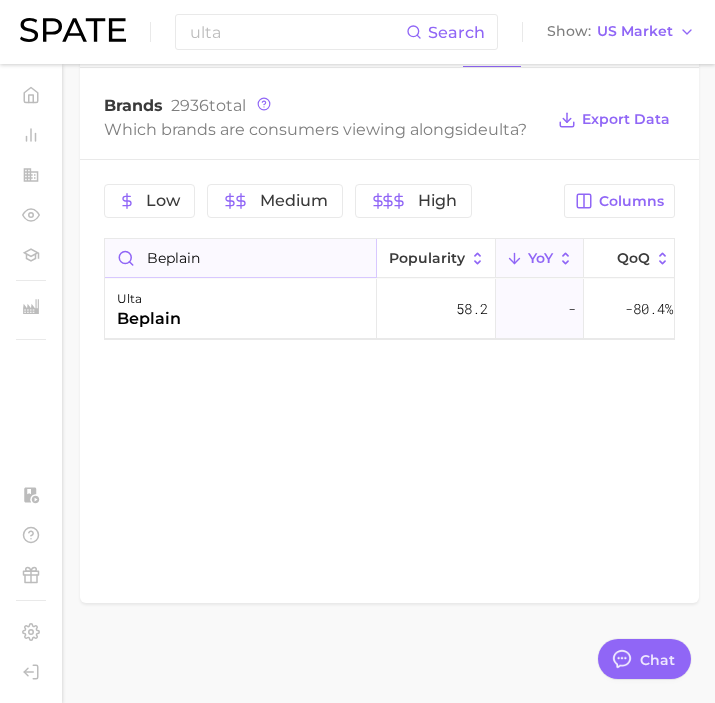 click on "beplain" at bounding box center [240, 258] 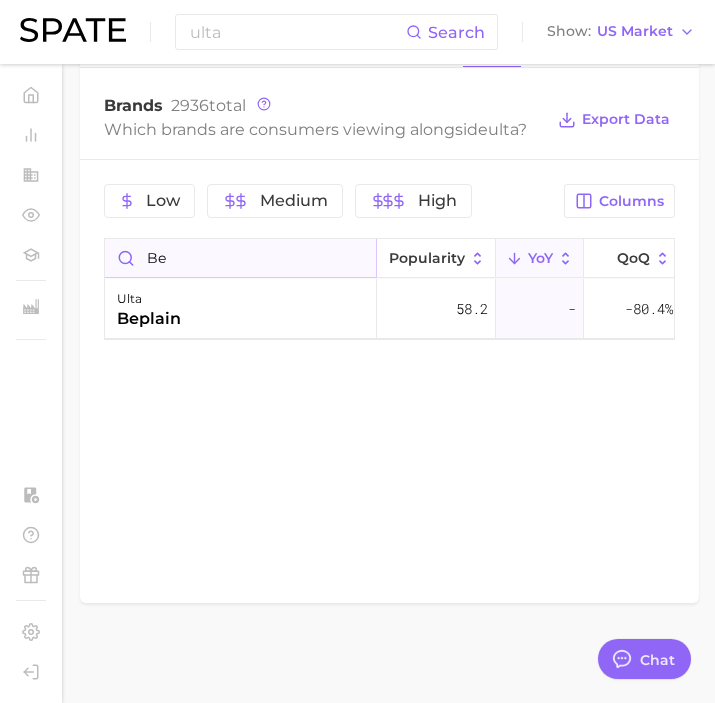 type on "b" 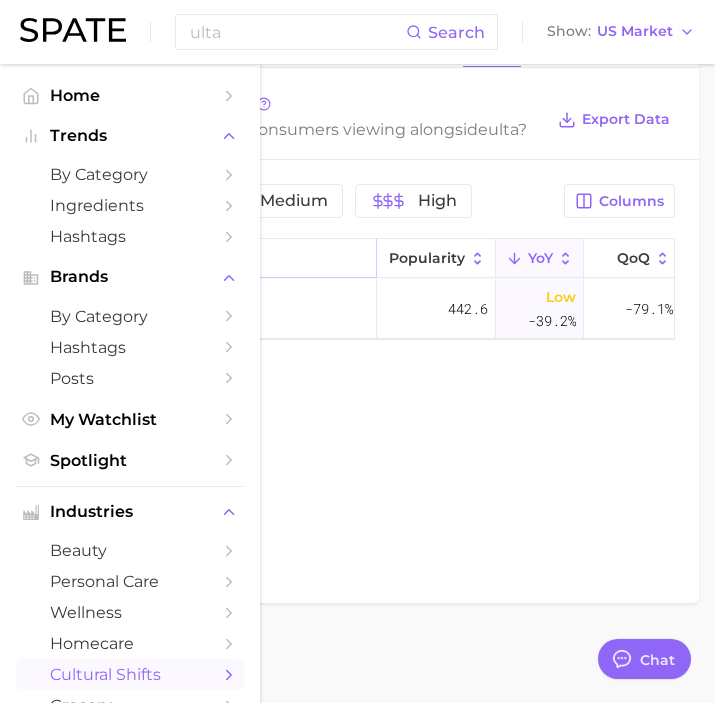 type on "c" 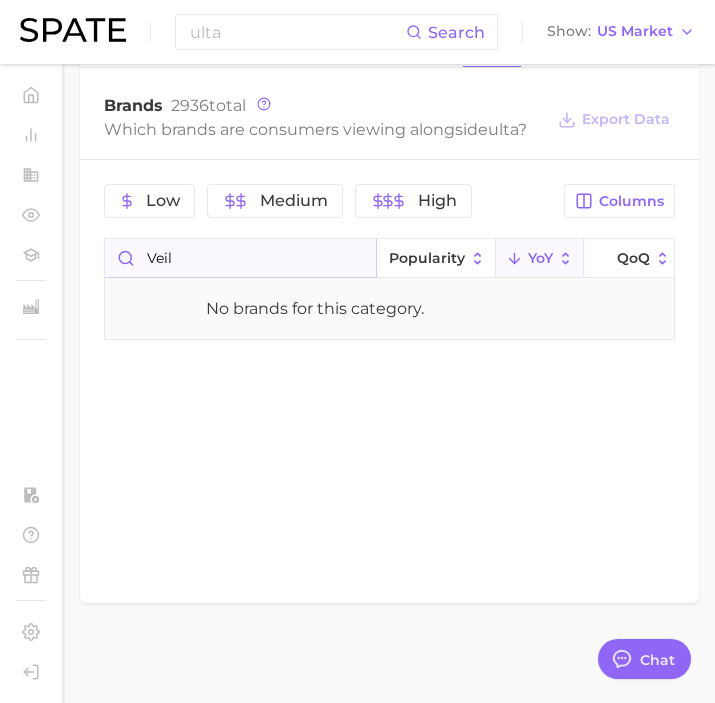 click on "veil" at bounding box center (240, 258) 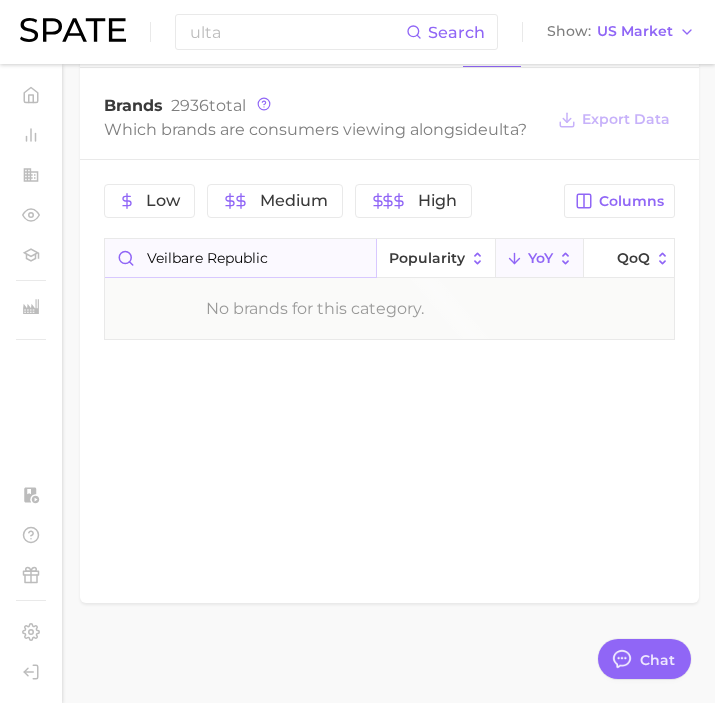 click on "veilbare republic" at bounding box center (240, 258) 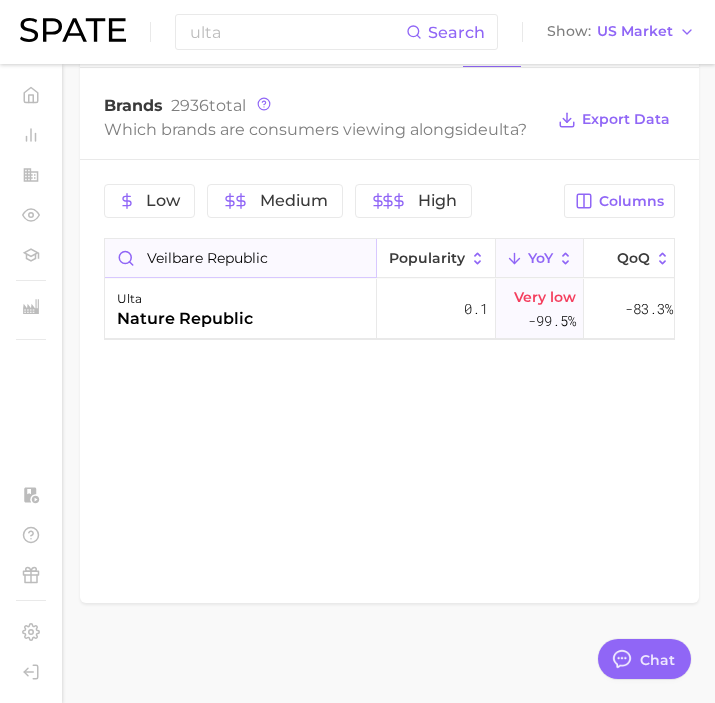 click on "veilbare republic" at bounding box center (240, 258) 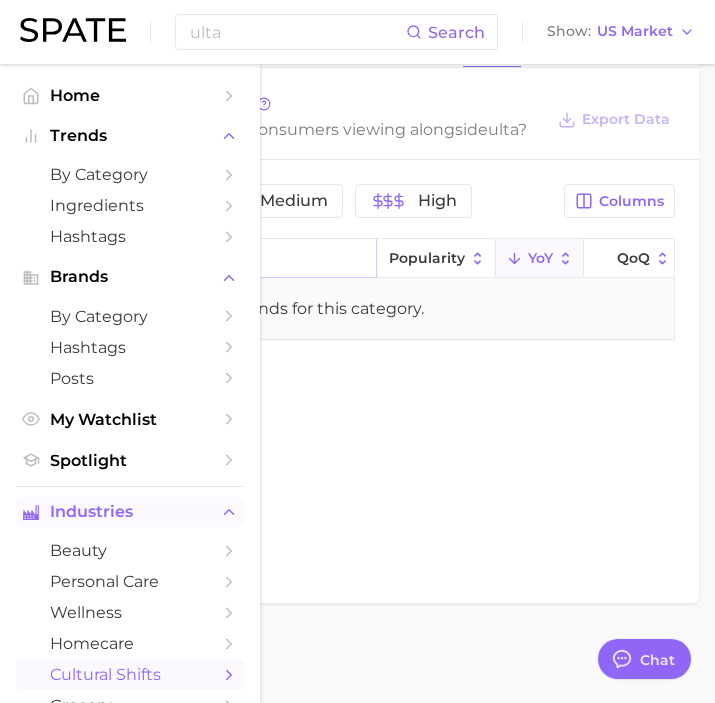 type on "bare re" 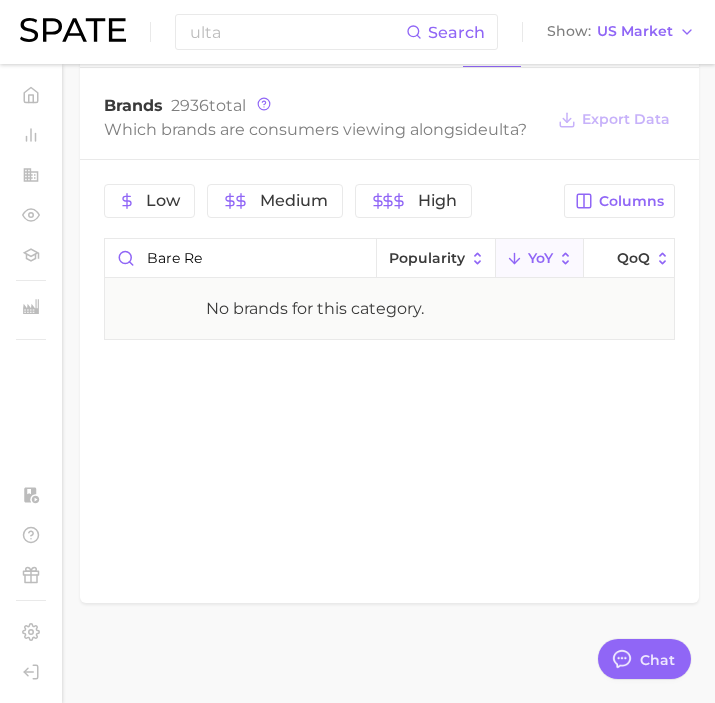 drag, startPoint x: 452, startPoint y: 259, endPoint x: 449, endPoint y: 434, distance: 175.02571 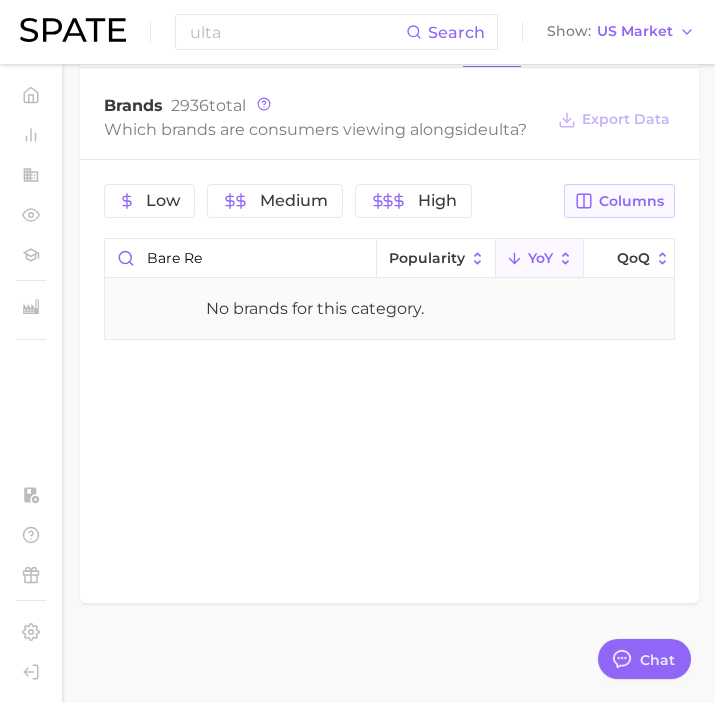 click on "Columns" at bounding box center [619, 201] 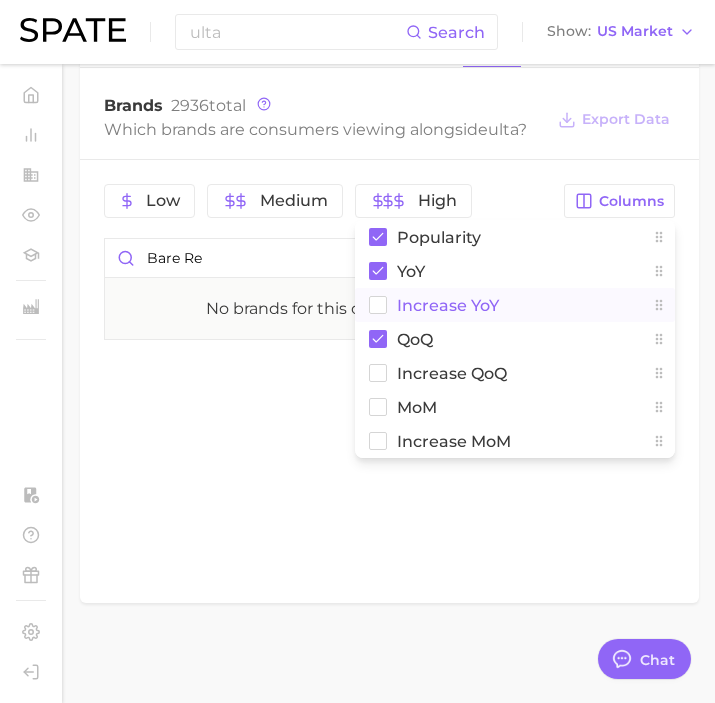 click on "Increase YoY" at bounding box center [515, 305] 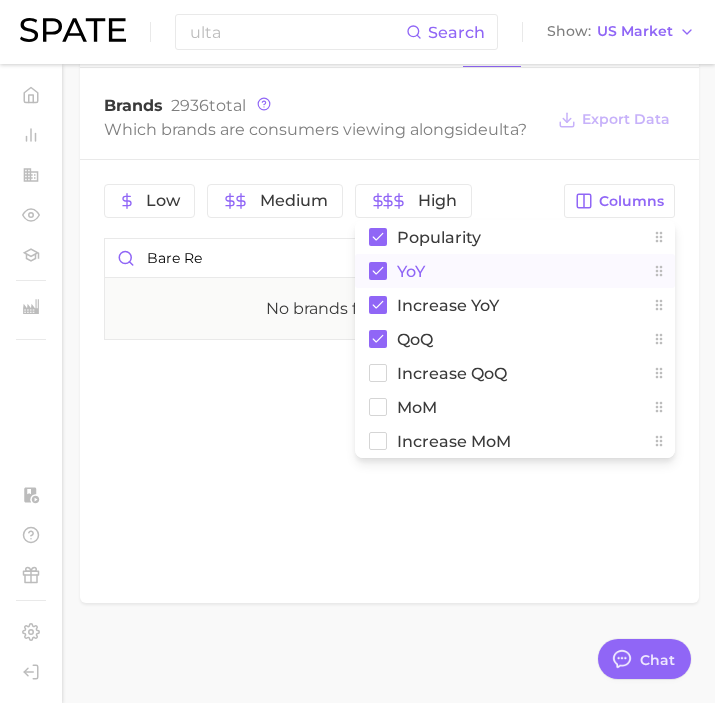click 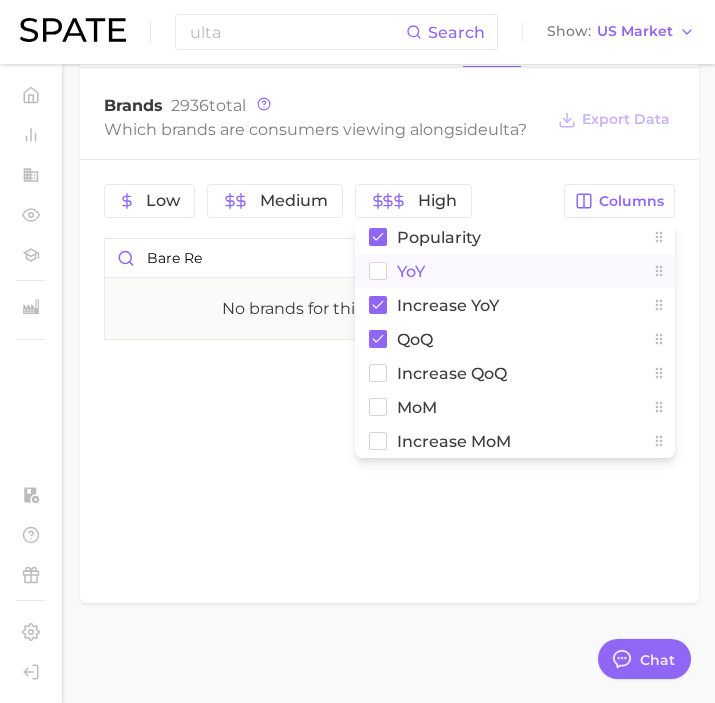 click 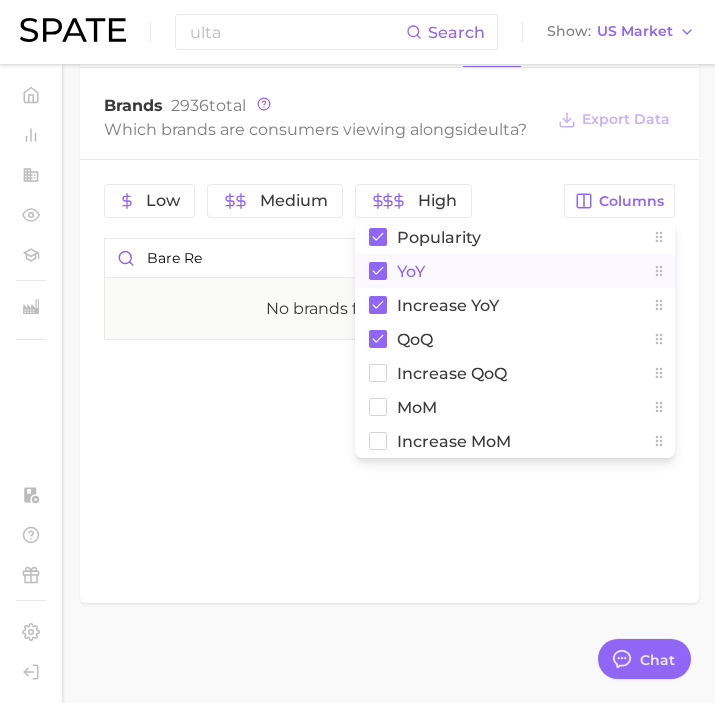 click on "related categories brands Brands 2936  total Which brands are consumers viewing alongside  ulta ? Export Data Low Medium High Columns Popularity YoY Increase YoY QoQ Increase QoQ MoM Increase MoM bare re Price Popularity YoY Increase YoY QoQ No brands for this category." at bounding box center [389, 315] 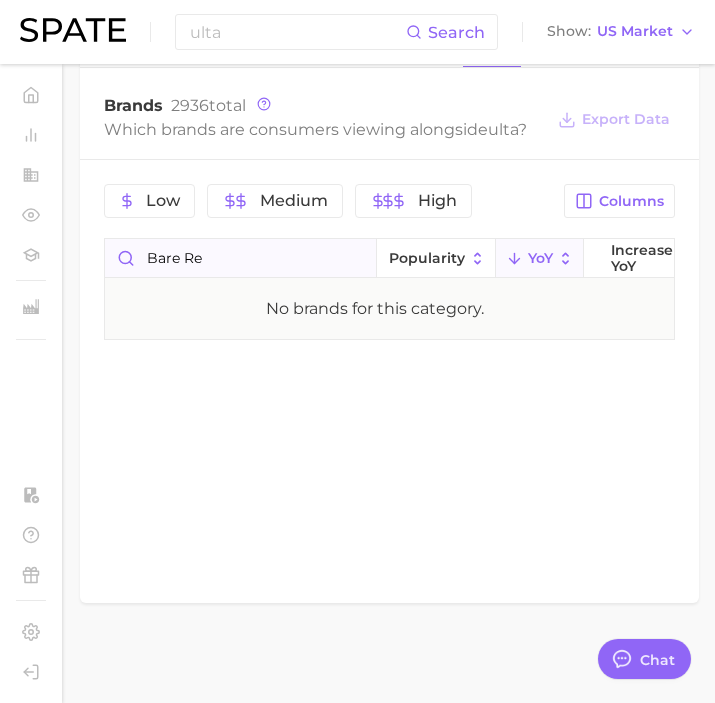 click on "bare re" at bounding box center [241, 258] 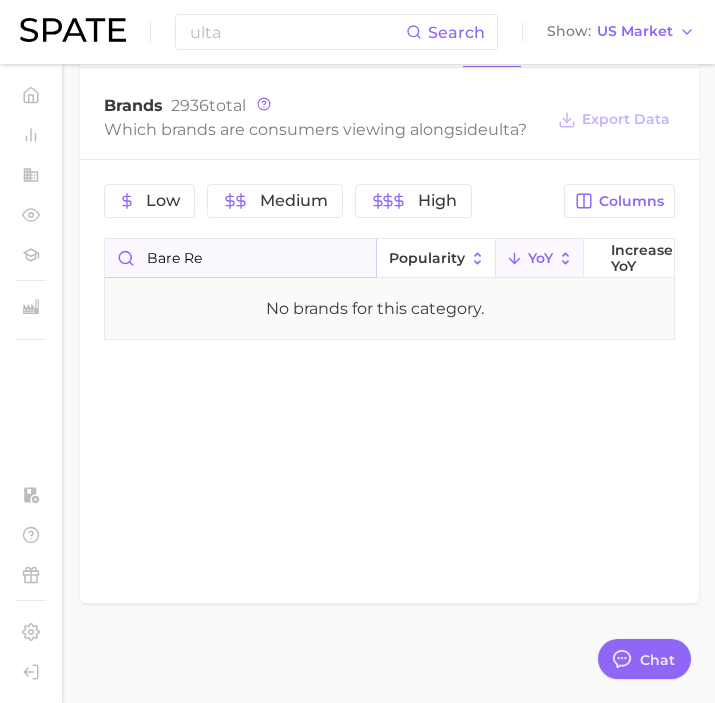 click on "bare re" at bounding box center [240, 258] 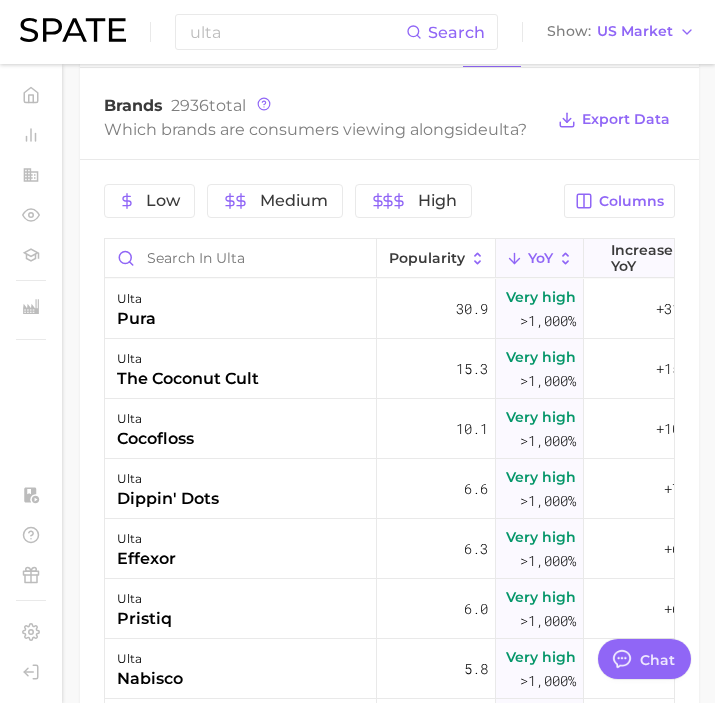 click on "Increase YoY" at bounding box center [642, 258] 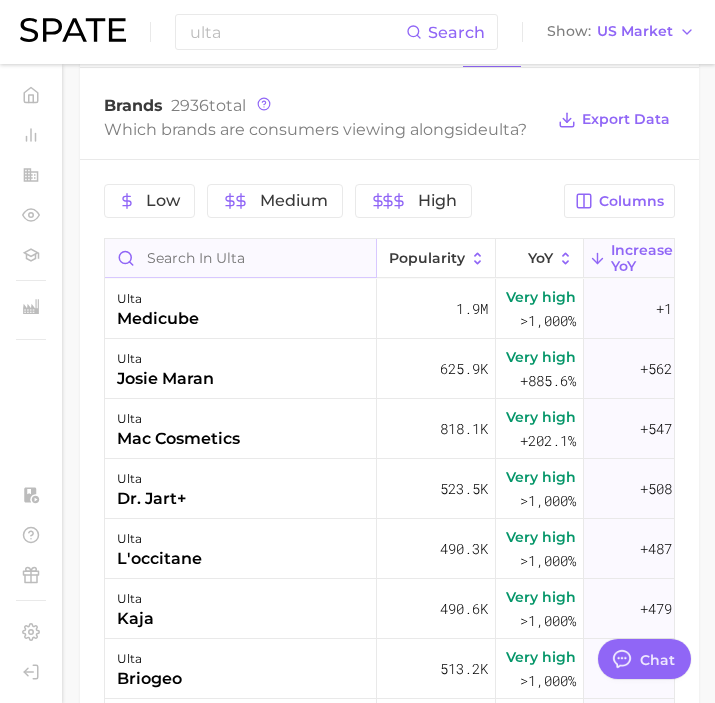 click at bounding box center (240, 258) 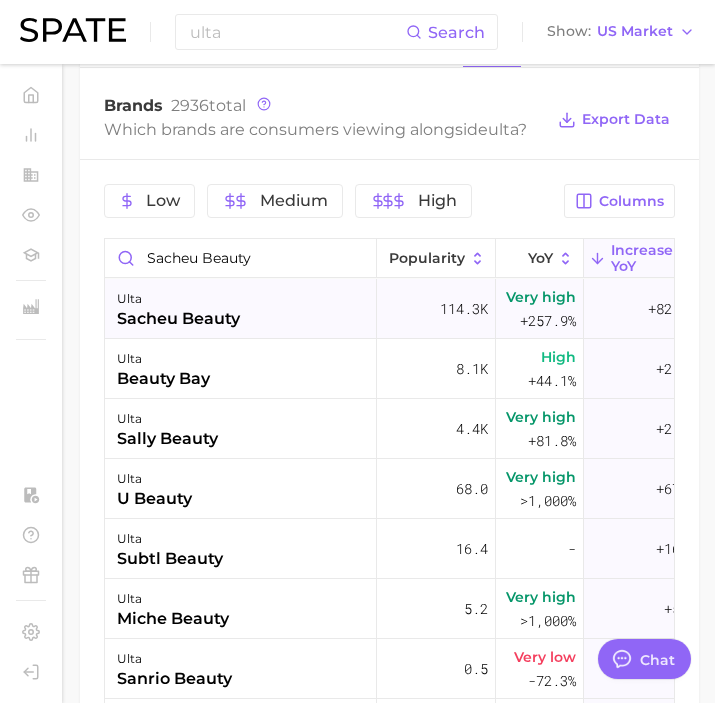 click on "sacheu beauty" at bounding box center (178, 319) 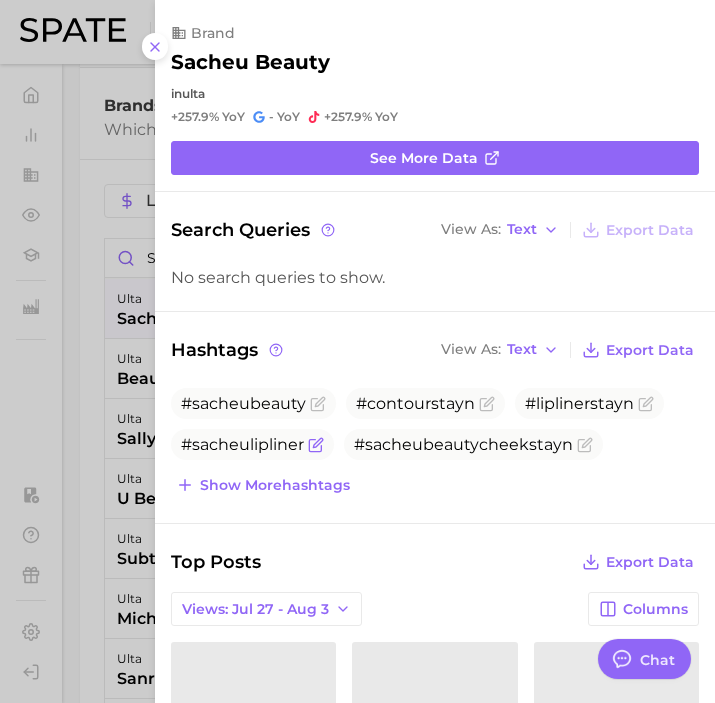scroll, scrollTop: 33, scrollLeft: 0, axis: vertical 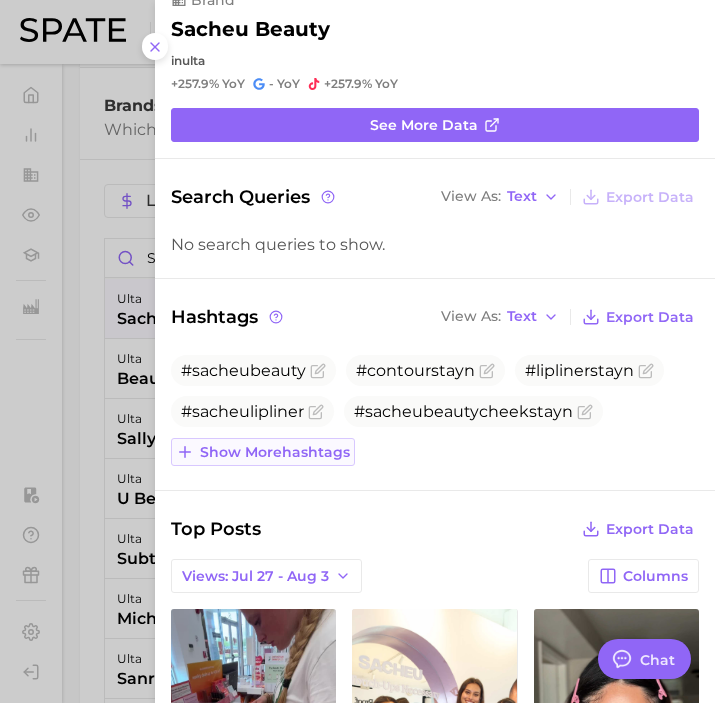 click on "Show more  hashtags" at bounding box center [275, 452] 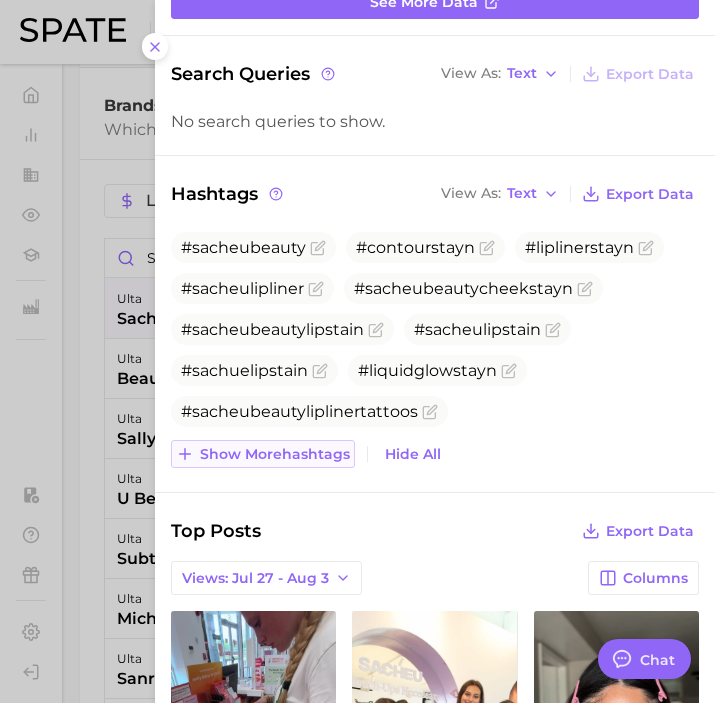 click on "Show more  hashtags" at bounding box center [263, 454] 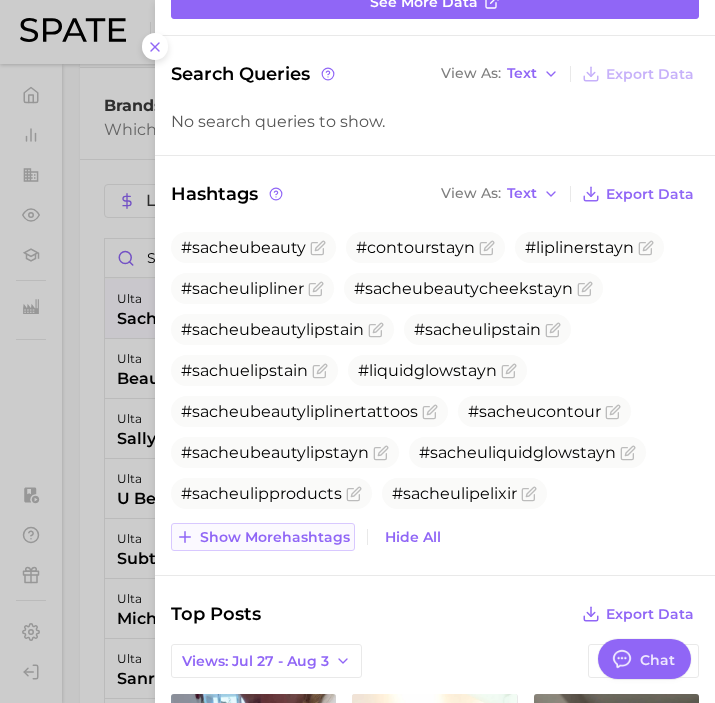 scroll, scrollTop: 247, scrollLeft: 0, axis: vertical 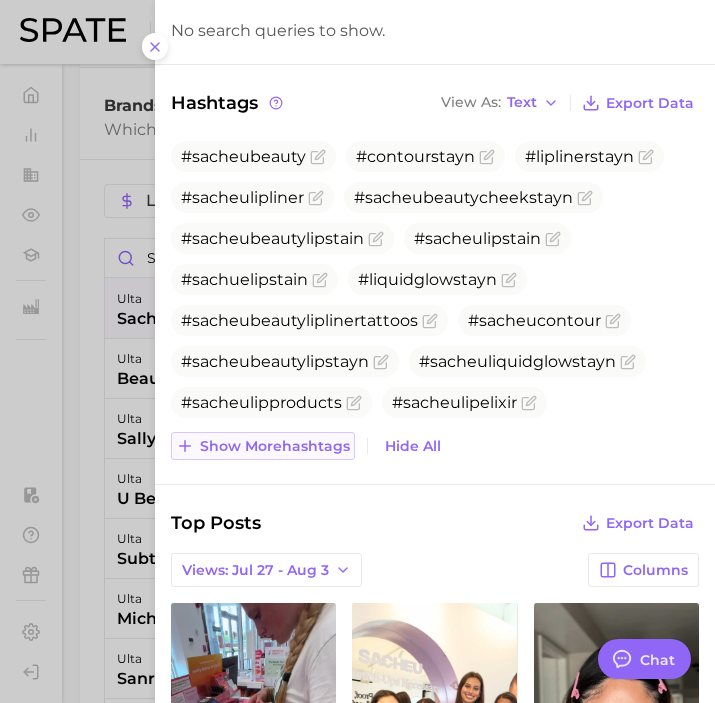 click on "Show more  hashtags" at bounding box center (275, 446) 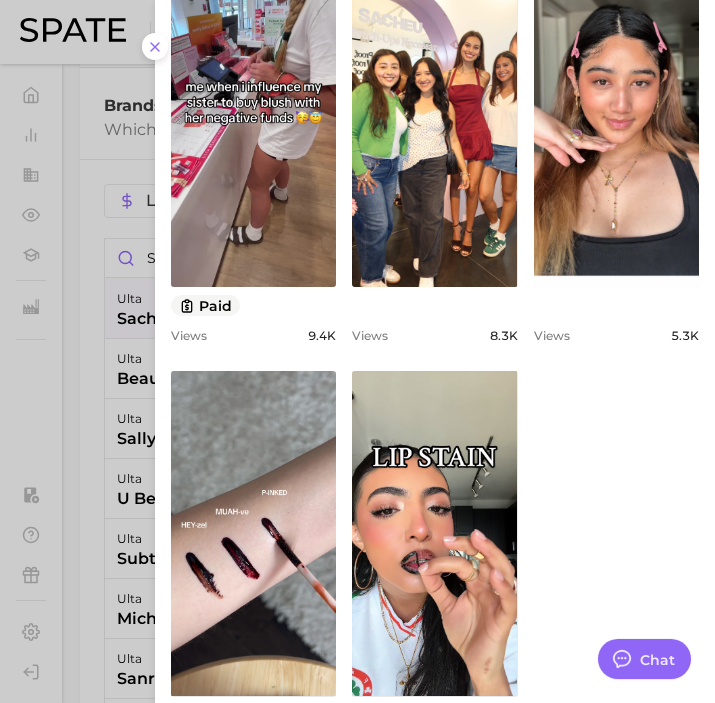 scroll, scrollTop: 1046, scrollLeft: 0, axis: vertical 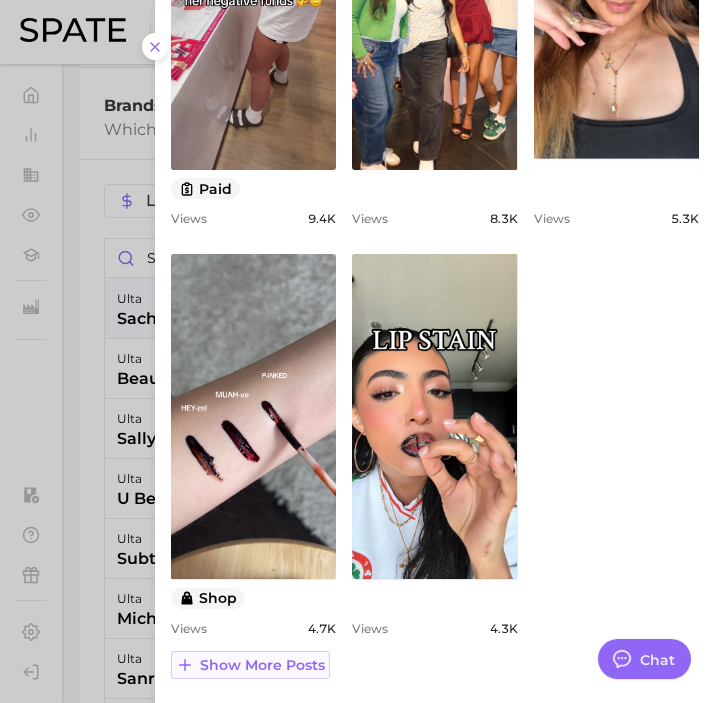 click on "Show more posts" at bounding box center (262, 665) 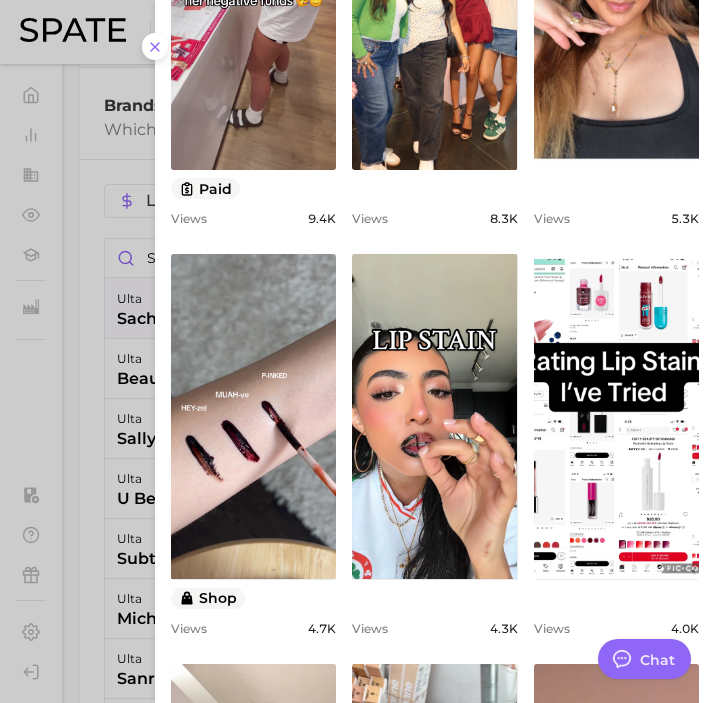 scroll, scrollTop: 0, scrollLeft: 0, axis: both 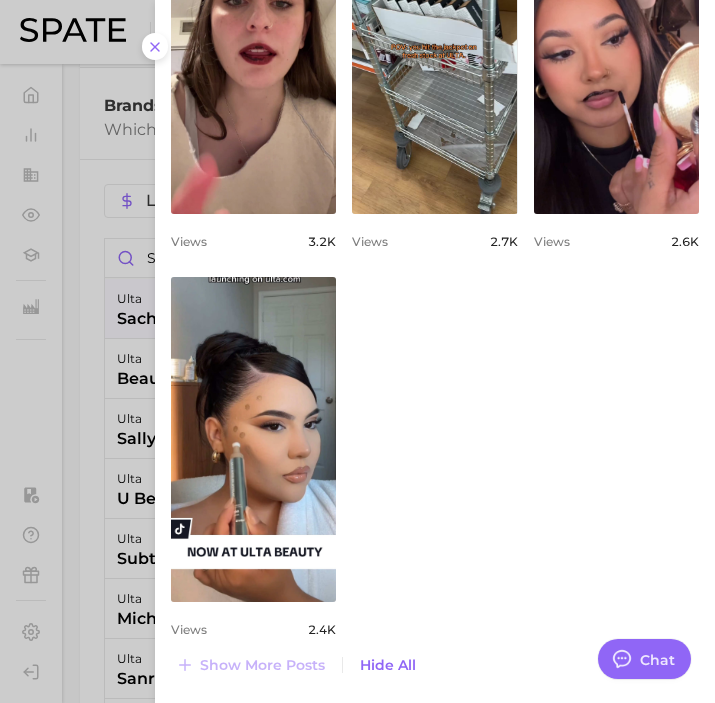 click at bounding box center (357, 351) 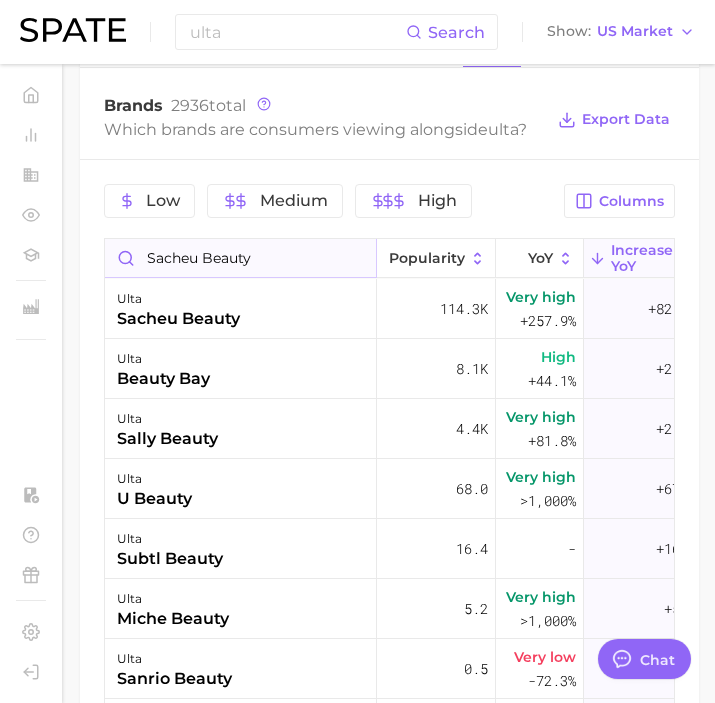 click on "sacheu beauty" at bounding box center [240, 258] 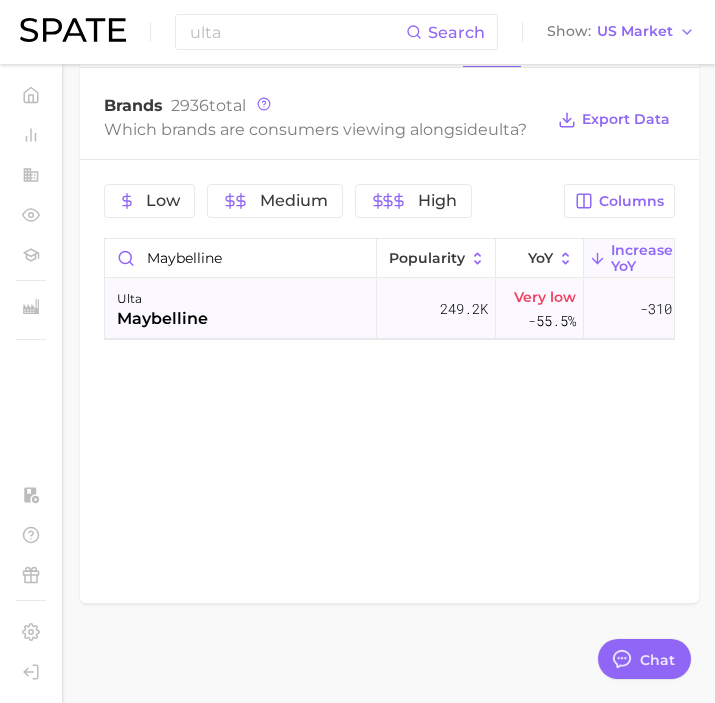 click on "ulta maybelline" at bounding box center [241, 309] 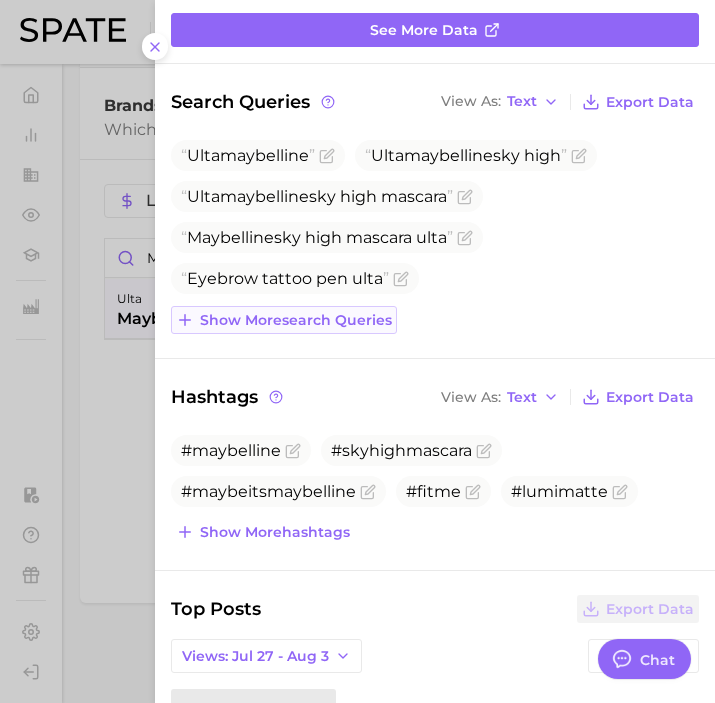 scroll, scrollTop: 502, scrollLeft: 0, axis: vertical 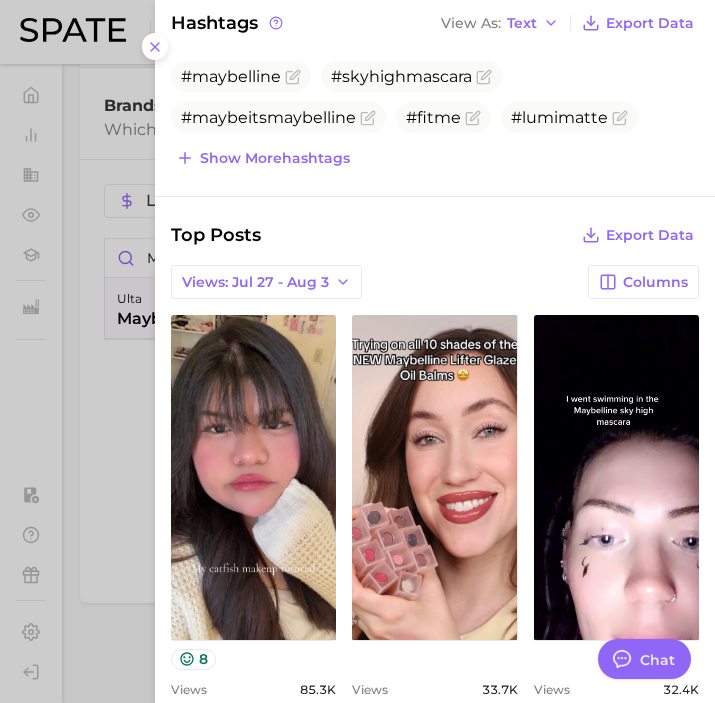 click at bounding box center (357, 351) 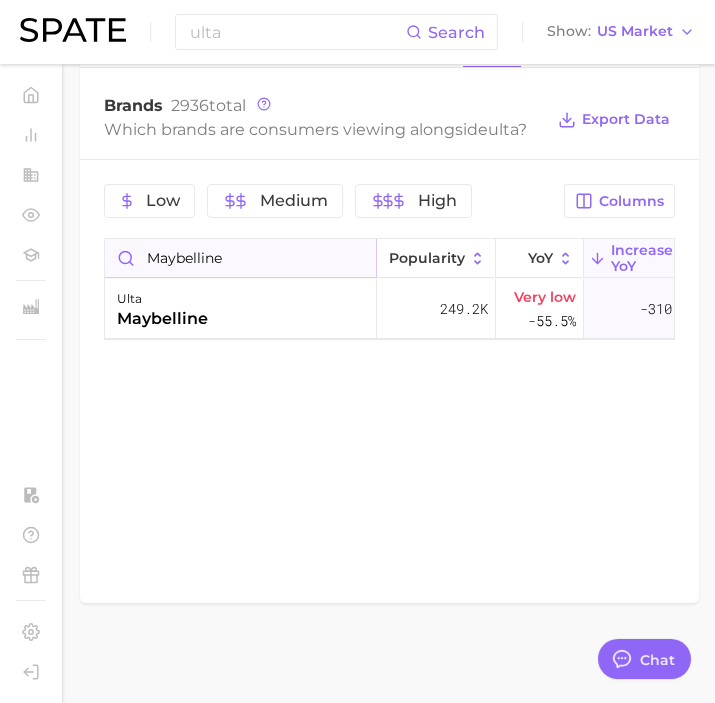 click on "maybelline" at bounding box center [240, 258] 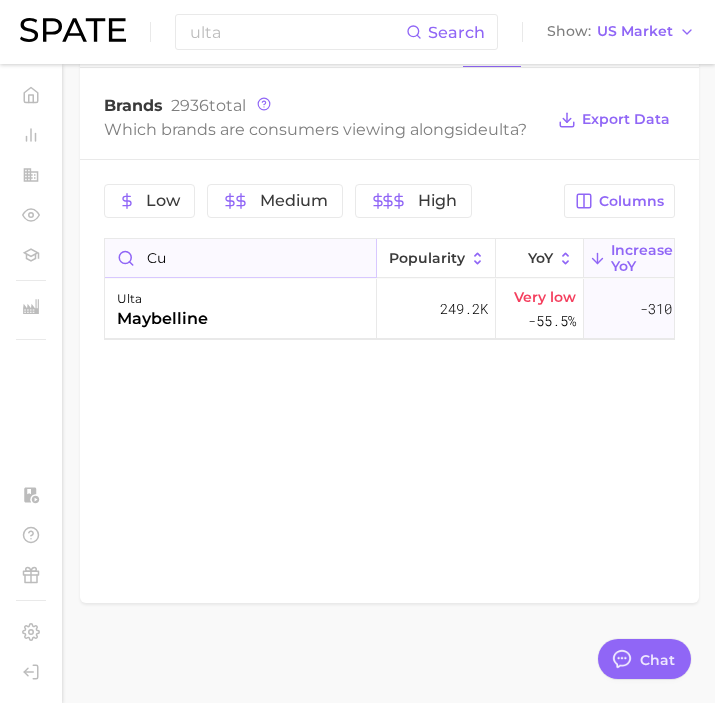 type on "c" 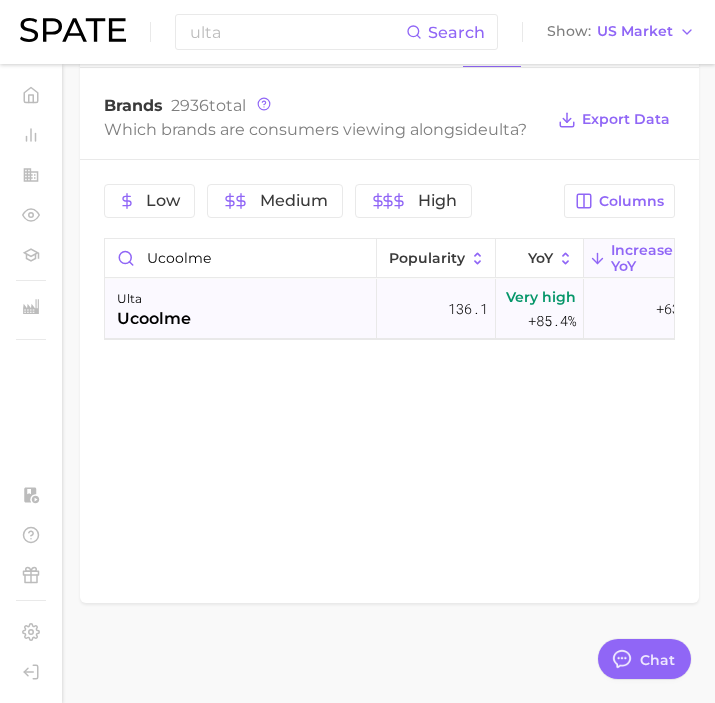 click on "ulta ucoolme" at bounding box center [241, 309] 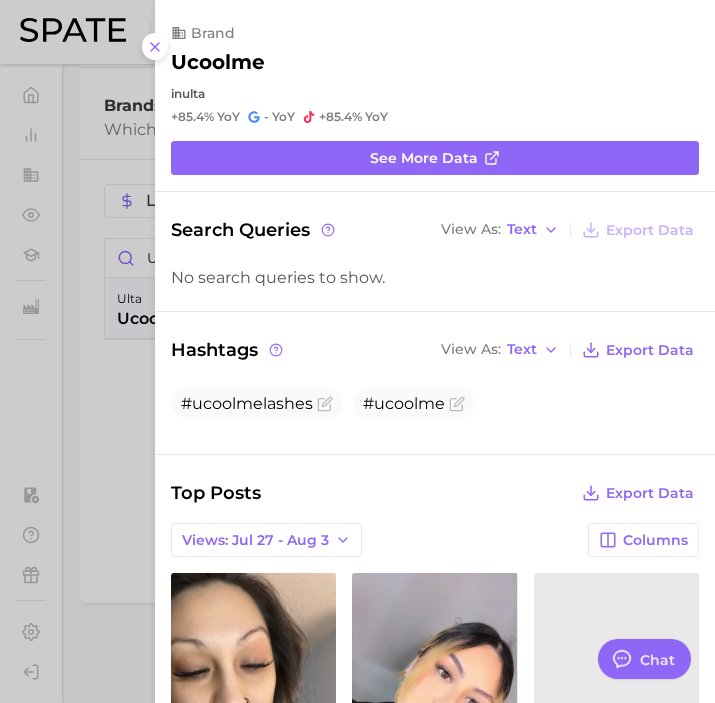 scroll, scrollTop: 0, scrollLeft: 0, axis: both 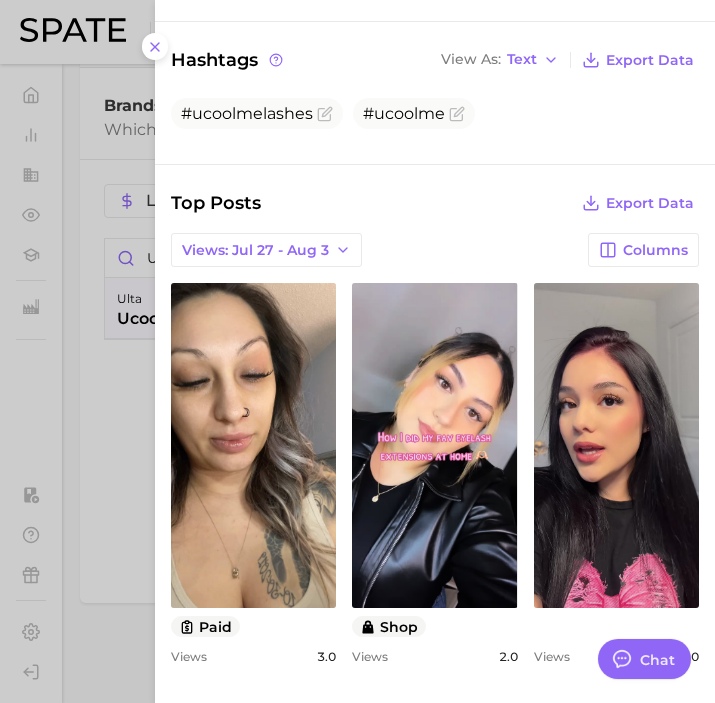 click at bounding box center [357, 351] 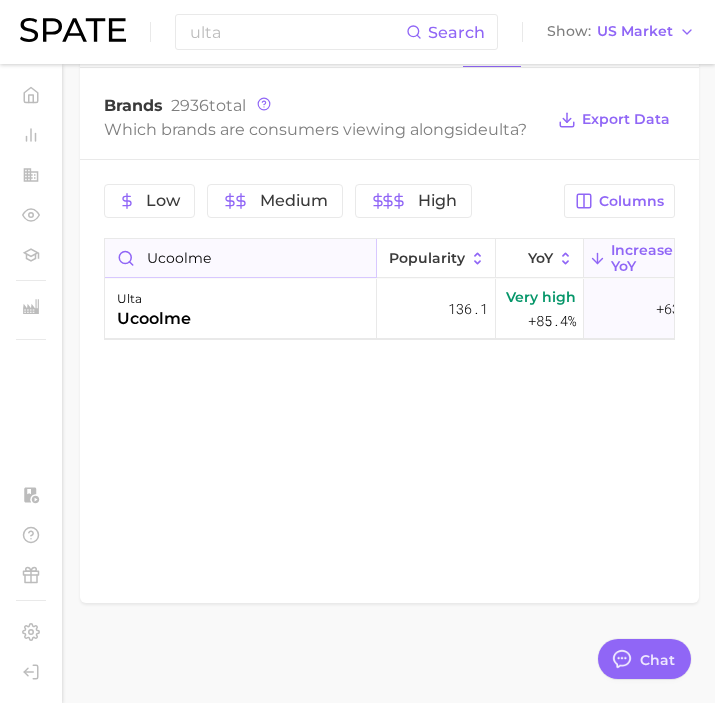click on "ucoolme" at bounding box center (240, 258) 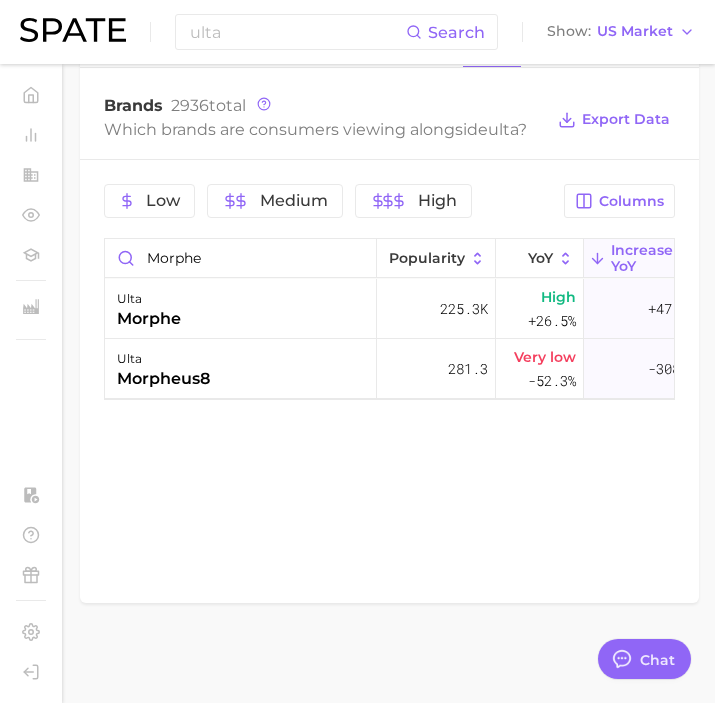 click on "ulta morphe" at bounding box center [241, 309] 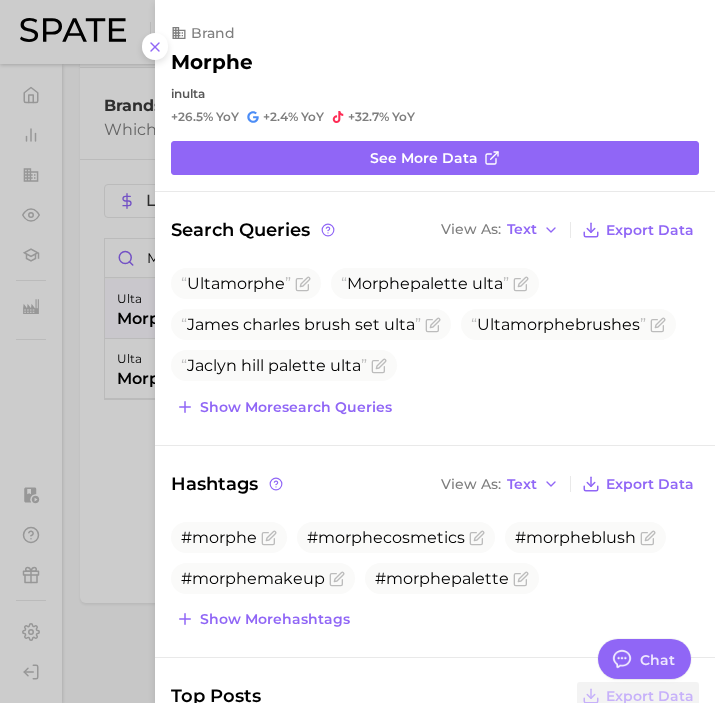scroll, scrollTop: 31, scrollLeft: 0, axis: vertical 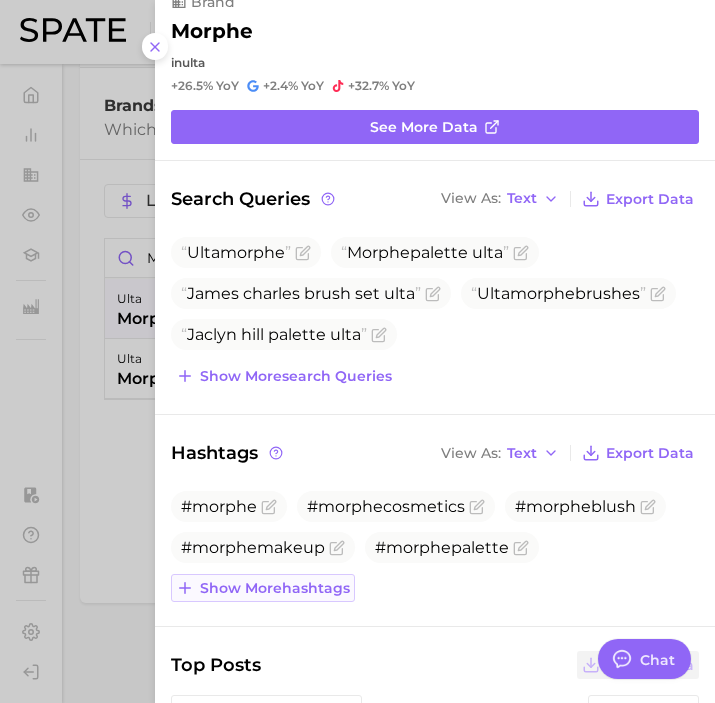 click on "Show more  hashtags" at bounding box center [263, 588] 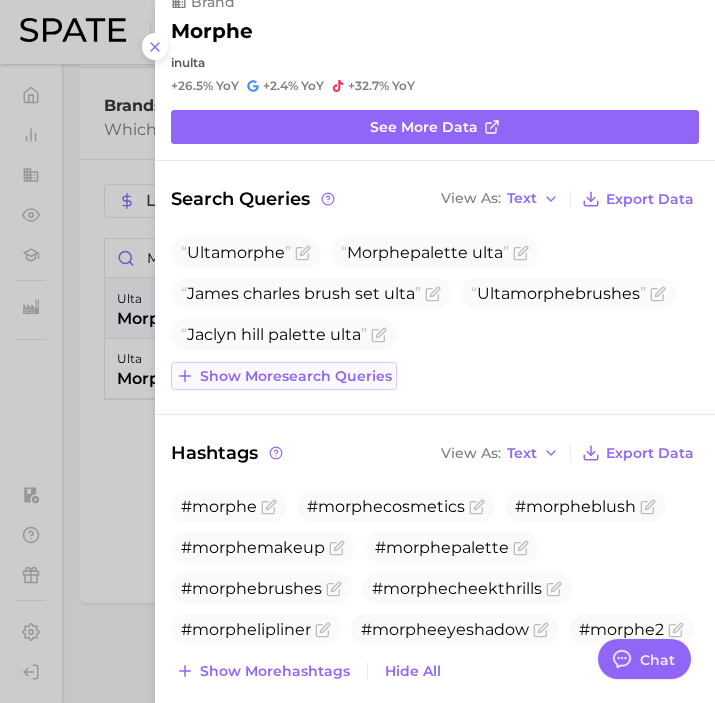 scroll, scrollTop: 0, scrollLeft: 0, axis: both 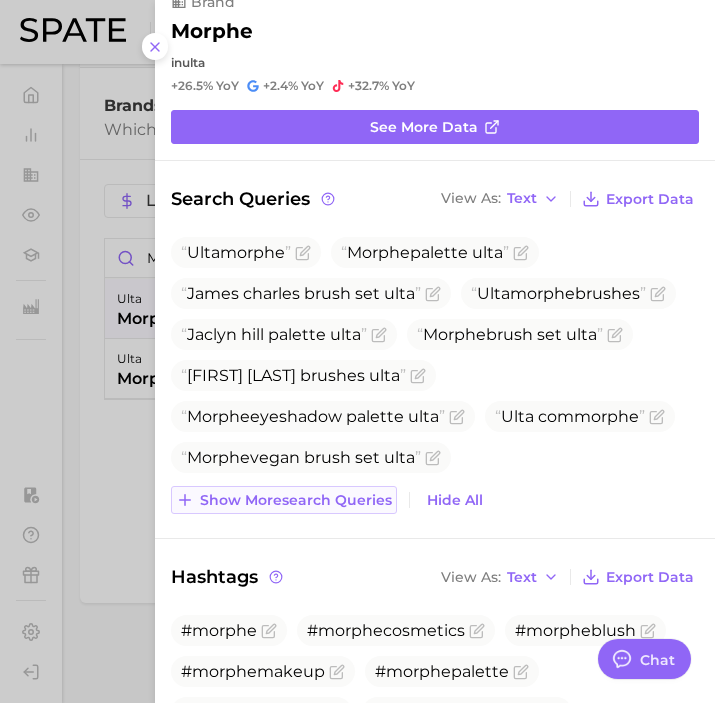 click on "Show more  search queries" at bounding box center (296, 500) 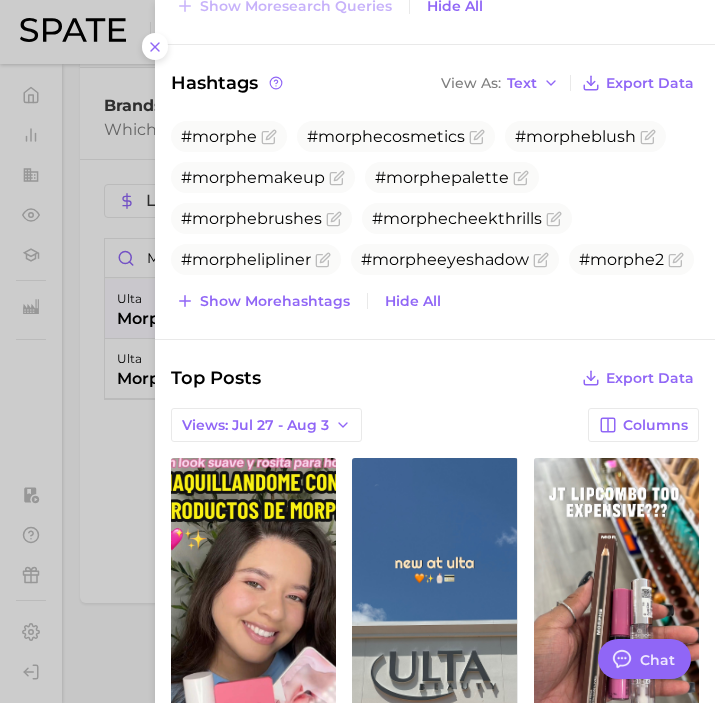scroll, scrollTop: 663, scrollLeft: 0, axis: vertical 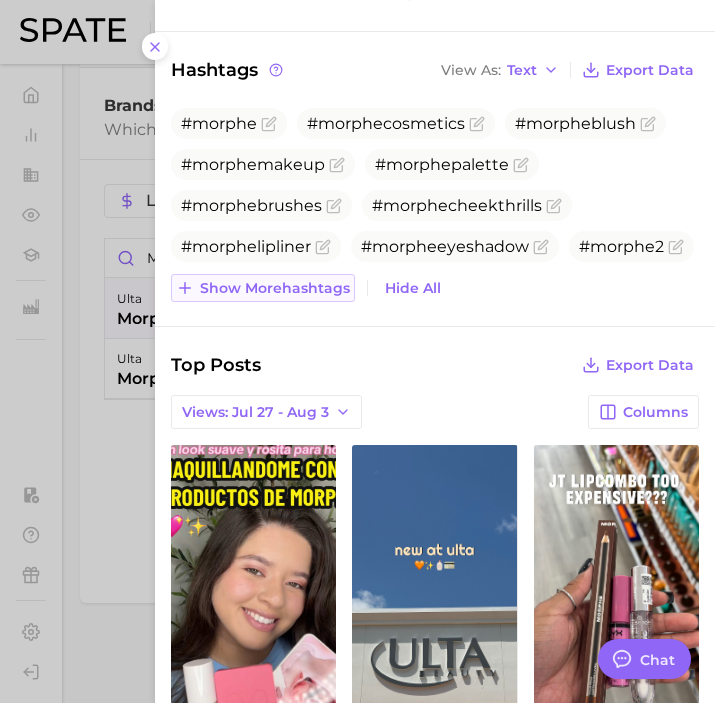 click on "Show more  hashtags" at bounding box center [275, 288] 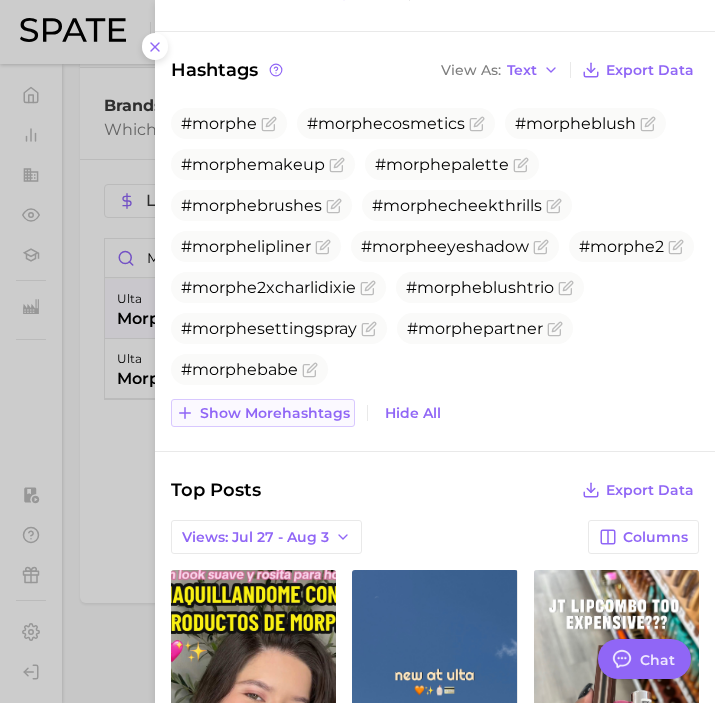 click on "Show more  hashtags" at bounding box center [275, 413] 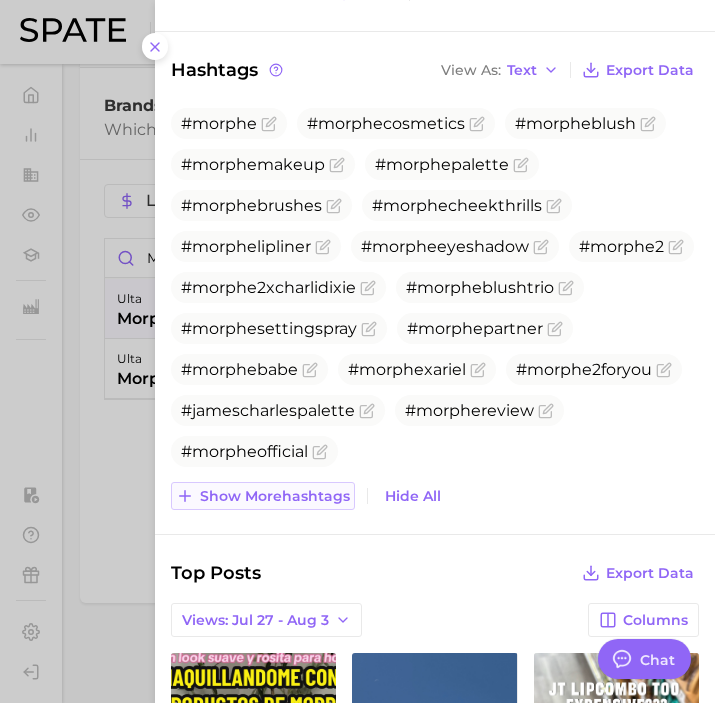 scroll, scrollTop: 751, scrollLeft: 0, axis: vertical 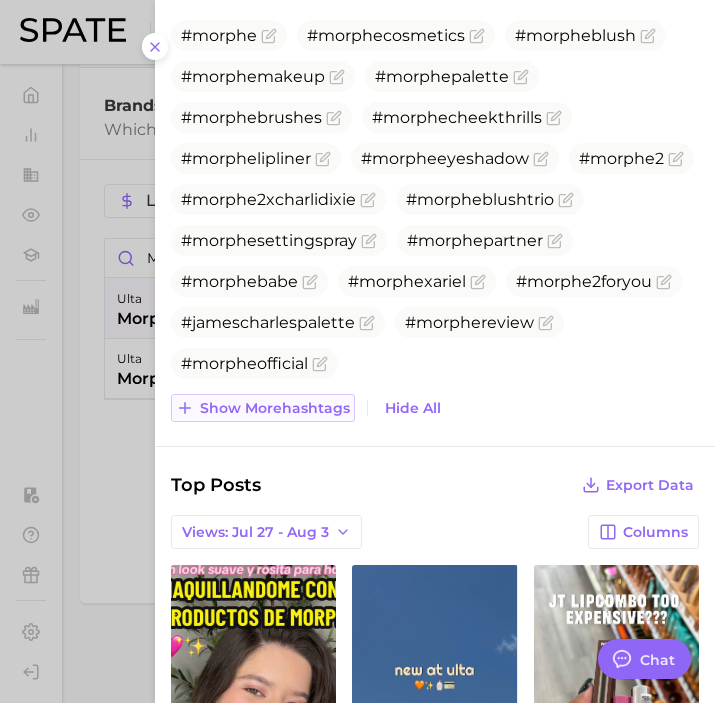 click on "Show more  hashtags" at bounding box center (275, 408) 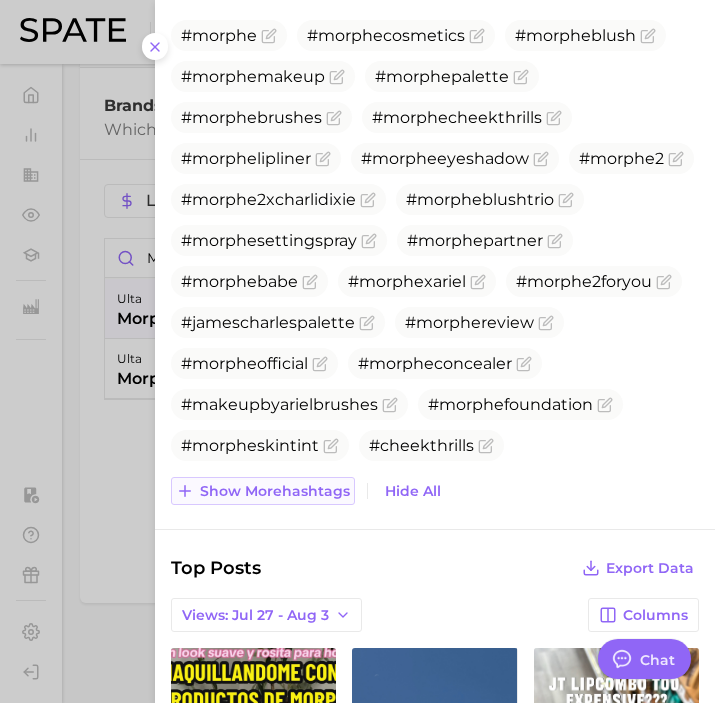 scroll, scrollTop: 835, scrollLeft: 0, axis: vertical 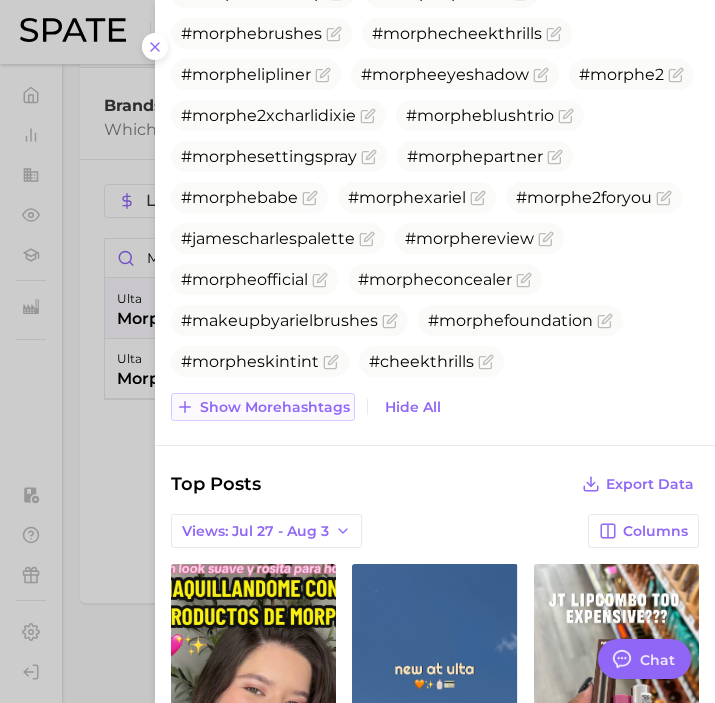 click on "Show more  hashtags" at bounding box center [275, 407] 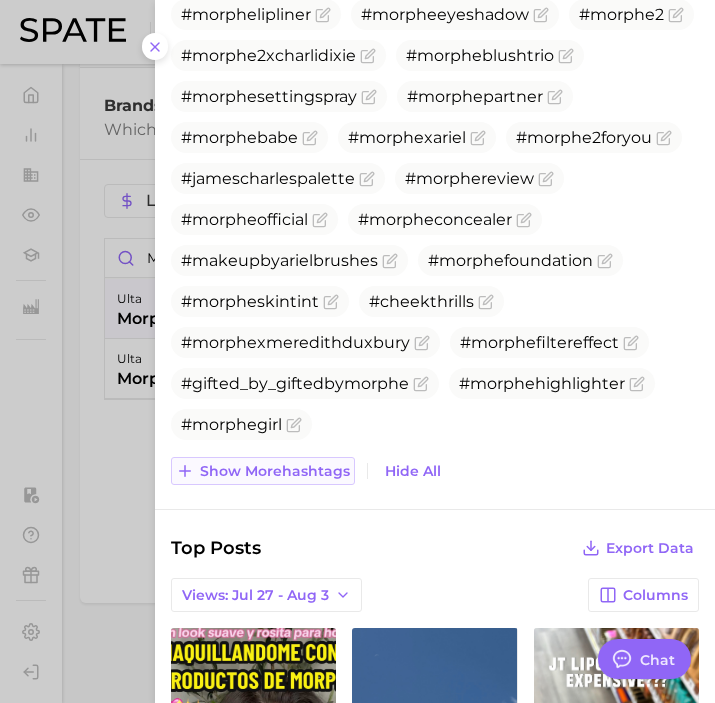 scroll, scrollTop: 904, scrollLeft: 0, axis: vertical 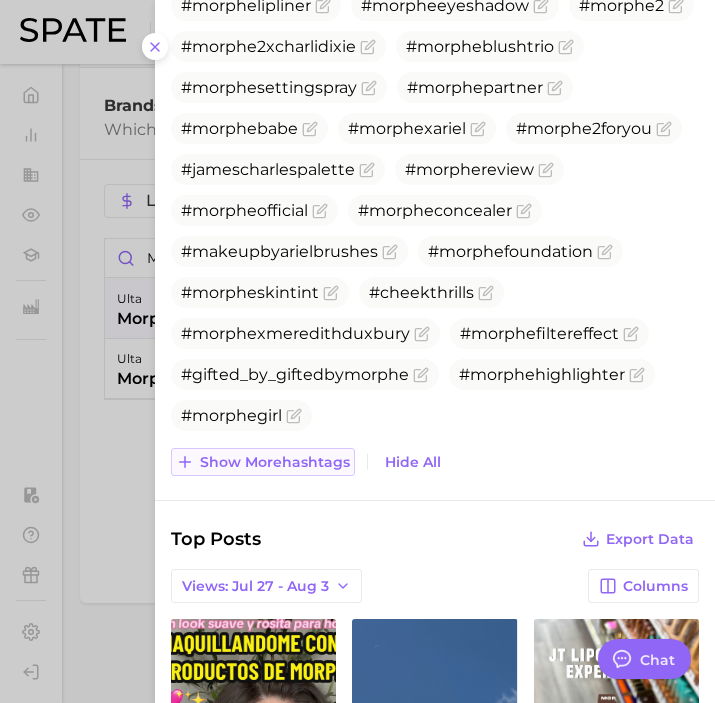 click on "Show more  hashtags" at bounding box center [275, 462] 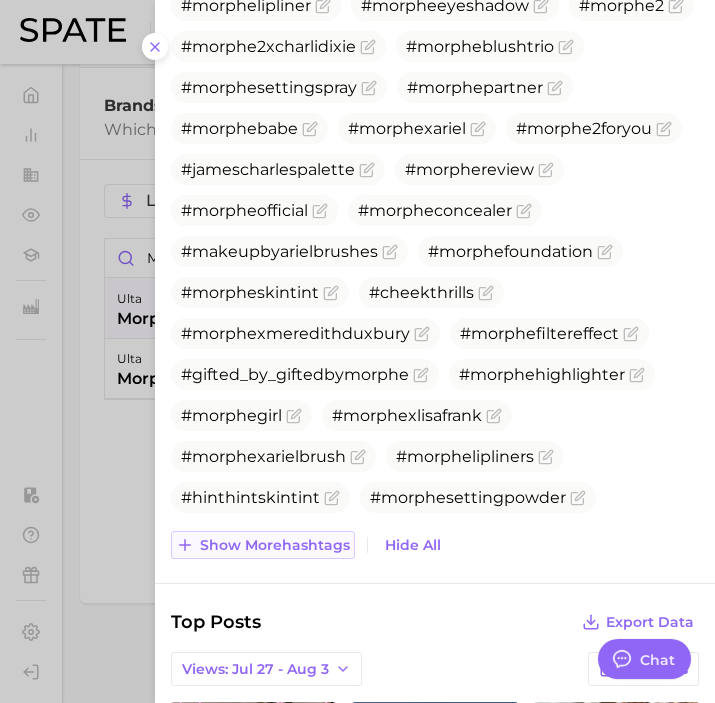 click on "Show more  hashtags" at bounding box center (263, 545) 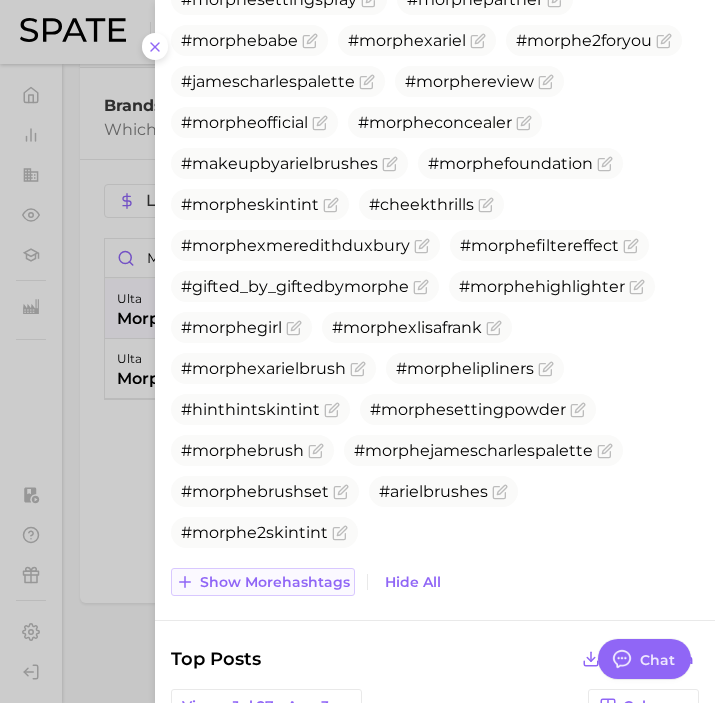 click on "Show more  hashtags" at bounding box center [263, 582] 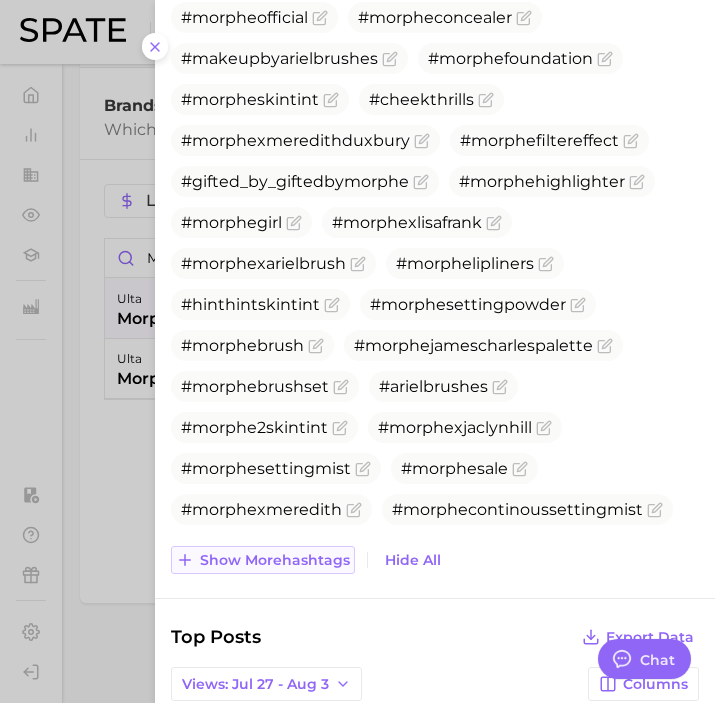 click on "Show more  hashtags" at bounding box center [275, 560] 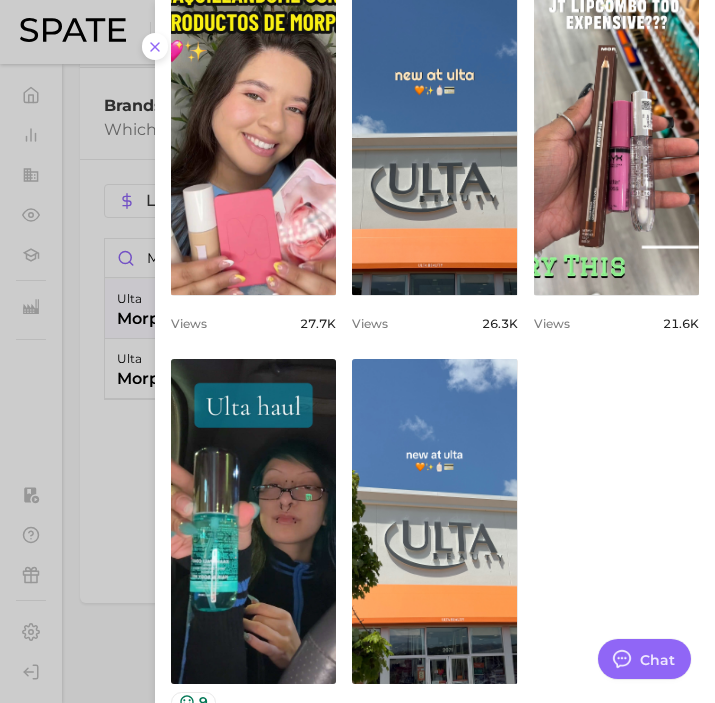 scroll, scrollTop: 2030, scrollLeft: 0, axis: vertical 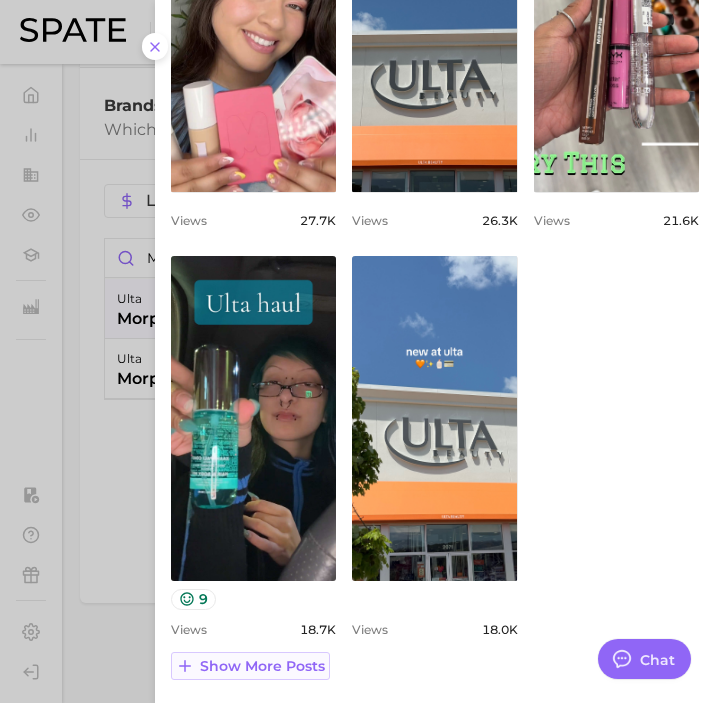click on "Show more posts" at bounding box center (262, 666) 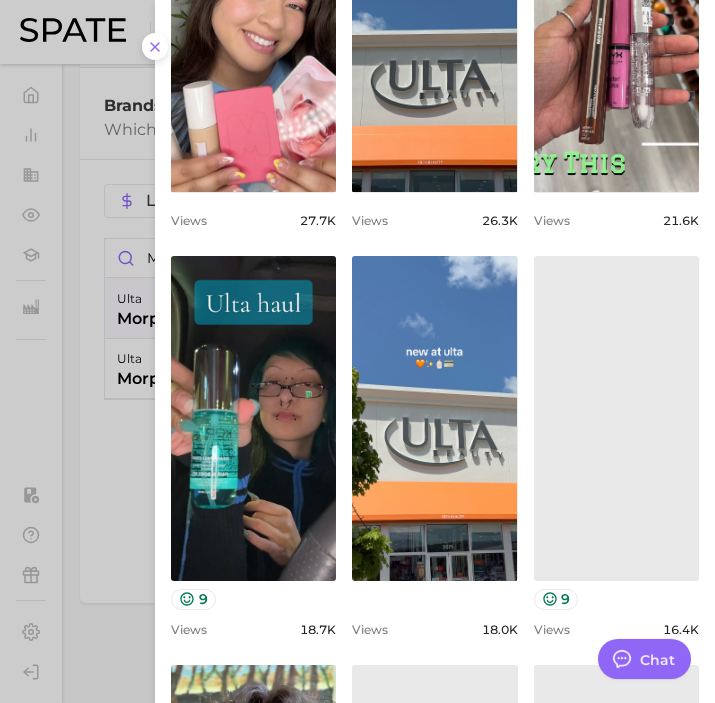 scroll, scrollTop: 0, scrollLeft: 0, axis: both 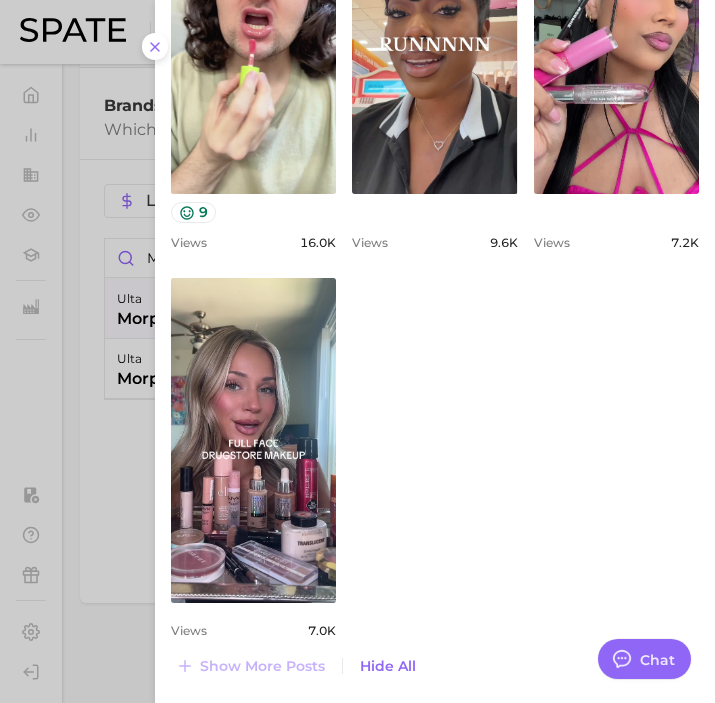 click at bounding box center (357, 351) 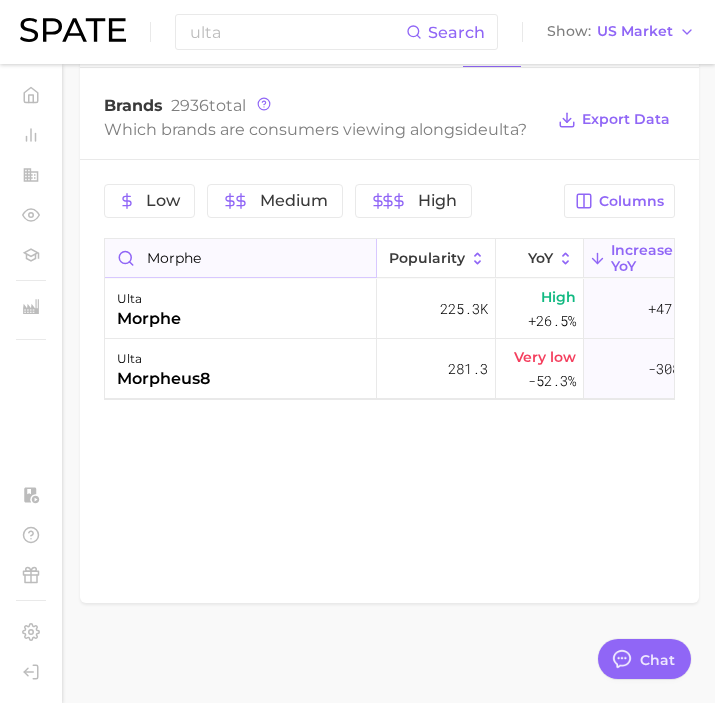 click on "morphe" at bounding box center [240, 258] 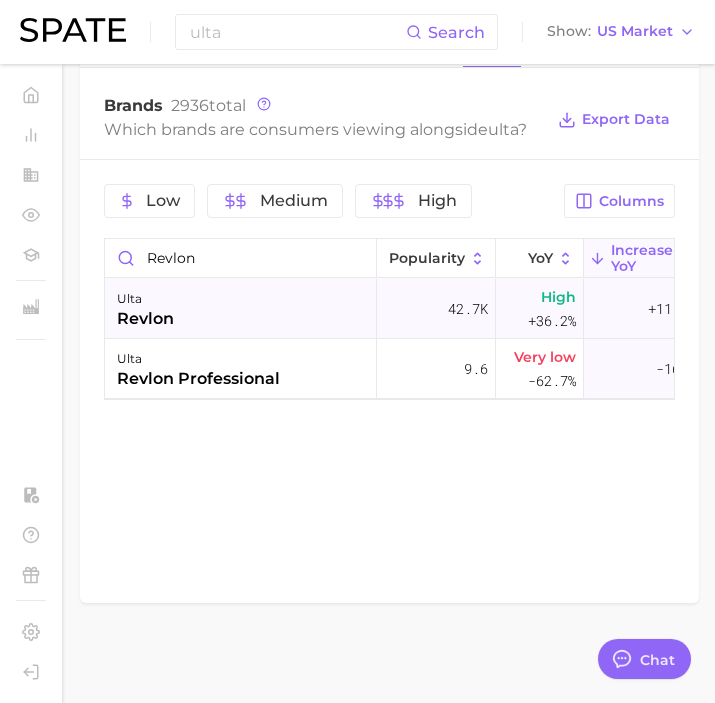 click on "ulta revlon" at bounding box center [241, 309] 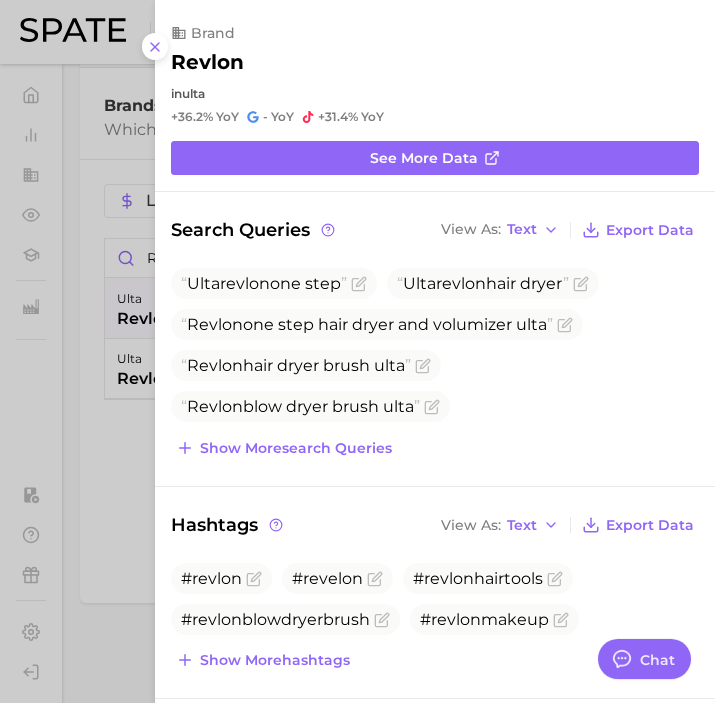 scroll, scrollTop: 150, scrollLeft: 0, axis: vertical 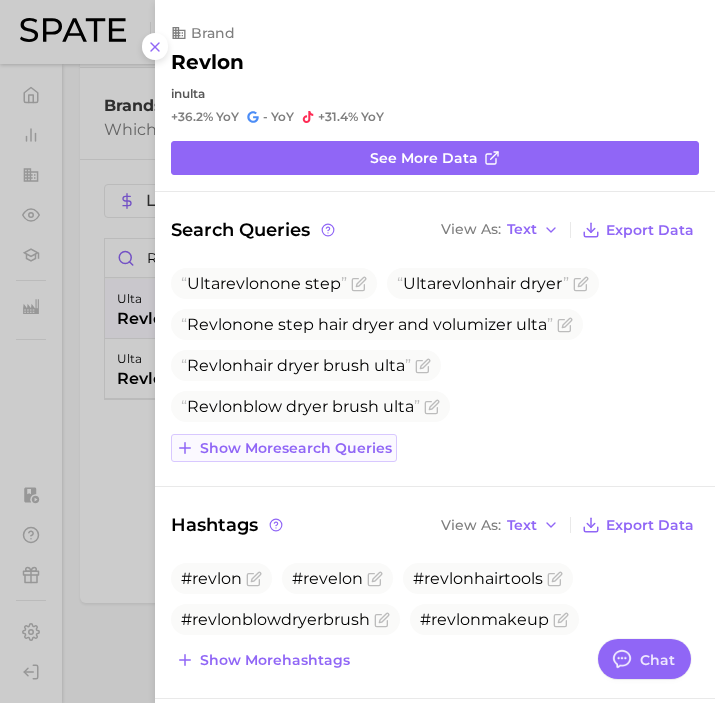 click on "Show more  search queries" at bounding box center [296, 448] 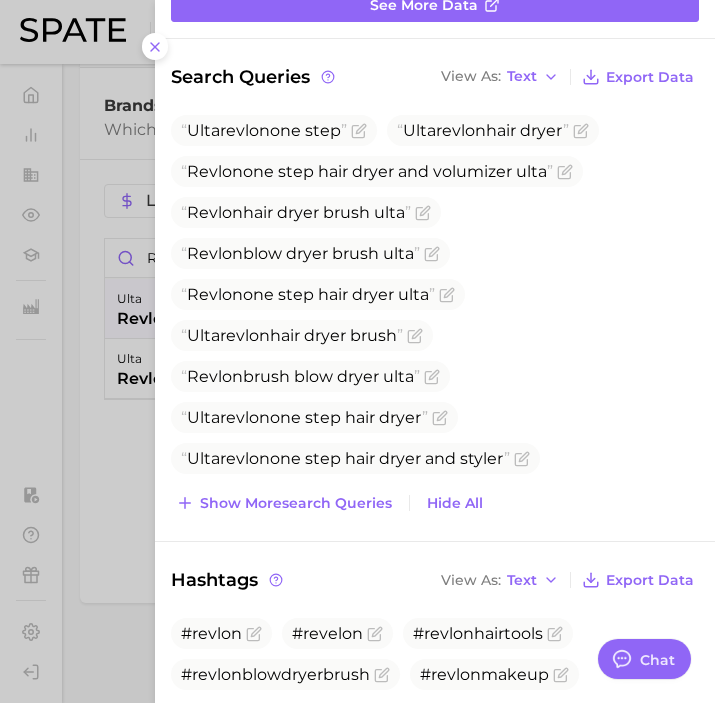 click at bounding box center [357, 351] 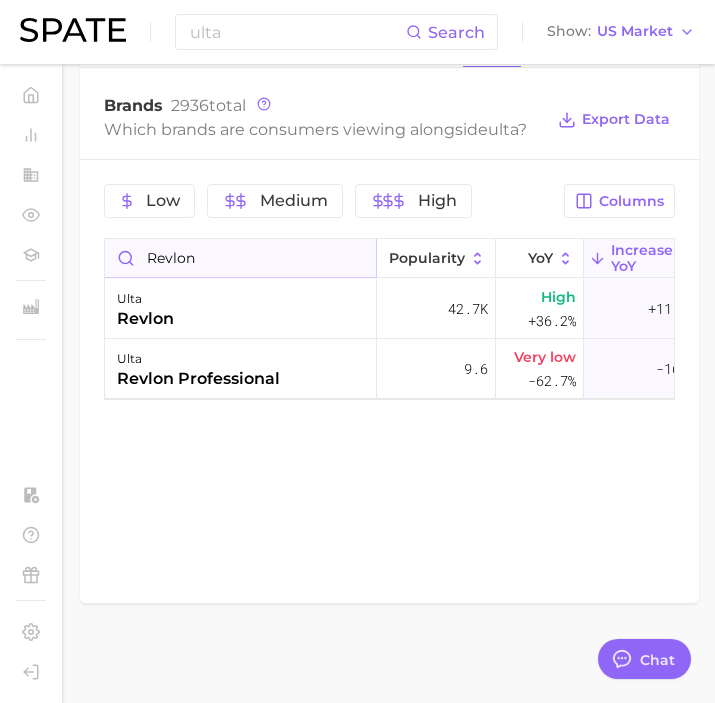 click on "revlon" at bounding box center (240, 258) 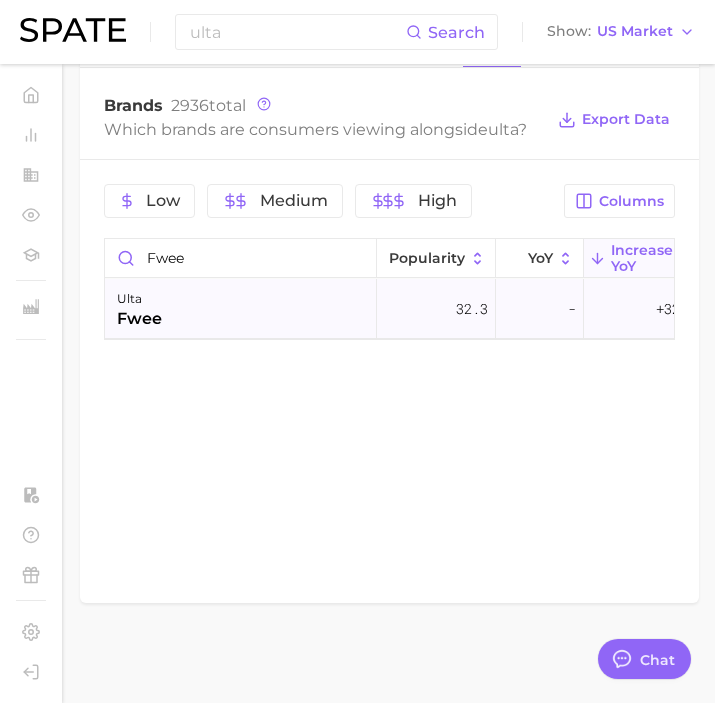 click on "ulta fwee" at bounding box center [241, 309] 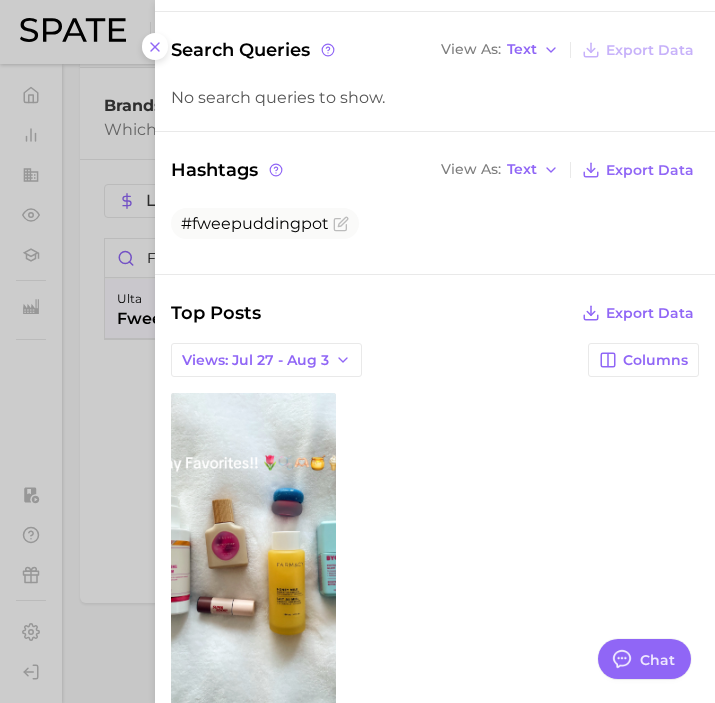 click at bounding box center [357, 351] 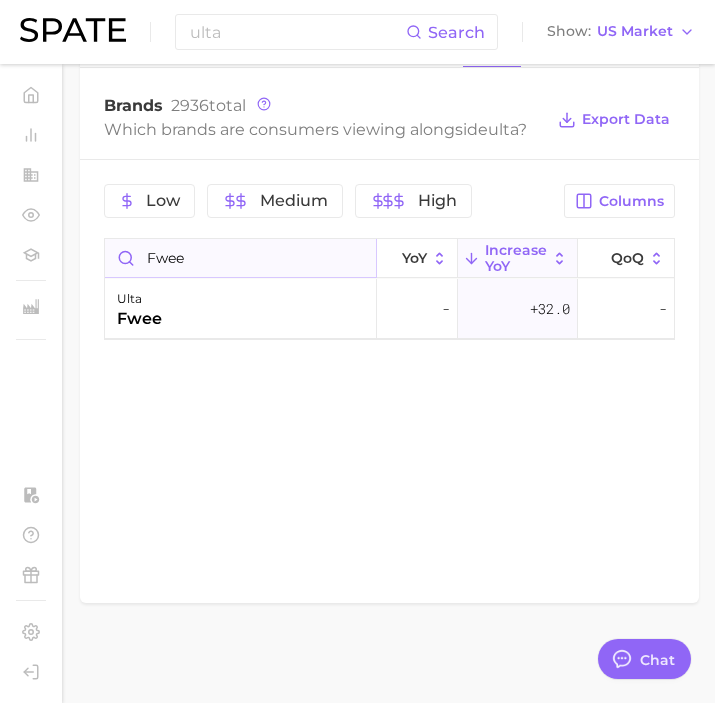 click on "fwee" at bounding box center [240, 258] 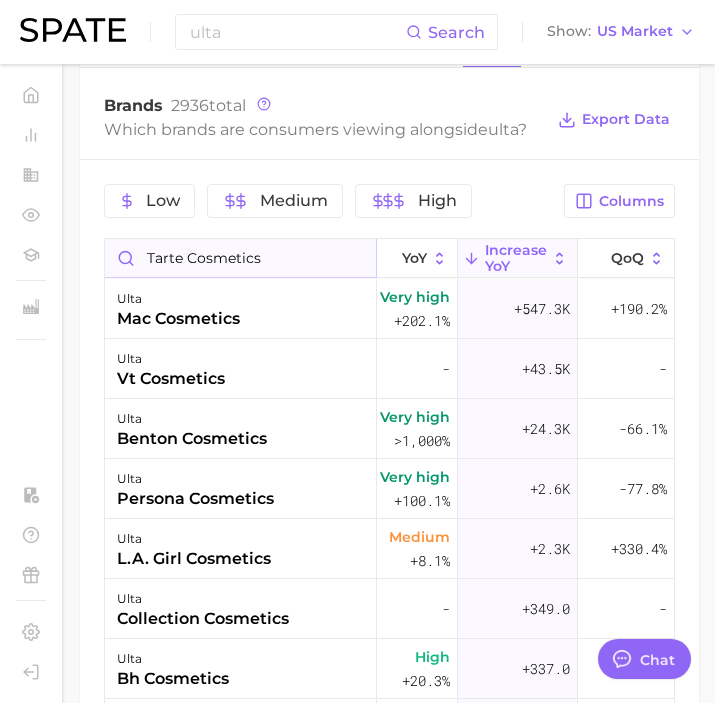 drag, startPoint x: 277, startPoint y: 255, endPoint x: 188, endPoint y: 254, distance: 89.005615 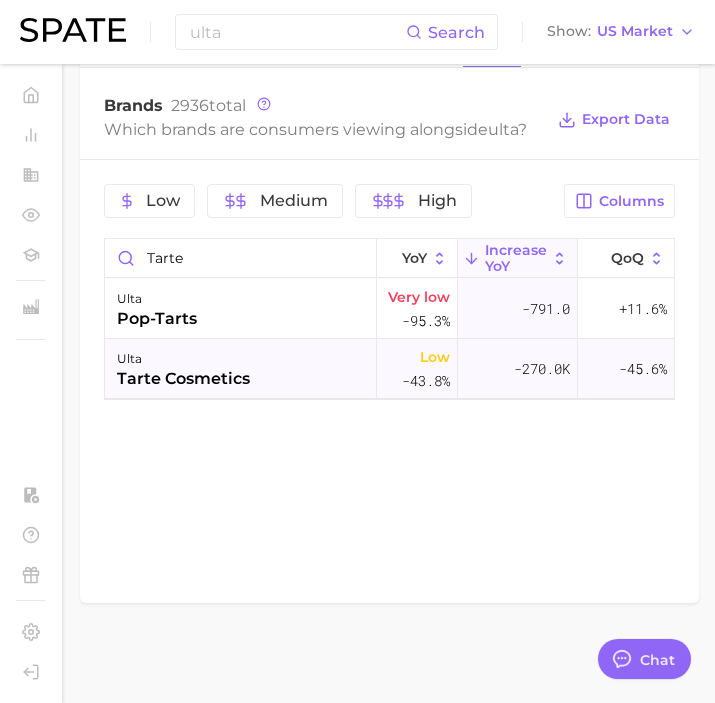 click on "tarte cosmetics" at bounding box center [183, 379] 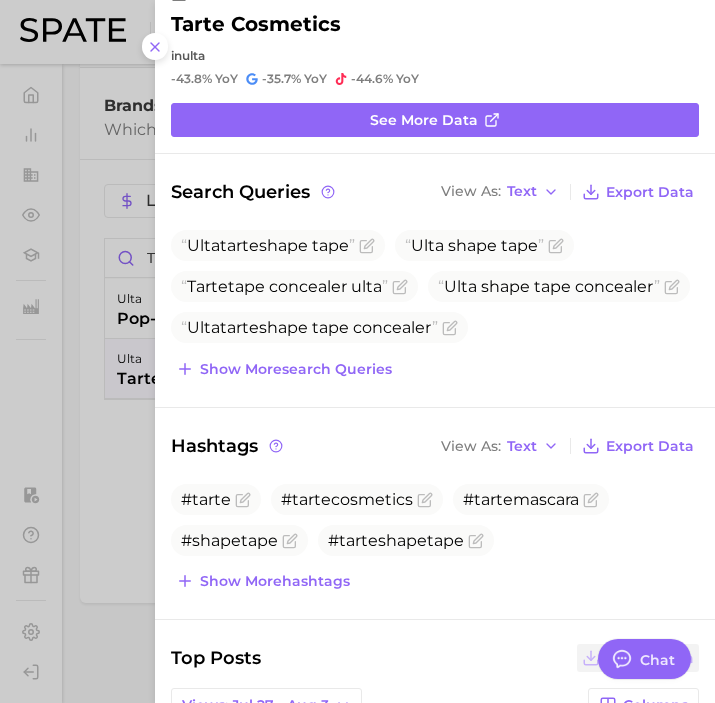 click on "Search Queries View As Text Export Data Ulta  tarte  shape tape Ulta shape tape Tarte  tape concealer ulta Ulta shape tape concealer Ulta  tarte  shape tape concealer Show more  search queries Hashtags View As Text Export Data #tarte #tartecosmetics #tartemascara #shapetape #tarteshapetape Show more  hashtags Top Posts Export Data Views: Jul 27 - Aug 3 Columns" at bounding box center [435, 640] 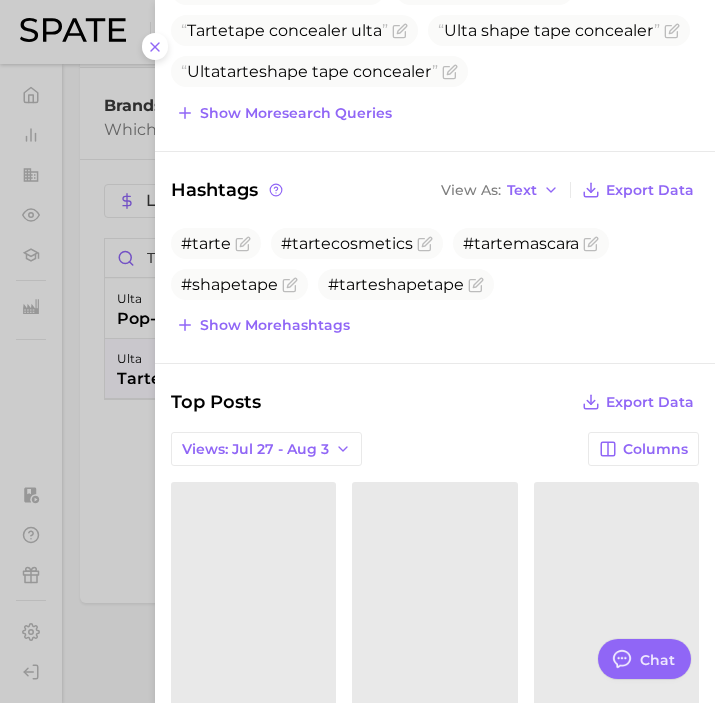 scroll, scrollTop: 529, scrollLeft: 0, axis: vertical 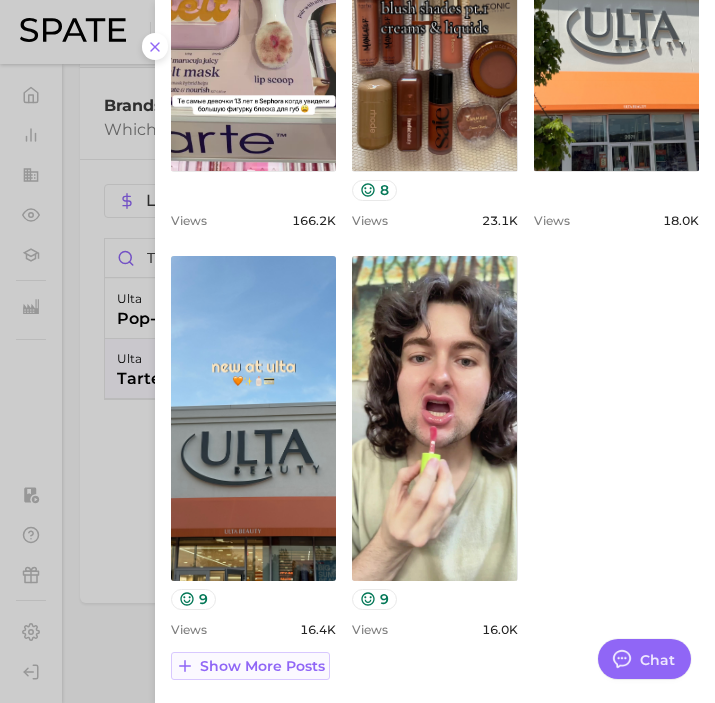 click on "Show more posts" at bounding box center (262, 666) 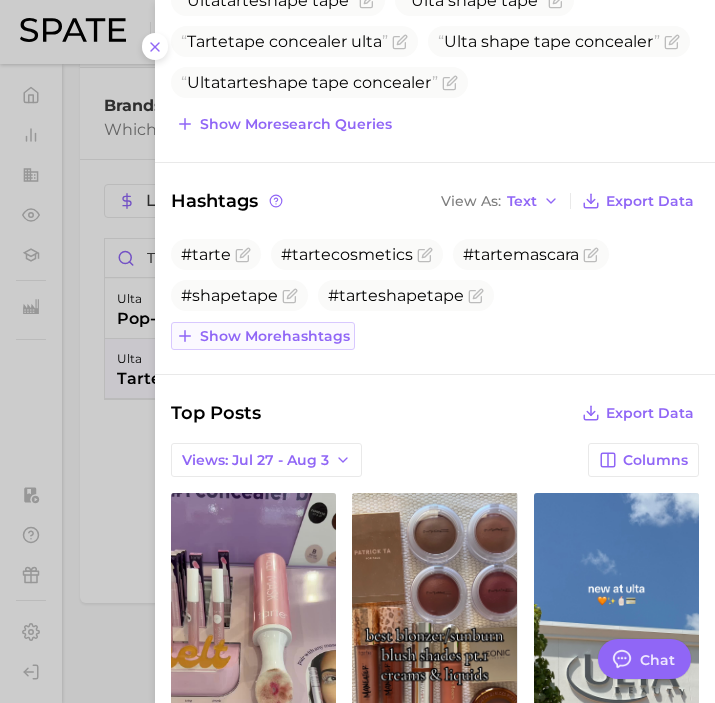 click on "Show more  hashtags" at bounding box center [275, 336] 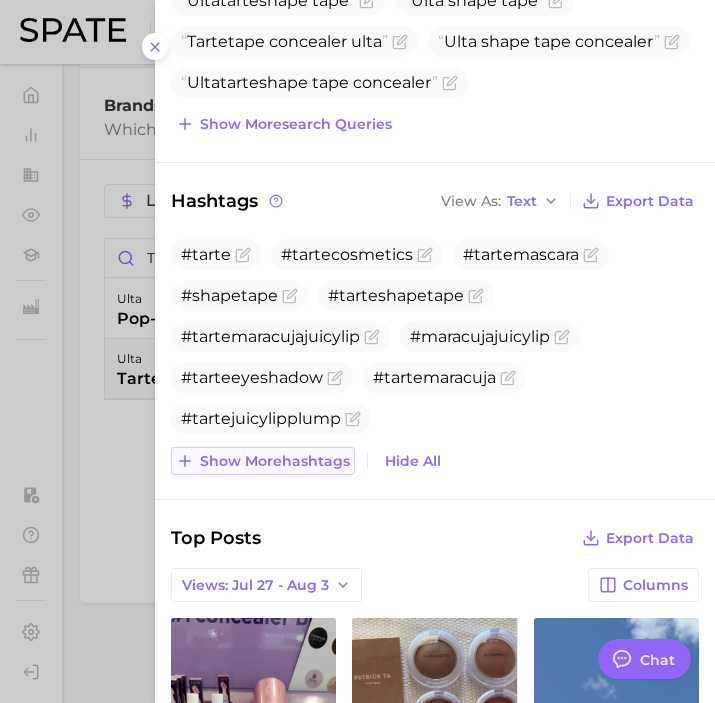click on "Show more  hashtags" at bounding box center [263, 461] 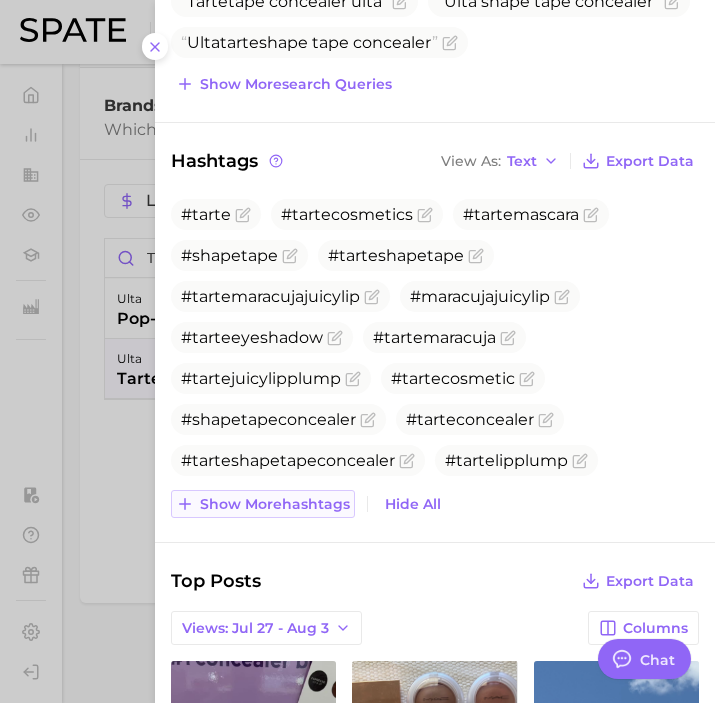 click on "Show more  hashtags" at bounding box center [275, 504] 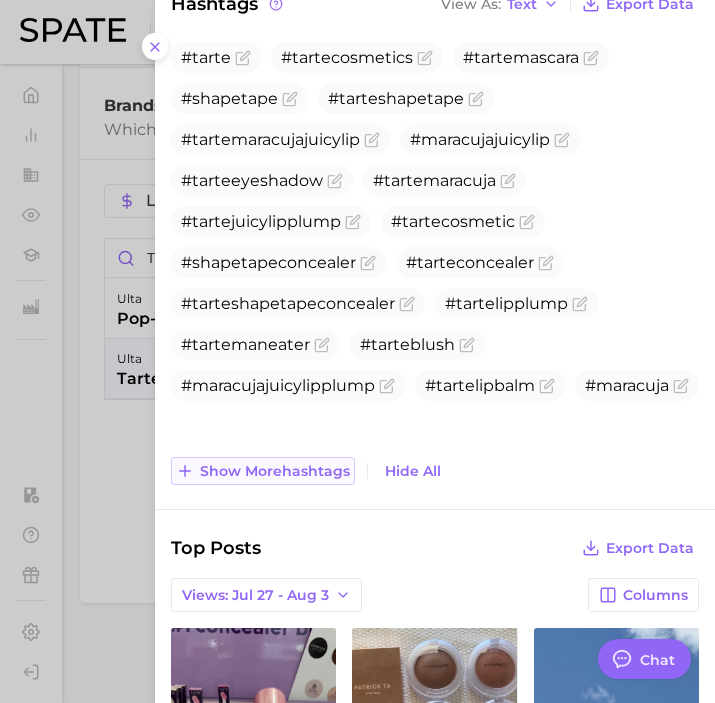 click on "Show more  hashtags" at bounding box center [275, 471] 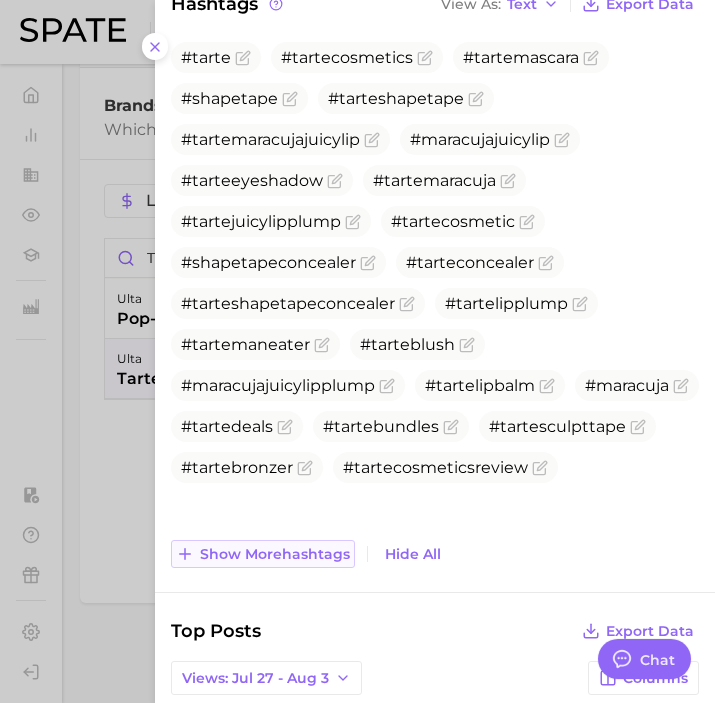 click on "Show more  hashtags" at bounding box center (275, 554) 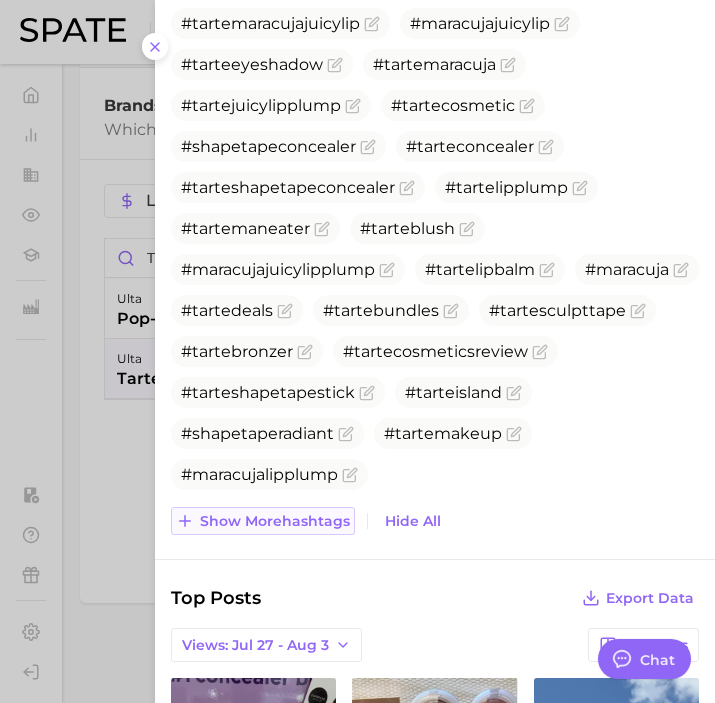 click on "Show more  hashtags" at bounding box center [275, 521] 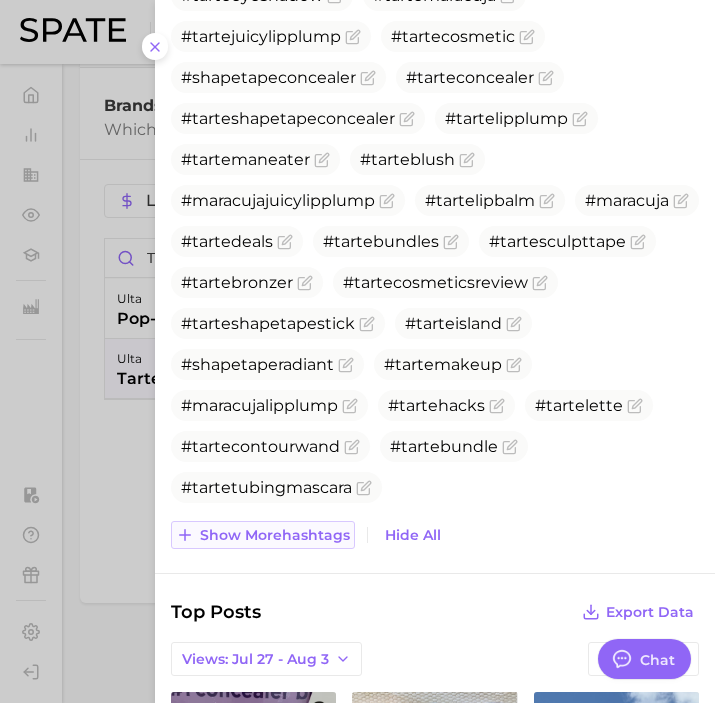 click on "Show more  hashtags" at bounding box center [263, 535] 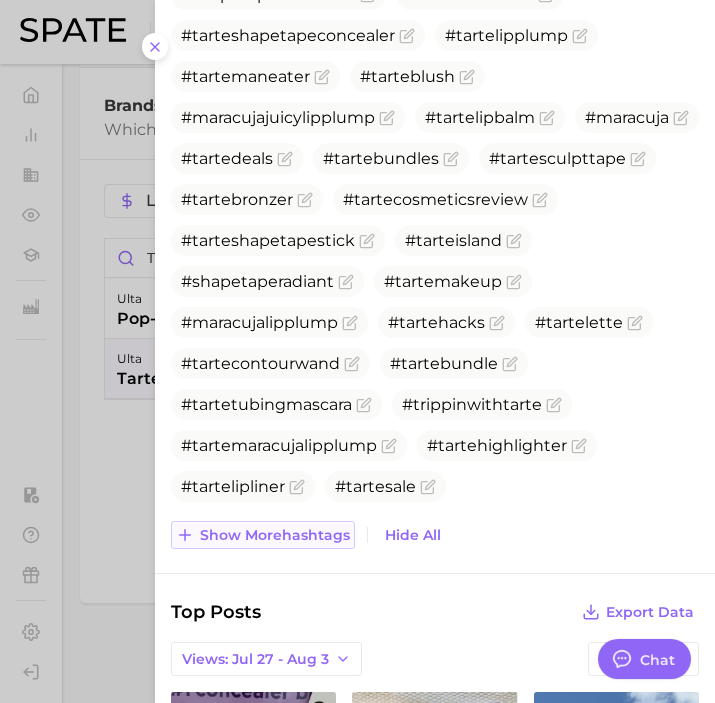 click on "Show more  hashtags" at bounding box center (263, 535) 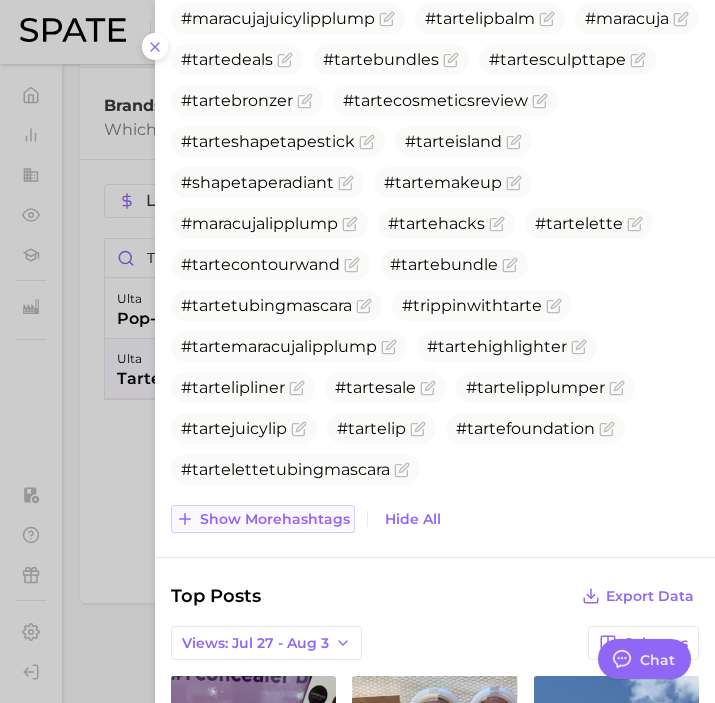 click on "Show more  hashtags" at bounding box center [275, 519] 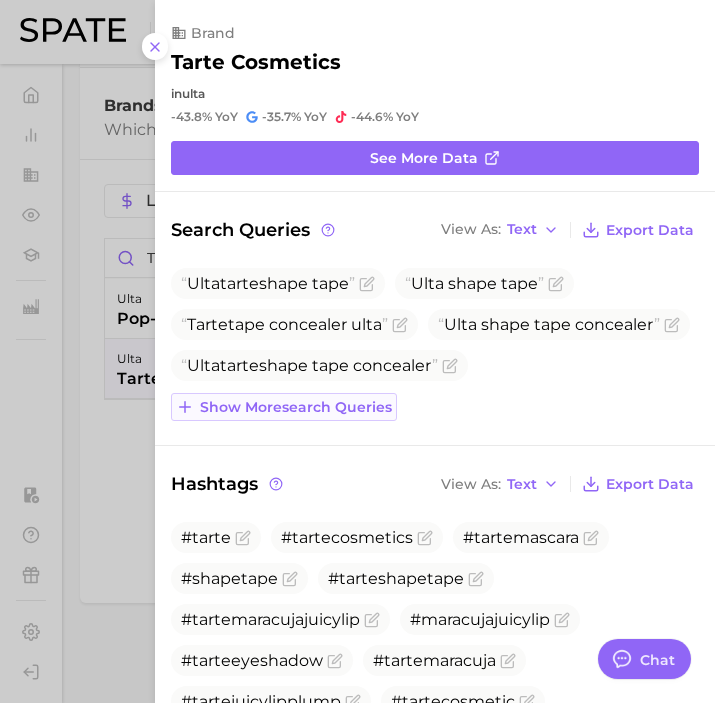 click on "Show more  search queries" at bounding box center (284, 407) 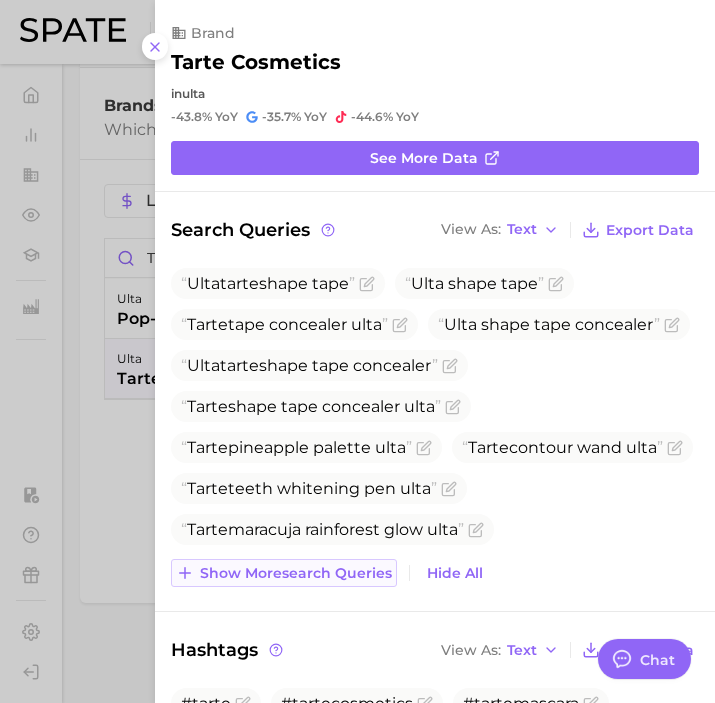 click on "Show more  search queries" at bounding box center [296, 573] 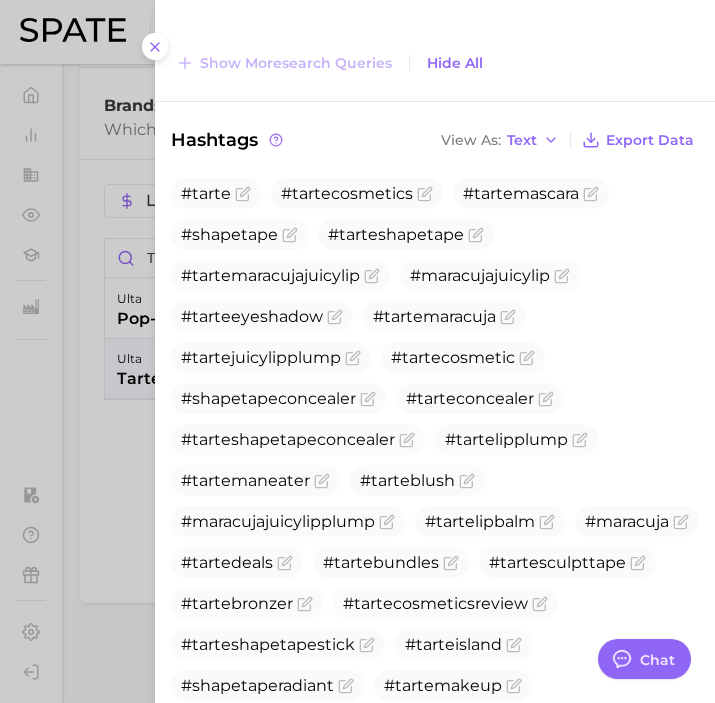 click at bounding box center [357, 351] 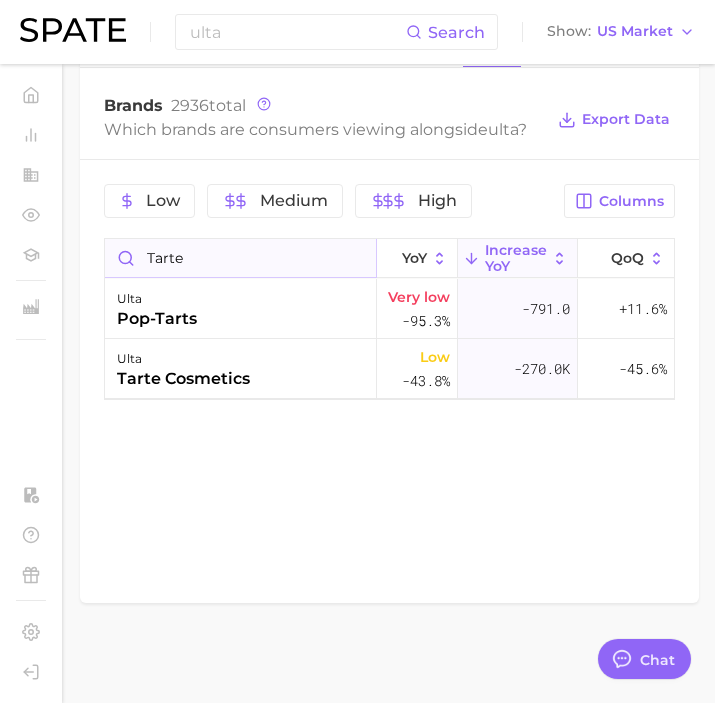 click on "tarte" at bounding box center [240, 258] 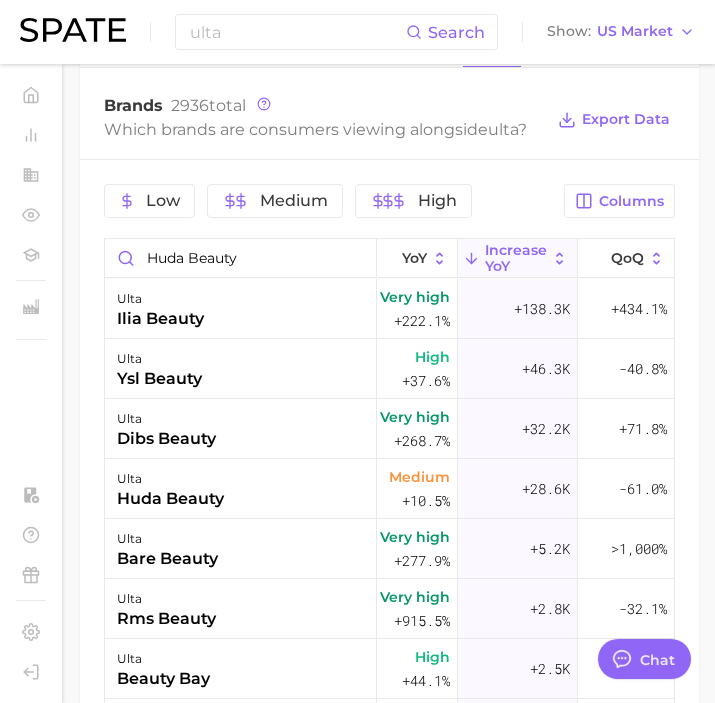 click on "Low Medium High Columns huda beauty Price Popularity YoY Increase YoY QoQ ulta ilia beauty High 200.6k Very high +222.1% +138.3k +434.1% ulta ysl beauty High 169.1k High +37.6% +46.3k -40.8% ulta dibs beauty Medium 44.2k Very high +268.7% +32.2k +71.8% ulta huda beauty Medium 301.6k Medium +10.5% +28.6k -61.0% ulta bare beauty - 7.0k Very high +277.9% +5.2k >1,000% ulta rms beauty Medium 3.1k Very high +915.5% +2.8k -32.1% ulta beauty bay Low 8.1k High +44.1% +2.5k -100.0% ulta make beauty - 1.3k - +1.3k - ulta banana beauty - 1.0k - +1.0k - ulta basma beauty - 1.2k Very high +183.7% +788.0 -91.0% ulta lee beauty - 465.3 - +465.0 - ulta mob beauty - 434.2 Very high >1,000% +415.0 -95.0% ulta coco beauty - 247.9 - +248.0 - ulta dkny beauty High 194.6 Very high +104.0% +99.0 >1,000% ulta u beauty High 68.0 Very high >1,000% +67.0 >1,000% ulta item beauty Low 183.1 High +31.7% +44.0 >1,000% ulta tati beauty - 20.0 Very high +403.9% +16.0 >1,000% ulta zara beauty Low 27.1 Very high +121.2% +15.0 +326.1% ulta - -" at bounding box center [389, 562] 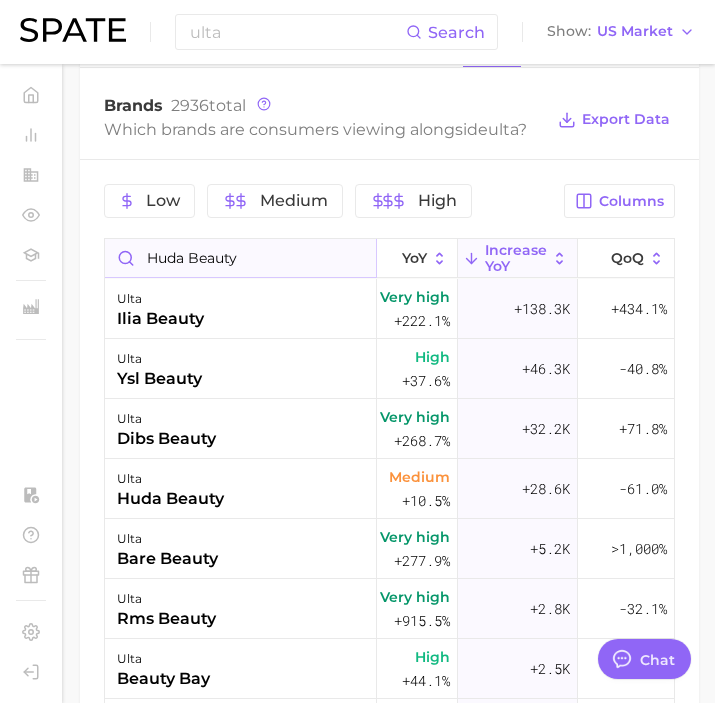 drag, startPoint x: 281, startPoint y: 250, endPoint x: 191, endPoint y: 254, distance: 90.088844 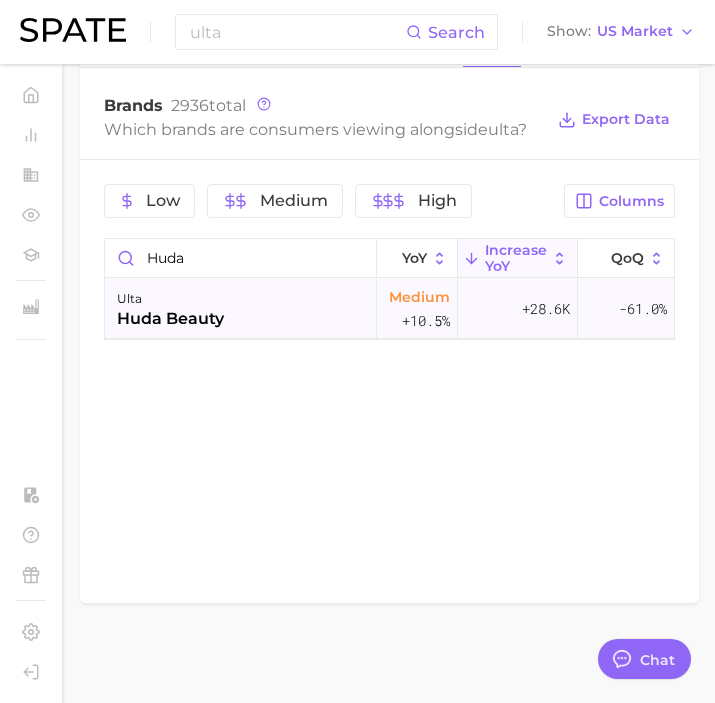 drag, startPoint x: 191, startPoint y: 269, endPoint x: 202, endPoint y: 311, distance: 43.416588 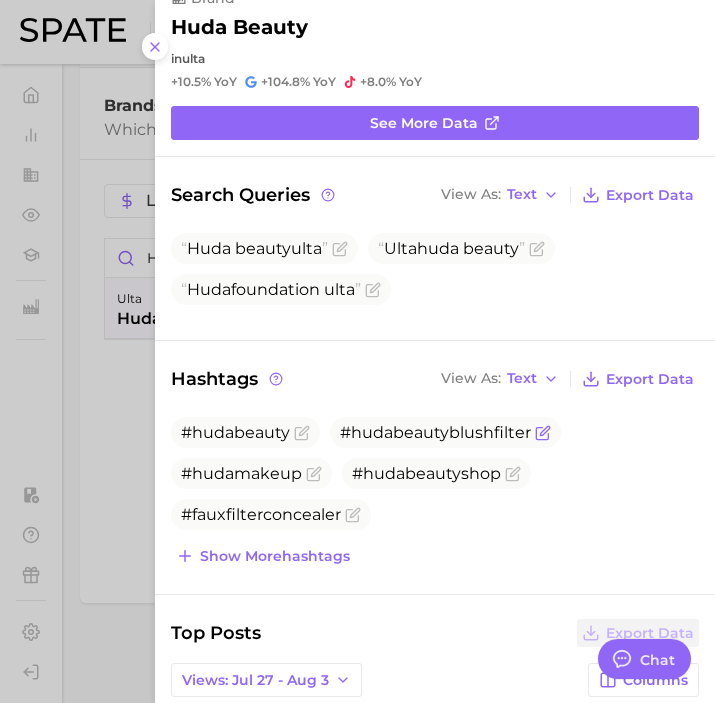 scroll, scrollTop: 38, scrollLeft: 0, axis: vertical 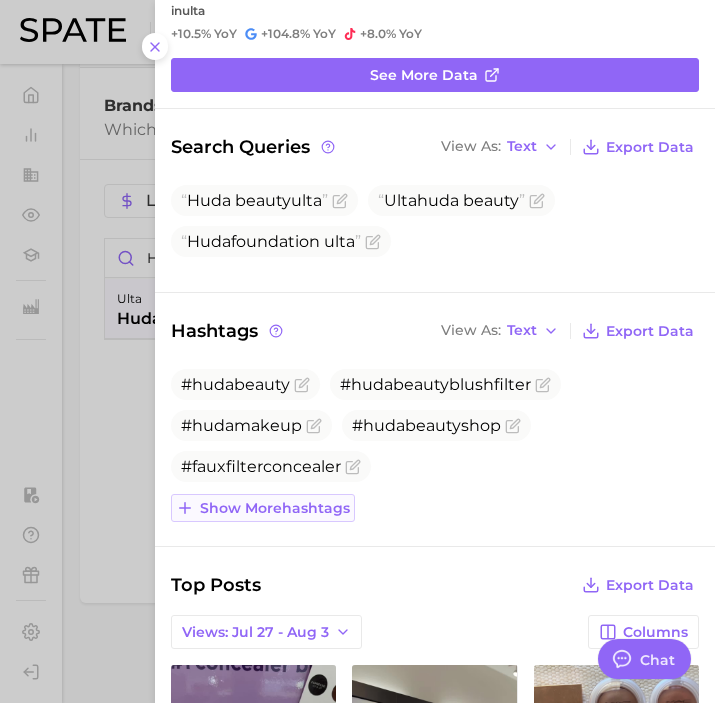 click on "Show more  hashtags" at bounding box center [263, 508] 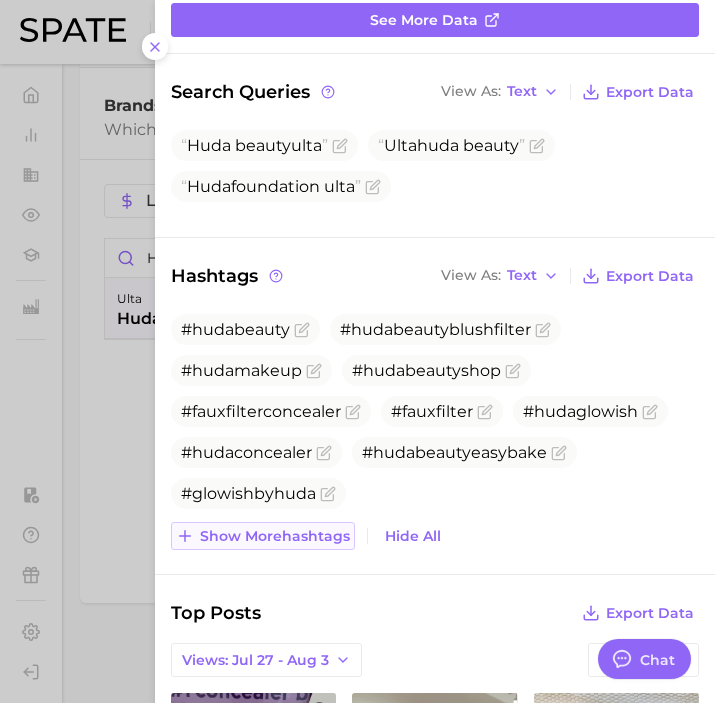 click on "Show more  hashtags" at bounding box center (275, 536) 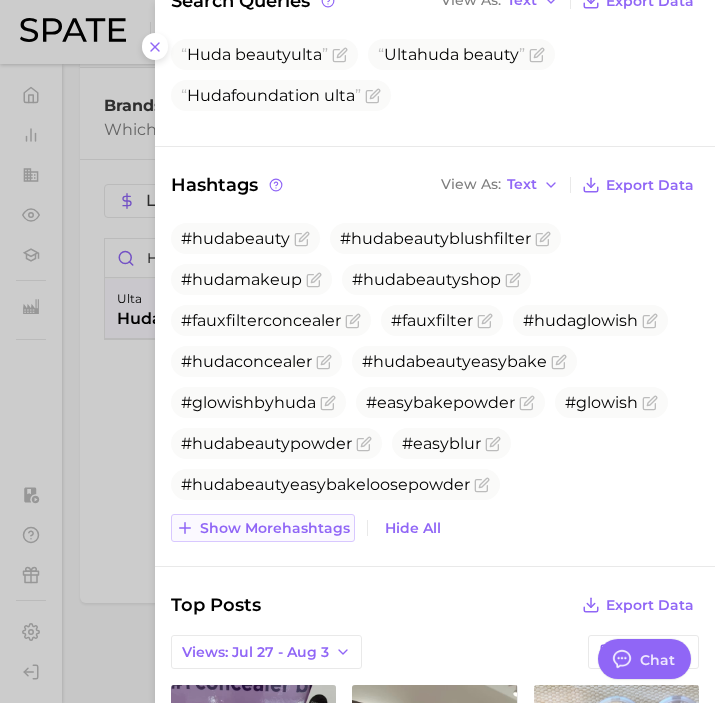 click on "Show more  hashtags" at bounding box center (275, 528) 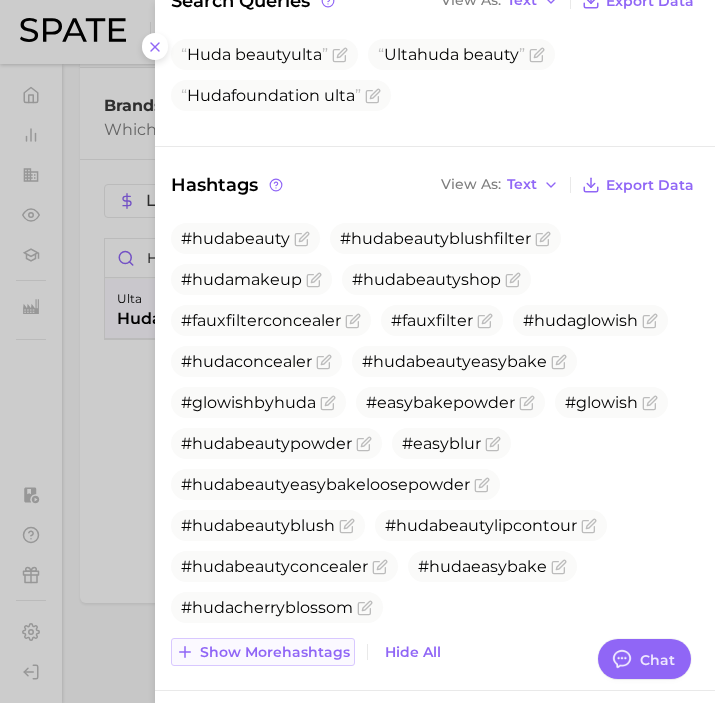 scroll, scrollTop: 303, scrollLeft: 0, axis: vertical 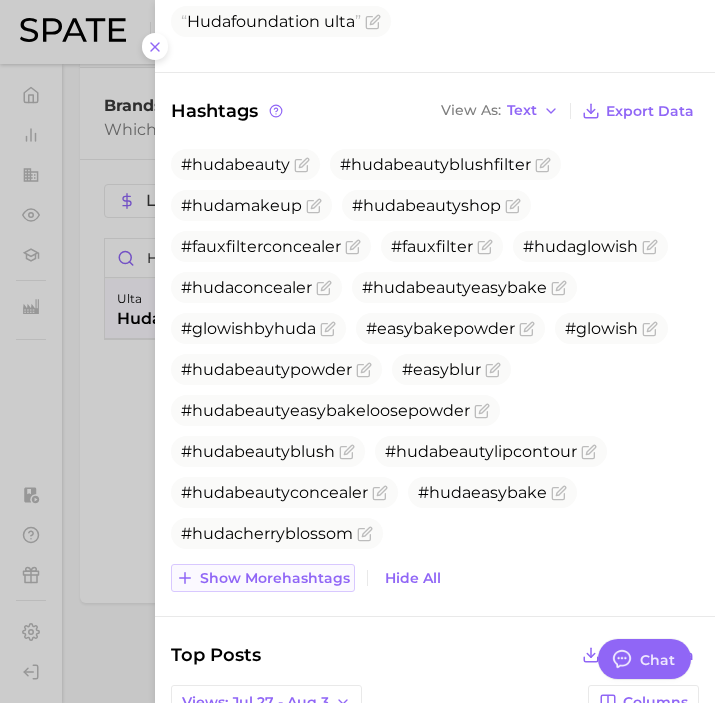 click on "Show more  hashtags" at bounding box center [275, 578] 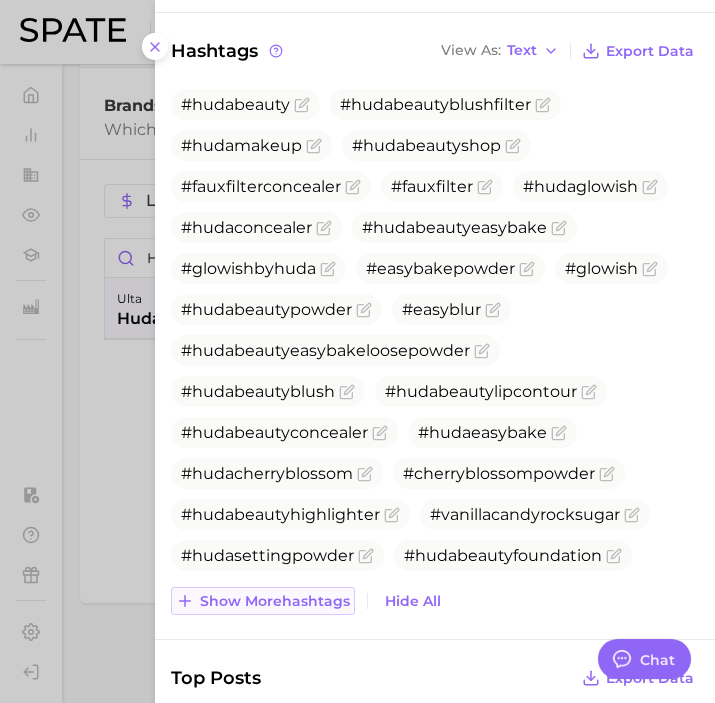 scroll, scrollTop: 384, scrollLeft: 0, axis: vertical 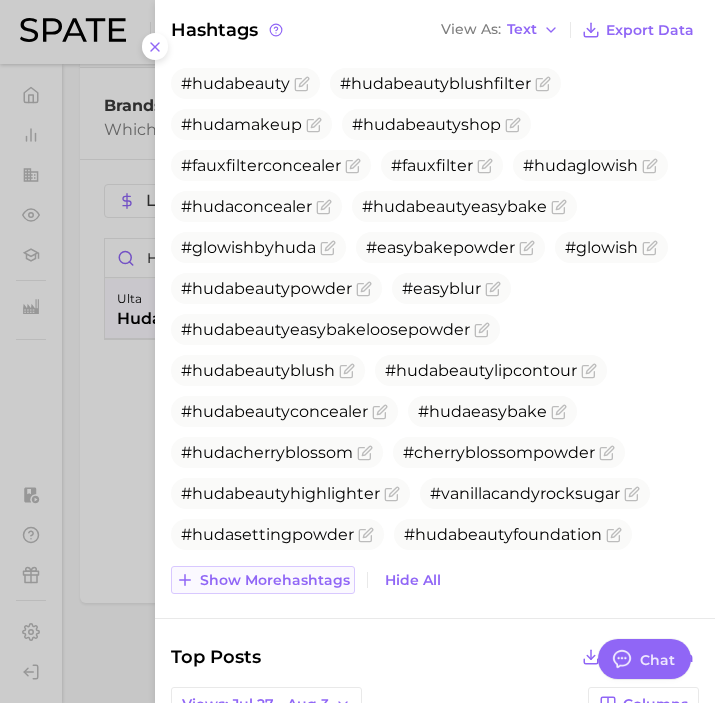 click on "Show more  hashtags" at bounding box center (275, 580) 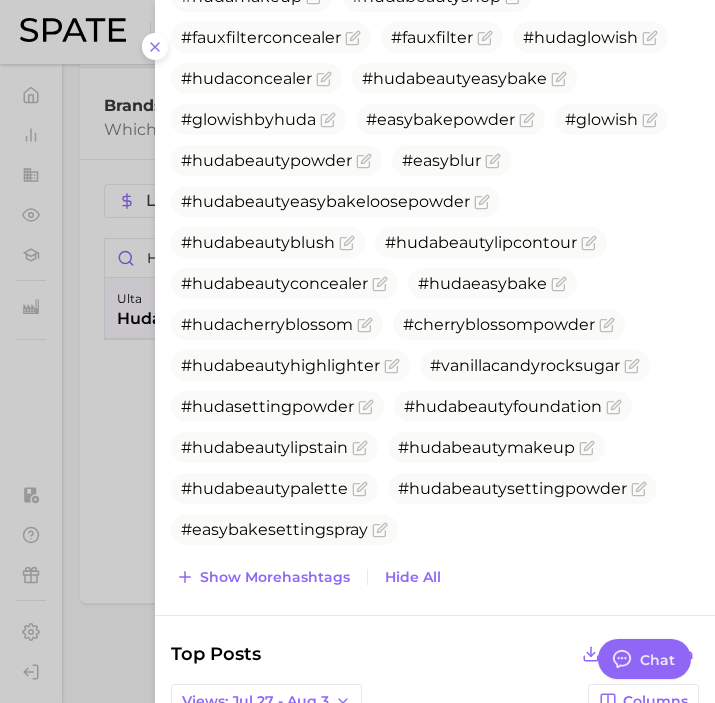 scroll, scrollTop: 535, scrollLeft: 0, axis: vertical 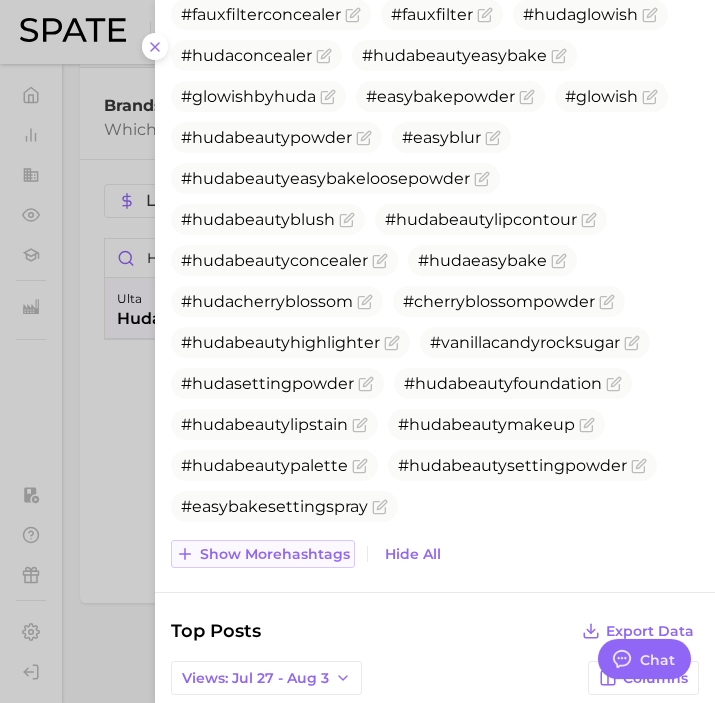 click on "Show more  hashtags" at bounding box center [275, 554] 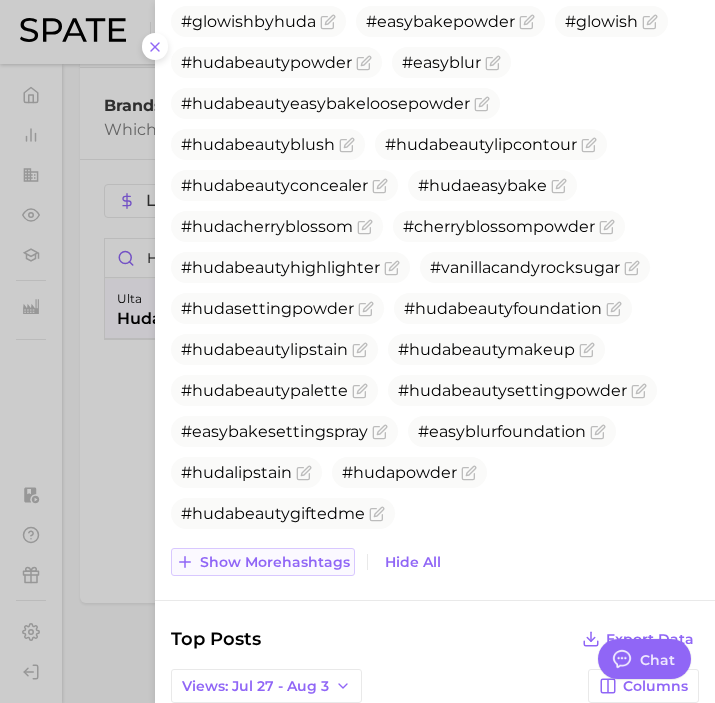 click on "Show more  hashtags" at bounding box center (275, 562) 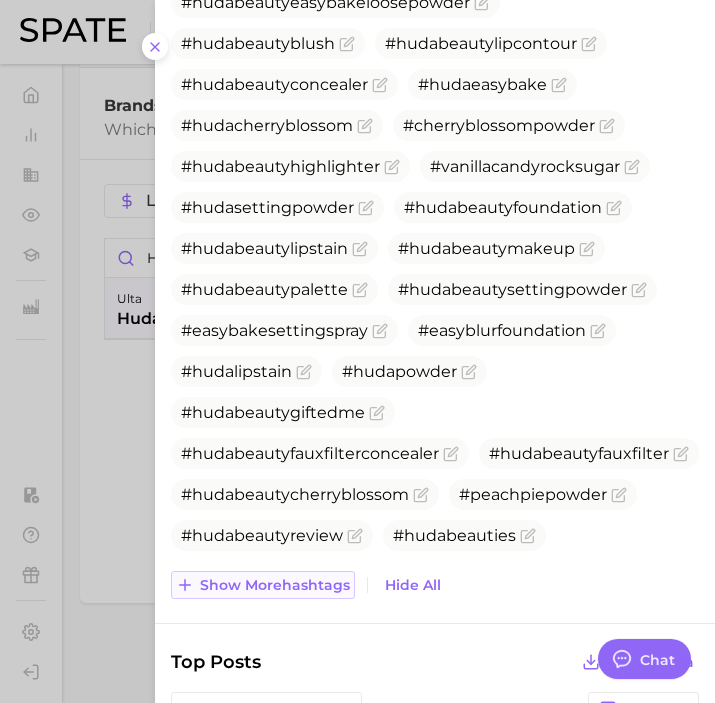 click on "Show more  hashtags" at bounding box center (263, 585) 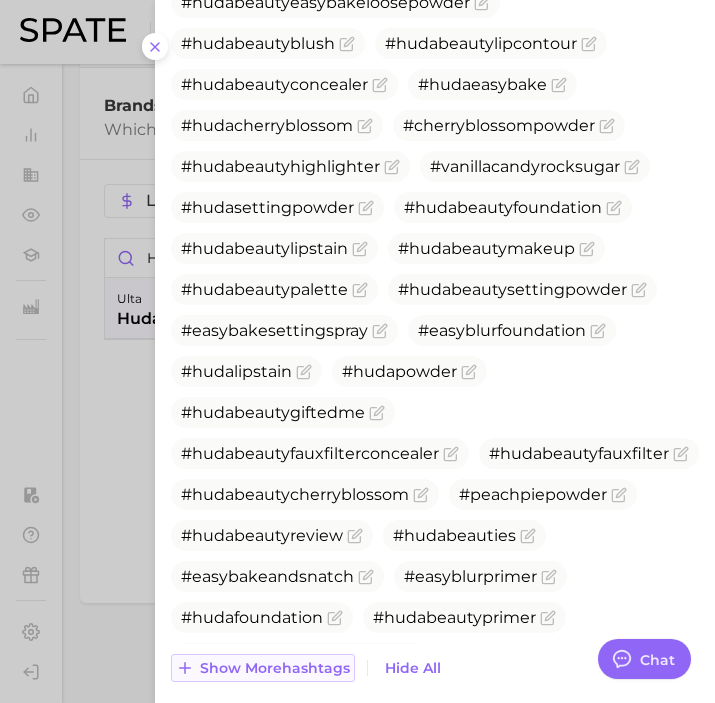 scroll, scrollTop: 822, scrollLeft: 0, axis: vertical 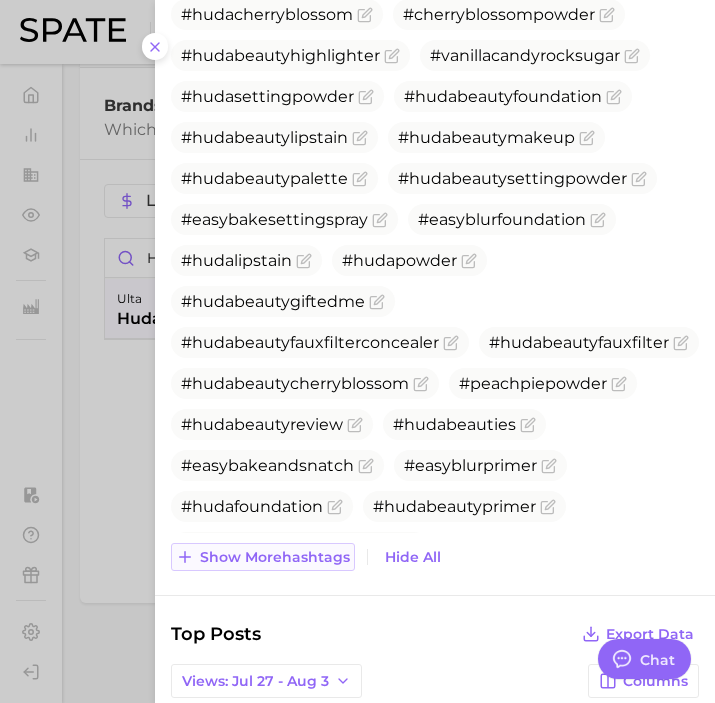 click on "Show more  hashtags" at bounding box center (275, 557) 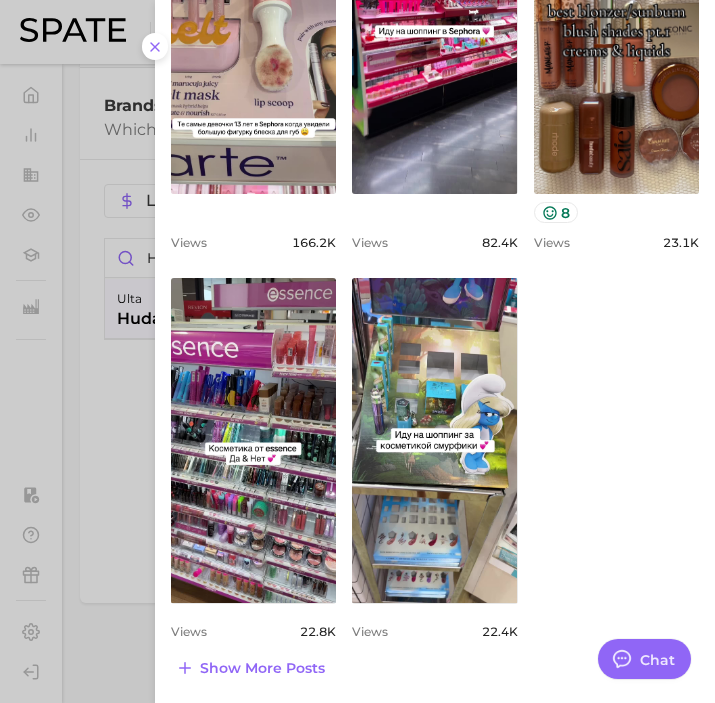 scroll, scrollTop: 1711, scrollLeft: 0, axis: vertical 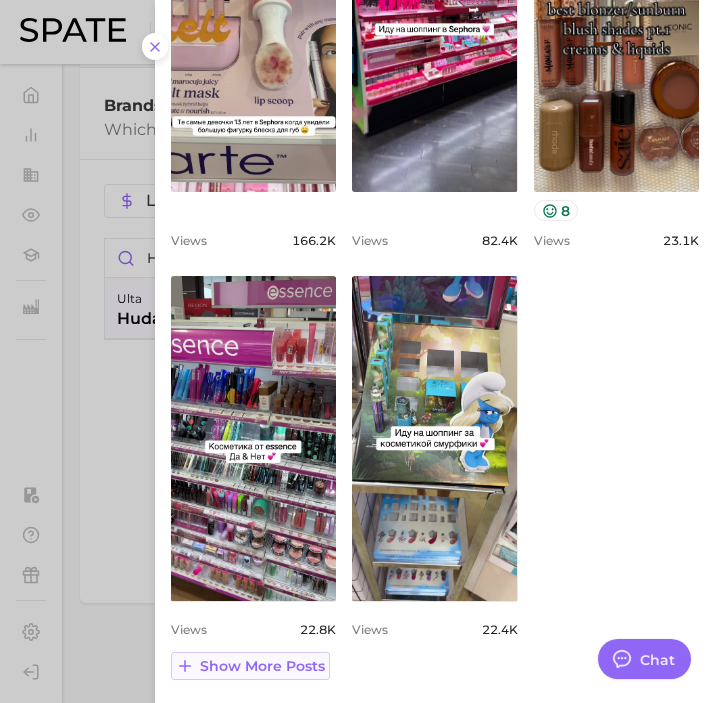 click on "Show more posts" at bounding box center (262, 666) 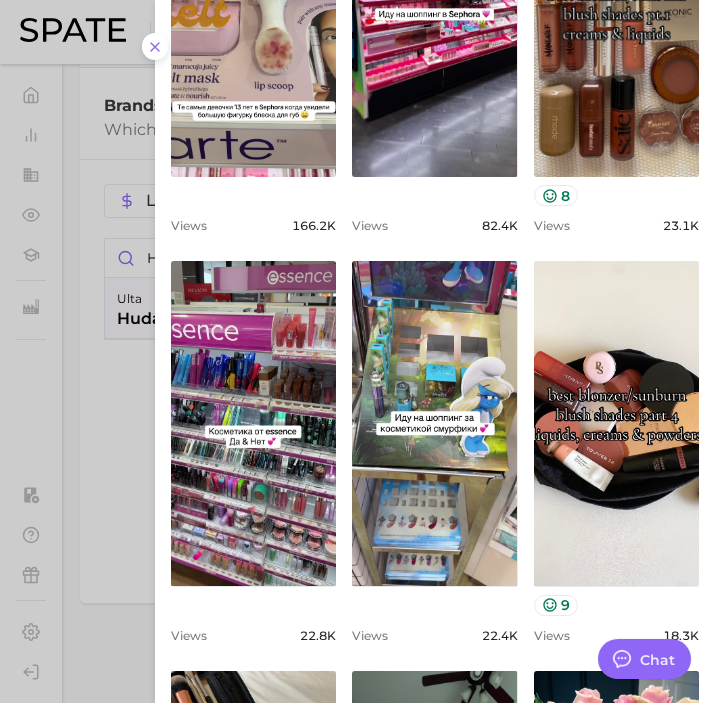 scroll, scrollTop: 0, scrollLeft: 0, axis: both 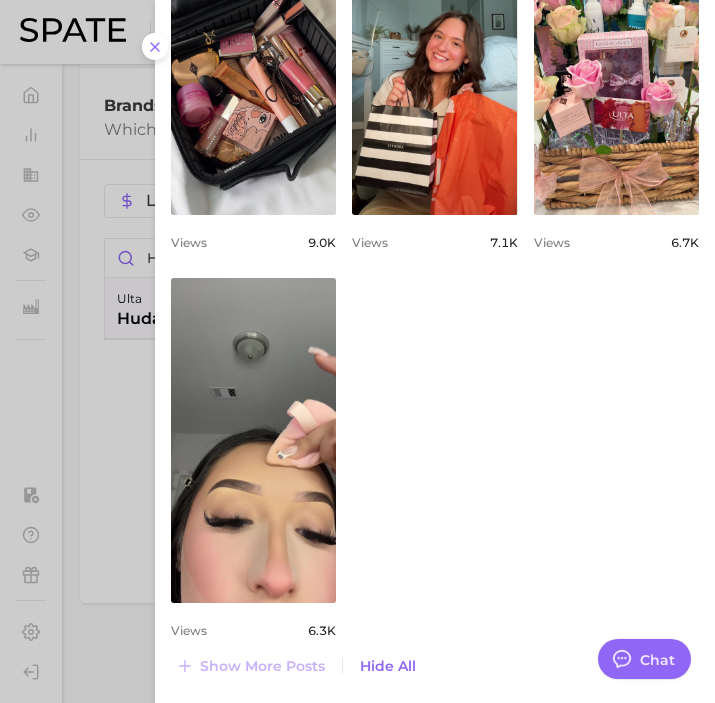 click at bounding box center (357, 351) 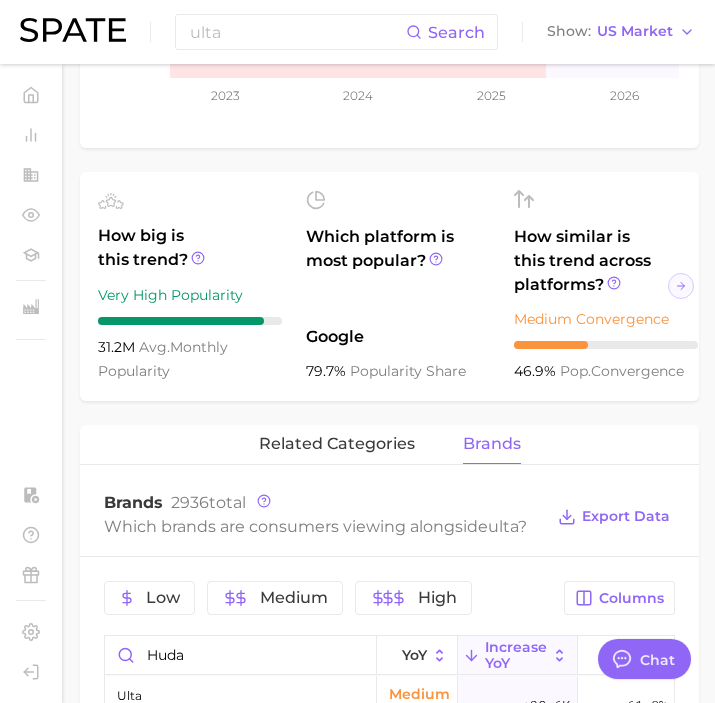 scroll, scrollTop: 0, scrollLeft: 0, axis: both 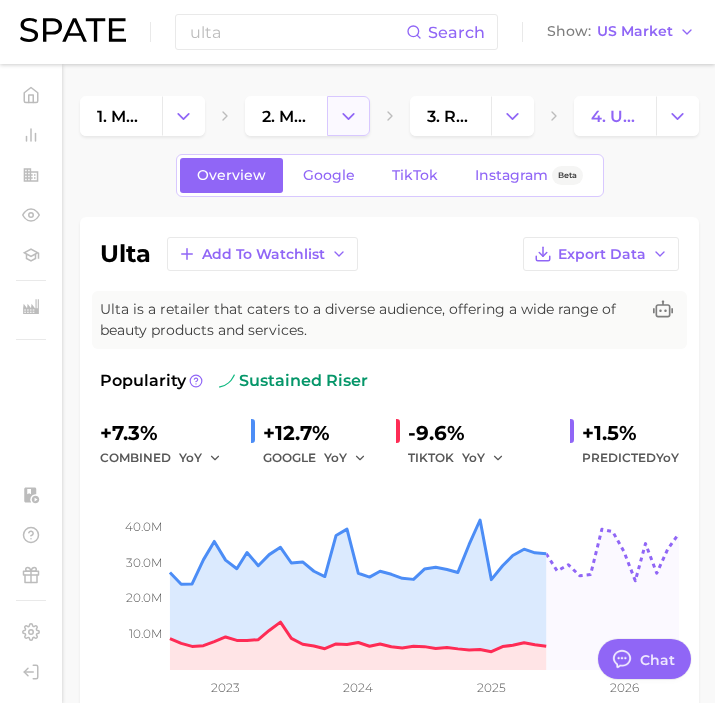click 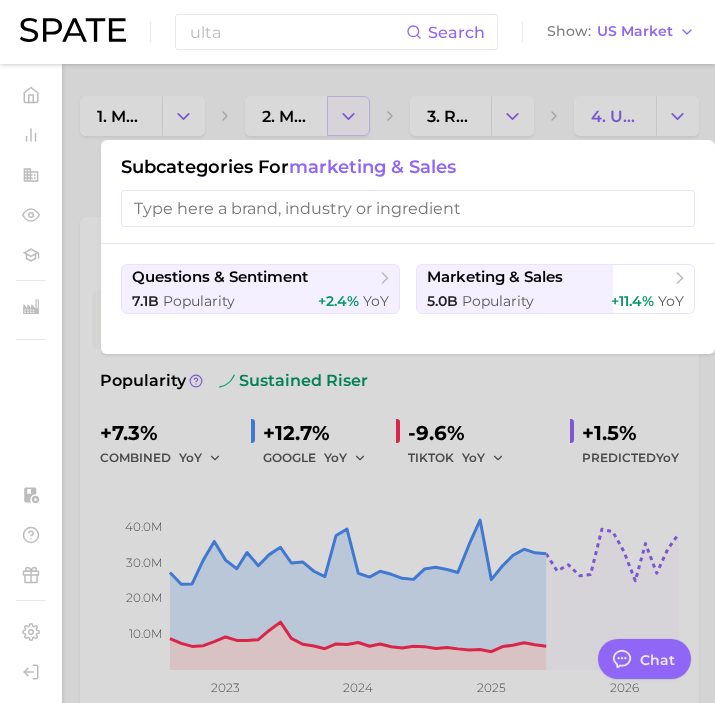 click at bounding box center [357, 351] 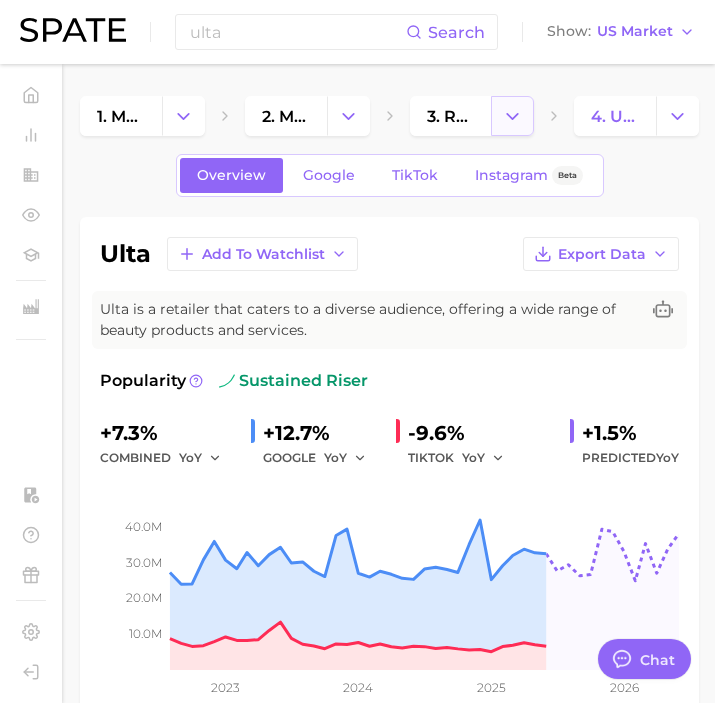 click 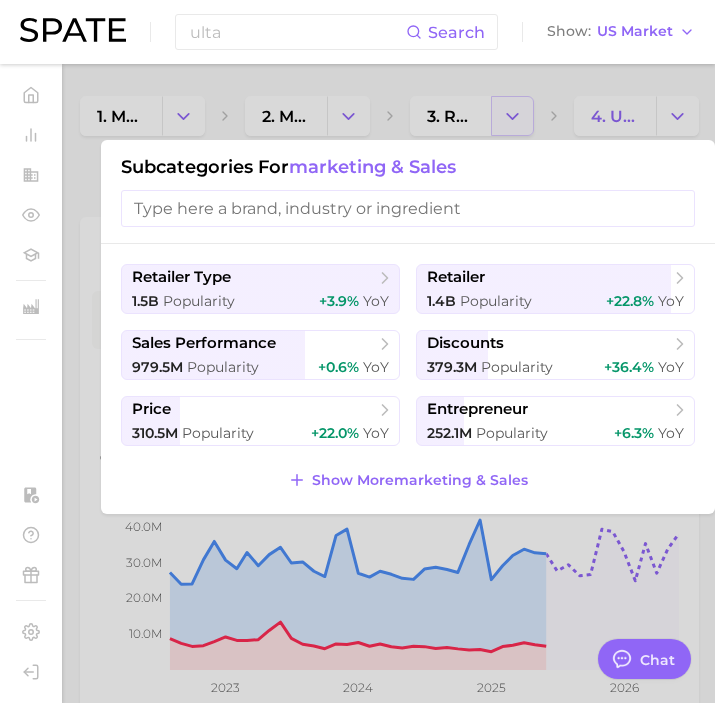 click at bounding box center [357, 351] 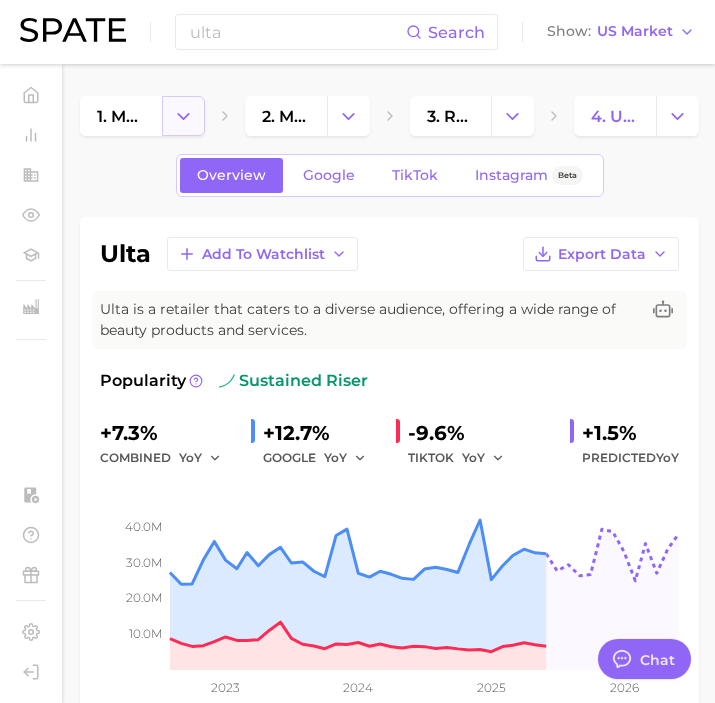 click at bounding box center [183, 116] 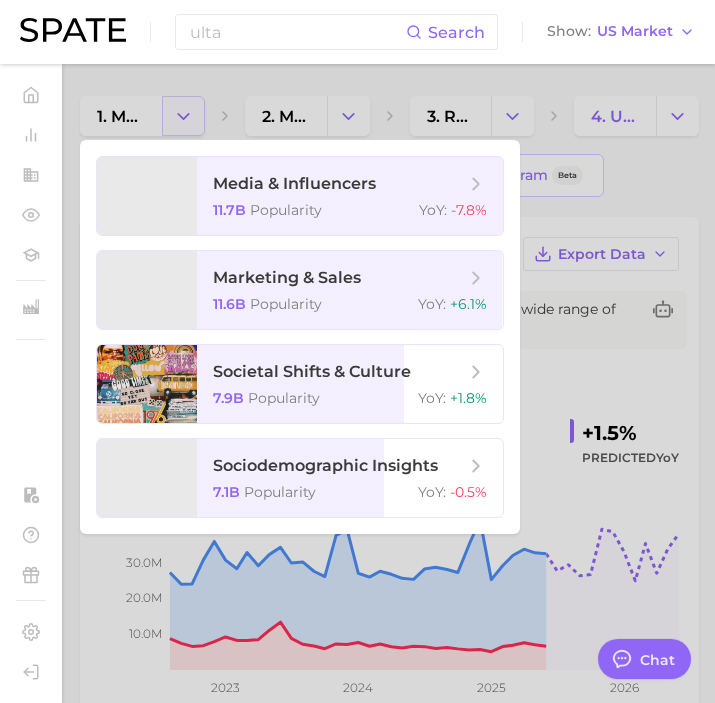 click at bounding box center (357, 351) 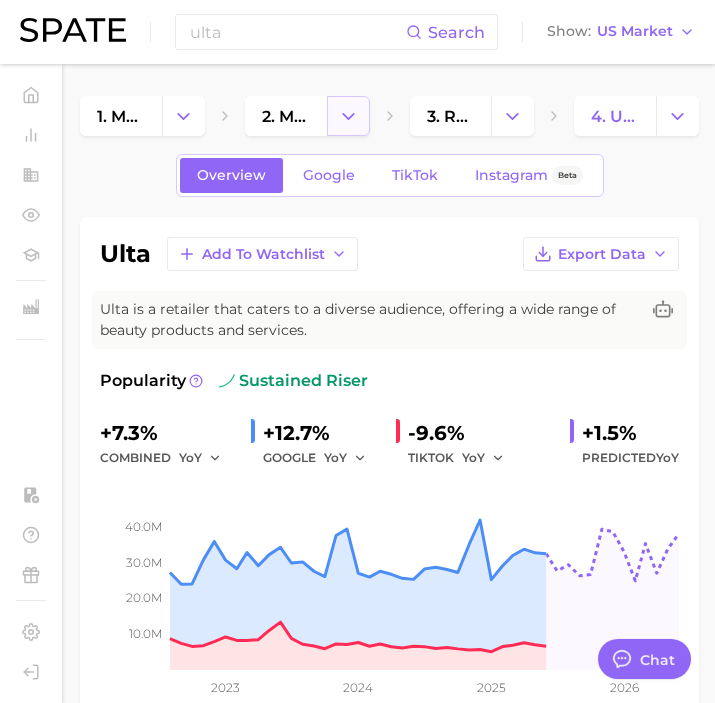 click at bounding box center [348, 116] 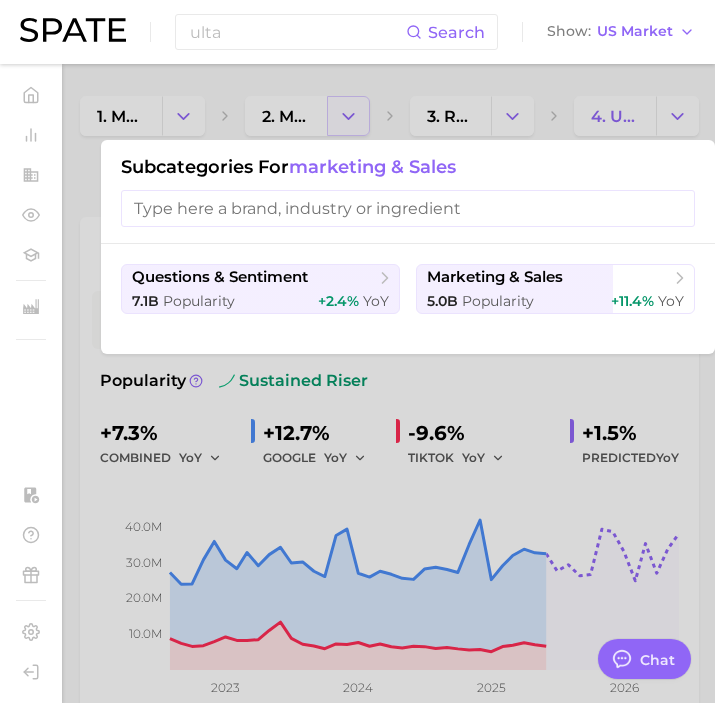 click at bounding box center (357, 351) 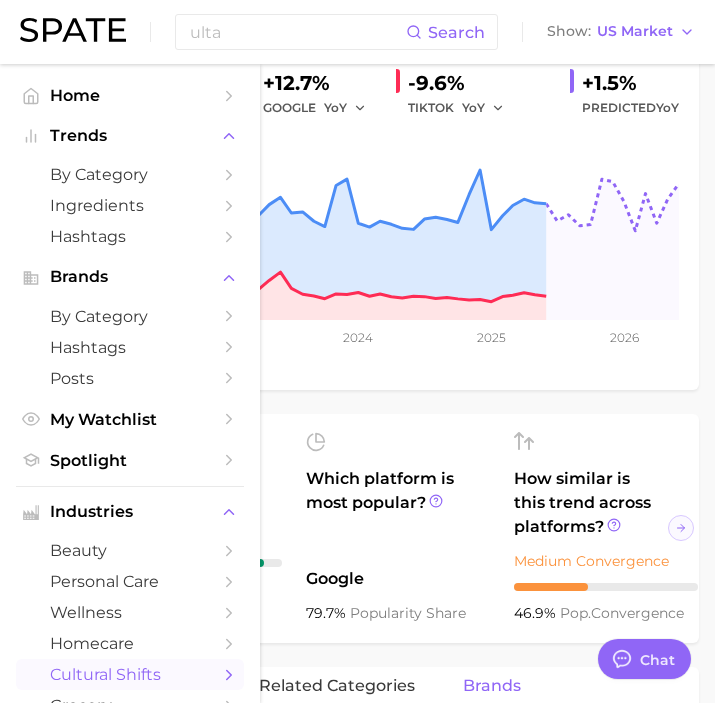 scroll, scrollTop: 989, scrollLeft: 0, axis: vertical 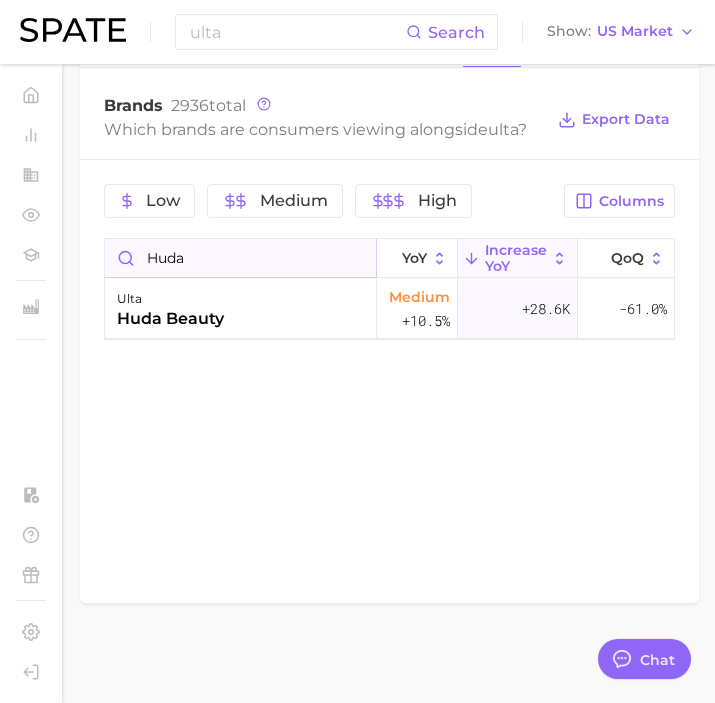 click on "huda" at bounding box center [240, 258] 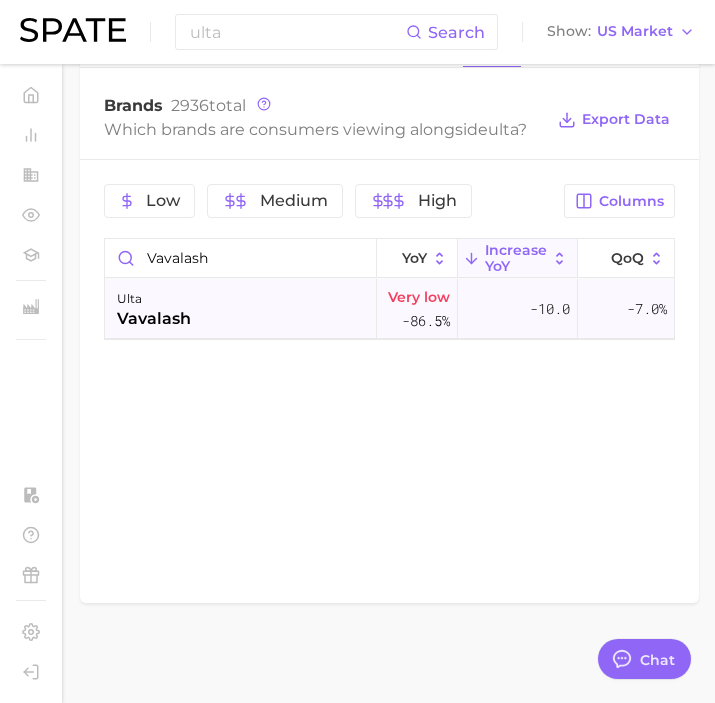 click on "ulta vavalash" at bounding box center [241, 309] 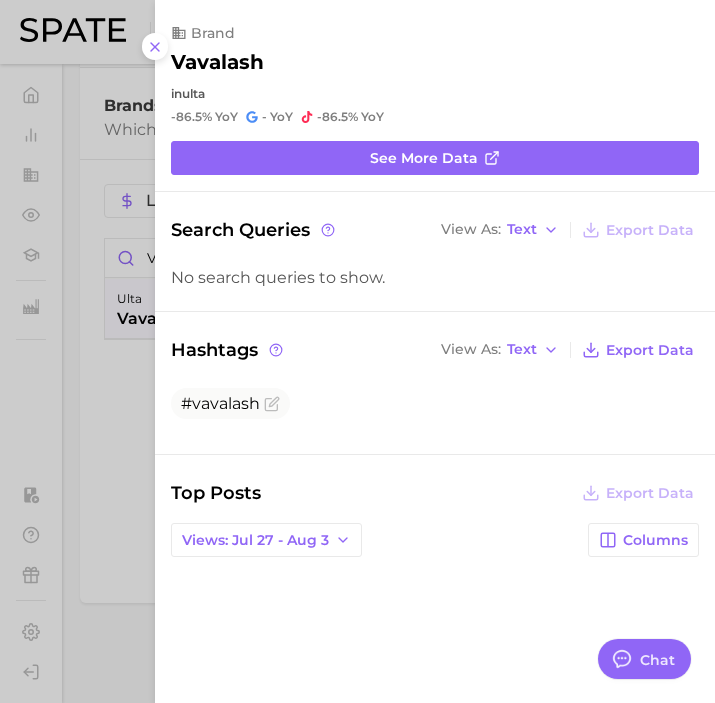 scroll, scrollTop: 235, scrollLeft: 0, axis: vertical 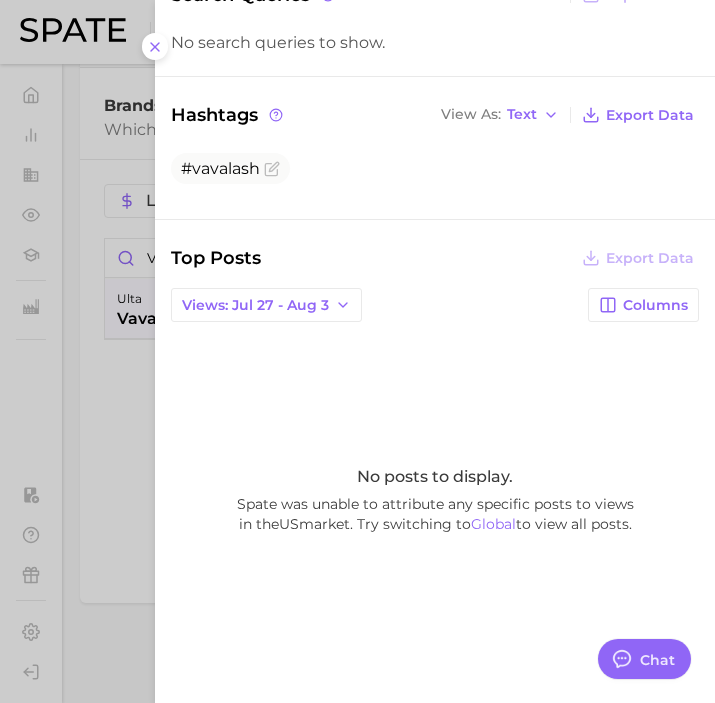 click at bounding box center (357, 351) 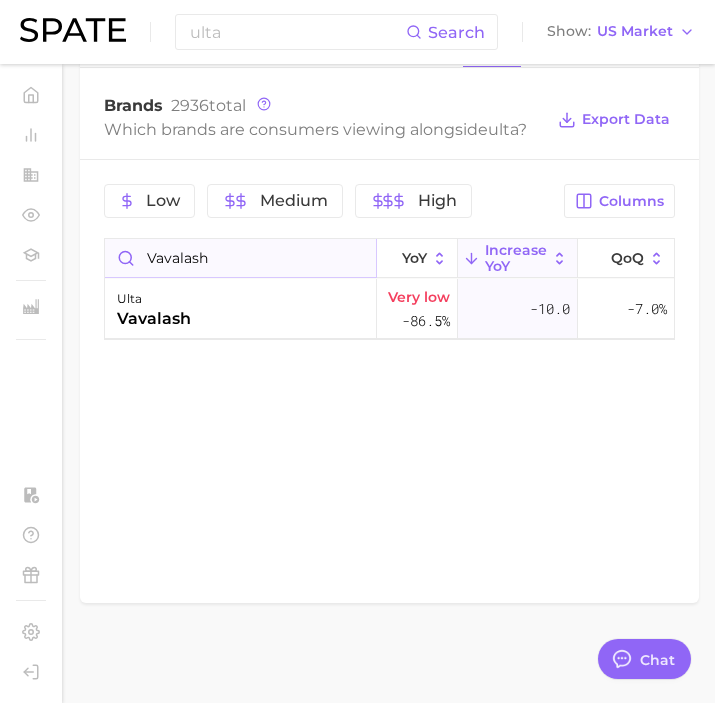 click on "vavalash" at bounding box center (240, 258) 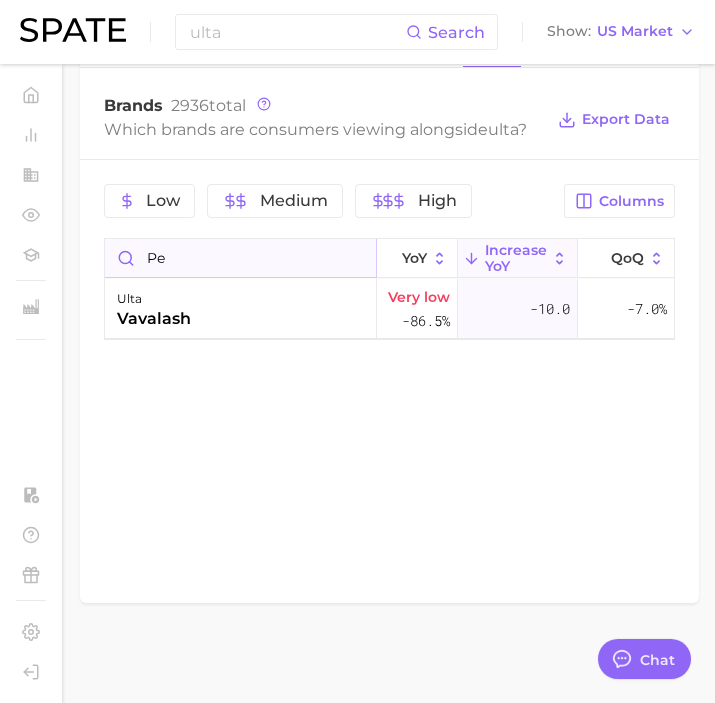 type on "p" 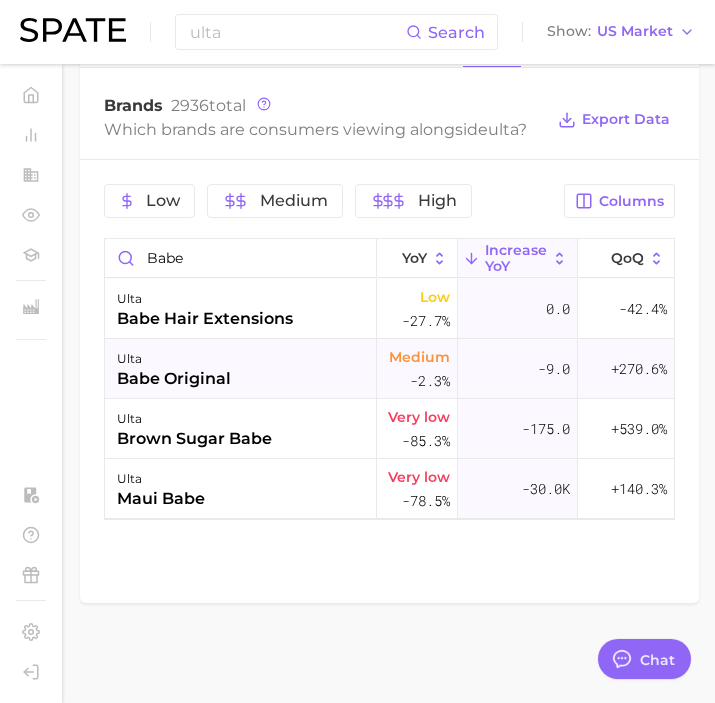 click on "babe original" at bounding box center (174, 379) 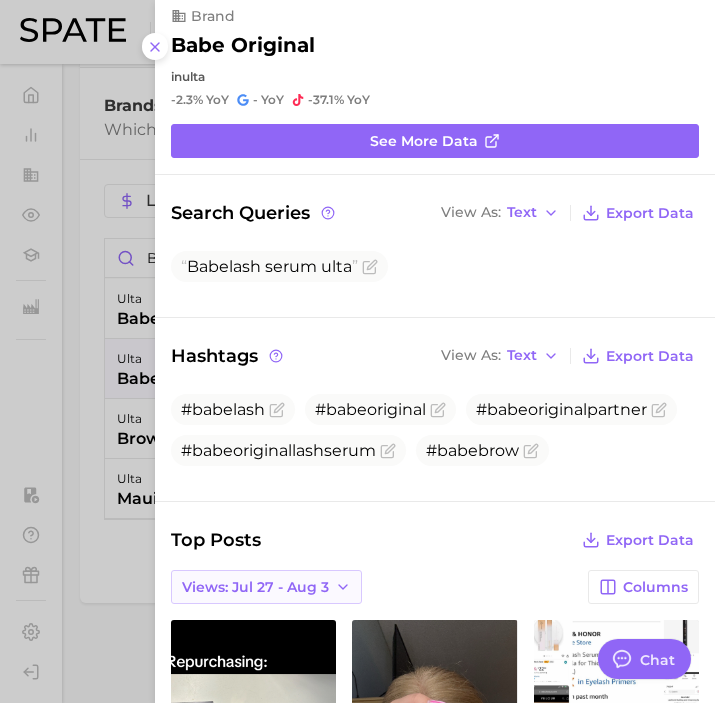 scroll, scrollTop: 0, scrollLeft: 0, axis: both 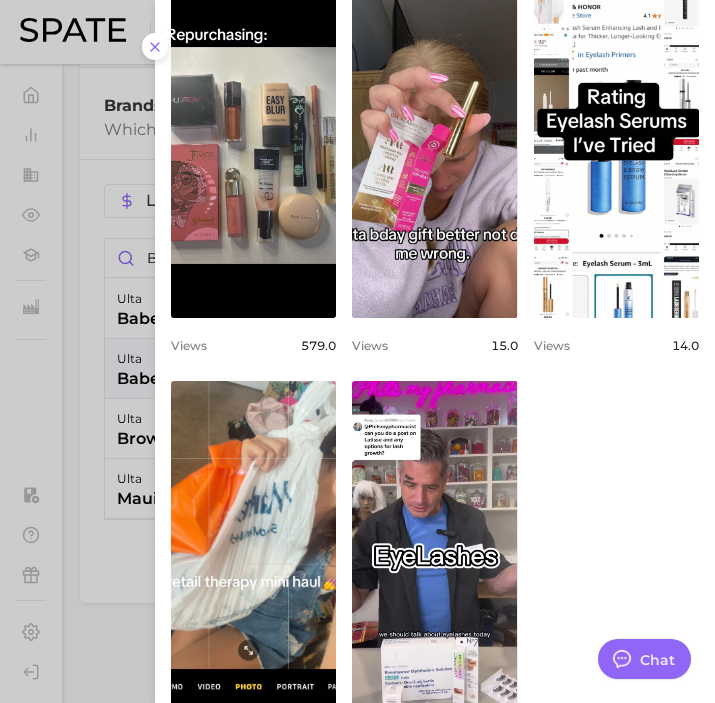 click at bounding box center [357, 351] 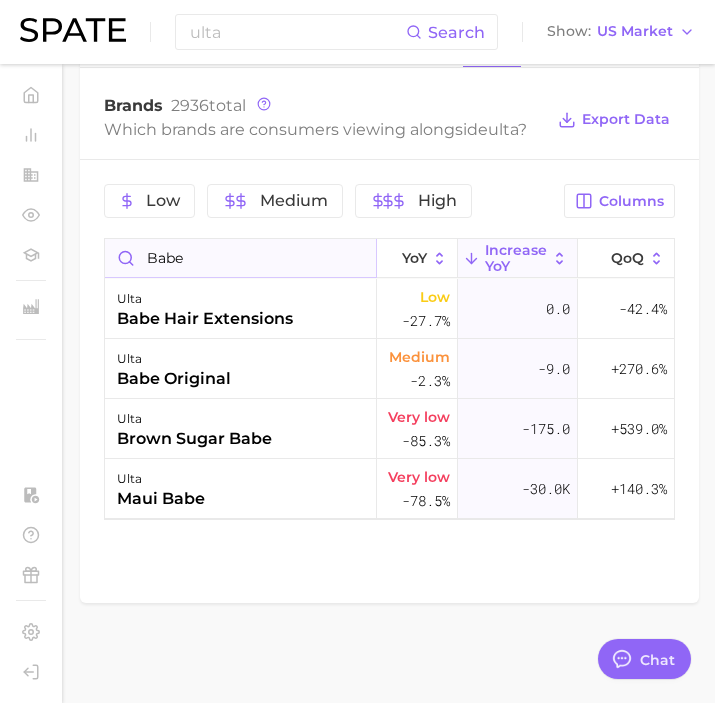 click on "babe" at bounding box center (240, 258) 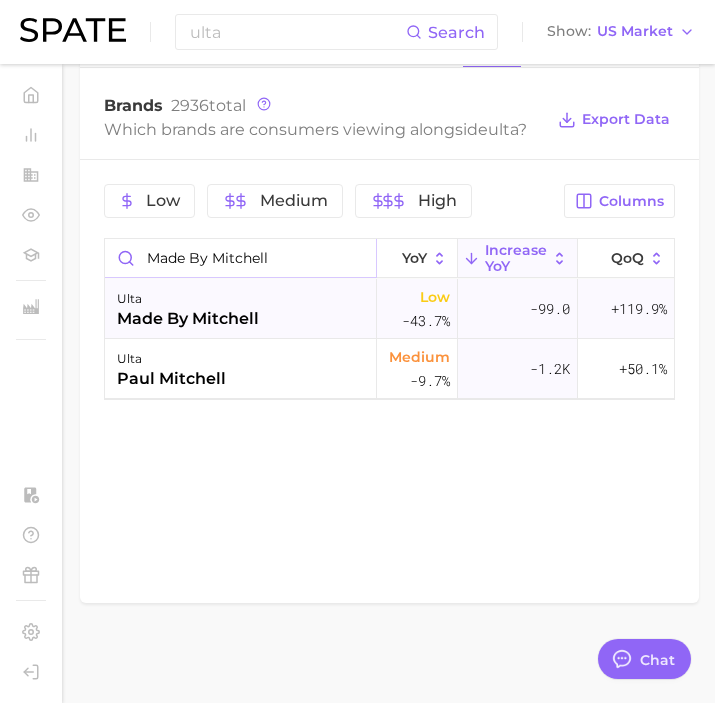 type on "made by mitchell" 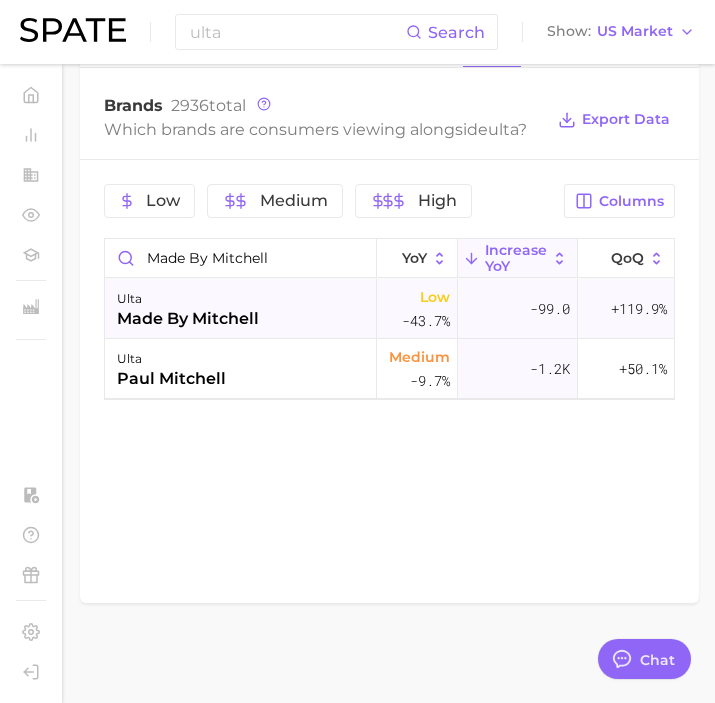 click on "ulta made by mitchell" at bounding box center (241, 309) 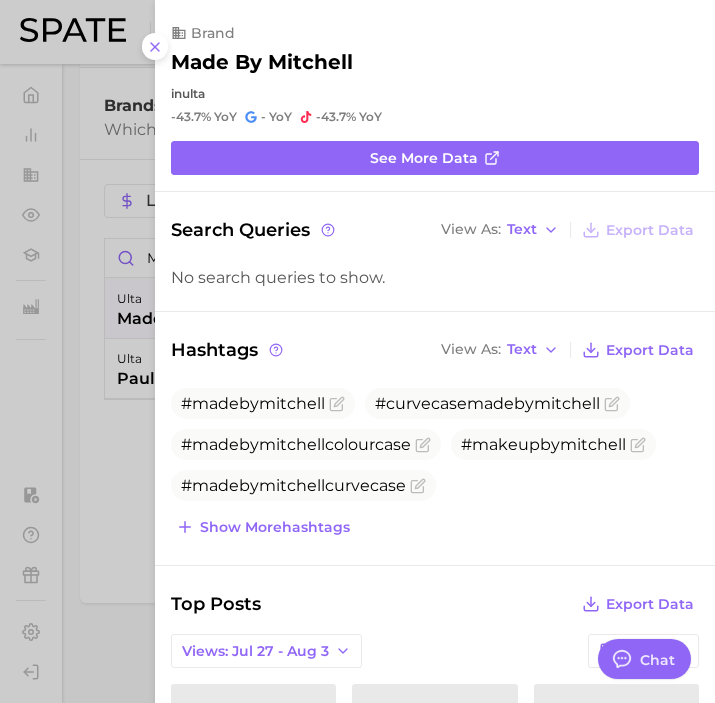 scroll, scrollTop: 429, scrollLeft: 0, axis: vertical 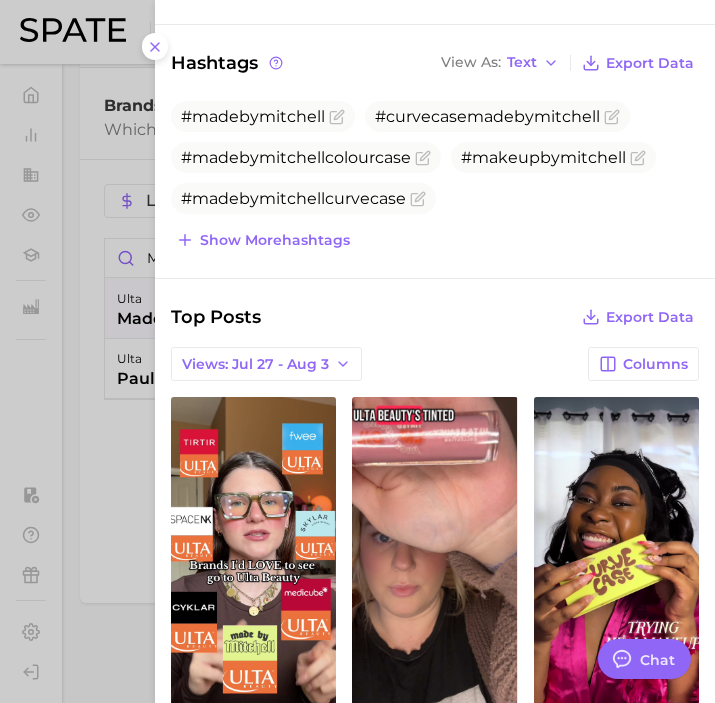 click on "Search Queries View As Text Export Data No search queries to show. Hashtags View As Text Export Data #madebymitchell #curvecasemadebymitchell #madebymitchellcolourcase #makeupbymitchell #madebymitchellcurvecase Show more  hashtags Top Posts Export Data Views: Jul 27 - Aug 3 Columns view post on TikTok Views 2.7k view post on TikTok Views 154.0 view post on TikTok Views 38.0 view post on TikTok Views 22.0 view post on TikTok Views 16.0 Show more posts" at bounding box center (435, 559) 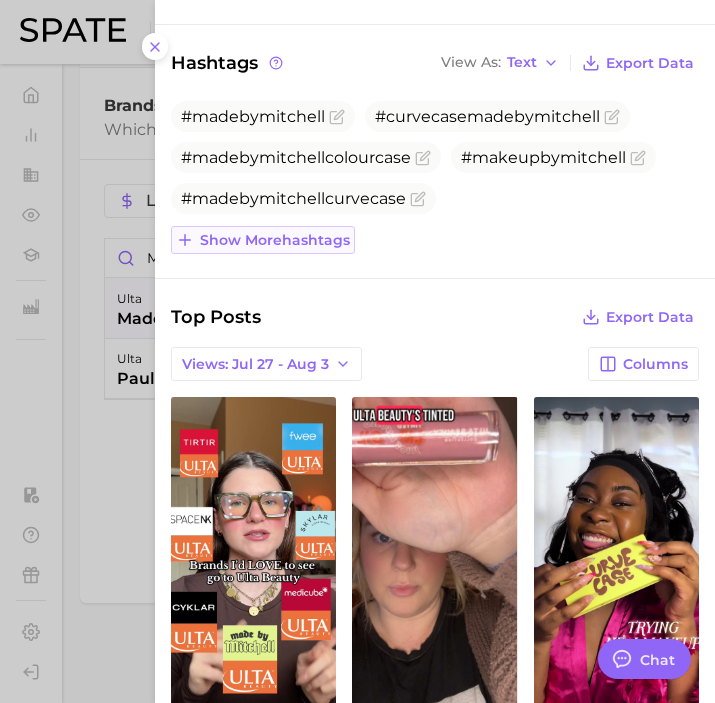 click on "Show more  hashtags" at bounding box center (263, 240) 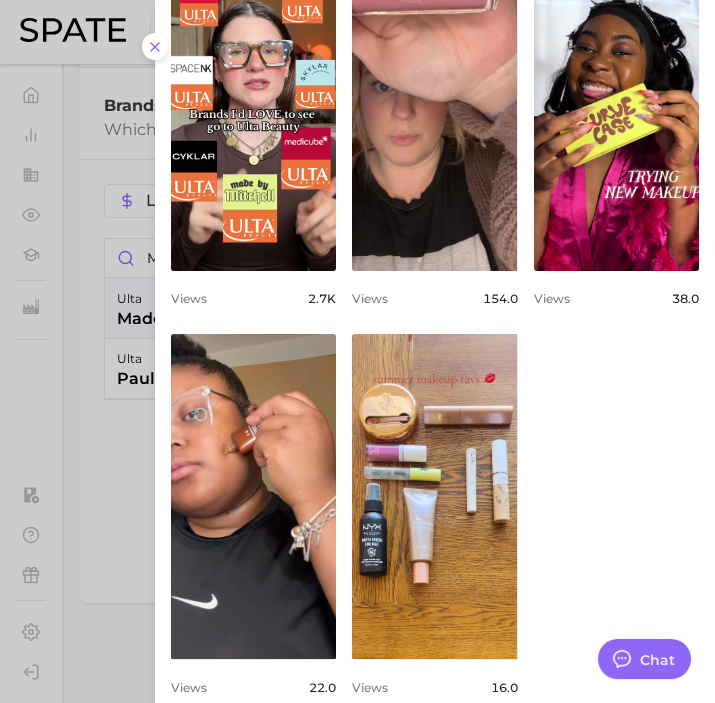 scroll, scrollTop: 838, scrollLeft: 0, axis: vertical 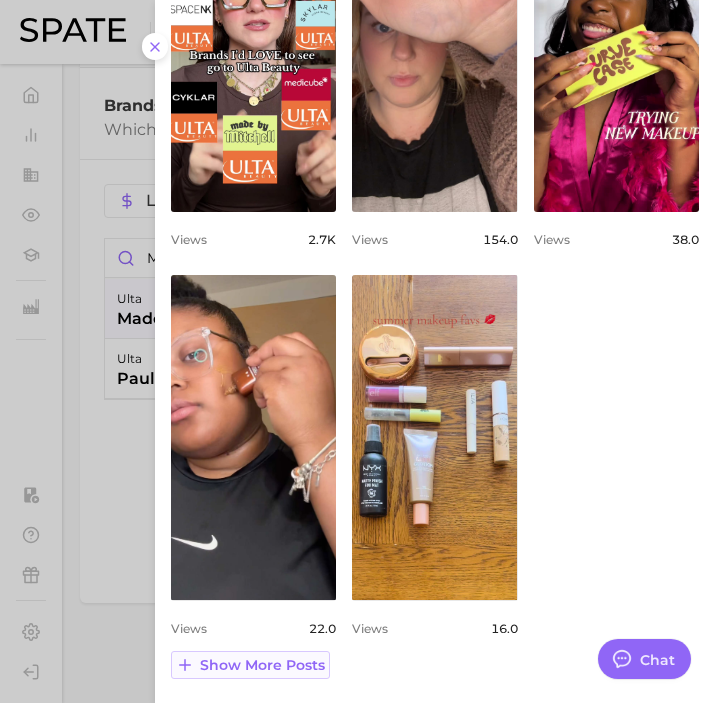 click on "Show more posts" at bounding box center [262, 665] 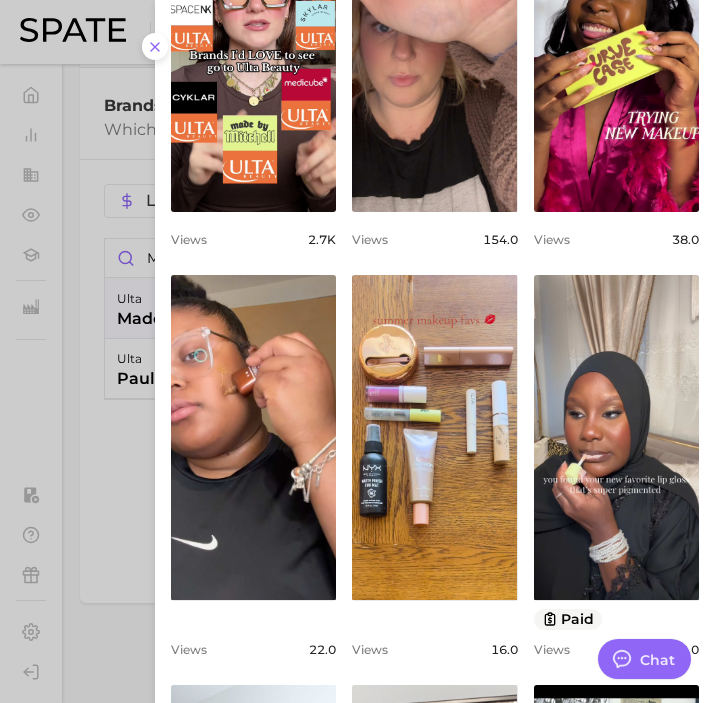 scroll, scrollTop: 0, scrollLeft: 0, axis: both 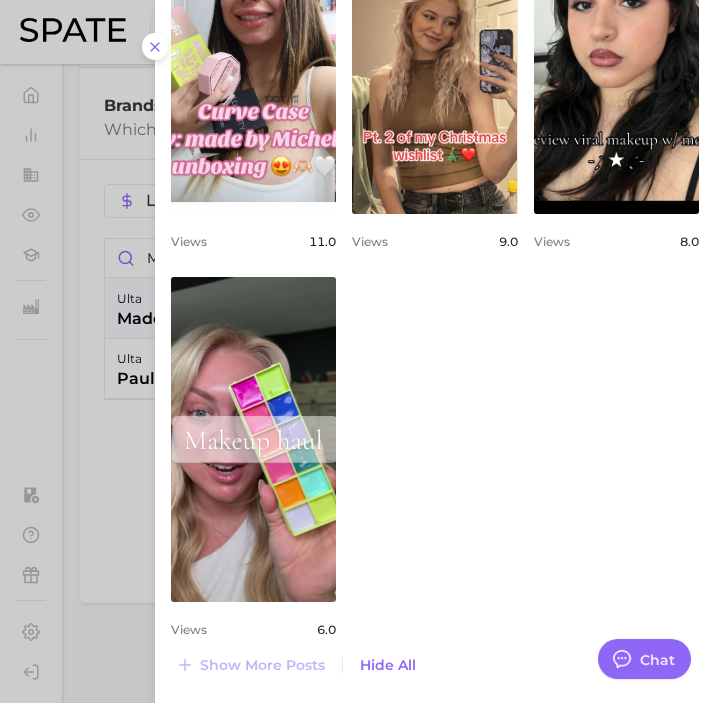 click at bounding box center (357, 351) 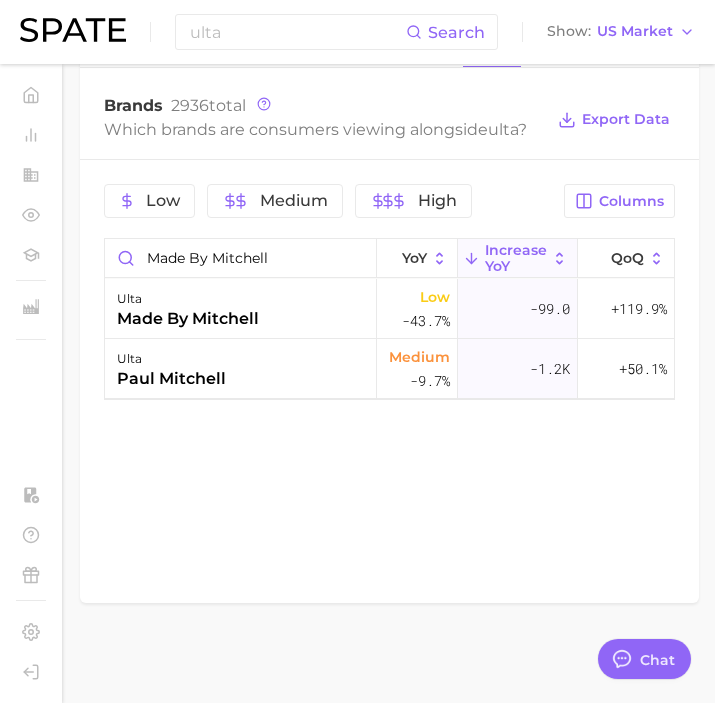 scroll, scrollTop: 0, scrollLeft: 0, axis: both 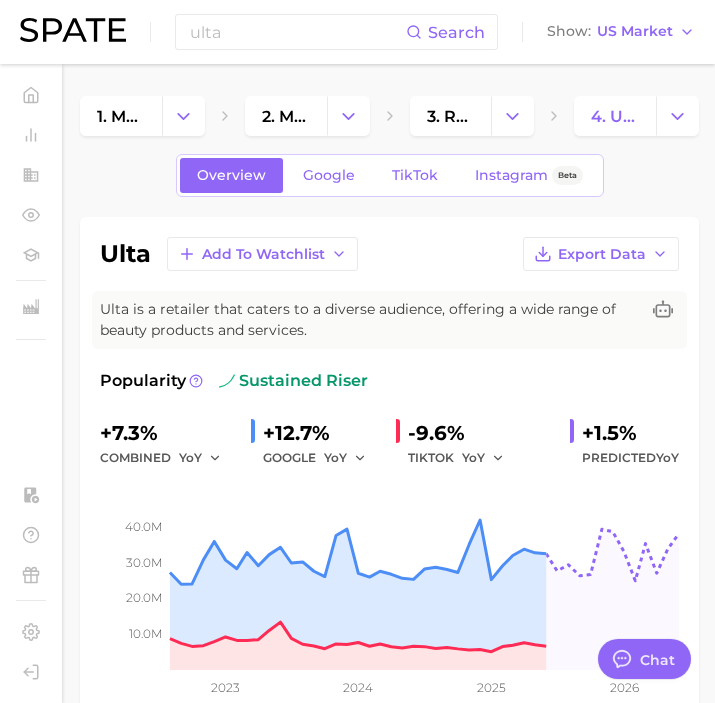 click on "ulta Search Show US Market" at bounding box center [357, 32] 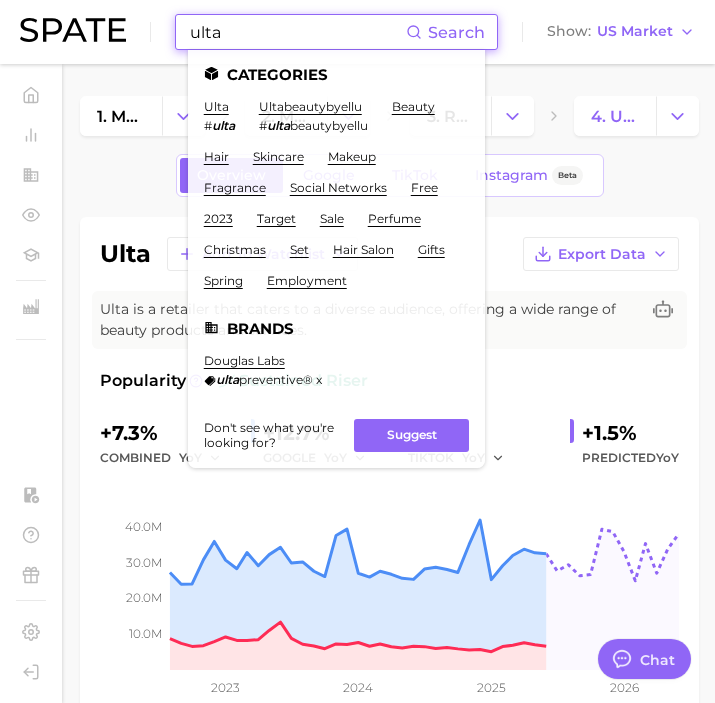 click on "ulta" at bounding box center (297, 32) 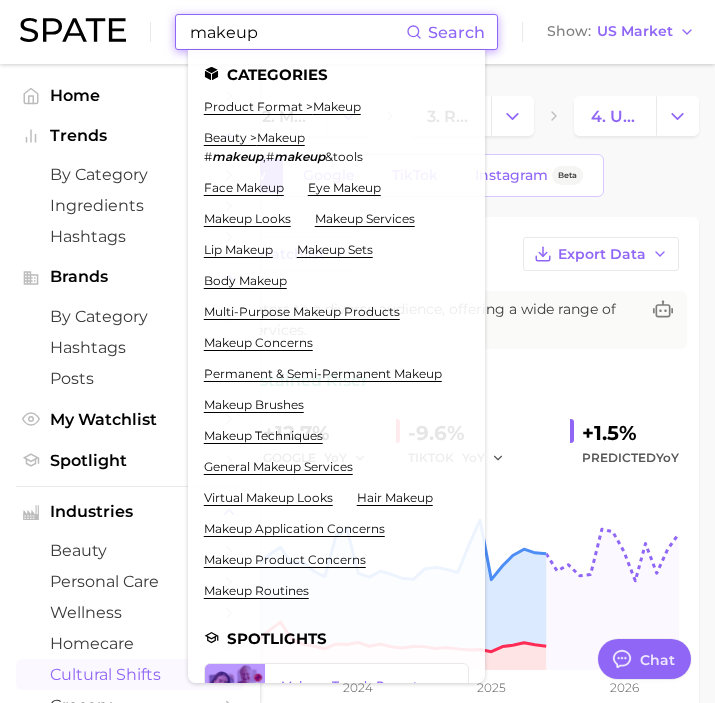 type on "makeup" 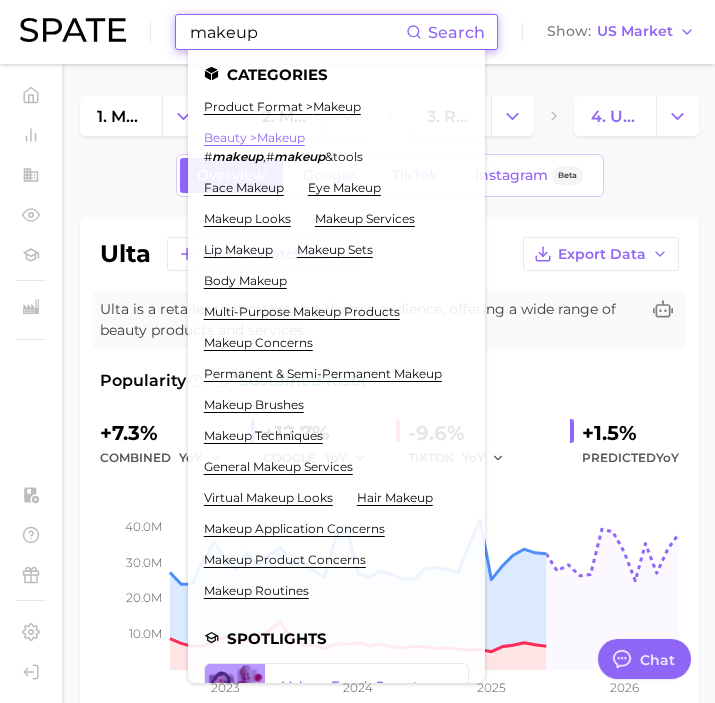 click on "beauty >  makeup" at bounding box center (254, 137) 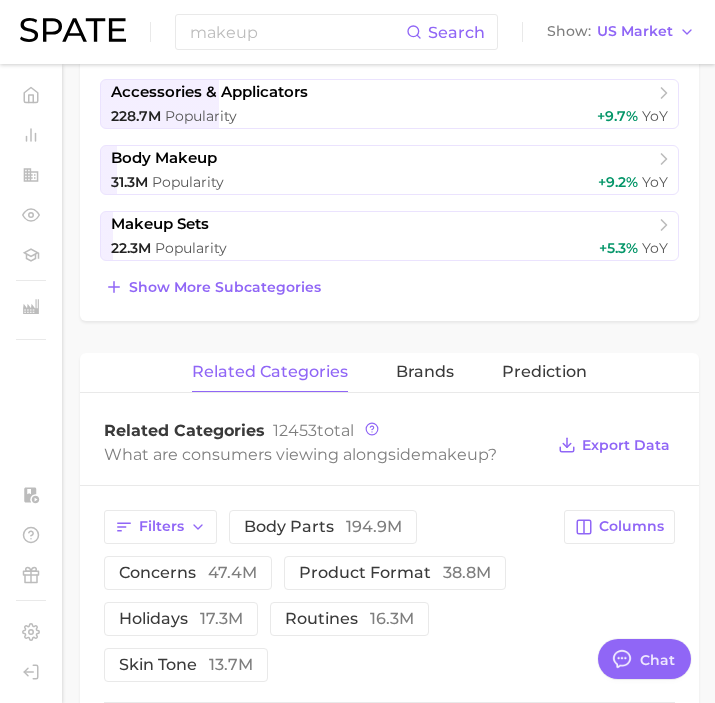 scroll, scrollTop: 876, scrollLeft: 0, axis: vertical 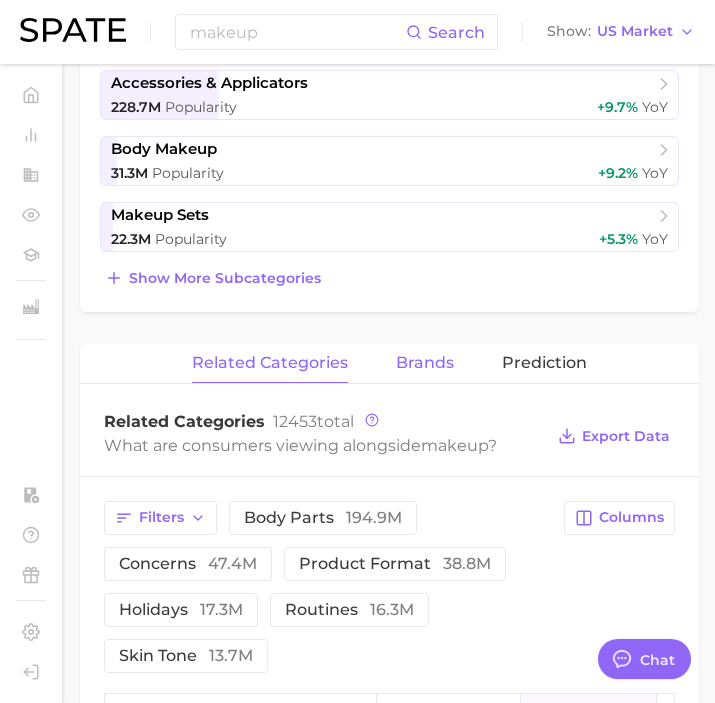 click on "brands" at bounding box center (425, 363) 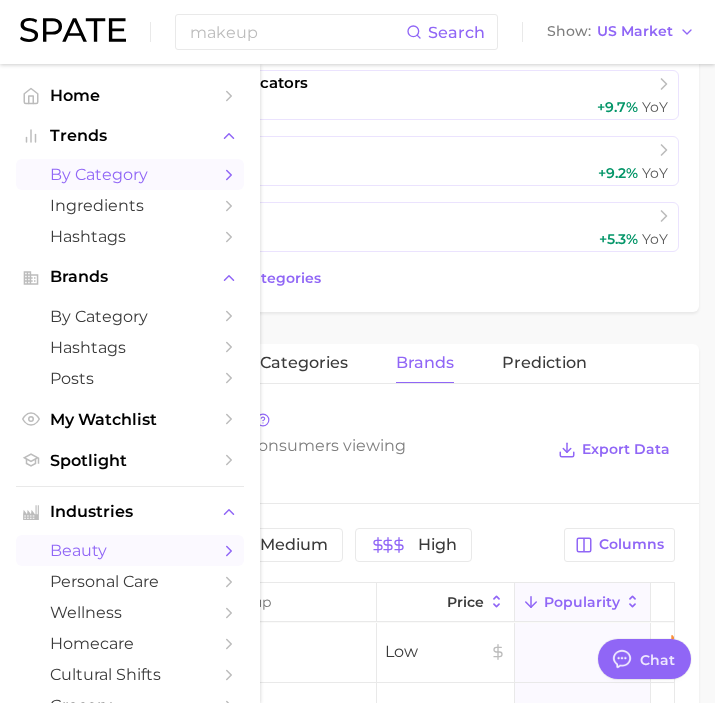 click on "by Category" at bounding box center [130, 174] 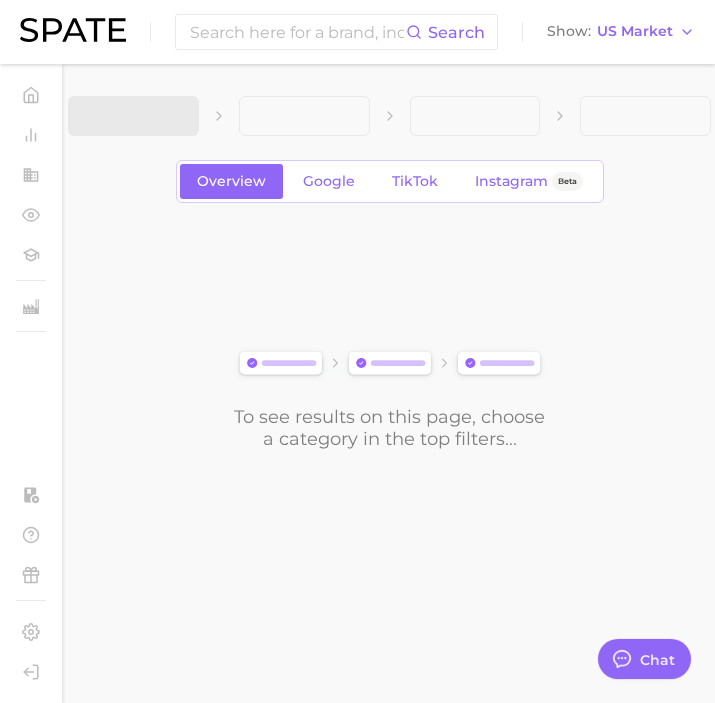 scroll, scrollTop: 0, scrollLeft: 0, axis: both 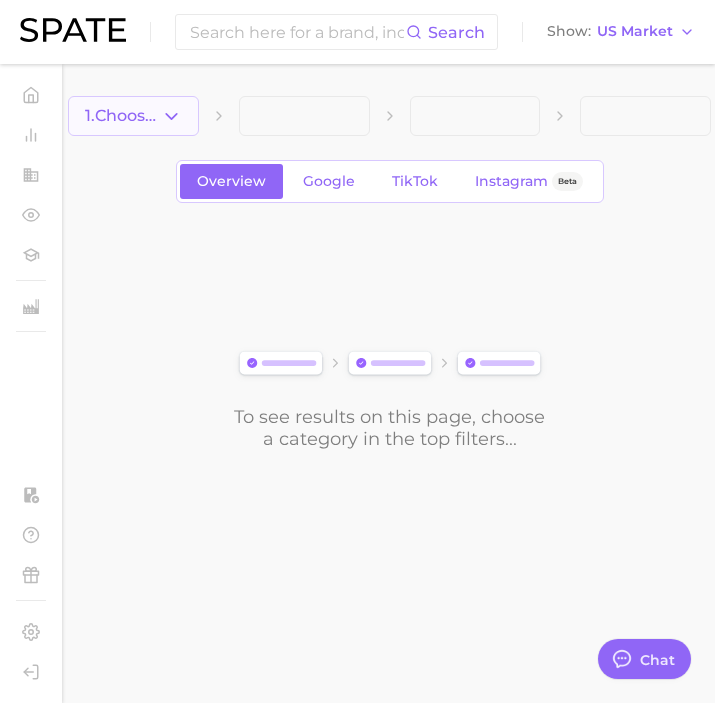 click on "1.  Choose Category" at bounding box center [133, 116] 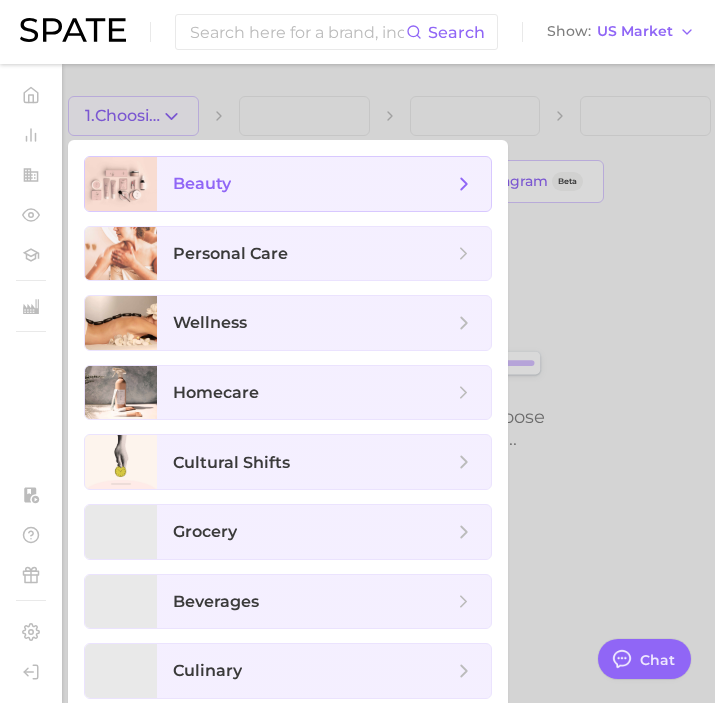 click on "beauty" at bounding box center [324, 184] 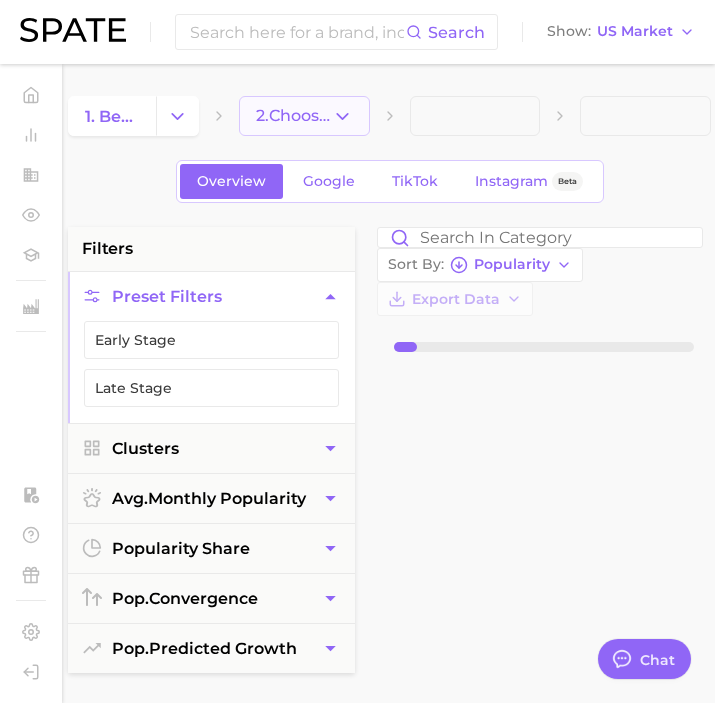 click 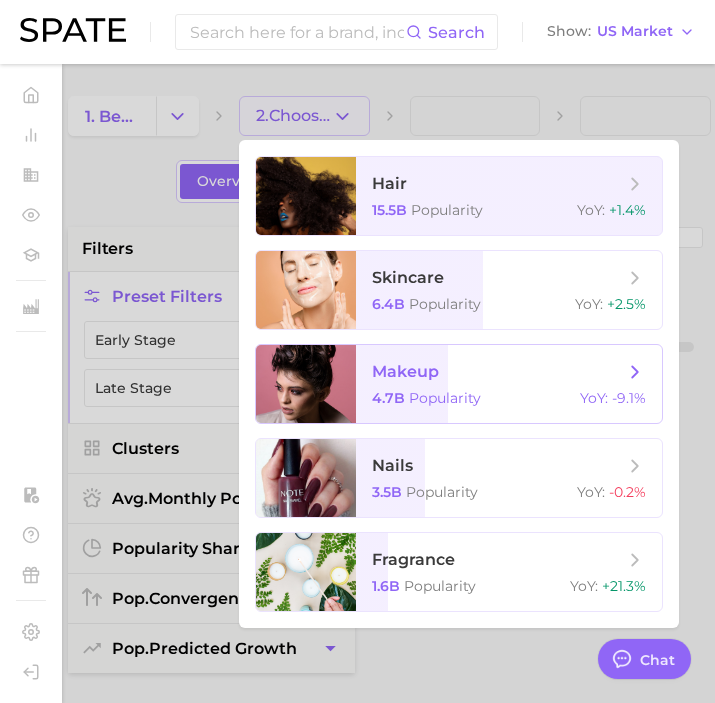 click on "4.7b   Popularity" at bounding box center (426, 398) 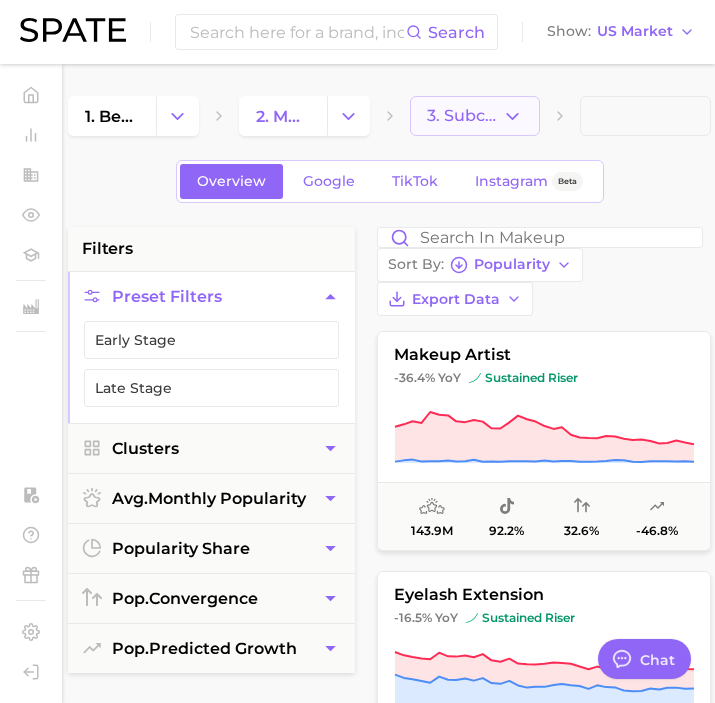 click on "3. Subcategory" at bounding box center (465, 116) 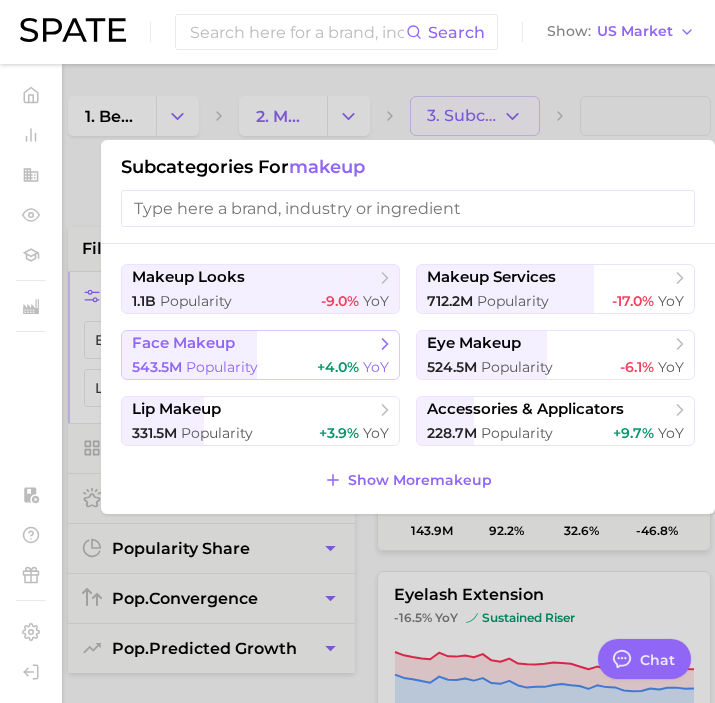 click on "face makeup" at bounding box center (183, 343) 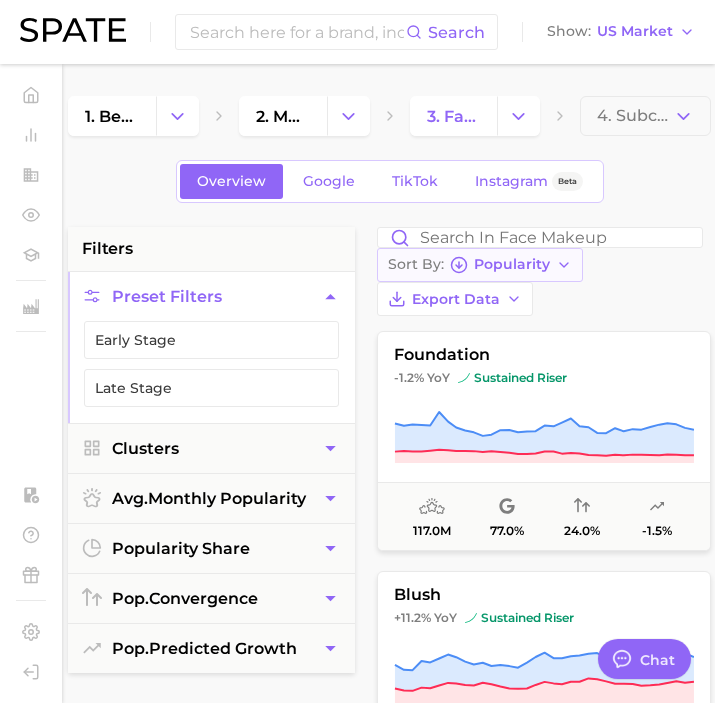 click 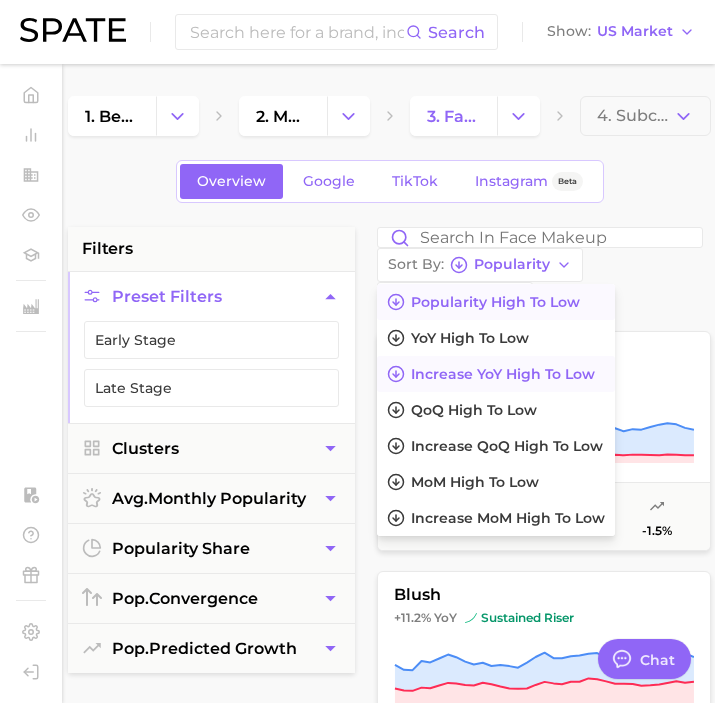 click on "Increase YoY   high to low" at bounding box center (503, 374) 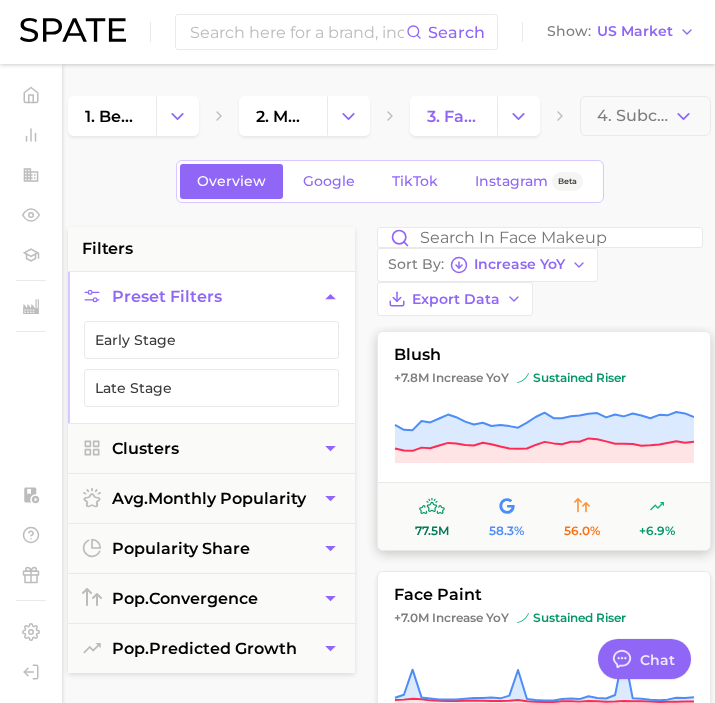 click on "blush +7.8m   Increase YoY sustained riser 77.5m 58.3% 56.0% +6.9%" at bounding box center (544, 441) 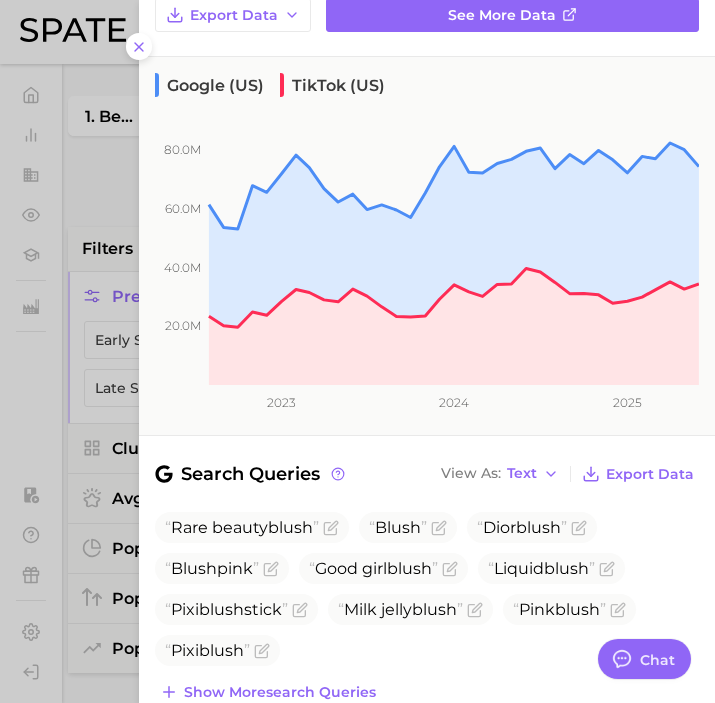 scroll, scrollTop: 560, scrollLeft: 0, axis: vertical 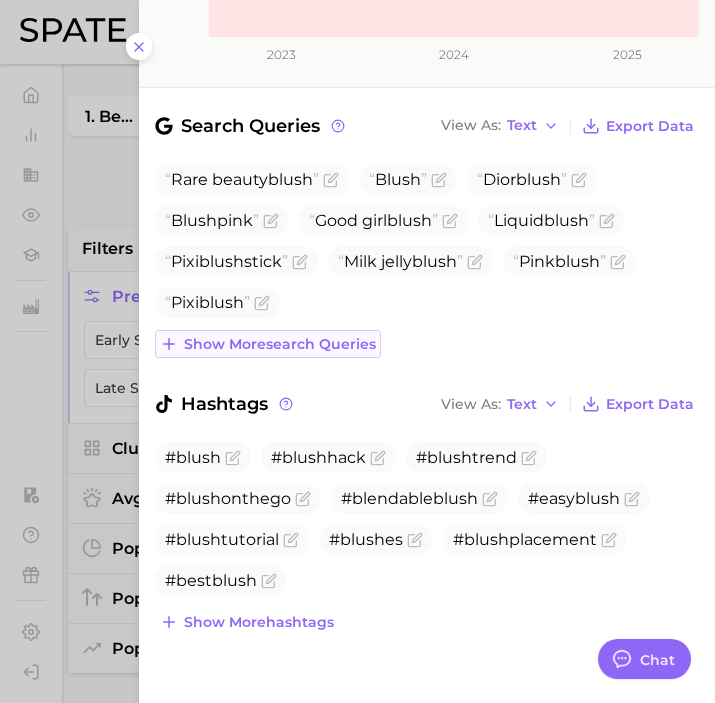 click on "Show more  search queries" at bounding box center (280, 344) 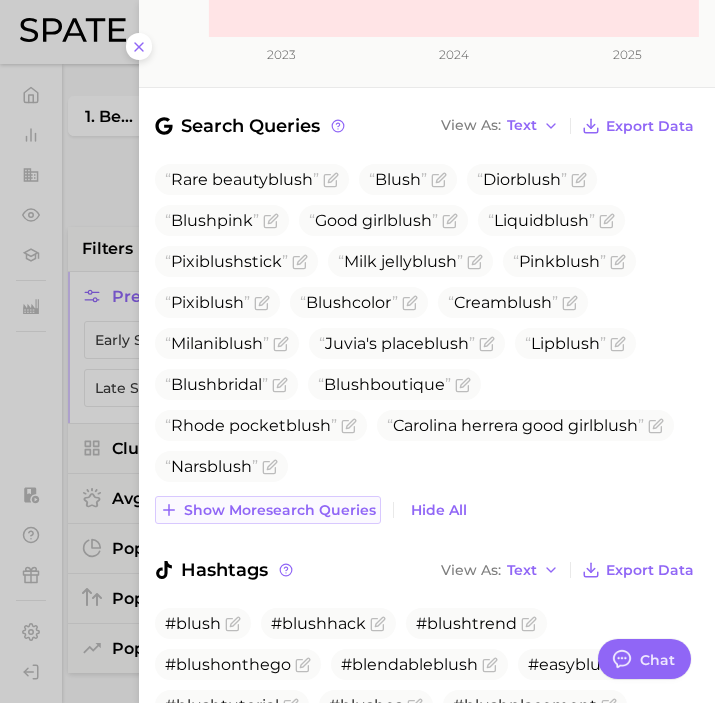click on "Show more  search queries" at bounding box center [280, 510] 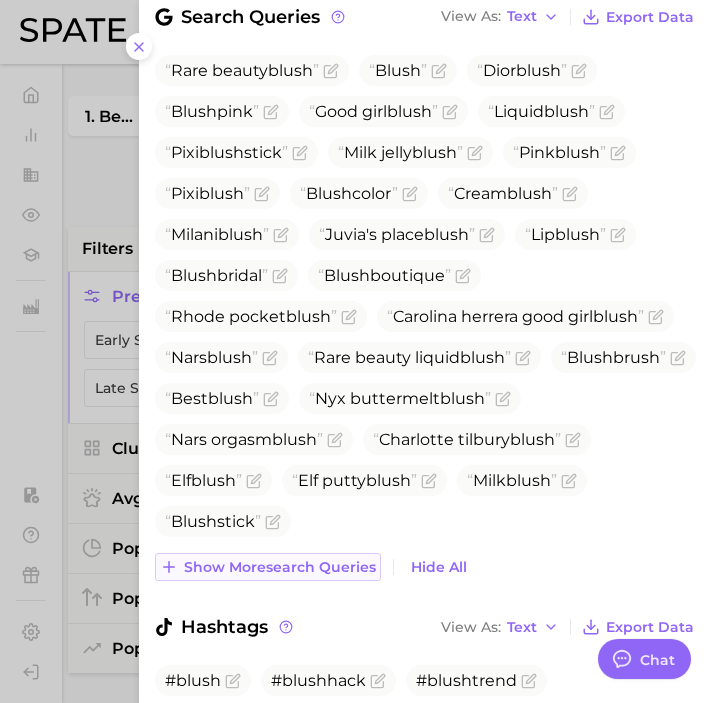 click on "Show more  search queries" at bounding box center (280, 567) 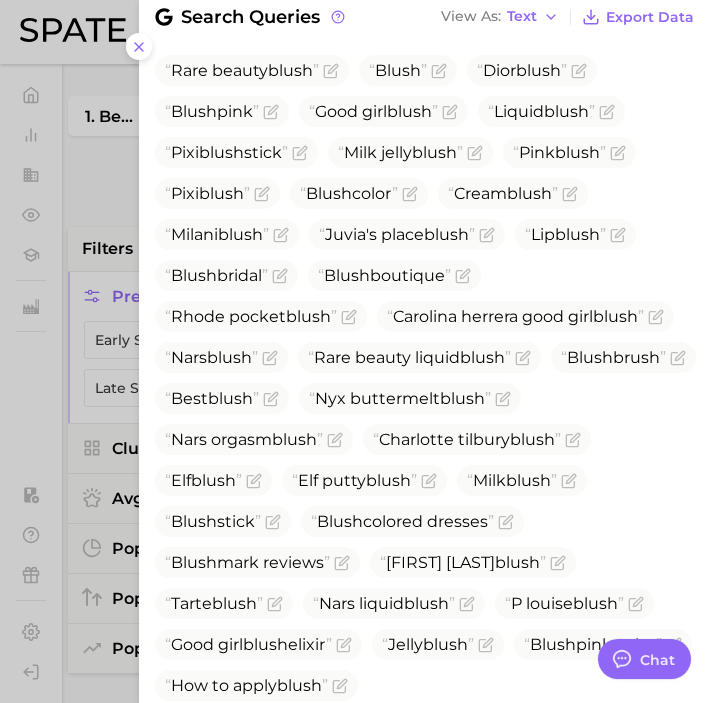 scroll, scrollTop: 807, scrollLeft: 0, axis: vertical 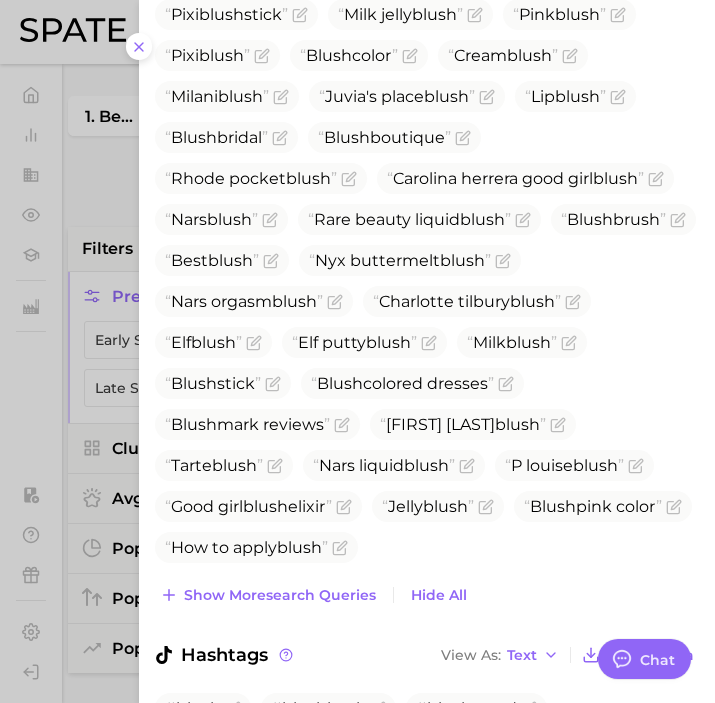 click on "Search Queries View As Text Export Data Rare beauty  blush Blush Dior  blush Blush  pink Good girl  blush Liquid  blush Pixi  blush  stick Milk jelly  blush Pink  blush Pixi  blush Blush  color Cream  blush Milani  blush Juvia's place  blush Lip  blush Blush  bridal Blush  boutique Rhode pocket  blush Carolina herrera good girl  blush Nars  blush Rare beauty liquid  blush Blush  brush Best  blush Nyx buttermelt  blush Nars orgasm  blush Charlotte tilbury  blush Elf  blush Elf putty  blush Milk  blush Blush  stick Blush  colored dresses Blush  mark reviews Patrick ta  blush Tarte  blush Nars liquid  blush P louise  blush Good girl  blush  elixir Jelly  blush Blush  pink color How to apply  blush Show more  search queries Hide All Hashtags View As Text Export Data #blush #blushhack #blushtrend #blushonthego #blendableblush #easyblush #blushtutorial #blushes #blushplacement #bestblush Show more  hashtags" at bounding box center (427, 392) 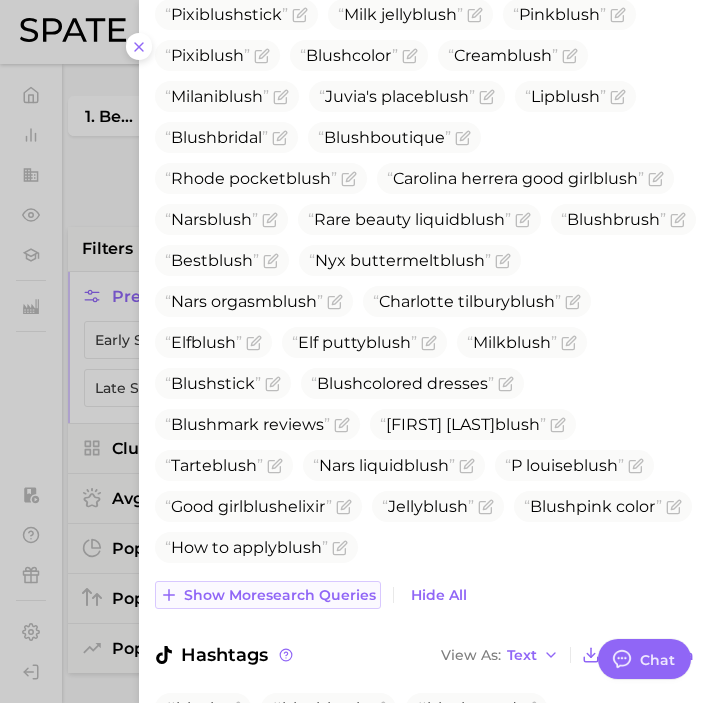 click on "Show more  search queries" at bounding box center (280, 595) 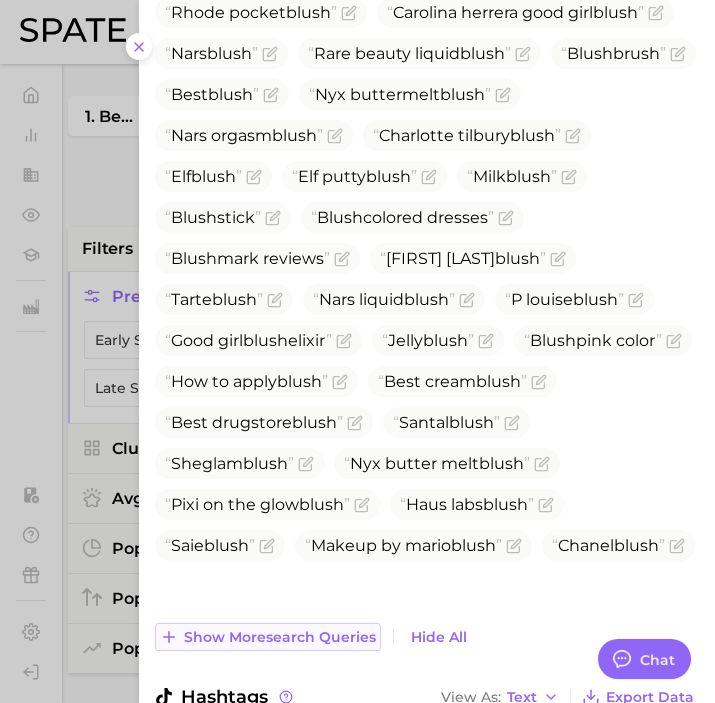 scroll, scrollTop: 979, scrollLeft: 0, axis: vertical 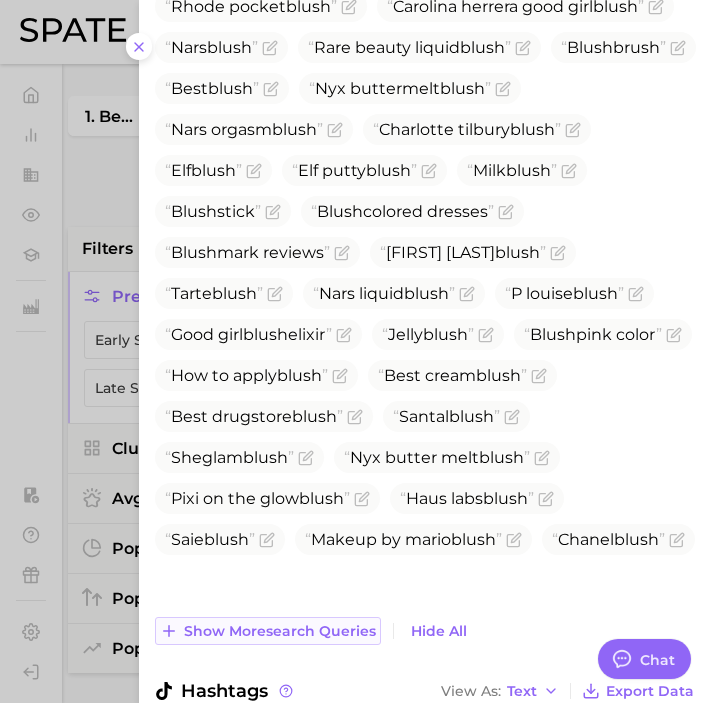 click on "Show more  search queries" at bounding box center [280, 631] 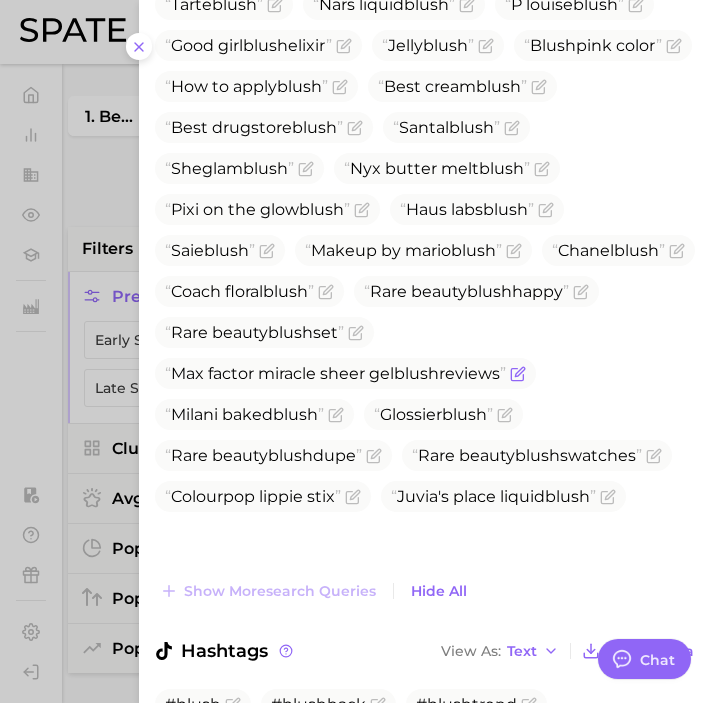 scroll, scrollTop: 1515, scrollLeft: 0, axis: vertical 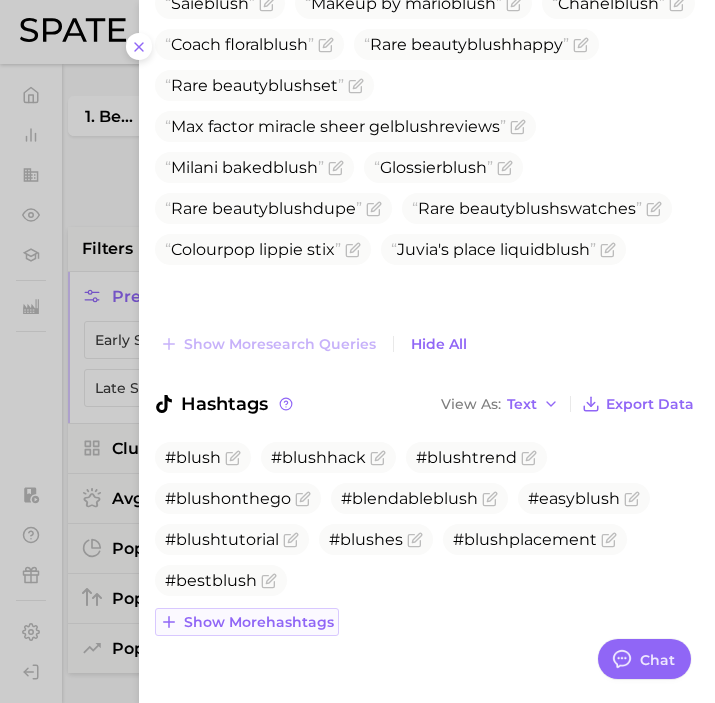 click on "Show more  hashtags" at bounding box center [259, 622] 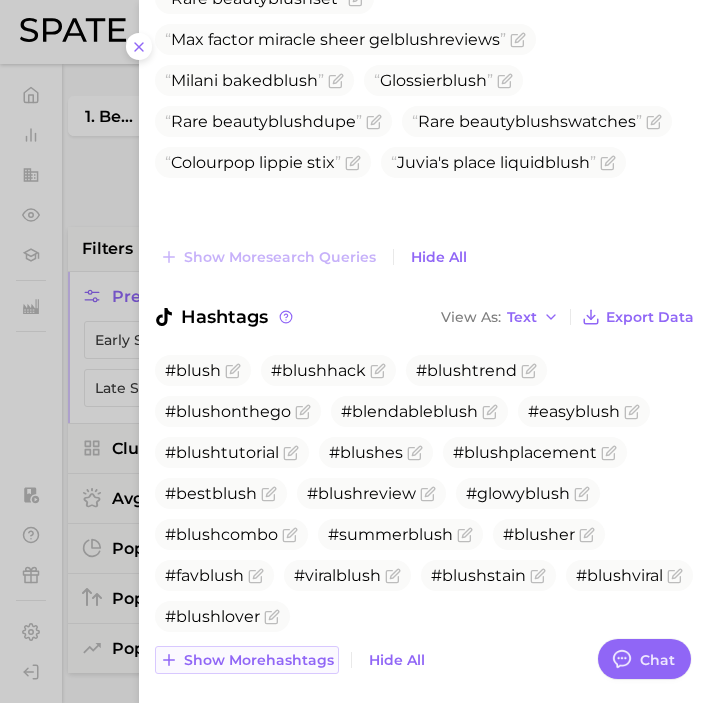 scroll, scrollTop: 1640, scrollLeft: 0, axis: vertical 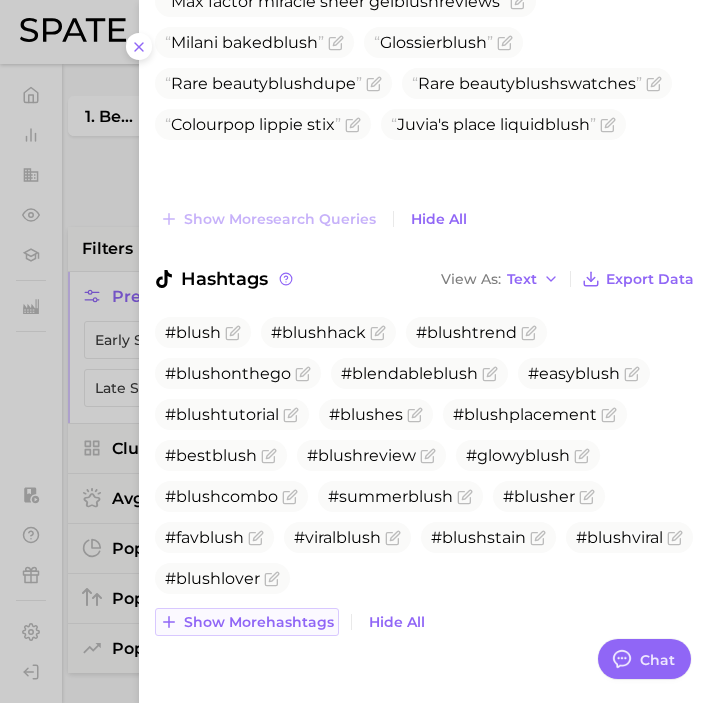 click on "Show more  hashtags" at bounding box center (259, 622) 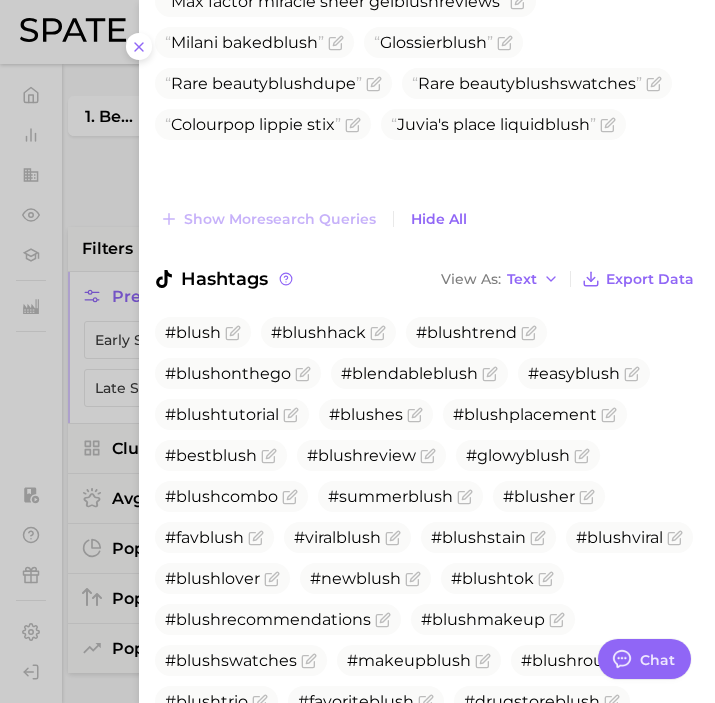 scroll, scrollTop: 1764, scrollLeft: 0, axis: vertical 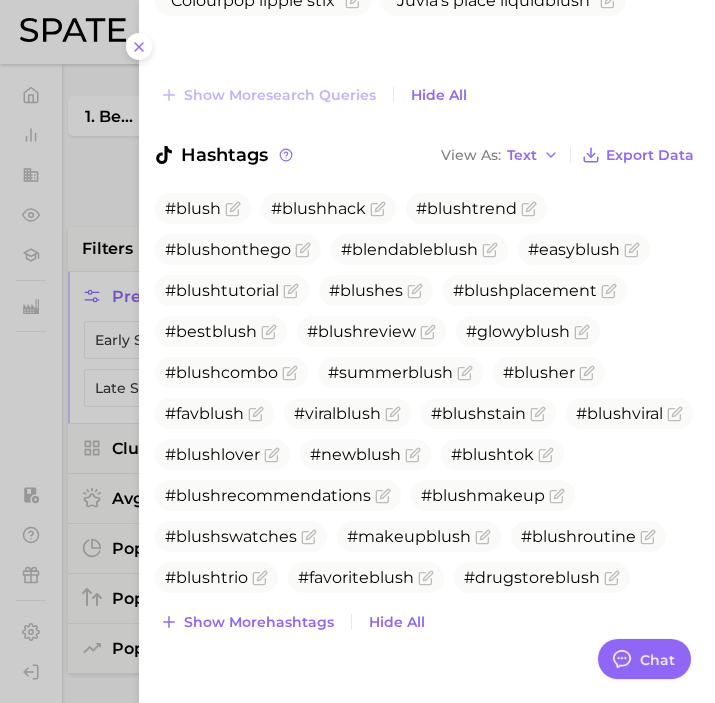 click on "Search Queries View As Text Export Data Rare beauty  blush Blush Dior  blush Blush  pink Good girl  blush Liquid  blush Pixi  blush  stick Milk jelly  blush Pink  blush Pixi  blush Blush  color Cream  blush Milani  blush Juvia's place  blush Lip  blush Blush  bridal Blush  boutique Rhode pocket  blush Carolina herrera good girl  blush Nars  blush Rare beauty liquid  blush Blush  brush Best  blush Nyx buttermelt  blush Nars orgasm  blush Charlotte tilbury  blush Elf  blush Elf putty  blush Milk  blush Blush  stick Blush  colored dresses Blush  mark reviews Patrick ta  blush Tarte  blush Nars liquid  blush P louise  blush Good girl  blush  elixir Jelly  blush Blush  pink color How to apply  blush Best cream  blush Best drugstore  blush Santal  blush Sheglam  blush Nyx butter melt  blush Pixi on the glow  blush Haus labs  blush Saie  blush Makeup by mario  blush Chanel  blush Coach floral  blush Rare beauty  blush  happy Rare beauty  blush  set Max factor miracle sheer gel  blush  reviews Milani baked  blush" at bounding box center (427, -212) 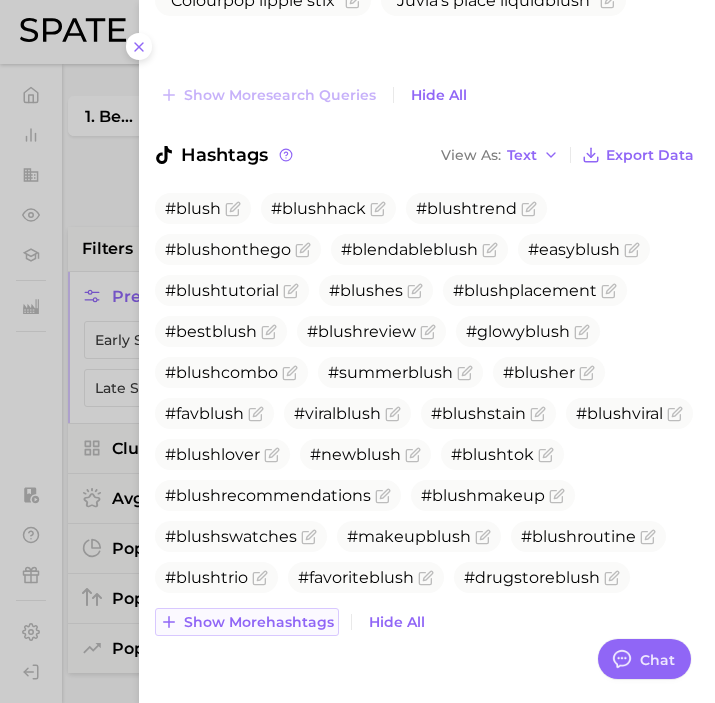 click on "Show more  hashtags" at bounding box center [247, 622] 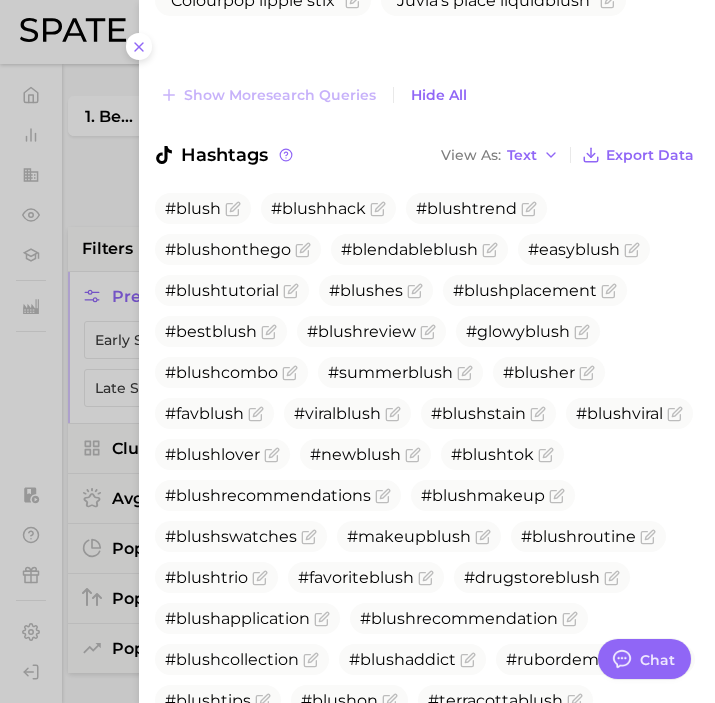 scroll, scrollTop: 1930, scrollLeft: 0, axis: vertical 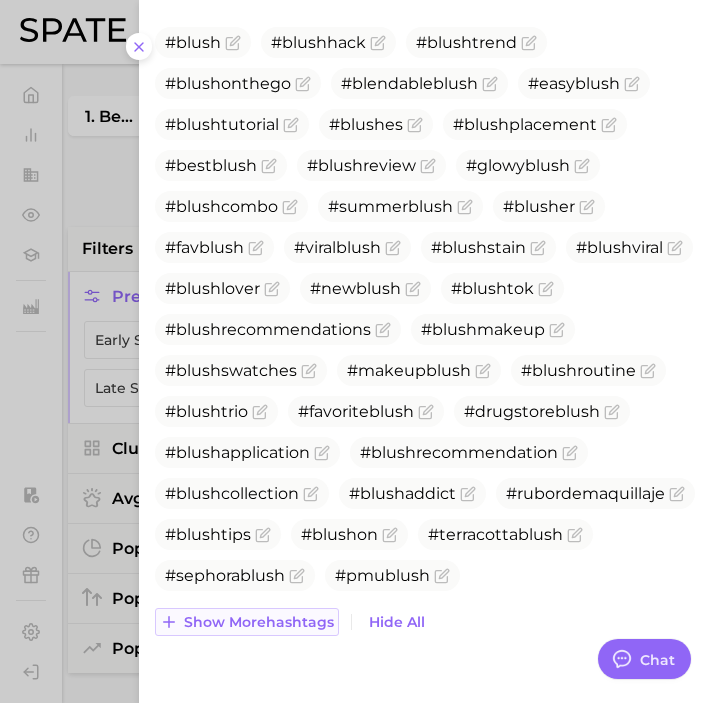 click on "Show more  hashtags" at bounding box center [247, 622] 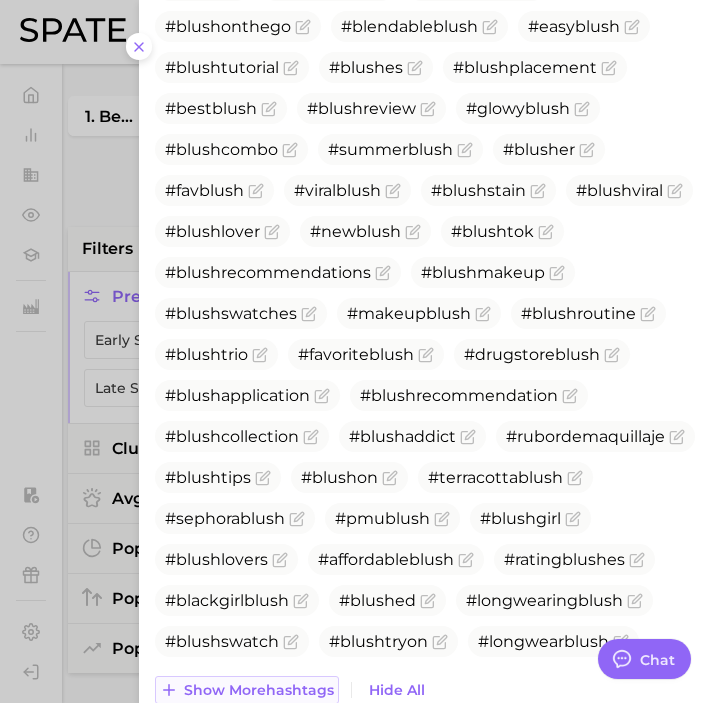 scroll, scrollTop: 2055, scrollLeft: 0, axis: vertical 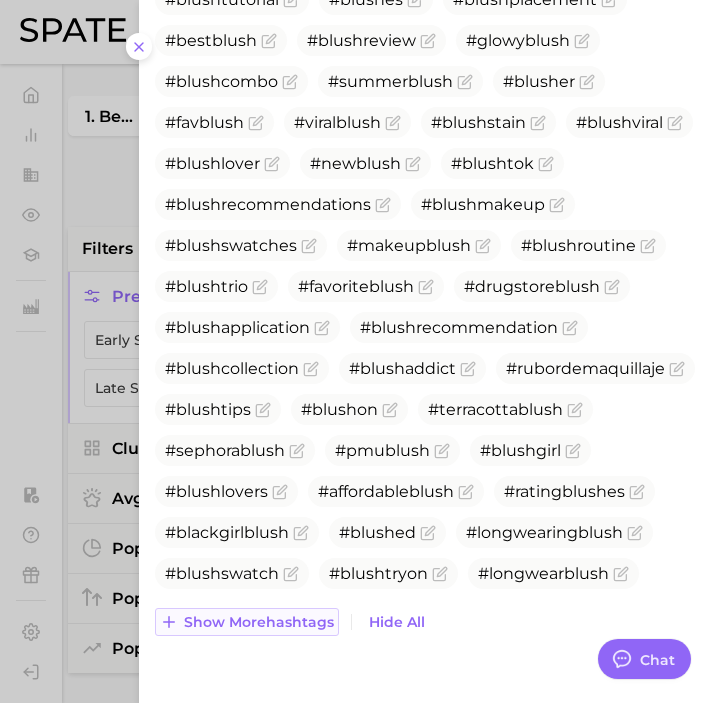 click on "Show more  hashtags" at bounding box center (247, 622) 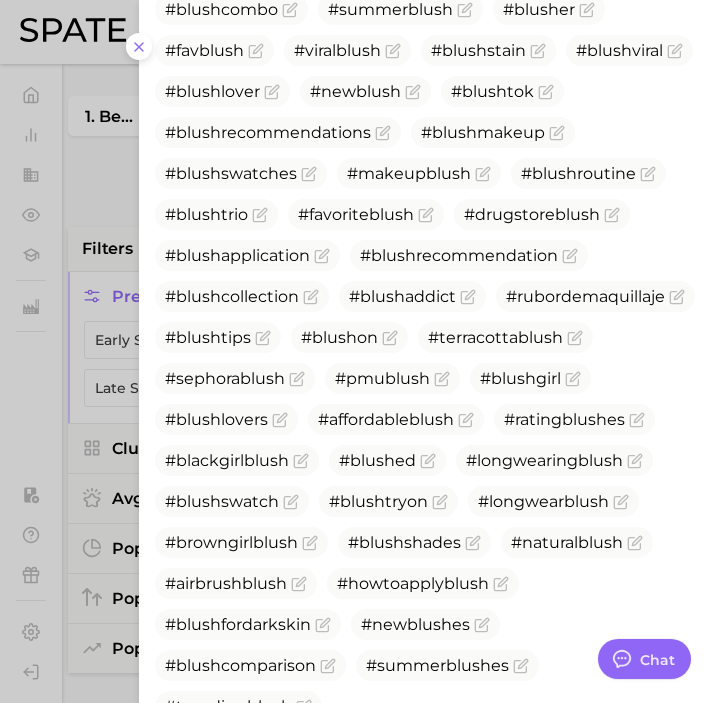 scroll, scrollTop: 2262, scrollLeft: 0, axis: vertical 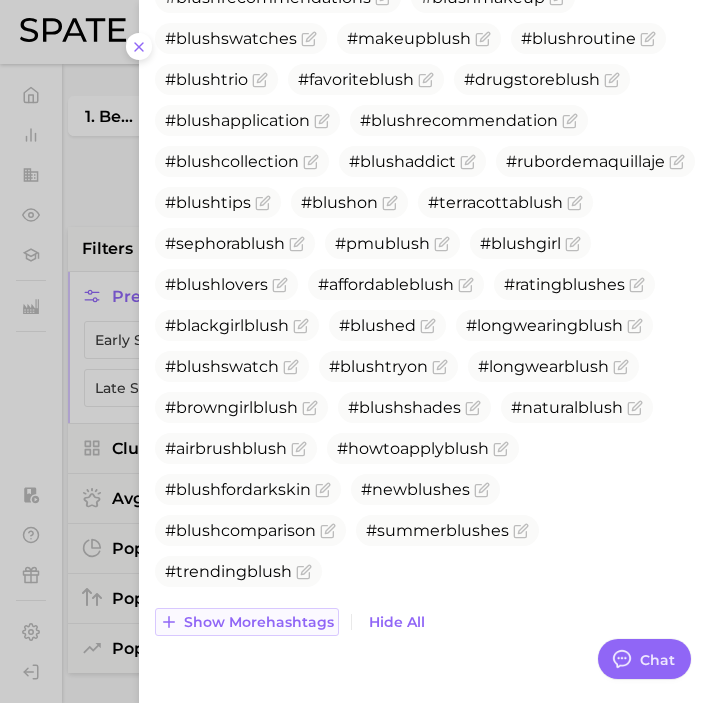 click on "Show more  hashtags" at bounding box center (247, 622) 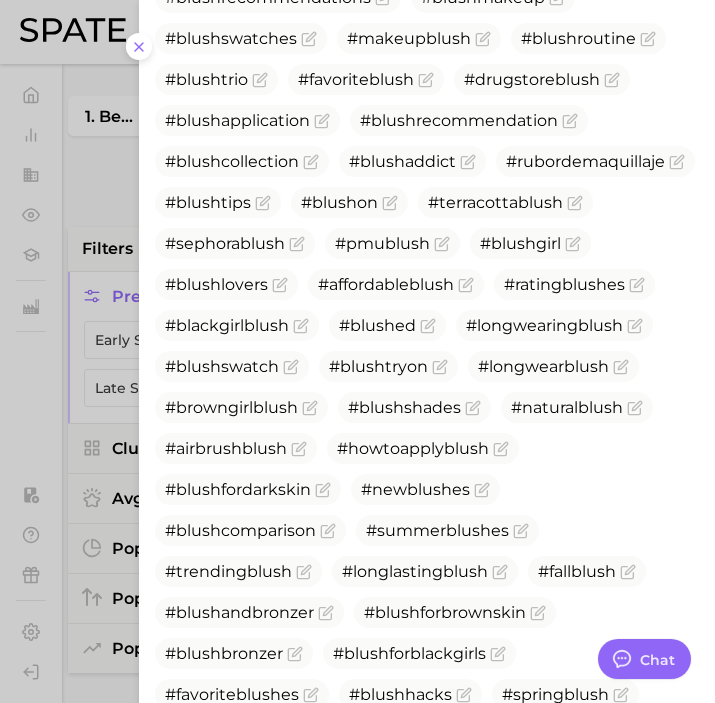 scroll, scrollTop: 2387, scrollLeft: 0, axis: vertical 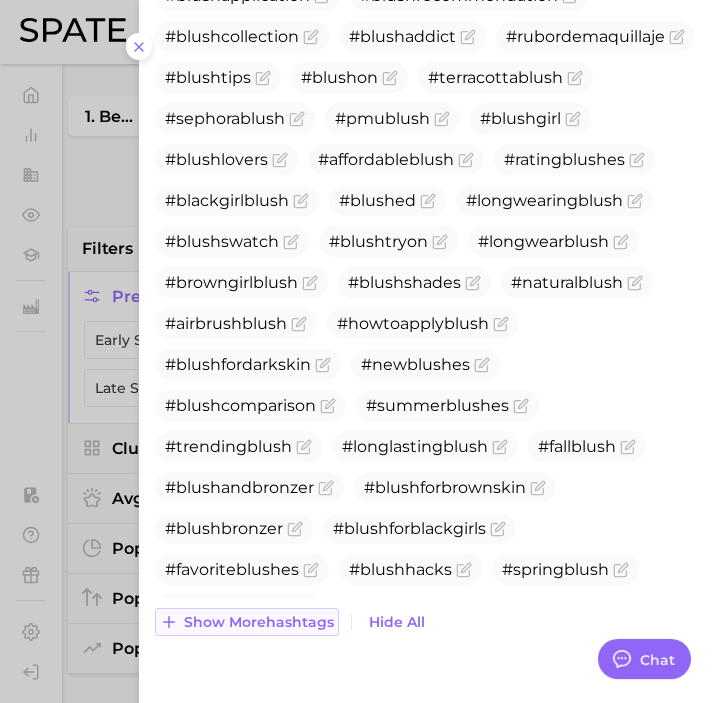 click on "Show more  hashtags" at bounding box center [247, 622] 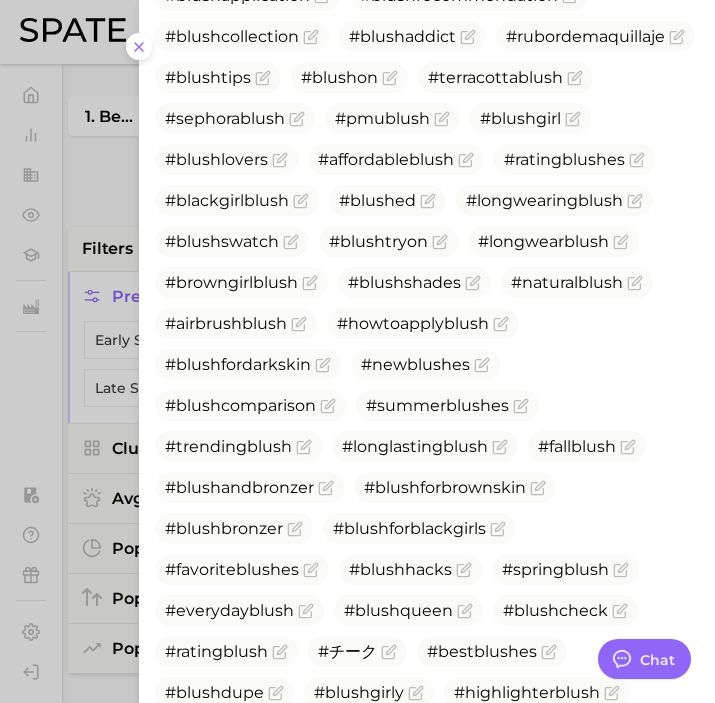 scroll, scrollTop: 2511, scrollLeft: 0, axis: vertical 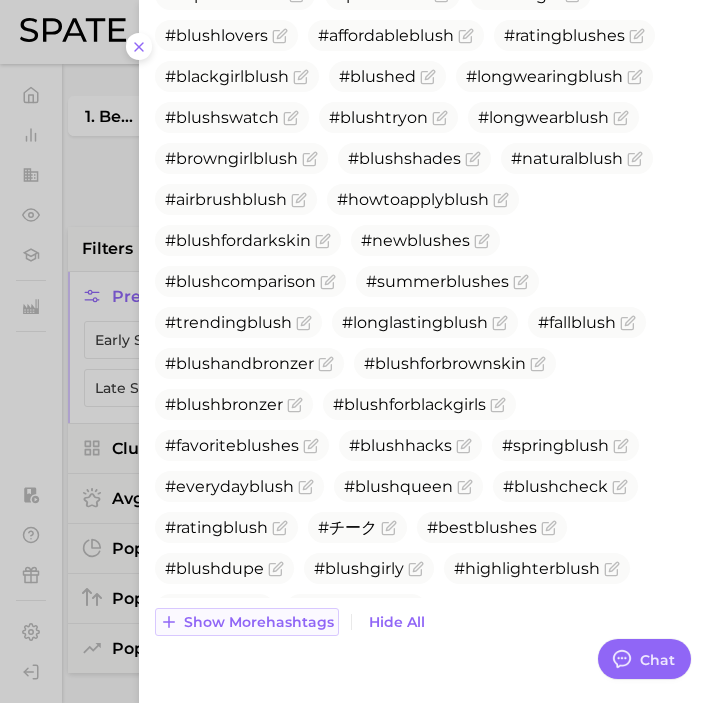 click on "Show more  hashtags" at bounding box center [259, 622] 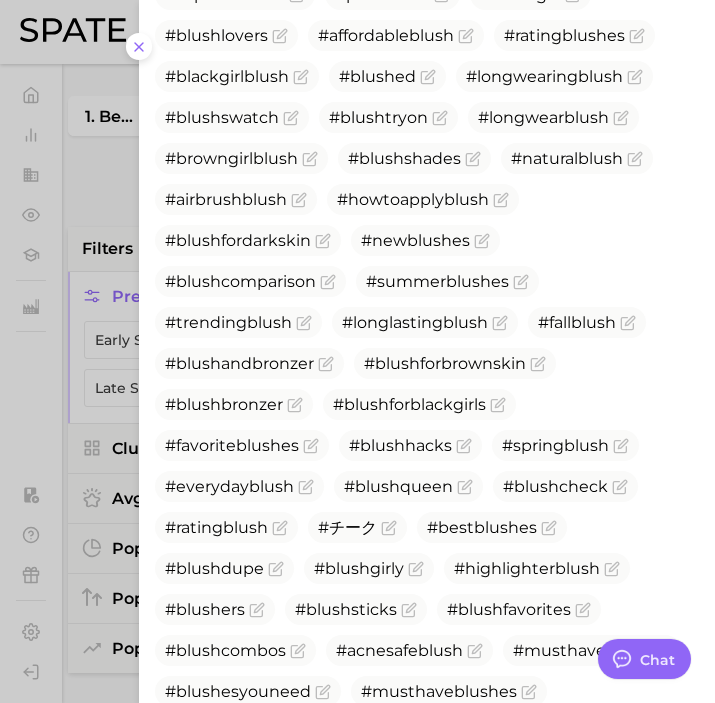 scroll, scrollTop: 2677, scrollLeft: 0, axis: vertical 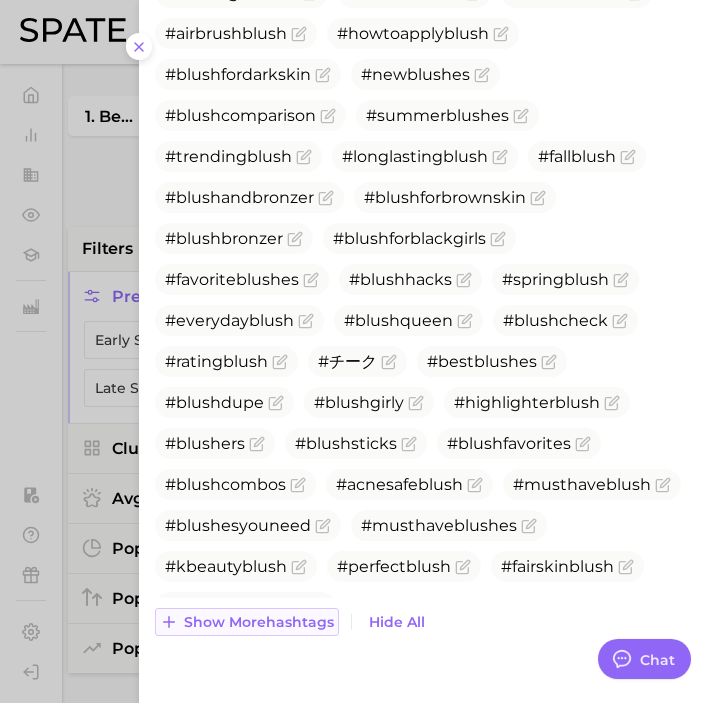 click on "Show more  hashtags" at bounding box center [259, 622] 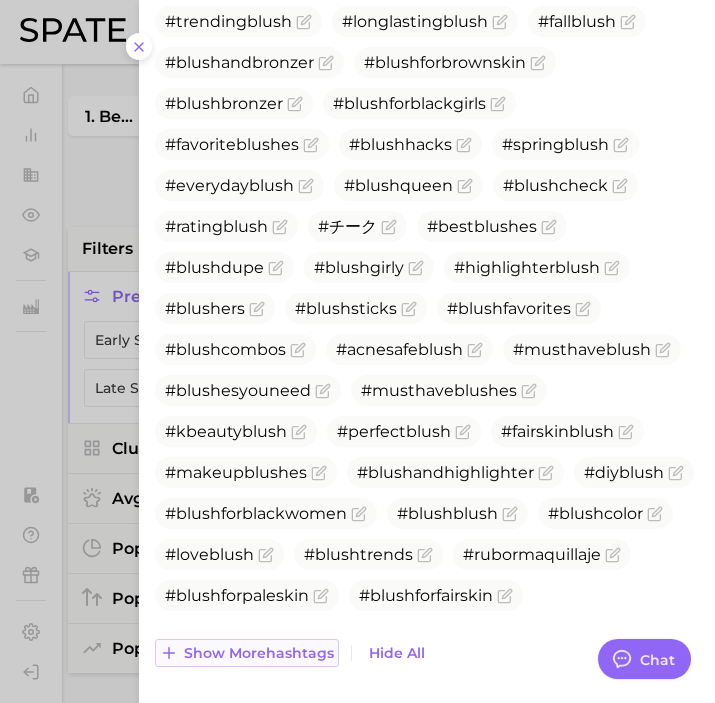 scroll, scrollTop: 2843, scrollLeft: 0, axis: vertical 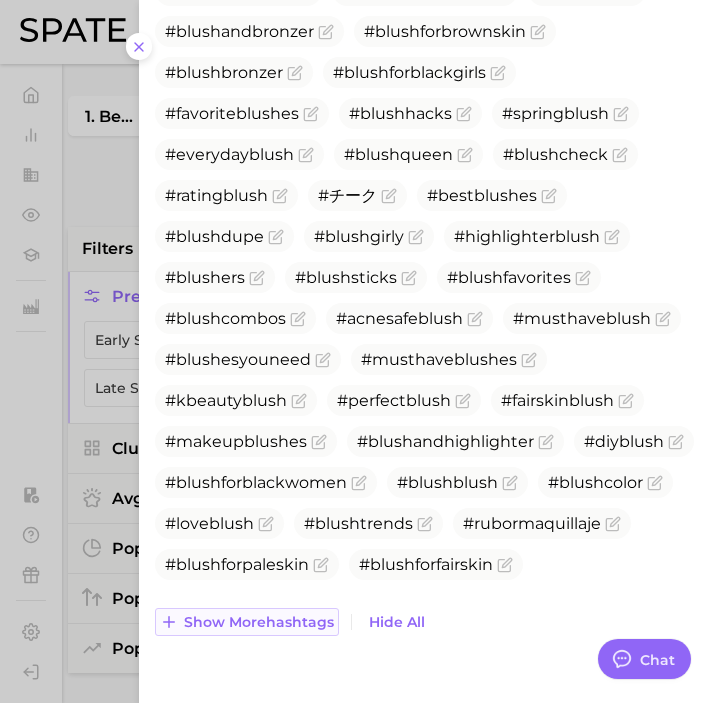 click on "Show more  hashtags" at bounding box center (259, 622) 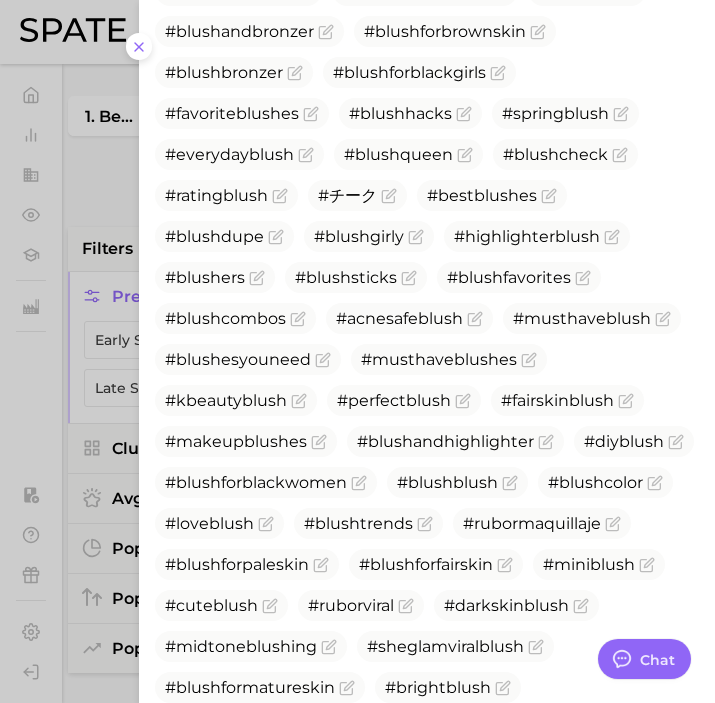 scroll, scrollTop: 3009, scrollLeft: 0, axis: vertical 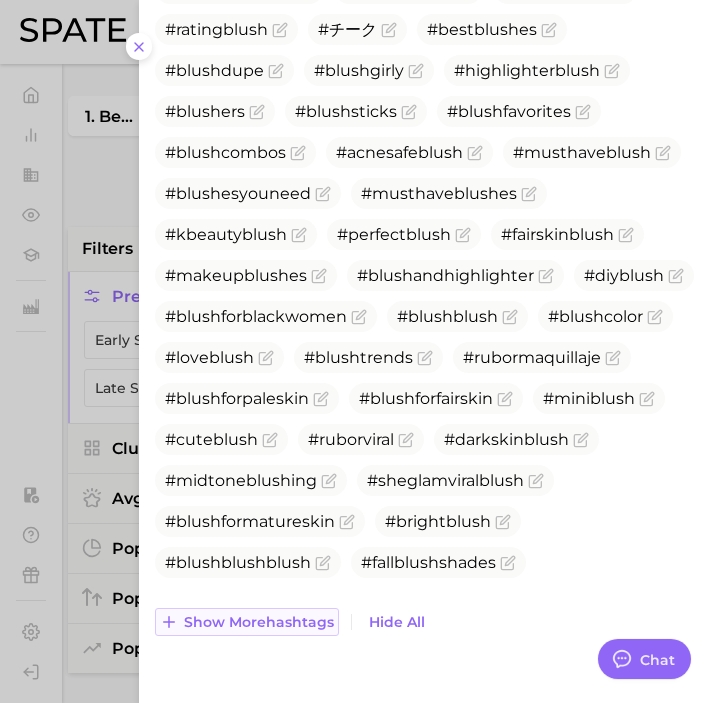 click on "Show more  hashtags" at bounding box center [259, 622] 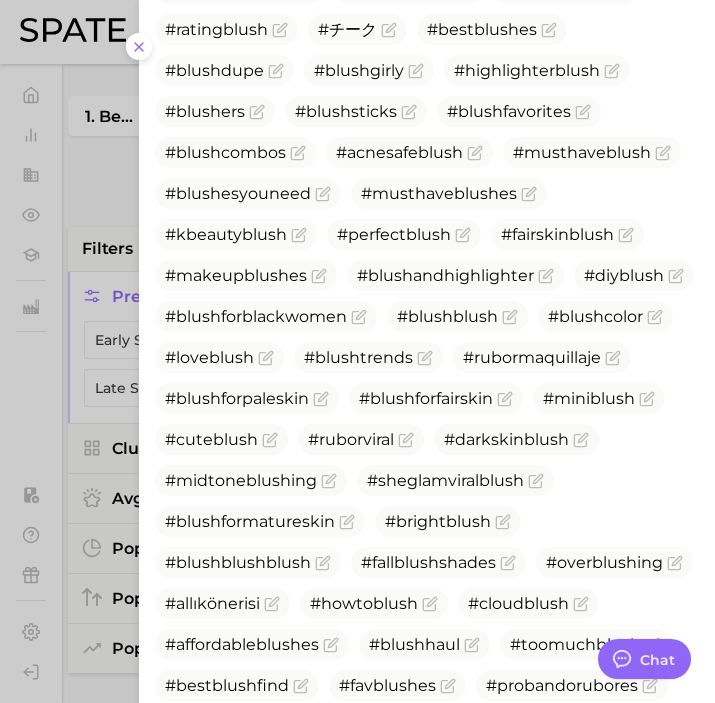 scroll, scrollTop: 3134, scrollLeft: 0, axis: vertical 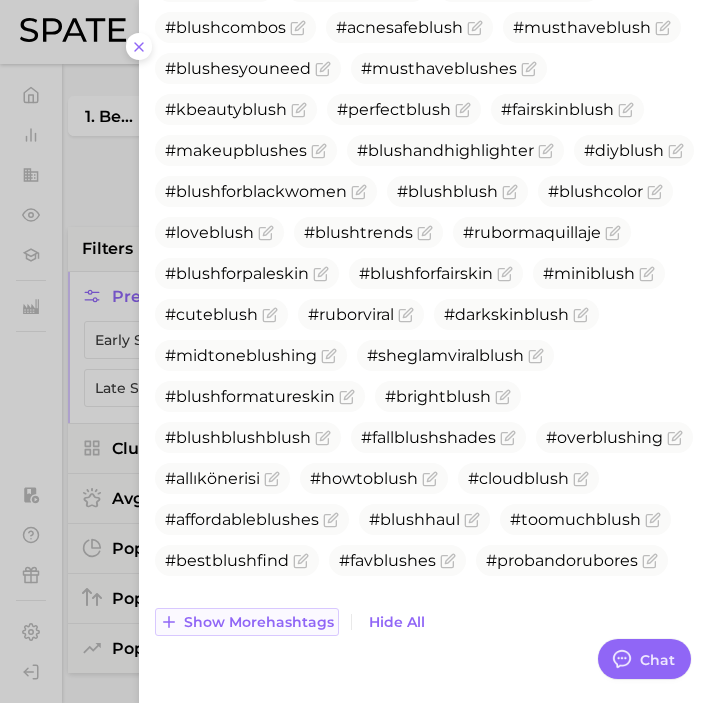 click on "Show more  hashtags" at bounding box center (259, 622) 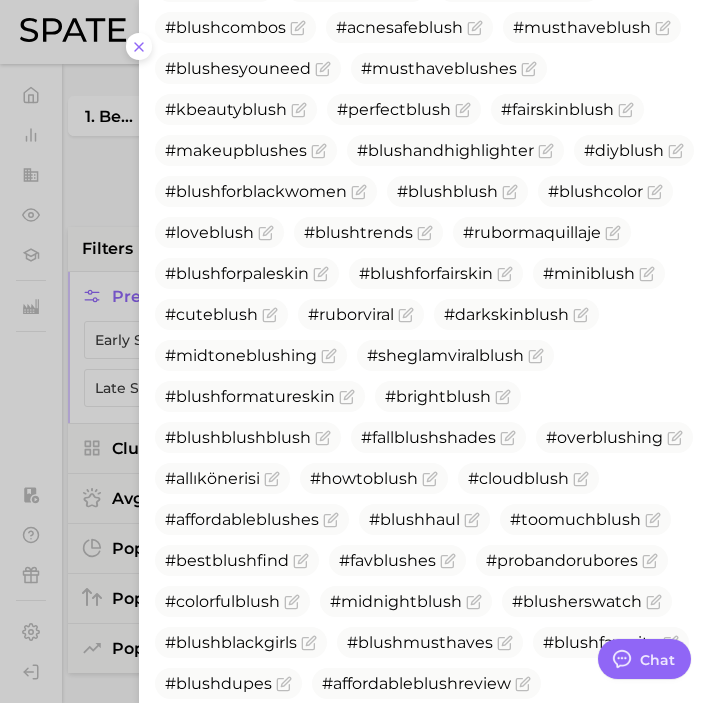 scroll, scrollTop: 3300, scrollLeft: 0, axis: vertical 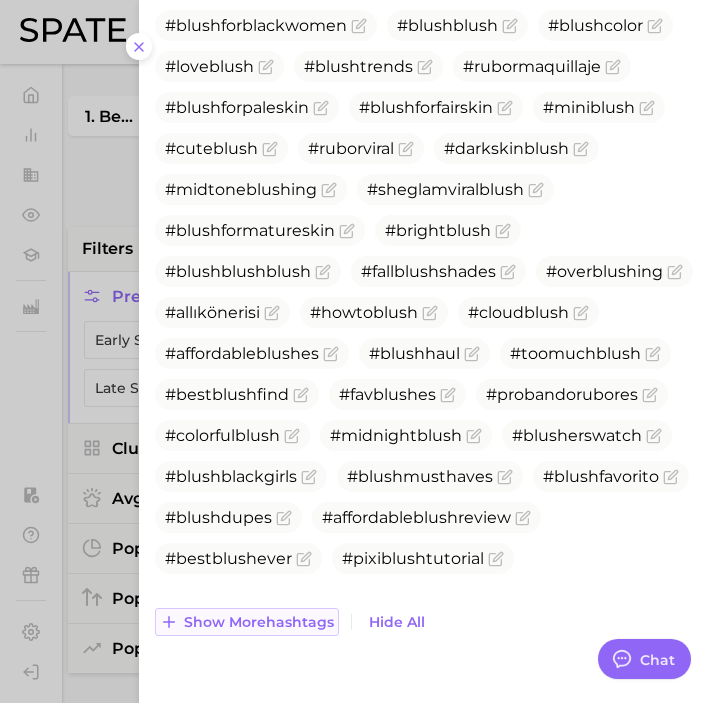 click on "Show more  hashtags" at bounding box center (259, 622) 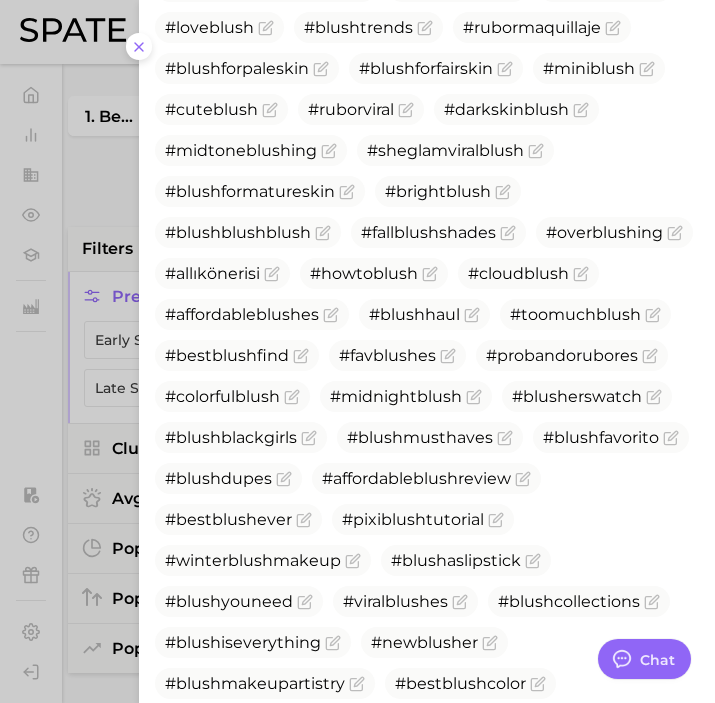 scroll, scrollTop: 3507, scrollLeft: 0, axis: vertical 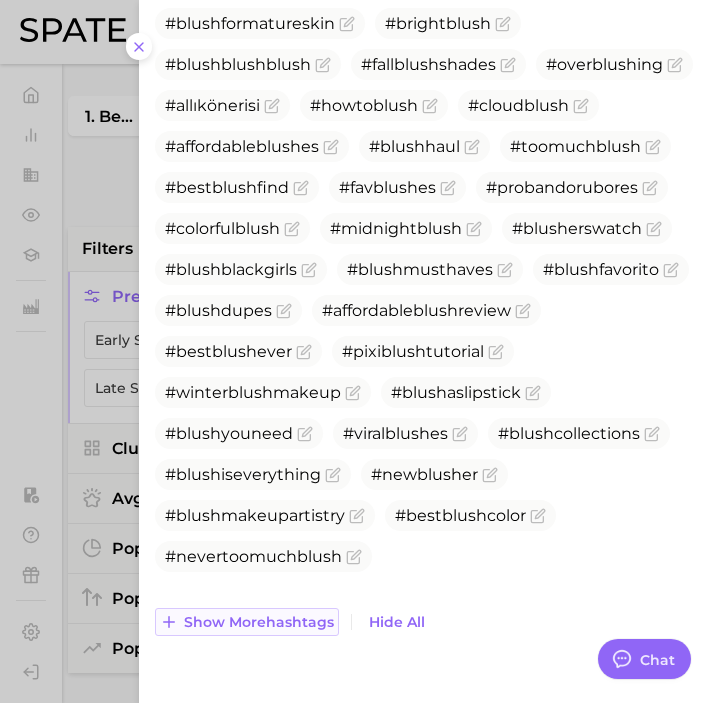 click on "Show more  hashtags" at bounding box center [259, 622] 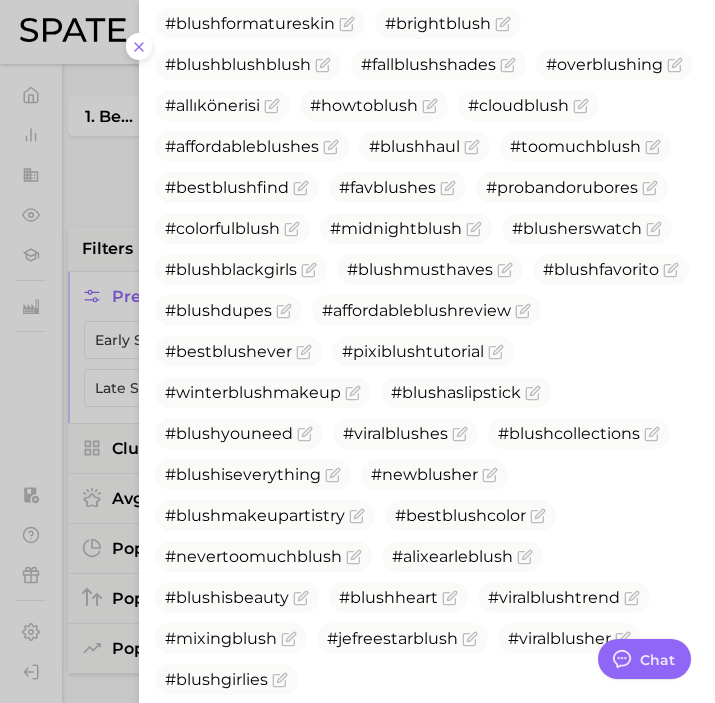 scroll, scrollTop: 3632, scrollLeft: 0, axis: vertical 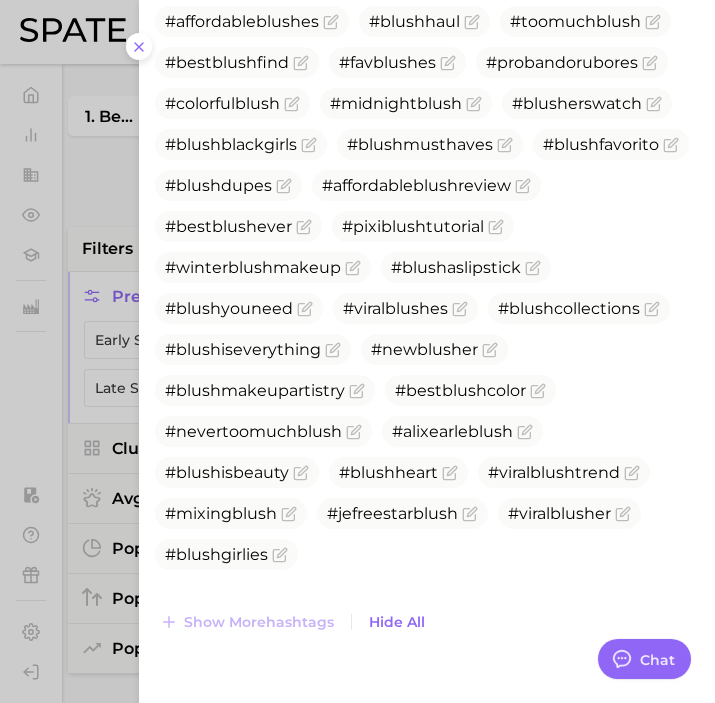 click at bounding box center [357, 351] 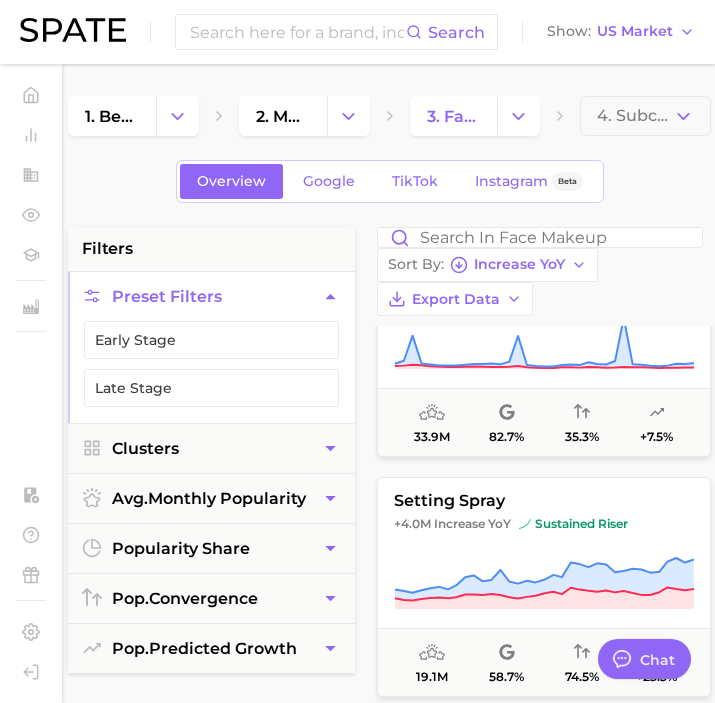 scroll, scrollTop: 360, scrollLeft: 0, axis: vertical 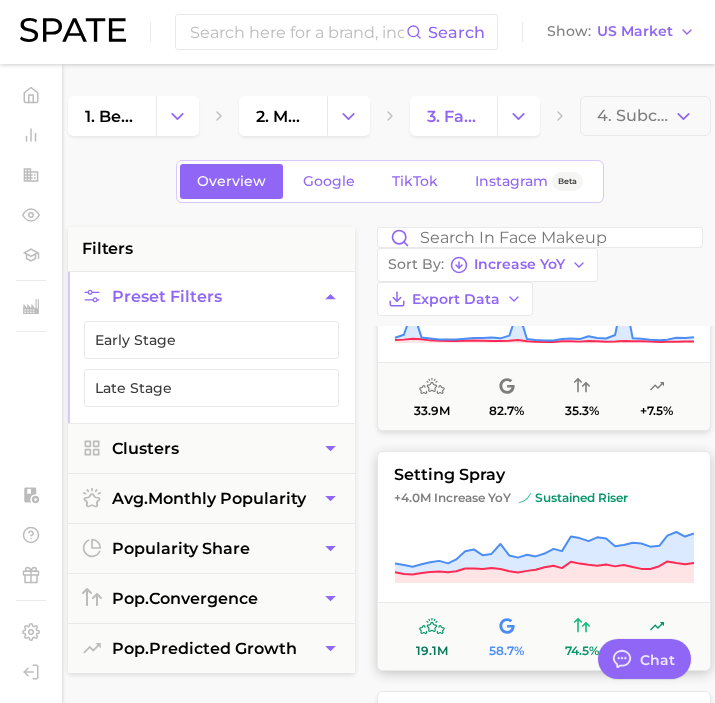 click on "setting spray +4.0m   Increase YoY sustained riser 19.1m 58.7% 74.5% +23.3%" at bounding box center [544, 561] 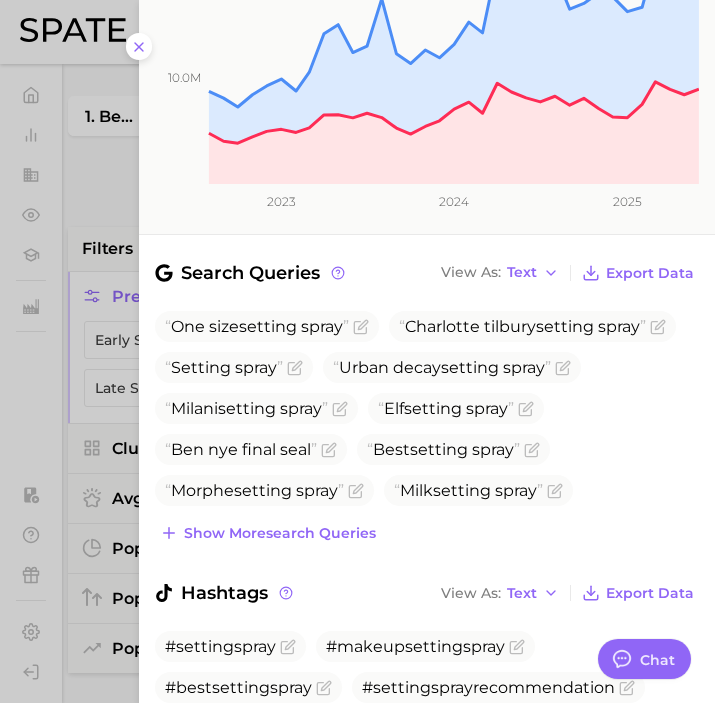 scroll, scrollTop: 512, scrollLeft: 0, axis: vertical 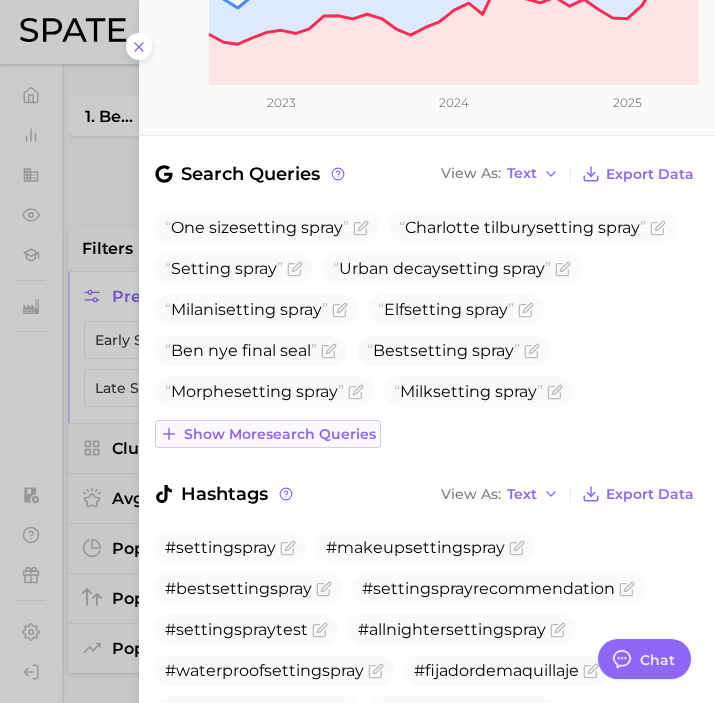 click on "Show more  search queries" at bounding box center [280, 434] 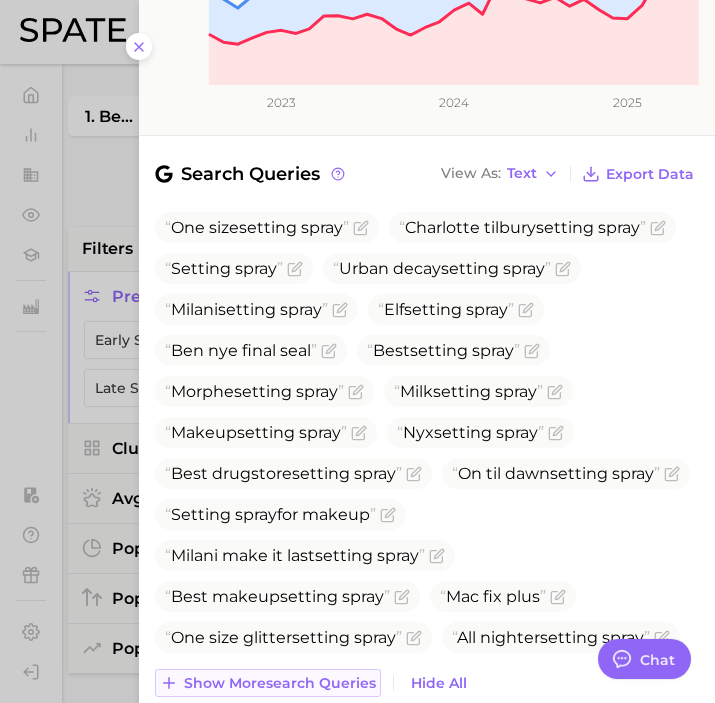 scroll, scrollTop: 677, scrollLeft: 0, axis: vertical 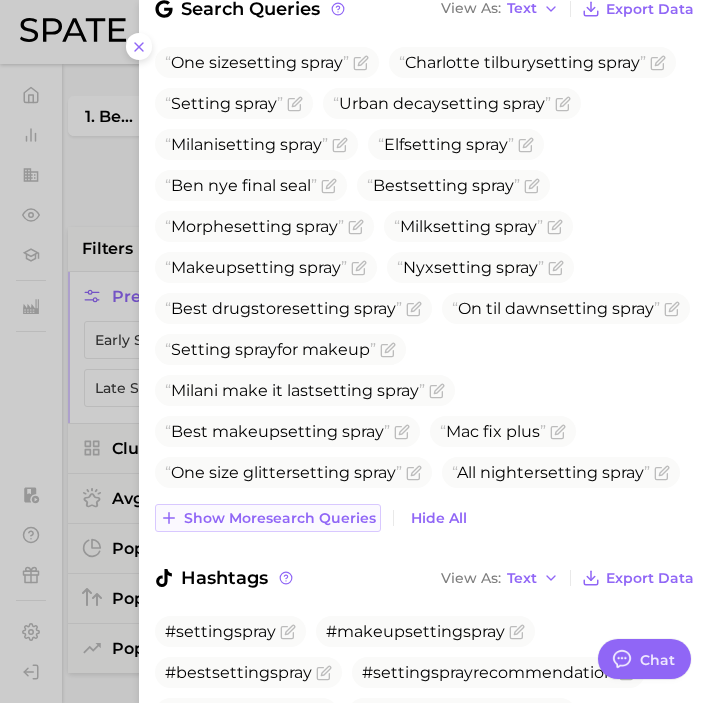 click on "Show more  search queries" at bounding box center [280, 518] 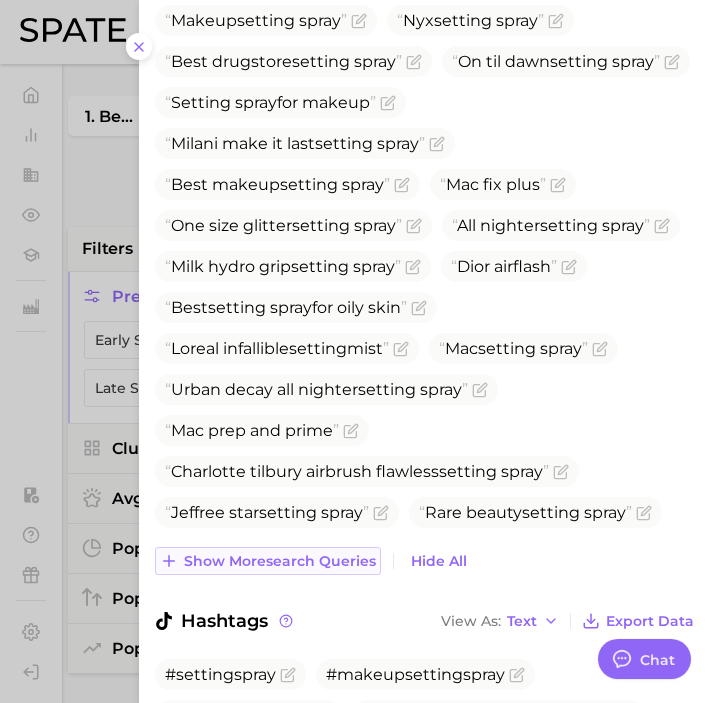 click on "Show more  search queries" at bounding box center [280, 561] 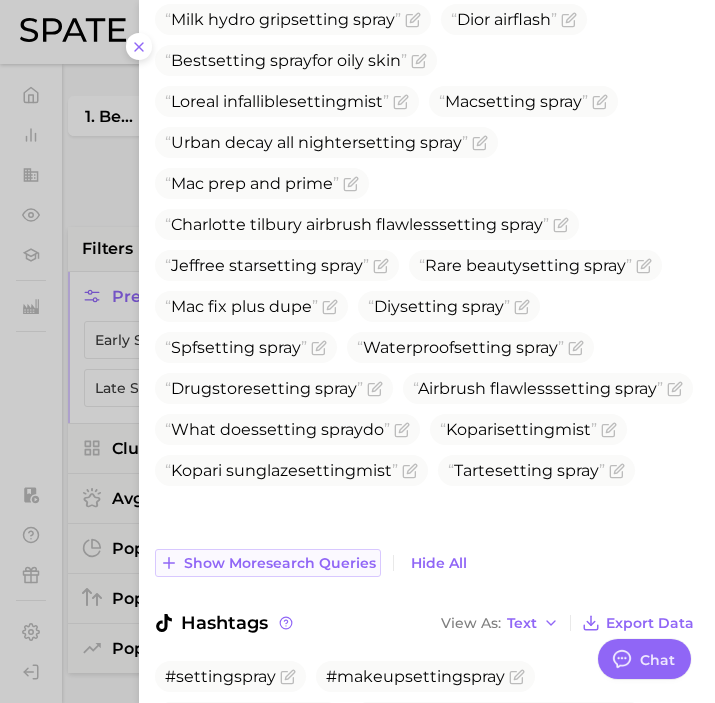 click on "Show more  search queries" at bounding box center [280, 563] 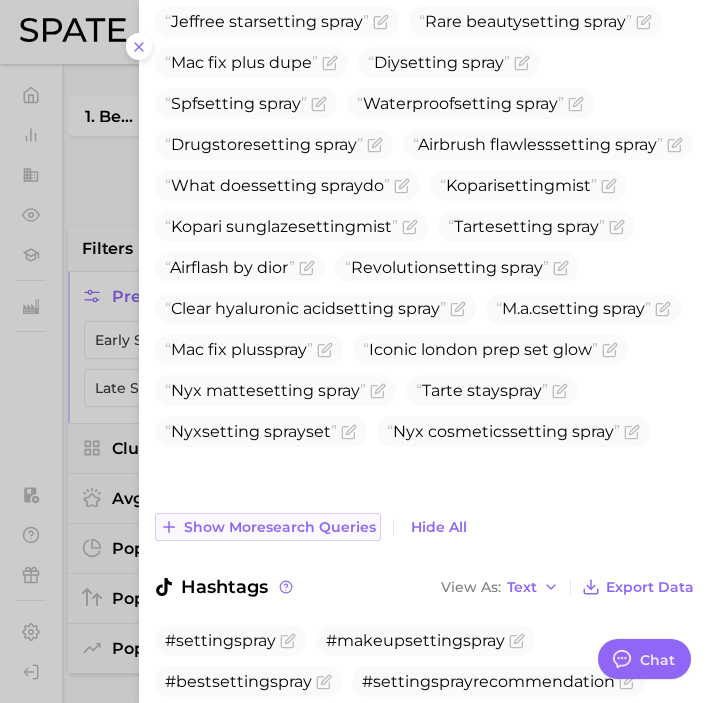 click on "Show more  search queries" at bounding box center [280, 527] 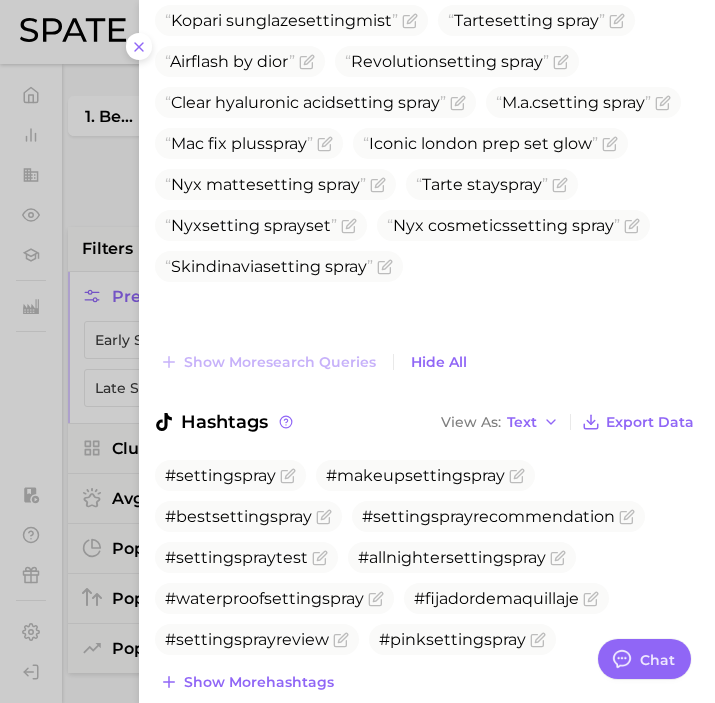 scroll, scrollTop: 1681, scrollLeft: 0, axis: vertical 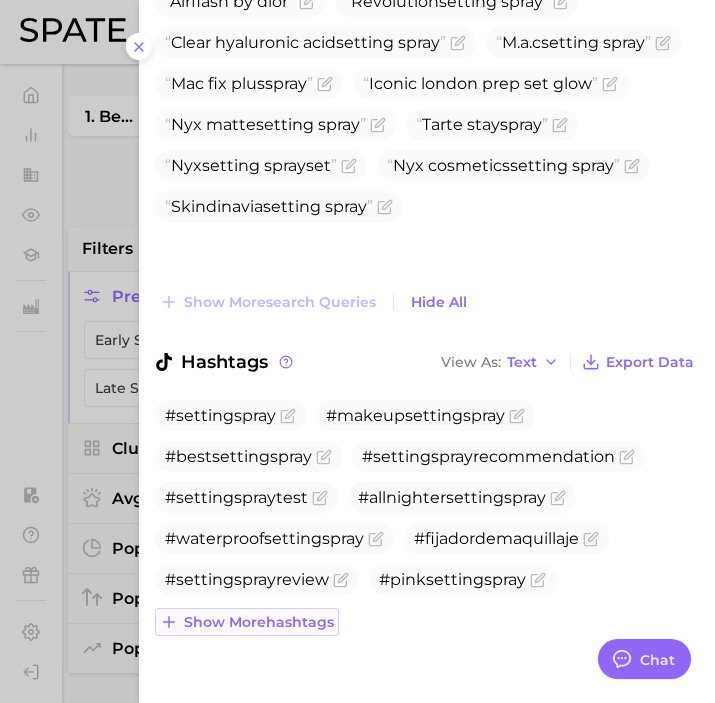 click on "Show more  hashtags" at bounding box center (259, 622) 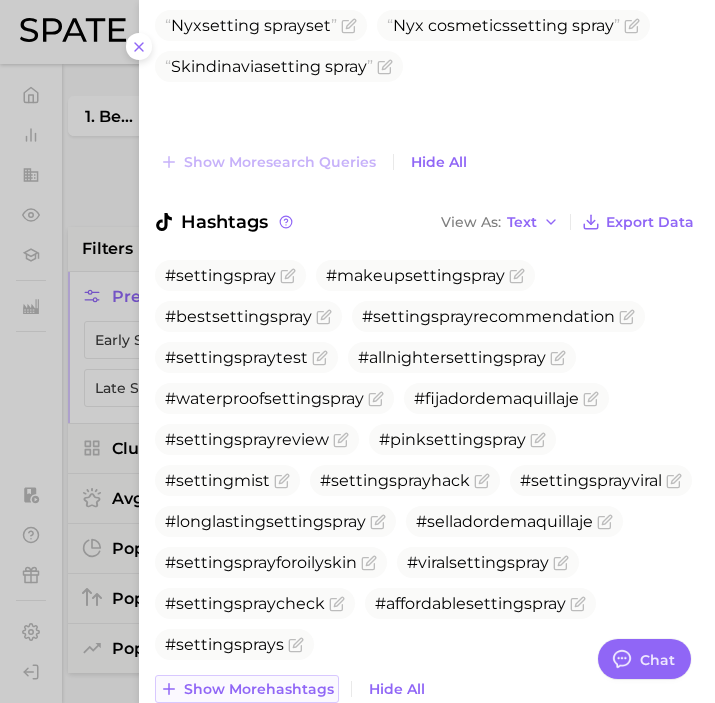 scroll, scrollTop: 1888, scrollLeft: 0, axis: vertical 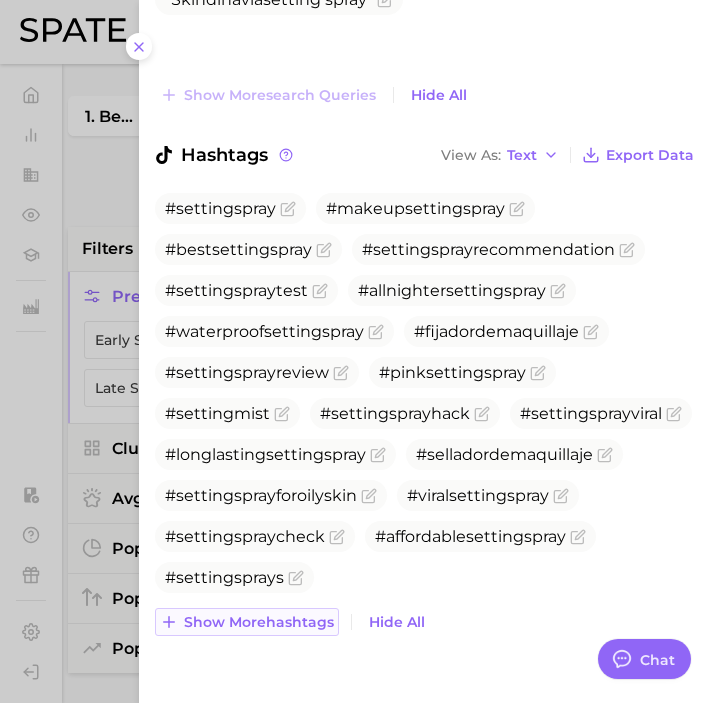 click on "Show more  hashtags" at bounding box center [259, 622] 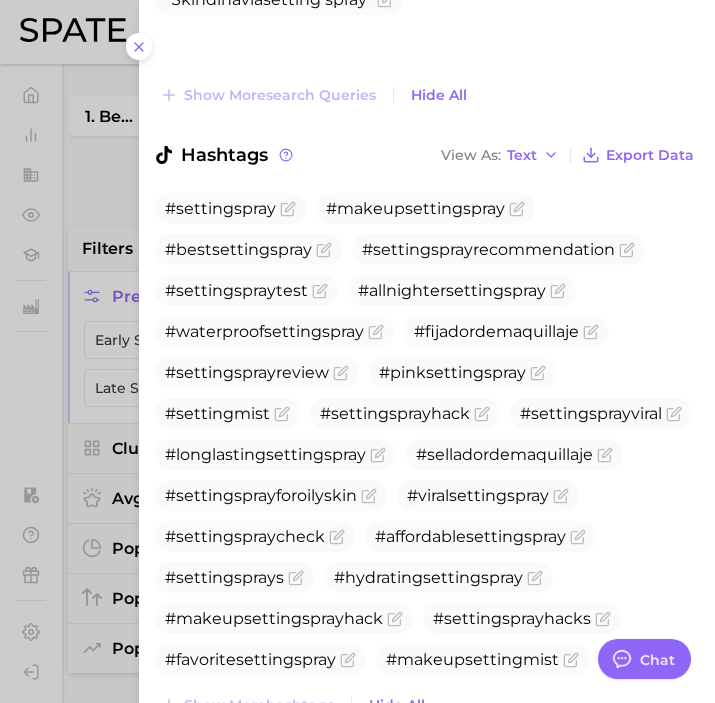 scroll, scrollTop: 1971, scrollLeft: 0, axis: vertical 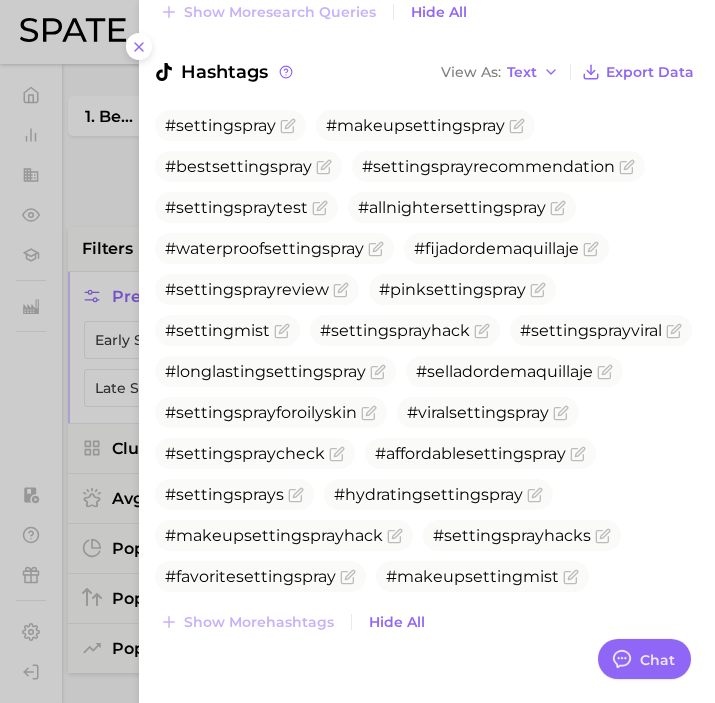 click at bounding box center [357, 351] 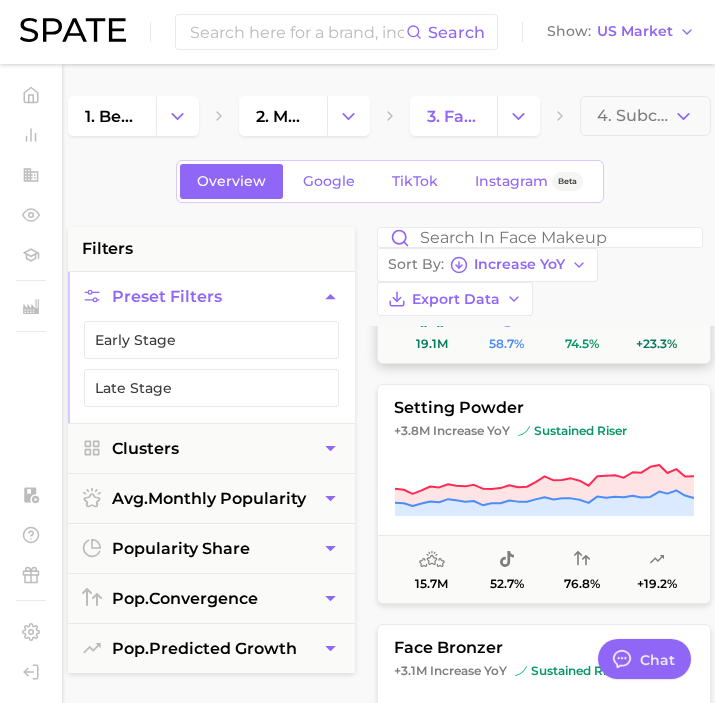 scroll, scrollTop: 670, scrollLeft: 0, axis: vertical 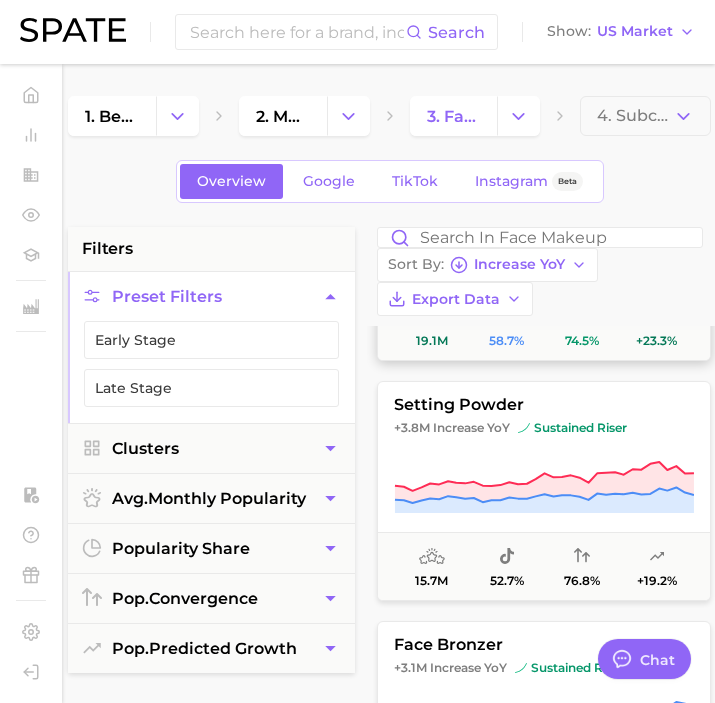 click on "face paint +7.0m   Increase YoY sustained riser 33.9m 82.7% 35.3% +7.5% setting spray +4.0m   Increase YoY sustained riser 19.1m 58.7% 74.5% +23.3% setting powder +3.8m   Increase YoY sustained riser 15.7m 52.7% 76.8% +19.2% face bronzer +3.1m   Increase YoY sustained riser 20.4m 70.8% 54.6% +11.6% cc cream +2.8m   Increase YoY sustained riser 9.9m 77.0% 42.1% +19.0% skin tint +1.8m   Increase YoY sustained riser 8.5m 64.1% 83.6% +33.4% bb cream +1.6m   Increase YoY sustained riser 11.3m 91.8% 62.6% +10.1%" at bounding box center (544, 811) 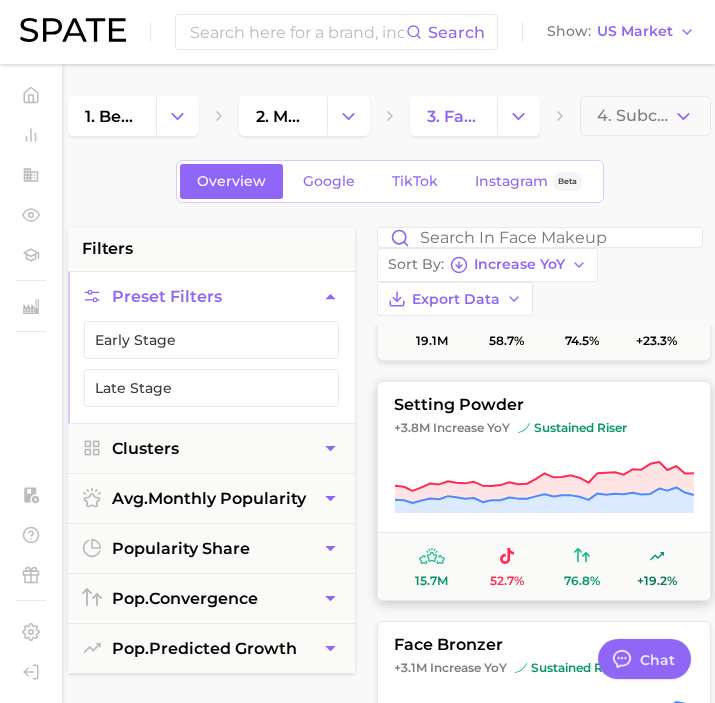 click on "setting powder +3.8m   Increase YoY sustained riser 15.7m 52.7% 76.8% +19.2%" at bounding box center (544, 491) 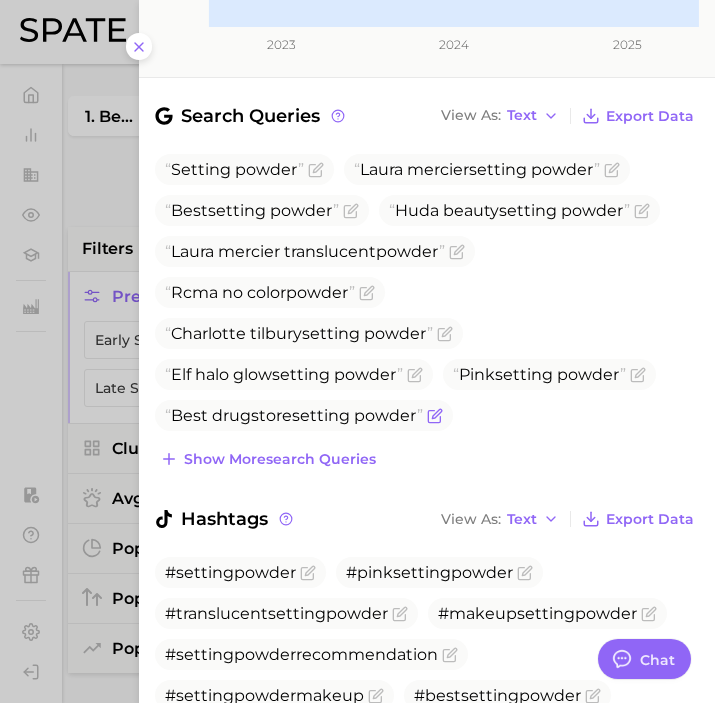 scroll, scrollTop: 553, scrollLeft: 0, axis: vertical 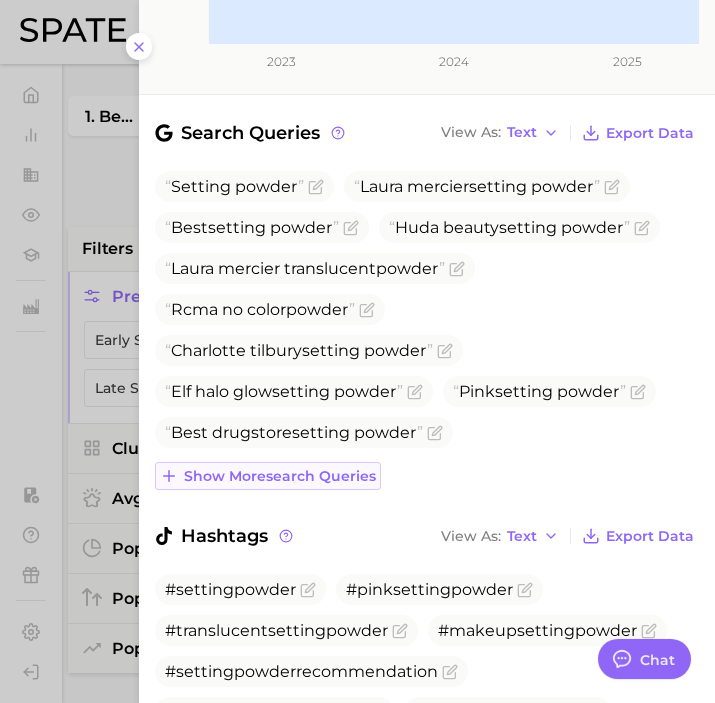 click on "Show more  search queries" at bounding box center [280, 476] 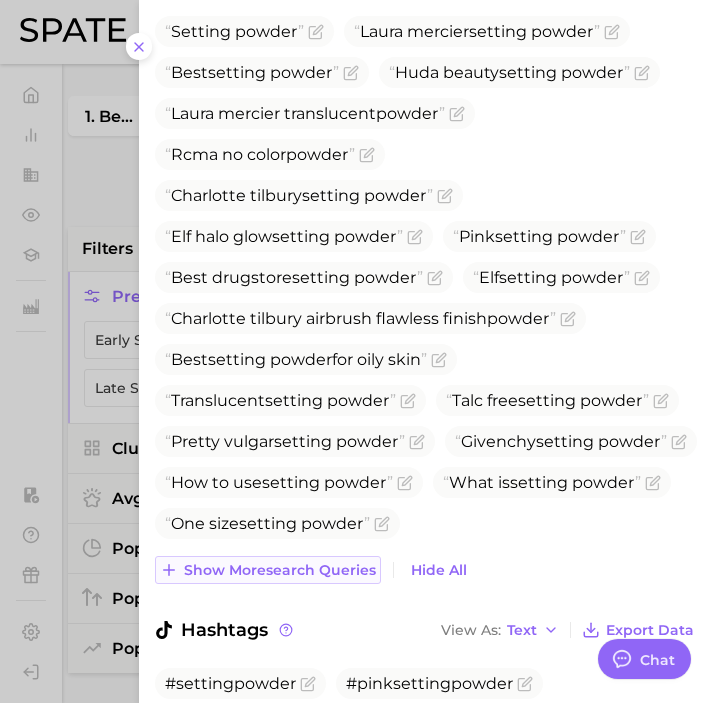scroll, scrollTop: 710, scrollLeft: 0, axis: vertical 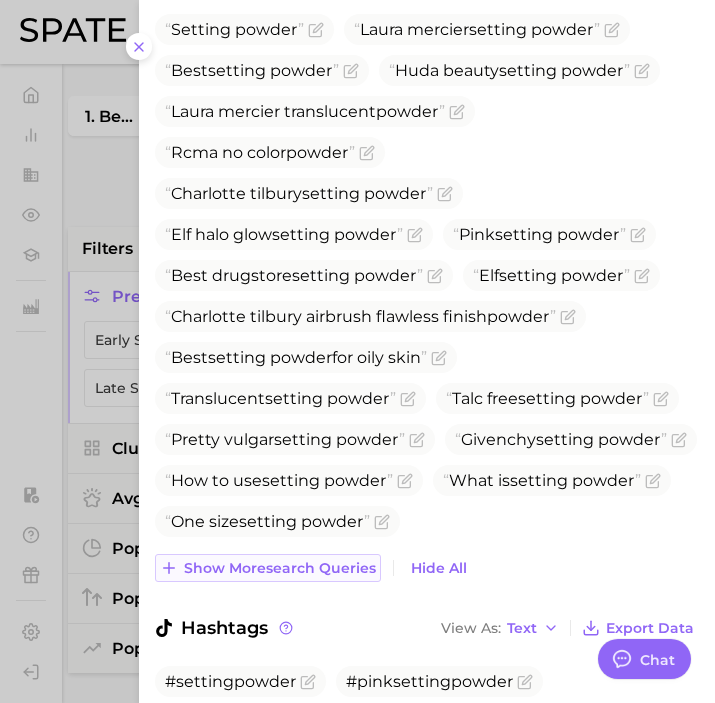 click on "Show more  search queries" at bounding box center [280, 568] 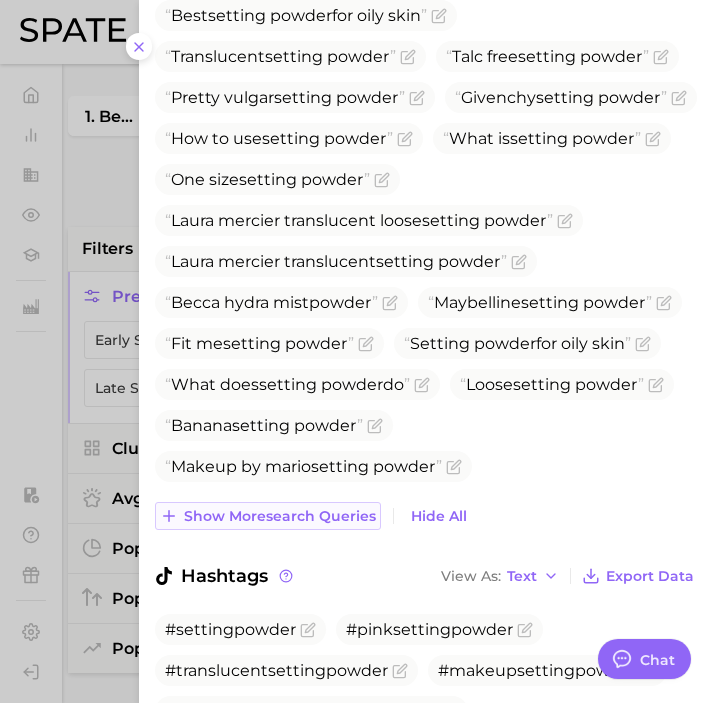 scroll, scrollTop: 1093, scrollLeft: 0, axis: vertical 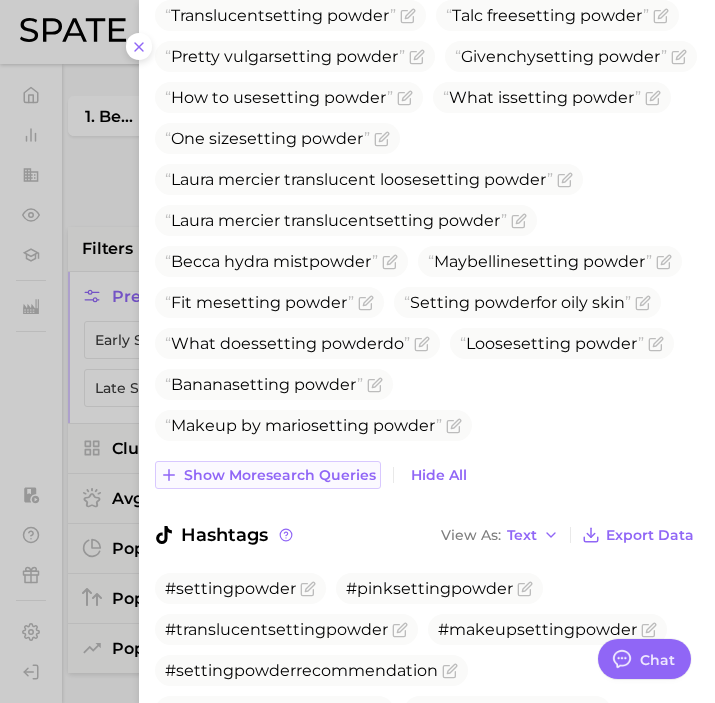 click on "Show more  search queries" at bounding box center (280, 475) 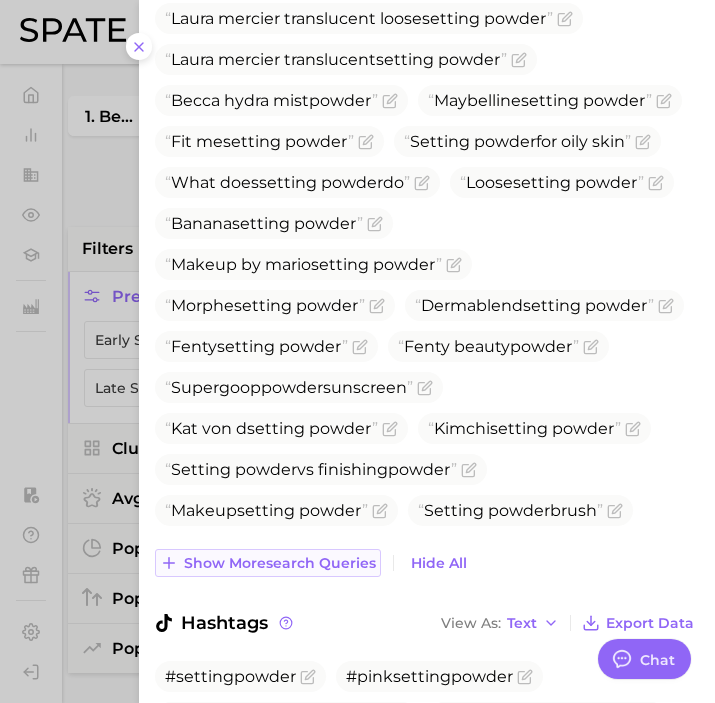 scroll, scrollTop: 1259, scrollLeft: 0, axis: vertical 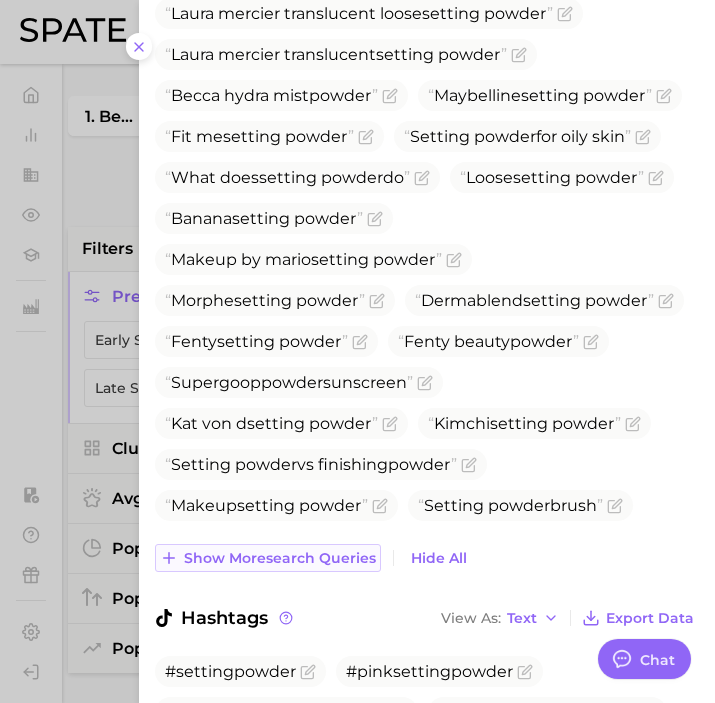 click on "Show more  search queries" at bounding box center (280, 558) 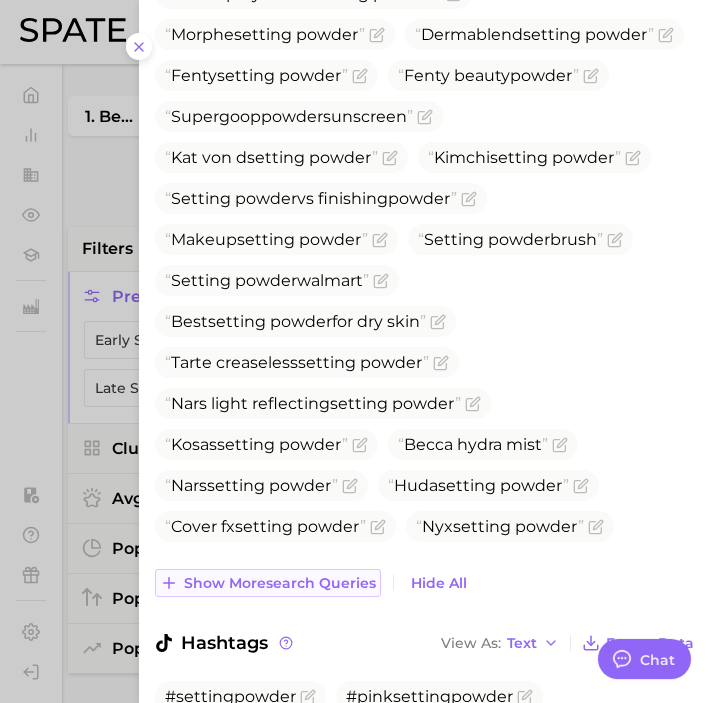 scroll, scrollTop: 1530, scrollLeft: 0, axis: vertical 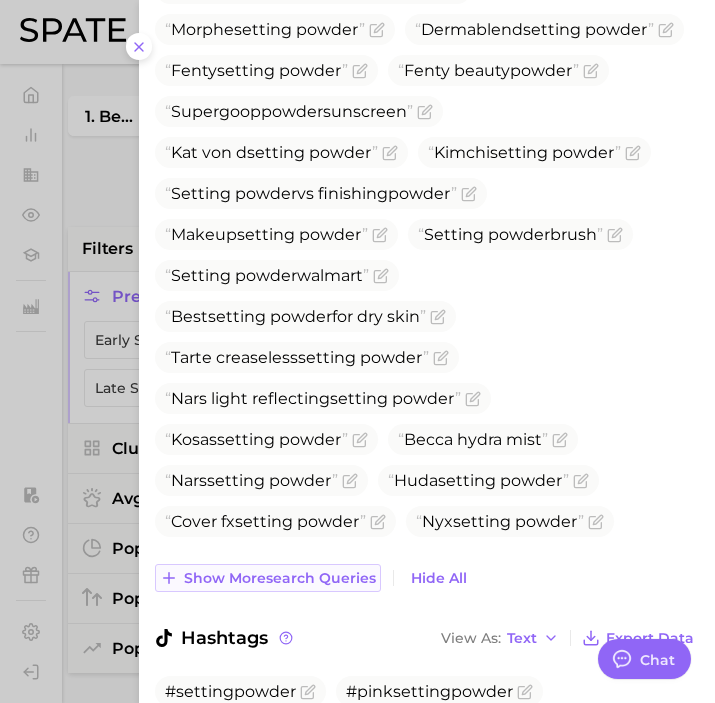 click on "Show more  search queries" at bounding box center (280, 578) 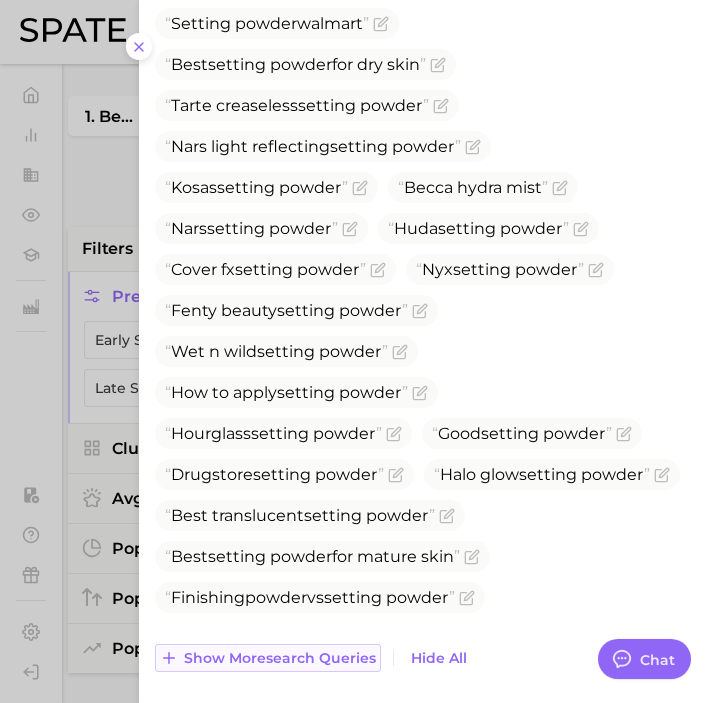 scroll, scrollTop: 1790, scrollLeft: 0, axis: vertical 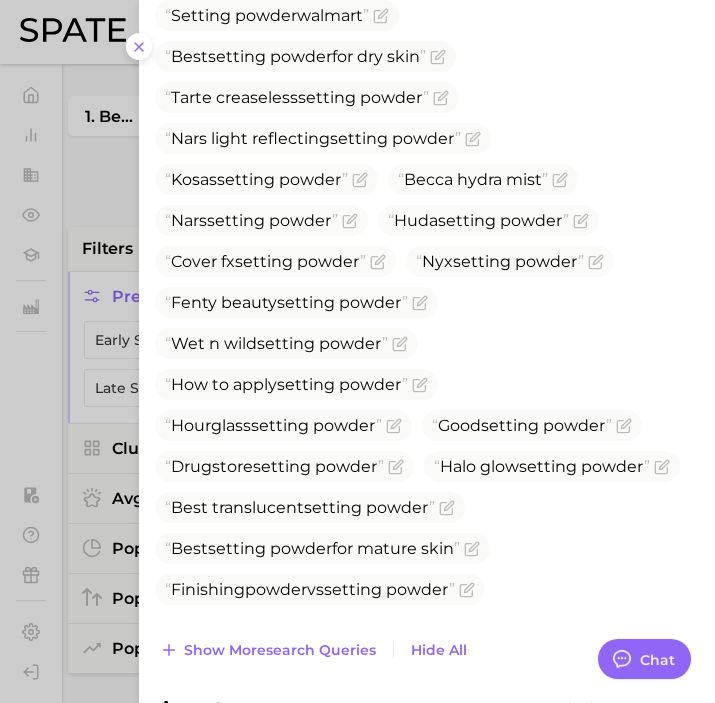 click on "Search Queries View As Text Export Data Setting   powder Laura mercier  setting   powder Best  setting   powder Huda beauty  setting   powder Laura mercier translucent  powder Rcma no color  powder Charlotte tilbury  setting   powder Elf halo glow  setting   powder Pink  setting   powder Best drugstore  setting   powder Elf  setting   powder Charlotte tilbury airbrush flawless finish  powder Best  setting   powder  for oily skin Translucent  setting   powder Talc free  setting   powder Pretty vulgar  setting   powder Givenchy  setting   powder How to use  setting   powder What is  setting   powder One size  setting   powder Laura mercier translucent loose  setting   powder Laura mercier translucent  setting   powder Becca hydra mist  powder Maybelline  setting   powder Fit me  setting   powder Setting   powder  for oily skin What does  setting   powder  do Loose  setting   powder Banana  setting   powder Makeup by mario  setting   powder Morphe  setting   powder Dermablend  setting   powder Fenty  setting" at bounding box center (427, -31) 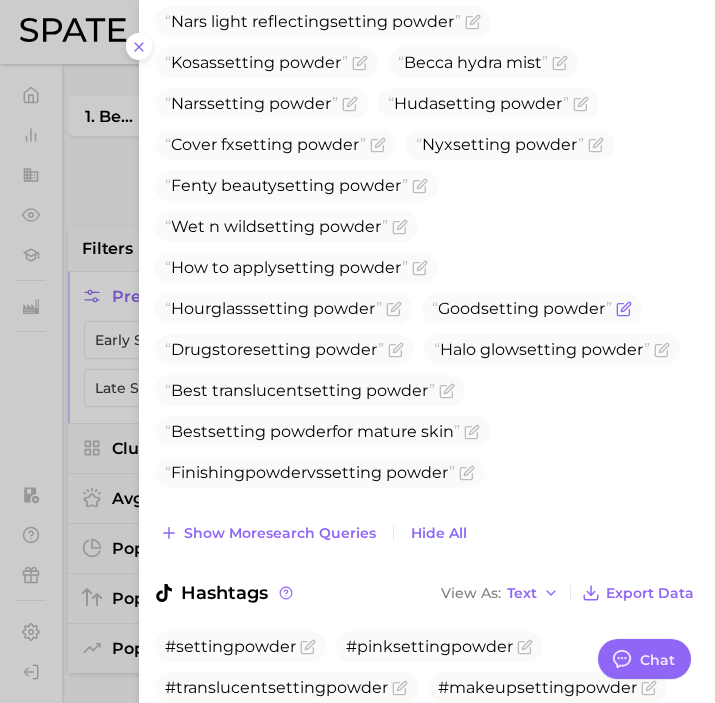 scroll, scrollTop: 1927, scrollLeft: 0, axis: vertical 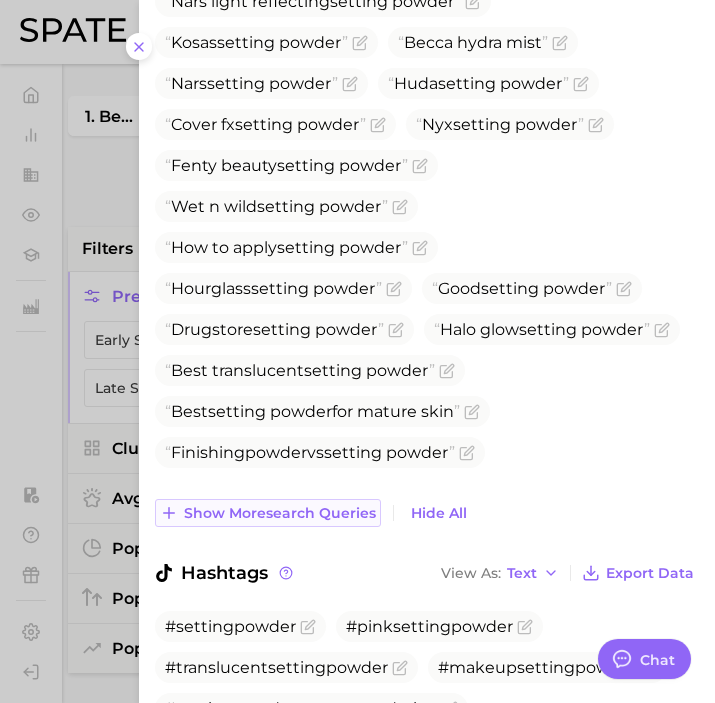 click on "Show more  search queries" at bounding box center [280, 513] 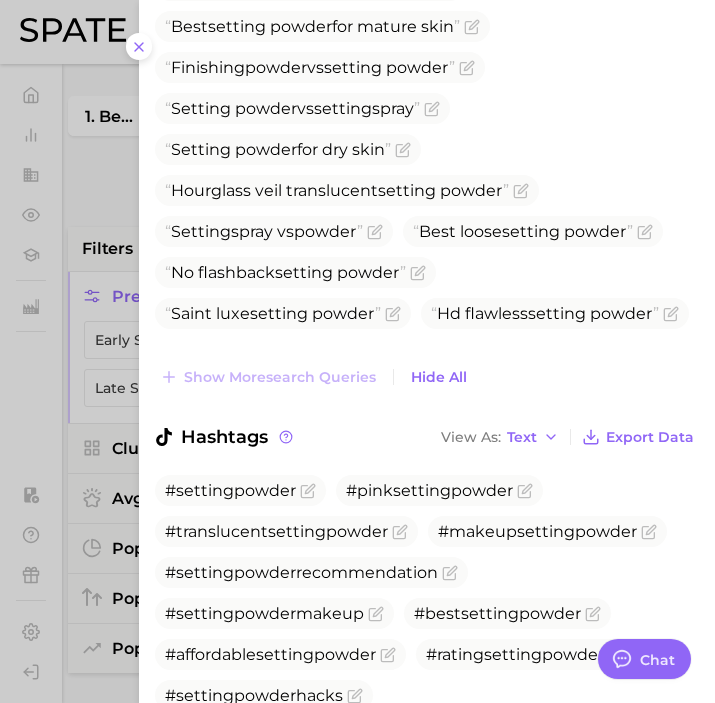scroll, scrollTop: 2428, scrollLeft: 0, axis: vertical 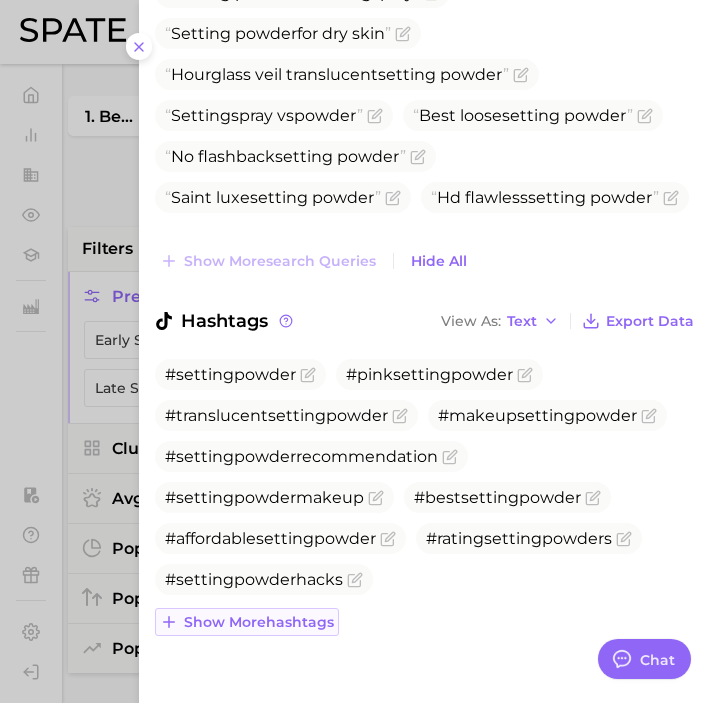 click on "Show more  hashtags" at bounding box center (259, 622) 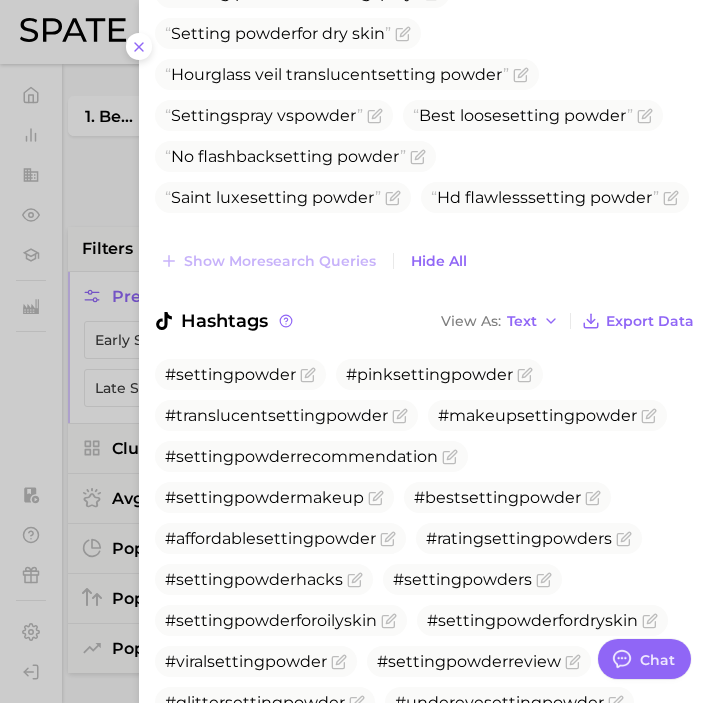 scroll, scrollTop: 2636, scrollLeft: 0, axis: vertical 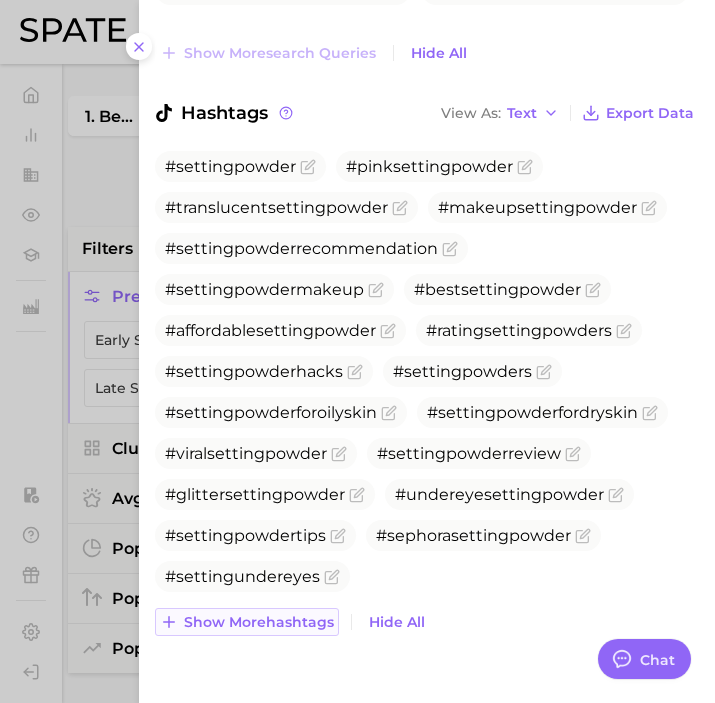 click on "Show more  hashtags" at bounding box center (259, 622) 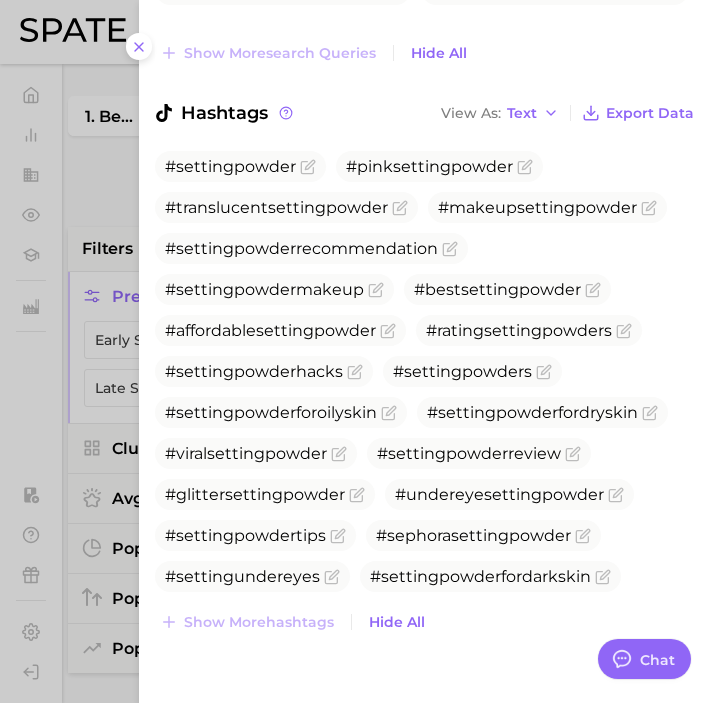 click at bounding box center (357, 351) 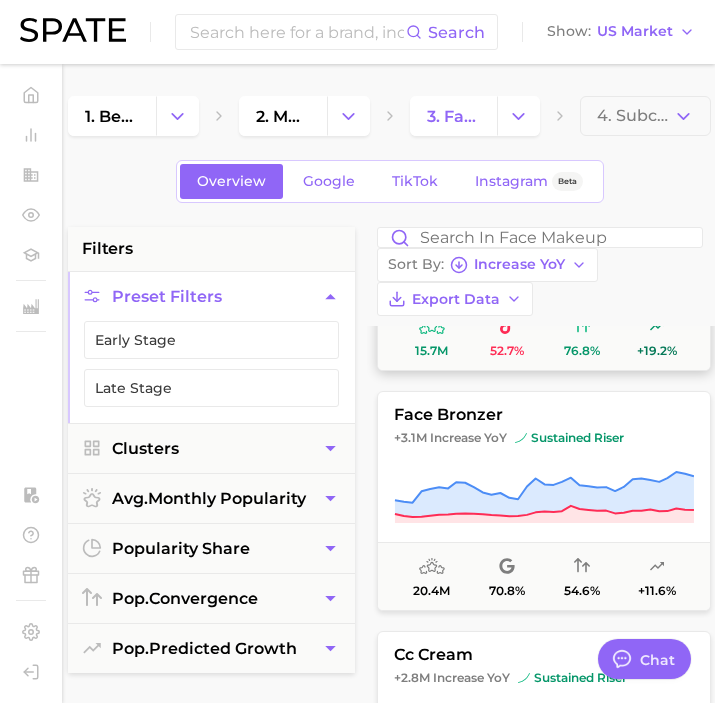 scroll, scrollTop: 957, scrollLeft: 0, axis: vertical 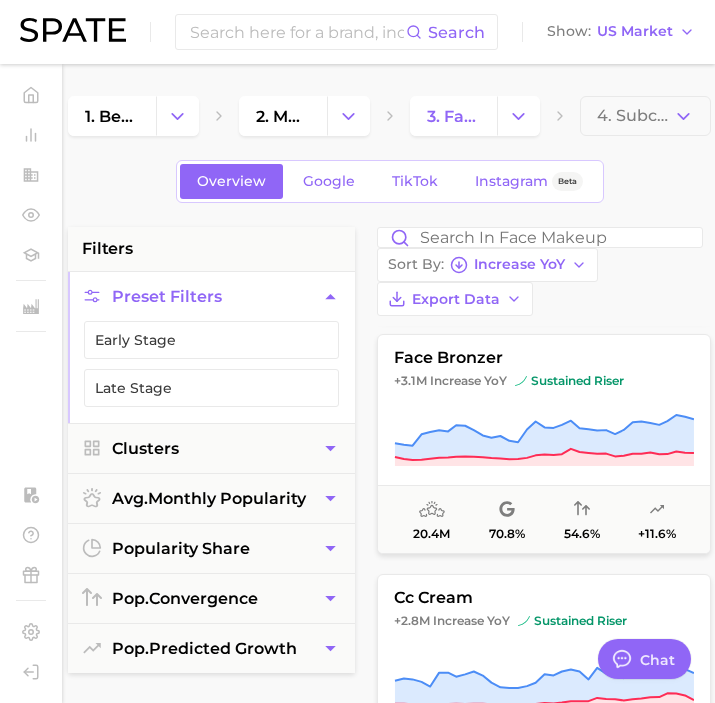 click on "setting spray +4.0m   Increase YoY sustained riser 19.1m 58.7% 74.5% +23.3% setting powder +3.8m   Increase YoY sustained riser 15.7m 52.7% 76.8% +19.2% face bronzer +3.1m   Increase YoY sustained riser 20.4m 70.8% 54.6% +11.6% cc cream +2.8m   Increase YoY sustained riser 9.9m 77.0% 42.1% +19.0% skin tint +1.8m   Increase YoY sustained riser 8.5m 64.1% 83.6% +33.4% bb cream +1.6m   Increase YoY sustained riser 11.3m 91.8% 62.6% +10.1% color corrector +1.4m   Increase YoY sustained riser 7.7m 73.6% 58.4% +8.6% tinted moisturizer +1.3m   Increase YoY sustained riser 13.2m 91.1% 31.5% +2.1%" at bounding box center [544, 811] 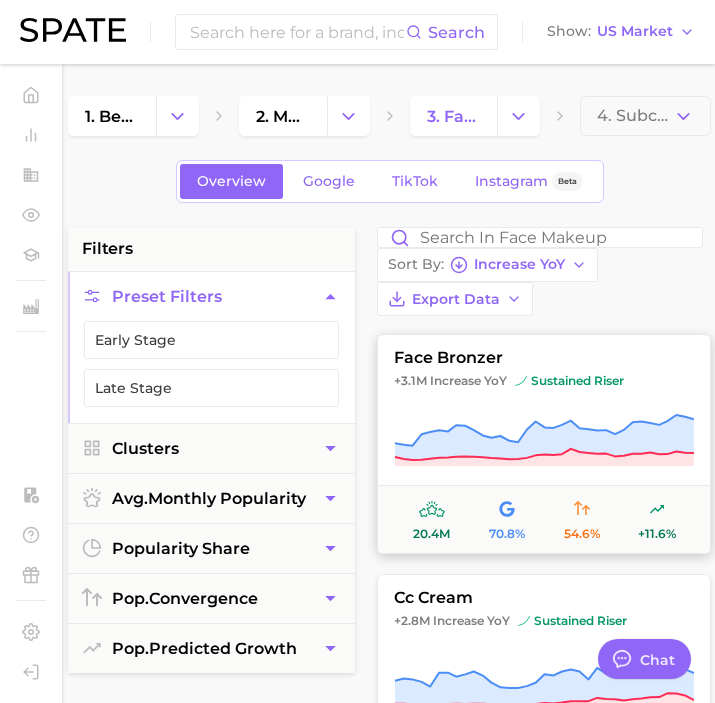 click 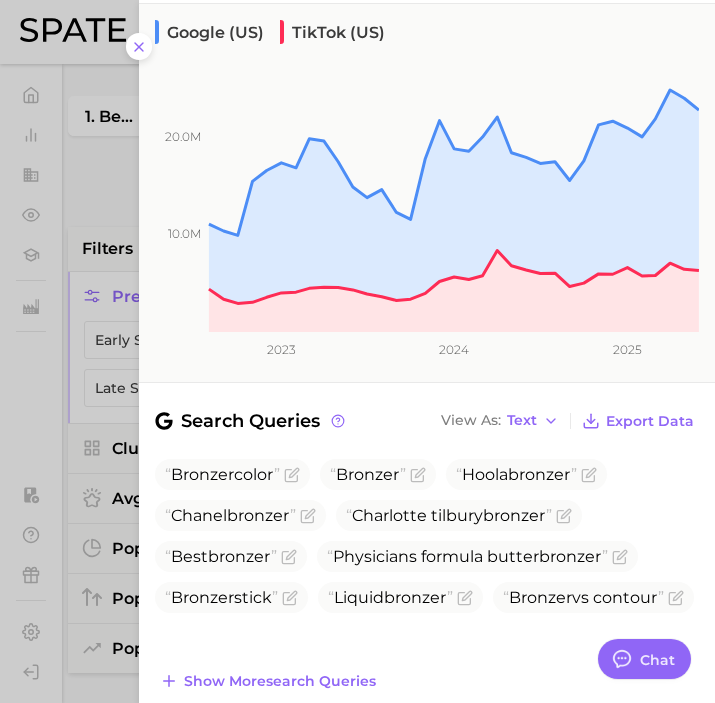 scroll, scrollTop: 602, scrollLeft: 0, axis: vertical 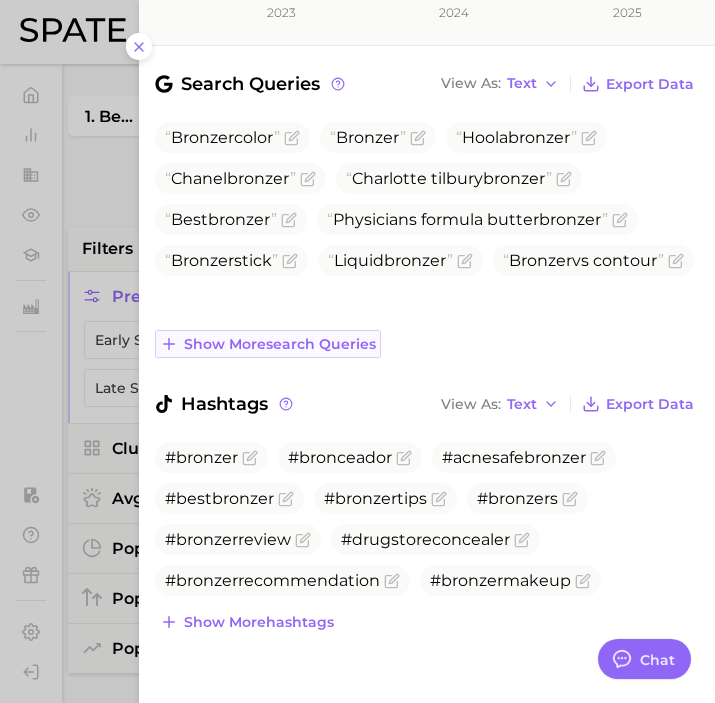 click on "Show more  search queries" at bounding box center (280, 344) 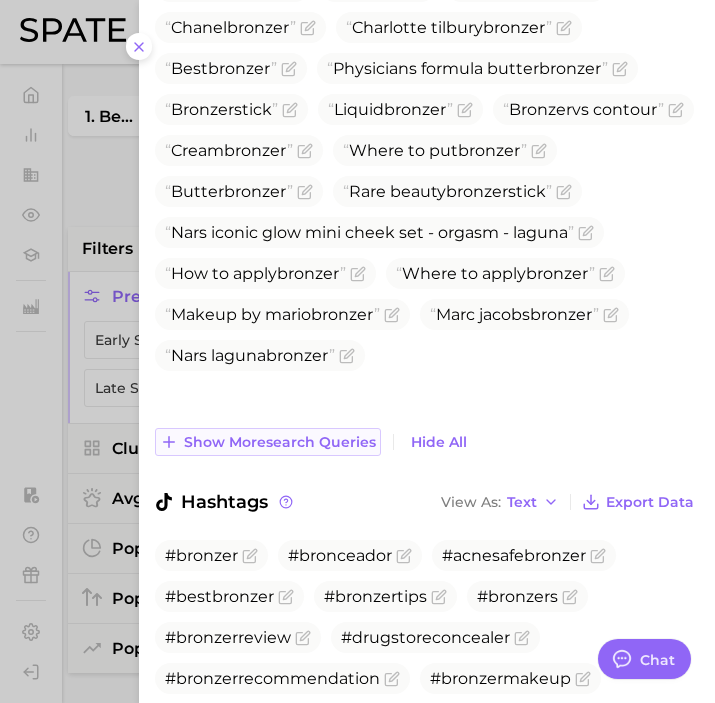 scroll, scrollTop: 778, scrollLeft: 0, axis: vertical 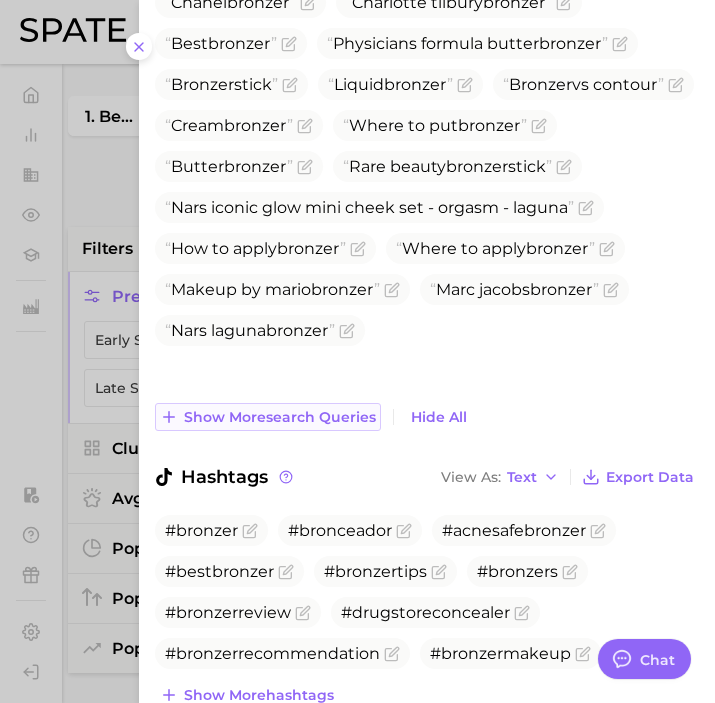 click on "Show more  search queries" at bounding box center [268, 417] 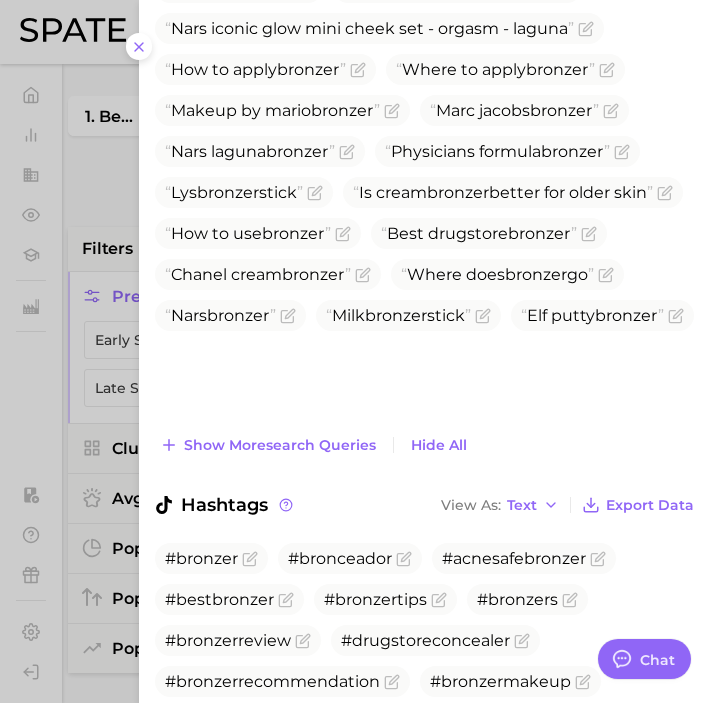scroll, scrollTop: 1054, scrollLeft: 0, axis: vertical 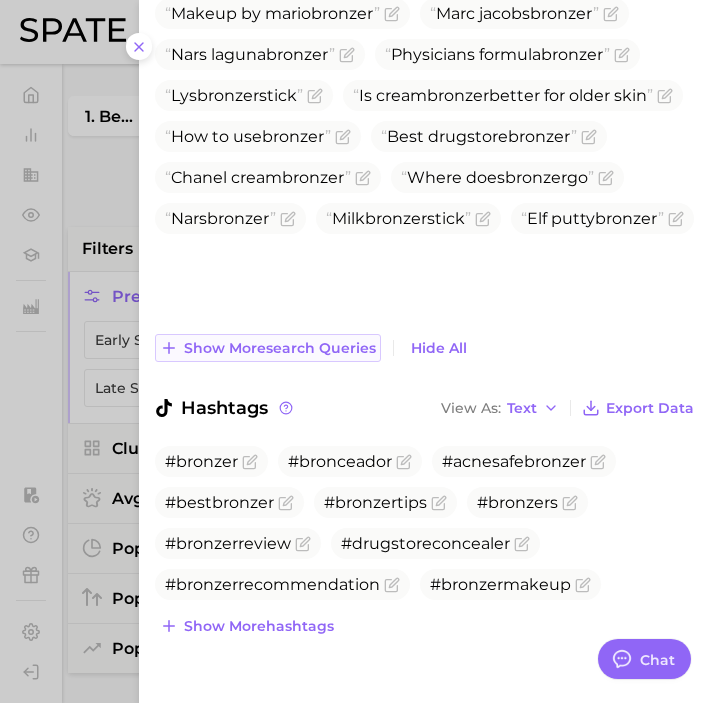 click on "Show more  search queries" at bounding box center (280, 348) 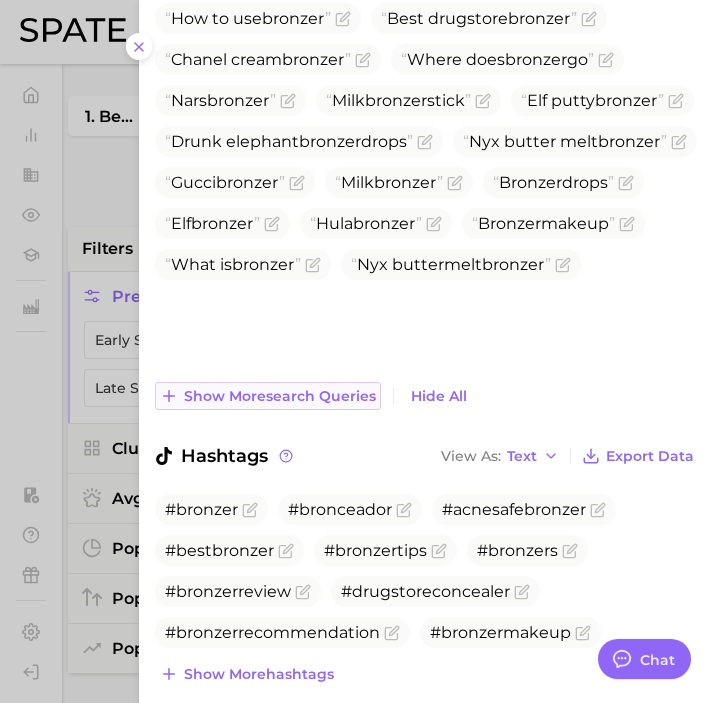 click on "Show more  search queries" at bounding box center (280, 396) 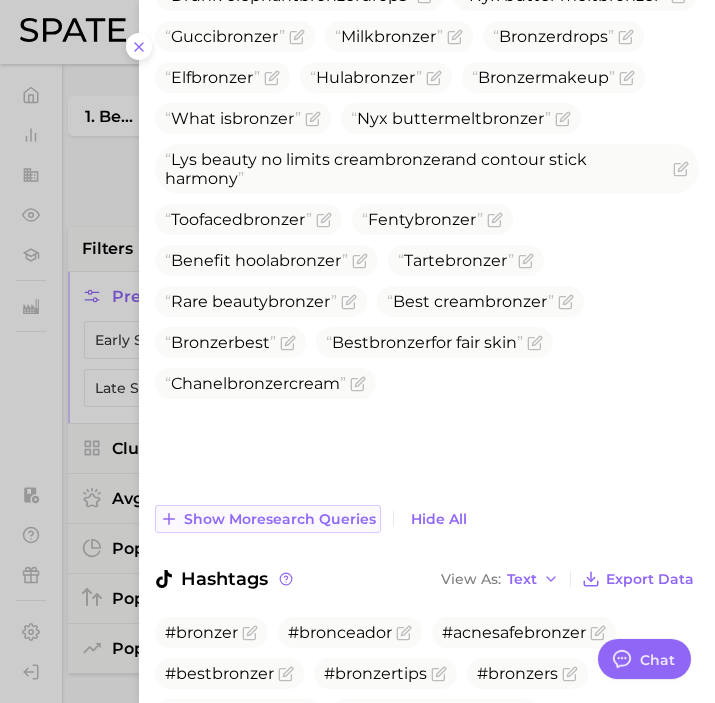scroll, scrollTop: 1322, scrollLeft: 0, axis: vertical 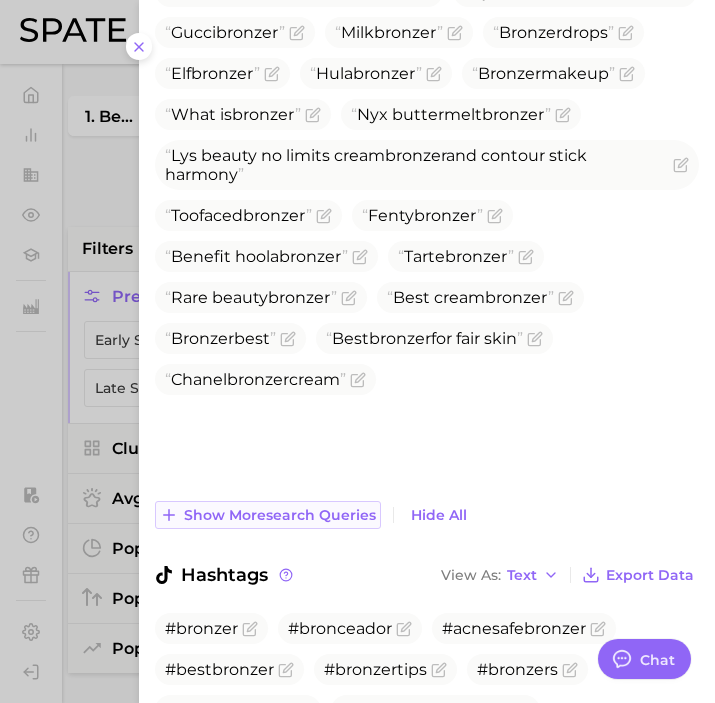 click on "Show more  search queries" at bounding box center (280, 515) 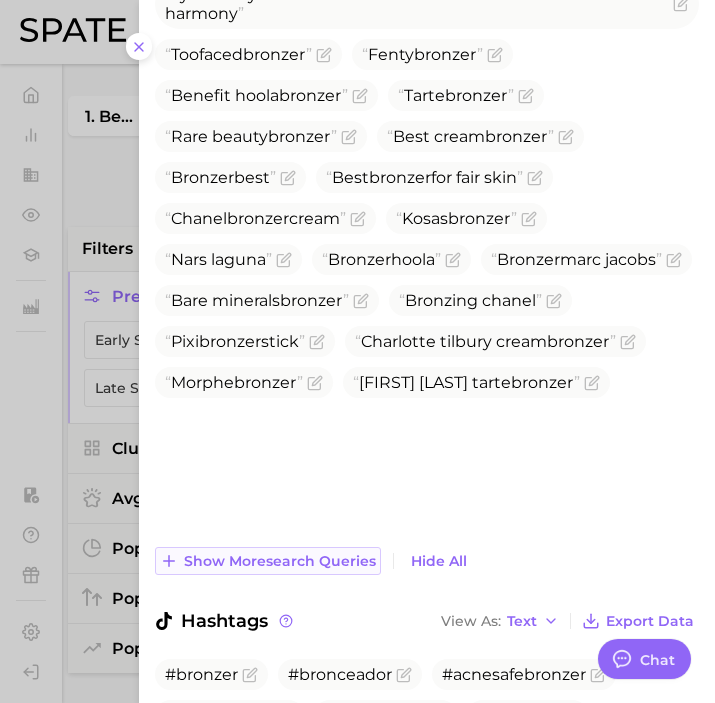 scroll, scrollTop: 1487, scrollLeft: 0, axis: vertical 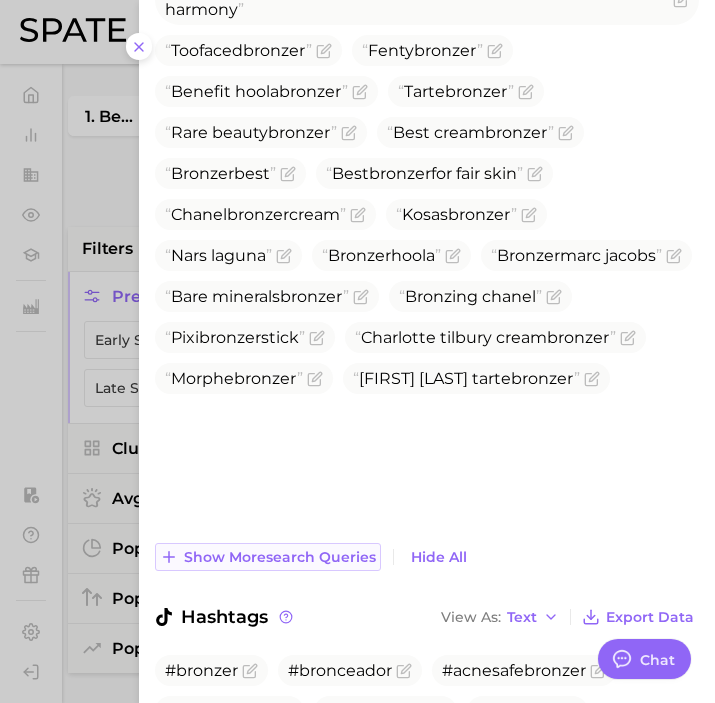 click on "Show more  search queries" at bounding box center [280, 557] 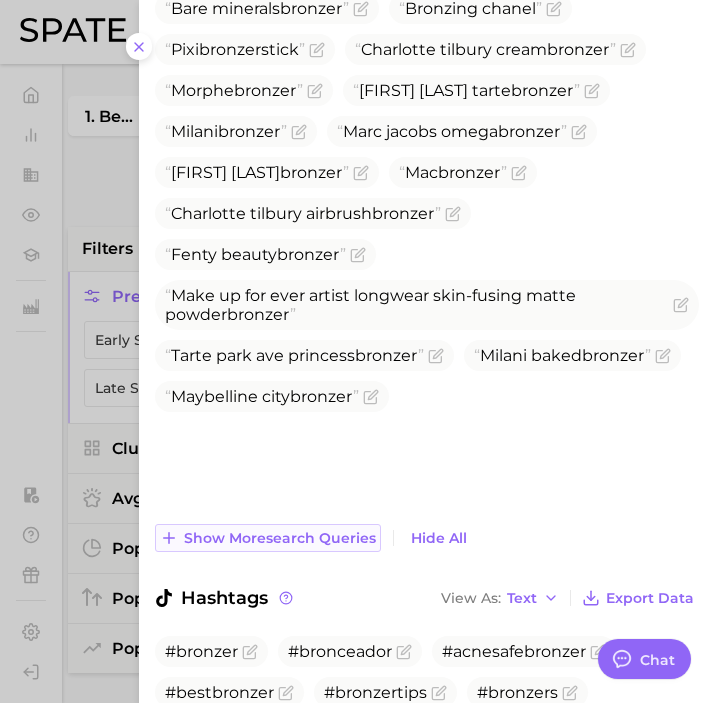 scroll, scrollTop: 1969, scrollLeft: 0, axis: vertical 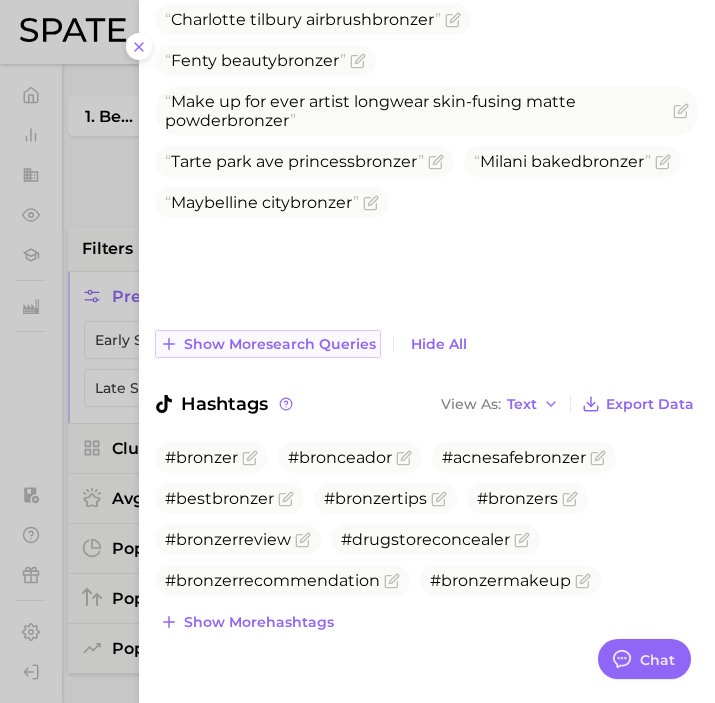 click on "Show more  search queries" at bounding box center (280, 344) 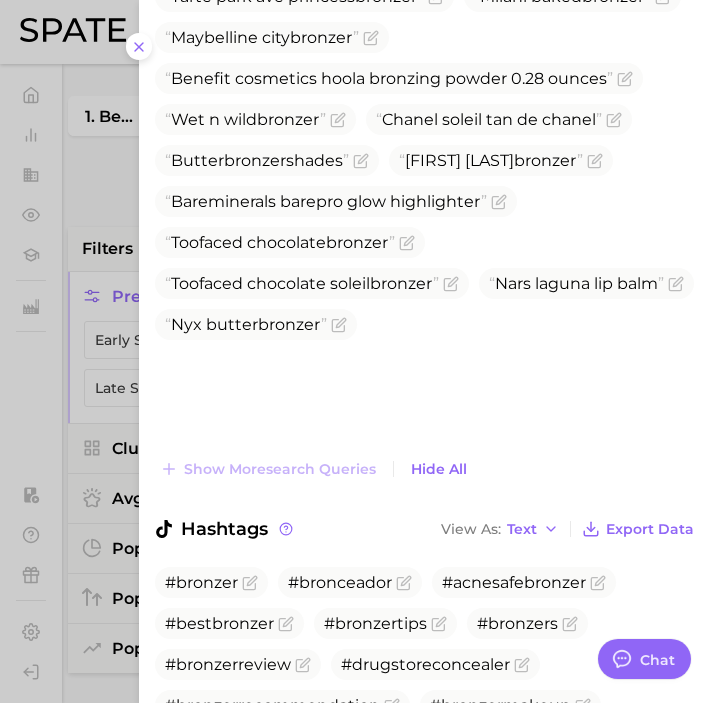 scroll, scrollTop: 2259, scrollLeft: 0, axis: vertical 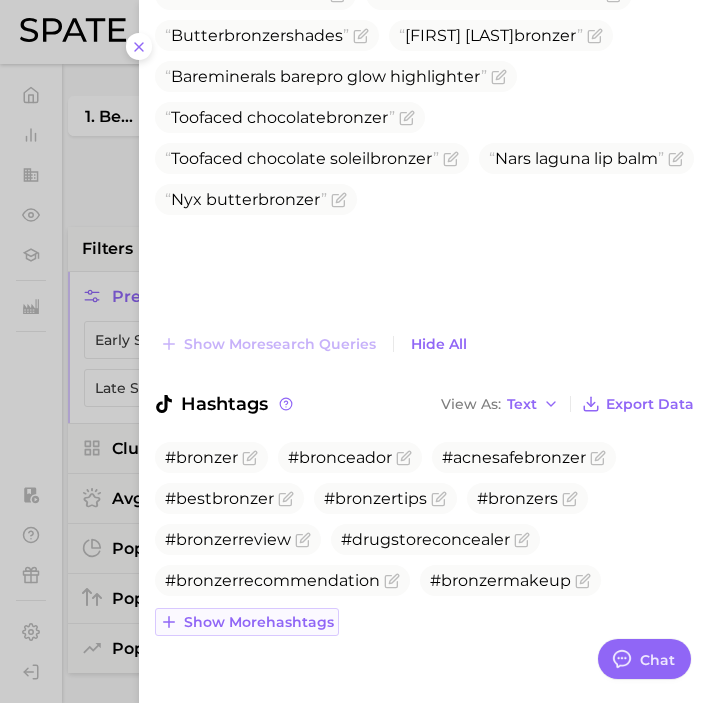 click on "Show more  hashtags" at bounding box center (259, 622) 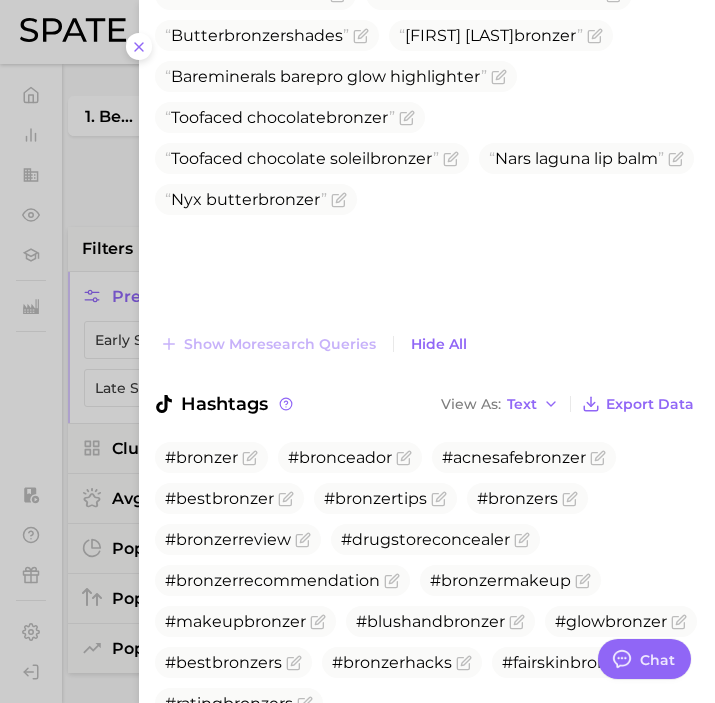 scroll, scrollTop: 2384, scrollLeft: 0, axis: vertical 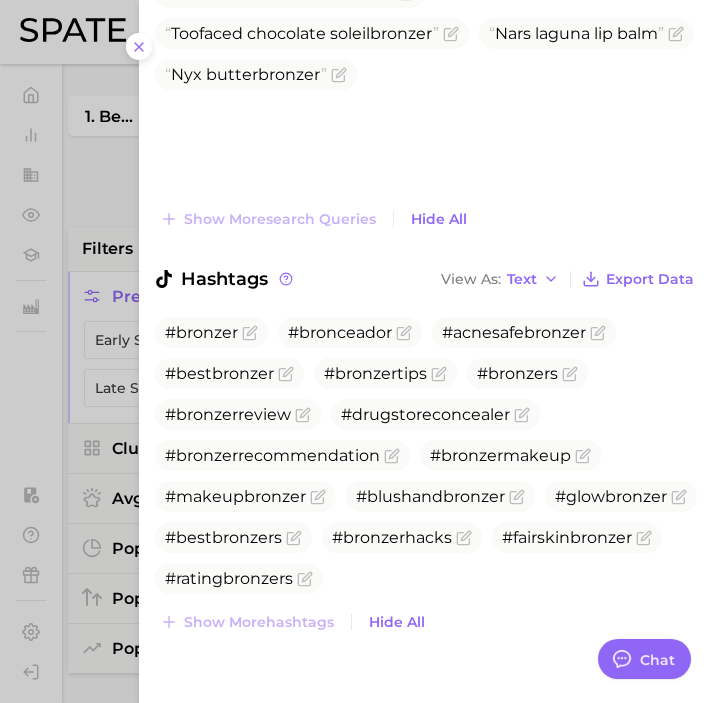 click at bounding box center (357, 351) 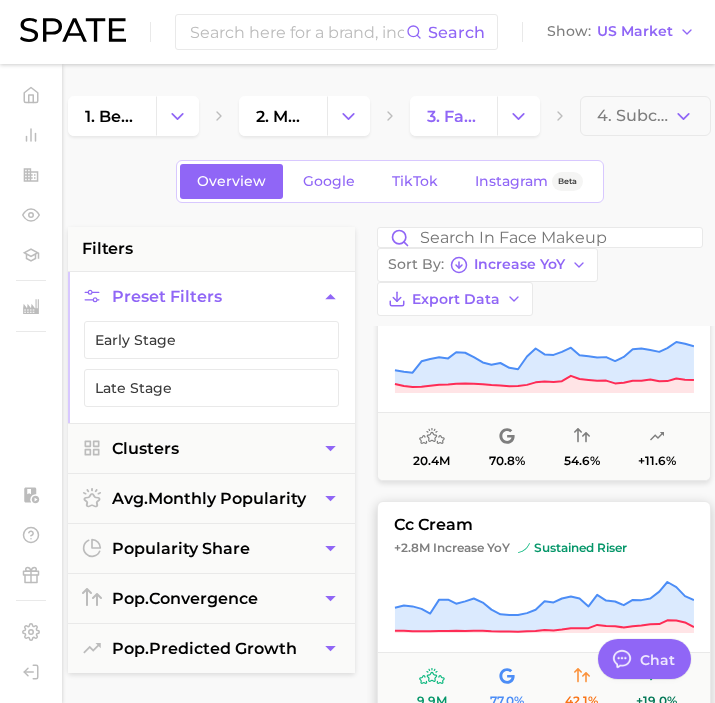 scroll, scrollTop: 1069, scrollLeft: 0, axis: vertical 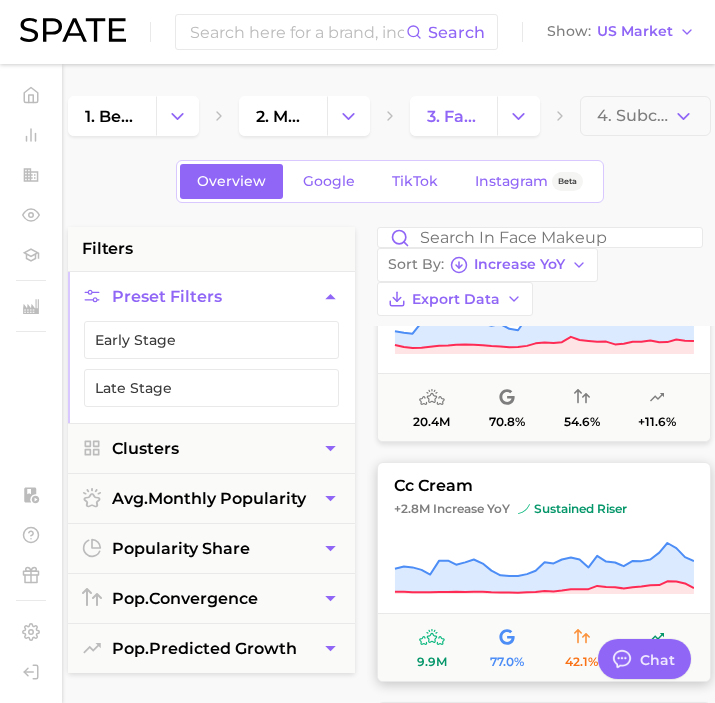 click 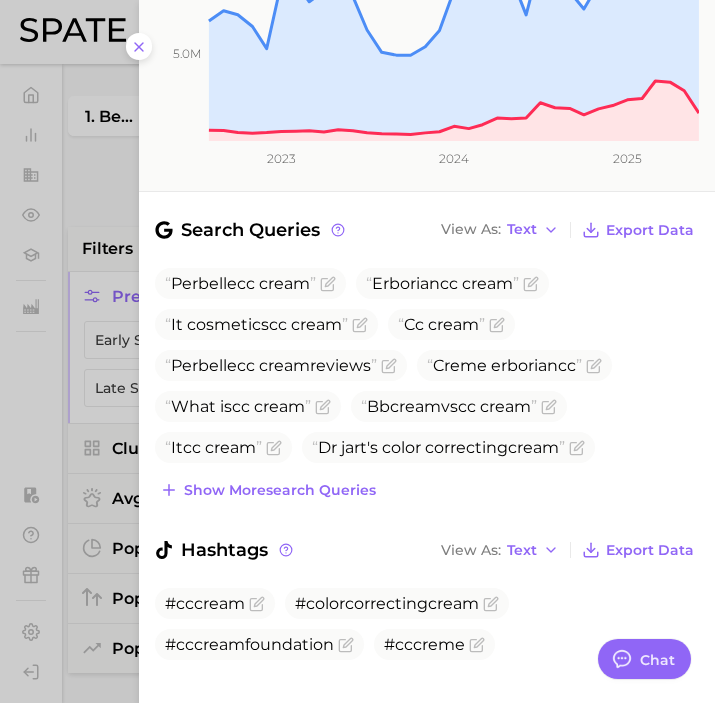 scroll, scrollTop: 486, scrollLeft: 0, axis: vertical 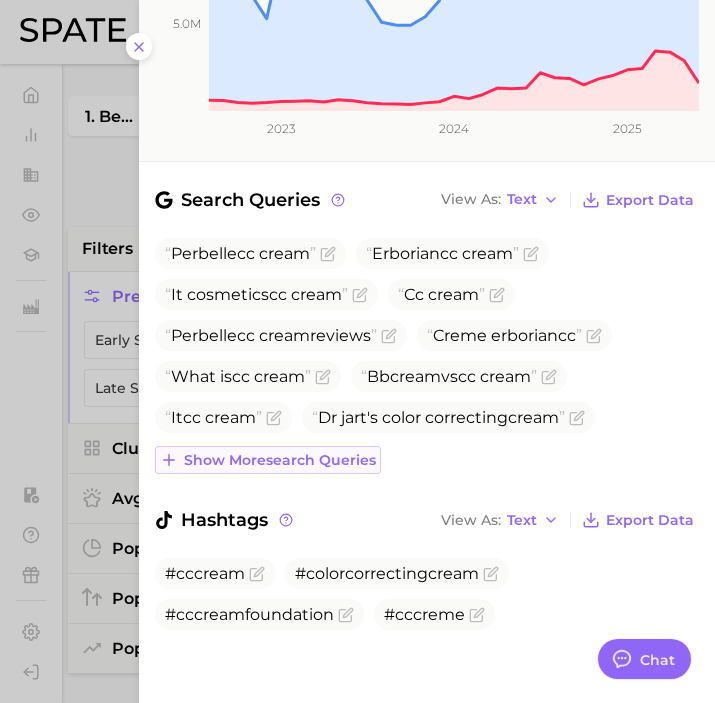 click on "Show more  search queries" at bounding box center (268, 460) 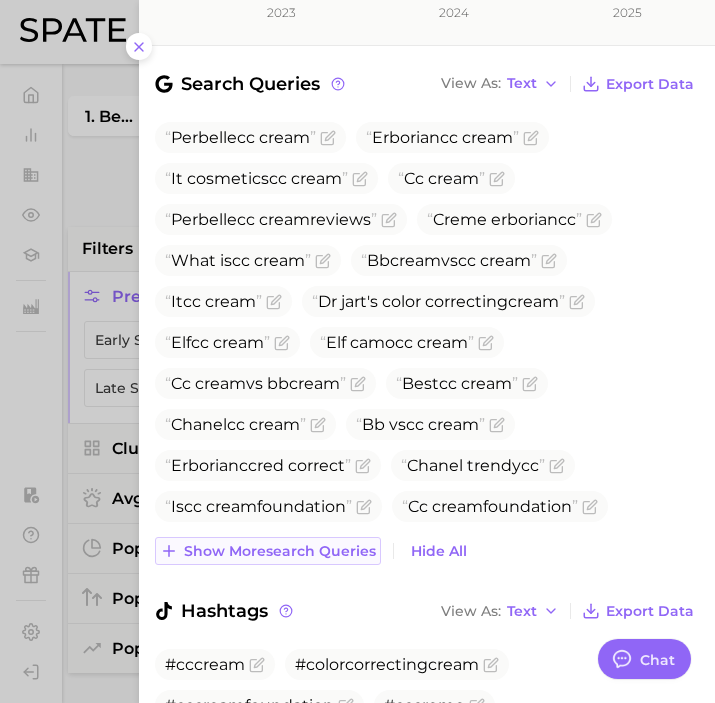 scroll, scrollTop: 698, scrollLeft: 0, axis: vertical 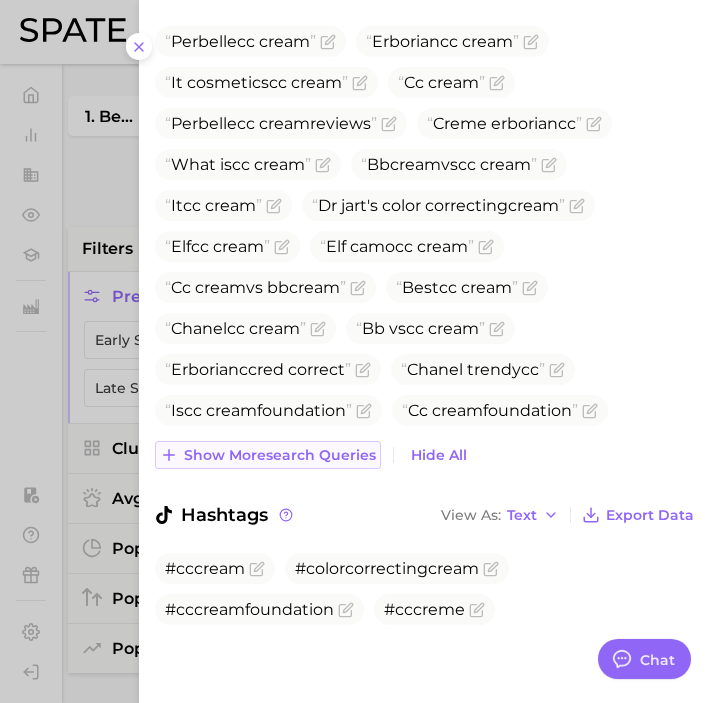 click on "Show more  search queries" at bounding box center (280, 455) 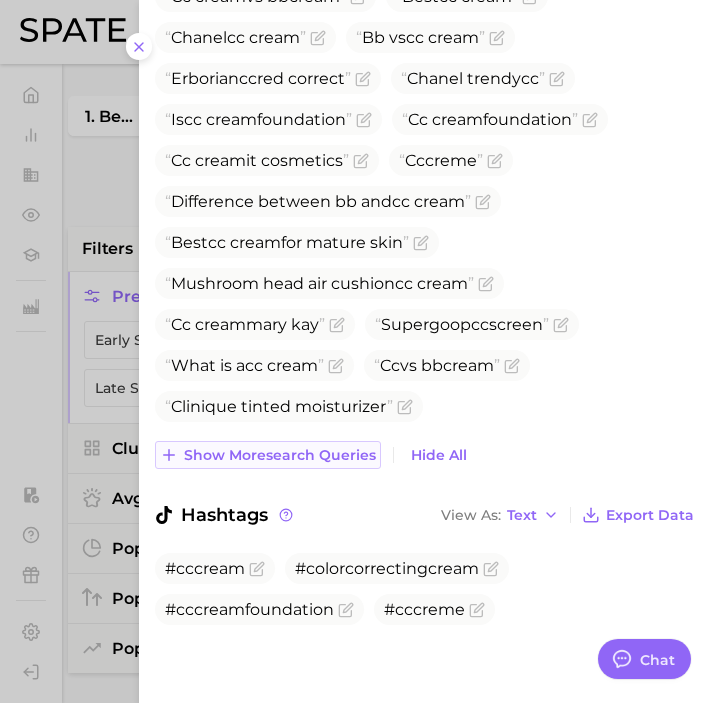 click on "Show more  search queries" at bounding box center (280, 455) 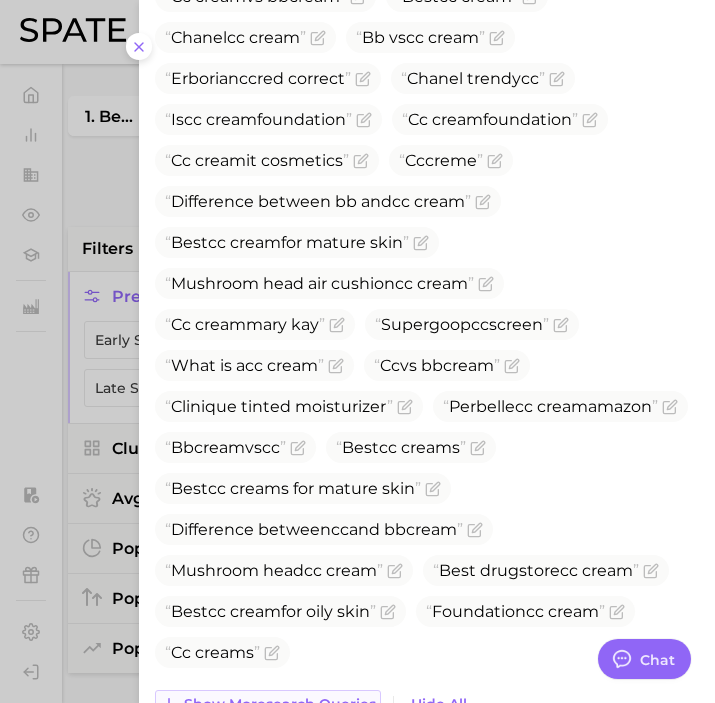 scroll, scrollTop: 1238, scrollLeft: 0, axis: vertical 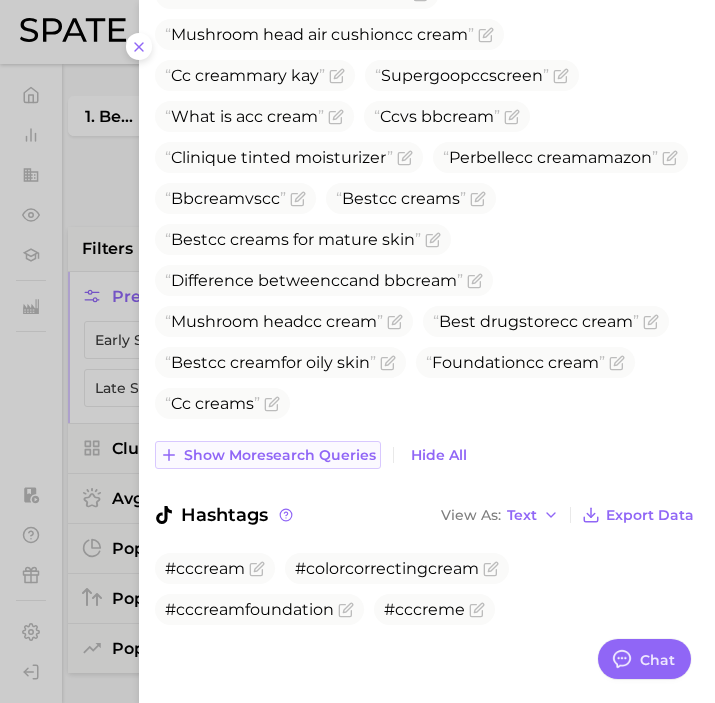 click on "Show more  search queries" at bounding box center [280, 455] 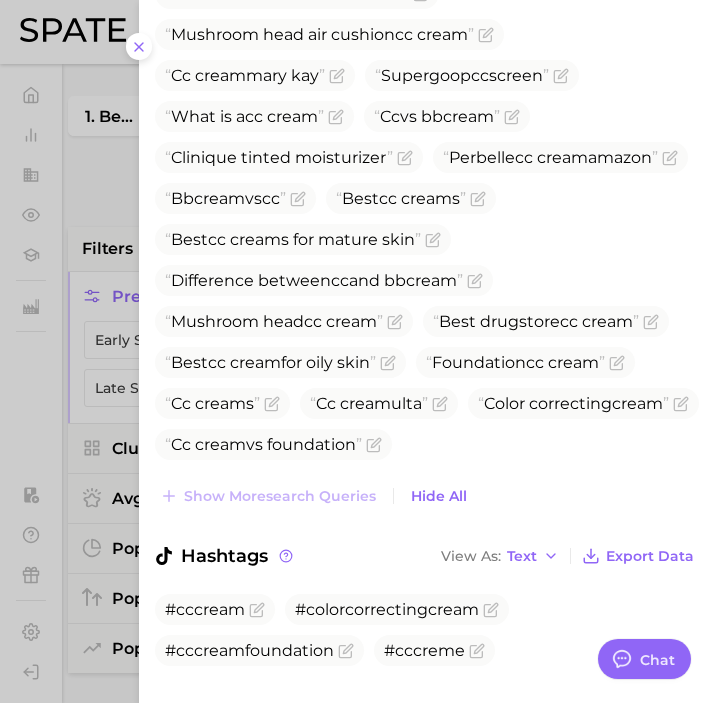 scroll, scrollTop: 1279, scrollLeft: 0, axis: vertical 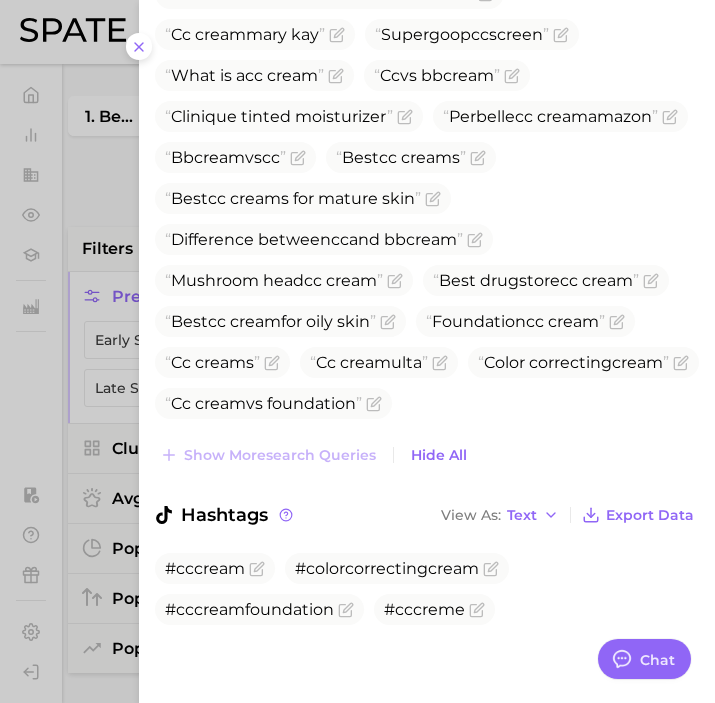 click at bounding box center [357, 351] 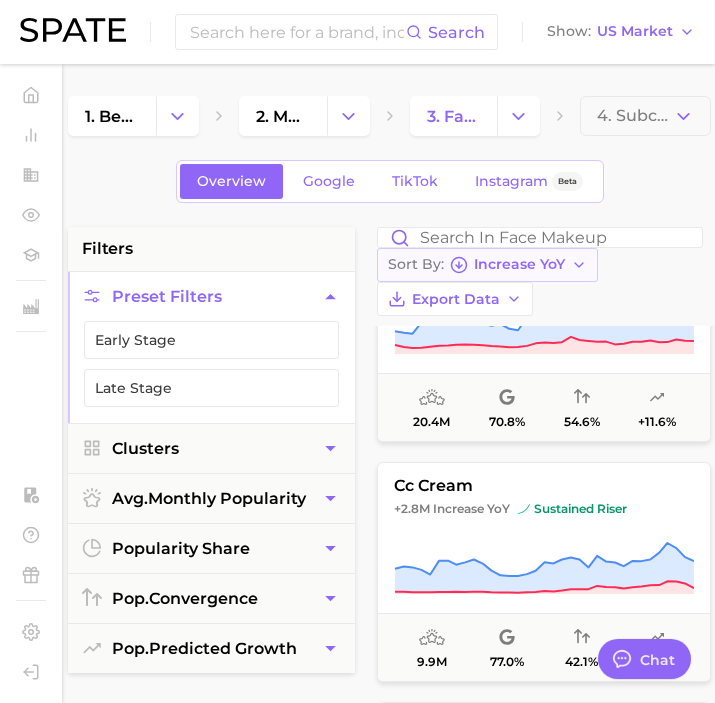 click on "Sort By Increase YoY" at bounding box center [487, 265] 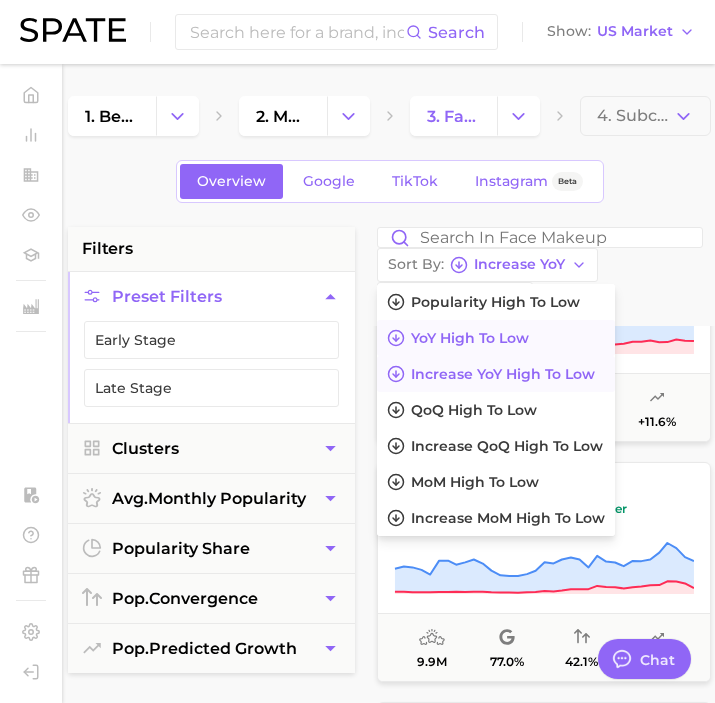 click on "YoY   high to low" at bounding box center [470, 338] 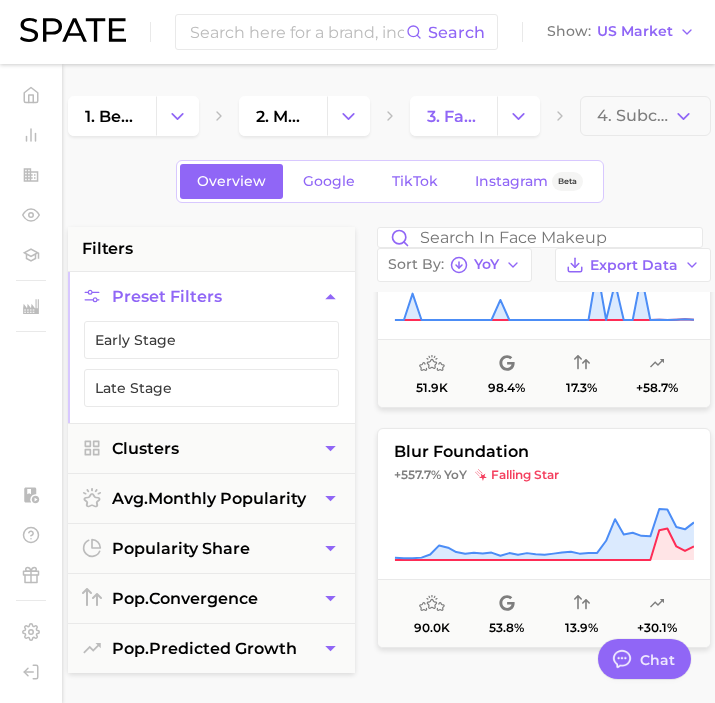 scroll, scrollTop: 0, scrollLeft: 0, axis: both 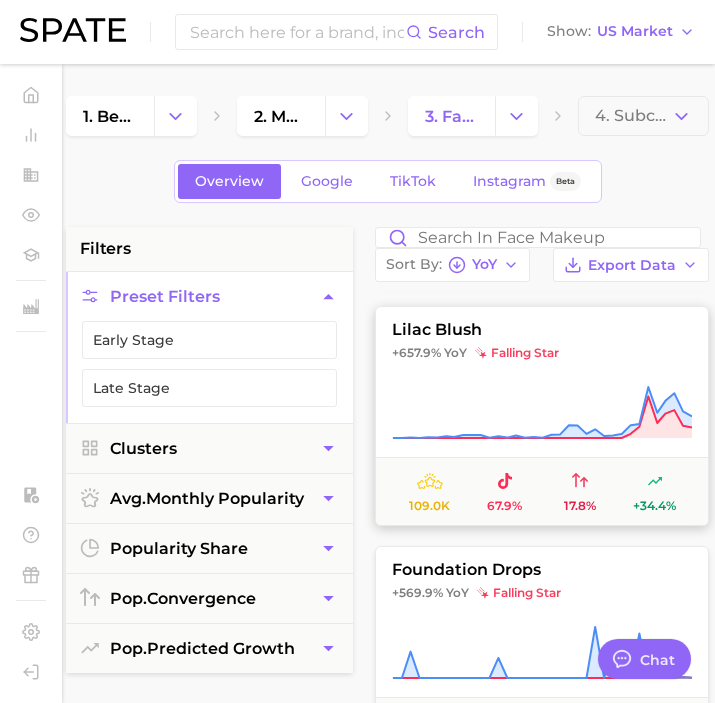 click 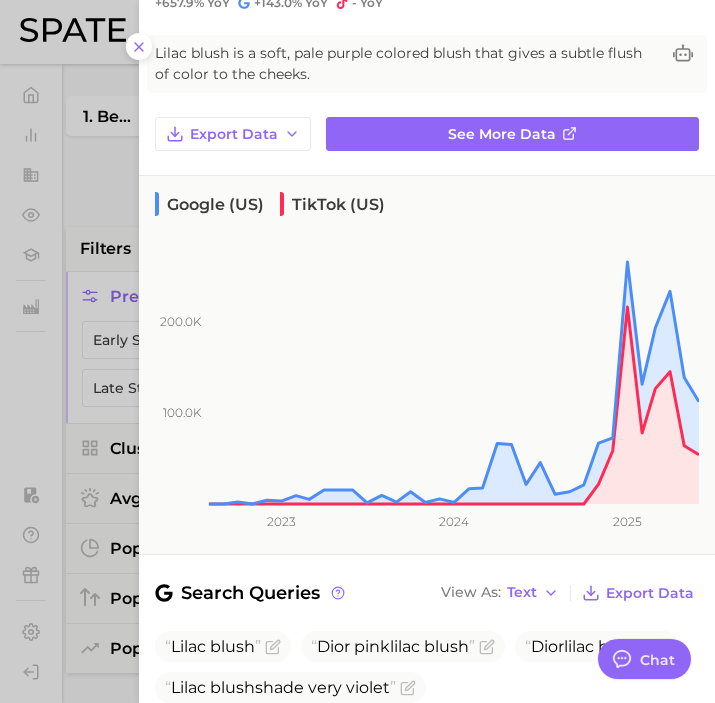 scroll, scrollTop: 297, scrollLeft: 0, axis: vertical 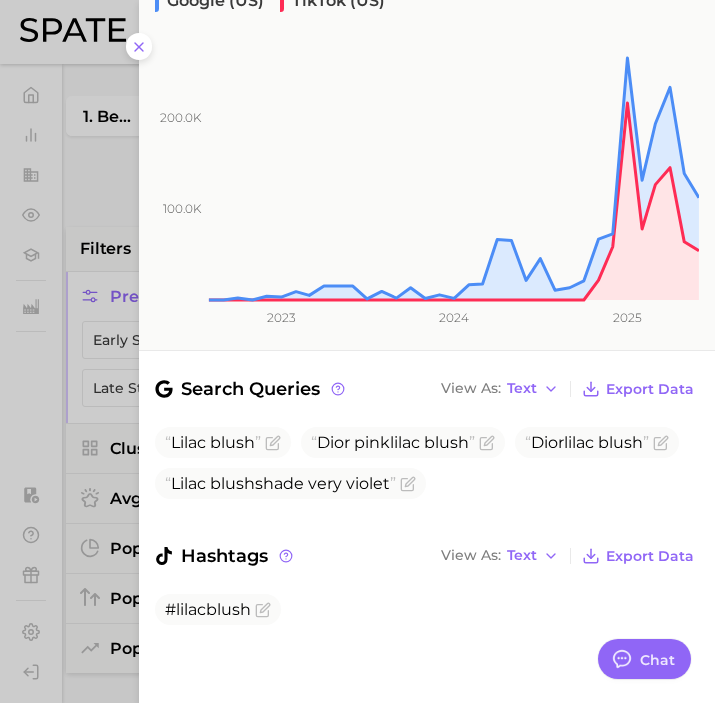 click at bounding box center (357, 351) 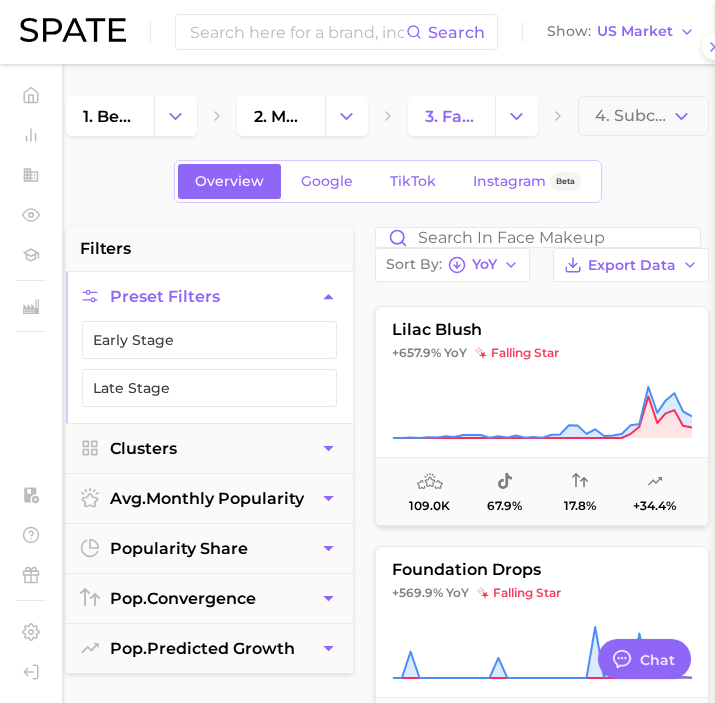 scroll, scrollTop: 0, scrollLeft: 0, axis: both 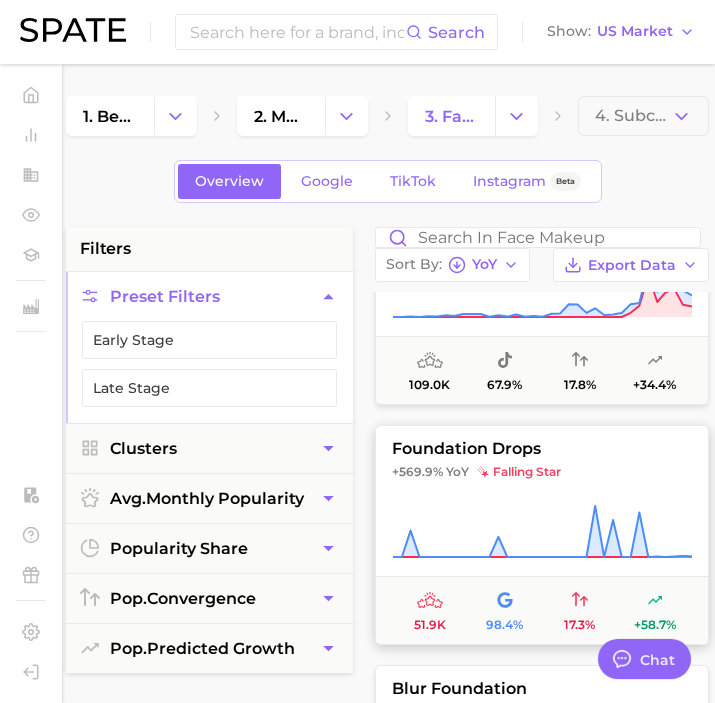 click 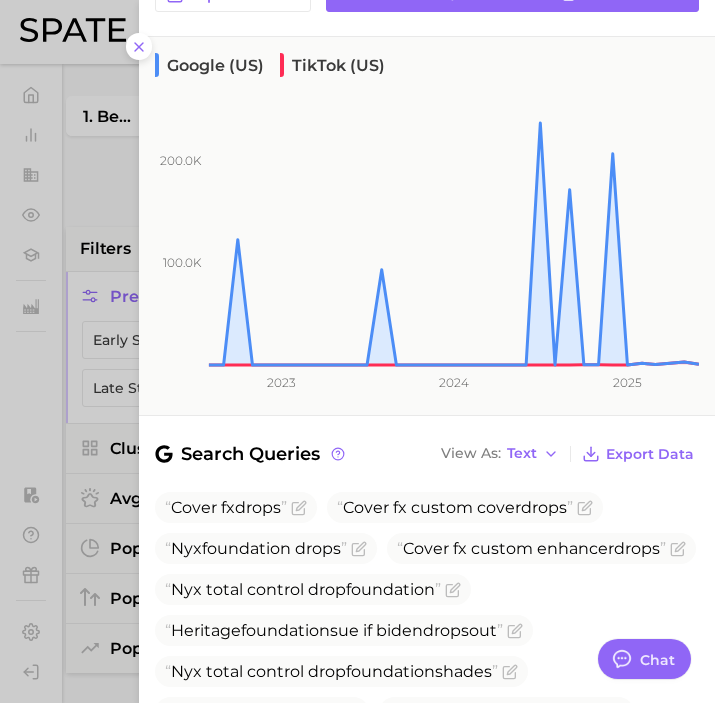 scroll, scrollTop: 0, scrollLeft: 0, axis: both 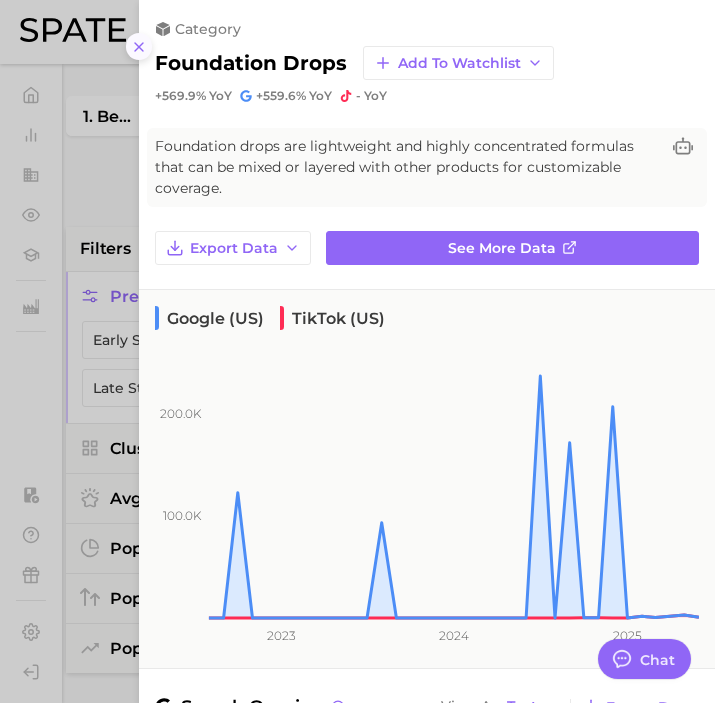 click at bounding box center [139, 46] 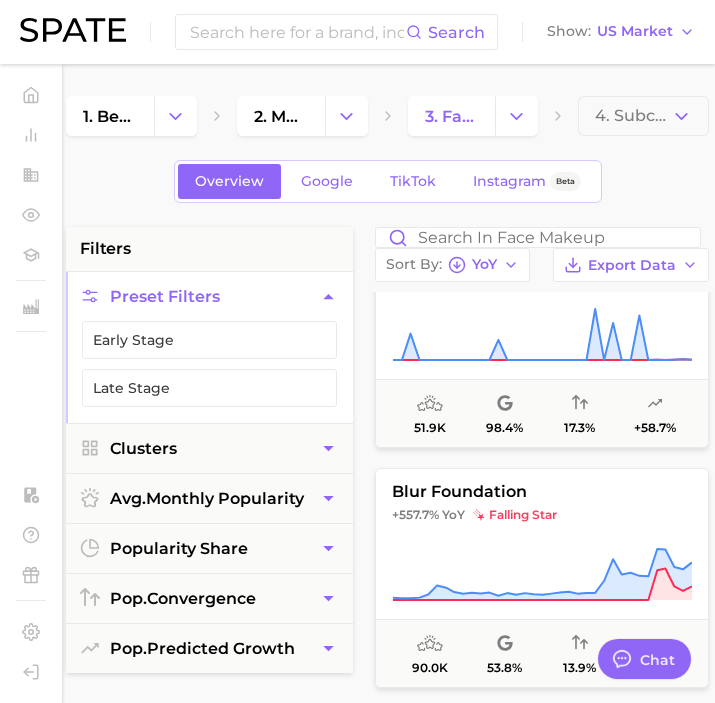 scroll, scrollTop: 1056, scrollLeft: 0, axis: vertical 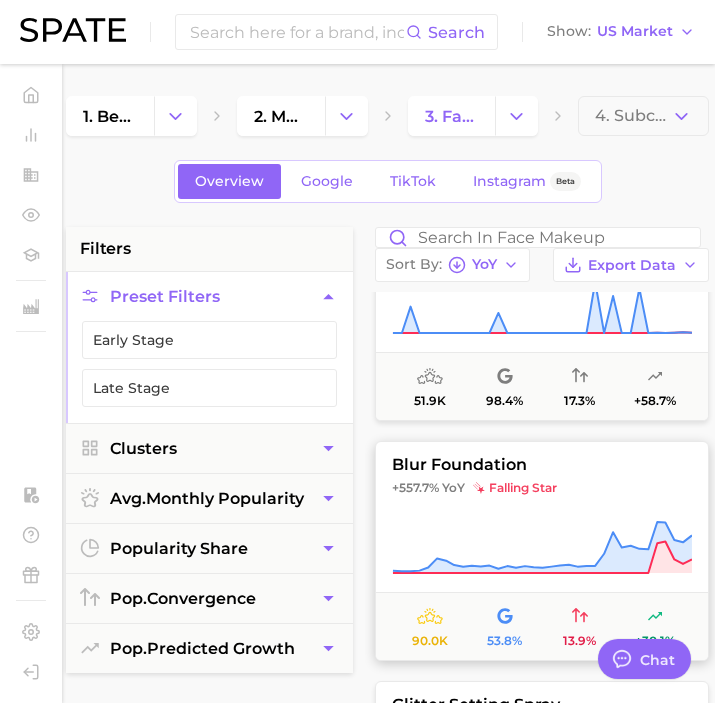 click on "blur foundation +557.7%   YoY falling star 90.0k 53.8% 13.9% +30.1%" at bounding box center (542, 551) 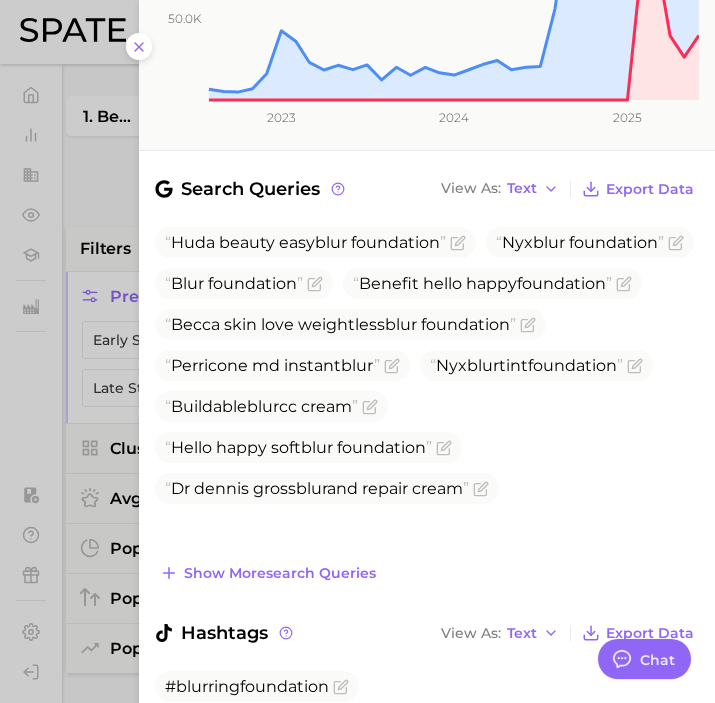 scroll, scrollTop: 574, scrollLeft: 0, axis: vertical 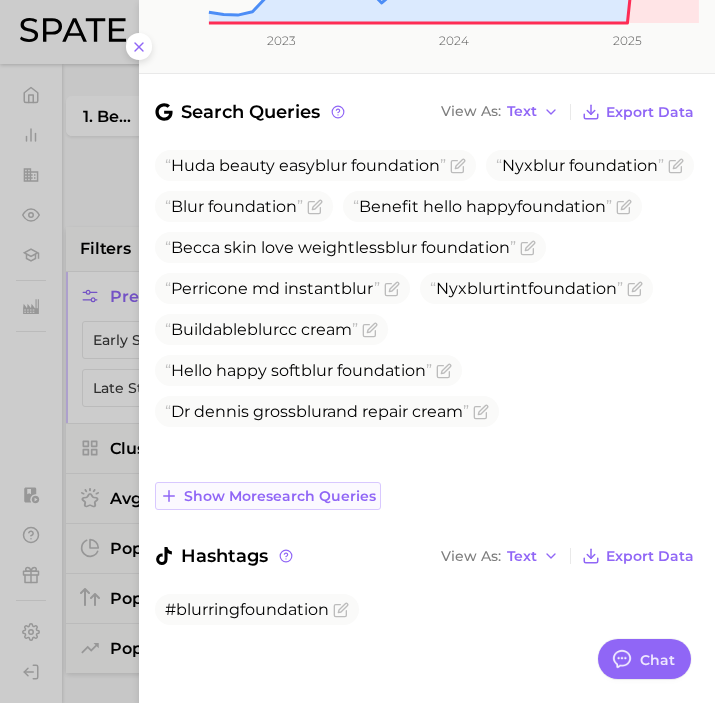 click on "Show more  search queries" at bounding box center [268, 496] 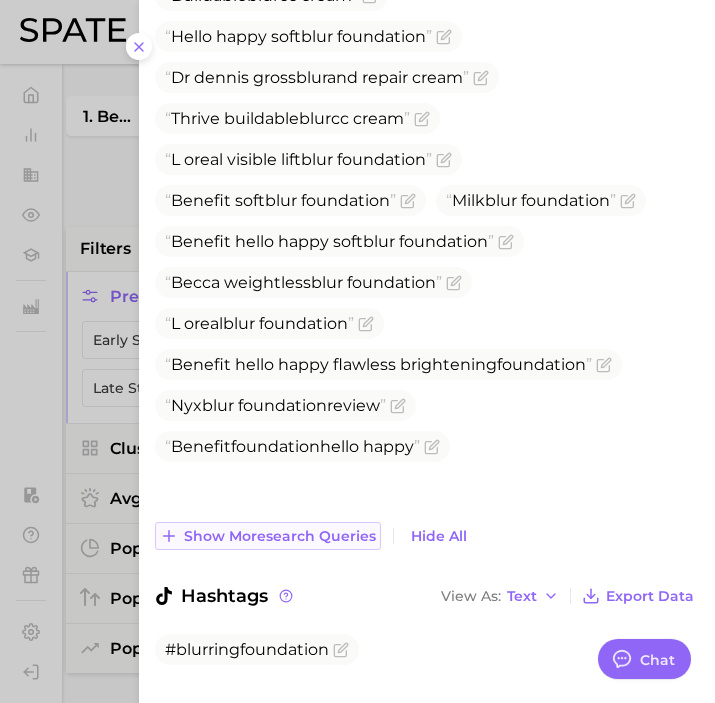 scroll, scrollTop: 948, scrollLeft: 0, axis: vertical 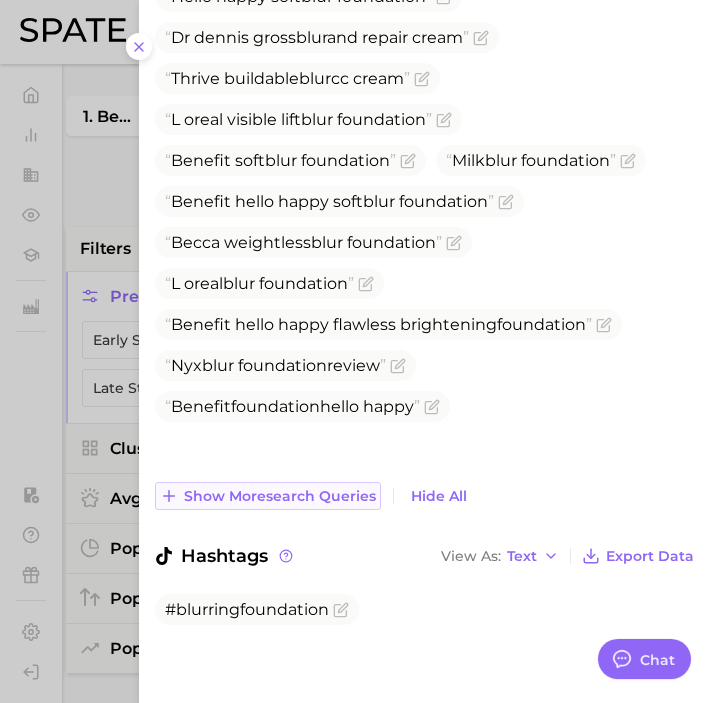 click on "Show more  search queries" at bounding box center (268, 496) 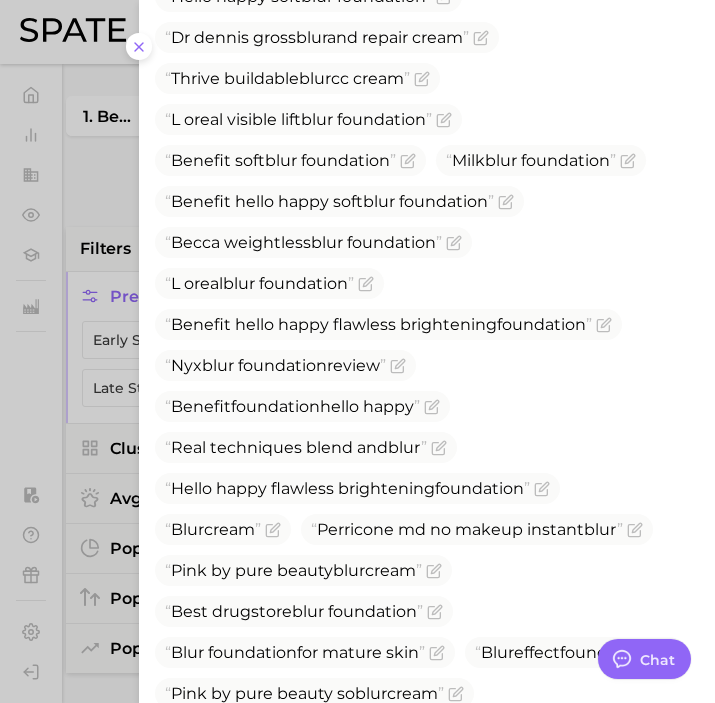 scroll, scrollTop: 1280, scrollLeft: 0, axis: vertical 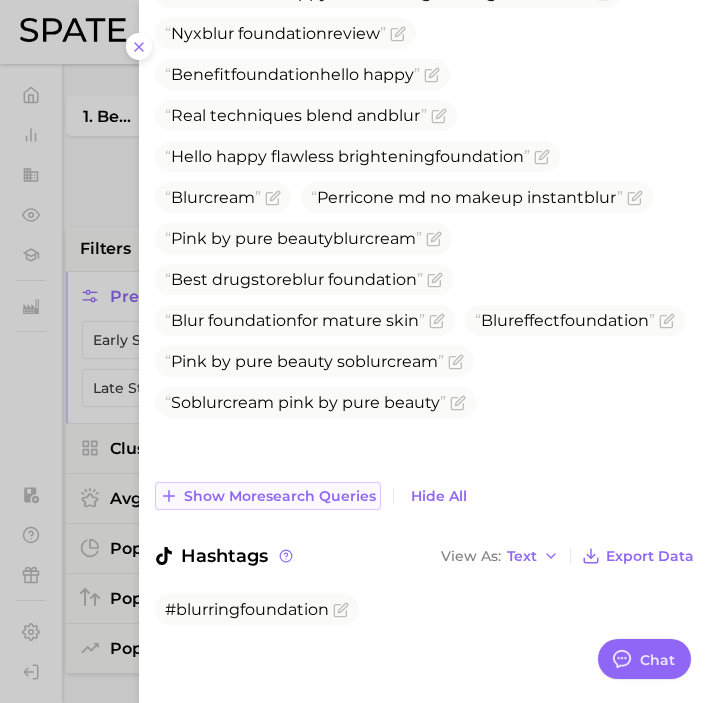 click on "Show more  search queries" at bounding box center [268, 496] 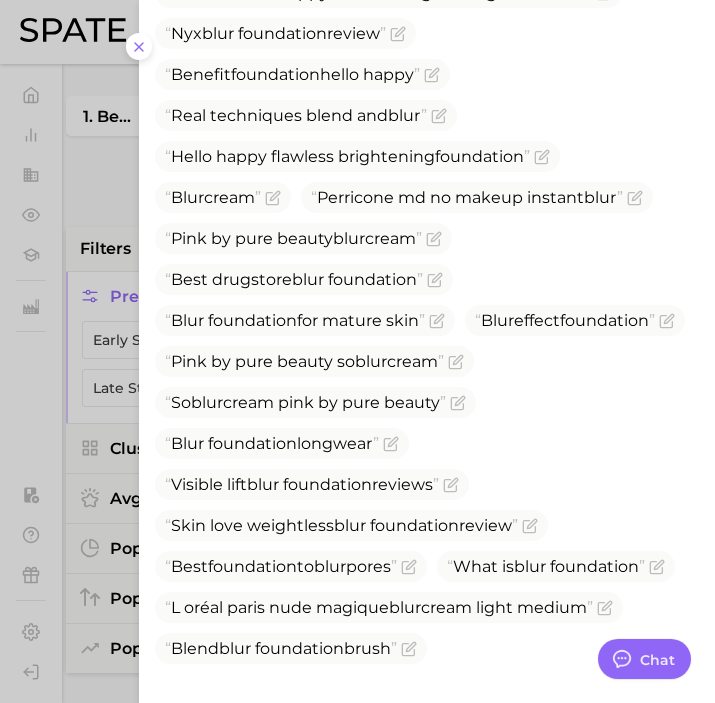 scroll, scrollTop: 1529, scrollLeft: 0, axis: vertical 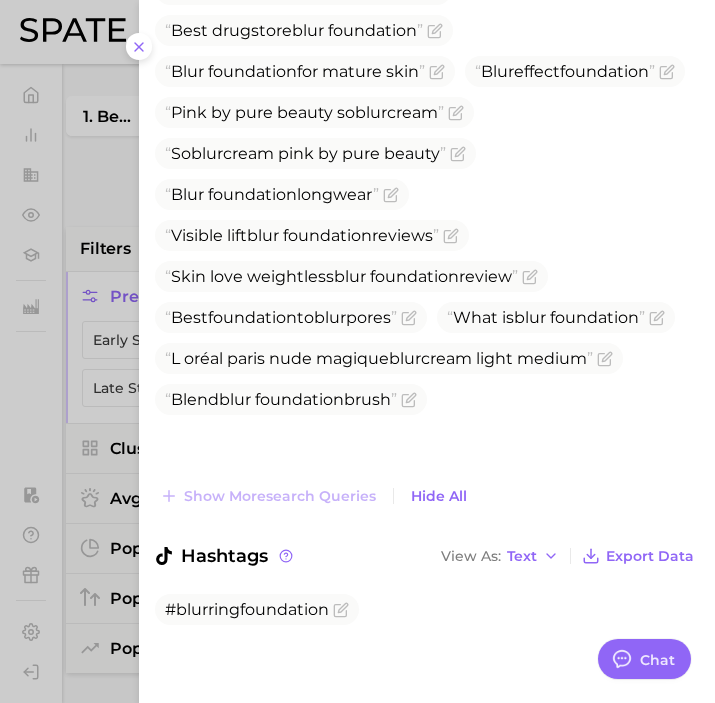 click at bounding box center [357, 351] 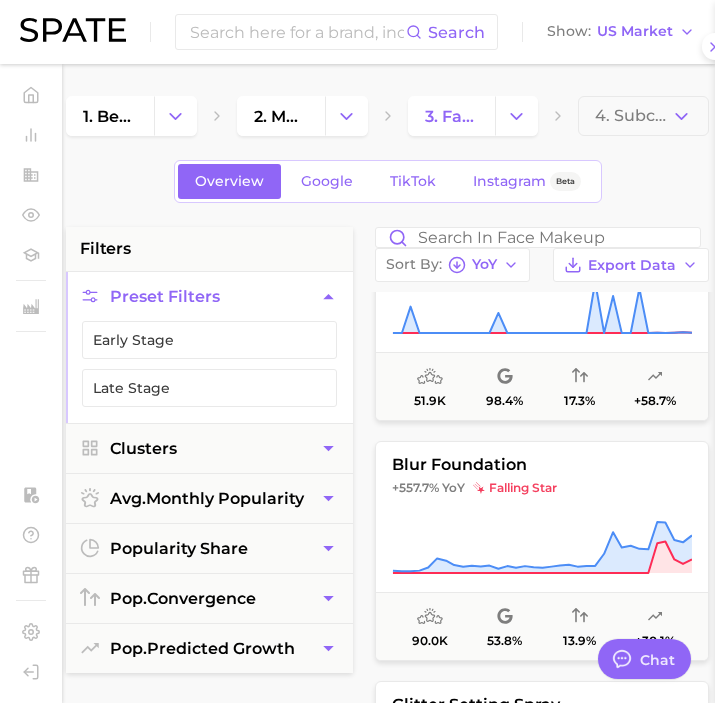 scroll, scrollTop: 0, scrollLeft: 0, axis: both 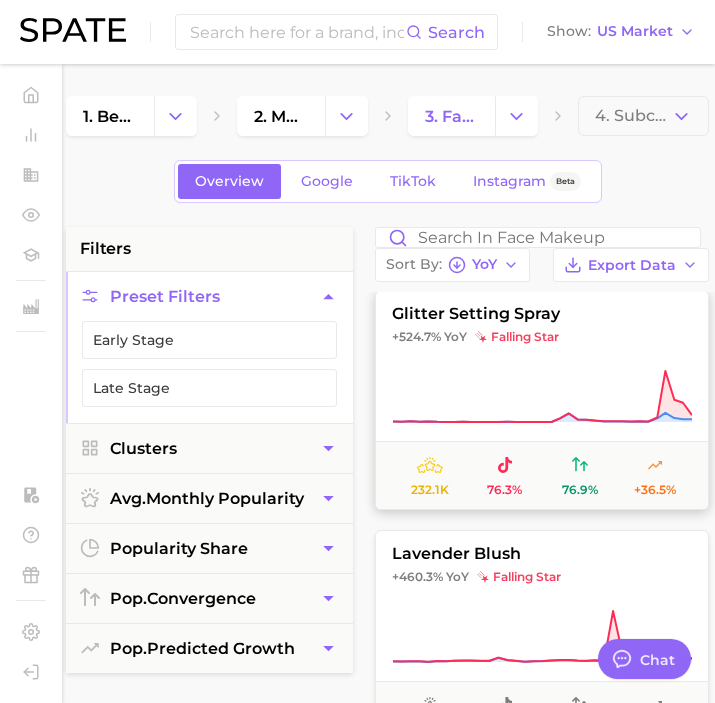 click 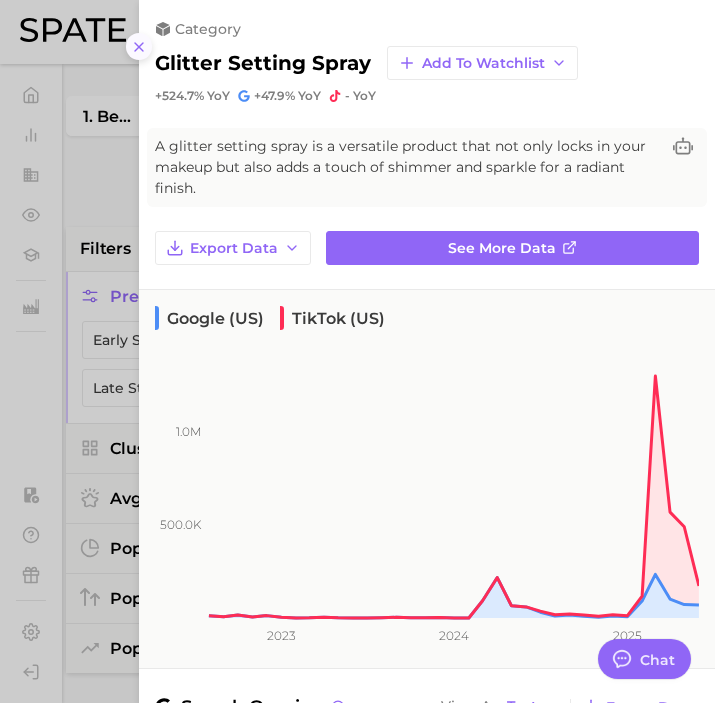 click 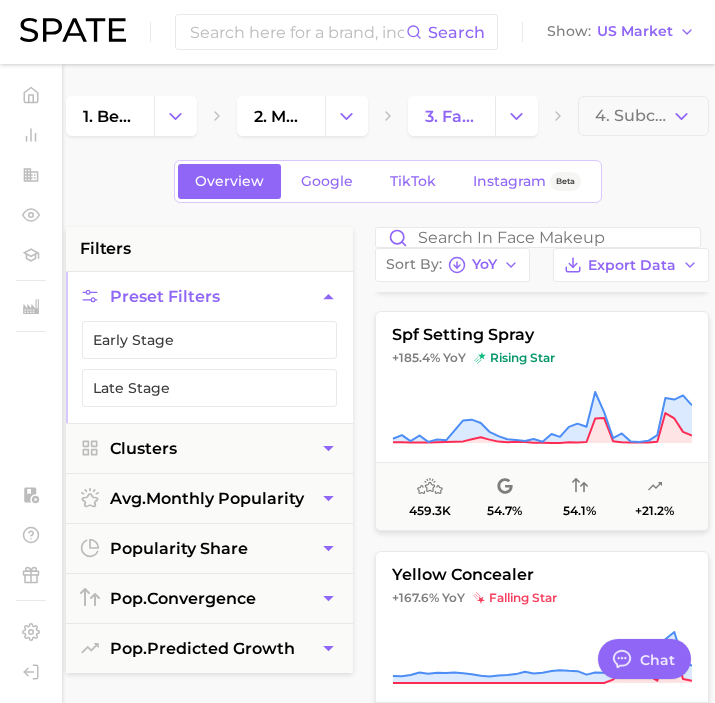 scroll, scrollTop: 3105, scrollLeft: 0, axis: vertical 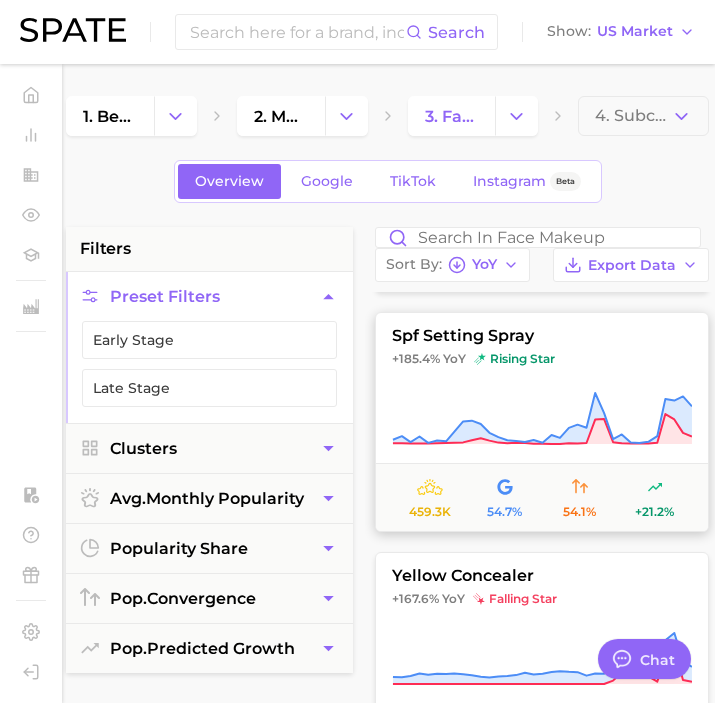 click 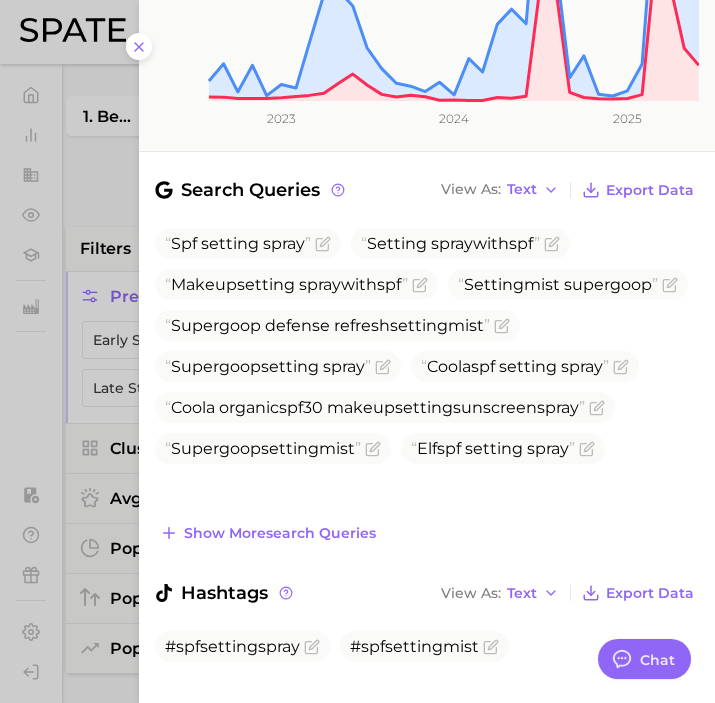 scroll, scrollTop: 548, scrollLeft: 0, axis: vertical 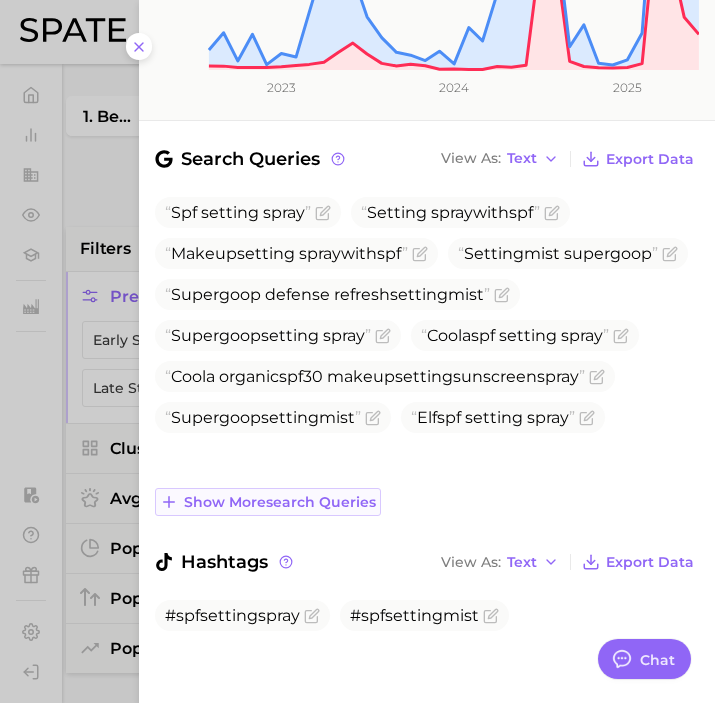 click on "Show more  search queries" at bounding box center [280, 502] 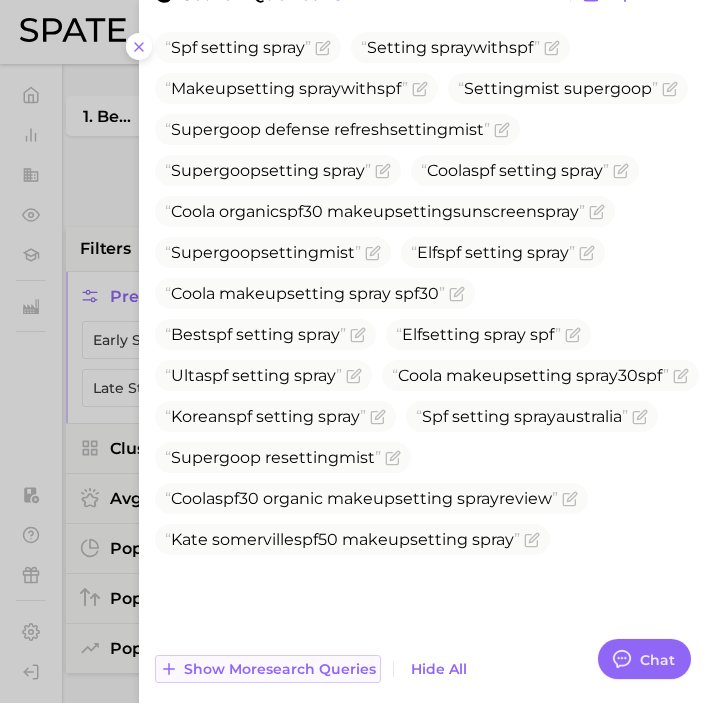 scroll, scrollTop: 886, scrollLeft: 0, axis: vertical 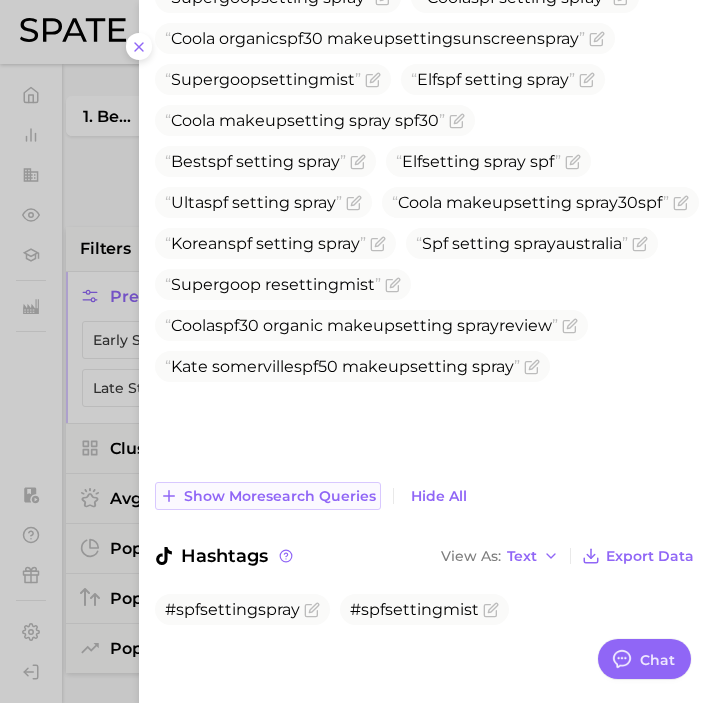 click on "Show more  search queries" at bounding box center (280, 496) 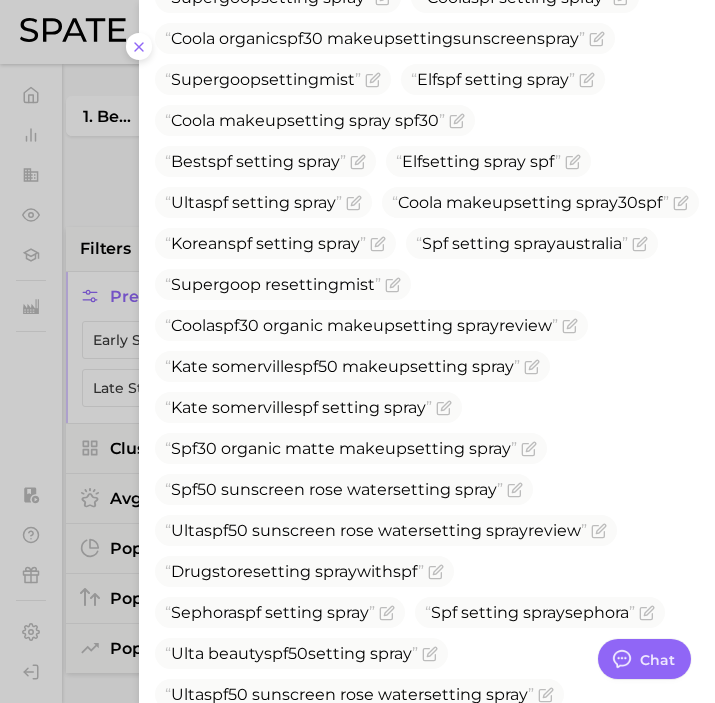 scroll, scrollTop: 1259, scrollLeft: 0, axis: vertical 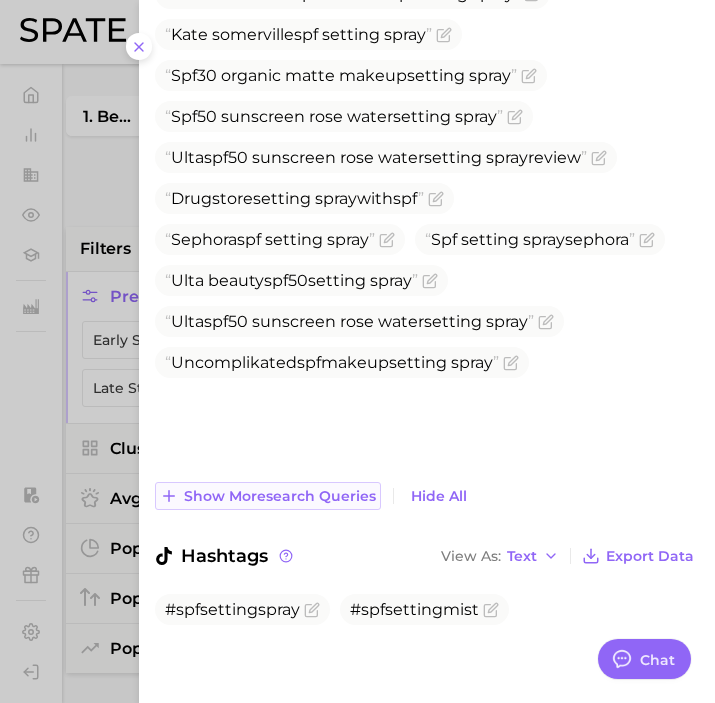 click on "Show more  search queries" at bounding box center (280, 496) 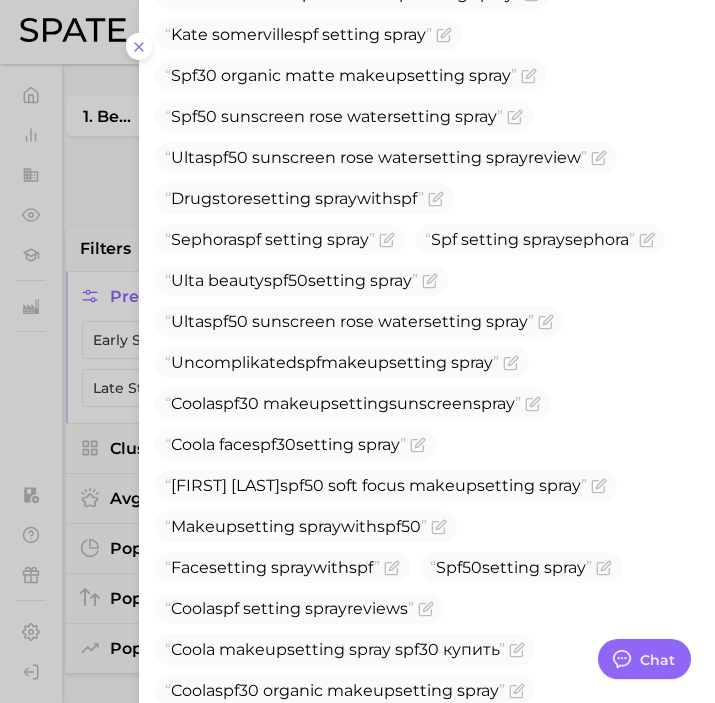 scroll, scrollTop: 1652, scrollLeft: 0, axis: vertical 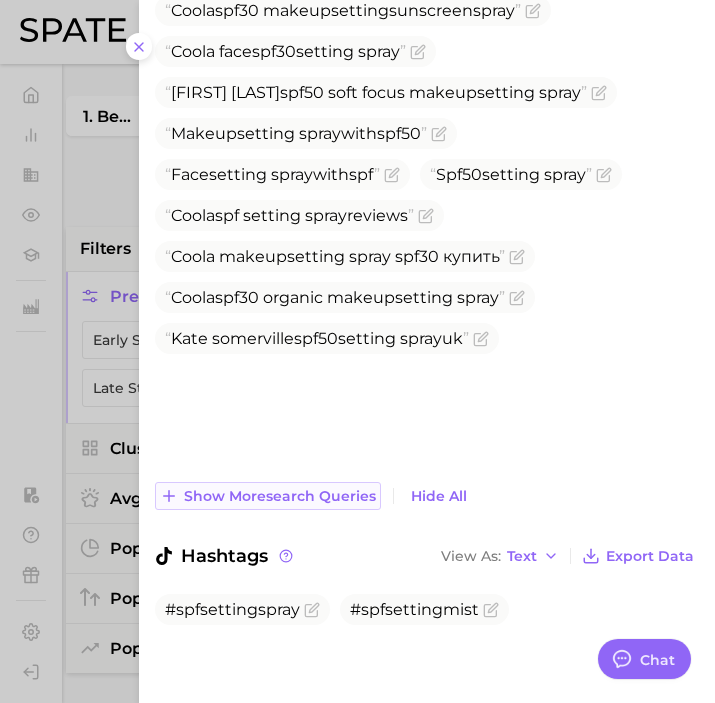 click on "Show more  search queries" at bounding box center (280, 496) 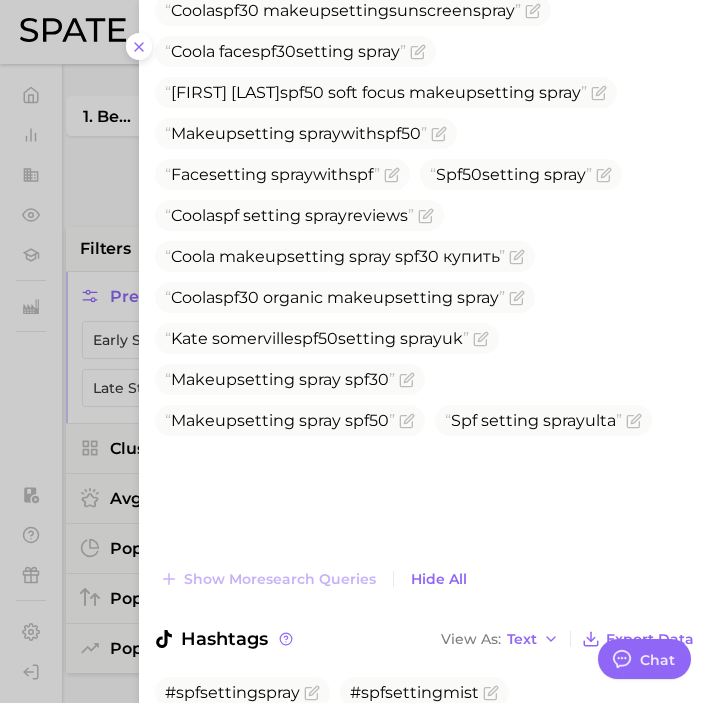 scroll, scrollTop: 1735, scrollLeft: 0, axis: vertical 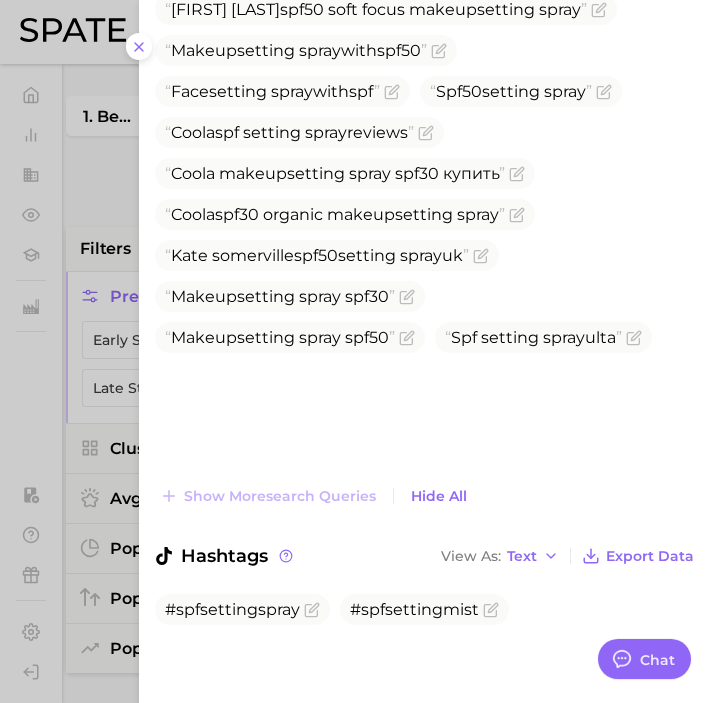 click at bounding box center [357, 351] 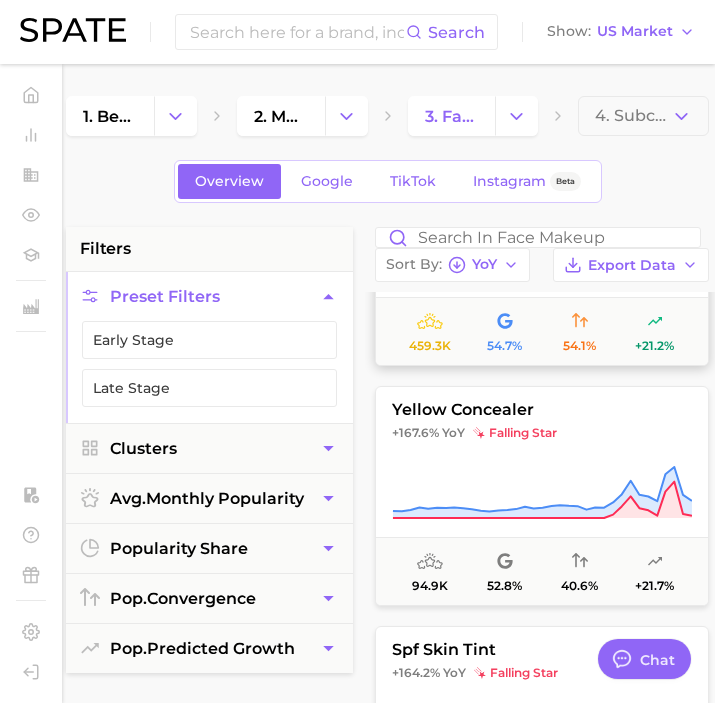 scroll, scrollTop: 3270, scrollLeft: 0, axis: vertical 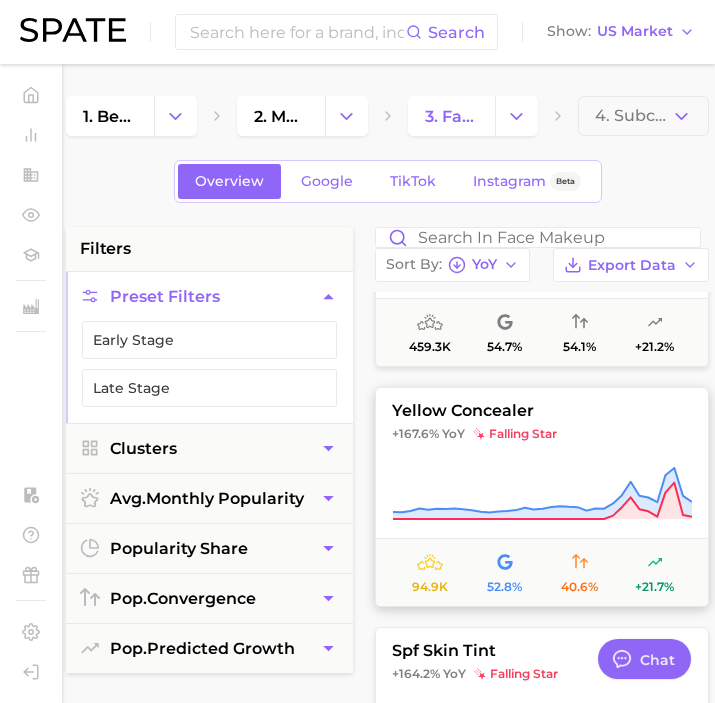 click 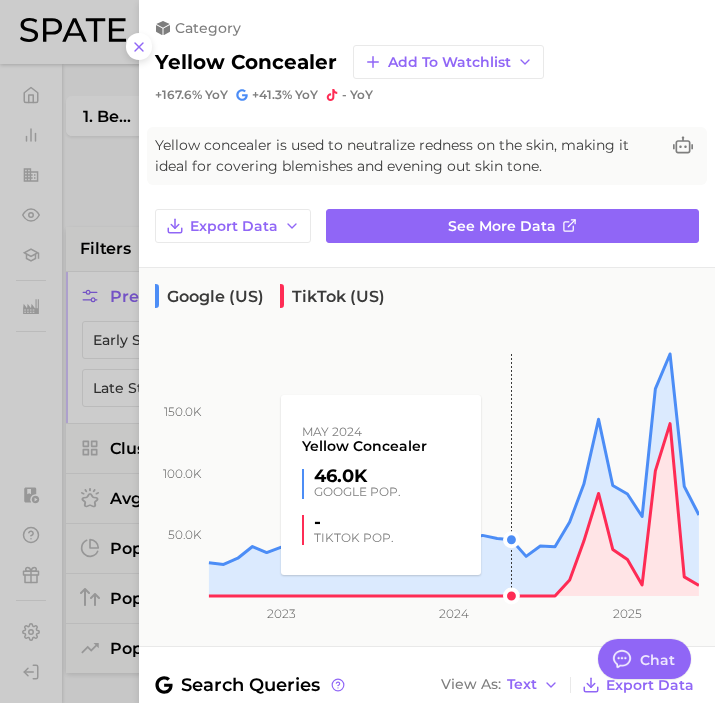 scroll, scrollTop: 297, scrollLeft: 0, axis: vertical 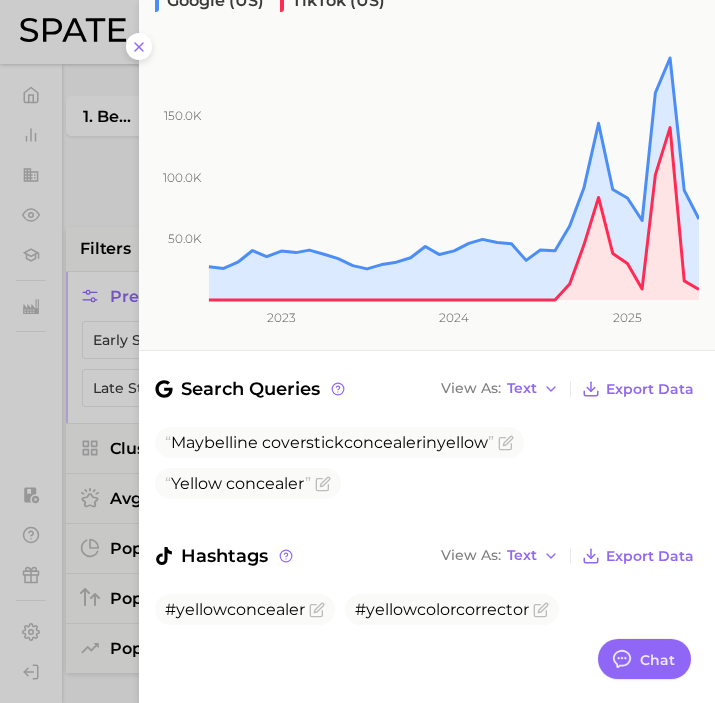 click at bounding box center (357, 351) 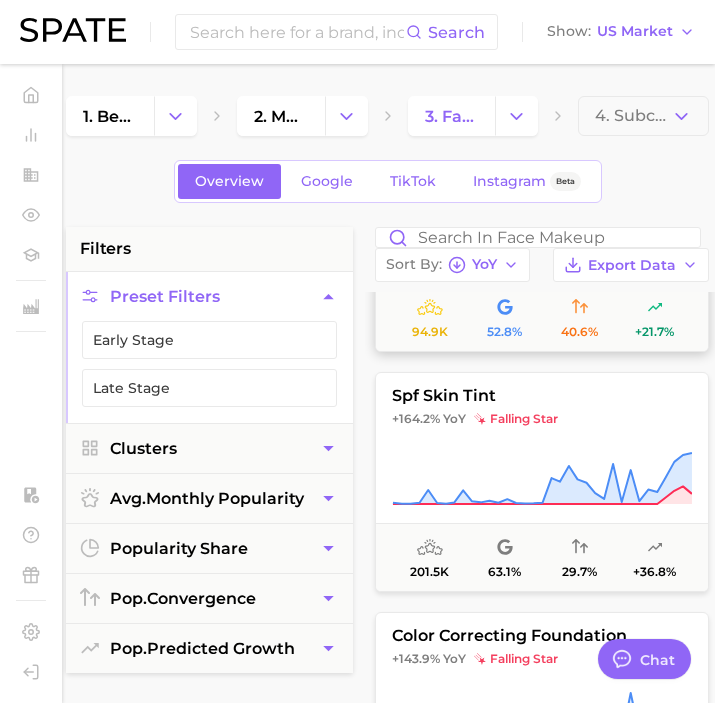 scroll, scrollTop: 3531, scrollLeft: 0, axis: vertical 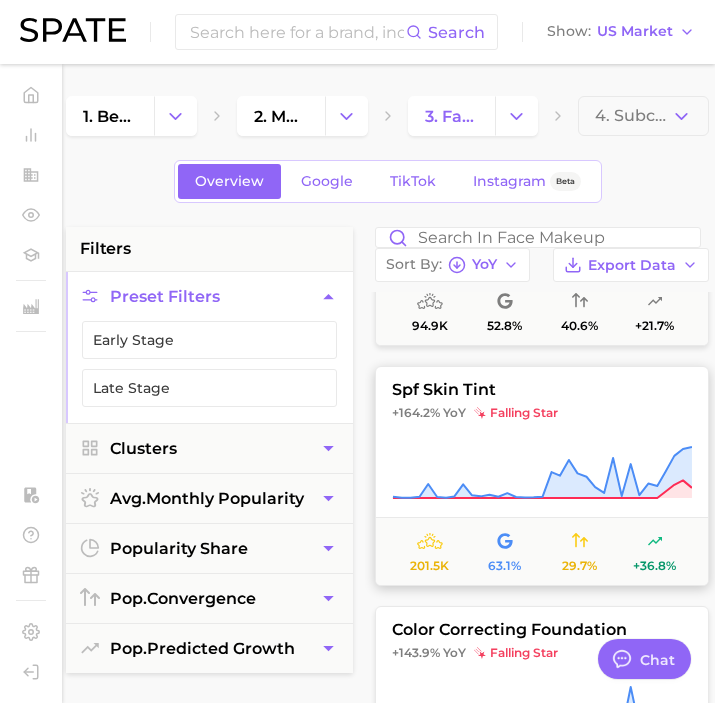 click 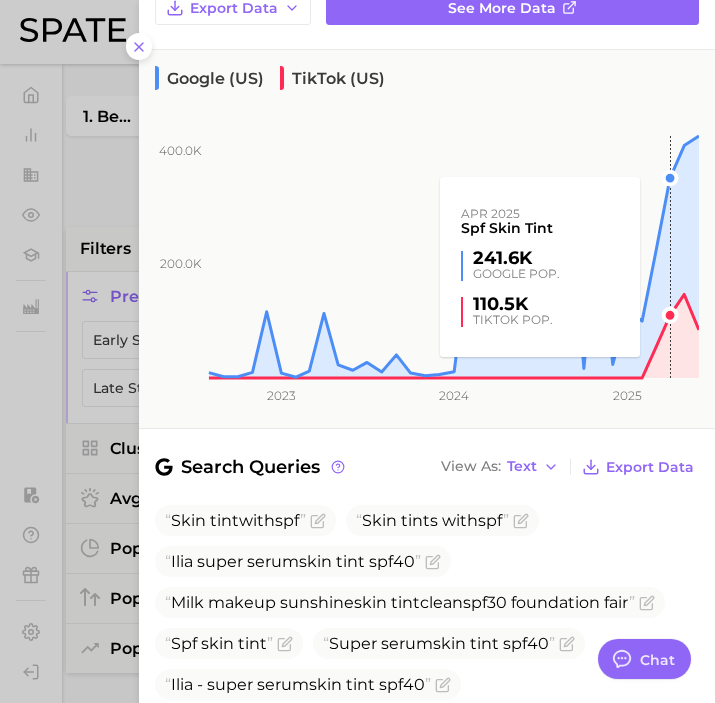 scroll, scrollTop: 239, scrollLeft: 0, axis: vertical 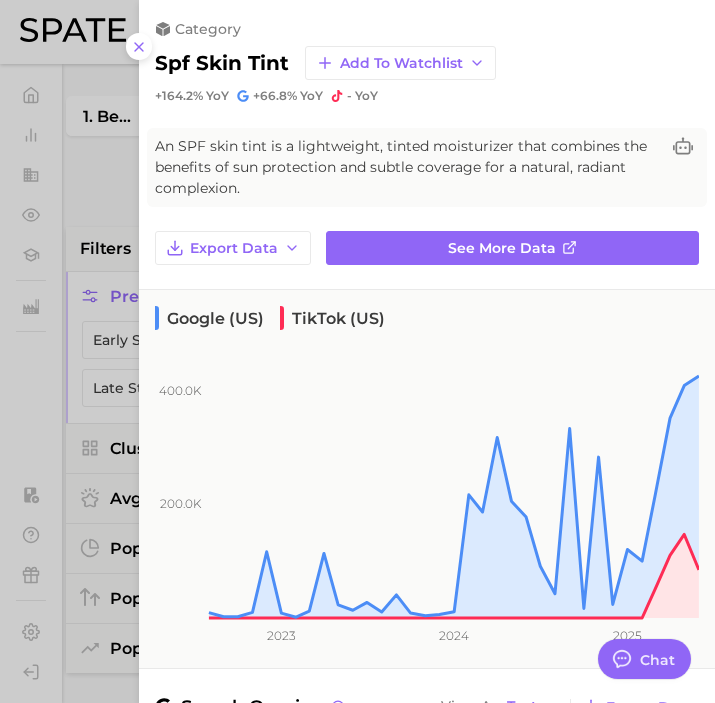 type 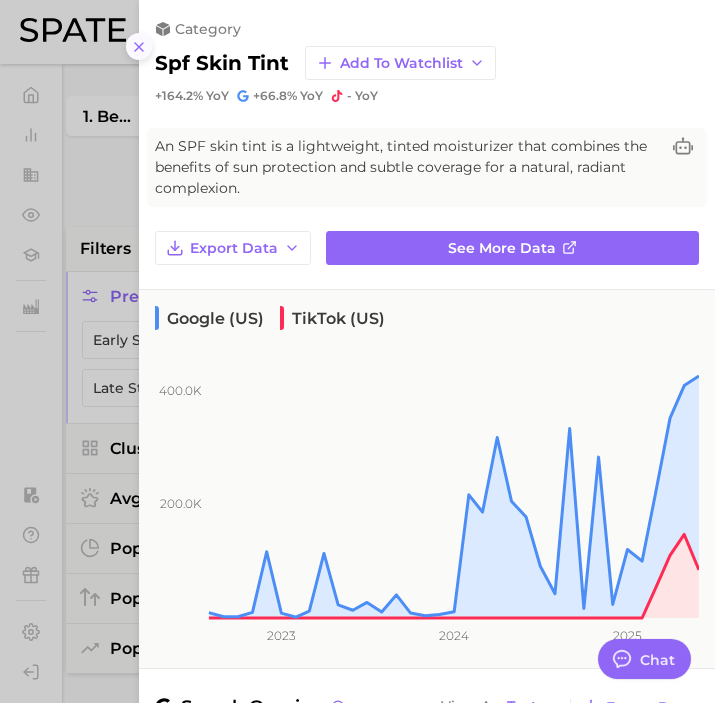 click 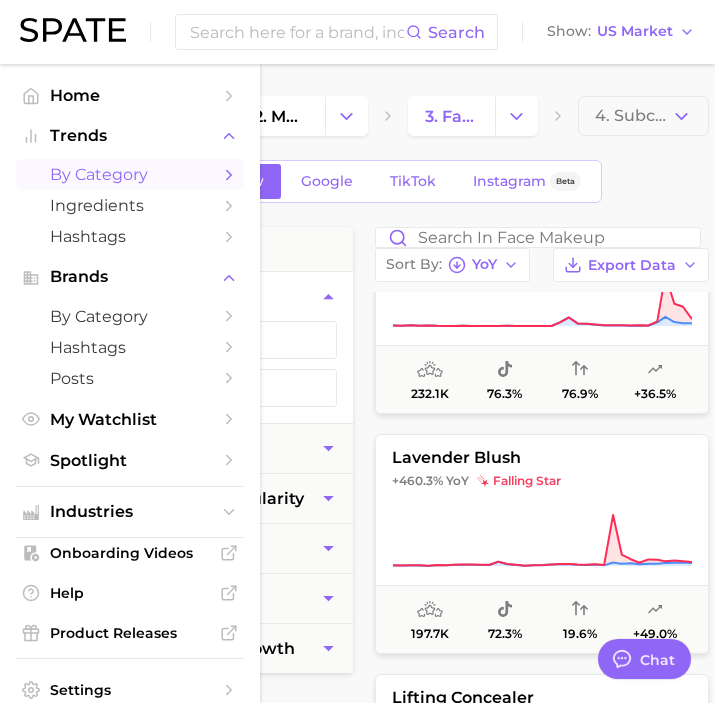 scroll, scrollTop: 1554, scrollLeft: 0, axis: vertical 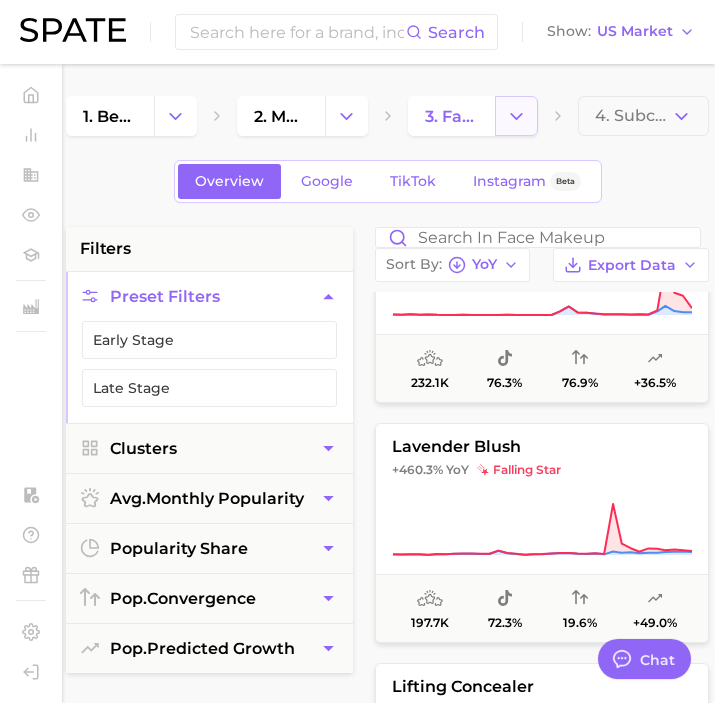click 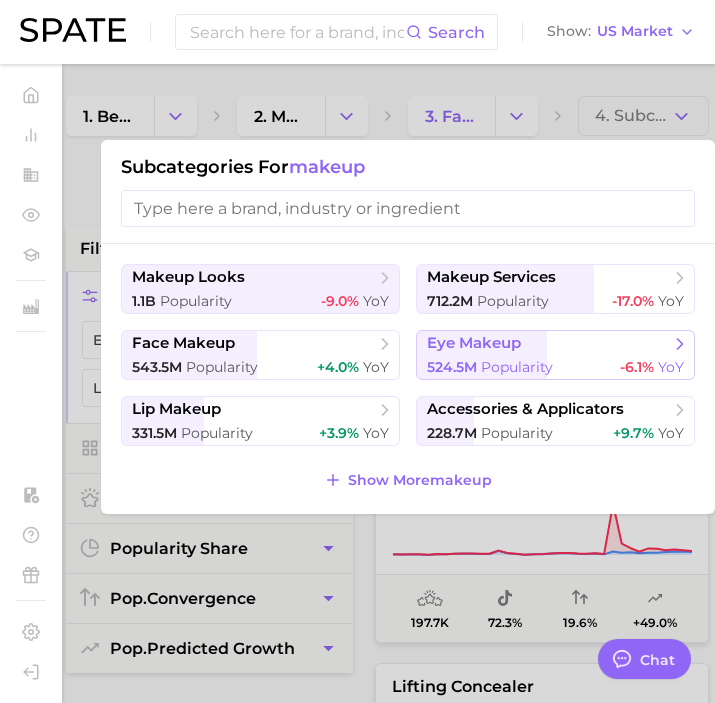 click on "eye makeup 524.5m   Popularity -6.1%   YoY" at bounding box center [555, 355] 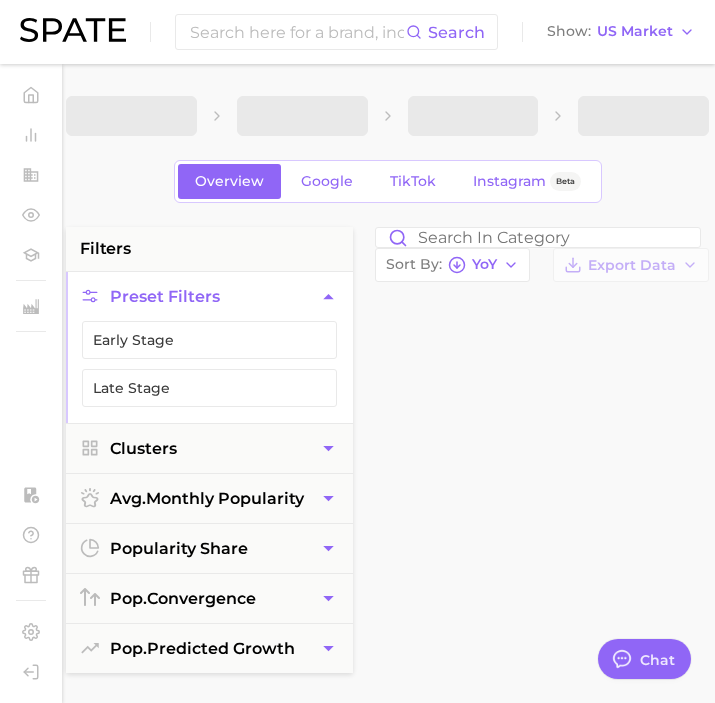 scroll, scrollTop: 0, scrollLeft: 0, axis: both 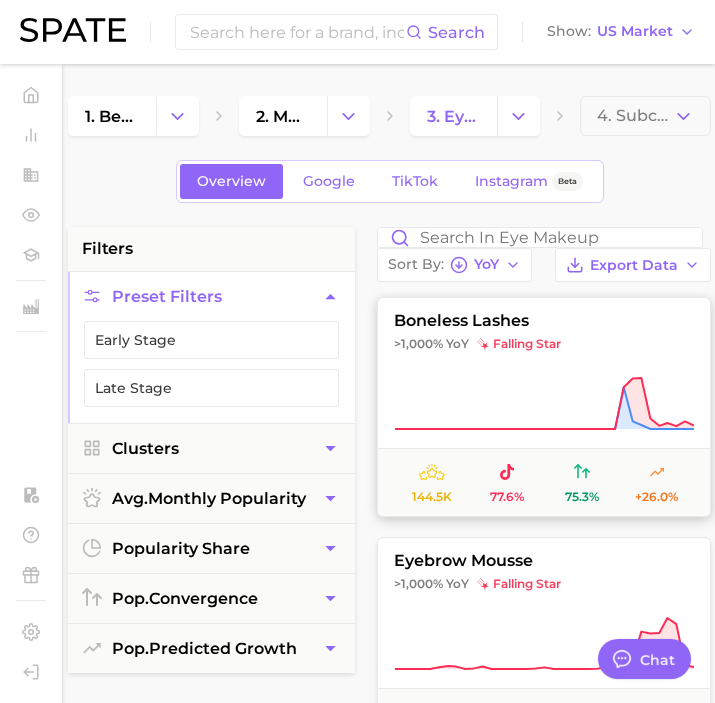 click 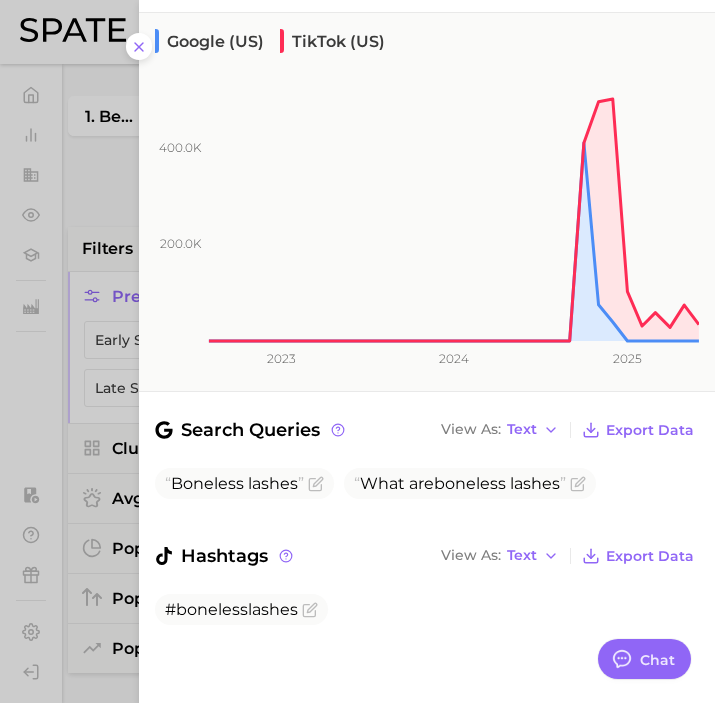 scroll, scrollTop: 0, scrollLeft: 0, axis: both 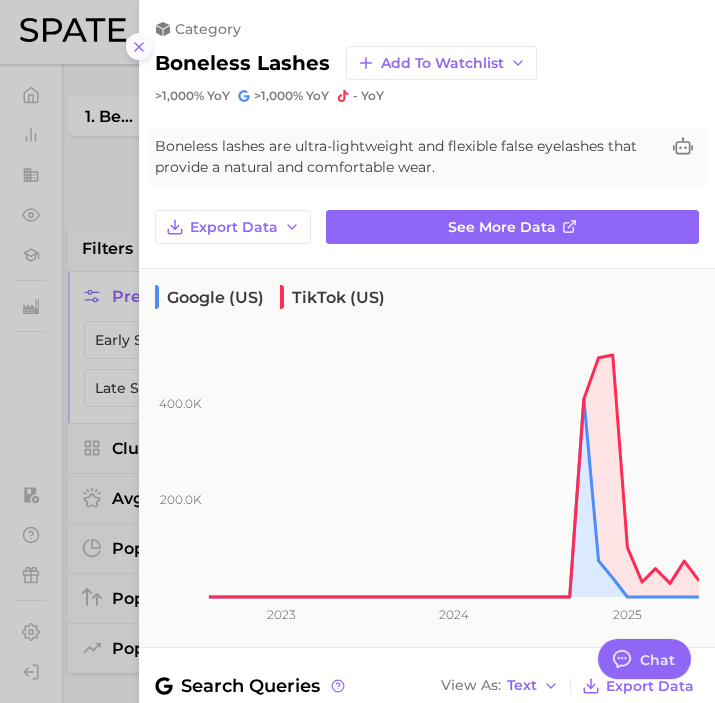 click 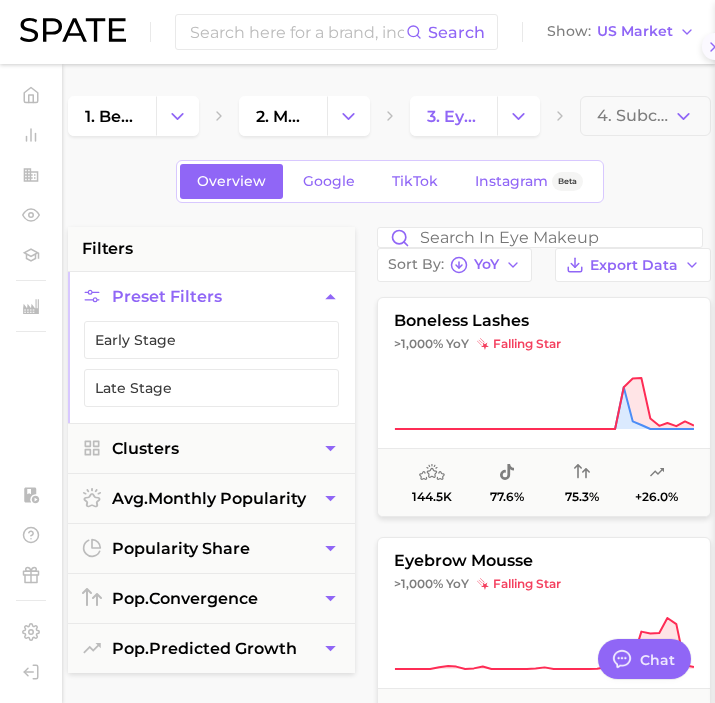 click at bounding box center [357, 1602] 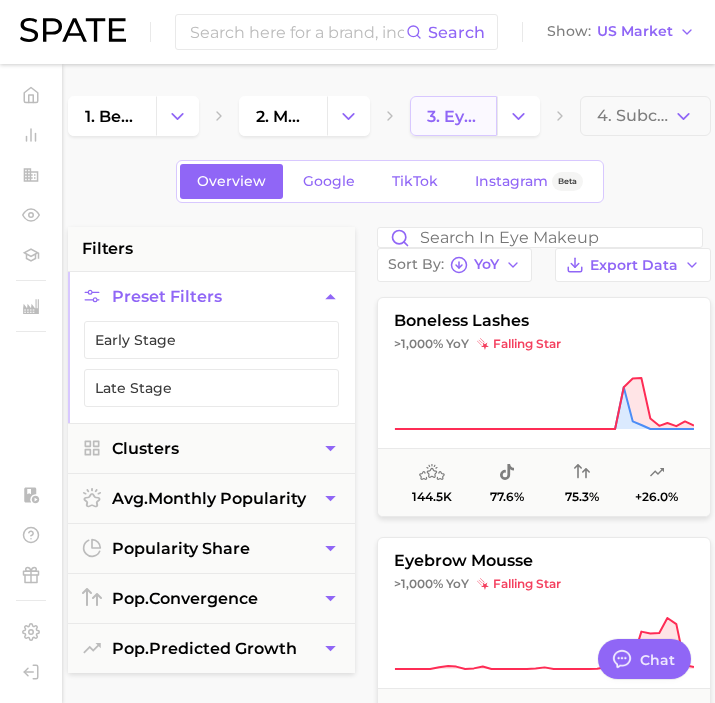 click on "3. eye makeup" at bounding box center (454, 116) 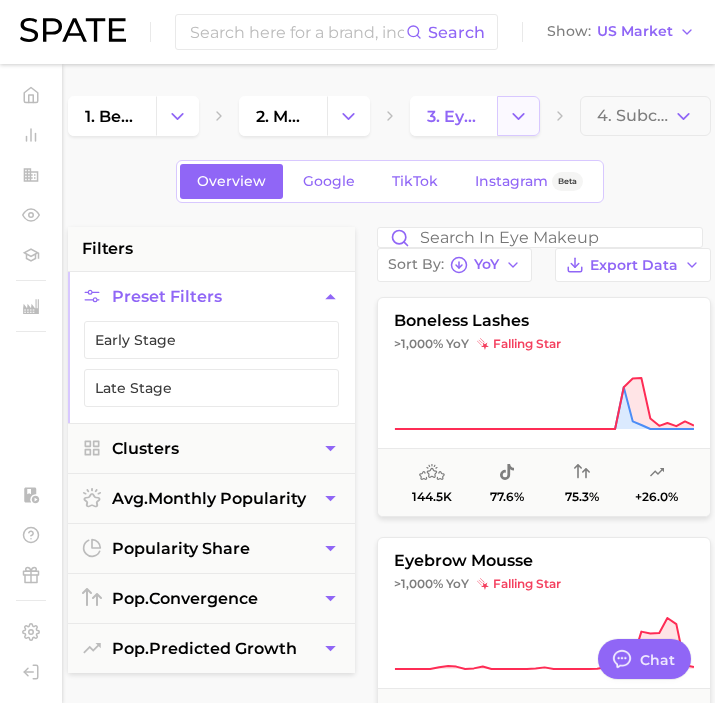 click 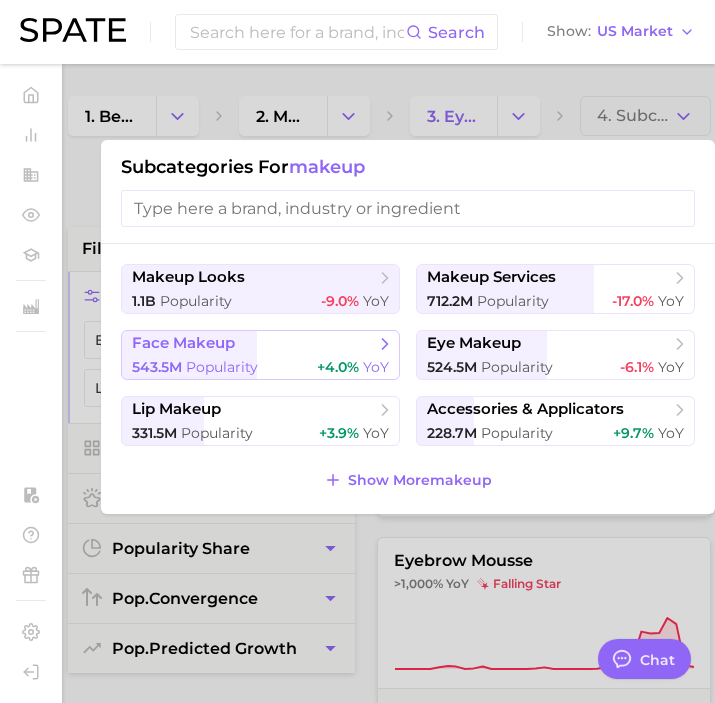 click on "face makeup 543.5m   Popularity +4.0%   YoY" at bounding box center [260, 355] 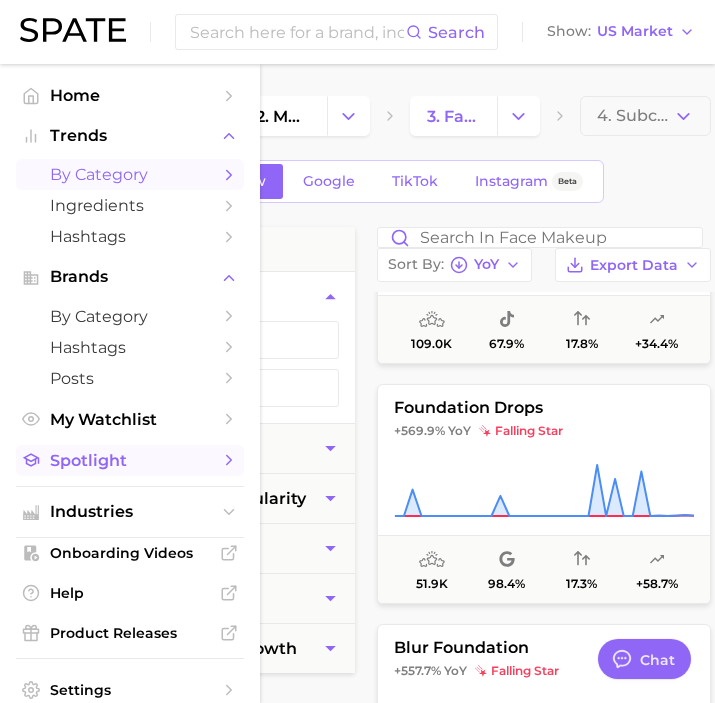 scroll, scrollTop: 976, scrollLeft: 0, axis: vertical 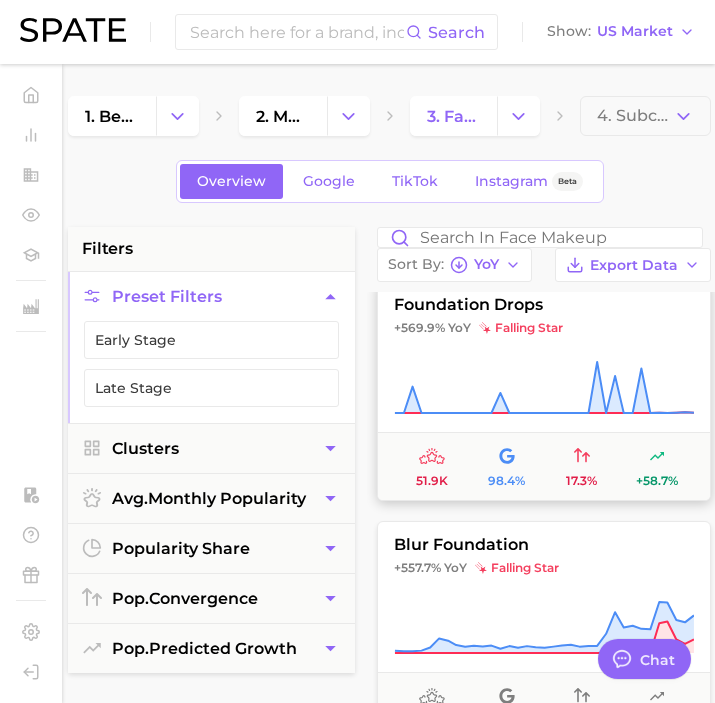 click 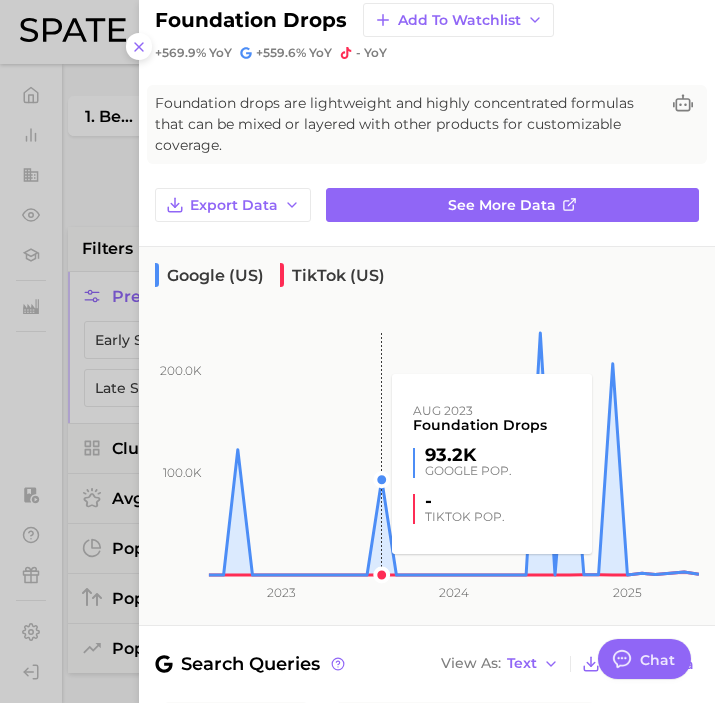 scroll, scrollTop: 55, scrollLeft: 0, axis: vertical 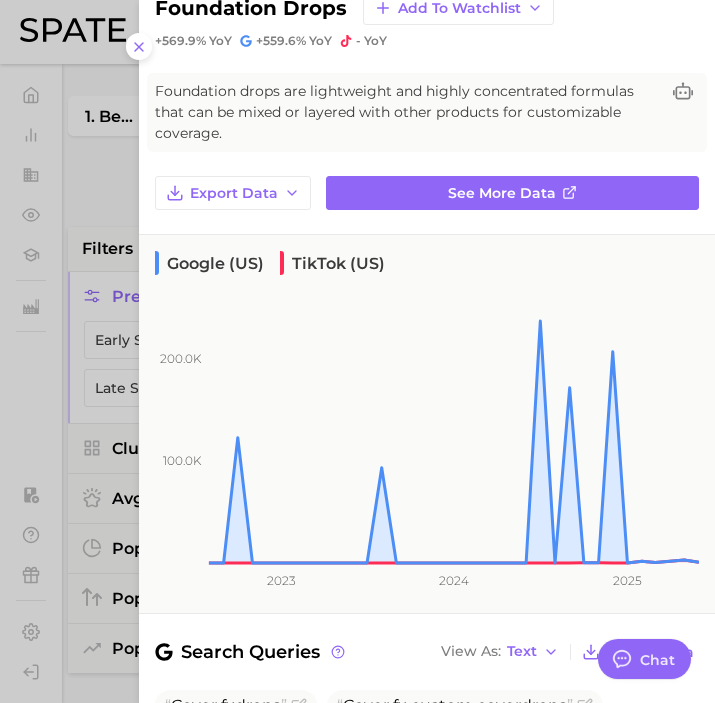 click at bounding box center [357, 351] 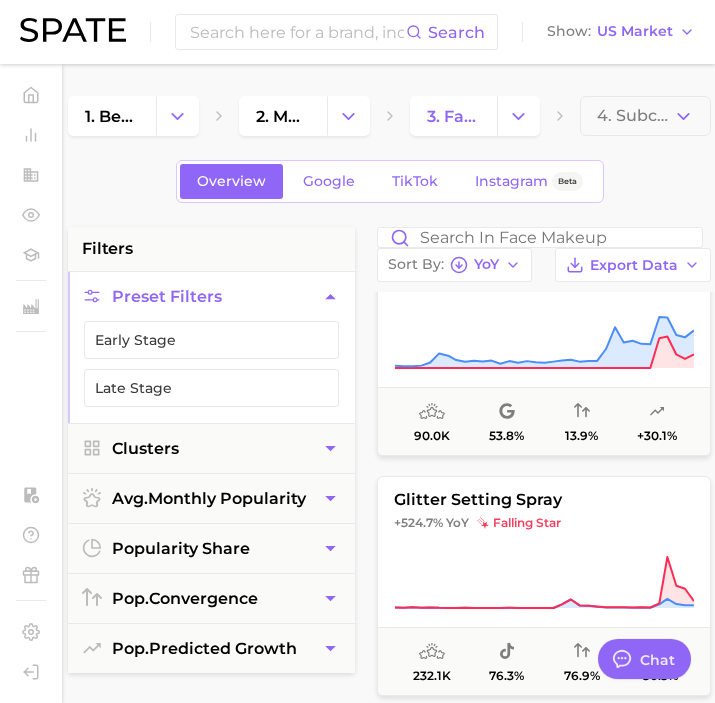 scroll, scrollTop: 1265, scrollLeft: 0, axis: vertical 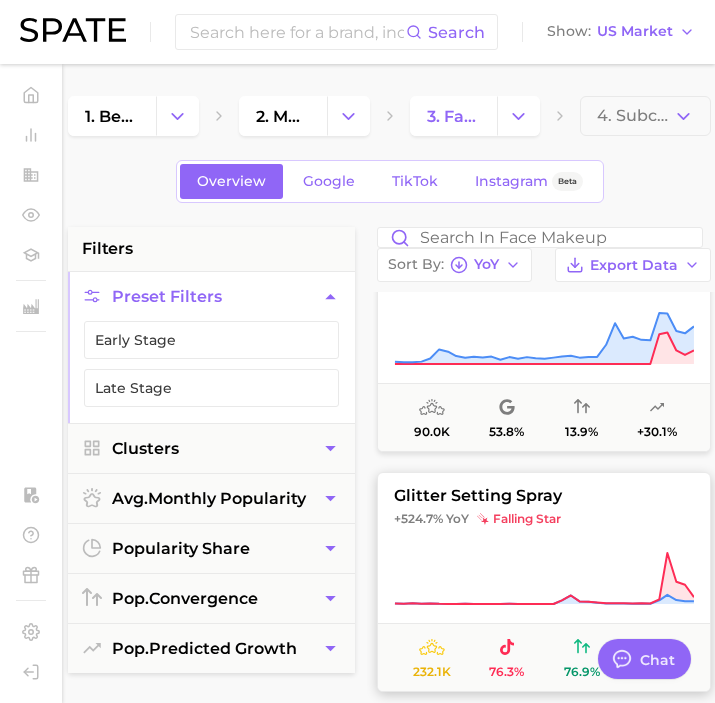 click 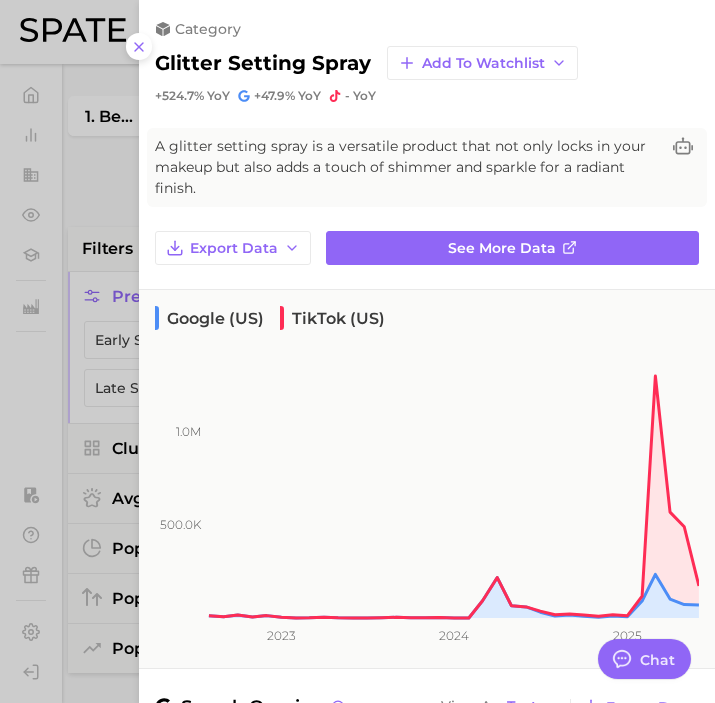 click at bounding box center [357, 351] 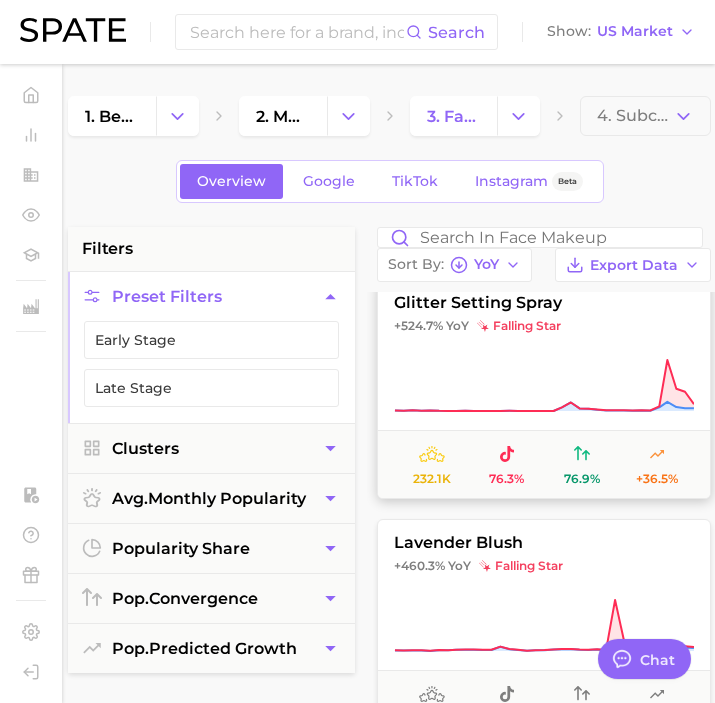 scroll, scrollTop: 1492, scrollLeft: 0, axis: vertical 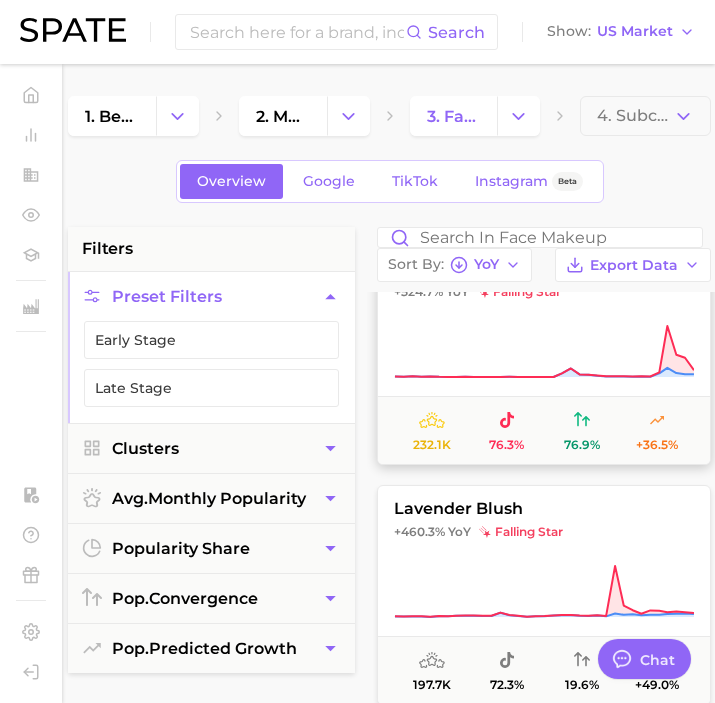 click 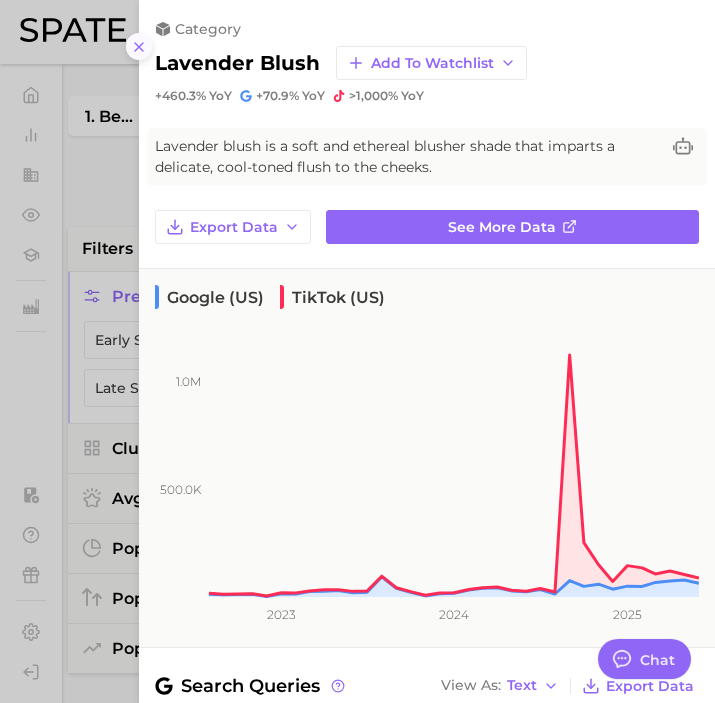 click 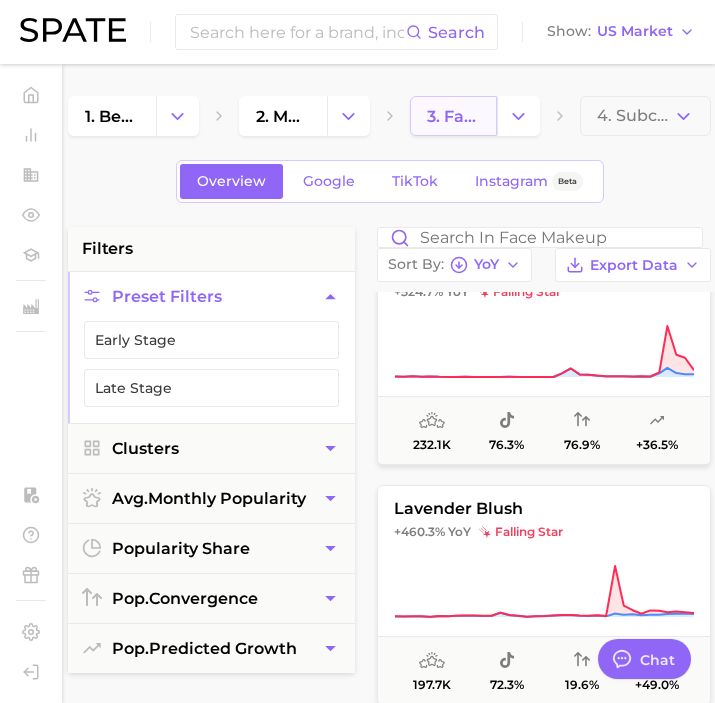 click on "3. face makeup" at bounding box center (454, 116) 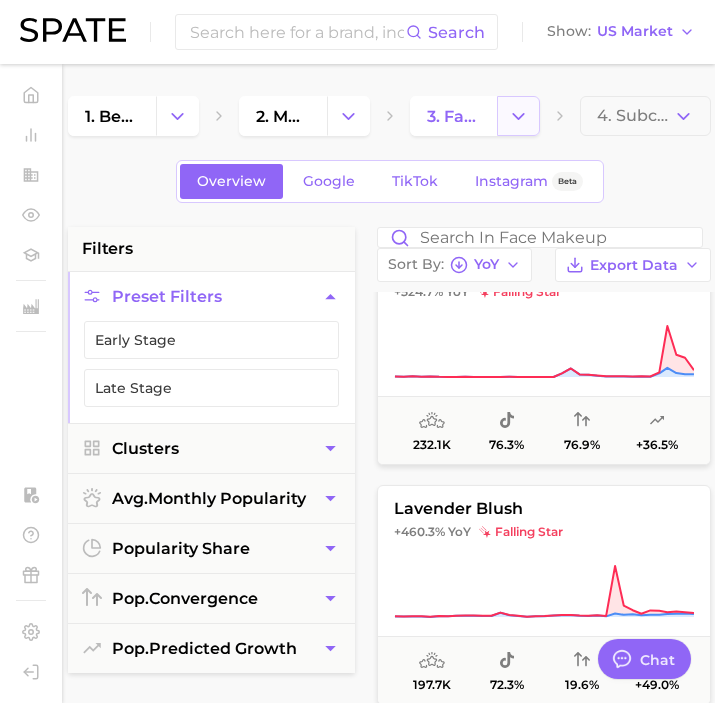click 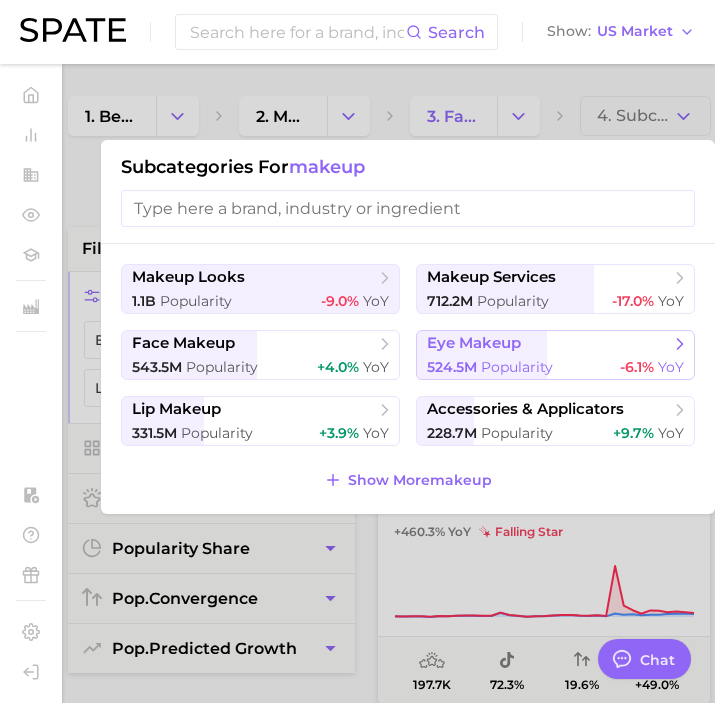 click on "Popularity" at bounding box center (517, 367) 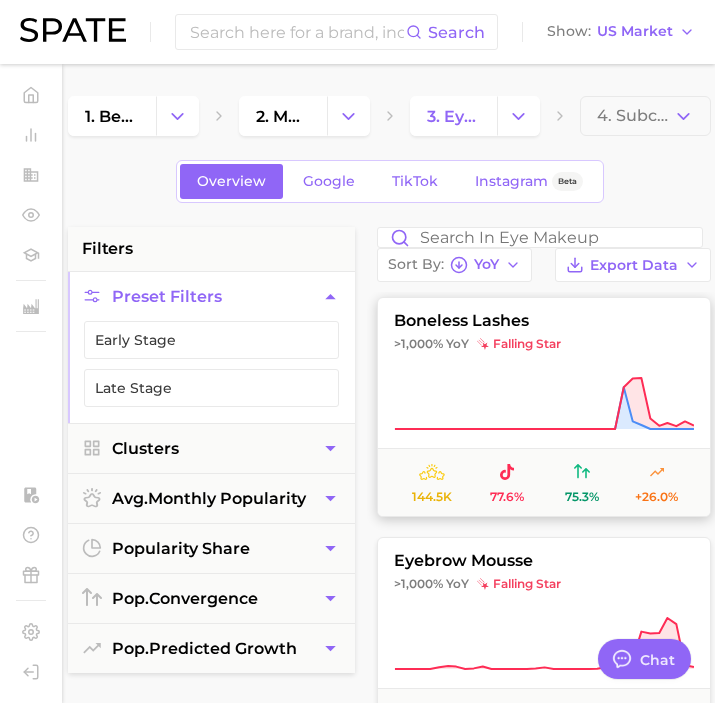 scroll, scrollTop: 0, scrollLeft: 6, axis: horizontal 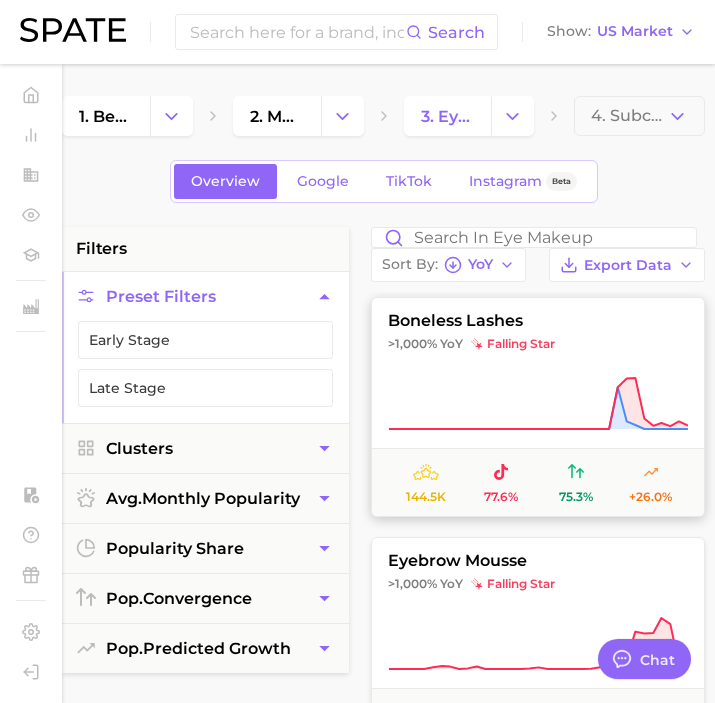 click 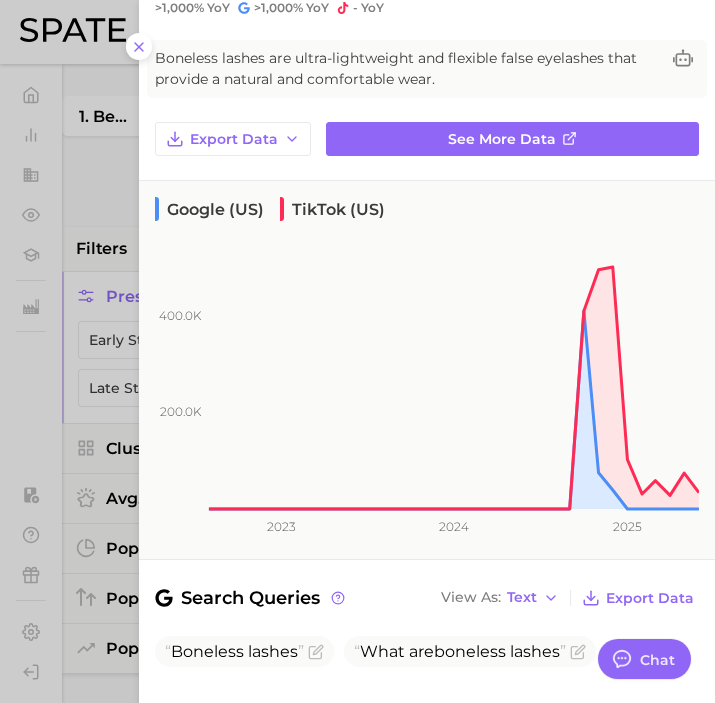 scroll, scrollTop: 78, scrollLeft: 0, axis: vertical 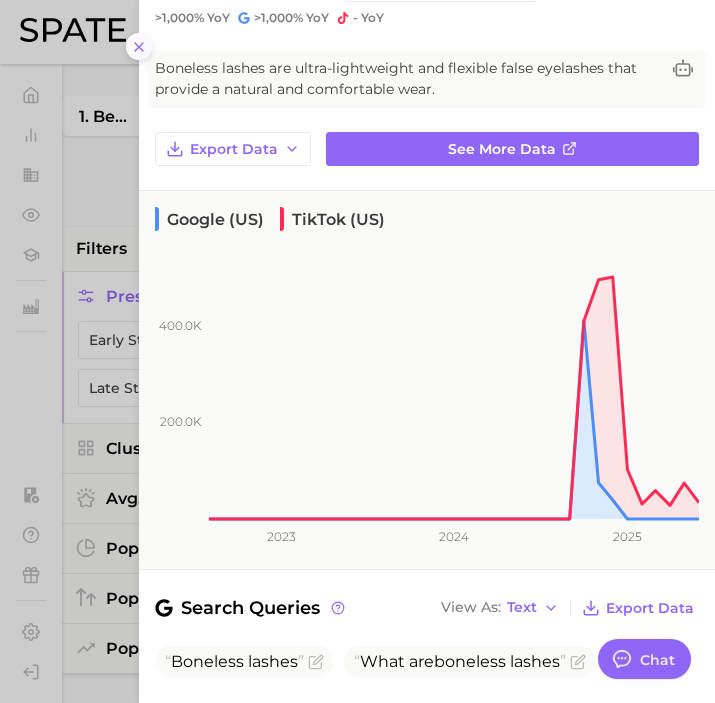 click 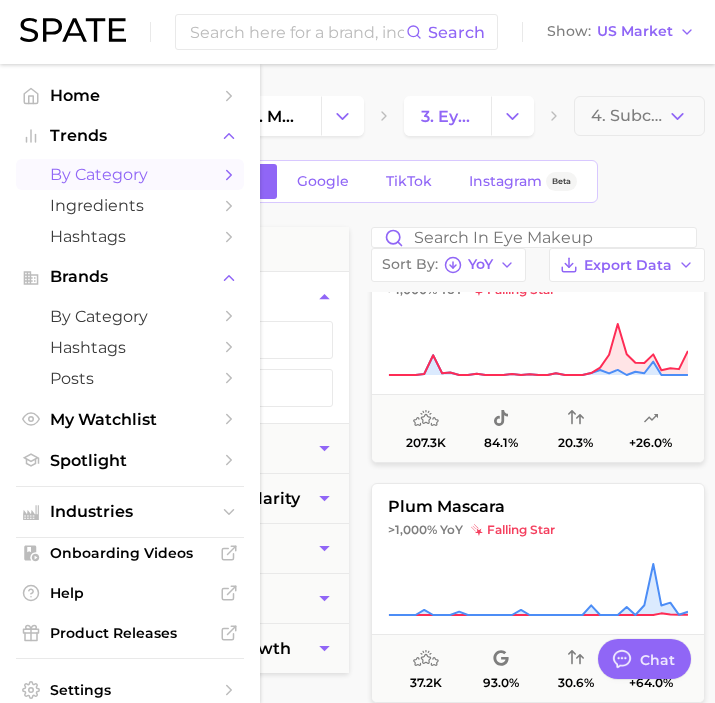 scroll, scrollTop: 514, scrollLeft: 0, axis: vertical 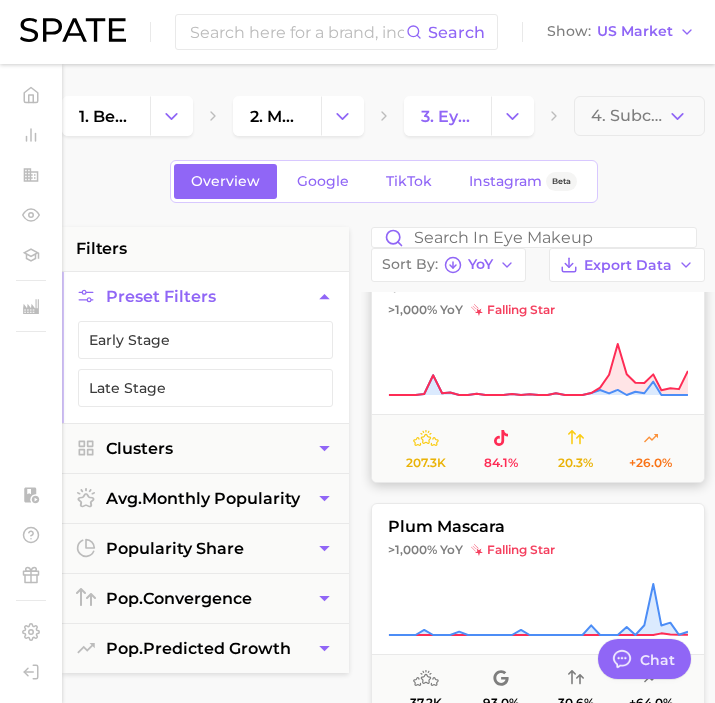 click 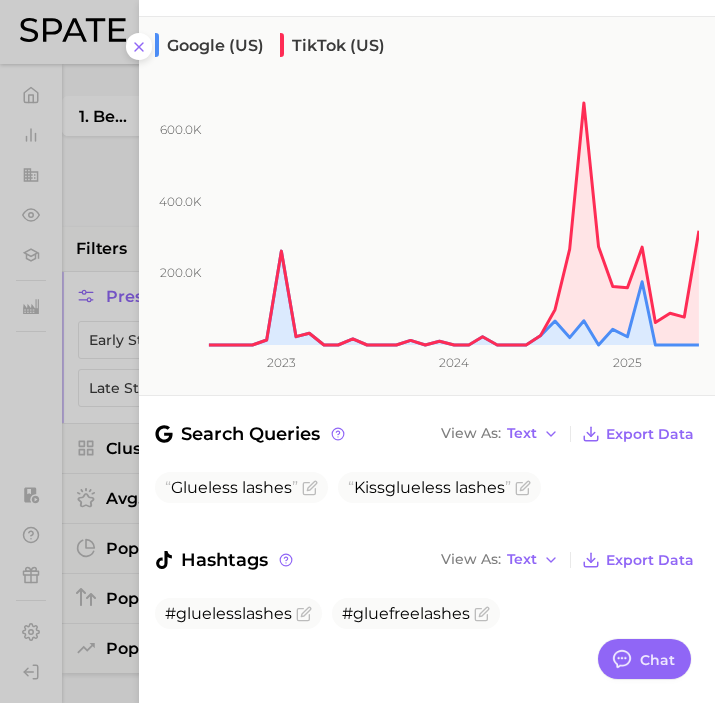 scroll, scrollTop: 274, scrollLeft: 0, axis: vertical 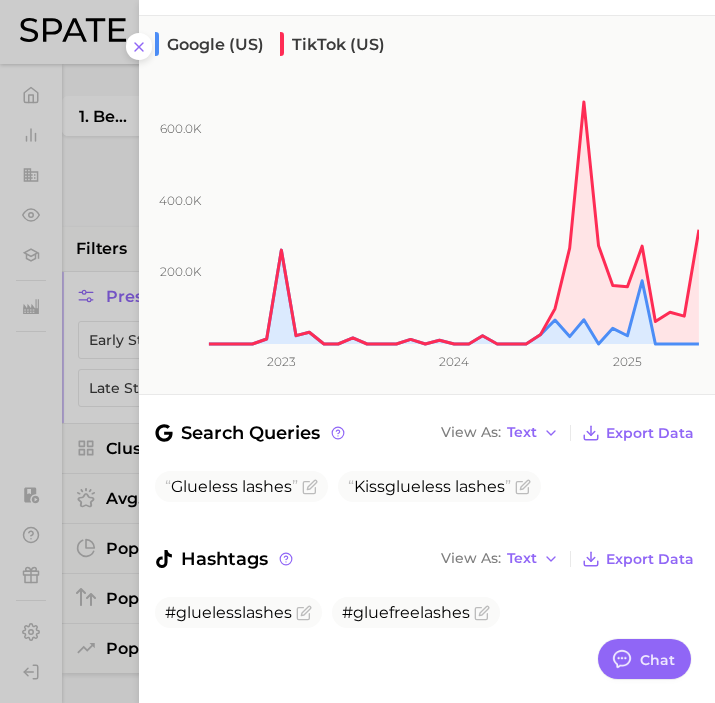 click at bounding box center (357, 351) 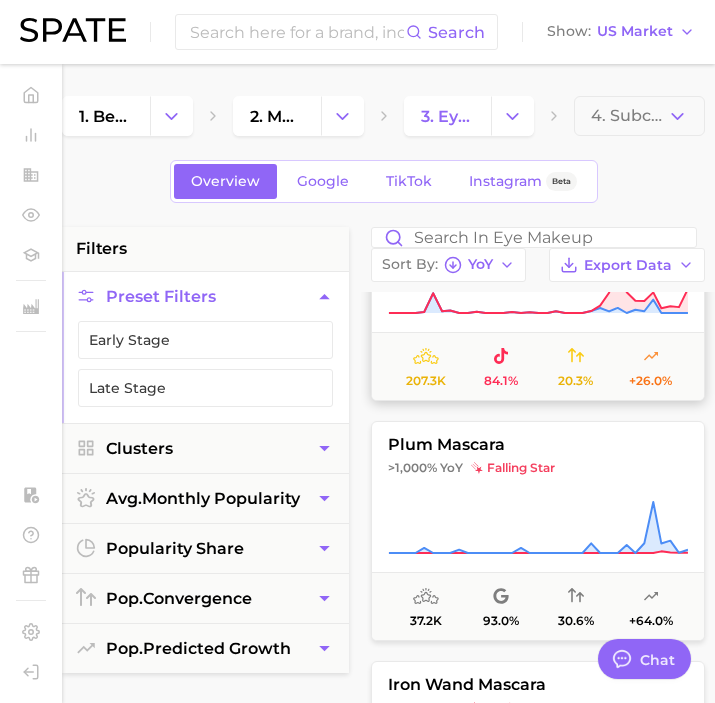 scroll, scrollTop: 605, scrollLeft: 0, axis: vertical 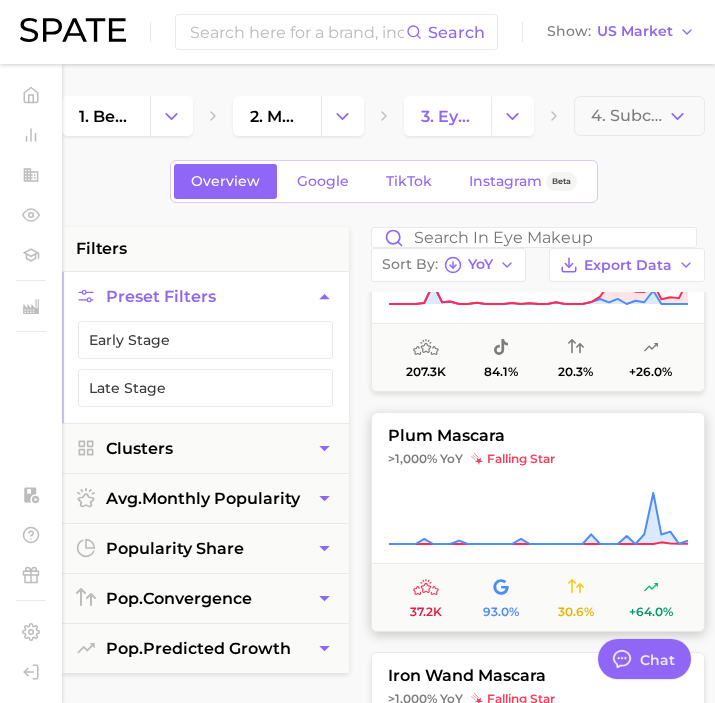 click on "plum mascara >1,000%   YoY falling star 37.2k 93.0% 30.6% +64.0%" at bounding box center [538, 522] 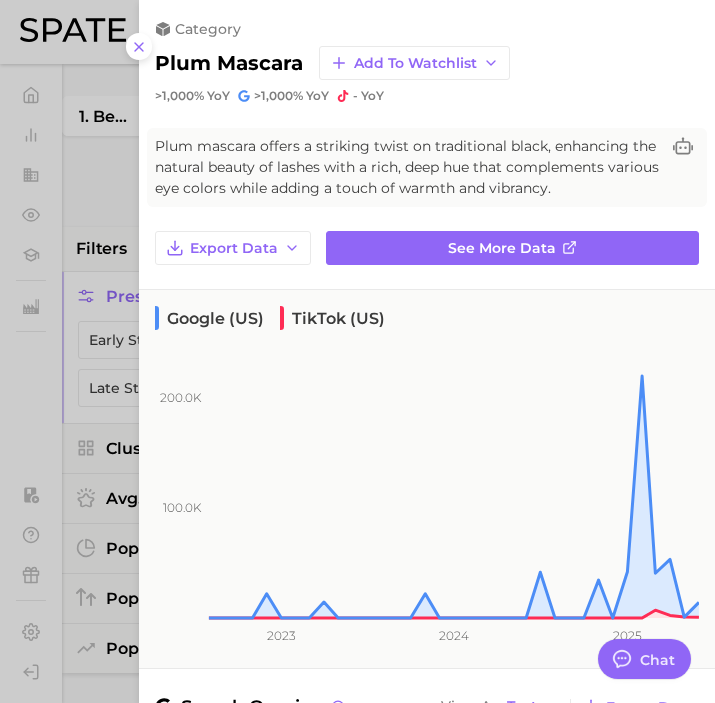 scroll, scrollTop: 9, scrollLeft: 0, axis: vertical 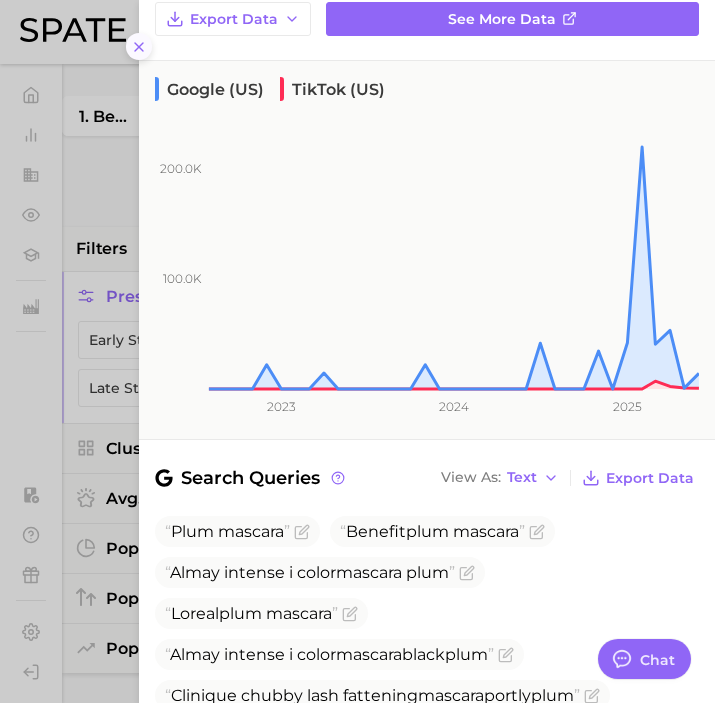 click 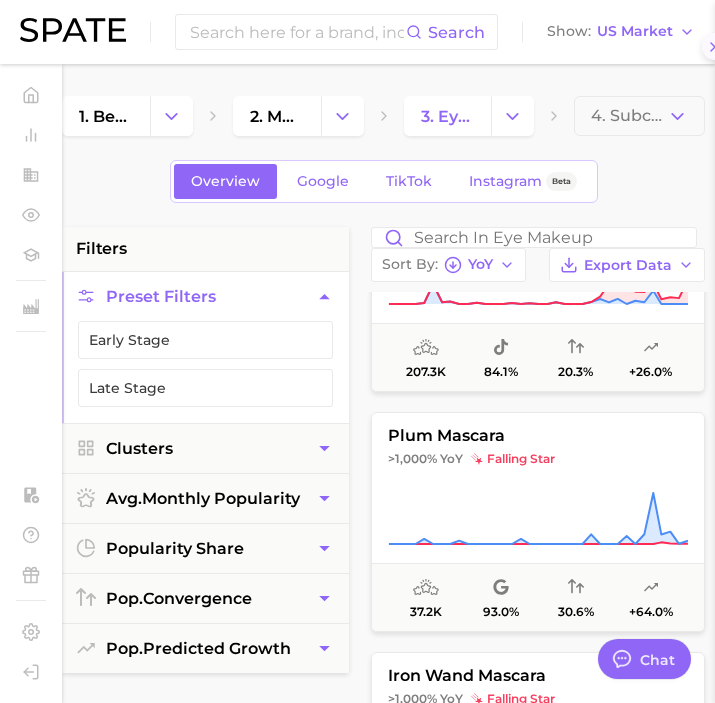 scroll, scrollTop: 0, scrollLeft: 0, axis: both 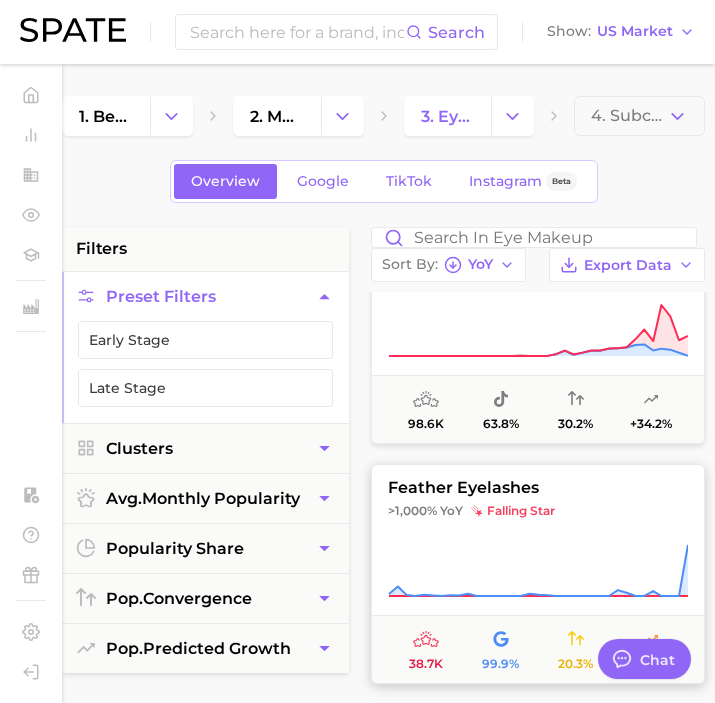 click 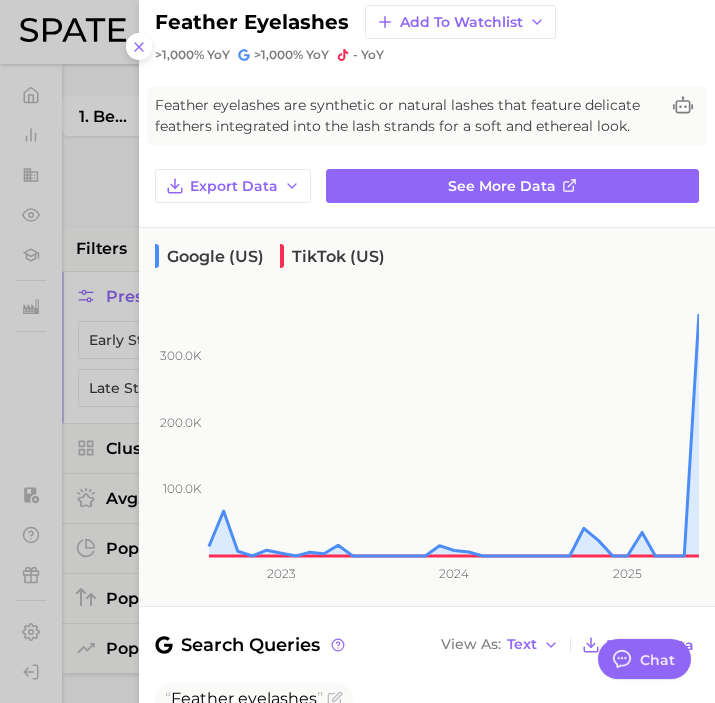 scroll, scrollTop: 44, scrollLeft: 0, axis: vertical 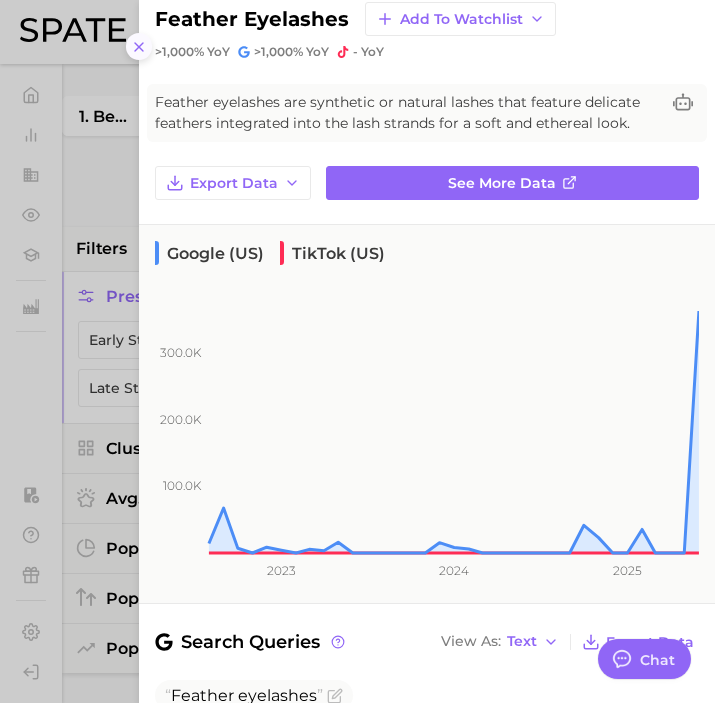 click 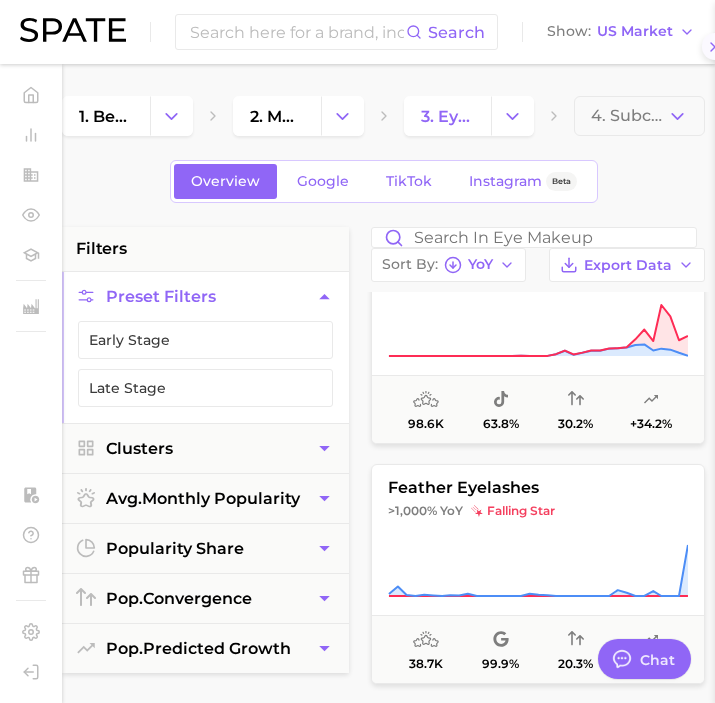 scroll, scrollTop: 0, scrollLeft: 0, axis: both 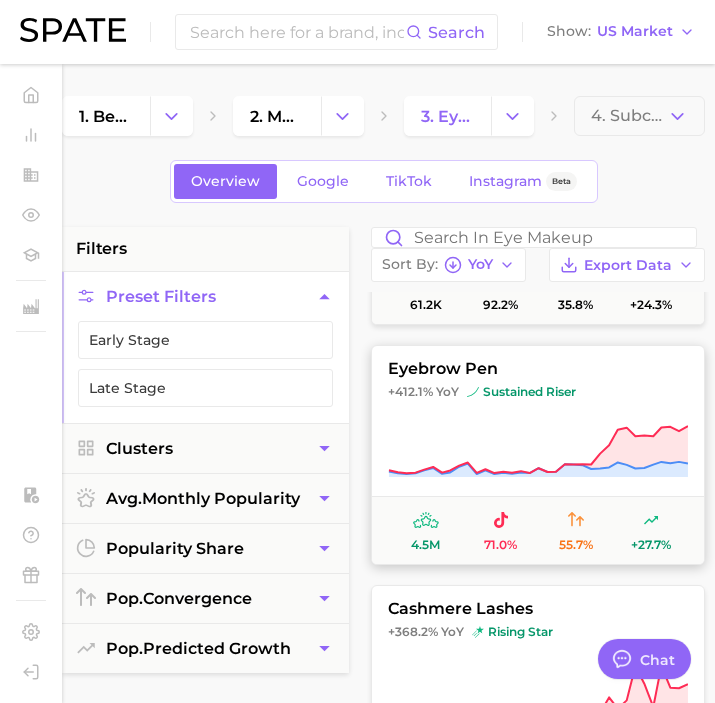 click on "eyebrow pen +412.1%   YoY sustained riser 4.5m 71.0% 55.7% +27.7%" at bounding box center (538, 455) 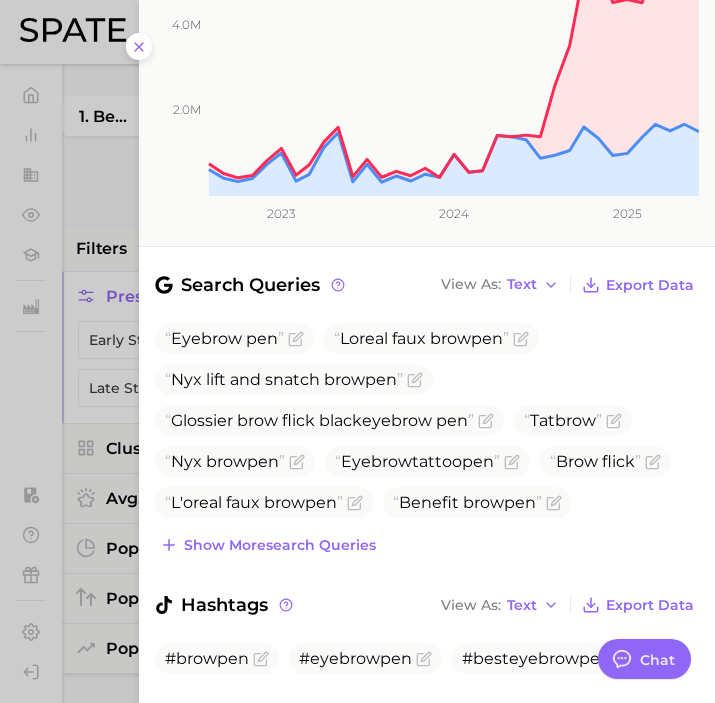 scroll, scrollTop: 450, scrollLeft: 0, axis: vertical 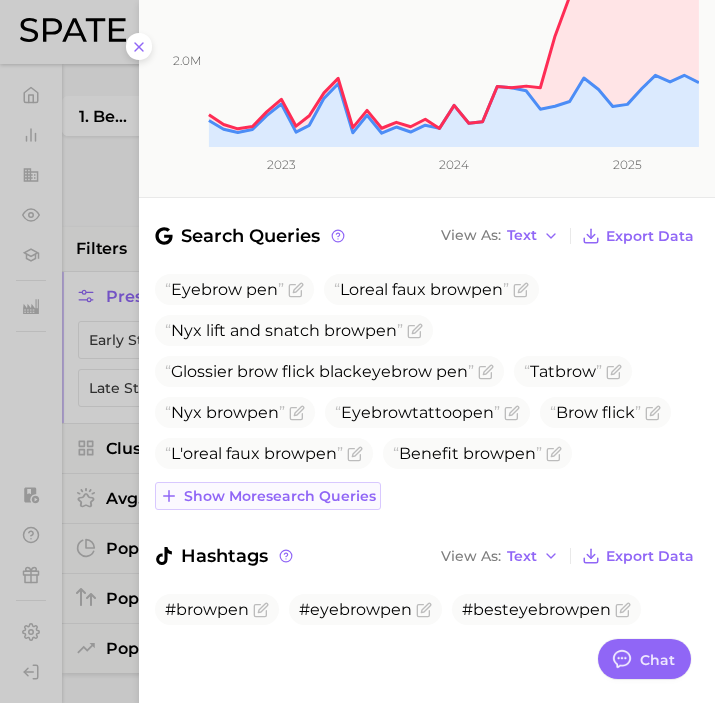 click on "Show more  search queries" at bounding box center [280, 496] 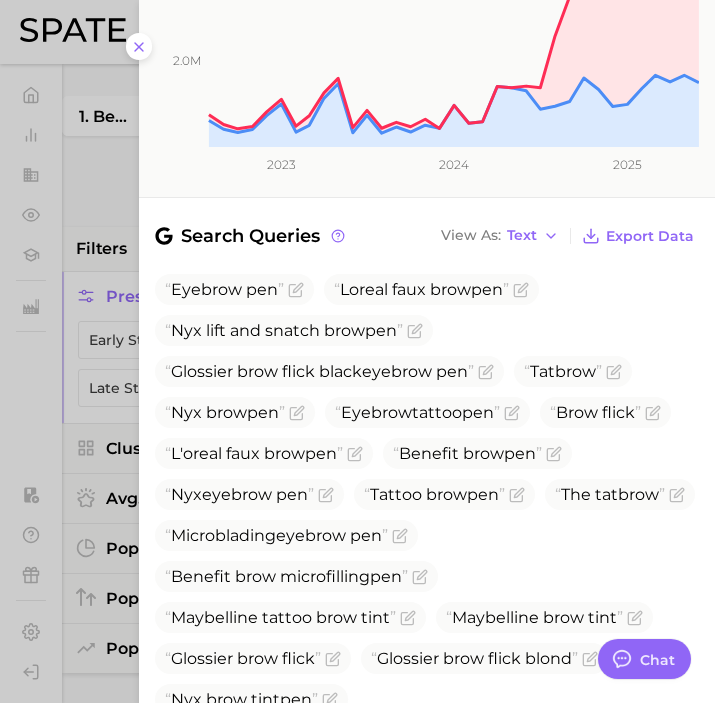 scroll, scrollTop: 699, scrollLeft: 0, axis: vertical 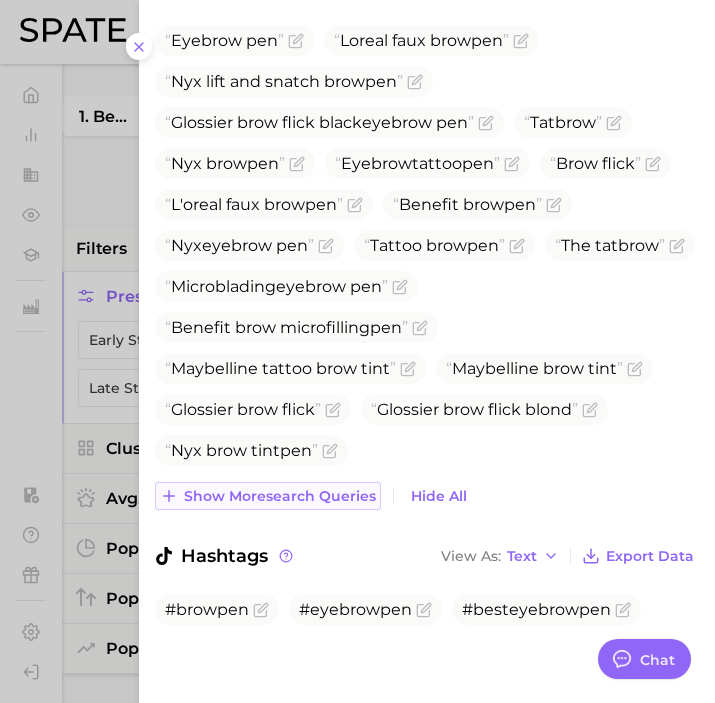 click on "Show more  search queries" at bounding box center [280, 496] 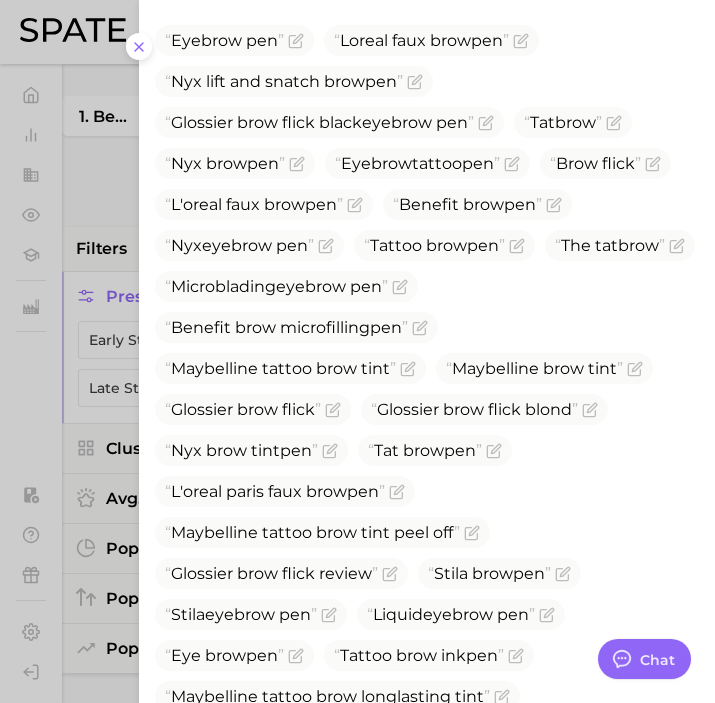scroll, scrollTop: 948, scrollLeft: 0, axis: vertical 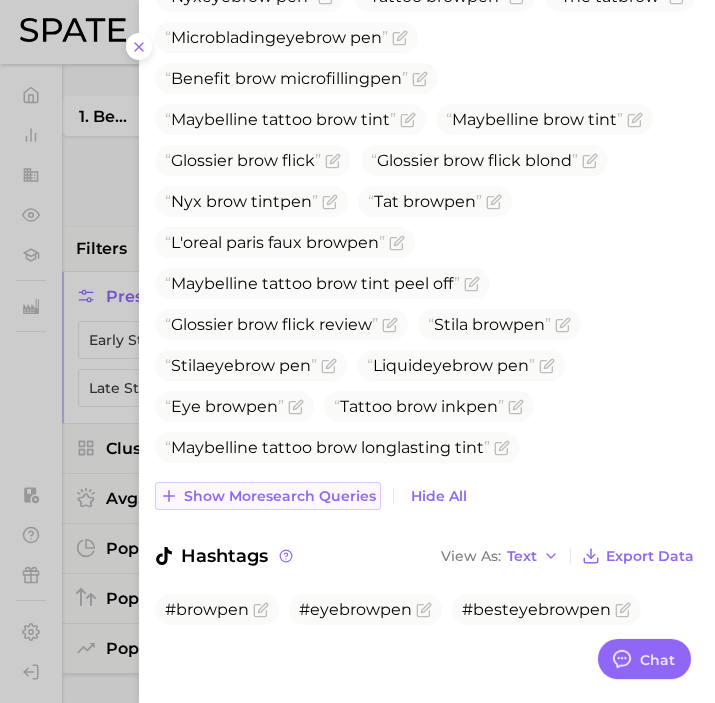 click on "Show more  search queries" at bounding box center (280, 496) 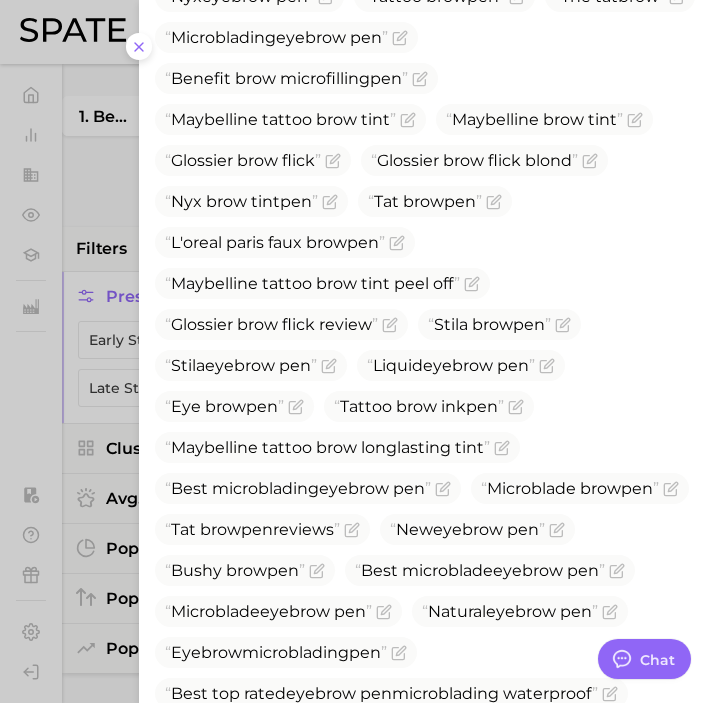 scroll, scrollTop: 1197, scrollLeft: 0, axis: vertical 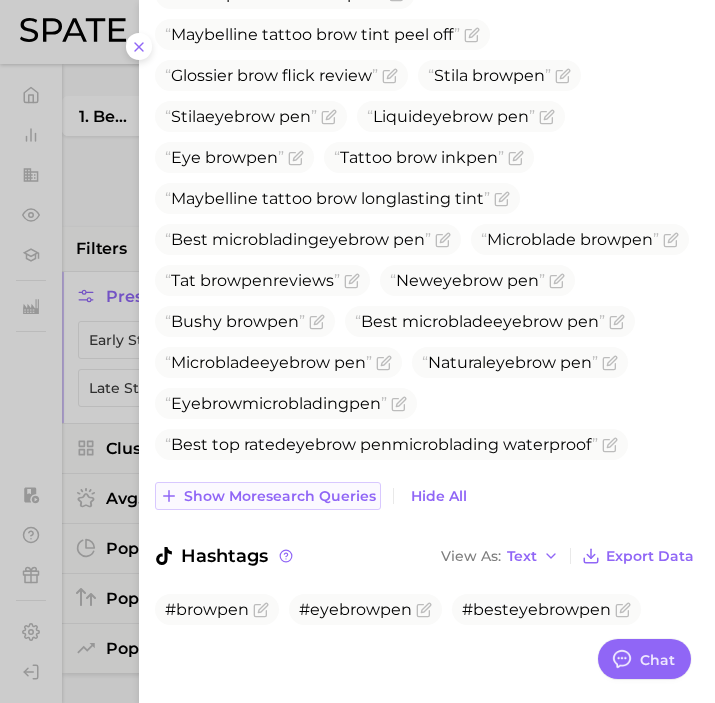 click on "Show more  search queries" at bounding box center (280, 496) 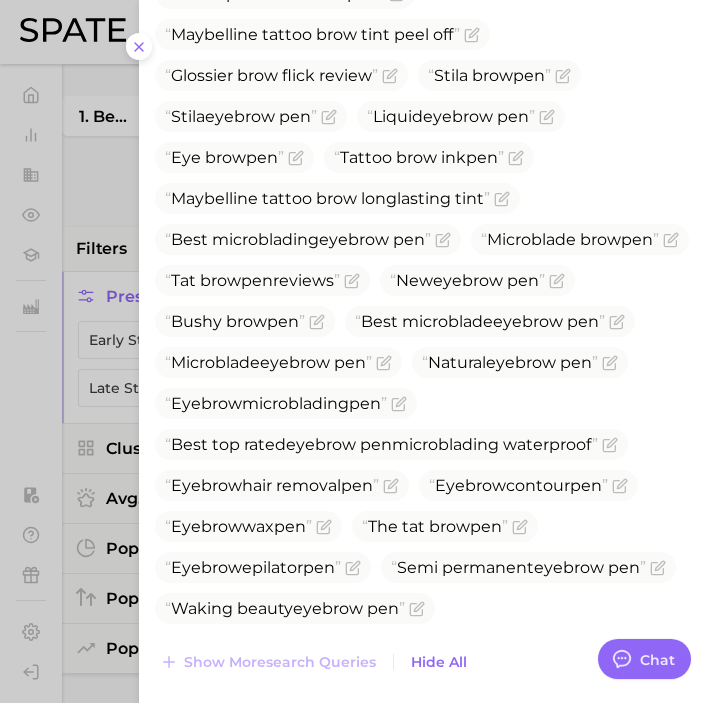 scroll, scrollTop: 1363, scrollLeft: 0, axis: vertical 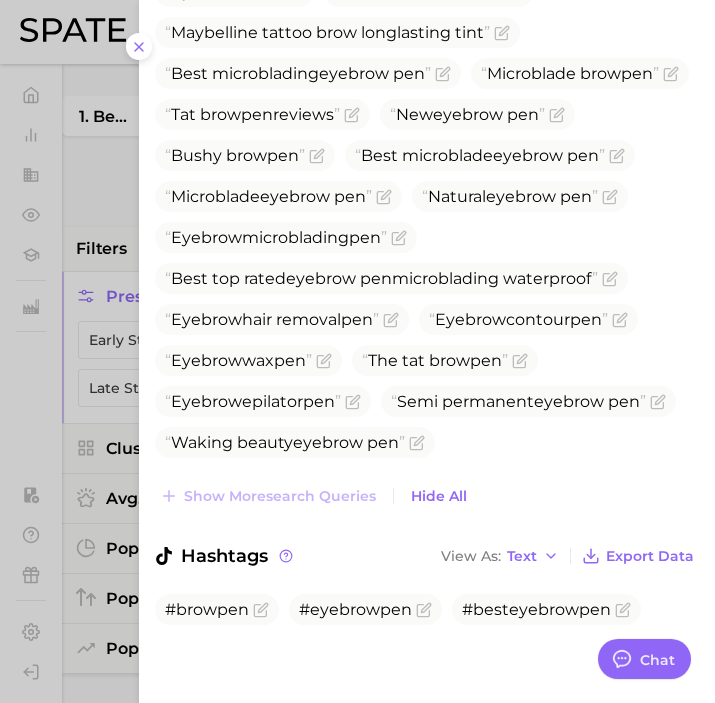 click at bounding box center (357, 351) 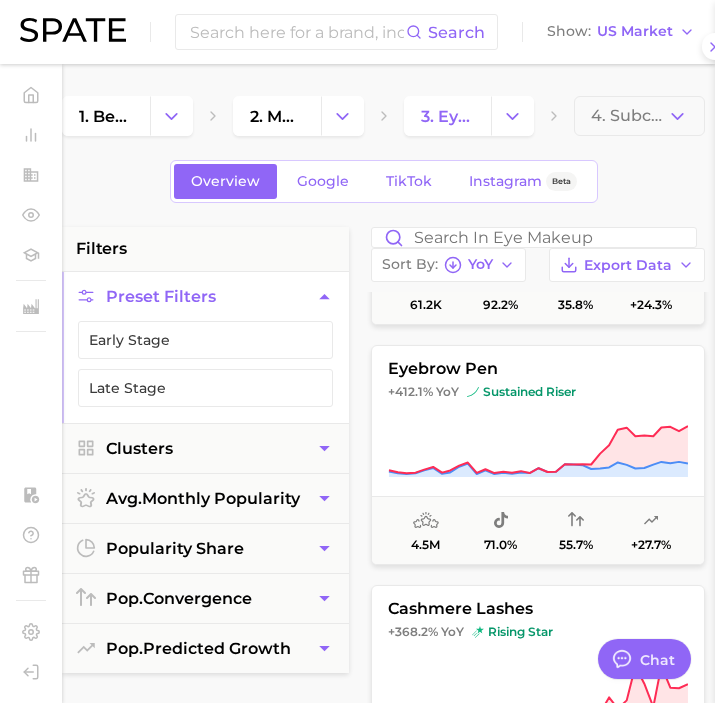 scroll, scrollTop: 0, scrollLeft: 0, axis: both 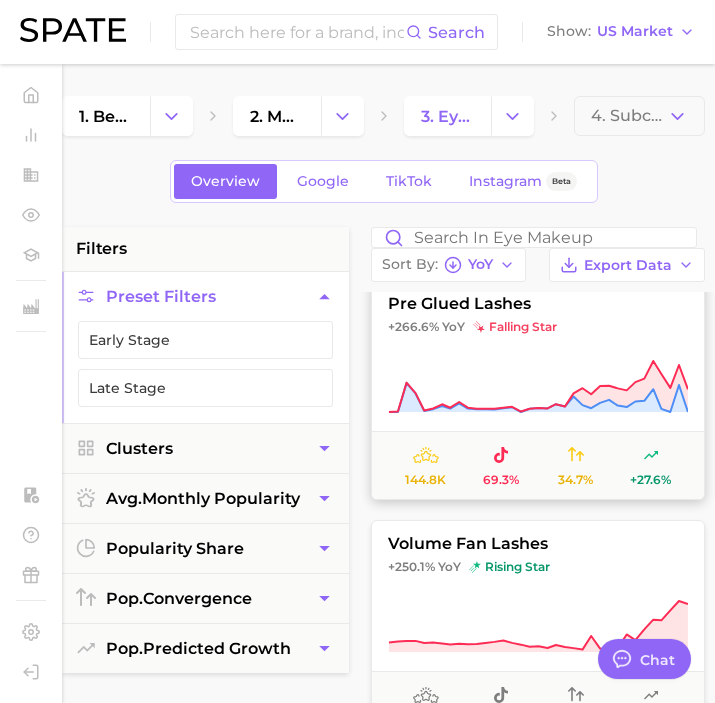 click 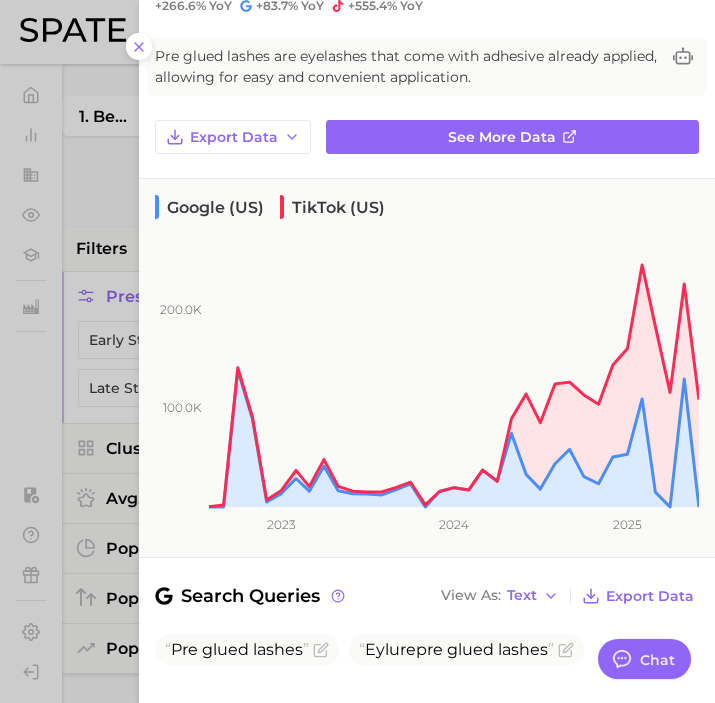scroll, scrollTop: 256, scrollLeft: 0, axis: vertical 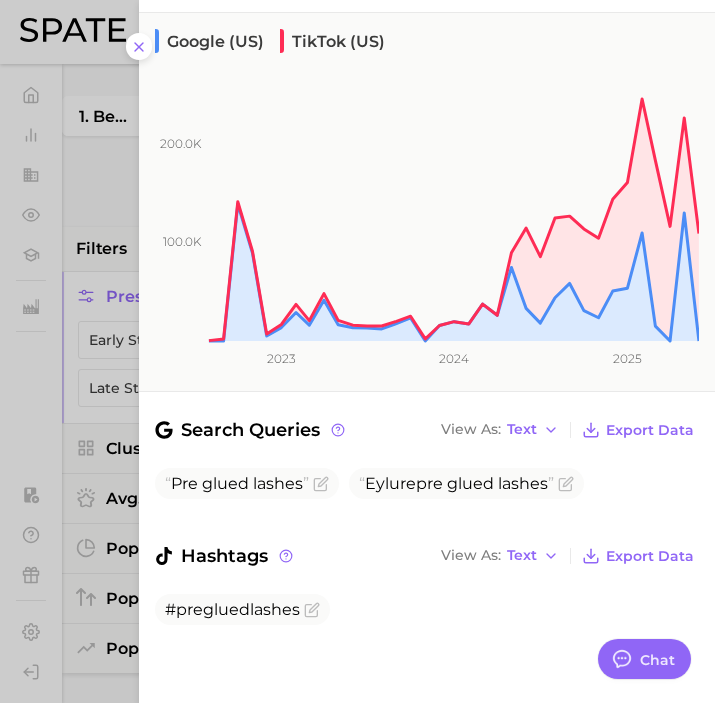 click at bounding box center (357, 351) 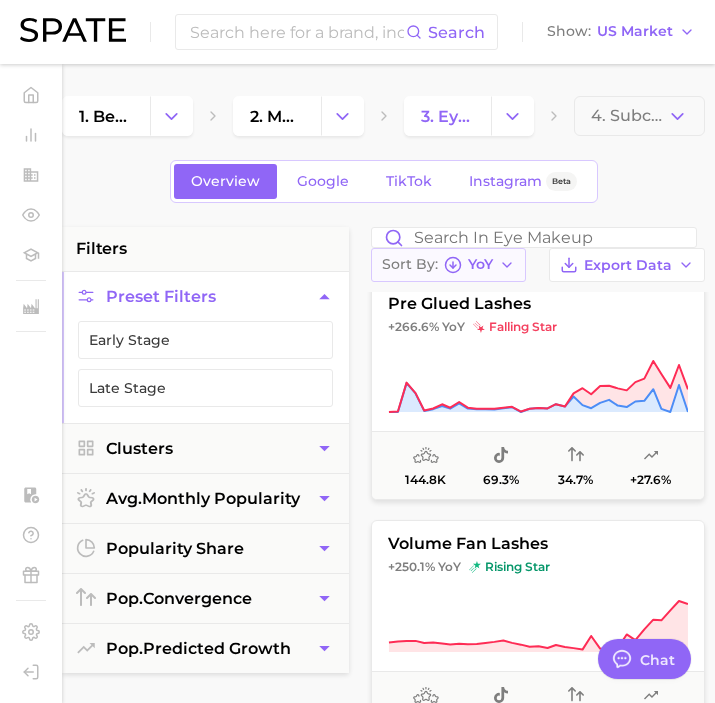 click on "Sort By YoY" at bounding box center (448, 265) 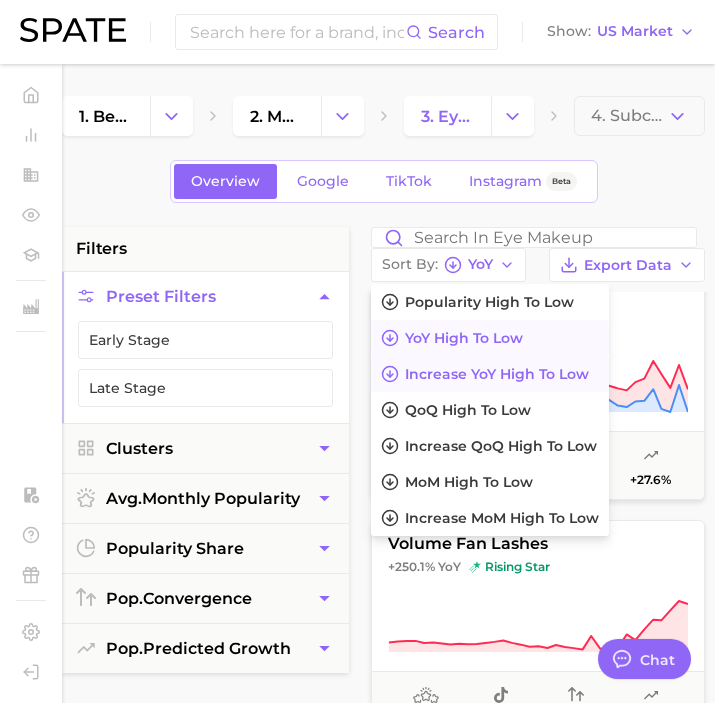 click on "Increase YoY   high to low" at bounding box center (497, 374) 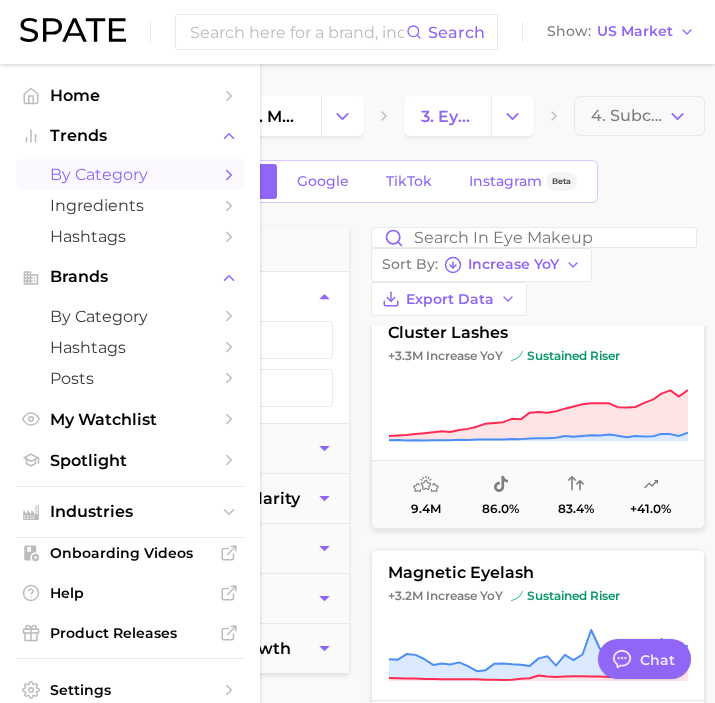 scroll, scrollTop: 250, scrollLeft: 0, axis: vertical 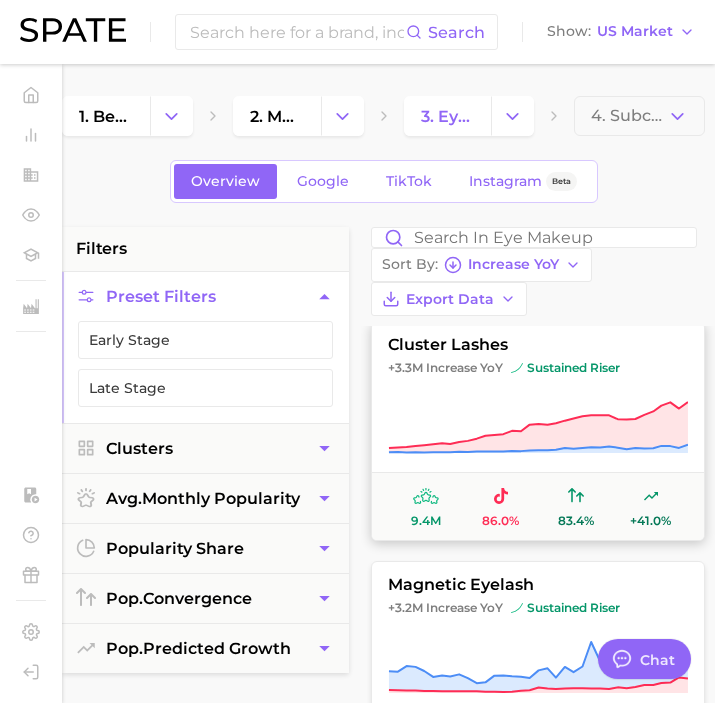 click 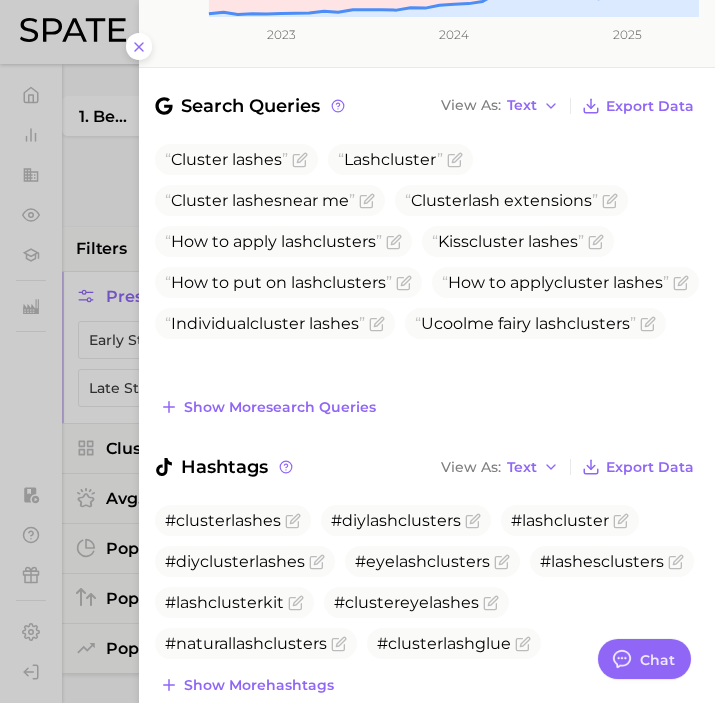 scroll, scrollTop: 643, scrollLeft: 0, axis: vertical 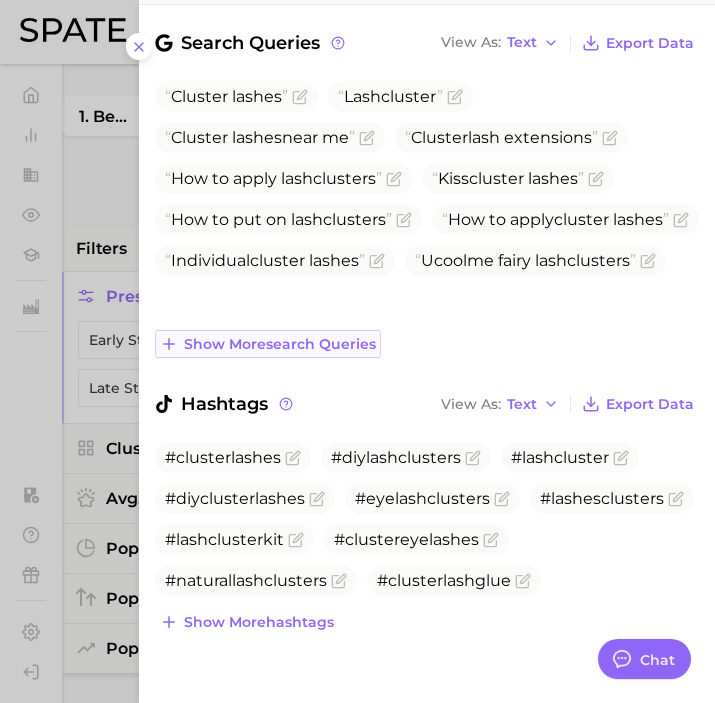 click on "Show more  search queries" at bounding box center (280, 344) 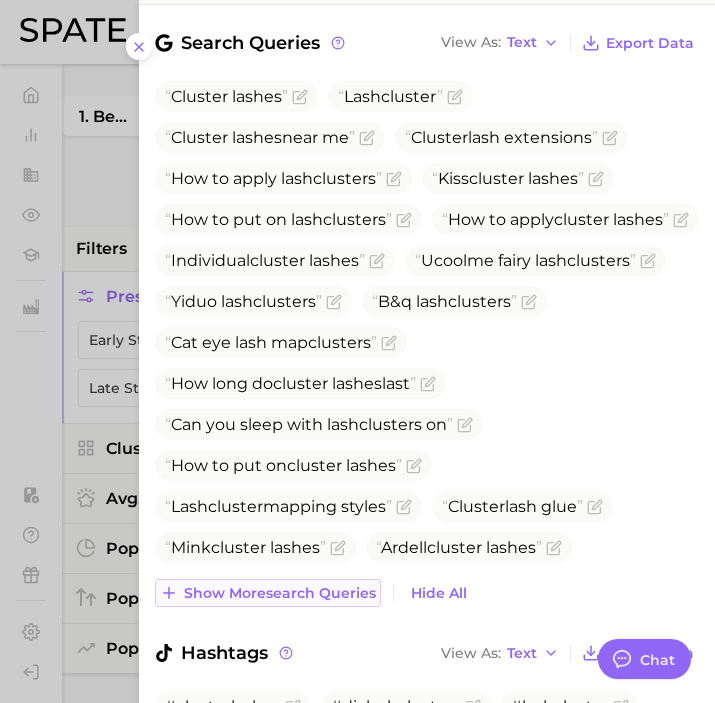 scroll, scrollTop: 892, scrollLeft: 0, axis: vertical 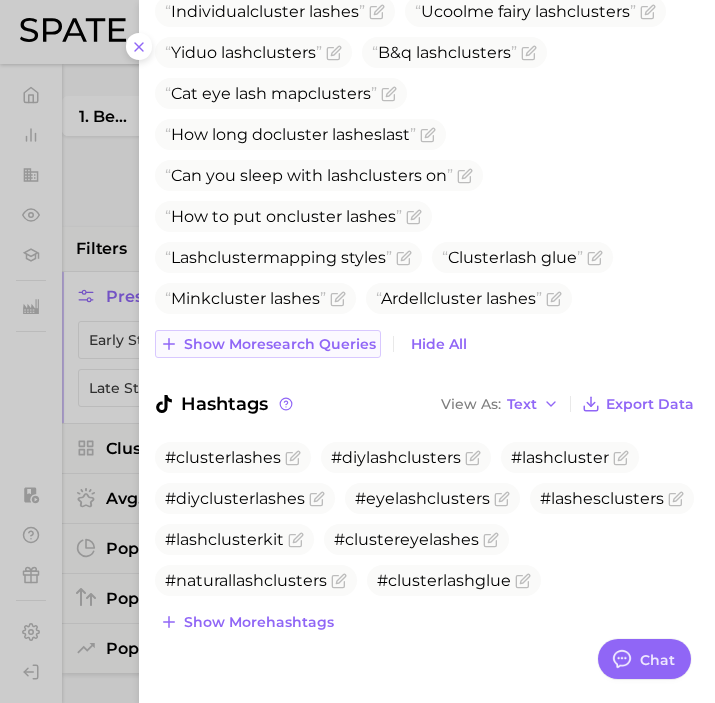 click on "Show more  search queries" at bounding box center [268, 344] 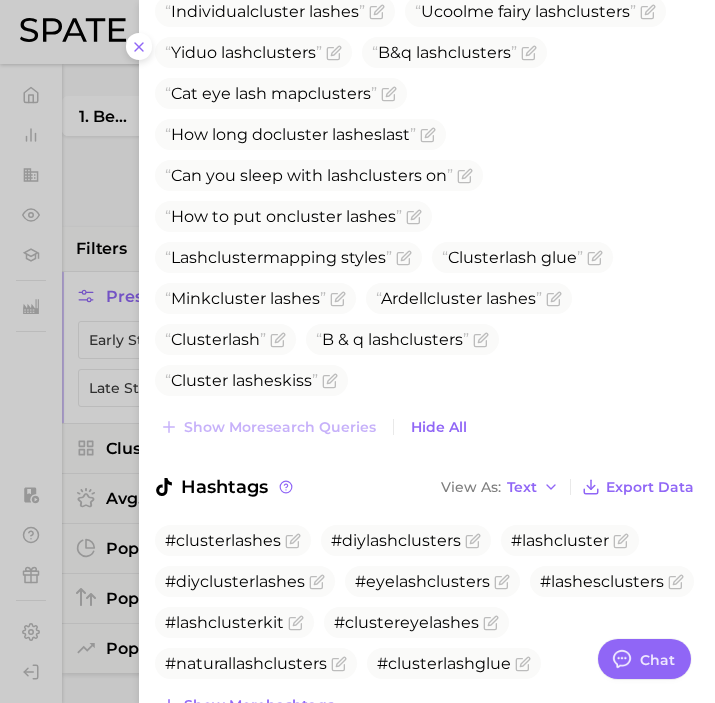 scroll, scrollTop: 975, scrollLeft: 0, axis: vertical 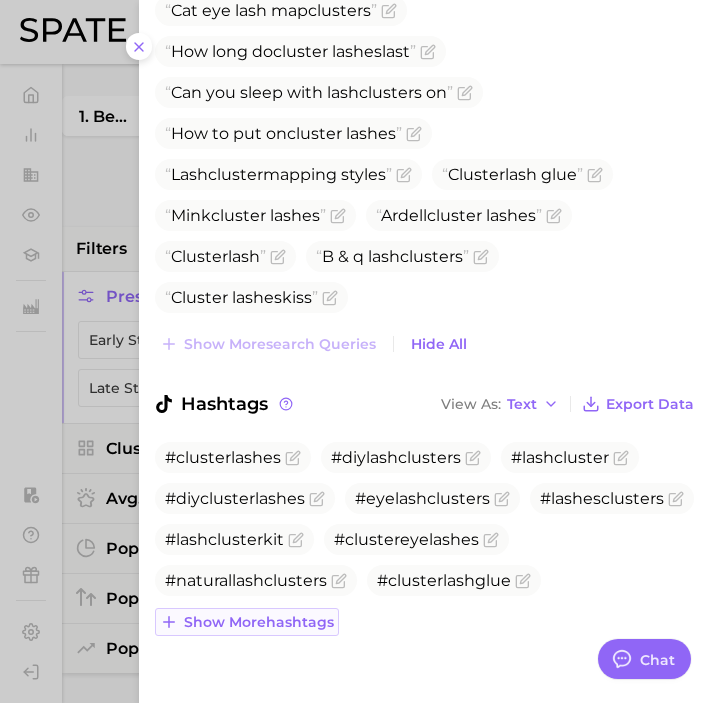 click on "Show more  hashtags" at bounding box center (247, 622) 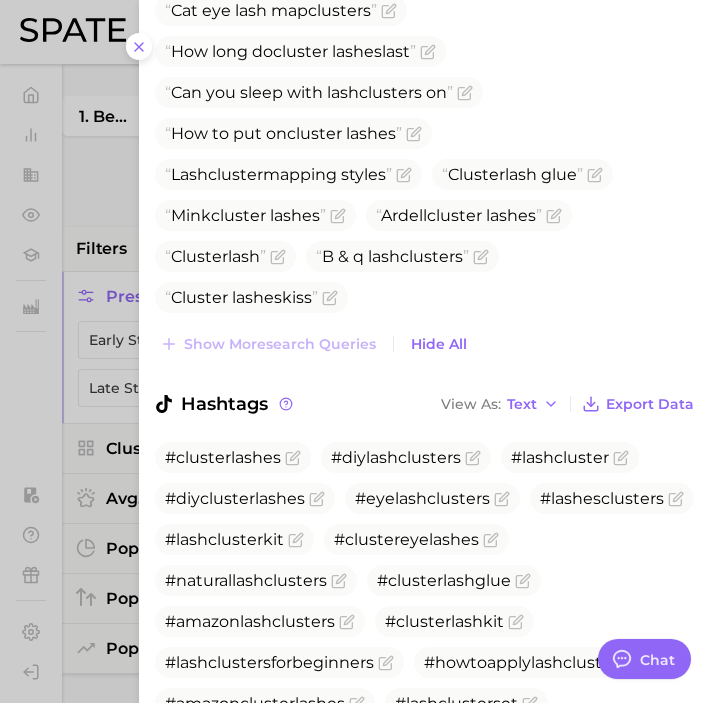 scroll, scrollTop: 1141, scrollLeft: 0, axis: vertical 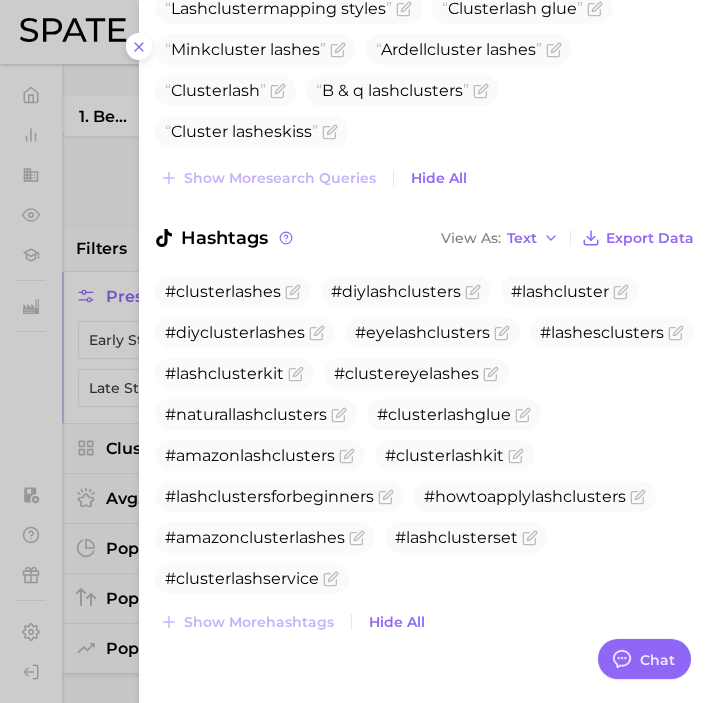 click at bounding box center (357, 351) 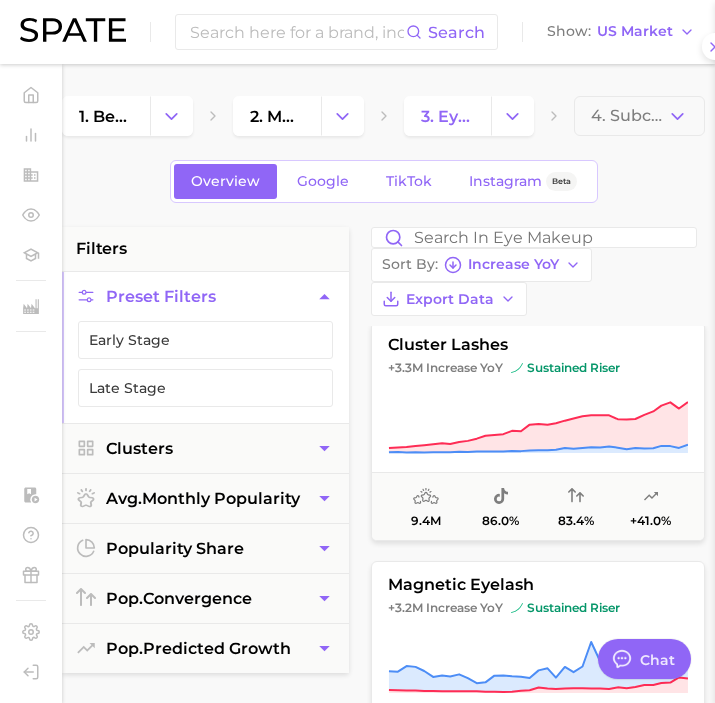 scroll, scrollTop: 0, scrollLeft: 0, axis: both 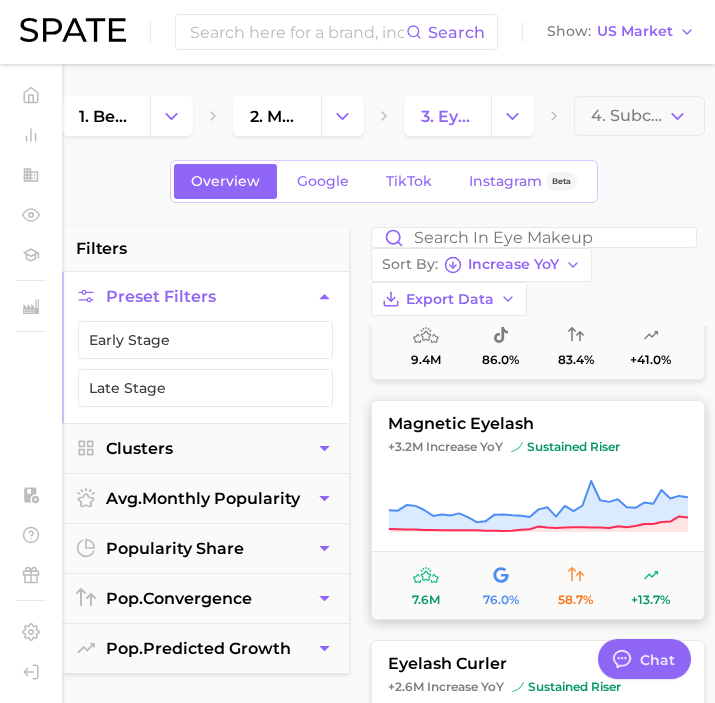 click 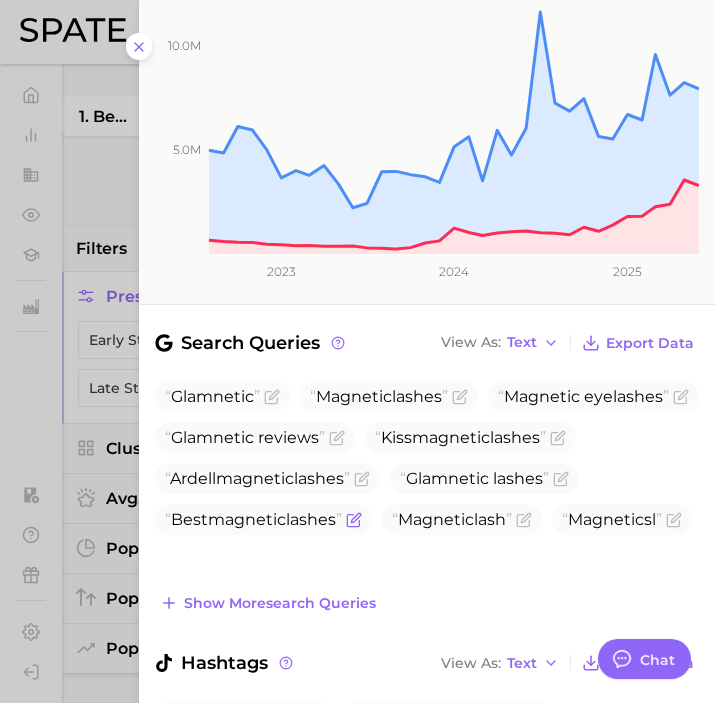 scroll, scrollTop: 349, scrollLeft: 0, axis: vertical 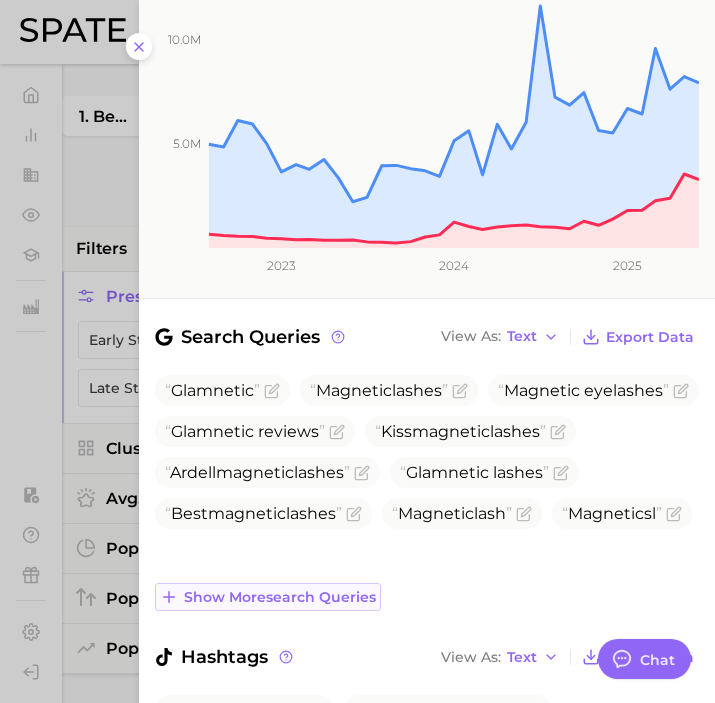 click on "Show more  search queries" at bounding box center [280, 597] 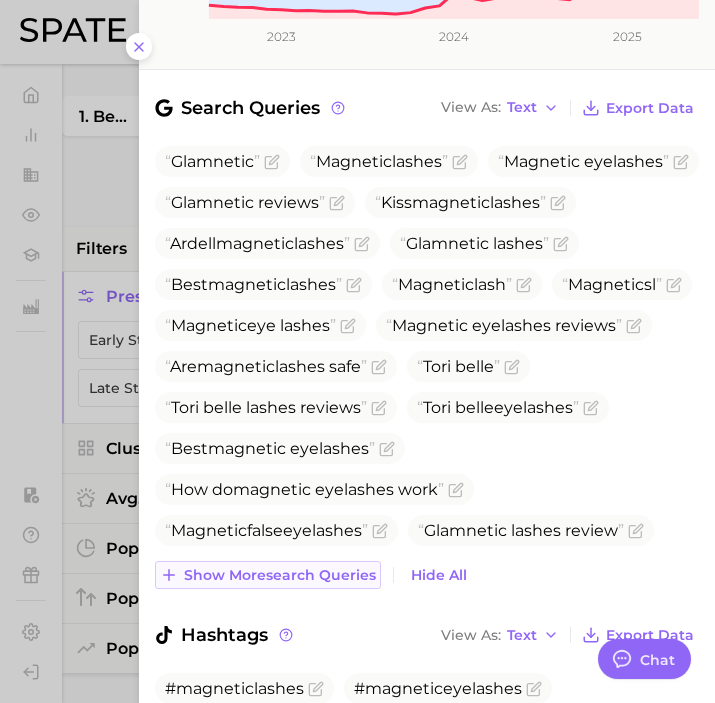 scroll, scrollTop: 698, scrollLeft: 0, axis: vertical 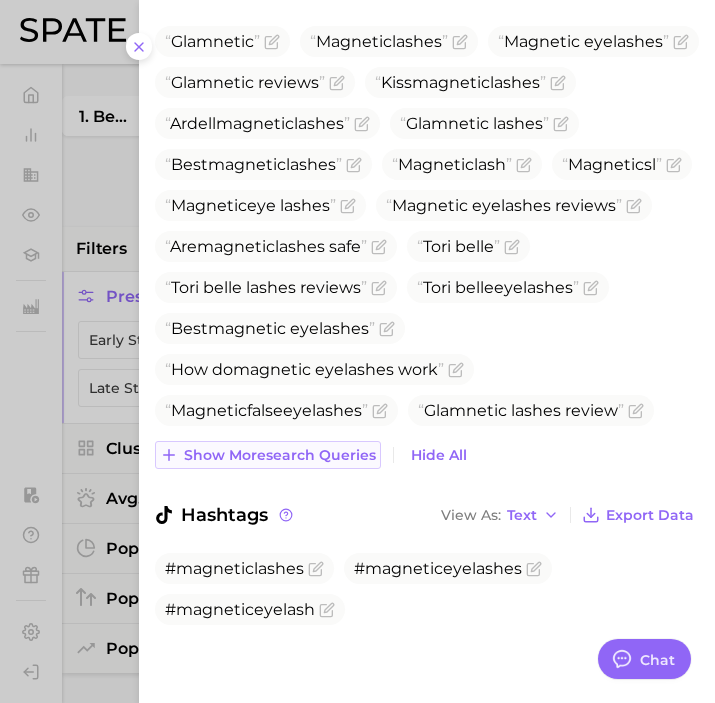 click on "Show more  search queries" at bounding box center [268, 455] 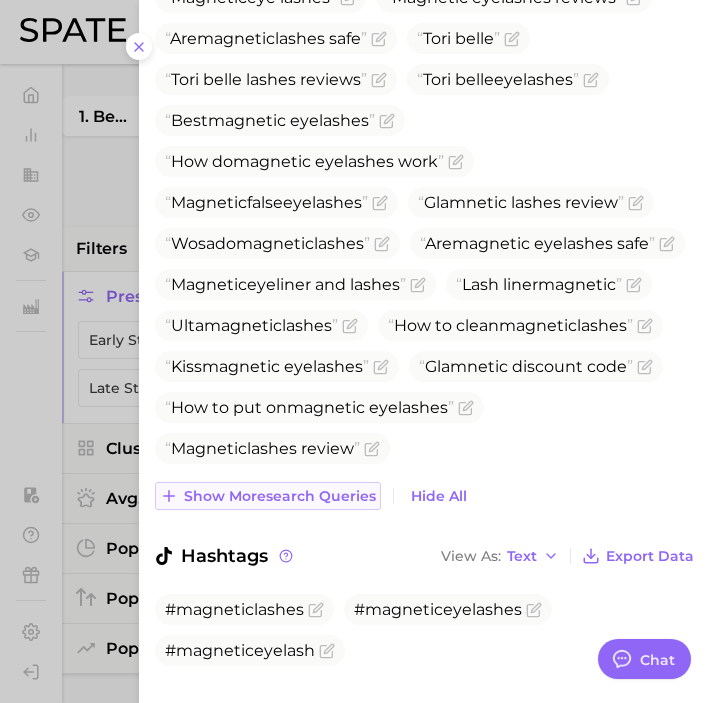 scroll, scrollTop: 947, scrollLeft: 0, axis: vertical 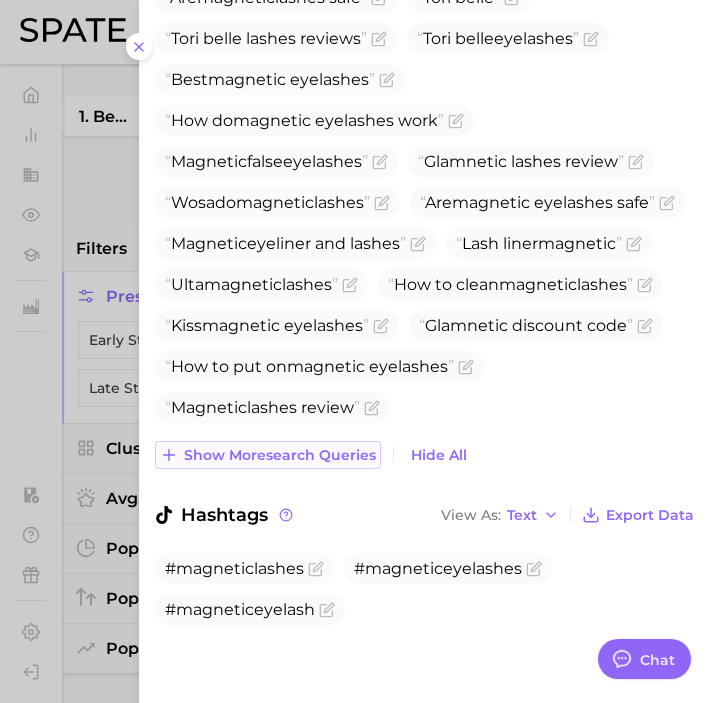 click on "Show more  search queries" at bounding box center (280, 455) 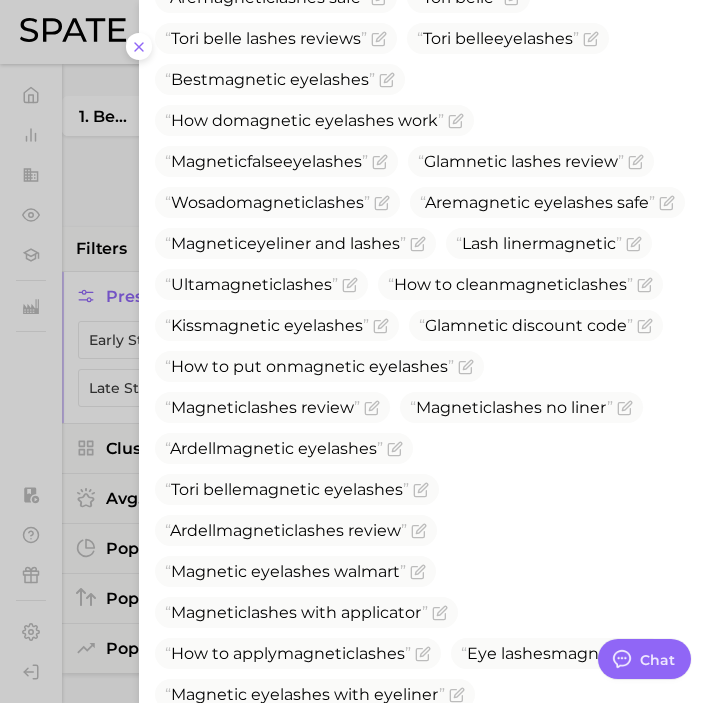 scroll, scrollTop: 1279, scrollLeft: 0, axis: vertical 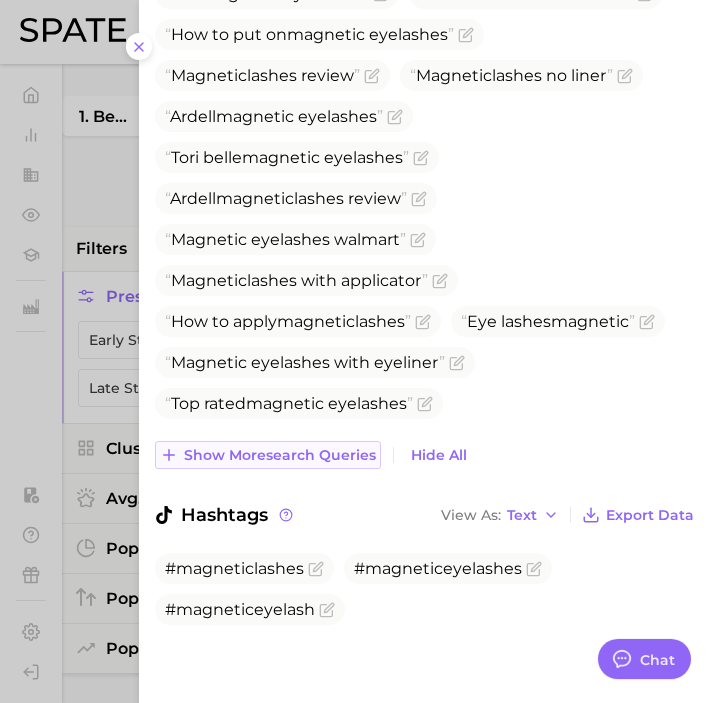 click on "Show more  search queries" at bounding box center (280, 455) 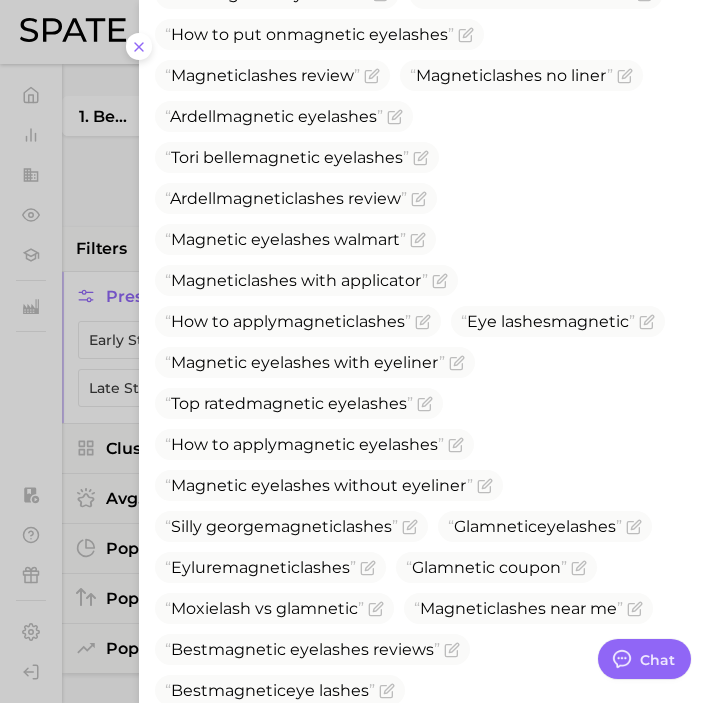 scroll, scrollTop: 1570, scrollLeft: 0, axis: vertical 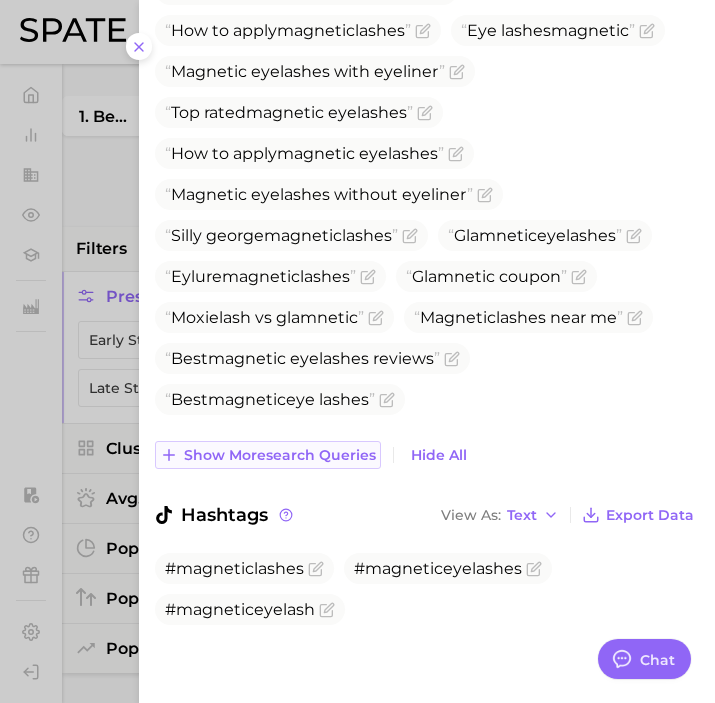 click on "Show more  search queries" at bounding box center (280, 455) 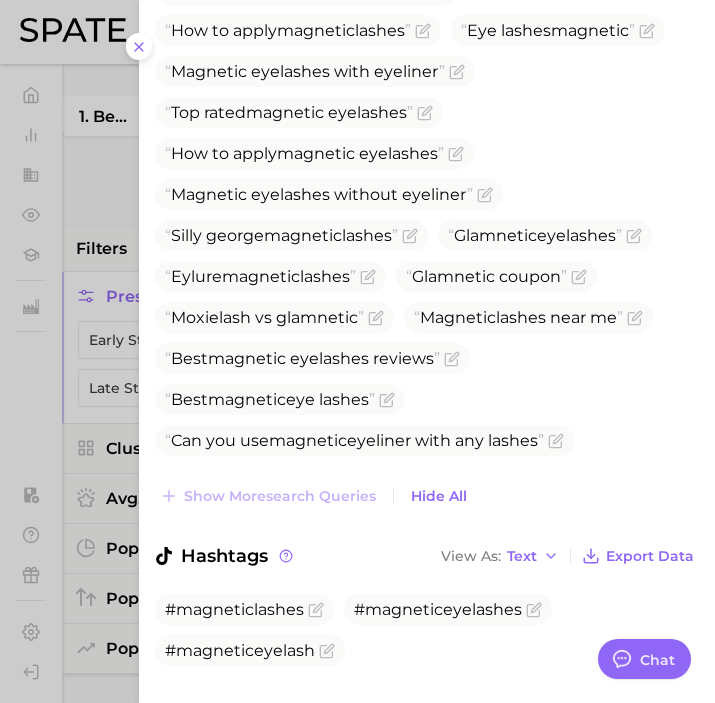 scroll, scrollTop: 1611, scrollLeft: 0, axis: vertical 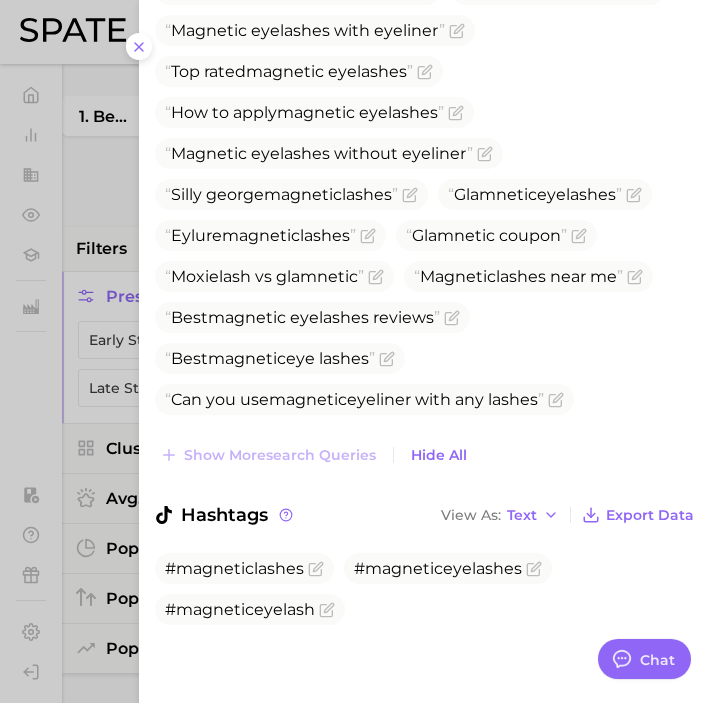 click at bounding box center [357, 351] 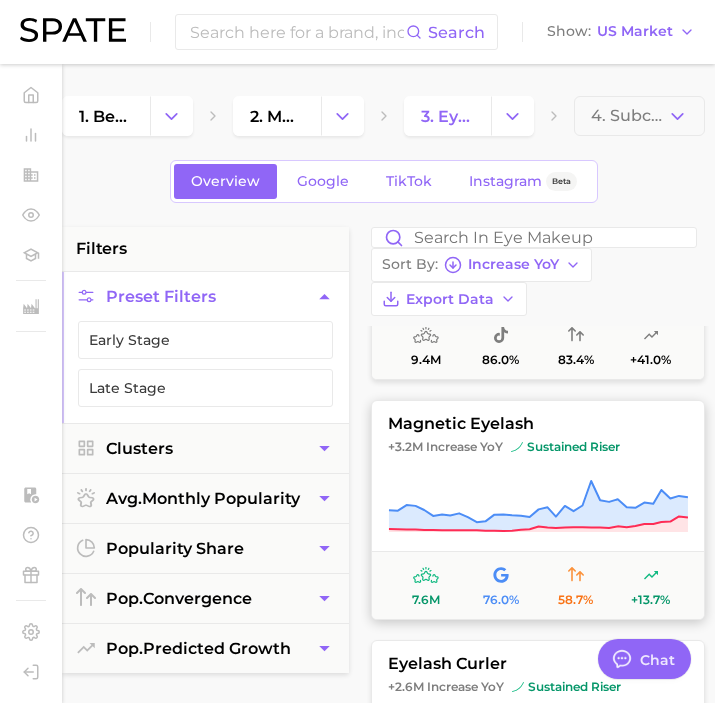 click 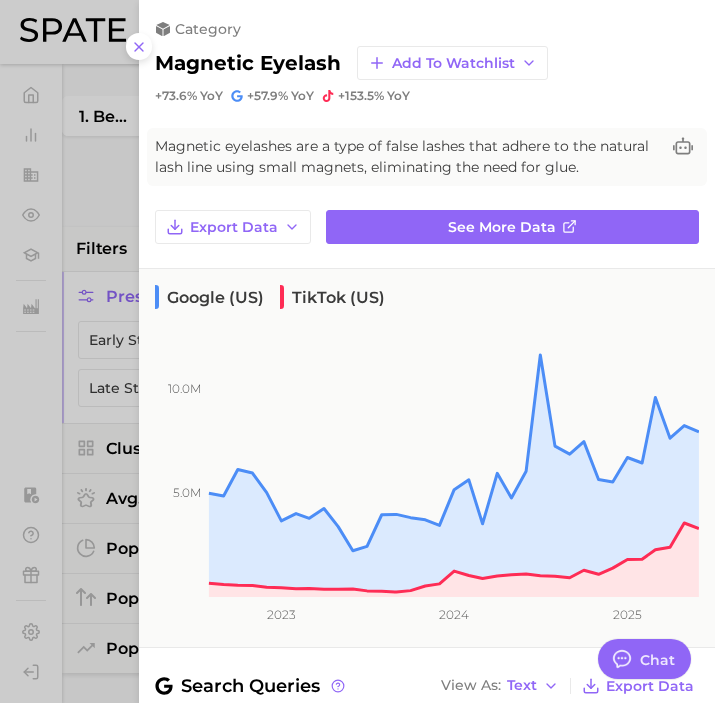 scroll, scrollTop: 491, scrollLeft: 0, axis: vertical 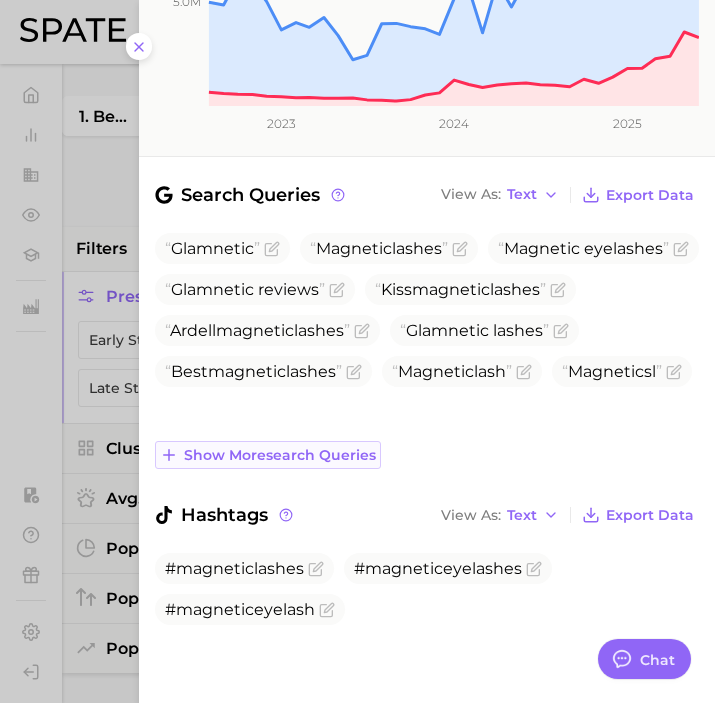 click on "Show more  search queries" at bounding box center [280, 455] 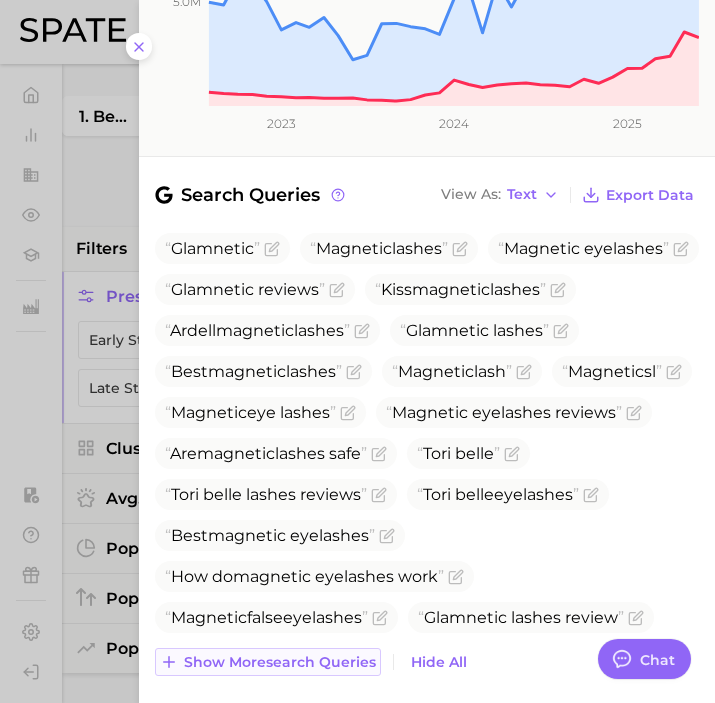 scroll, scrollTop: 698, scrollLeft: 0, axis: vertical 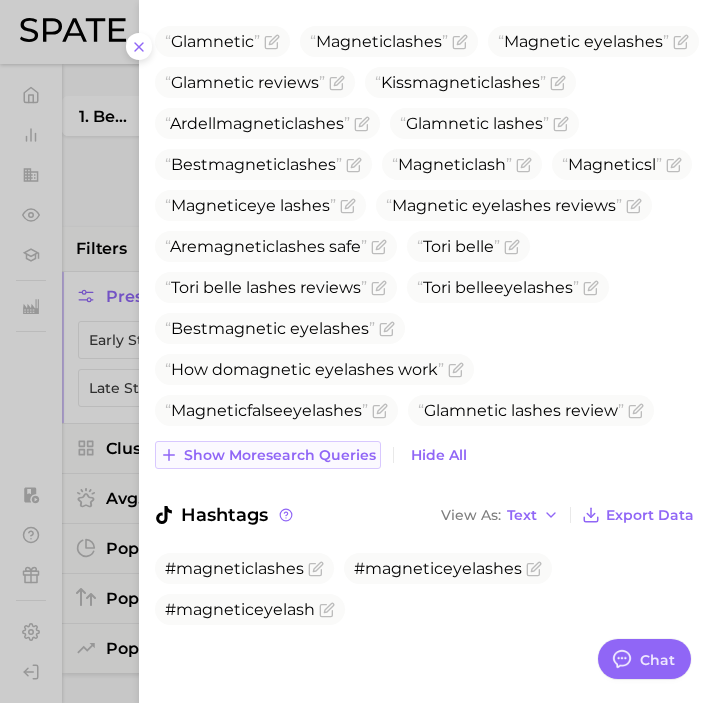 click on "Show more  search queries" at bounding box center (280, 455) 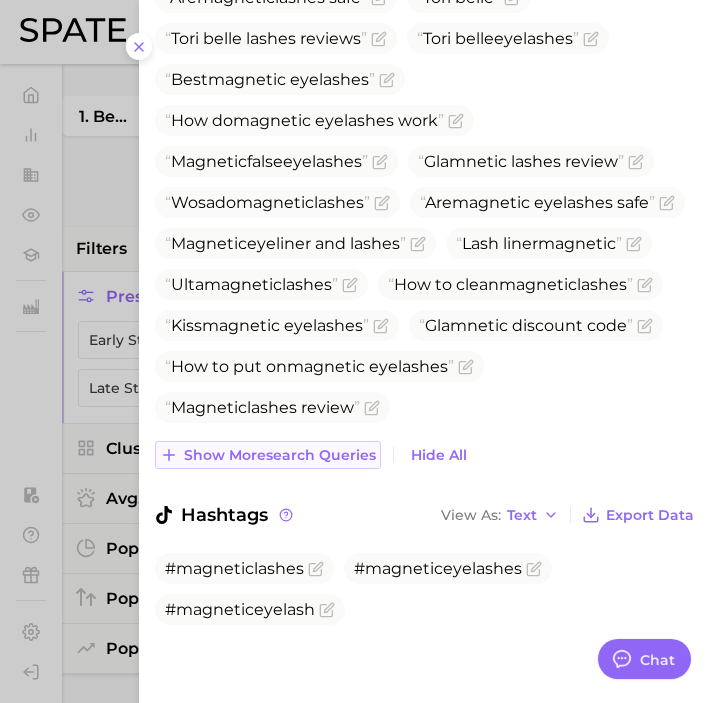 click on "Show more  search queries" at bounding box center [280, 455] 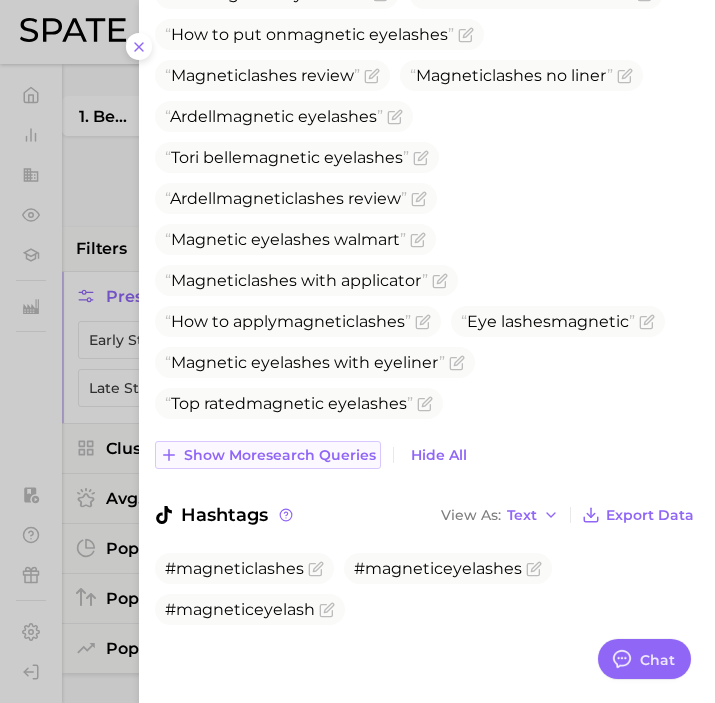 click on "Show more  search queries" at bounding box center (280, 455) 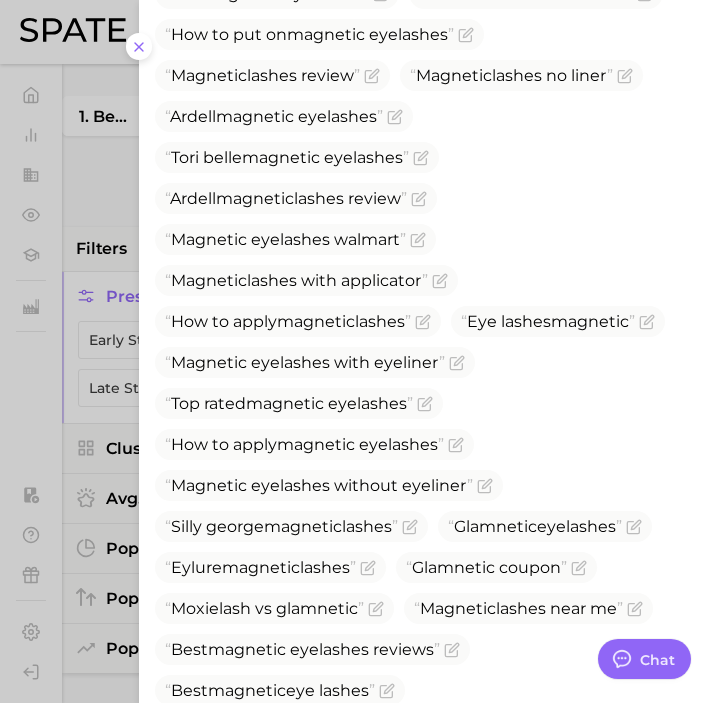 scroll, scrollTop: 1570, scrollLeft: 0, axis: vertical 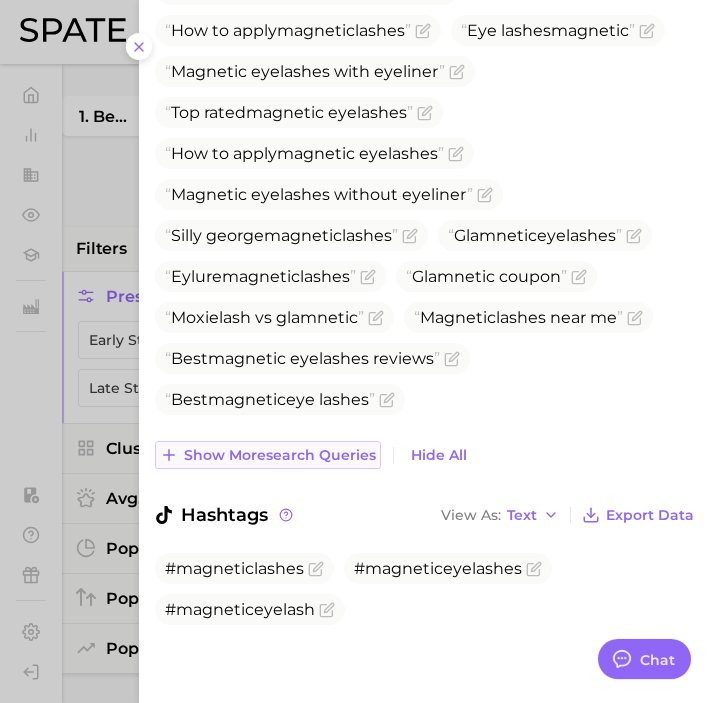 click on "Show more  search queries" at bounding box center [280, 455] 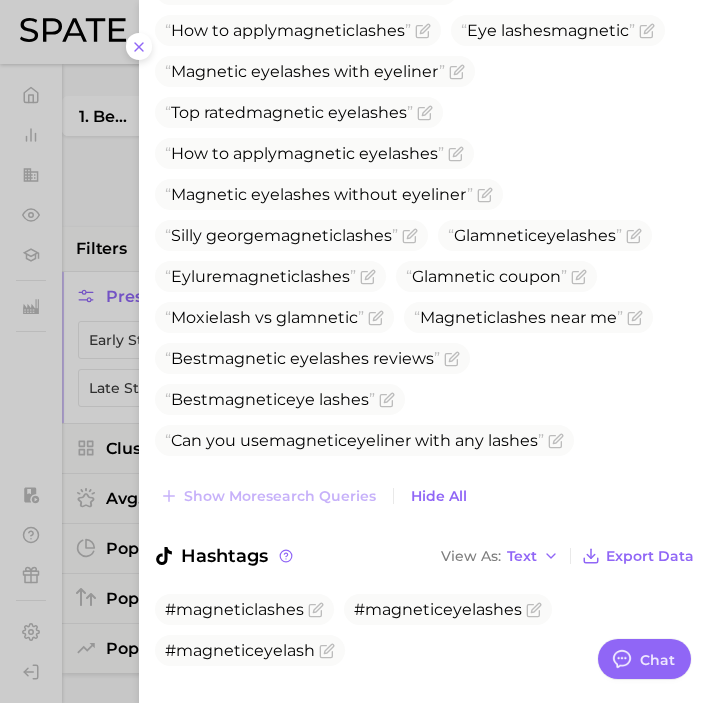 scroll, scrollTop: 1611, scrollLeft: 0, axis: vertical 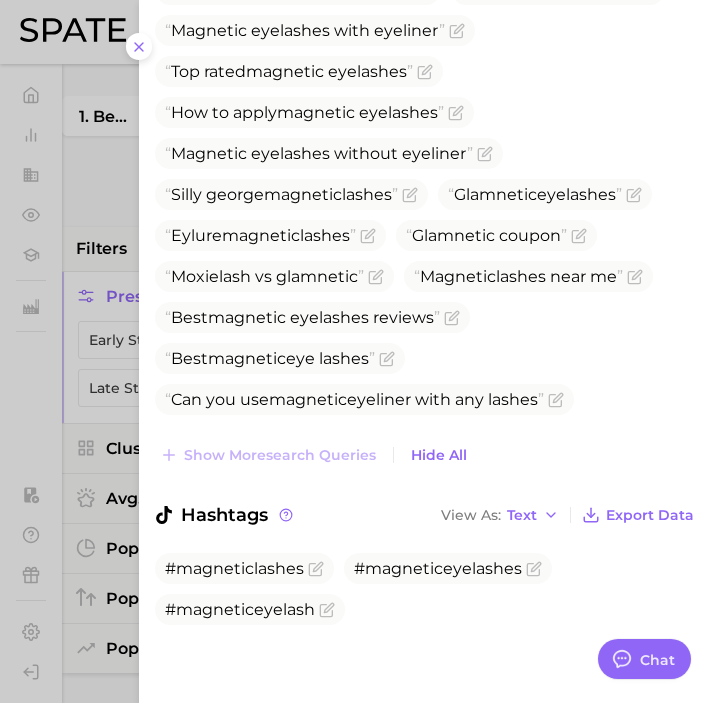 click at bounding box center [357, 351] 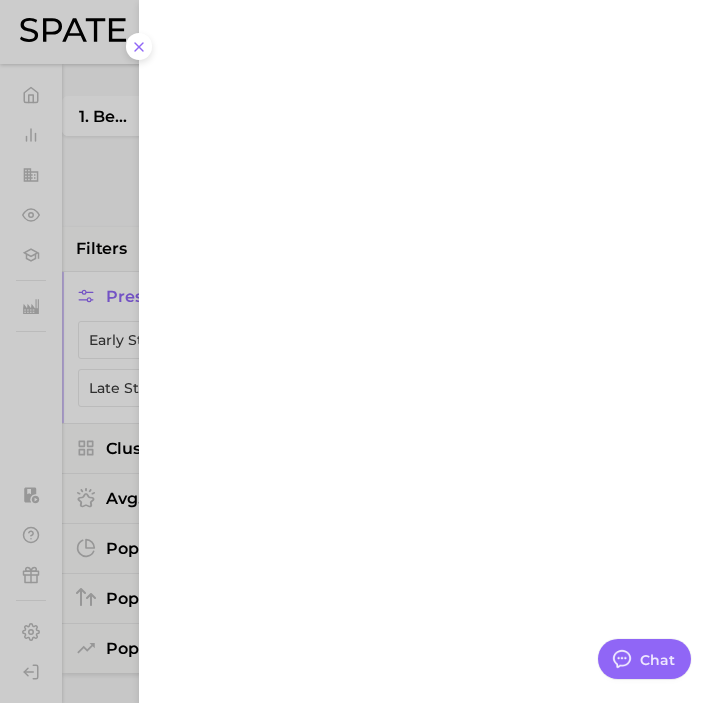 scroll, scrollTop: 0, scrollLeft: 0, axis: both 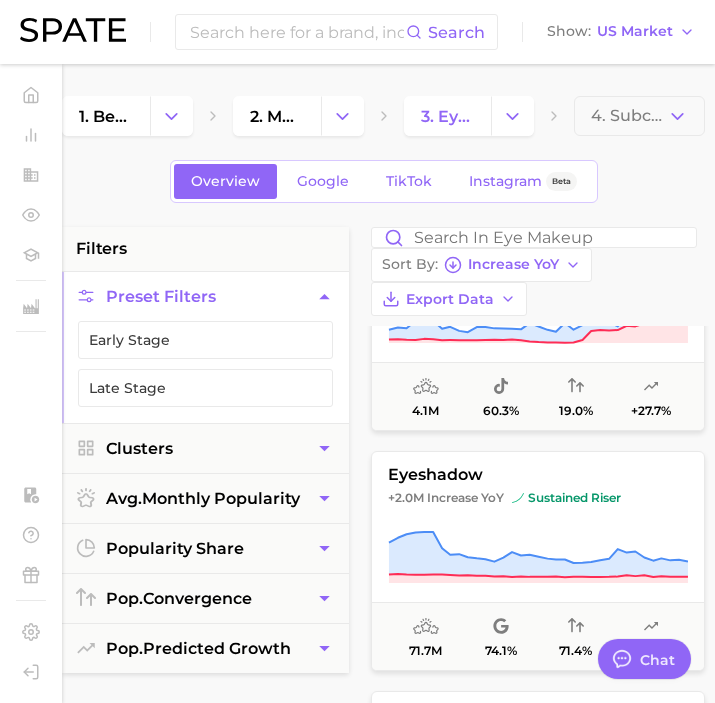 click on "eyeshadow palette +2.2m   Increase YoY sustained riser 13.1m 75.6% 43.6% -37.5% eyelash kit +2.0m   Increase YoY sustained riser 4.1m 60.3% 19.0% +27.7% eyeshadow +2.0m   Increase YoY sustained riser 71.7m 74.1% 71.4% +4.2% brown mascara +1.8m   Increase YoY sustained riser 4.3m 57.2% 65.3% +32.4% eyebrow tint +1.7m   Increase YoY sustained riser 11.6m 66.5% 61.7% +20.3% eyebrow gel +1.6m   Increase YoY sustained riser 7.5m 65.2% 72.0% +17.6% eyebrow pencil +1.5m   Increase YoY sustained riser 6.7m 77.7% 37.1% +16.1%" at bounding box center (538, 811) 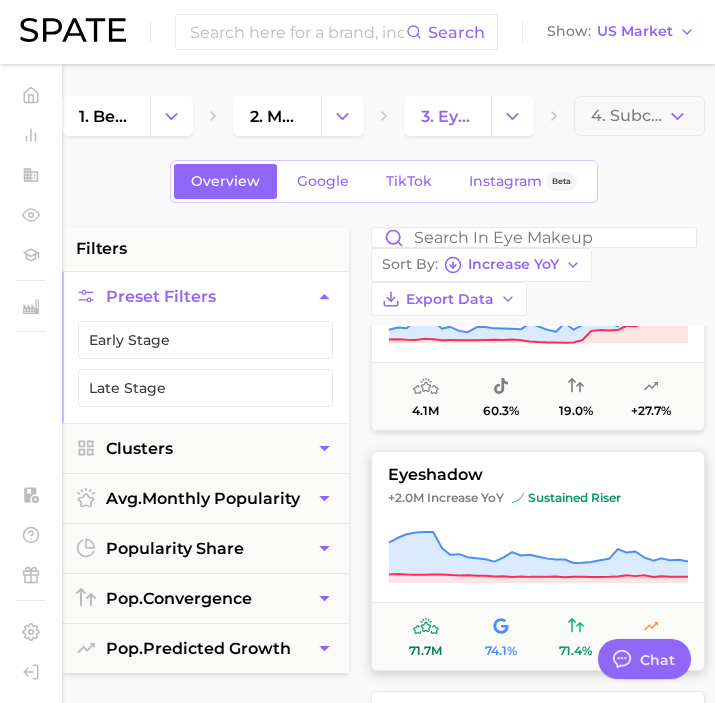 click 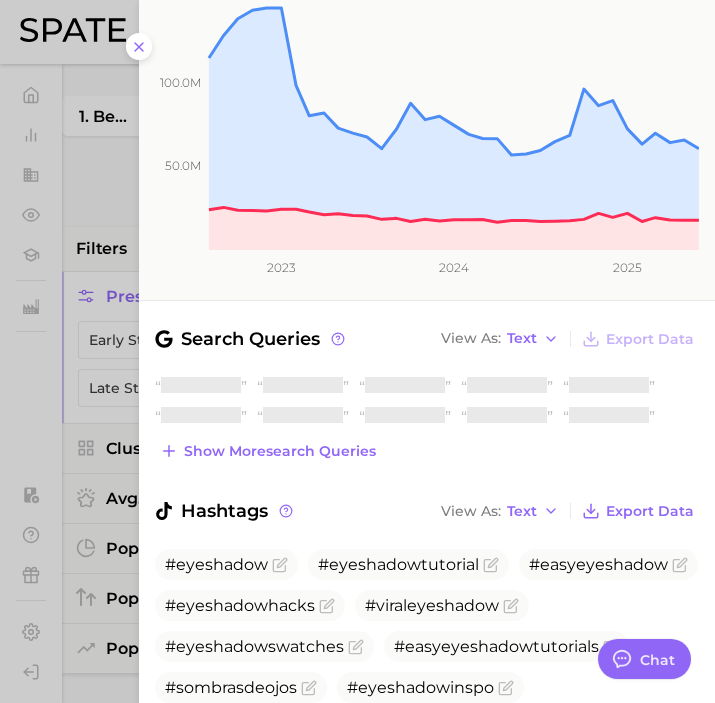 scroll, scrollTop: 496, scrollLeft: 0, axis: vertical 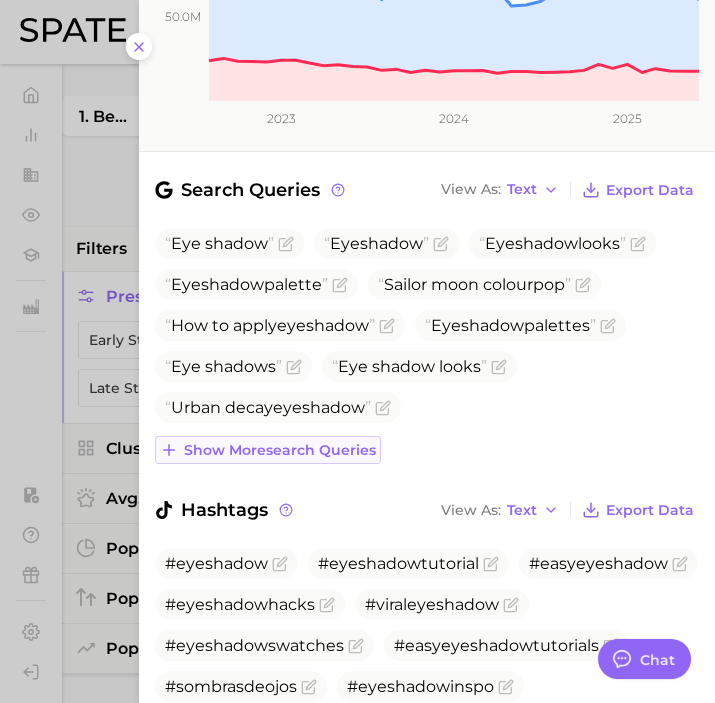 click on "Show more  search queries" at bounding box center [280, 450] 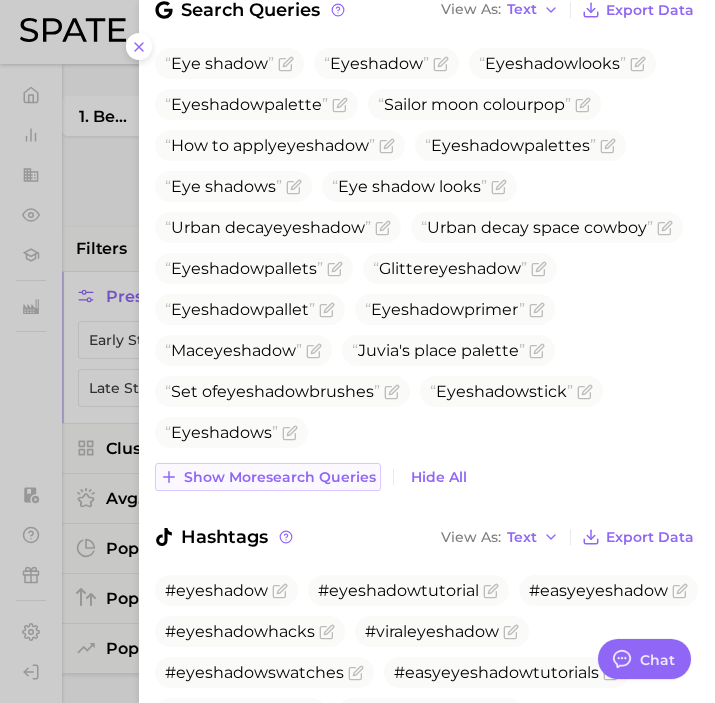 scroll, scrollTop: 851, scrollLeft: 0, axis: vertical 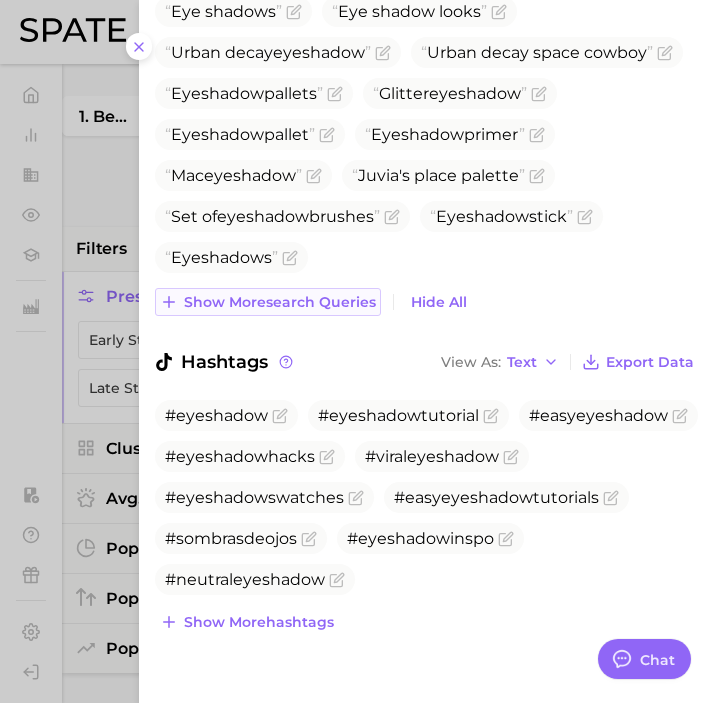 click on "Show more  search queries" at bounding box center [280, 302] 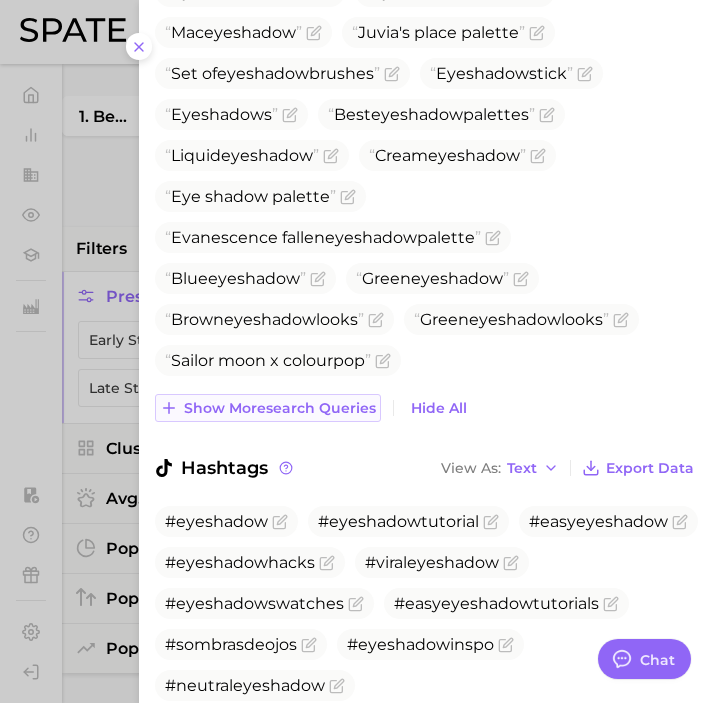 scroll, scrollTop: 1100, scrollLeft: 0, axis: vertical 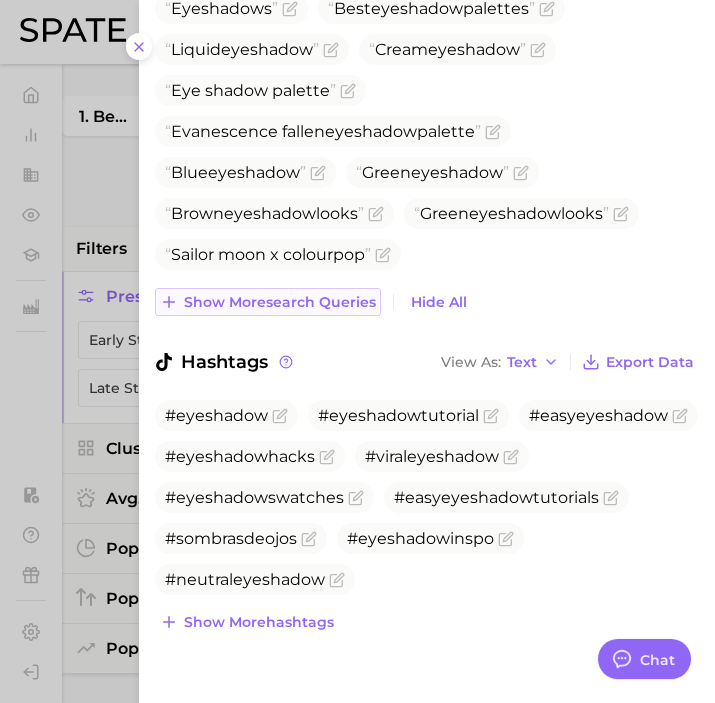 click on "Show more  search queries" at bounding box center [280, 302] 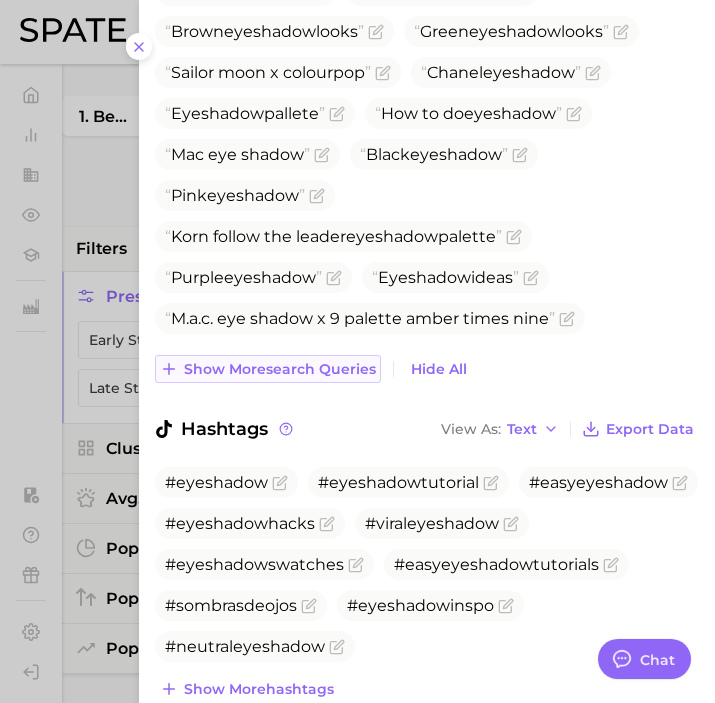 scroll, scrollTop: 1349, scrollLeft: 0, axis: vertical 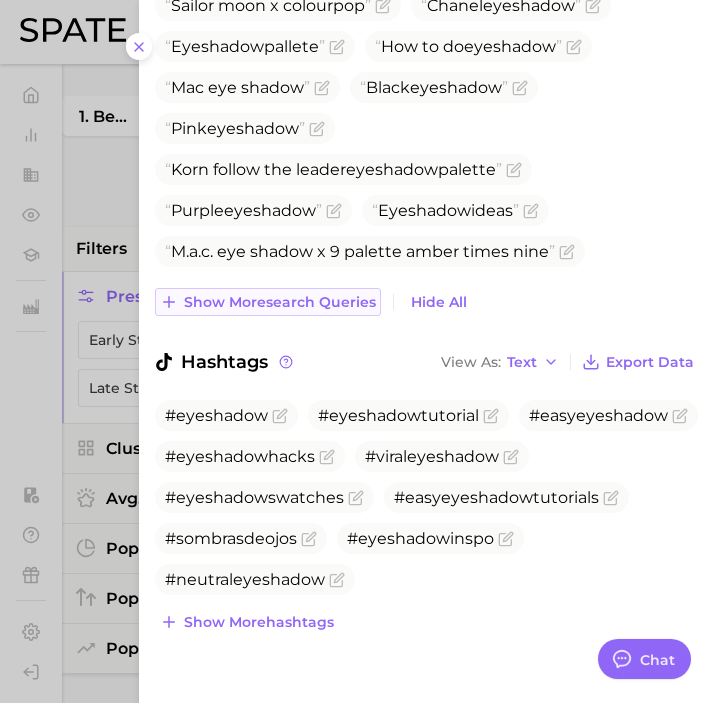 click on "Show more  search queries" at bounding box center (280, 302) 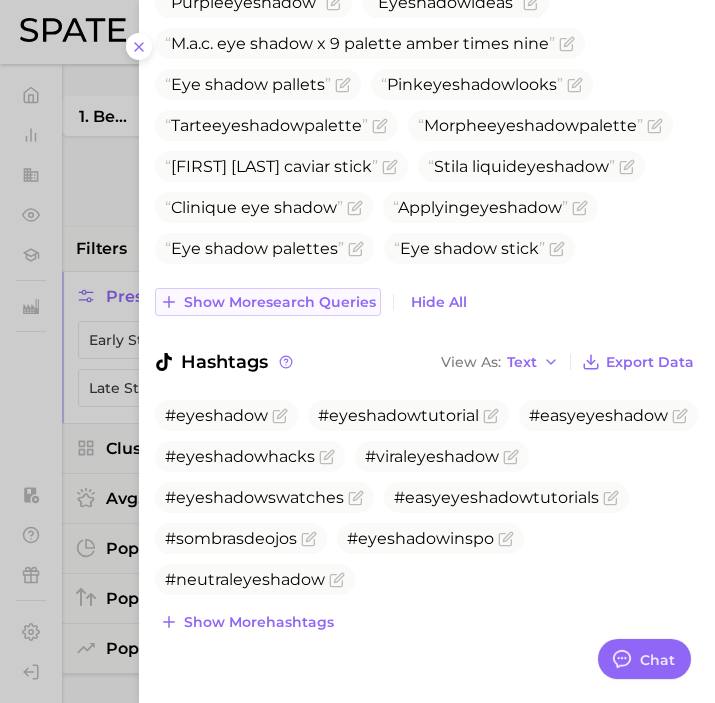 scroll, scrollTop: 1556, scrollLeft: 0, axis: vertical 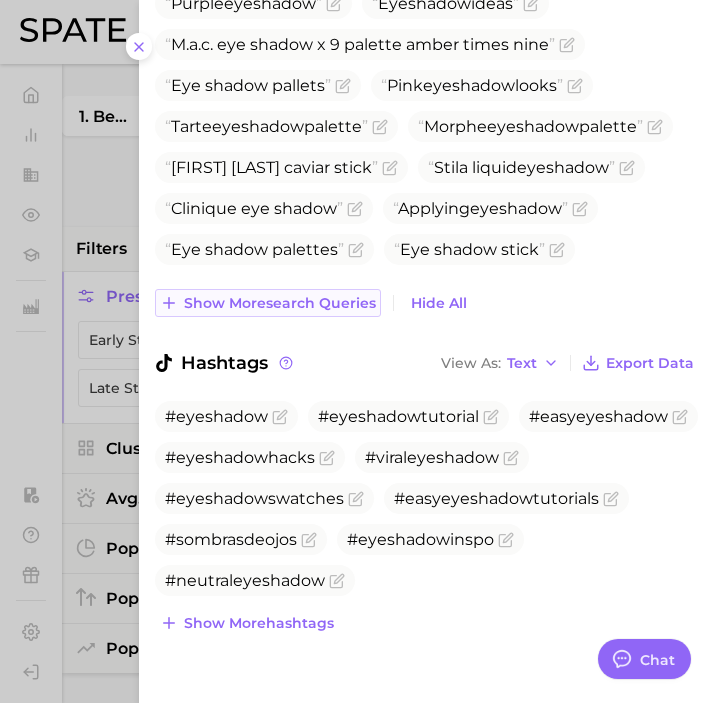 click on "Show more  search queries" at bounding box center (280, 303) 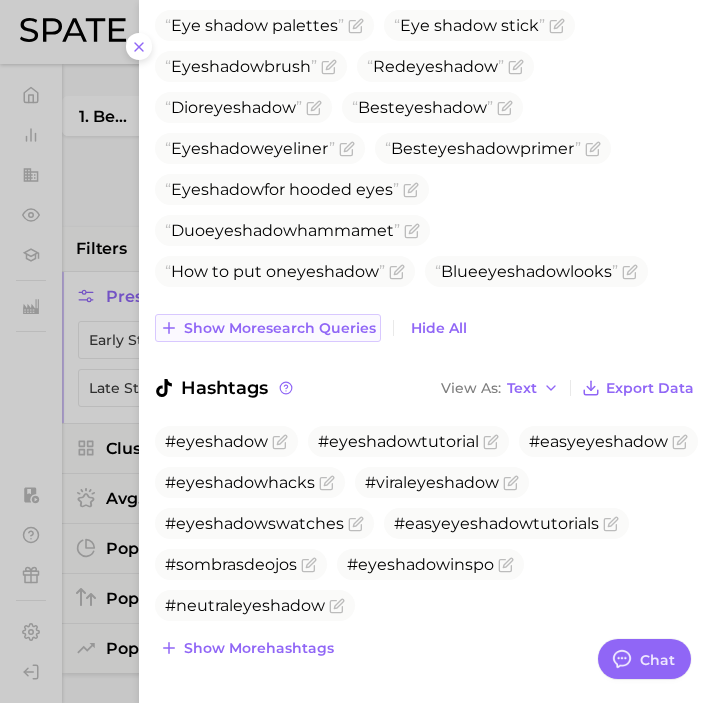 scroll, scrollTop: 1806, scrollLeft: 0, axis: vertical 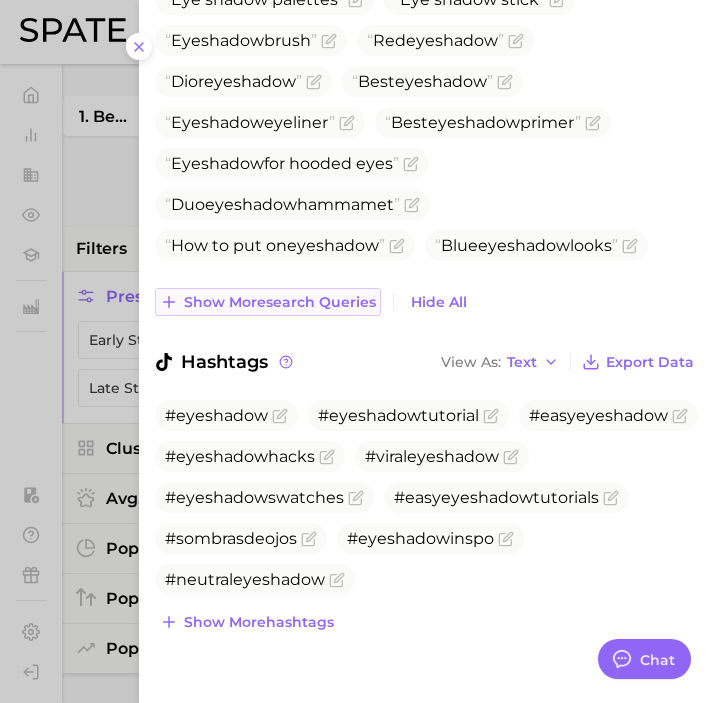 click on "Show more  search queries" at bounding box center (280, 302) 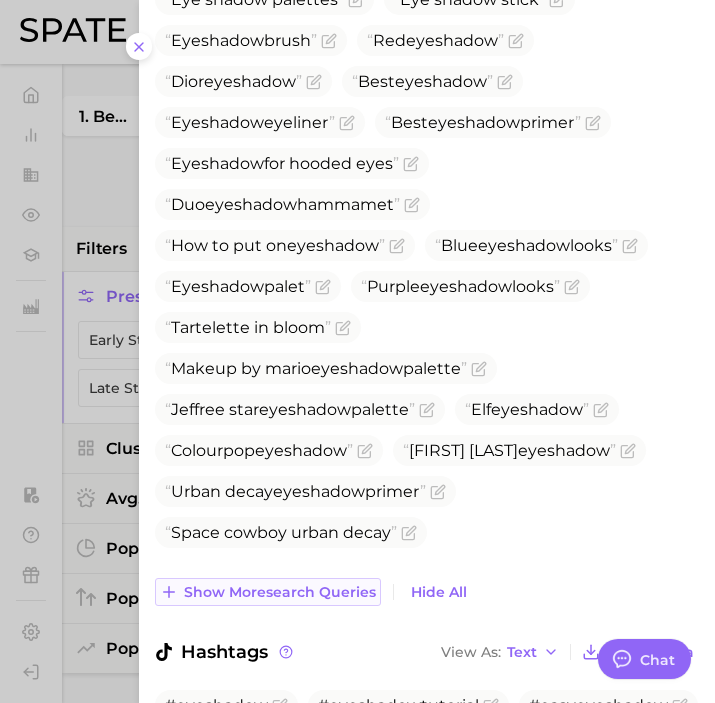 scroll, scrollTop: 1953, scrollLeft: 0, axis: vertical 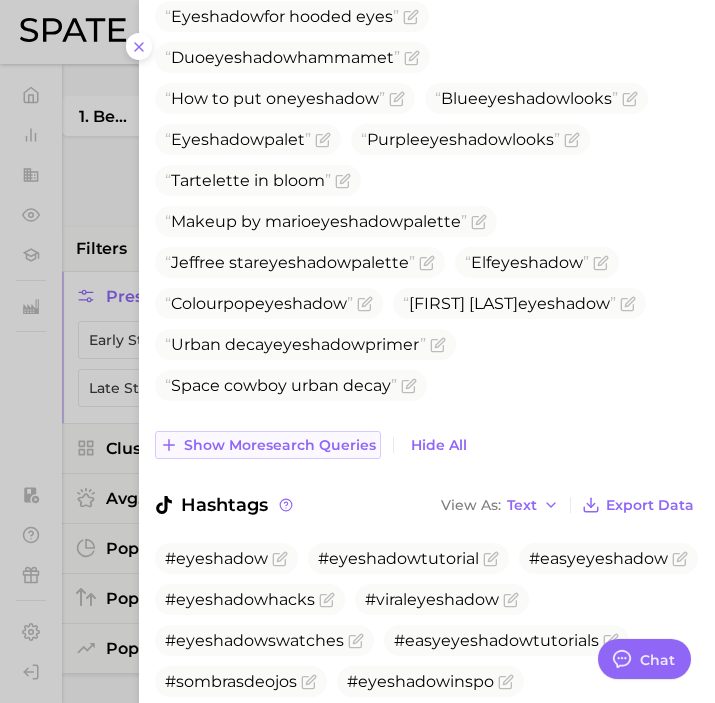 click on "Show more  search queries" at bounding box center (280, 445) 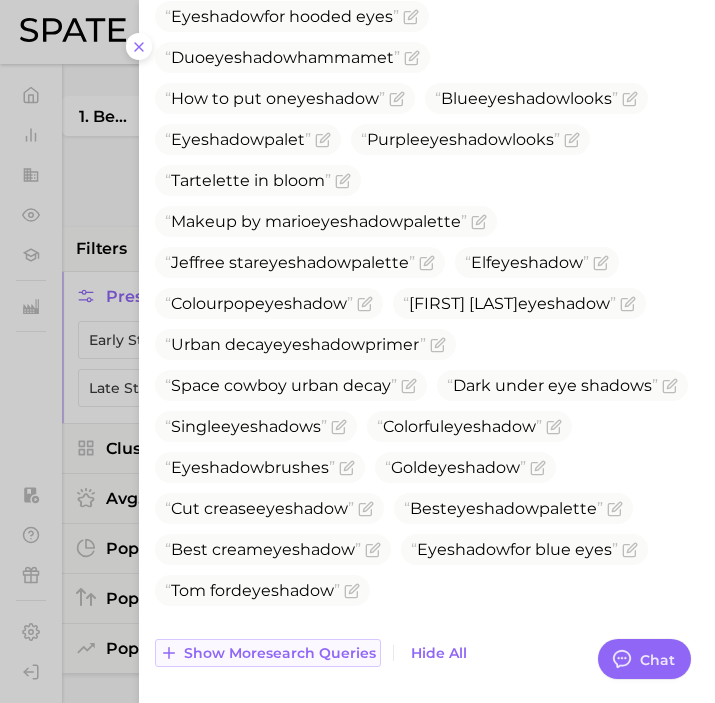 scroll, scrollTop: 2304, scrollLeft: 0, axis: vertical 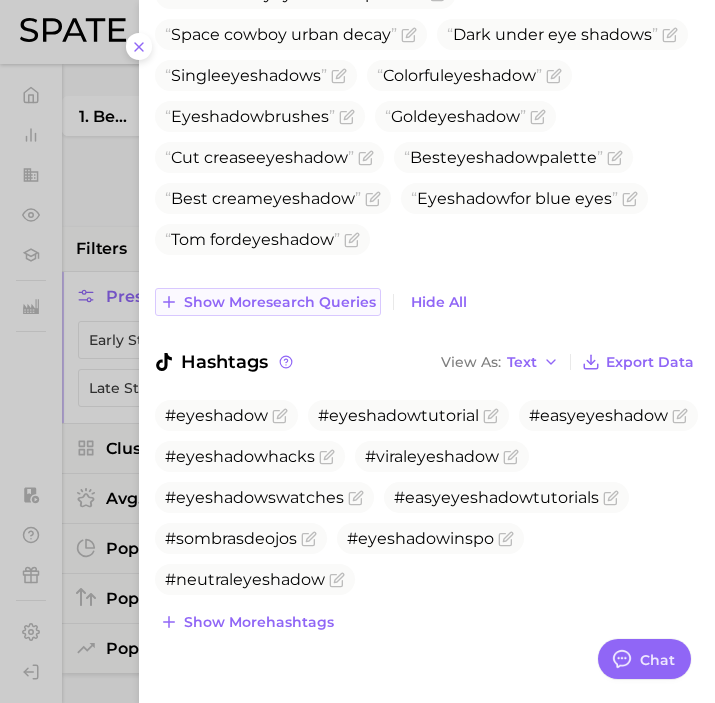 click on "Show more  search queries" at bounding box center (280, 302) 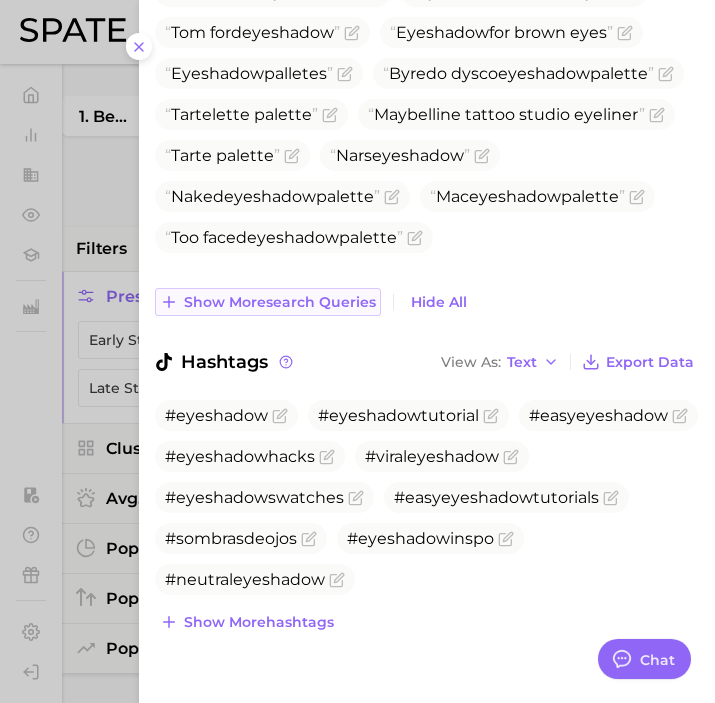 click on "Show more  search queries" at bounding box center [280, 302] 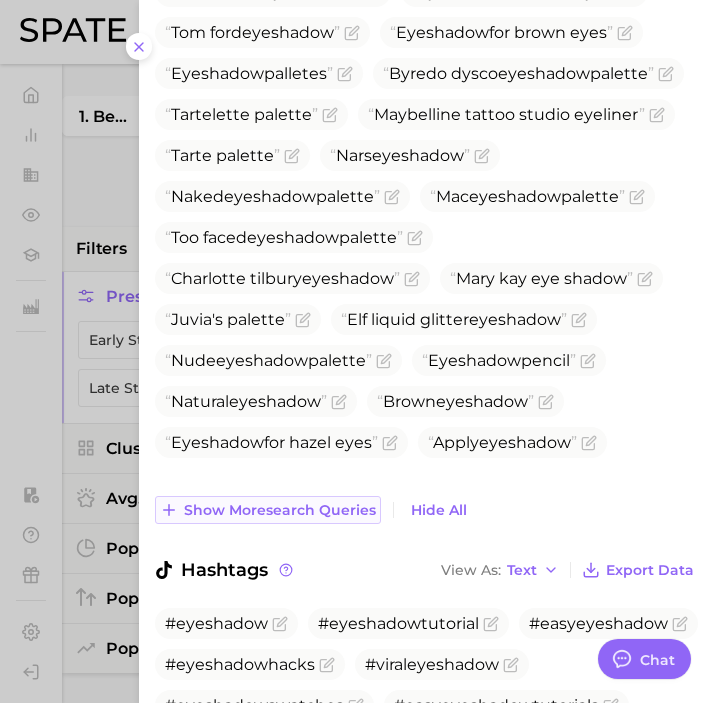 scroll, scrollTop: 2719, scrollLeft: 0, axis: vertical 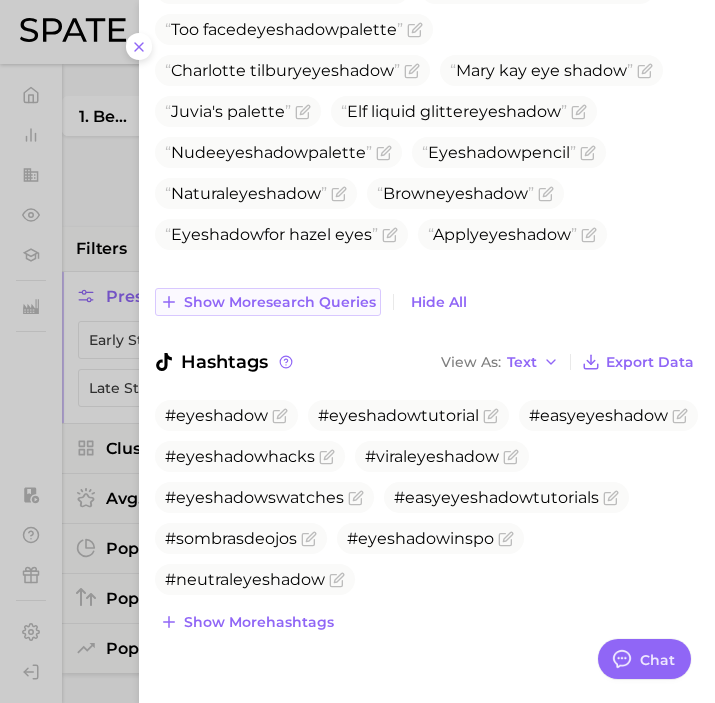 click on "Show more  search queries" at bounding box center (280, 302) 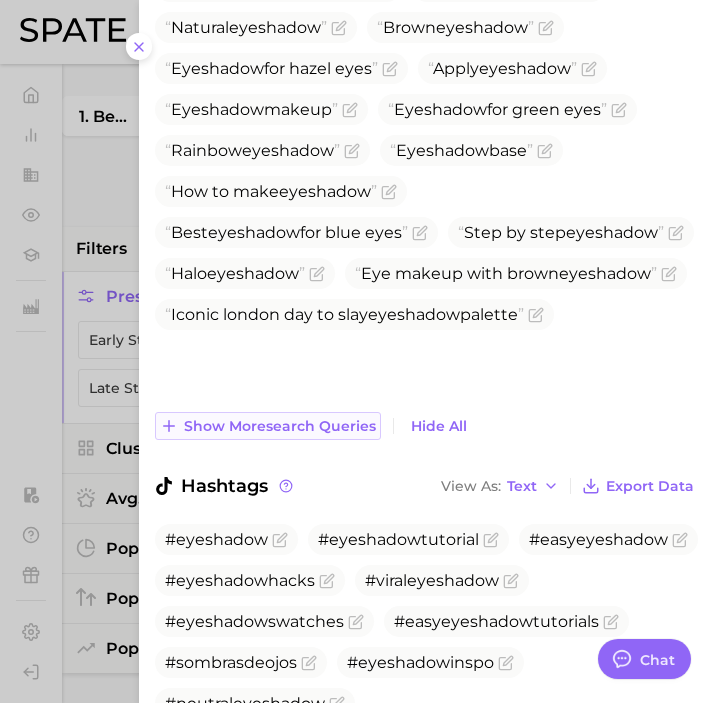 scroll, scrollTop: 3009, scrollLeft: 0, axis: vertical 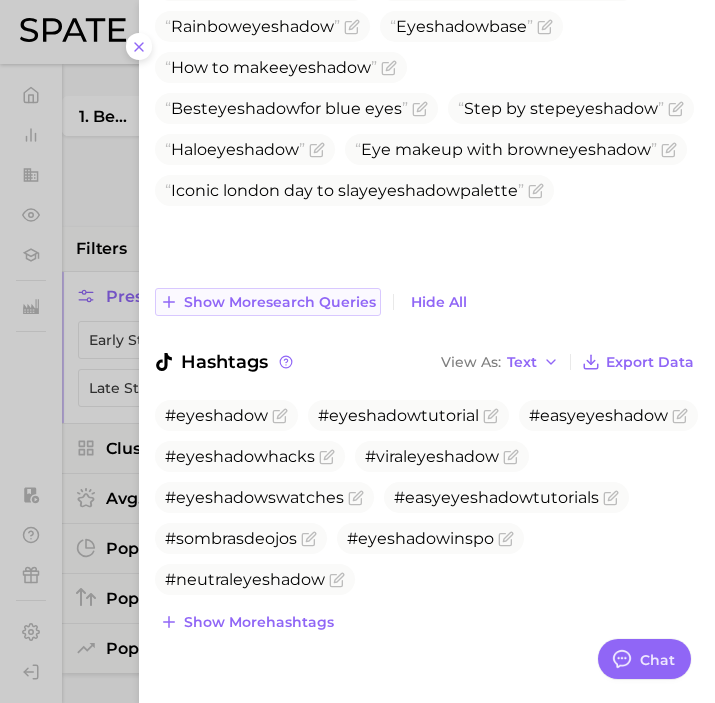 click on "Show more  search queries" at bounding box center (280, 302) 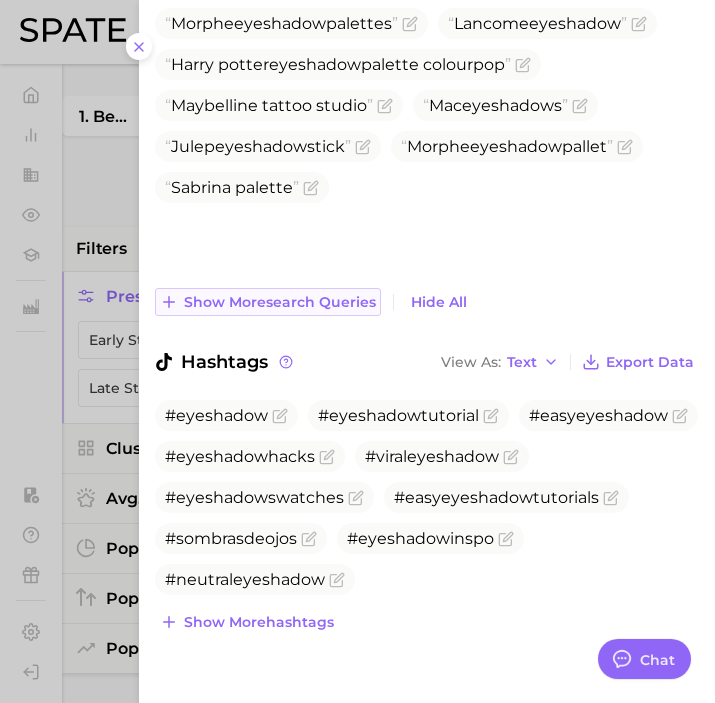 click on "Show more  search queries" at bounding box center [280, 302] 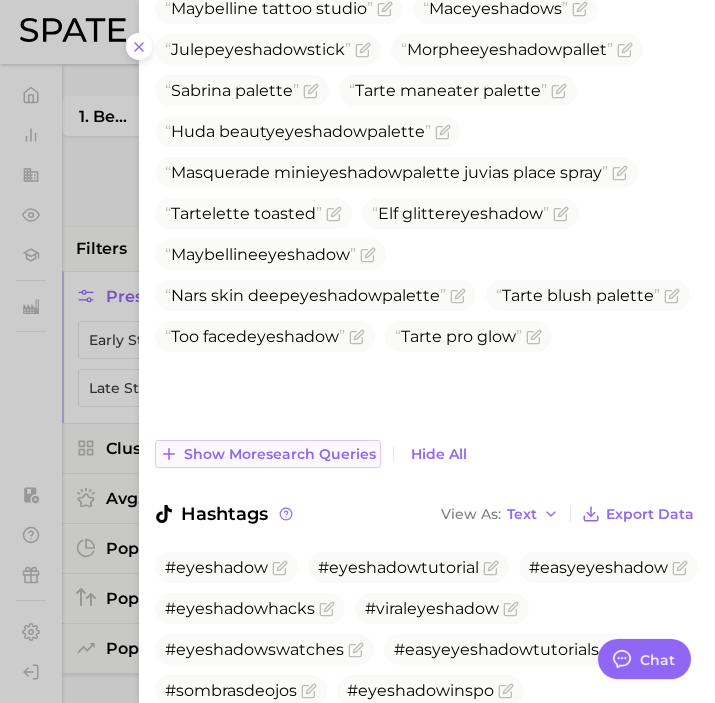 scroll, scrollTop: 3507, scrollLeft: 0, axis: vertical 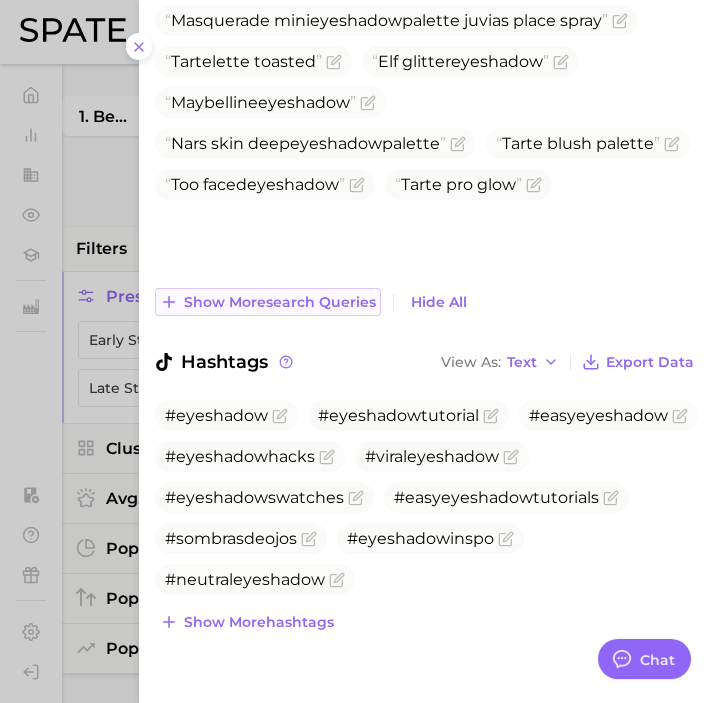 click on "Show more  search queries" at bounding box center [280, 302] 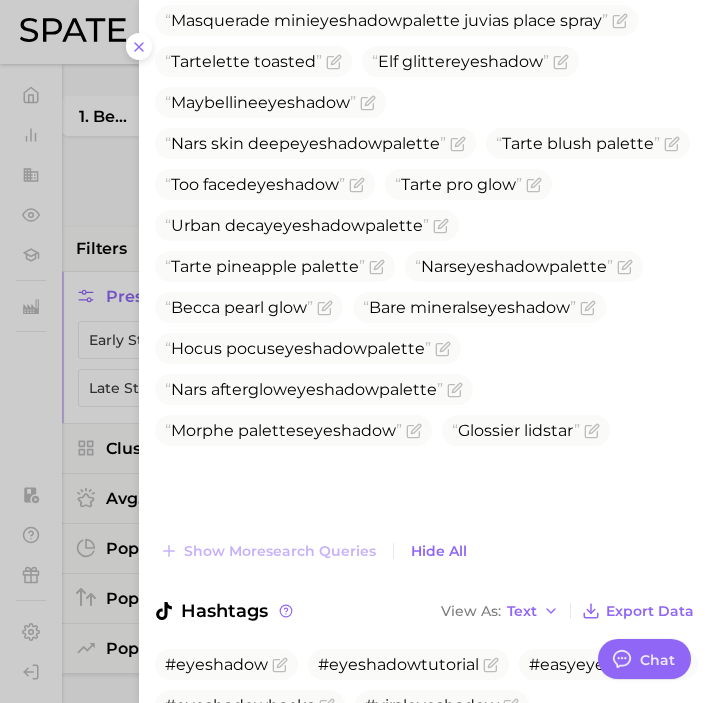 scroll, scrollTop: 3756, scrollLeft: 0, axis: vertical 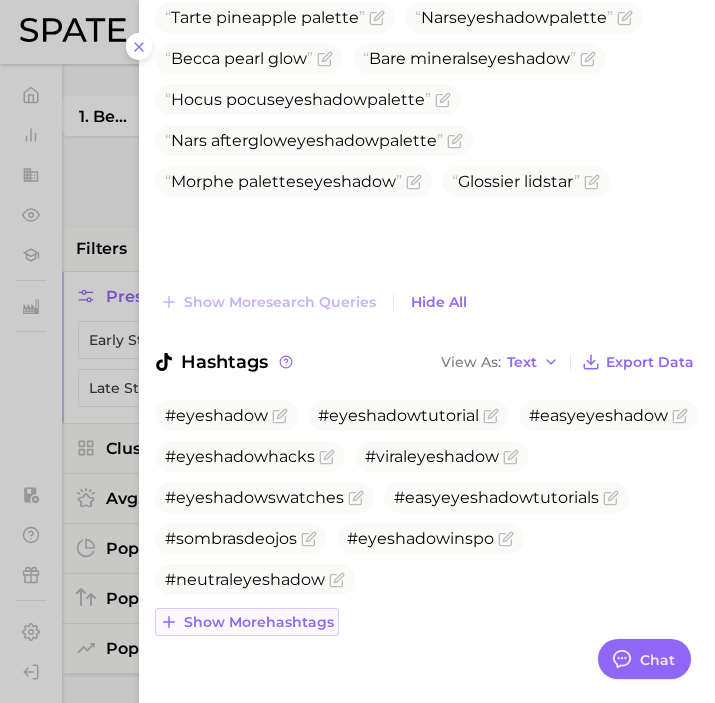 click on "Show more  hashtags" at bounding box center [259, 622] 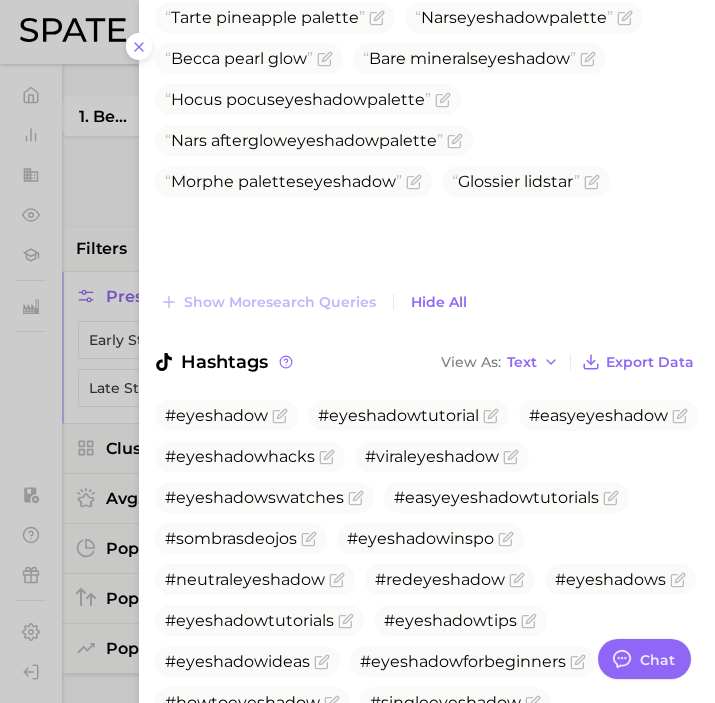 scroll, scrollTop: 3922, scrollLeft: 0, axis: vertical 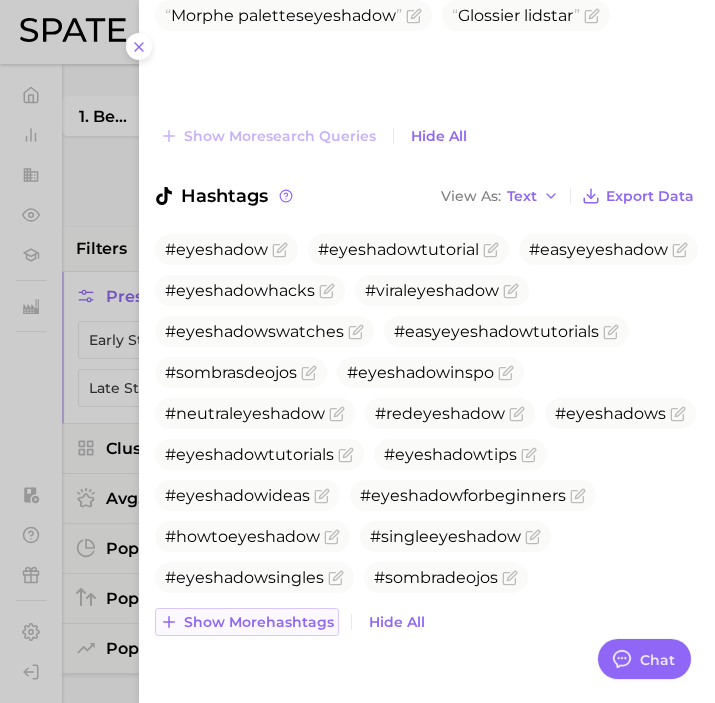 click on "Show more  hashtags" at bounding box center [259, 622] 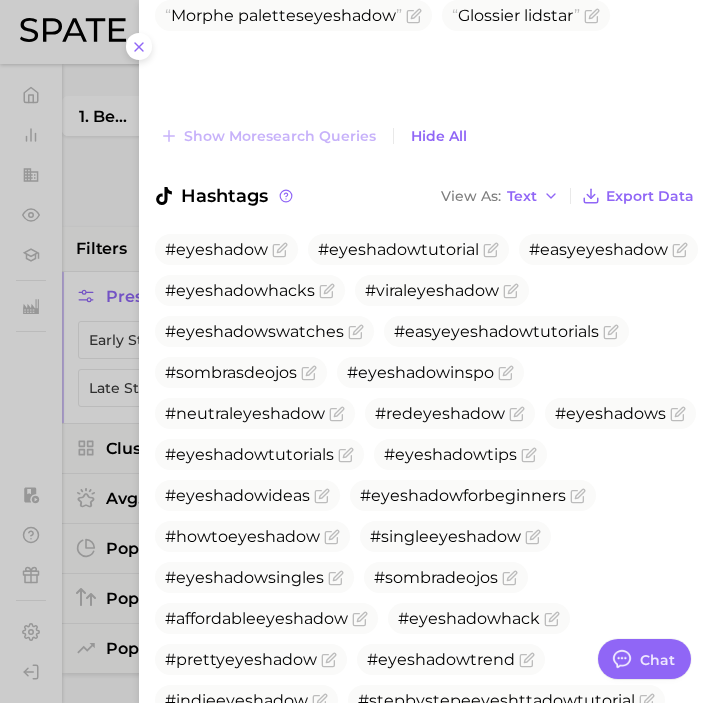 scroll, scrollTop: 4129, scrollLeft: 0, axis: vertical 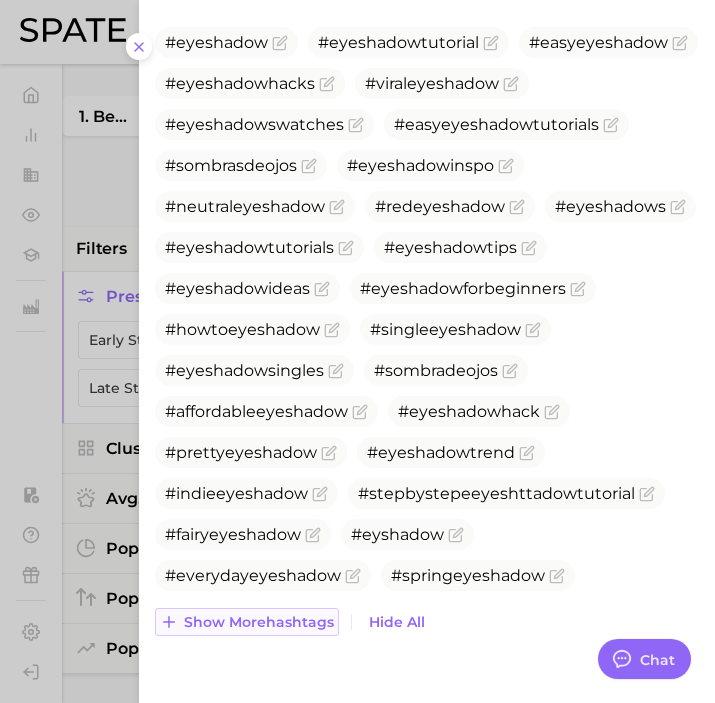 click on "Show more  hashtags" at bounding box center (259, 622) 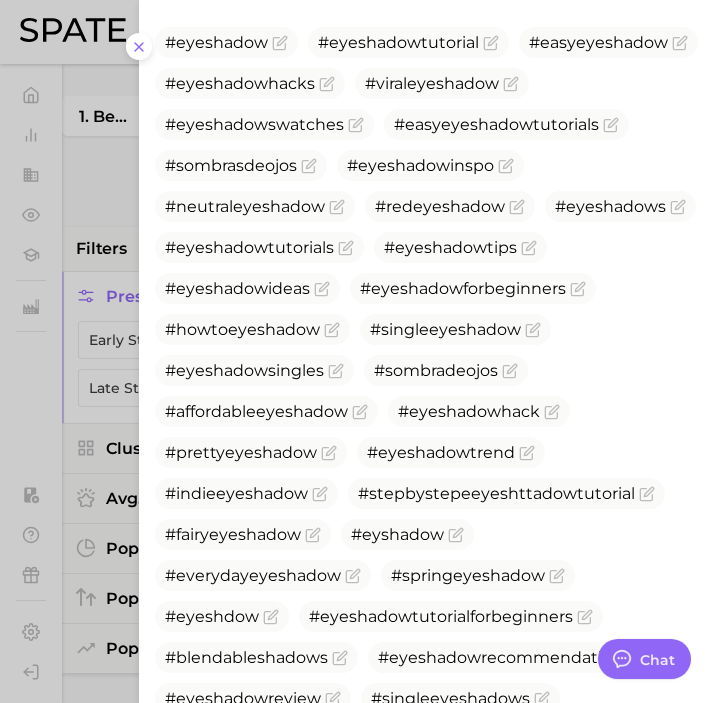 scroll, scrollTop: 4337, scrollLeft: 0, axis: vertical 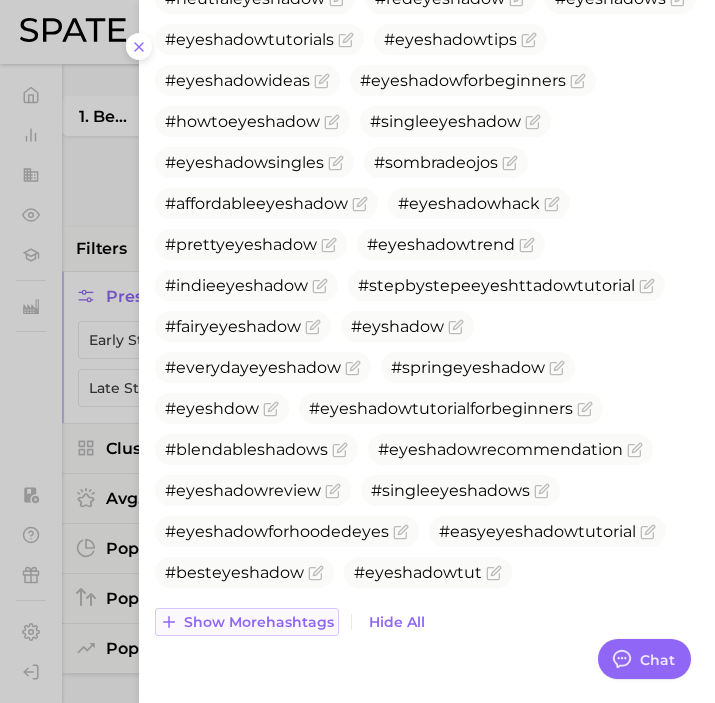click on "Show more  hashtags" at bounding box center (259, 622) 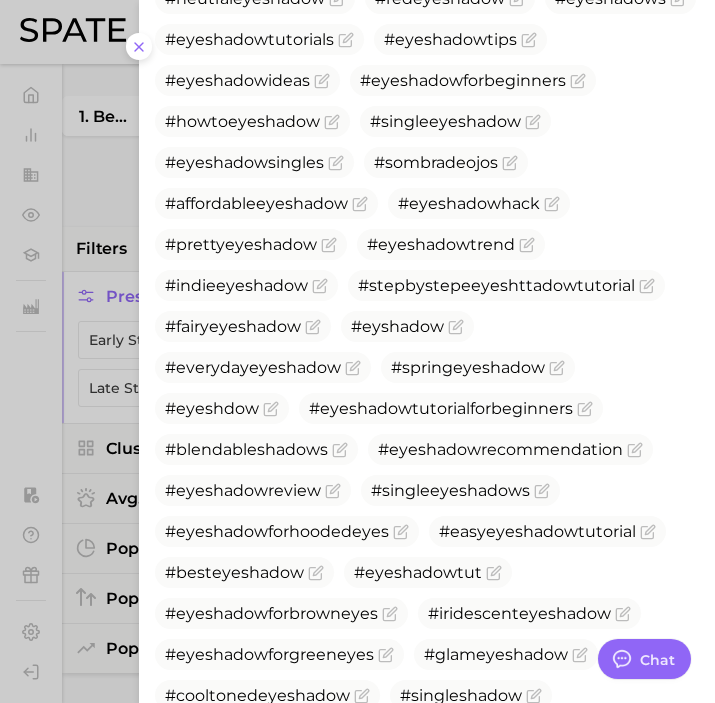 scroll, scrollTop: 4503, scrollLeft: 0, axis: vertical 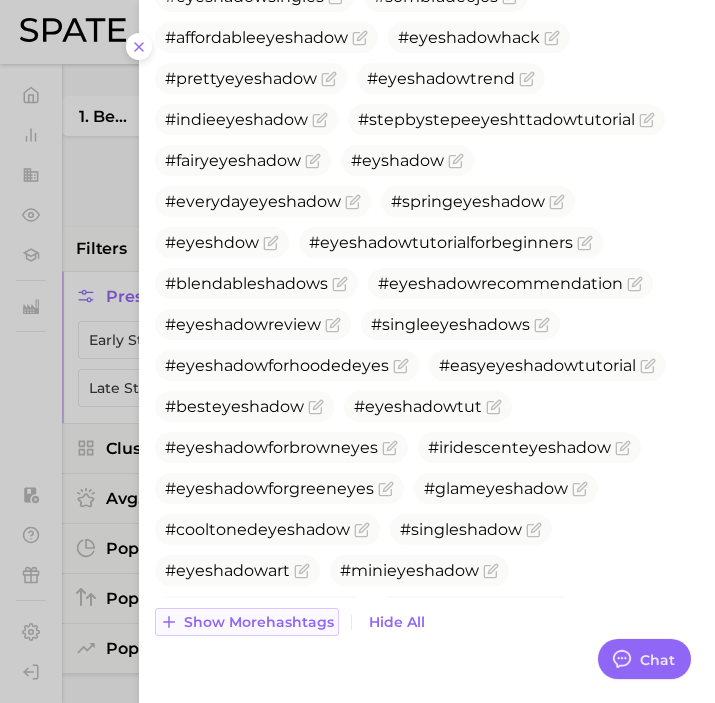 click on "Show more  hashtags" at bounding box center [259, 622] 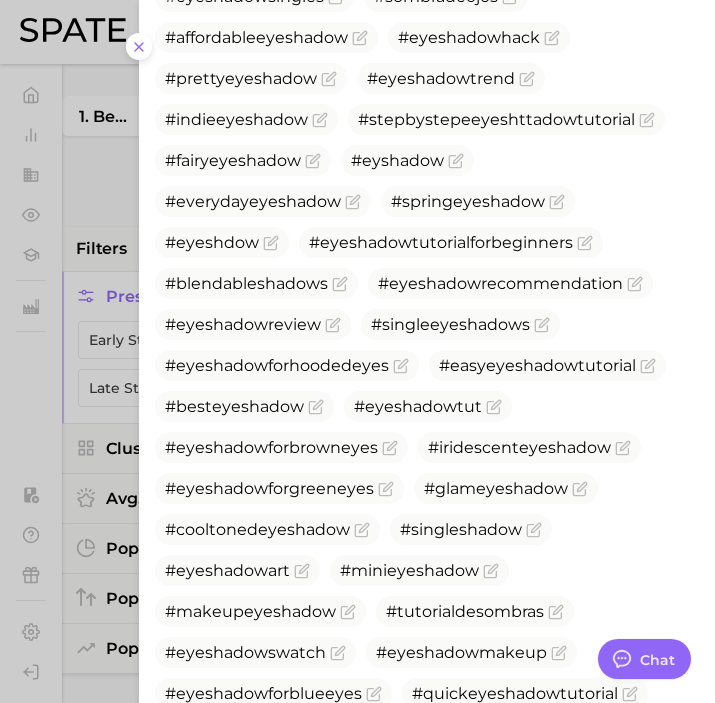 scroll, scrollTop: 4710, scrollLeft: 0, axis: vertical 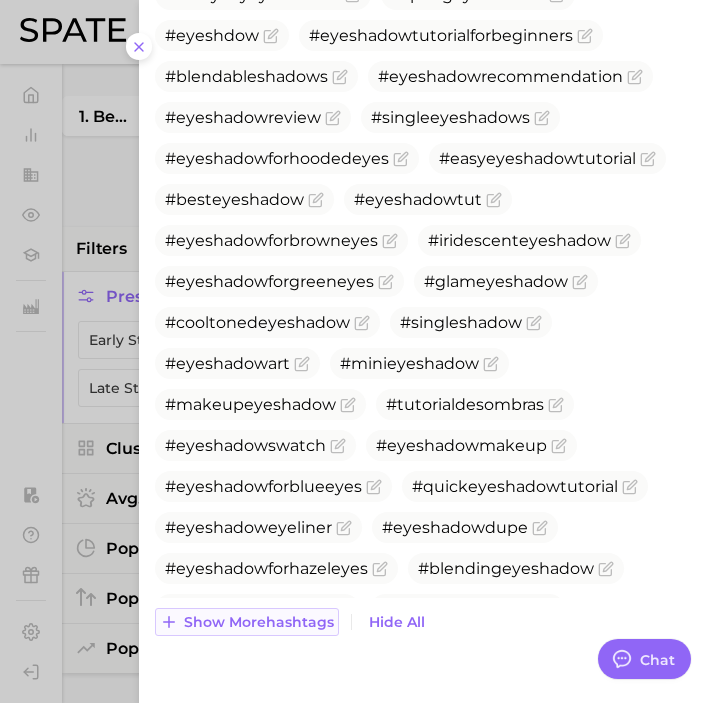 click on "Show more  hashtags" at bounding box center [259, 622] 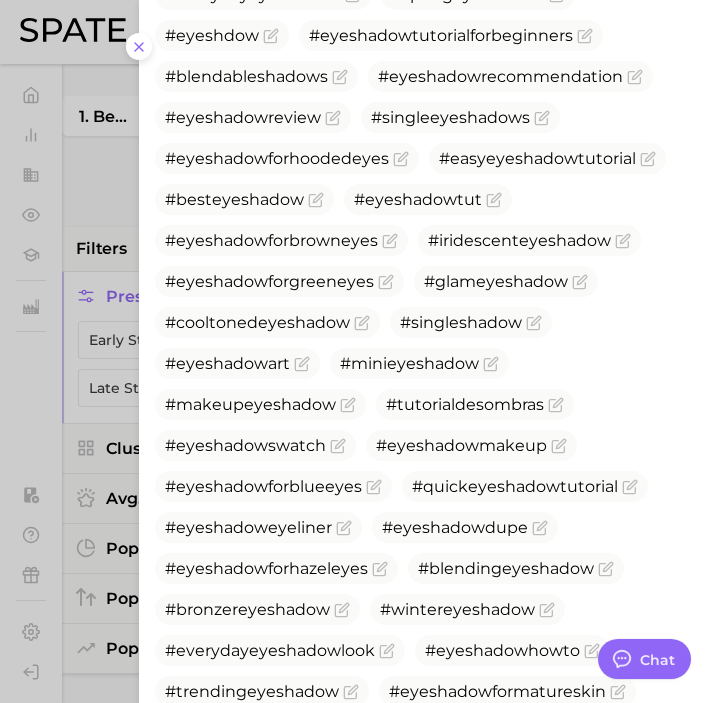 scroll, scrollTop: 4918, scrollLeft: 0, axis: vertical 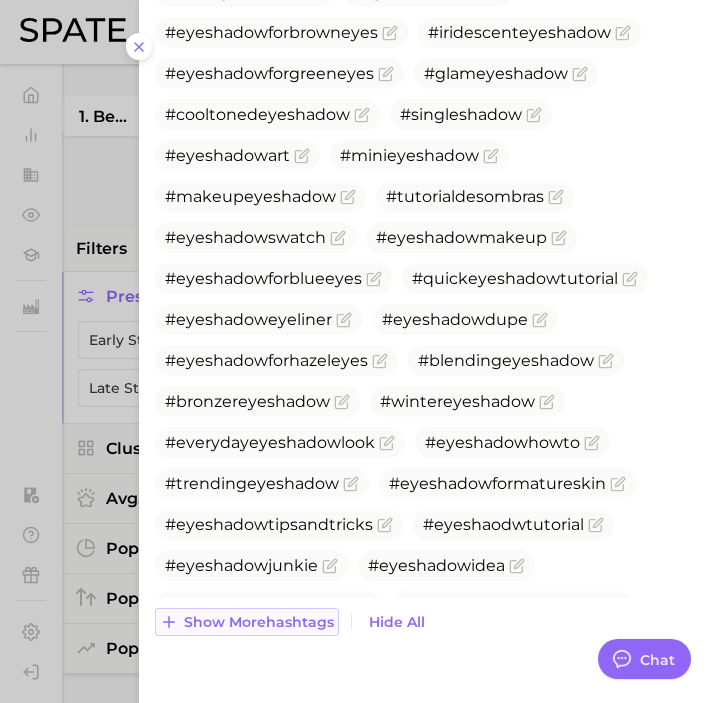 click on "Show more  hashtags" at bounding box center [259, 622] 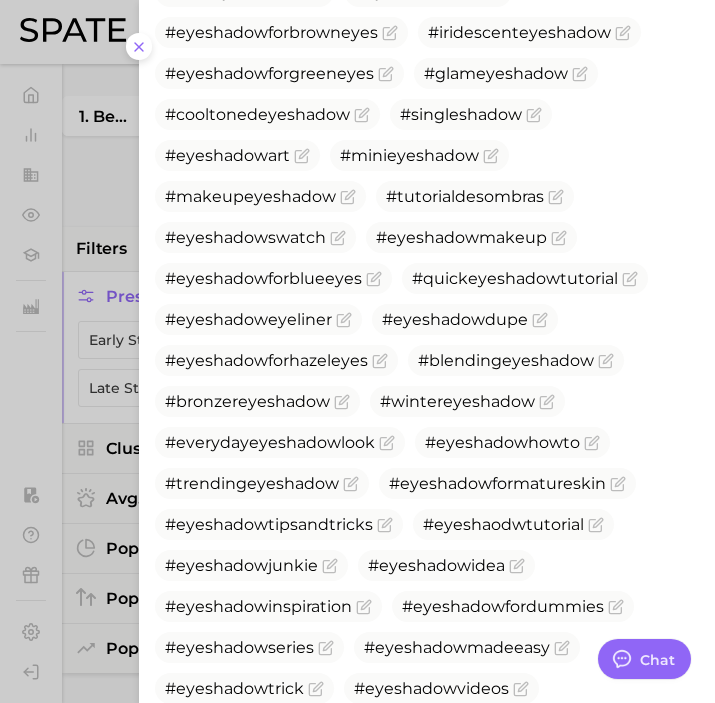 scroll, scrollTop: 5084, scrollLeft: 0, axis: vertical 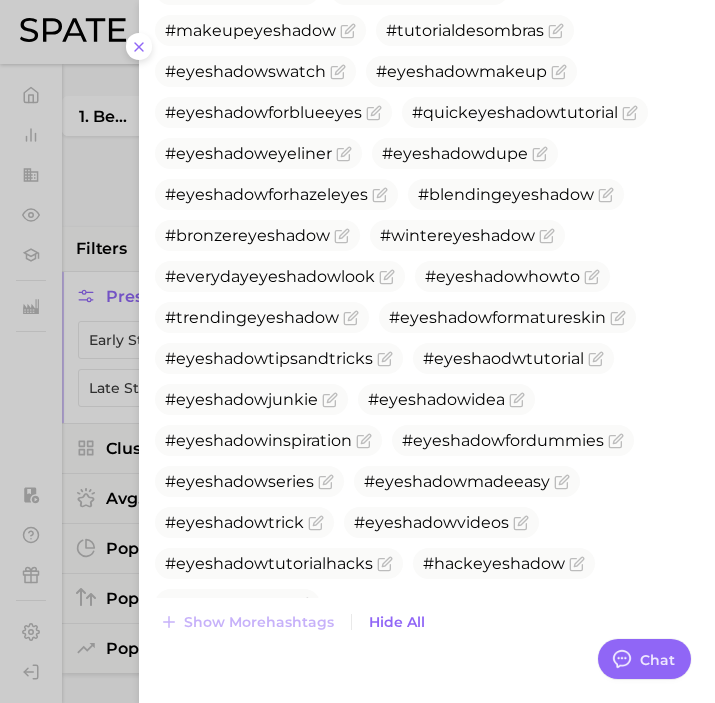 click at bounding box center (357, 351) 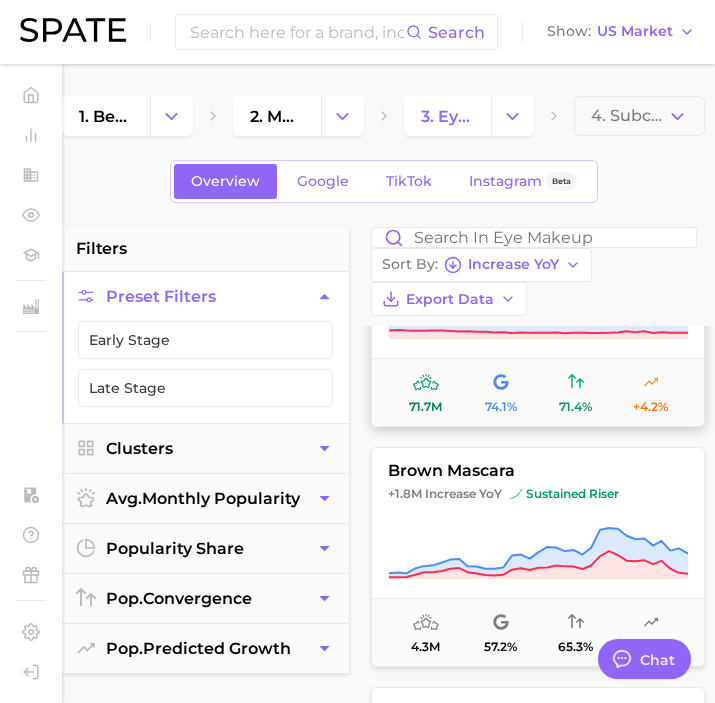 scroll, scrollTop: 1812, scrollLeft: 0, axis: vertical 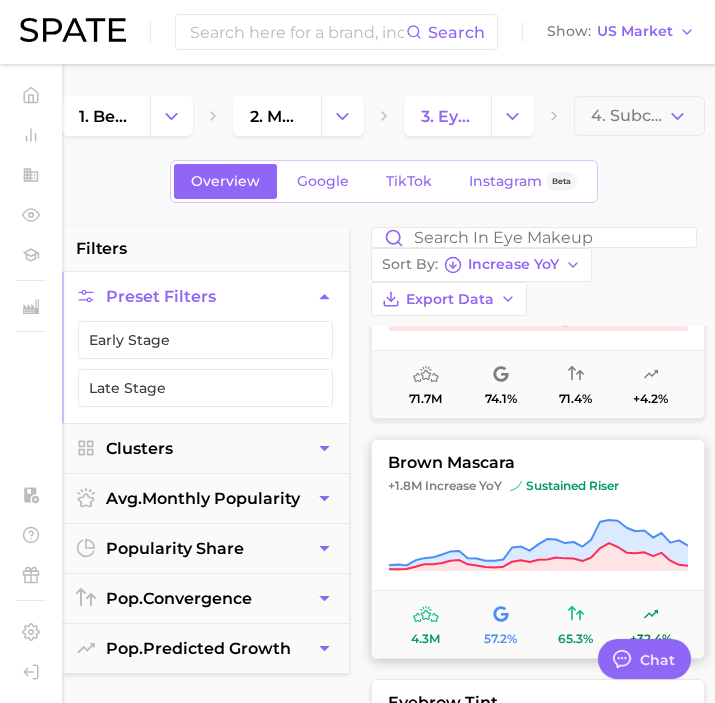 click 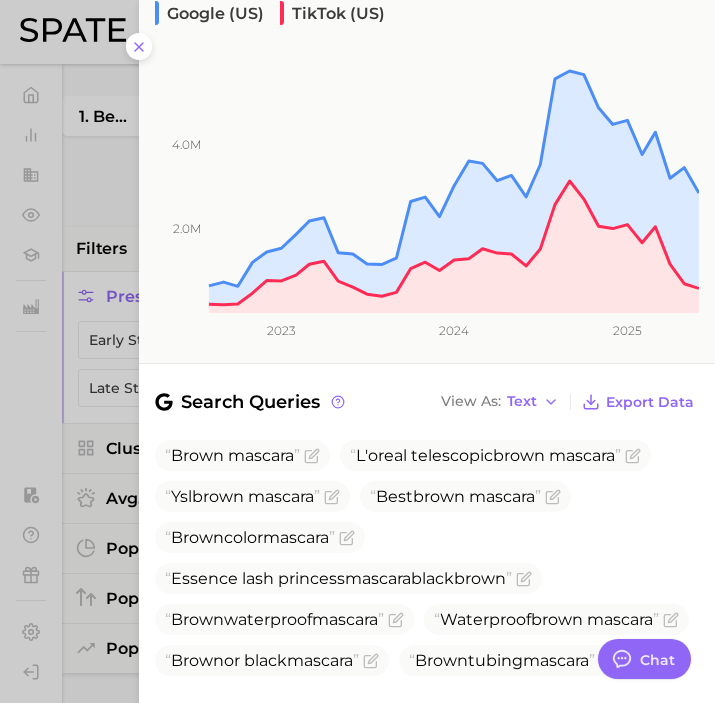 scroll, scrollTop: 470, scrollLeft: 0, axis: vertical 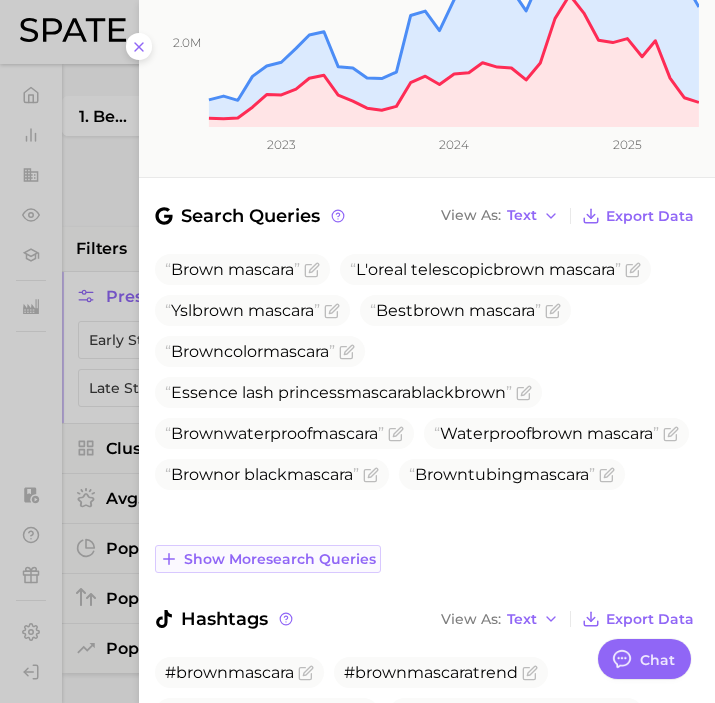 click on "Show more  search queries" at bounding box center (280, 559) 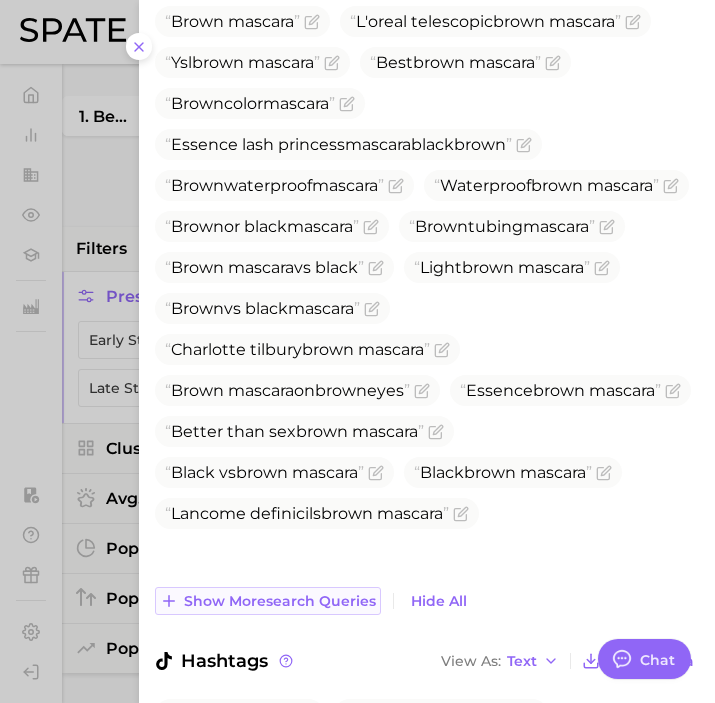scroll, scrollTop: 864, scrollLeft: 0, axis: vertical 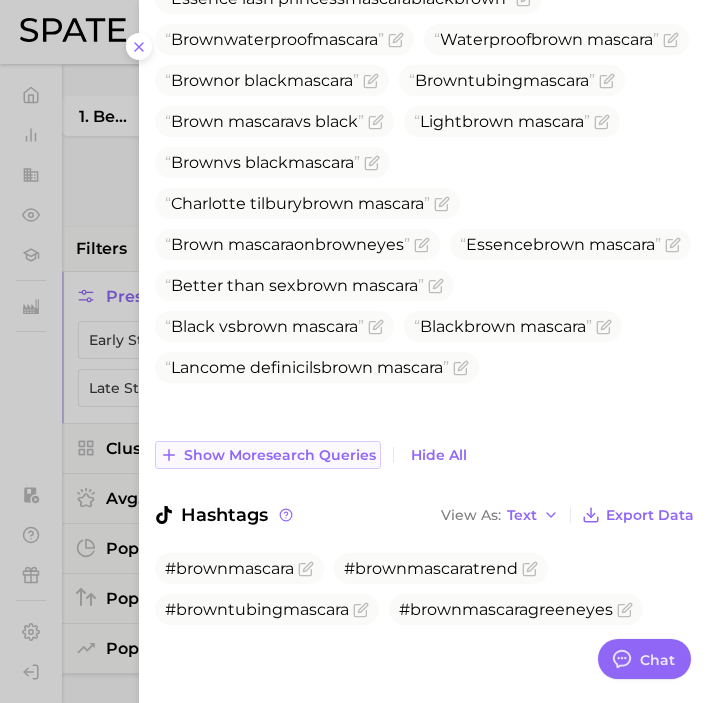 click on "Show more  search queries" at bounding box center [280, 455] 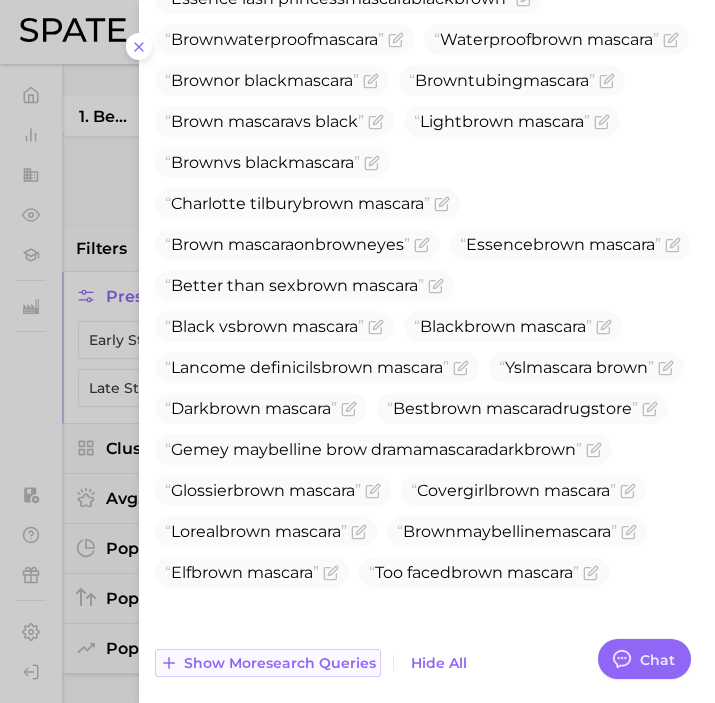 scroll, scrollTop: 1072, scrollLeft: 0, axis: vertical 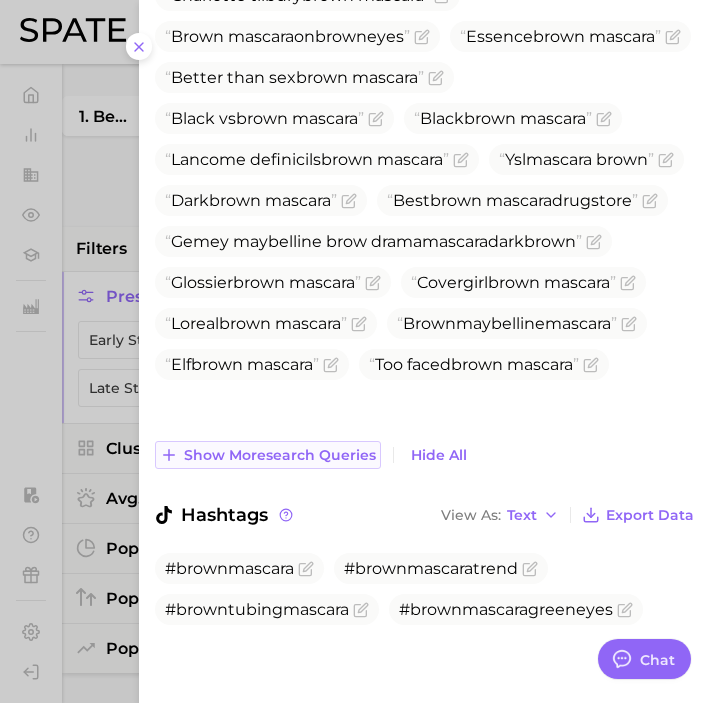 click on "Show more  search queries" at bounding box center (280, 455) 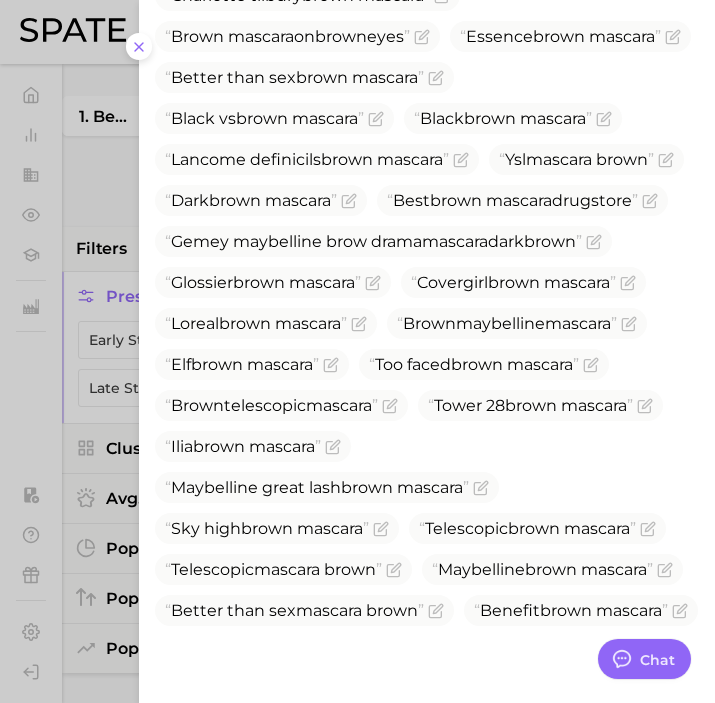 scroll, scrollTop: 1362, scrollLeft: 0, axis: vertical 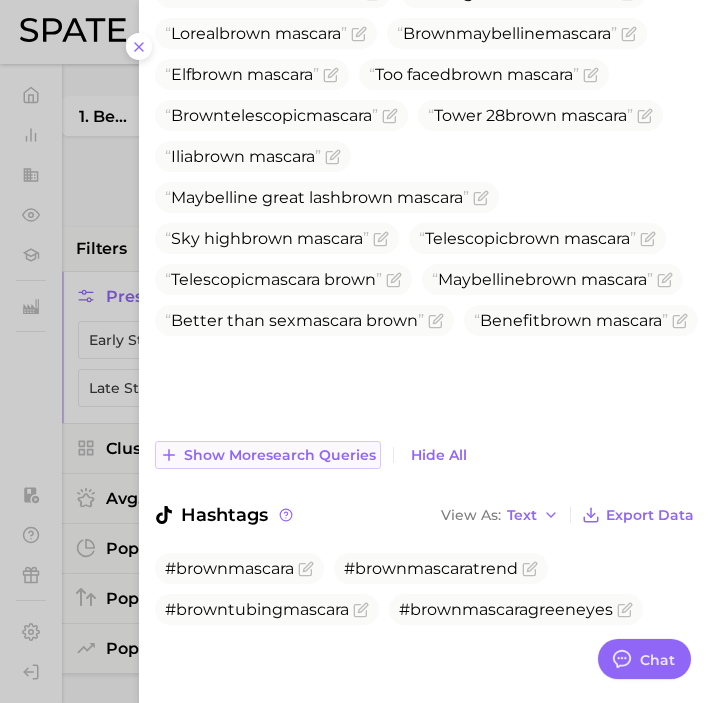 click on "Show more  search queries" at bounding box center [280, 455] 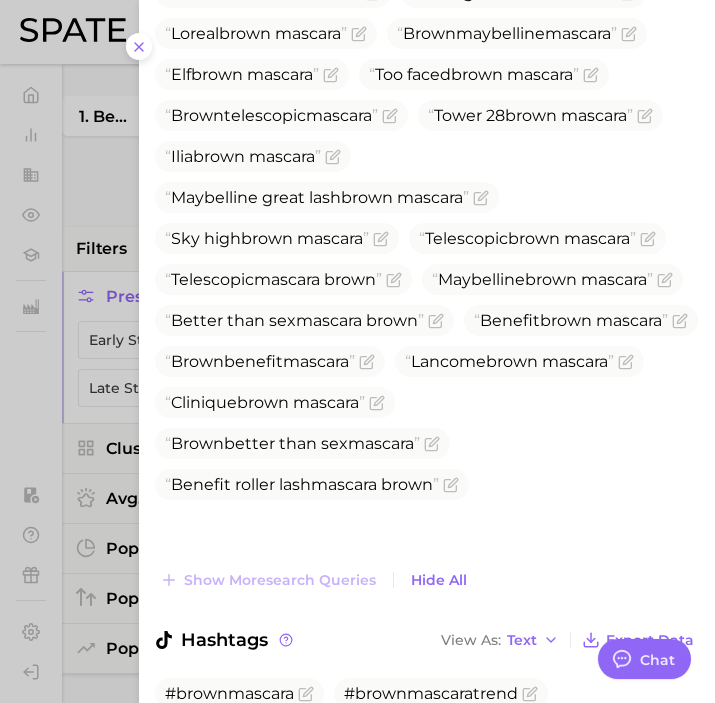 scroll, scrollTop: 1487, scrollLeft: 0, axis: vertical 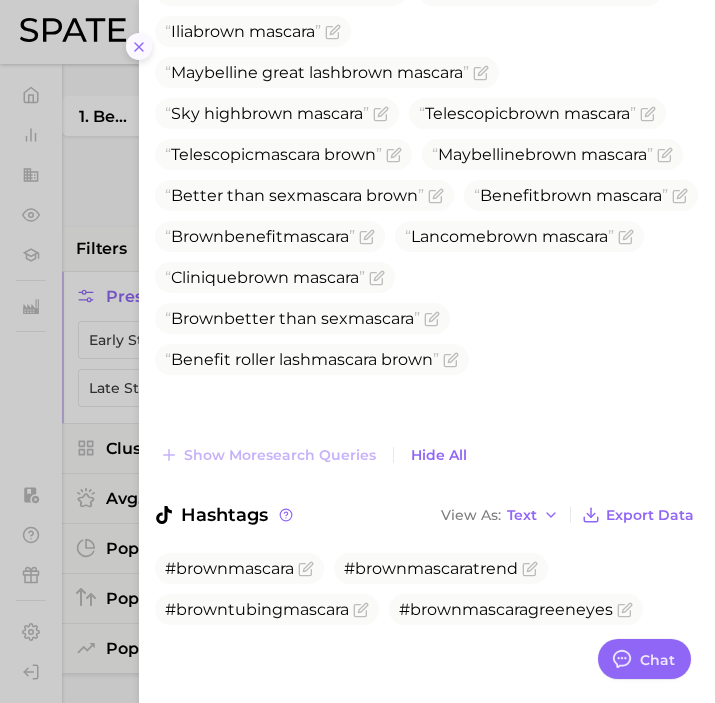 click 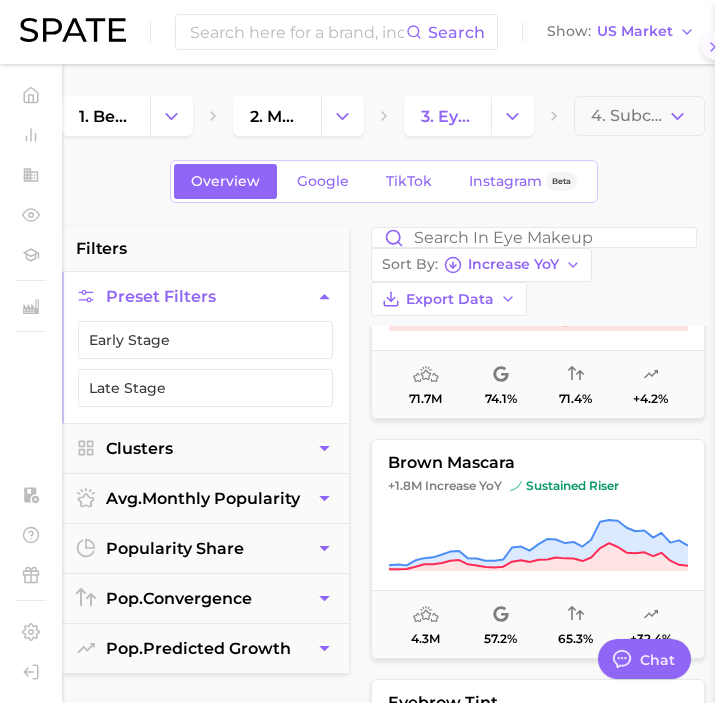 scroll, scrollTop: 0, scrollLeft: 0, axis: both 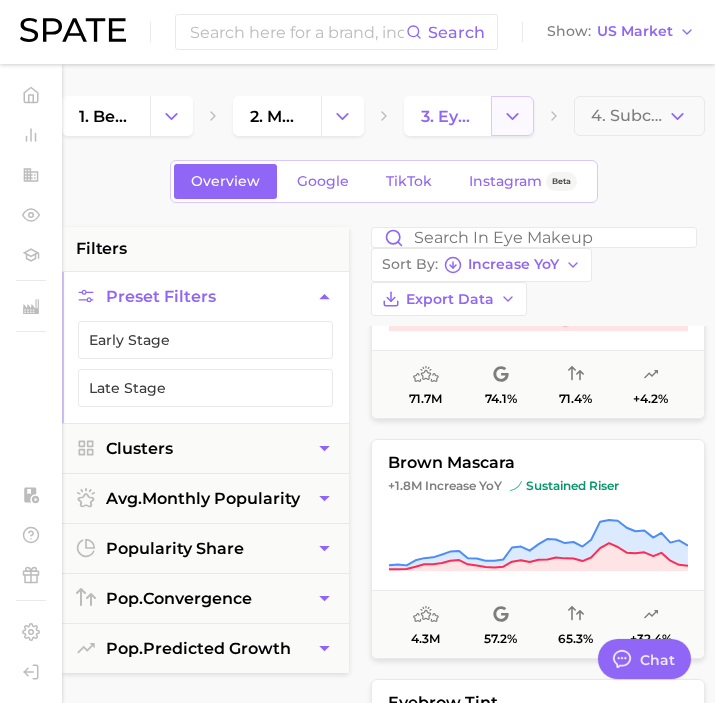click at bounding box center (512, 116) 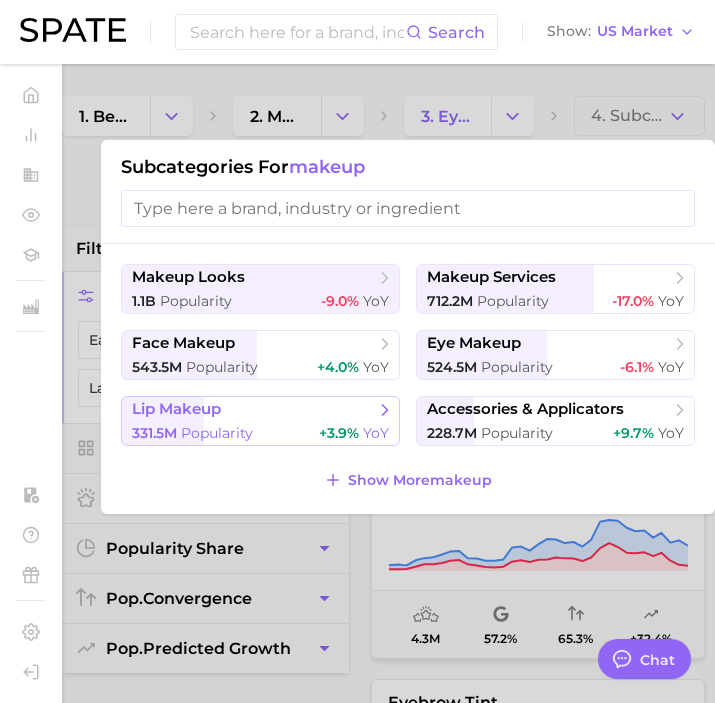 click on "lip makeup 331.5m   Popularity +3.9%   YoY" at bounding box center (260, 421) 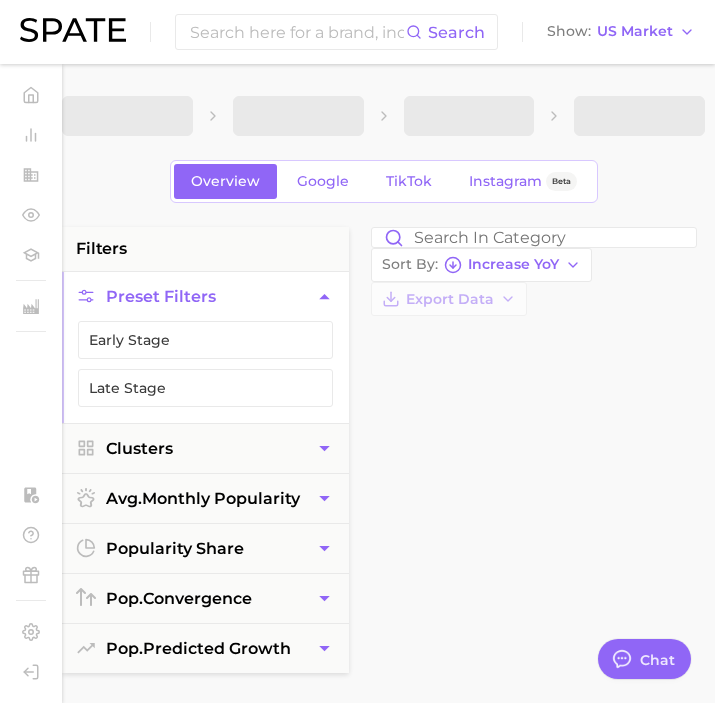 scroll, scrollTop: 0, scrollLeft: 0, axis: both 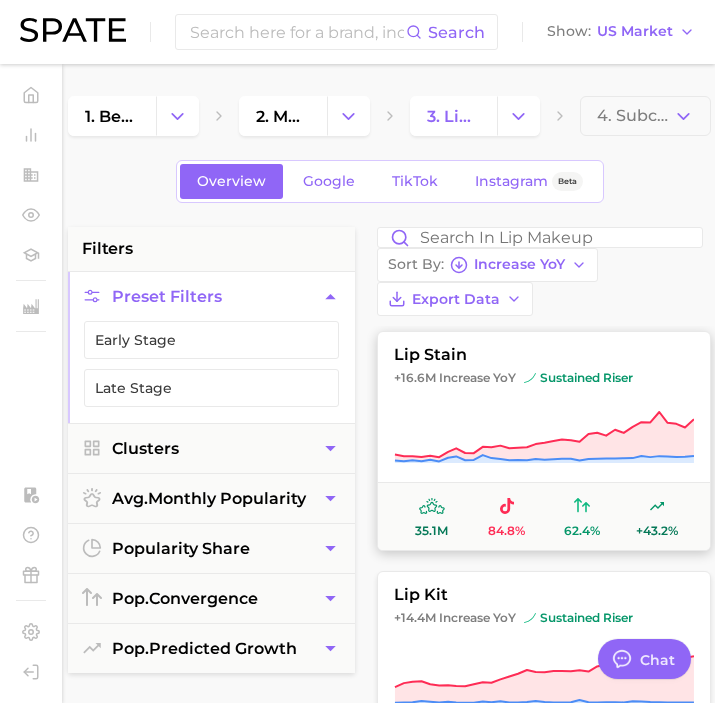 click on "lip stain +16.6m   Increase YoY sustained riser 35.1m 84.8% 62.4% +43.2%" at bounding box center (544, 441) 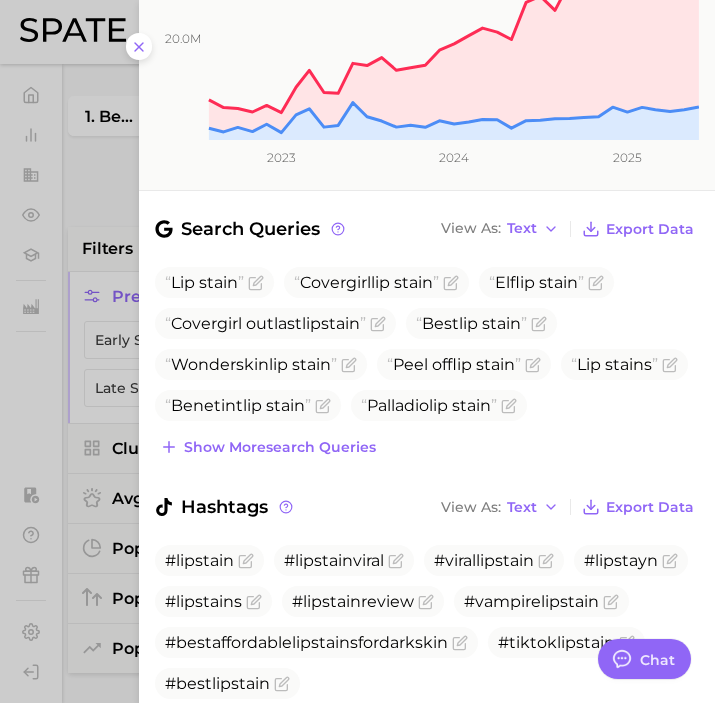 scroll, scrollTop: 560, scrollLeft: 0, axis: vertical 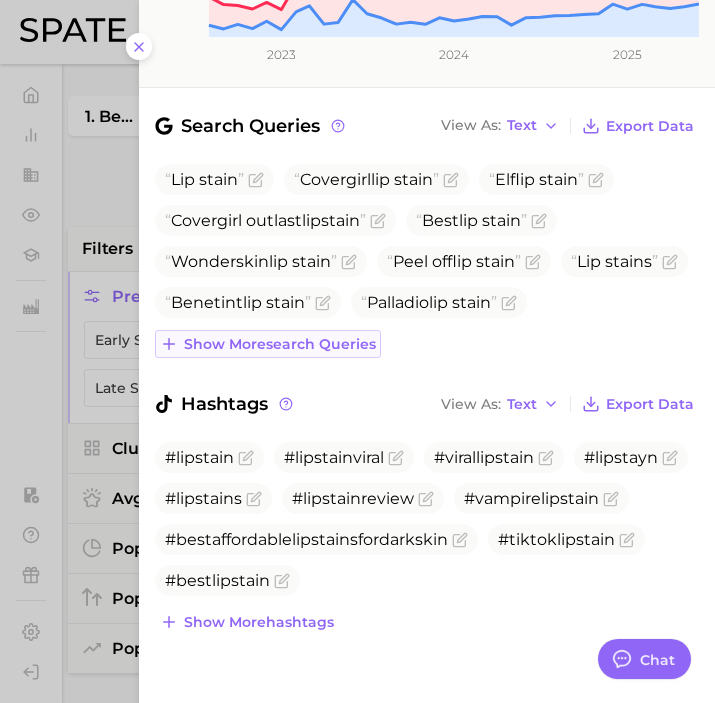 click on "Show more  search queries" at bounding box center [280, 344] 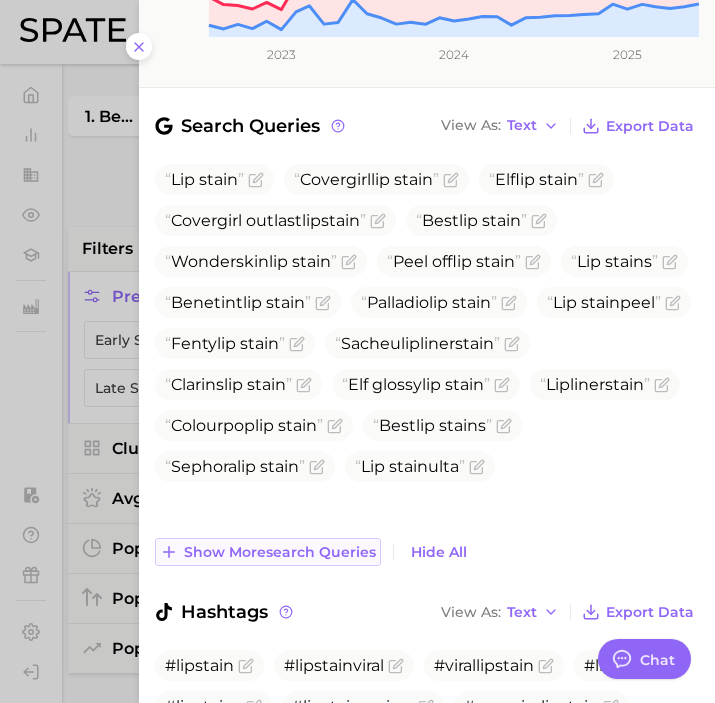 click on "Show more  search queries" at bounding box center [280, 552] 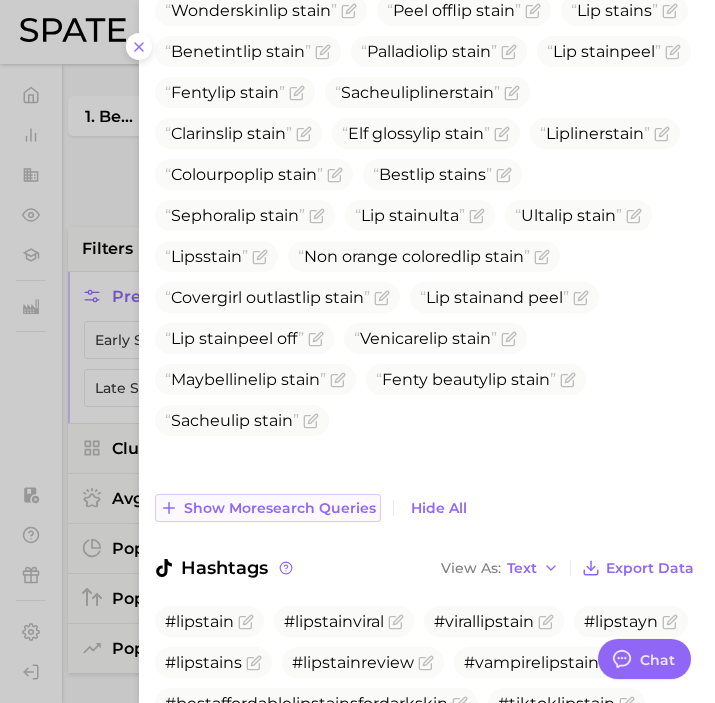 scroll, scrollTop: 975, scrollLeft: 0, axis: vertical 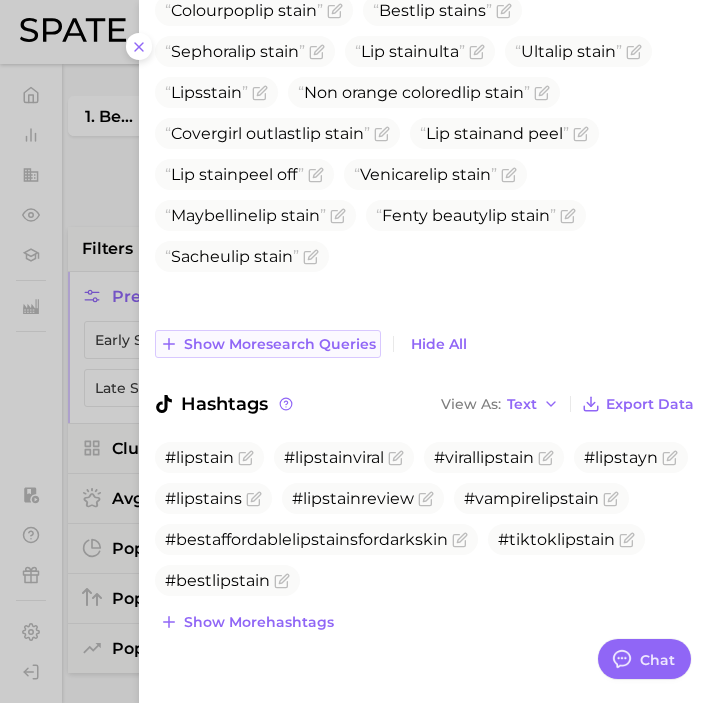 click on "Show more  search queries" at bounding box center (268, 344) 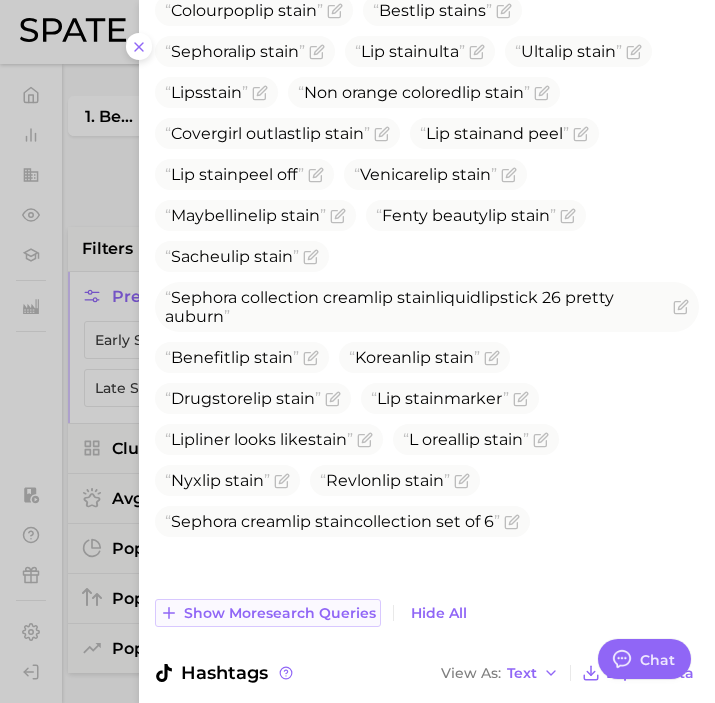 scroll, scrollTop: 1244, scrollLeft: 0, axis: vertical 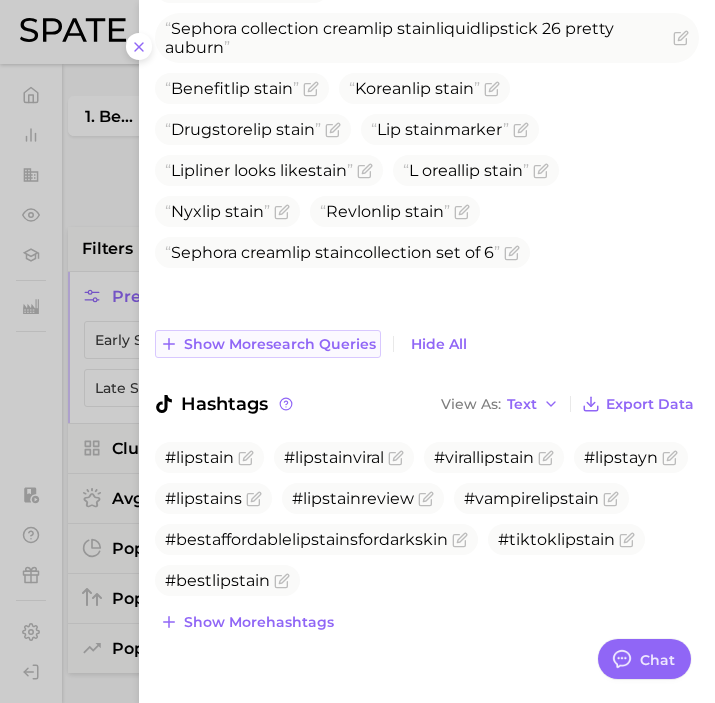 click on "Show more  search queries" at bounding box center [280, 344] 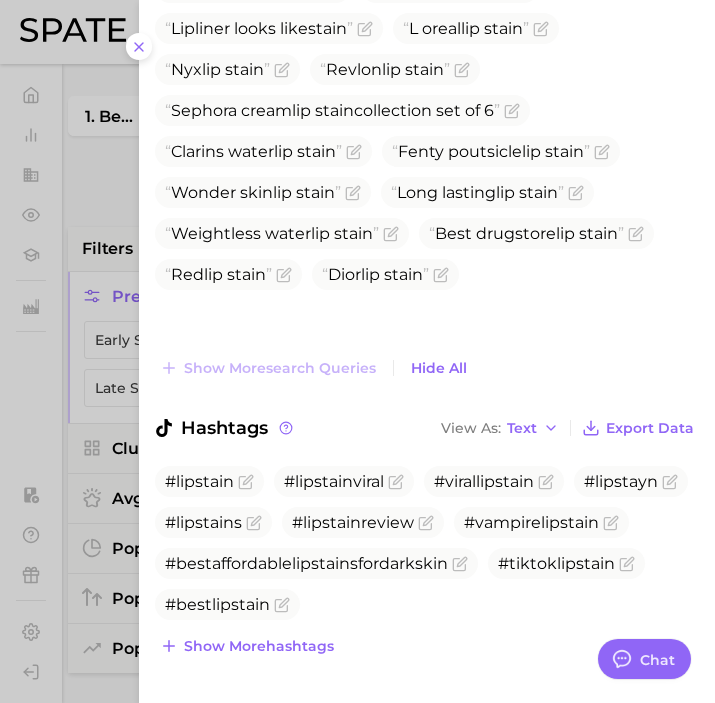 scroll, scrollTop: 1410, scrollLeft: 0, axis: vertical 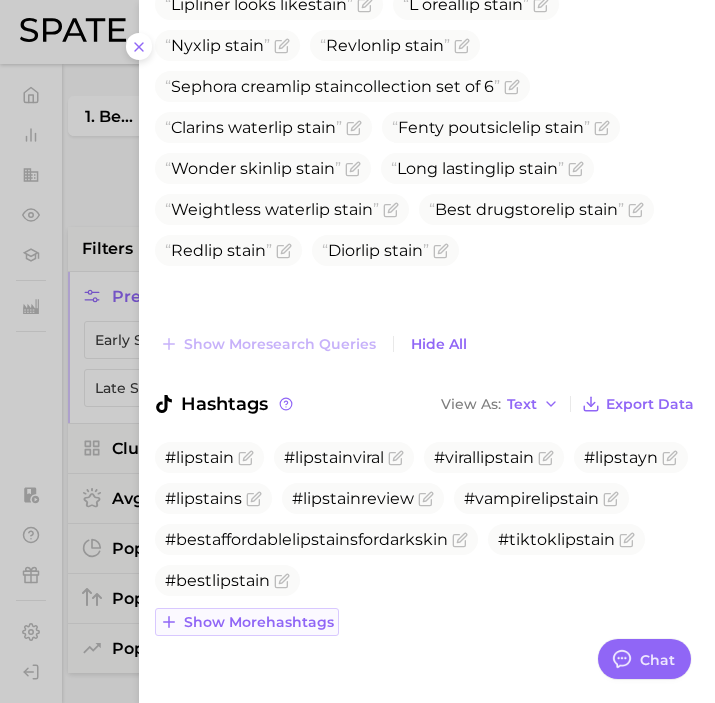 click on "Show more  hashtags" at bounding box center [259, 622] 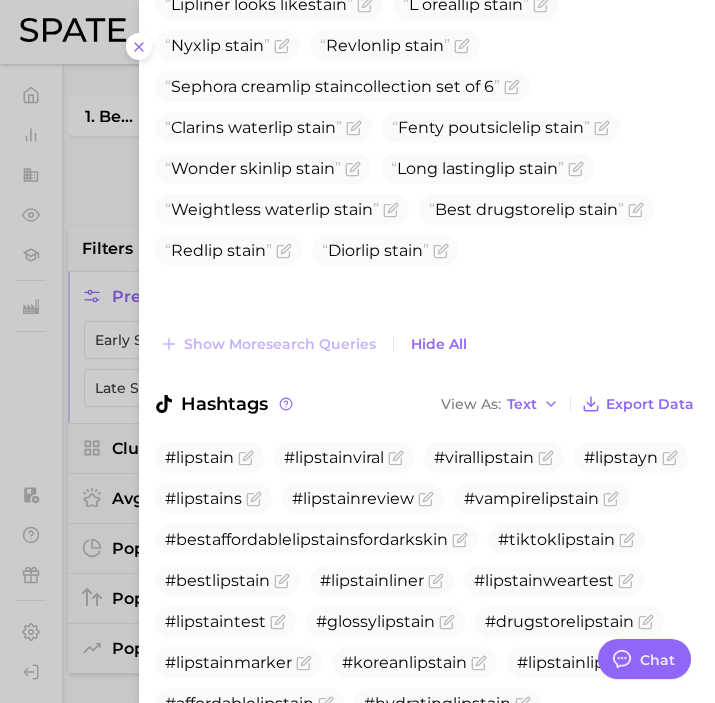 scroll, scrollTop: 1535, scrollLeft: 0, axis: vertical 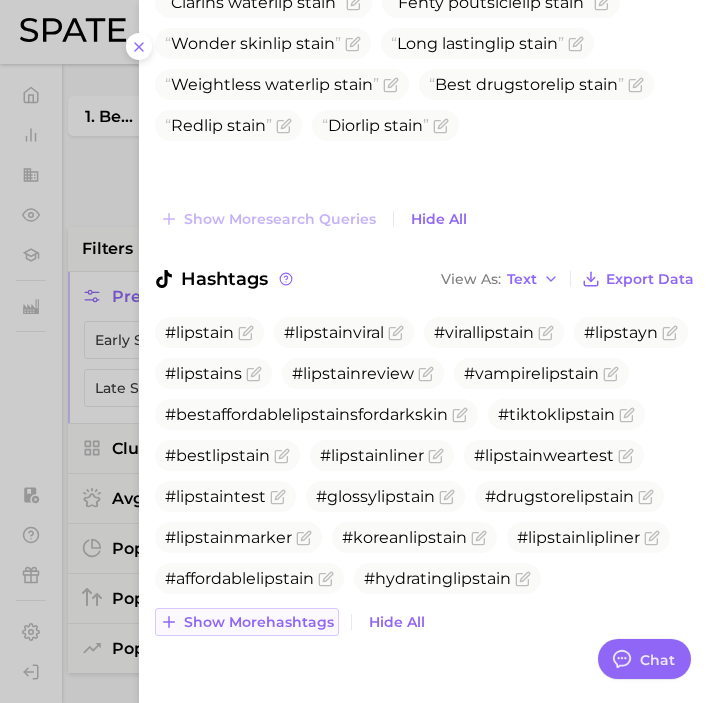 click on "Show more  hashtags" at bounding box center [259, 622] 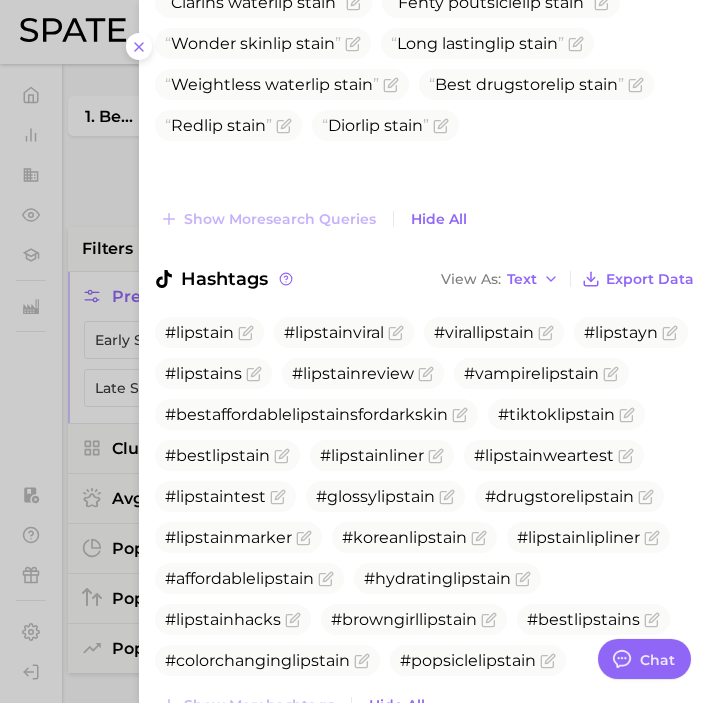 scroll, scrollTop: 1618, scrollLeft: 0, axis: vertical 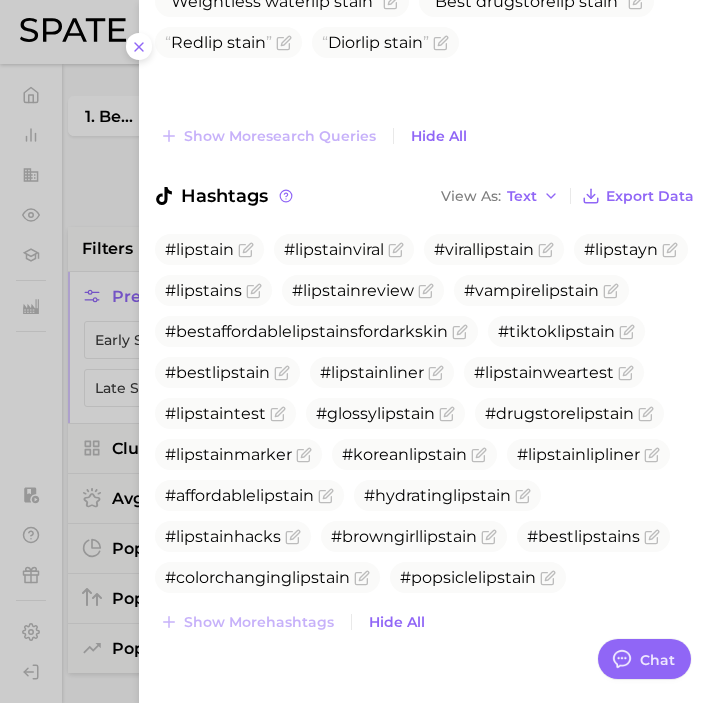 click at bounding box center (357, 351) 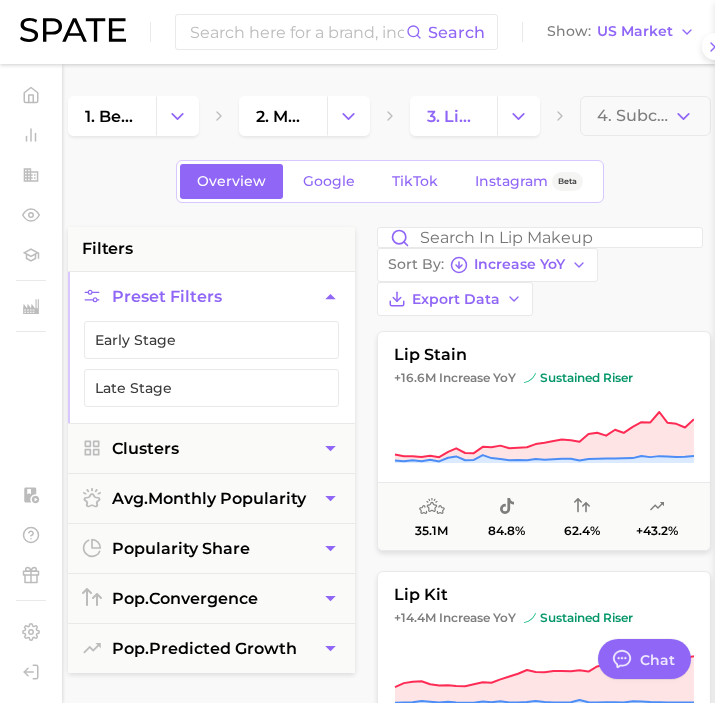 scroll, scrollTop: 0, scrollLeft: 0, axis: both 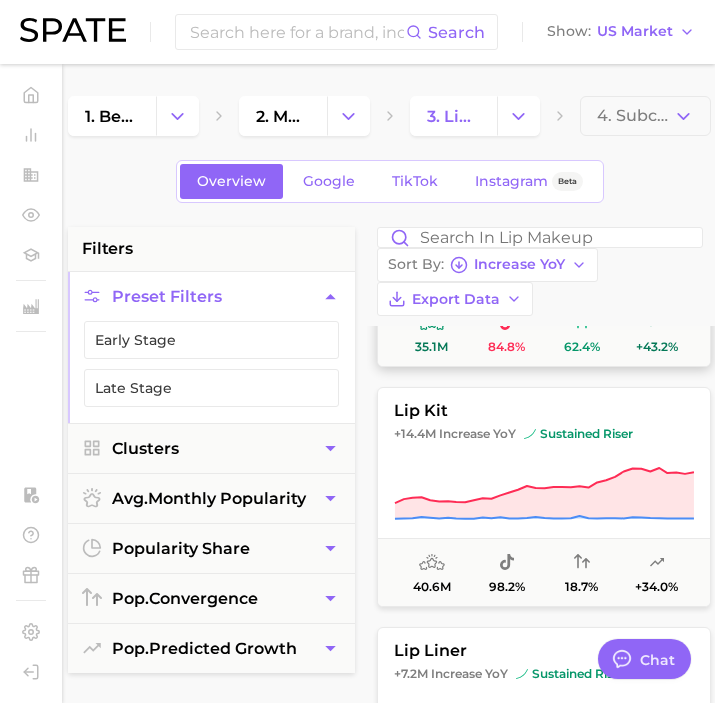 click on "Increase YoY" at bounding box center (477, 434) 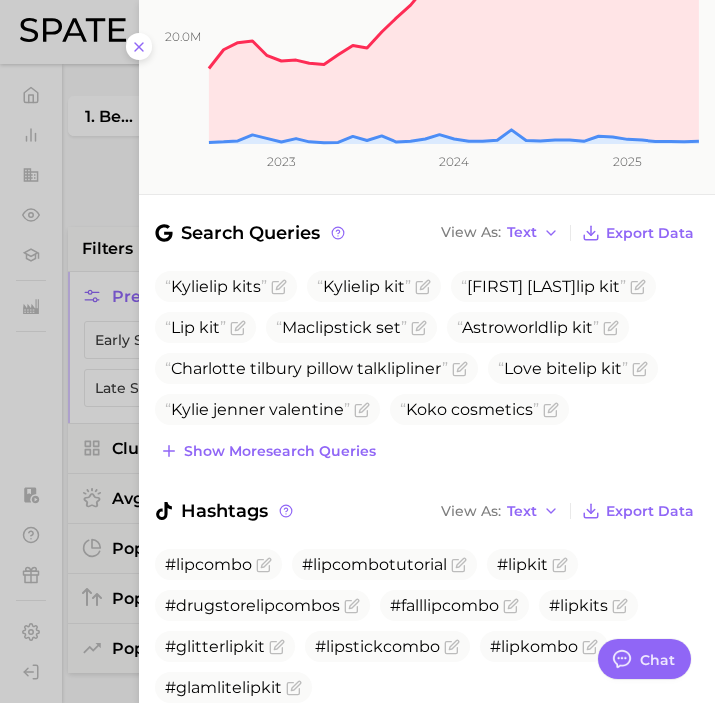 scroll, scrollTop: 552, scrollLeft: 0, axis: vertical 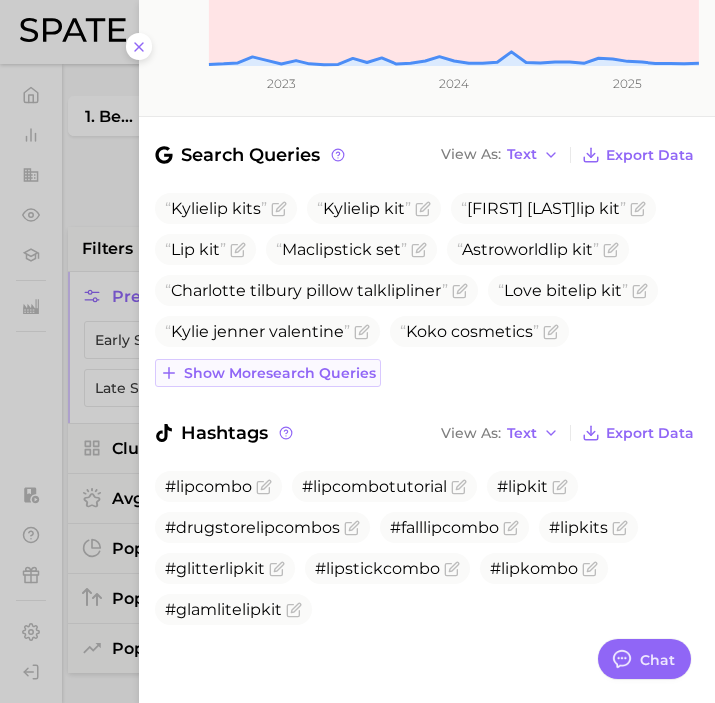 click on "Show more  search queries" at bounding box center (280, 373) 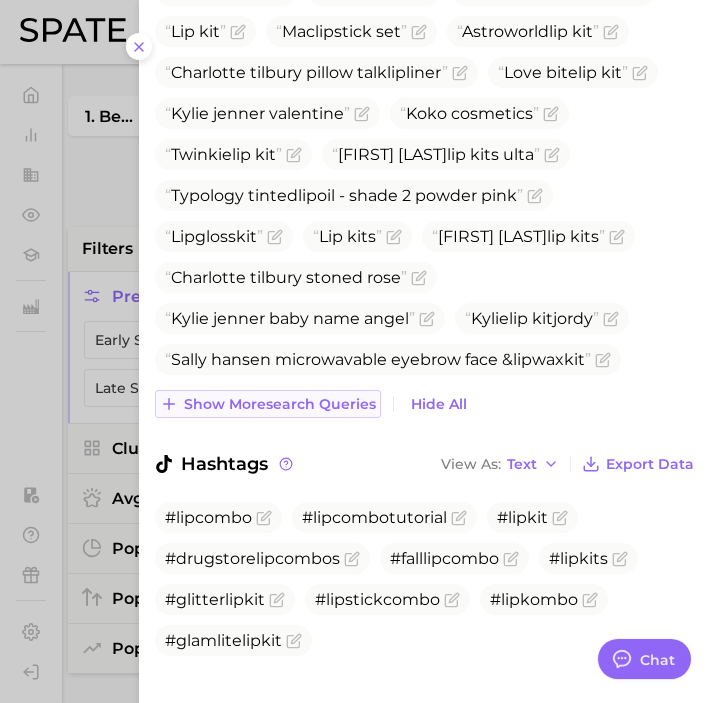 click on "Show more  search queries" at bounding box center [280, 404] 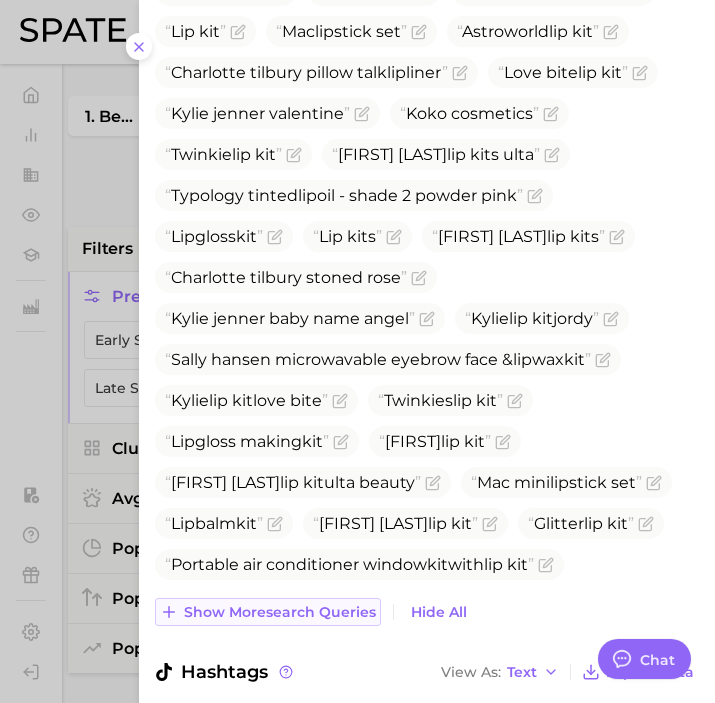 scroll, scrollTop: 1010, scrollLeft: 0, axis: vertical 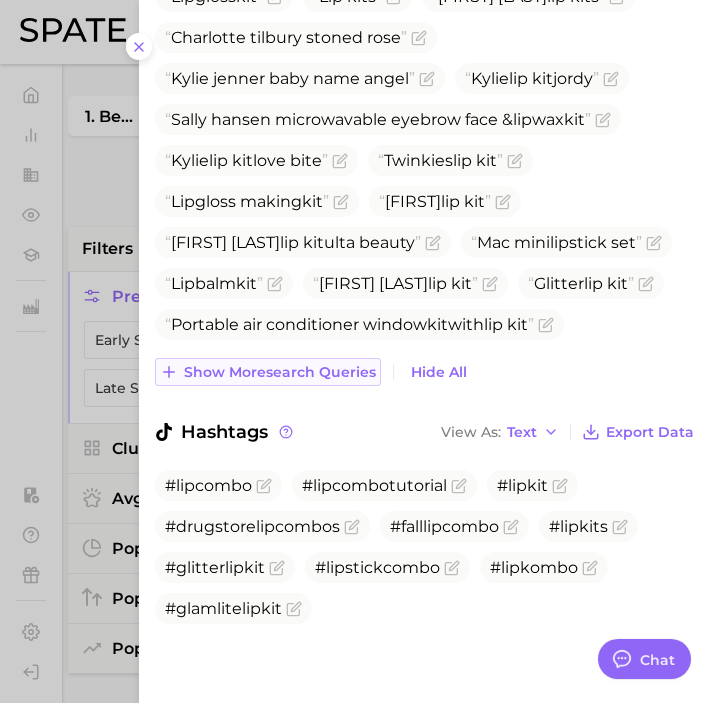 click on "Show more  search queries" at bounding box center (280, 372) 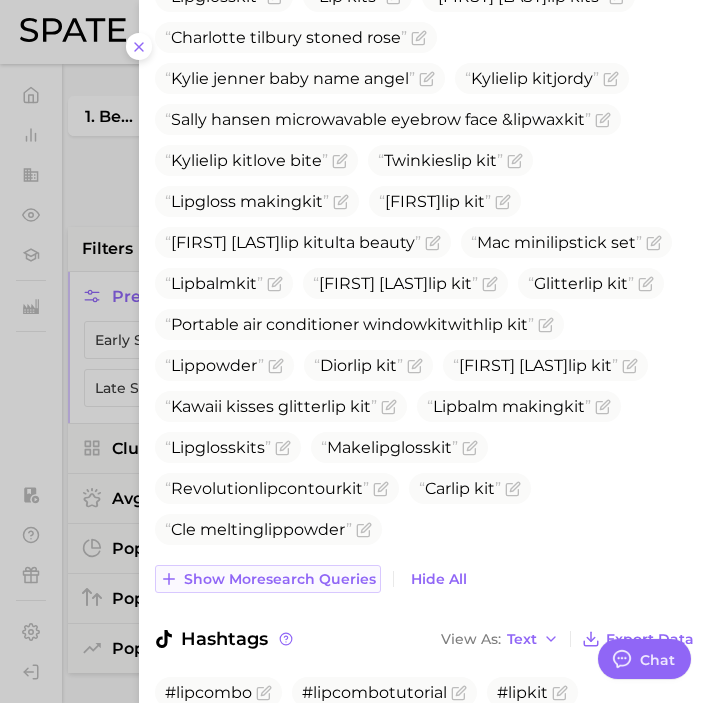 scroll, scrollTop: 1217, scrollLeft: 0, axis: vertical 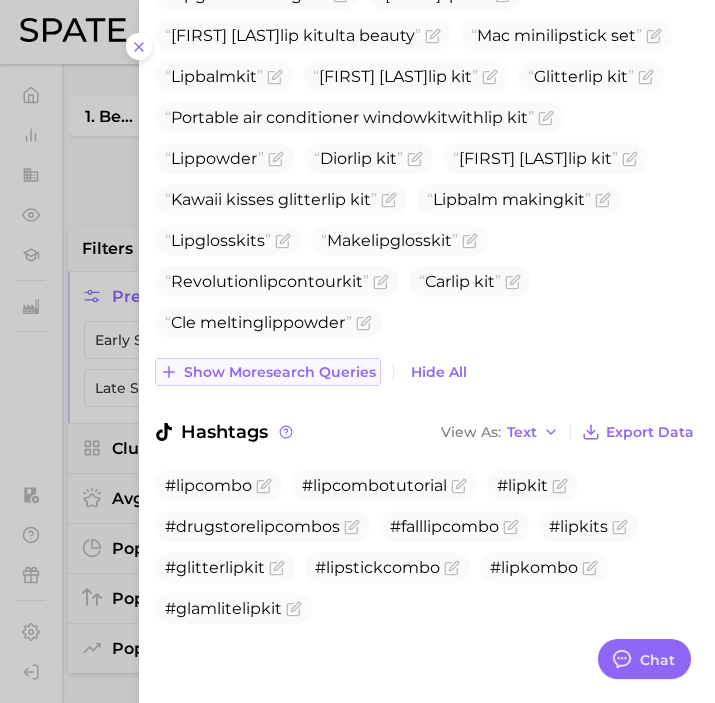 click on "Show more  search queries" at bounding box center (280, 372) 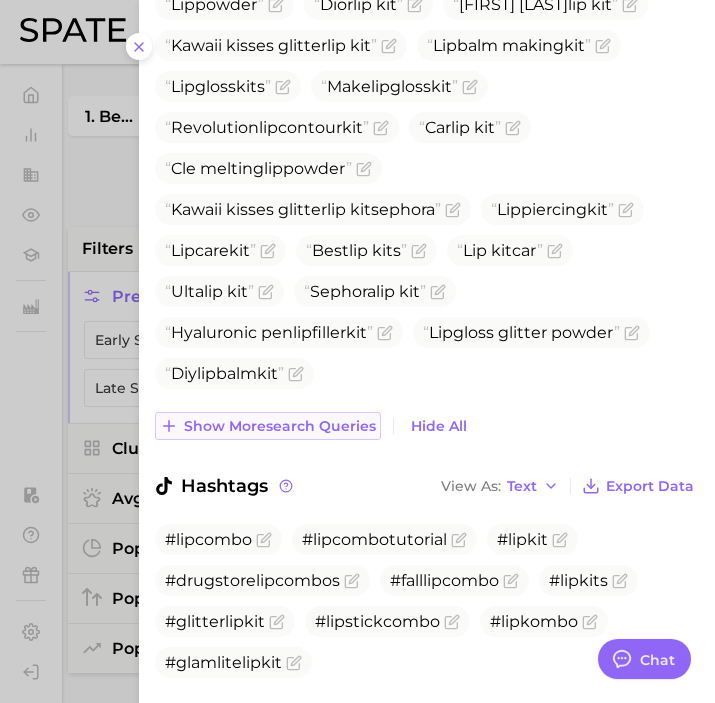 scroll, scrollTop: 1425, scrollLeft: 0, axis: vertical 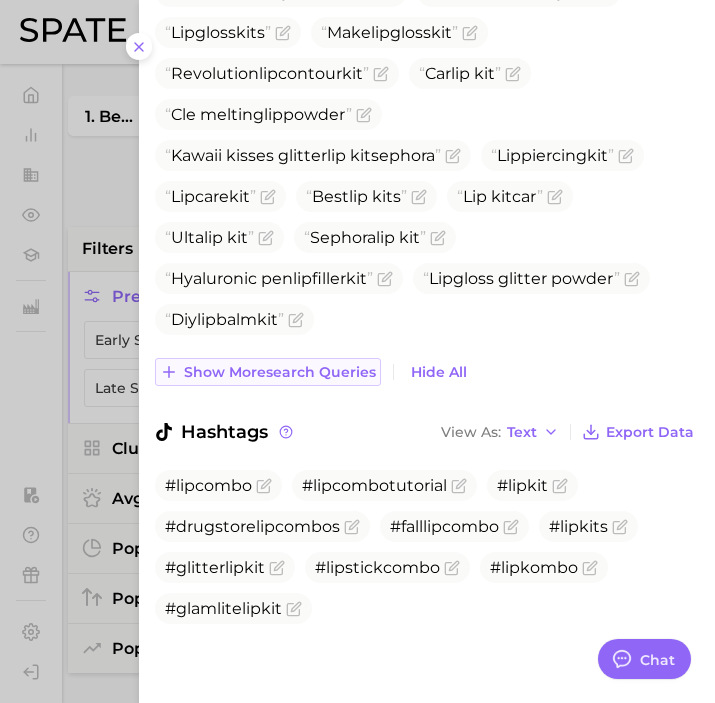 click on "Show more  search queries" at bounding box center (280, 372) 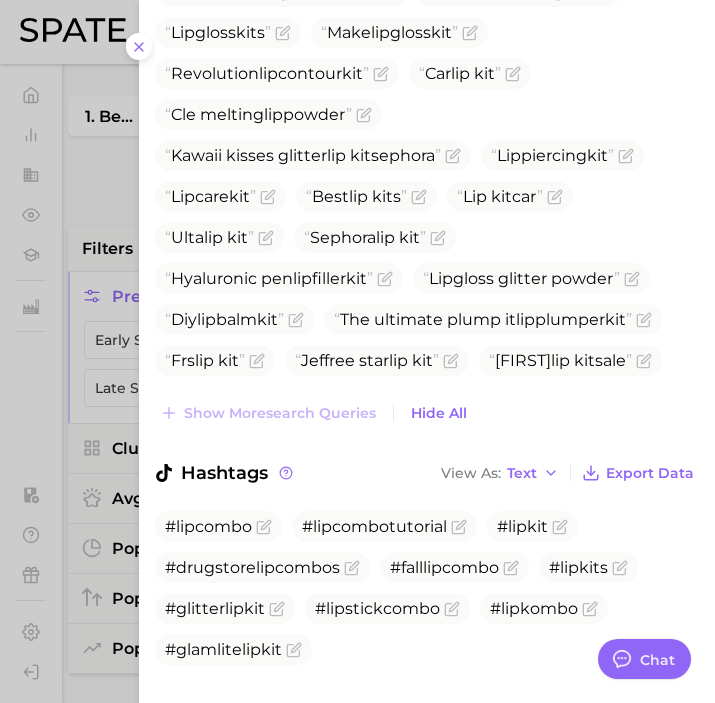 scroll, scrollTop: 1466, scrollLeft: 0, axis: vertical 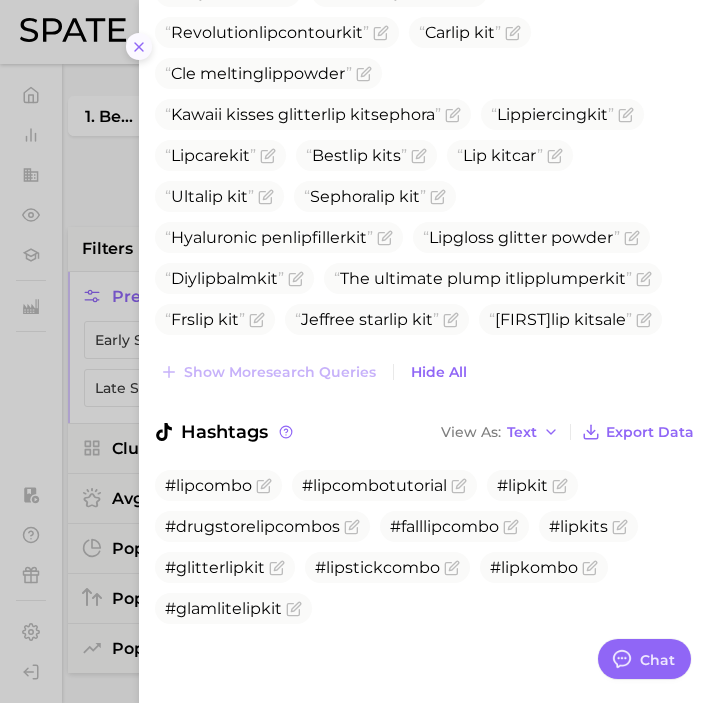 click at bounding box center (139, 46) 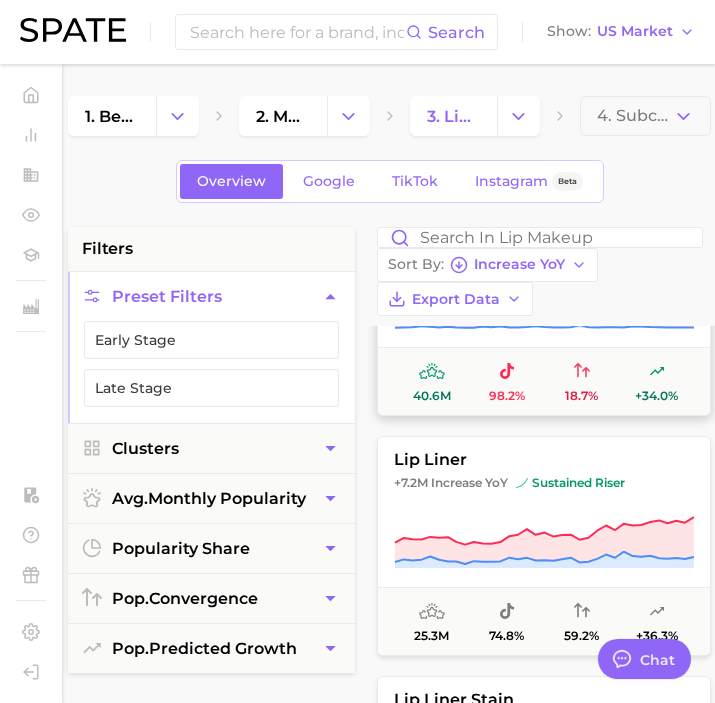 scroll, scrollTop: 372, scrollLeft: 0, axis: vertical 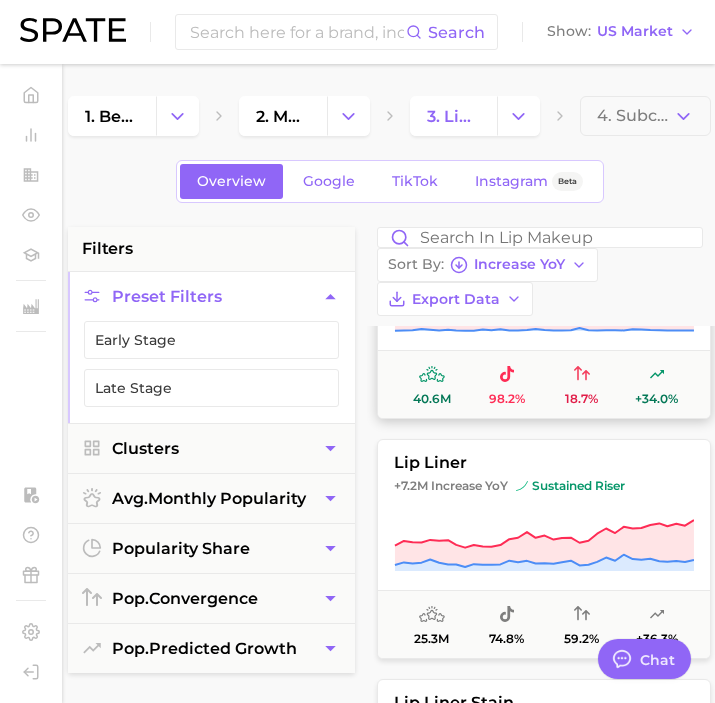 click on "lip liner +7.2m   Increase YoY sustained riser 25.3m 74.8% 59.2% +36.3%" at bounding box center (544, 549) 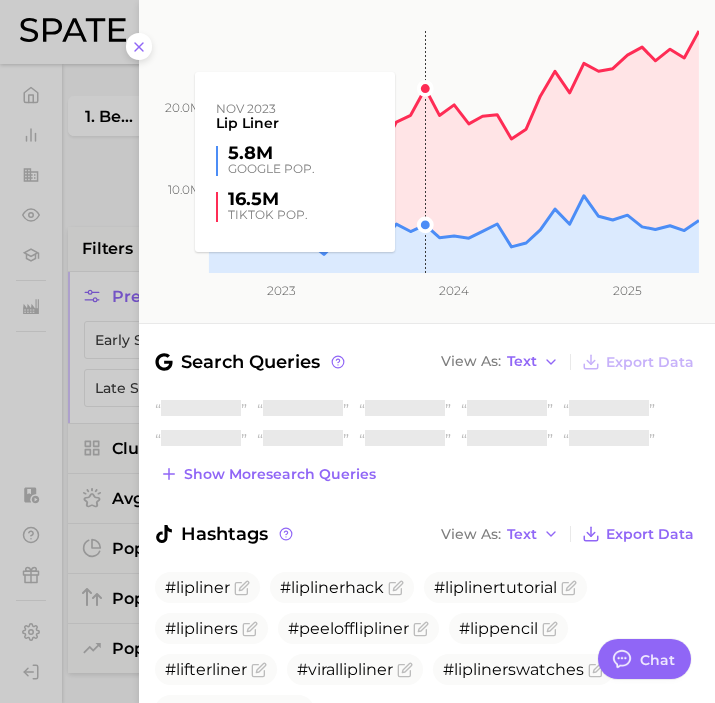 scroll, scrollTop: 427, scrollLeft: 0, axis: vertical 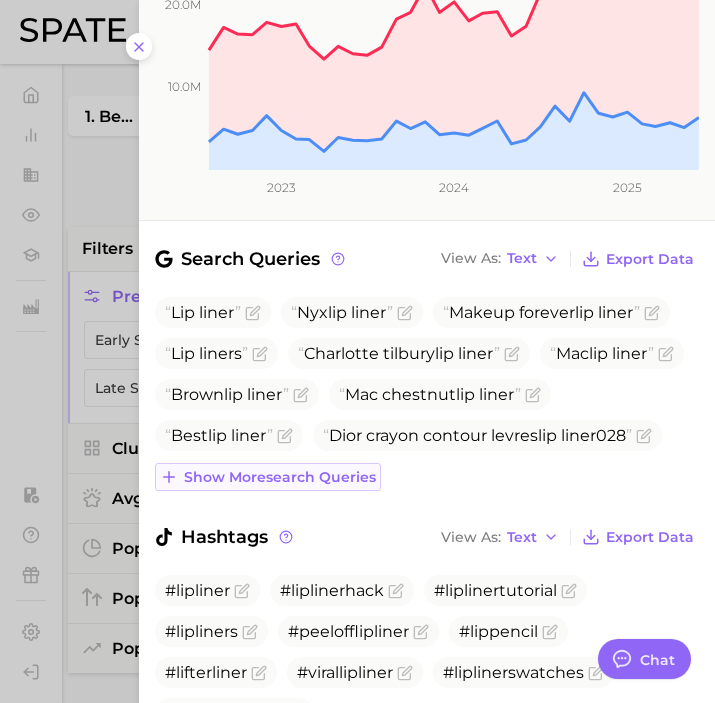 click on "Show more  search queries" at bounding box center (280, 477) 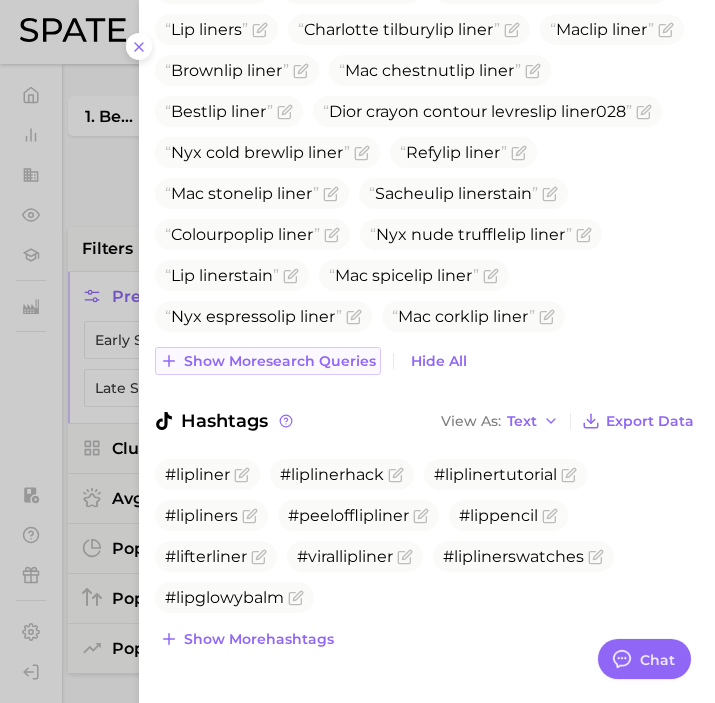 scroll, scrollTop: 768, scrollLeft: 0, axis: vertical 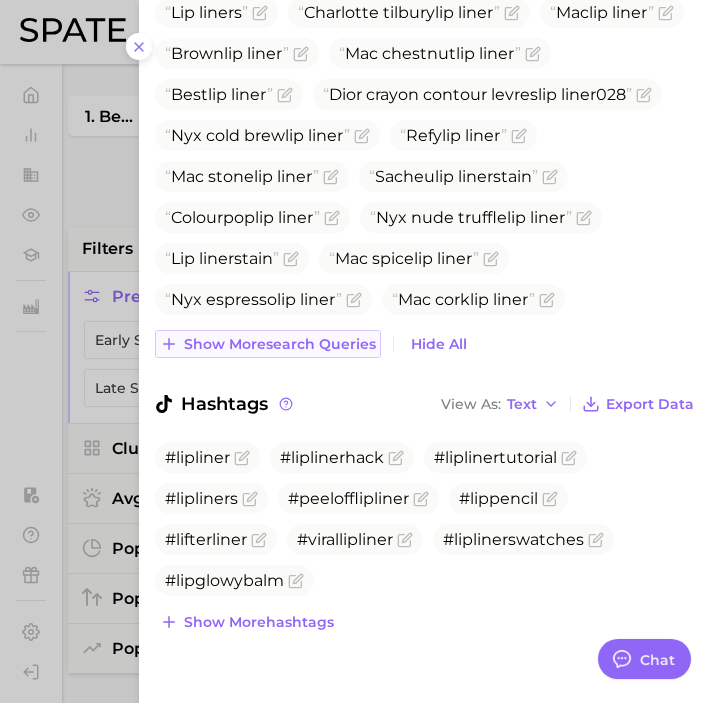 click on "Show more  search queries" at bounding box center (280, 344) 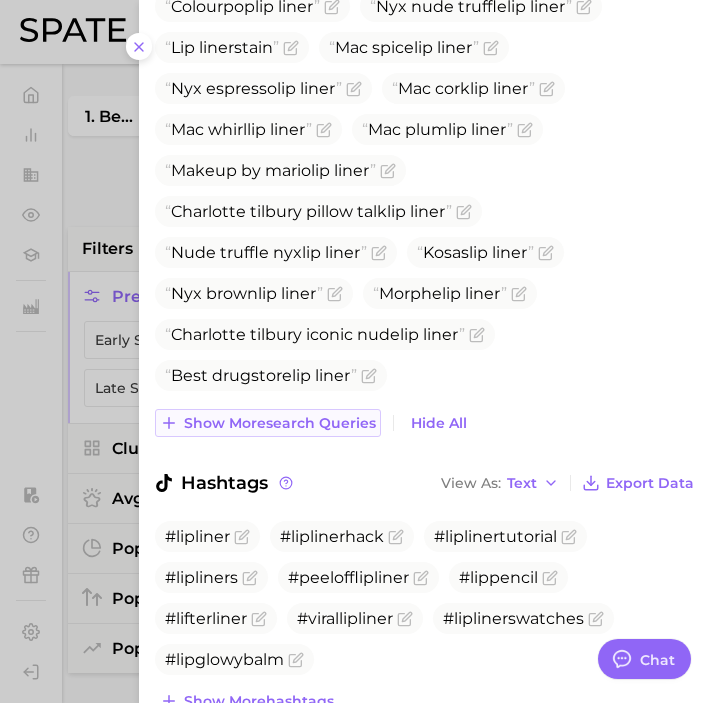 scroll, scrollTop: 1058, scrollLeft: 0, axis: vertical 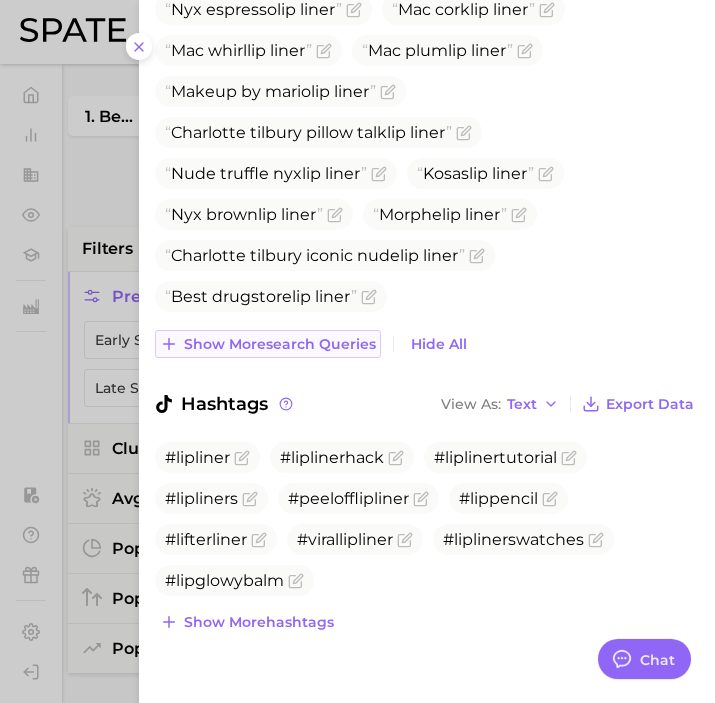 click on "Show more  search queries" at bounding box center [280, 344] 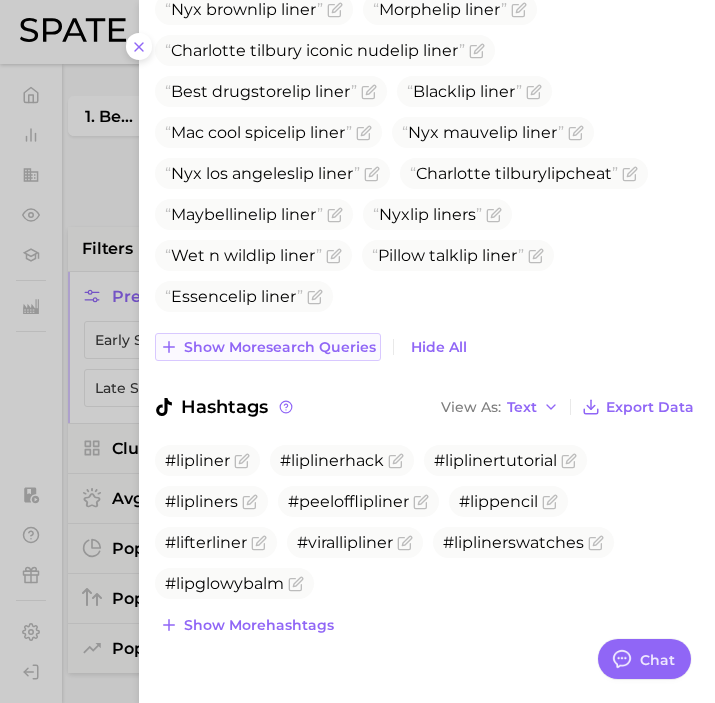 click on "Show more  search queries" at bounding box center (280, 347) 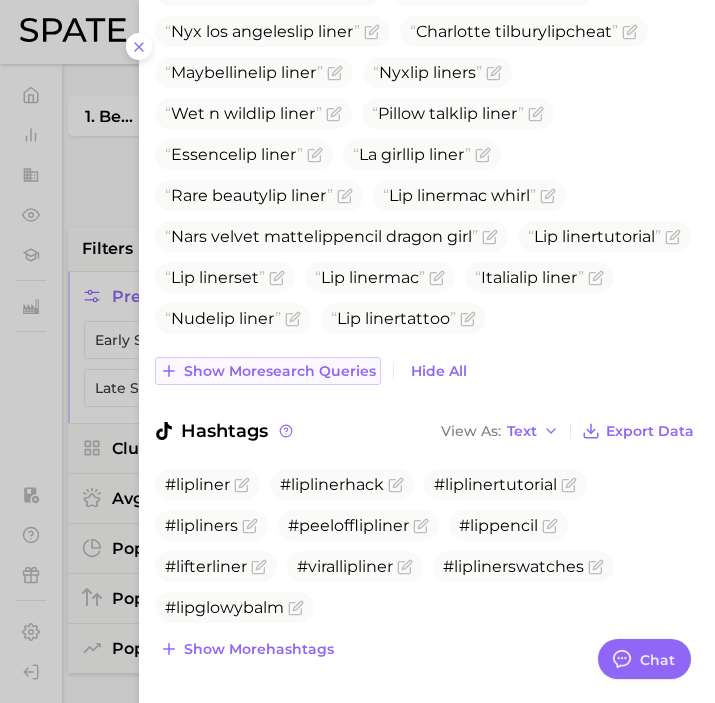 scroll, scrollTop: 1432, scrollLeft: 0, axis: vertical 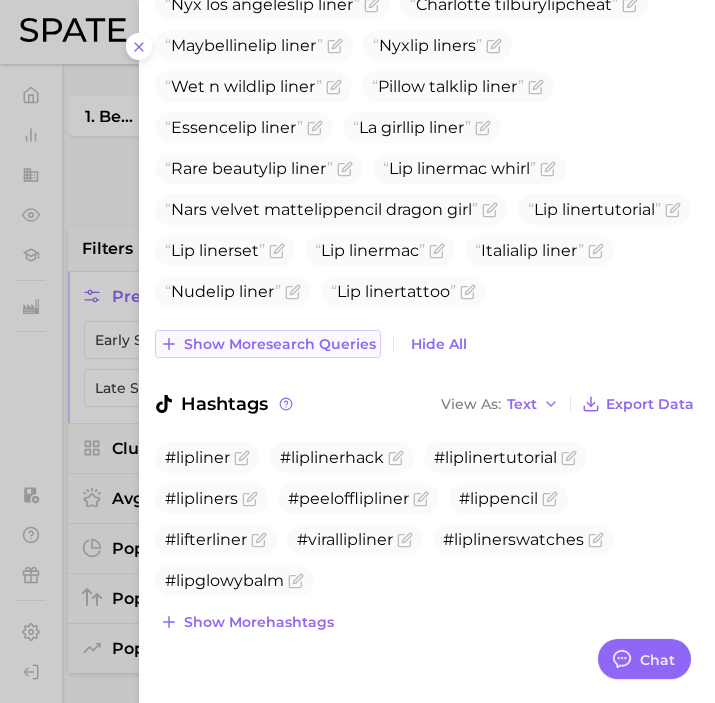 click on "Show more  search queries" at bounding box center [280, 344] 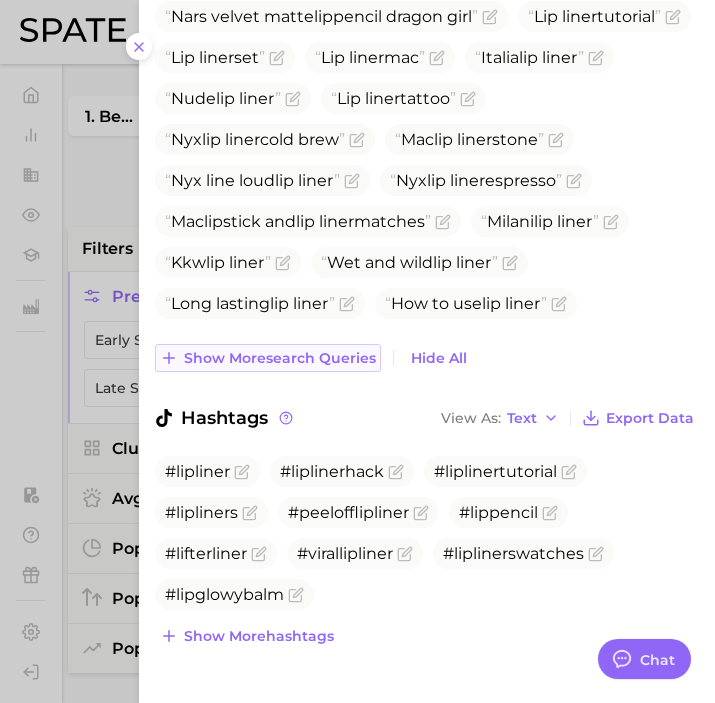 scroll, scrollTop: 1639, scrollLeft: 0, axis: vertical 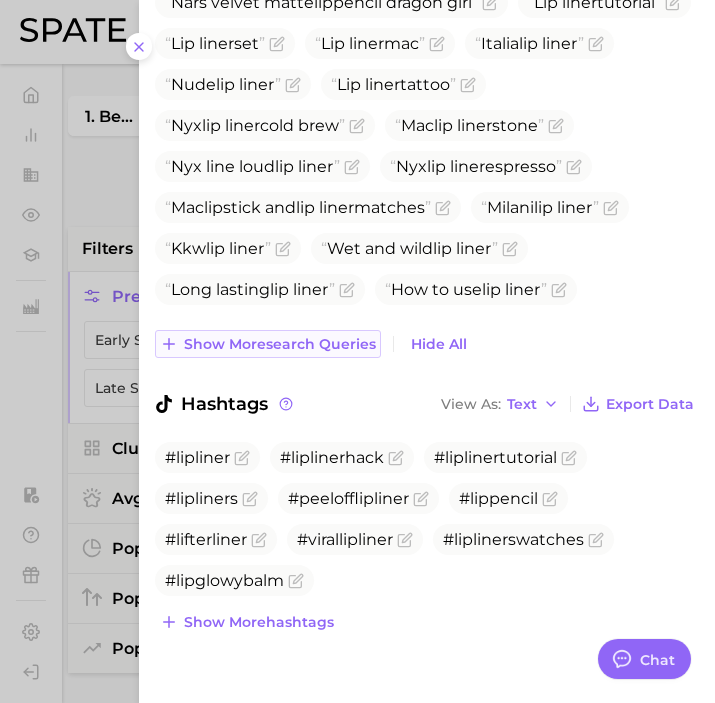 click on "Show more  search queries" at bounding box center [280, 344] 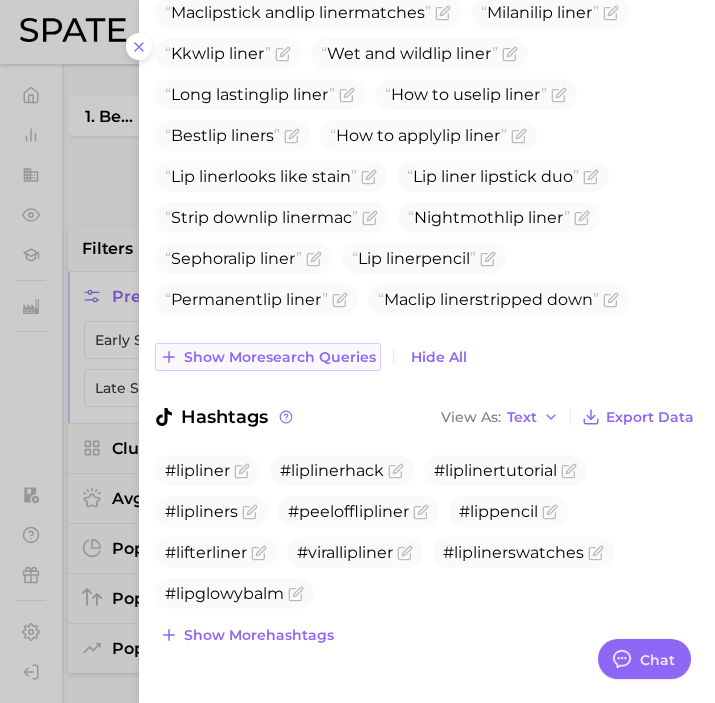 scroll, scrollTop: 1847, scrollLeft: 0, axis: vertical 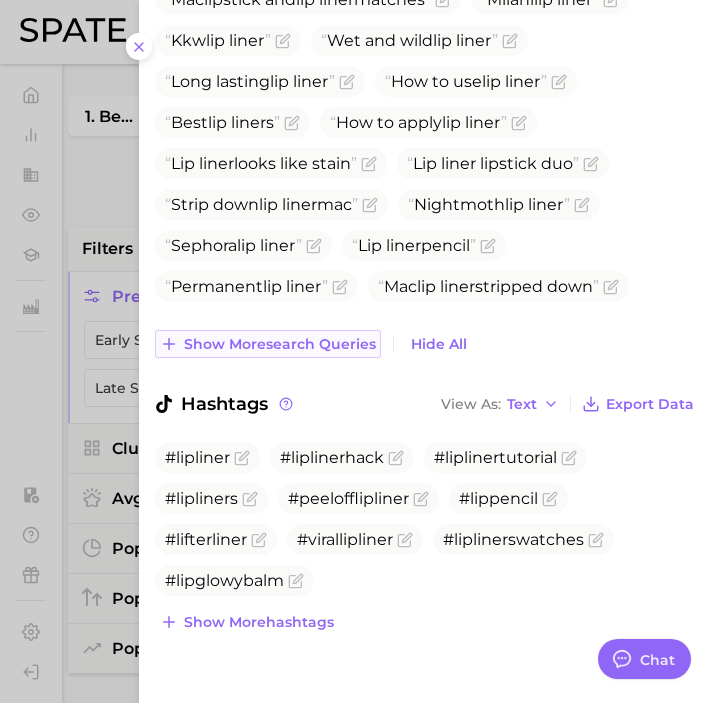 click on "Show more  search queries" at bounding box center (280, 344) 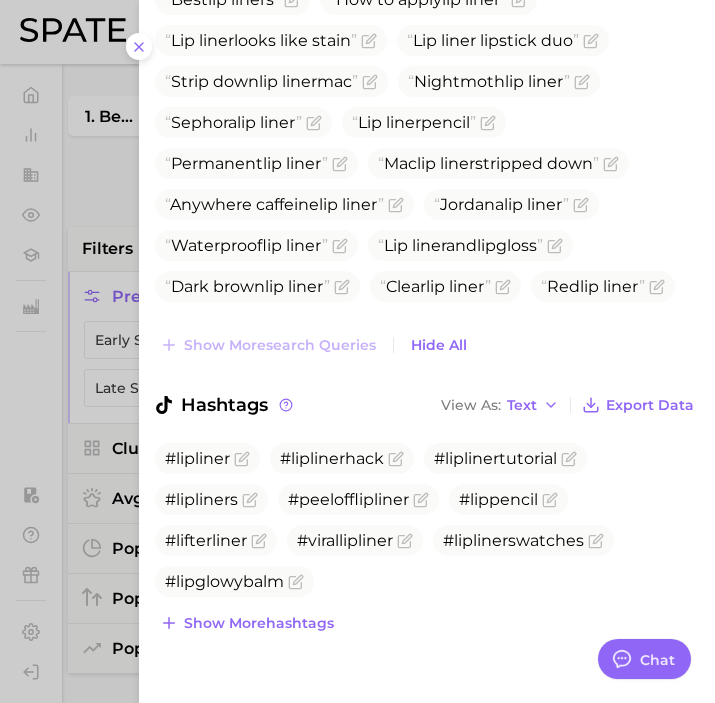 scroll, scrollTop: 1971, scrollLeft: 0, axis: vertical 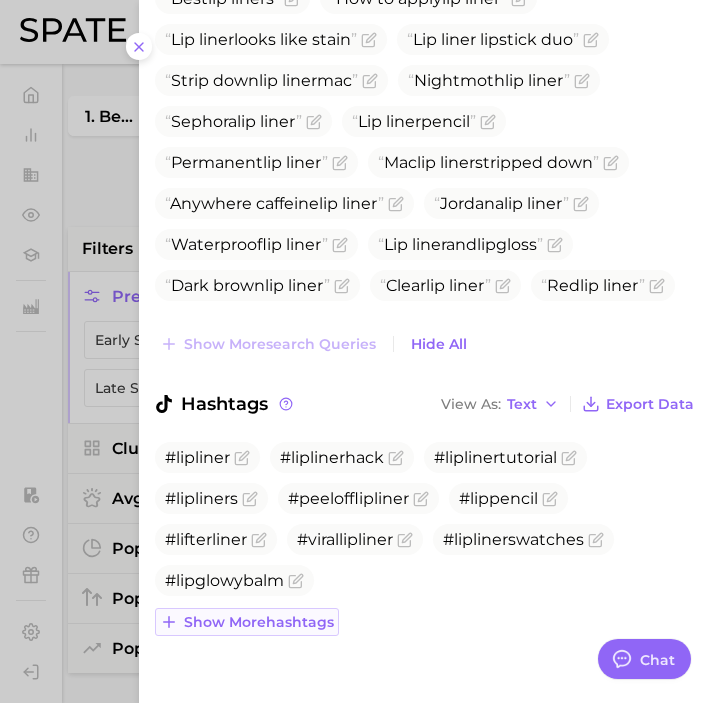 click on "Show more  hashtags" at bounding box center [259, 622] 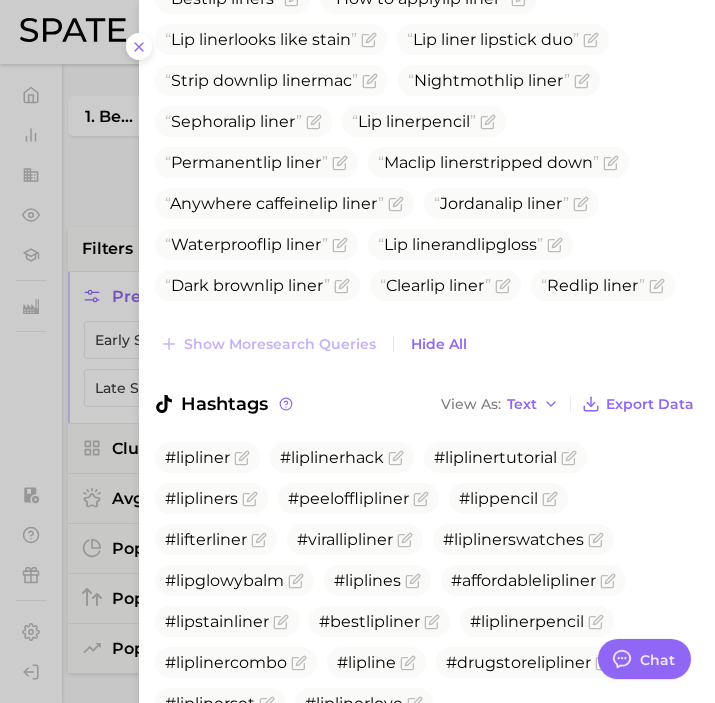 scroll, scrollTop: 2096, scrollLeft: 0, axis: vertical 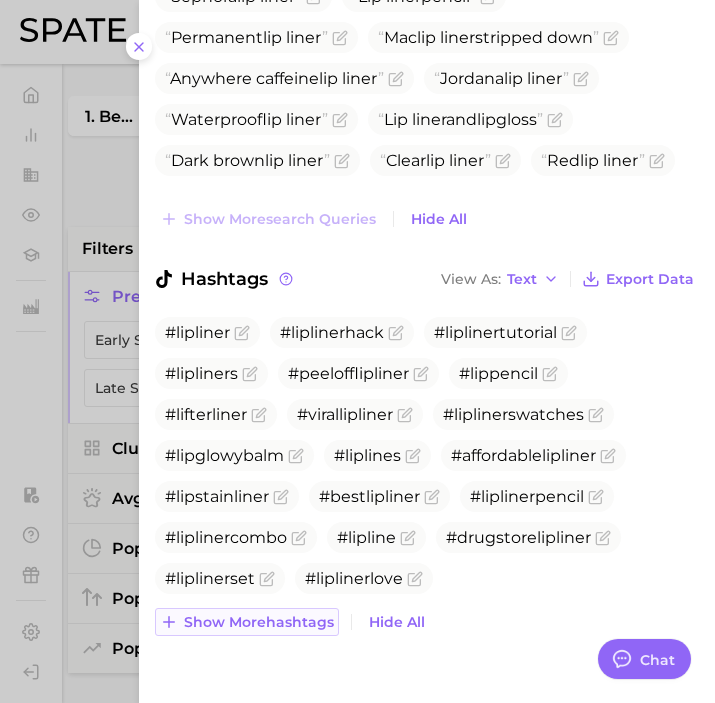 click on "Show more  hashtags" at bounding box center (259, 622) 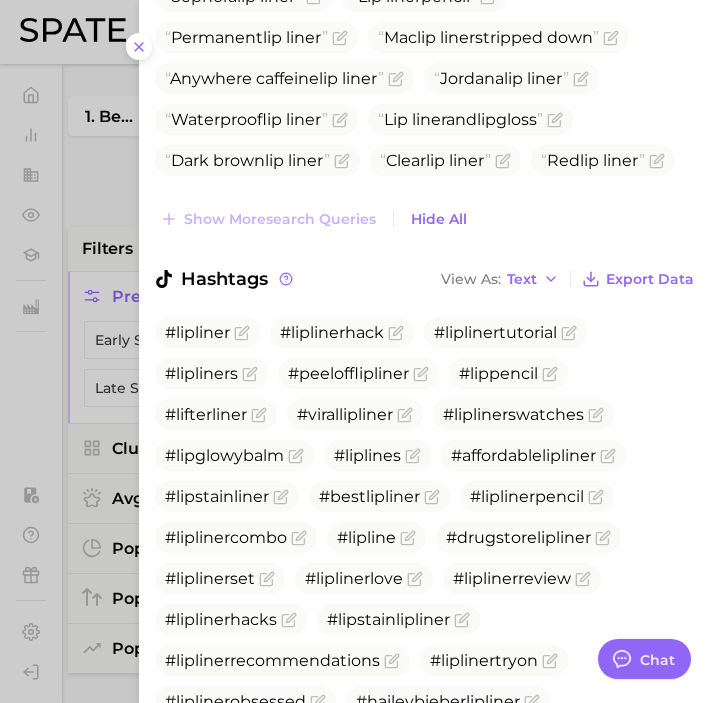 scroll, scrollTop: 2262, scrollLeft: 0, axis: vertical 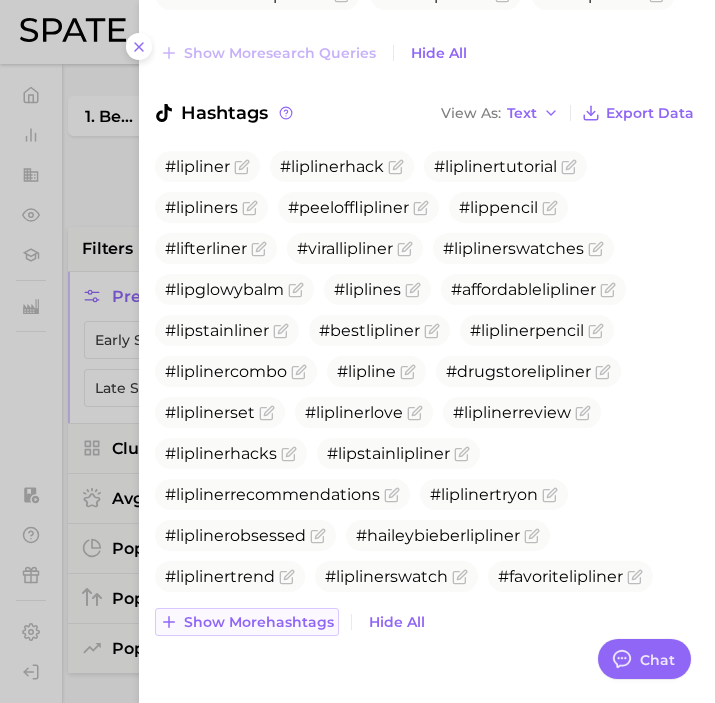 click on "Show more  hashtags" at bounding box center (259, 622) 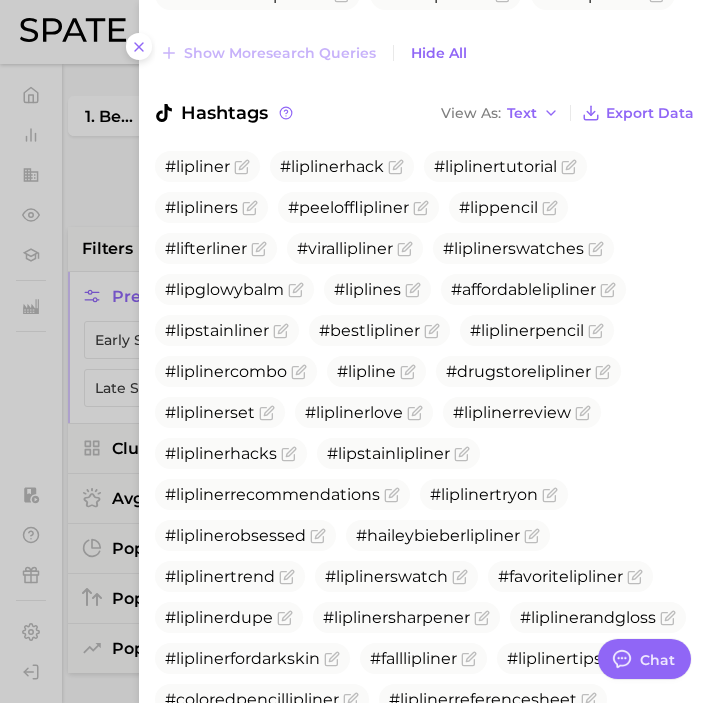 scroll, scrollTop: 2428, scrollLeft: 0, axis: vertical 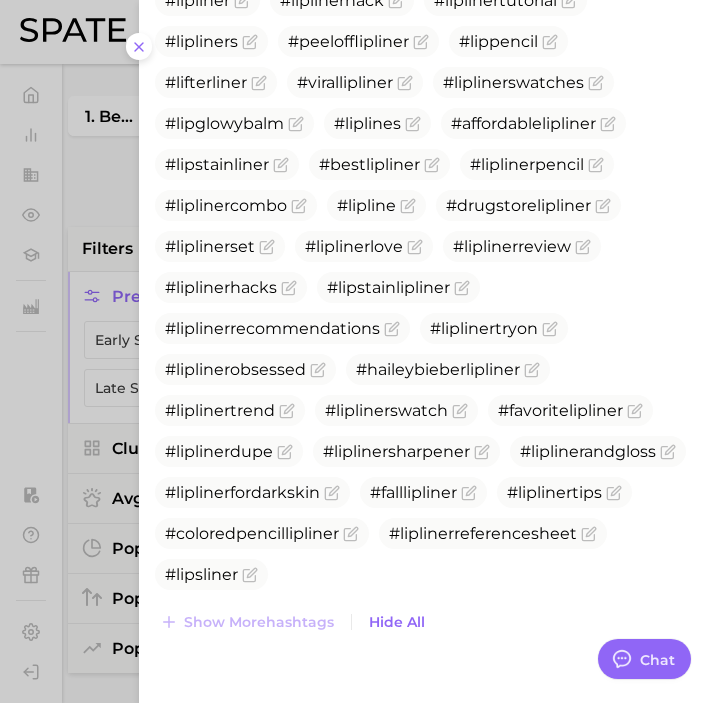 click at bounding box center (357, 351) 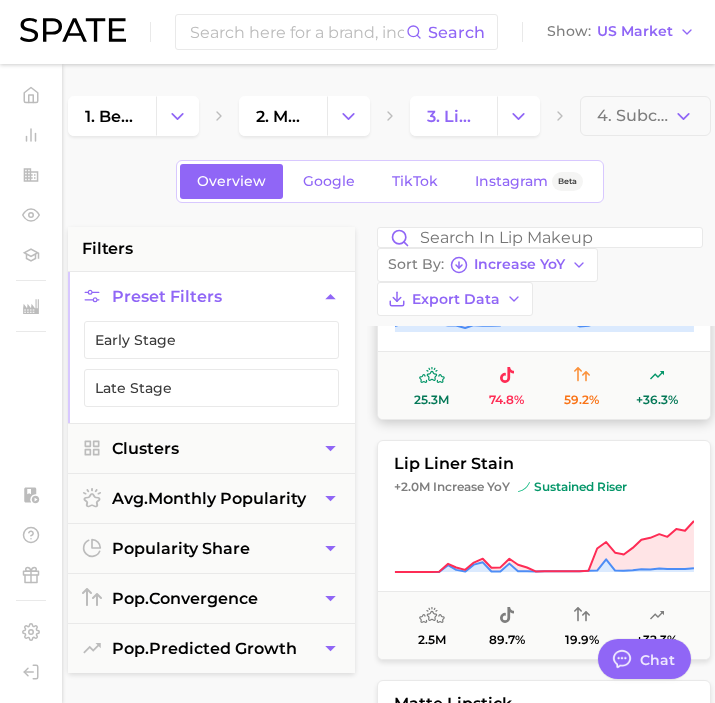 scroll, scrollTop: 627, scrollLeft: 0, axis: vertical 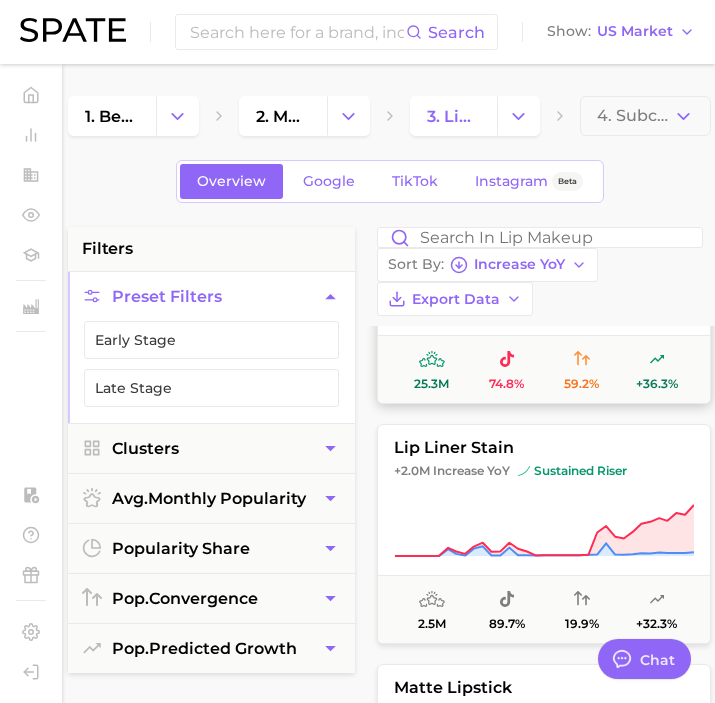 click 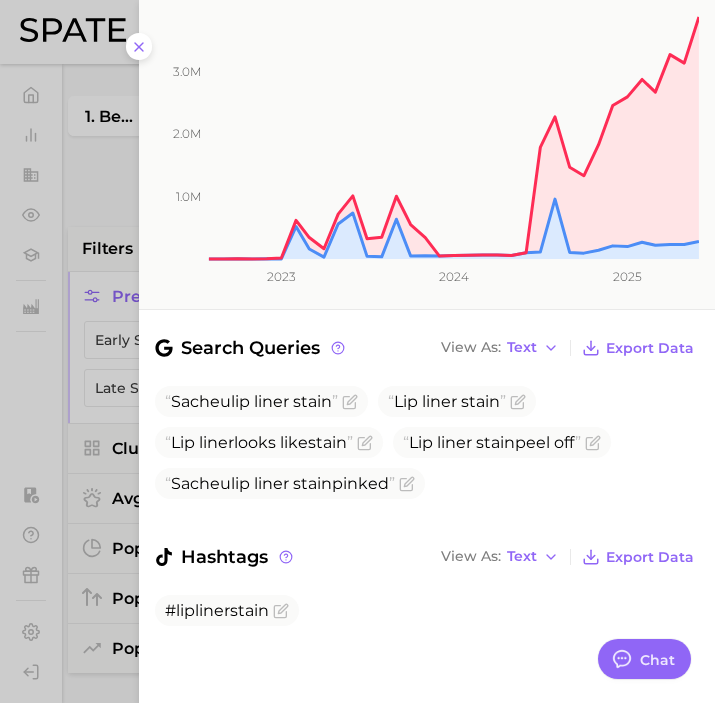 scroll, scrollTop: 339, scrollLeft: 0, axis: vertical 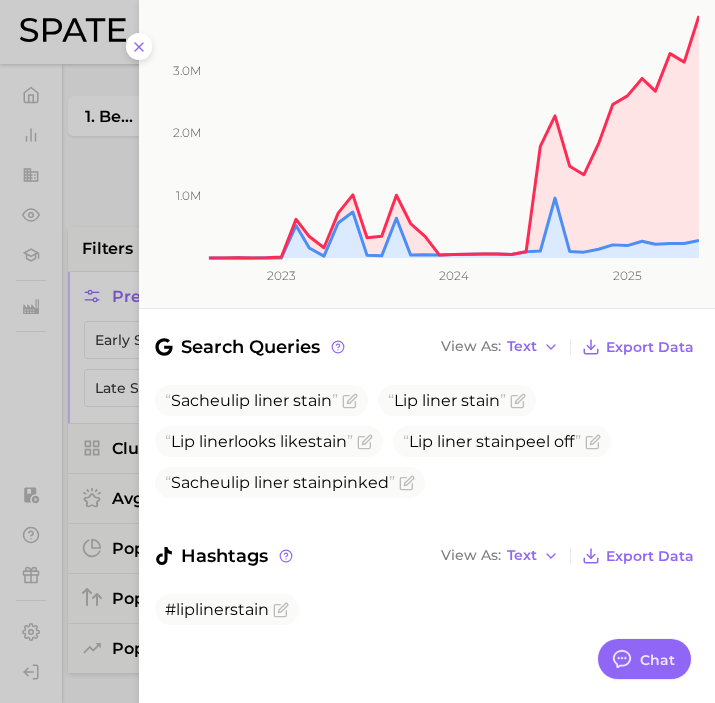 click at bounding box center (357, 351) 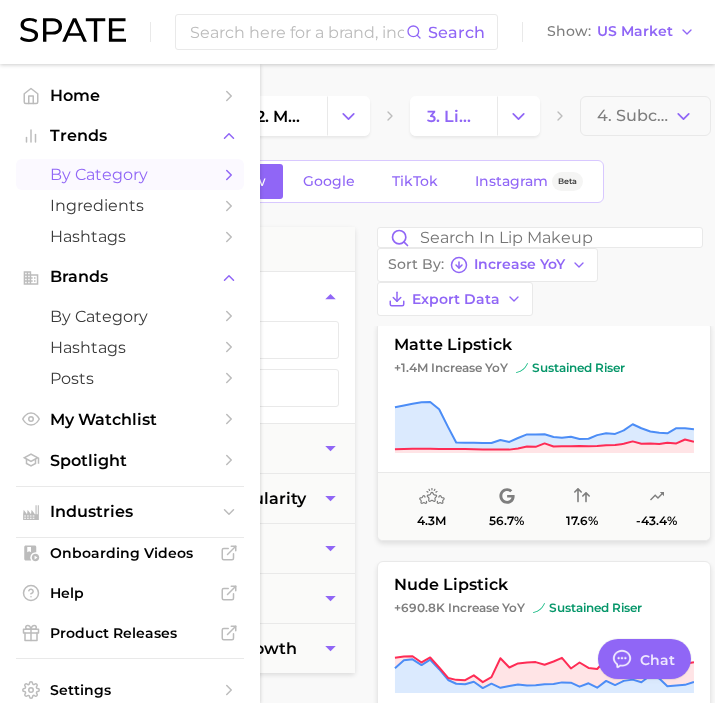 scroll, scrollTop: 966, scrollLeft: 0, axis: vertical 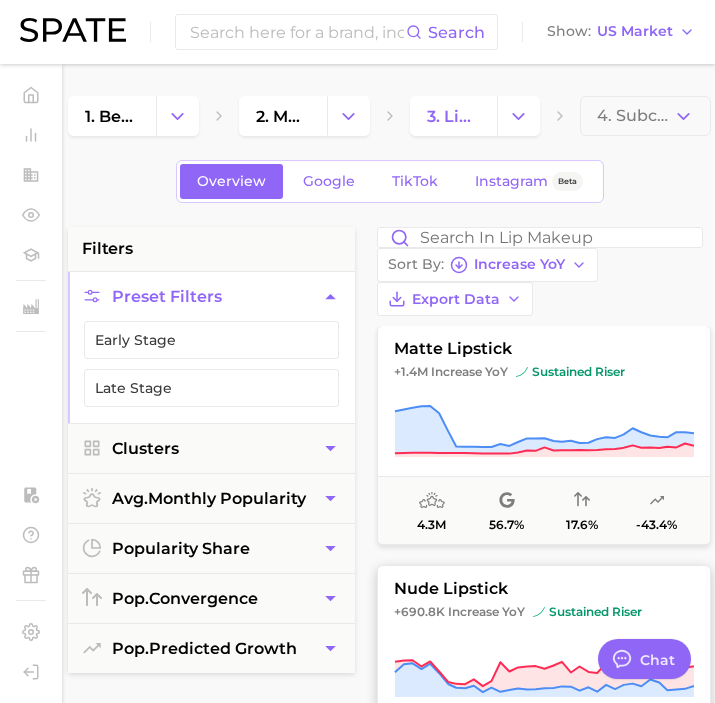 click on "nude lipstick +690.8k   Increase YoY sustained riser 4.9m 68.0% 19.1% +11.7%" at bounding box center (544, 675) 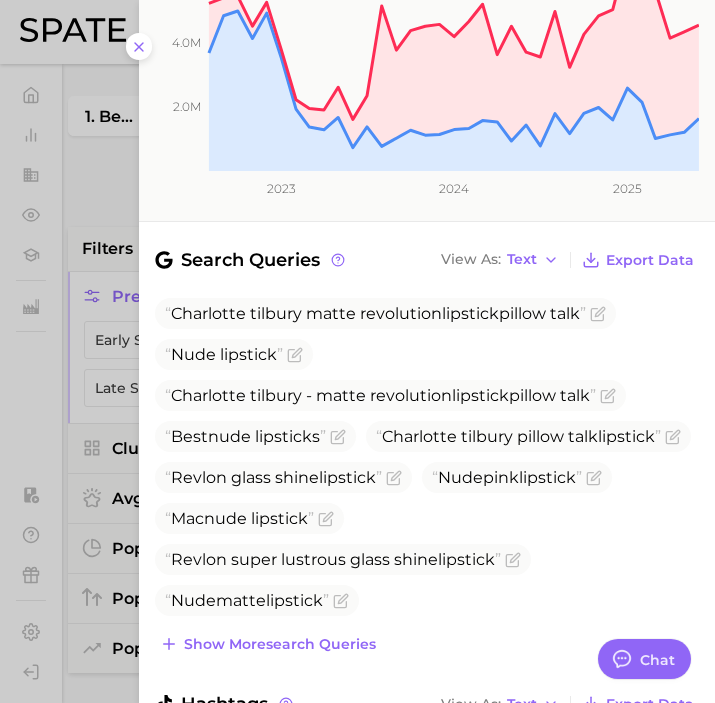 scroll, scrollTop: 512, scrollLeft: 0, axis: vertical 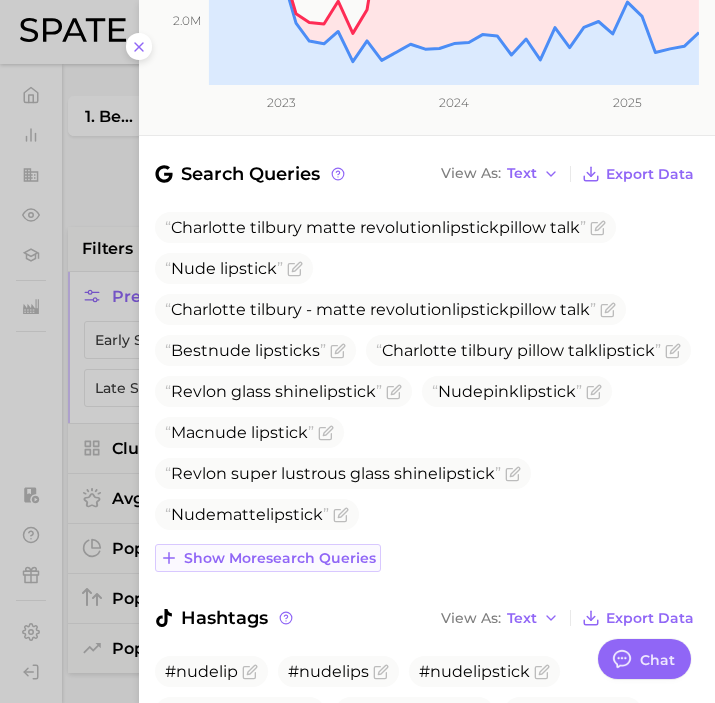 click on "Show more  search queries" at bounding box center (280, 558) 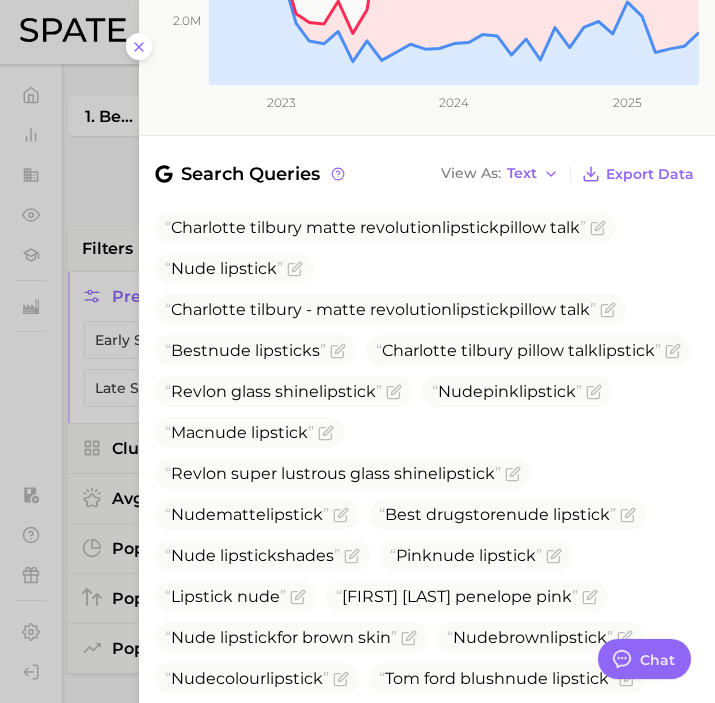 scroll, scrollTop: 906, scrollLeft: 0, axis: vertical 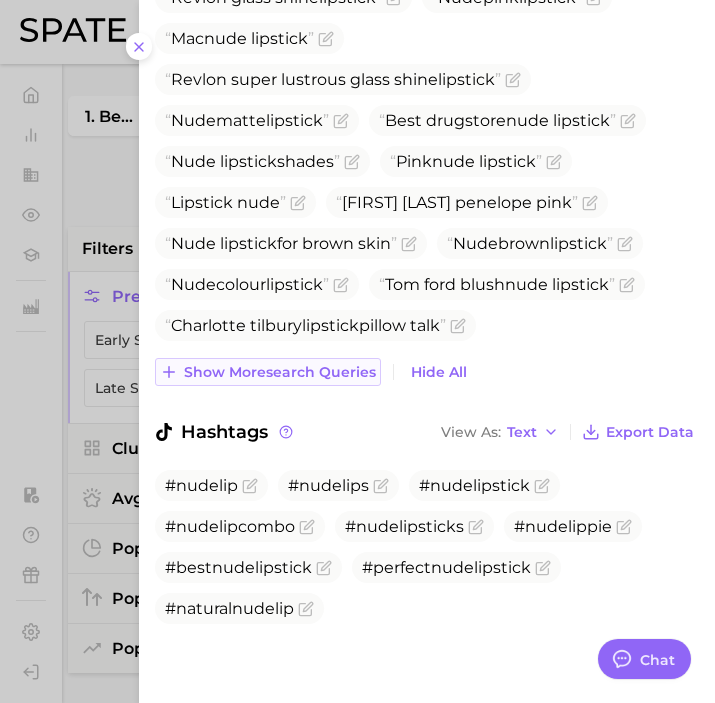 click on "Show more  search queries" at bounding box center (268, 372) 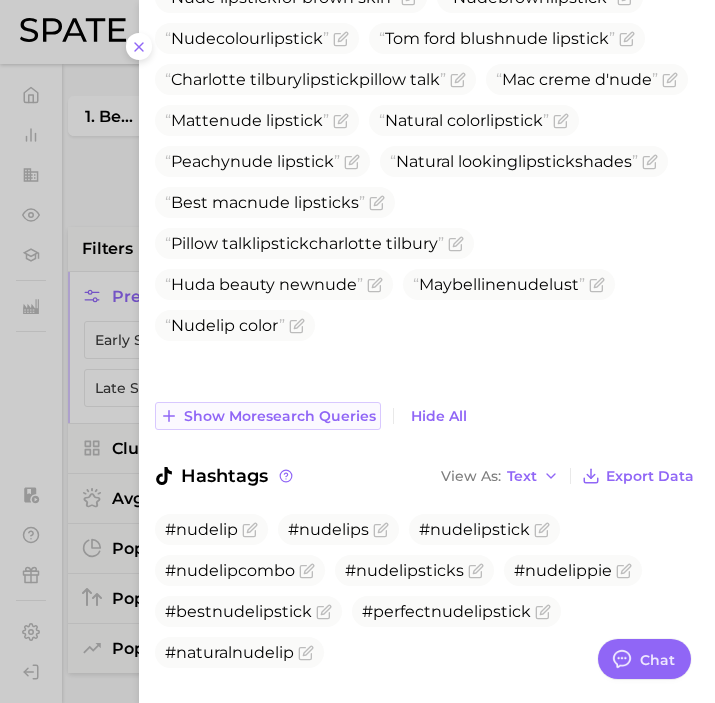 click on "Show more  search queries" at bounding box center [280, 416] 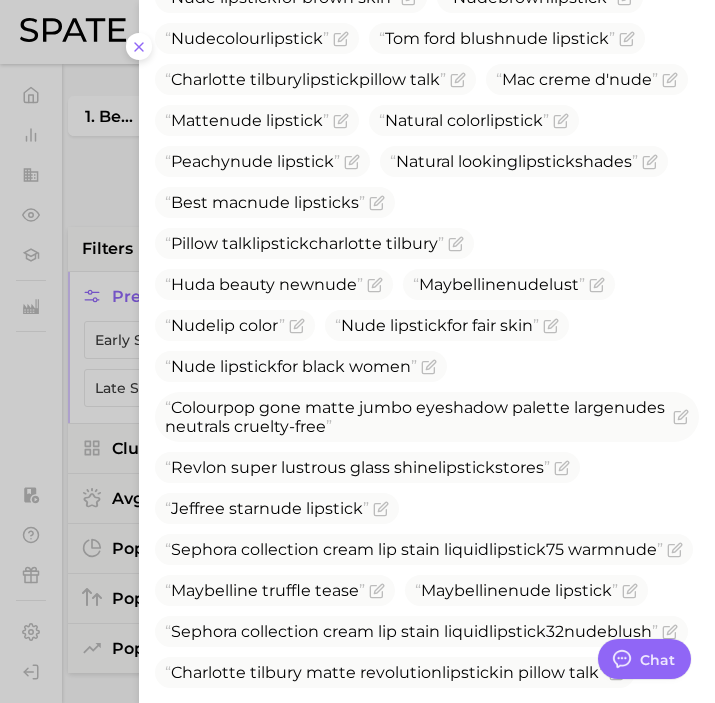 scroll, scrollTop: 1587, scrollLeft: 0, axis: vertical 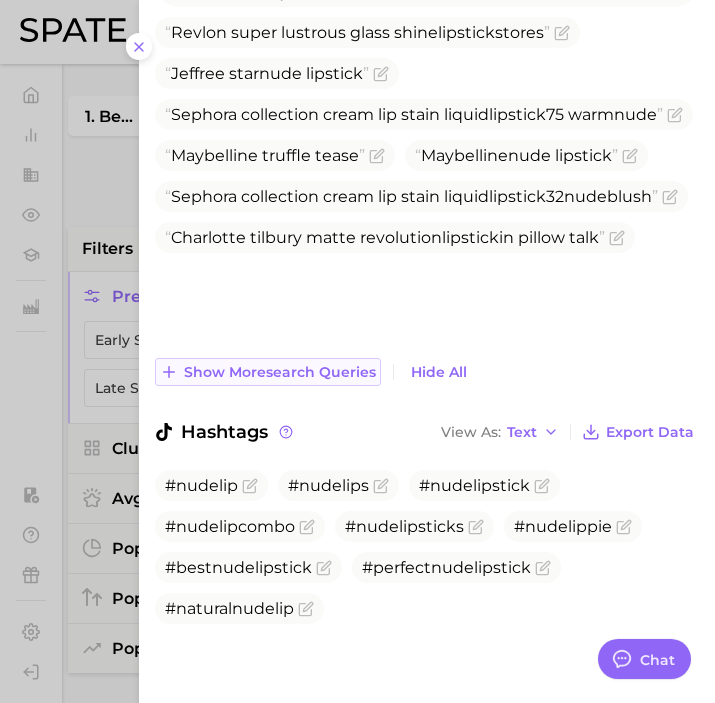 click on "Show more  search queries" at bounding box center [280, 372] 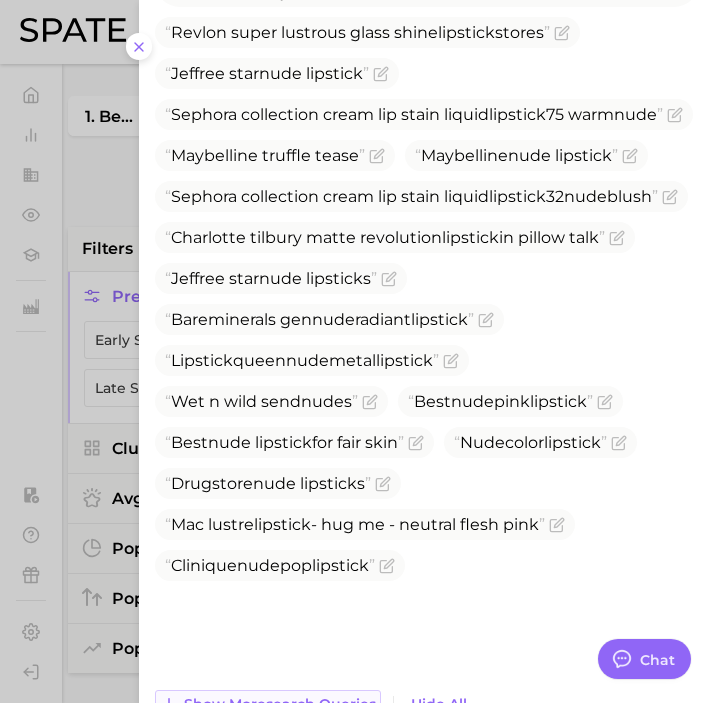 scroll, scrollTop: 1919, scrollLeft: 0, axis: vertical 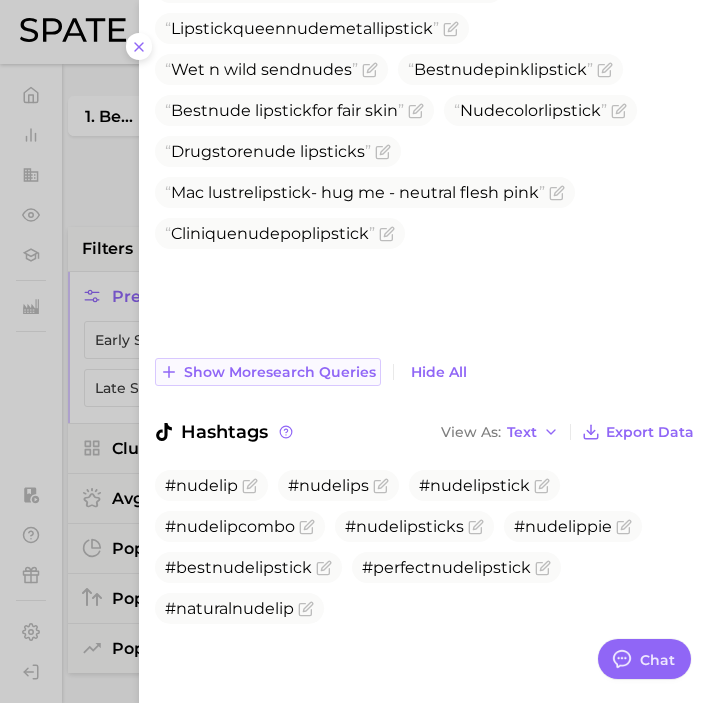 click on "Show more  search queries" at bounding box center [280, 372] 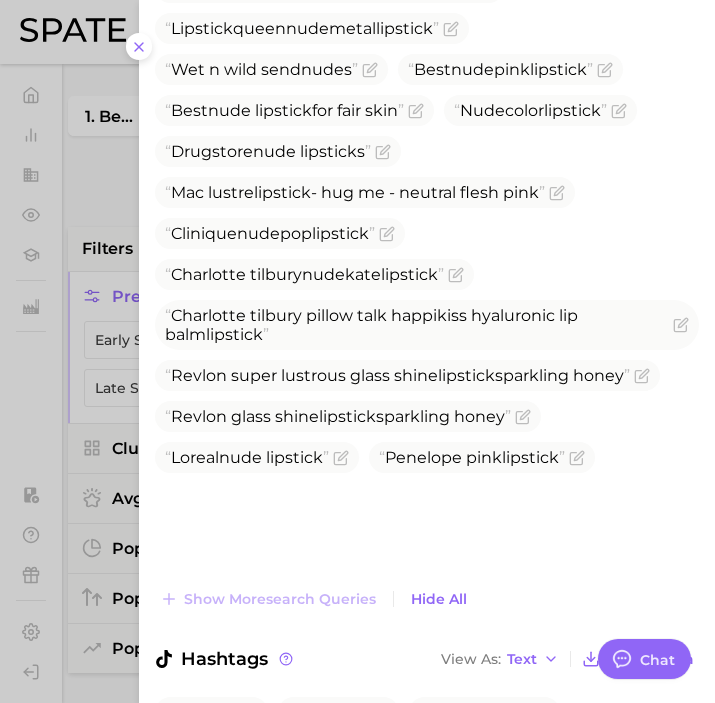 scroll, scrollTop: 2146, scrollLeft: 0, axis: vertical 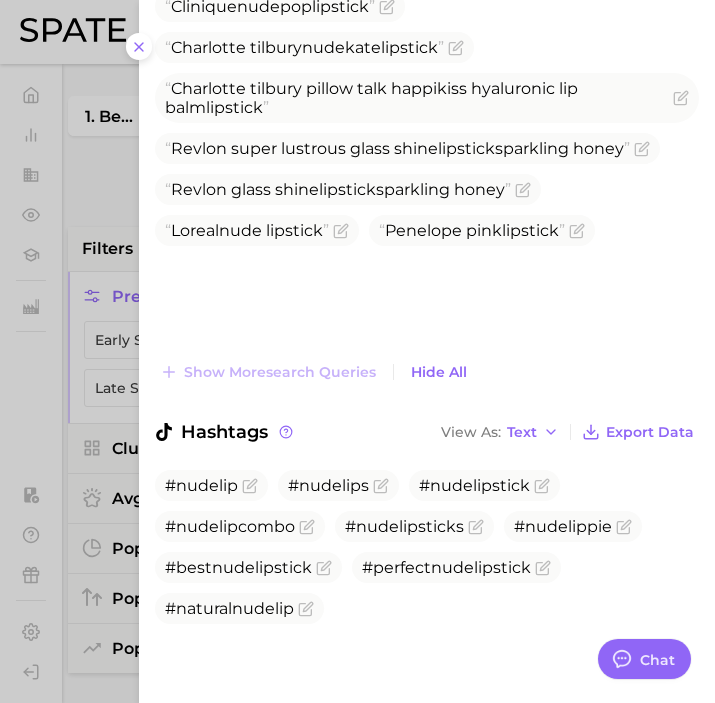 click at bounding box center (357, 351) 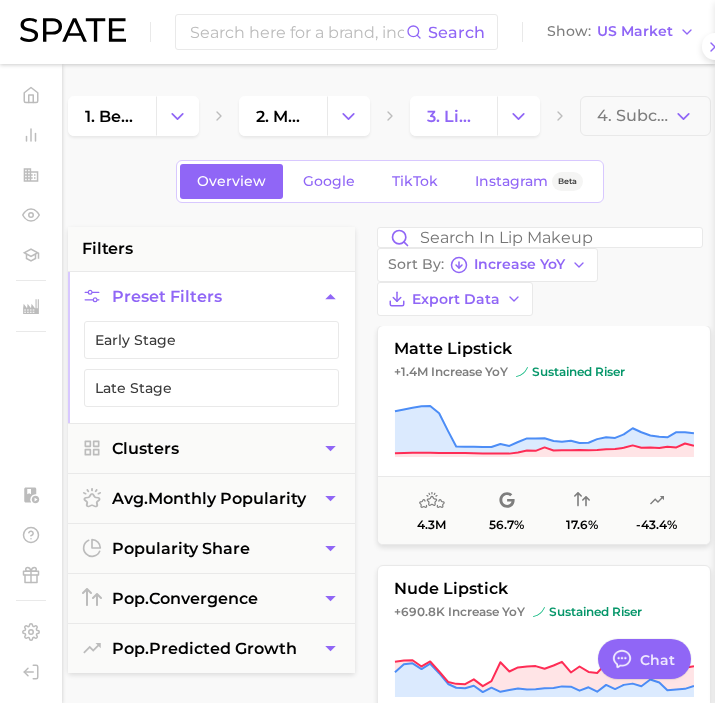 scroll, scrollTop: 0, scrollLeft: 0, axis: both 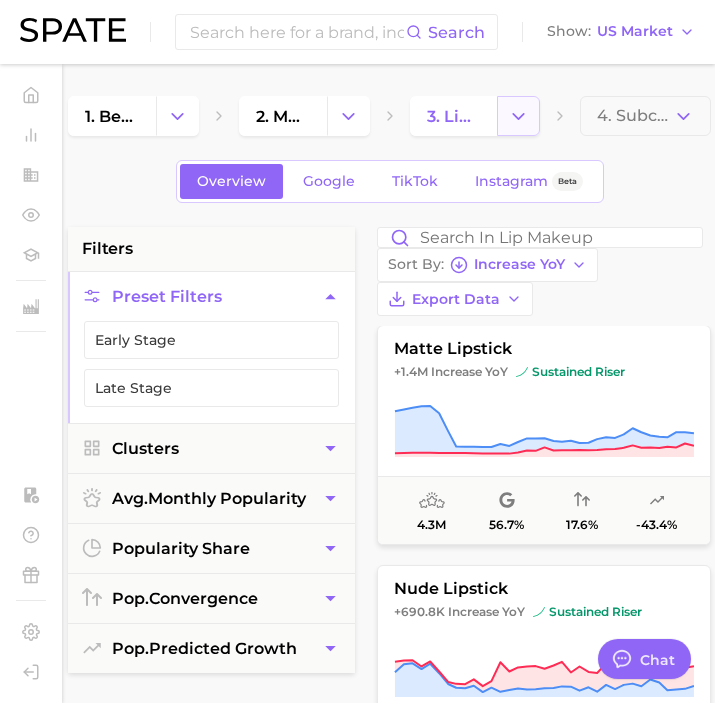 click at bounding box center [518, 116] 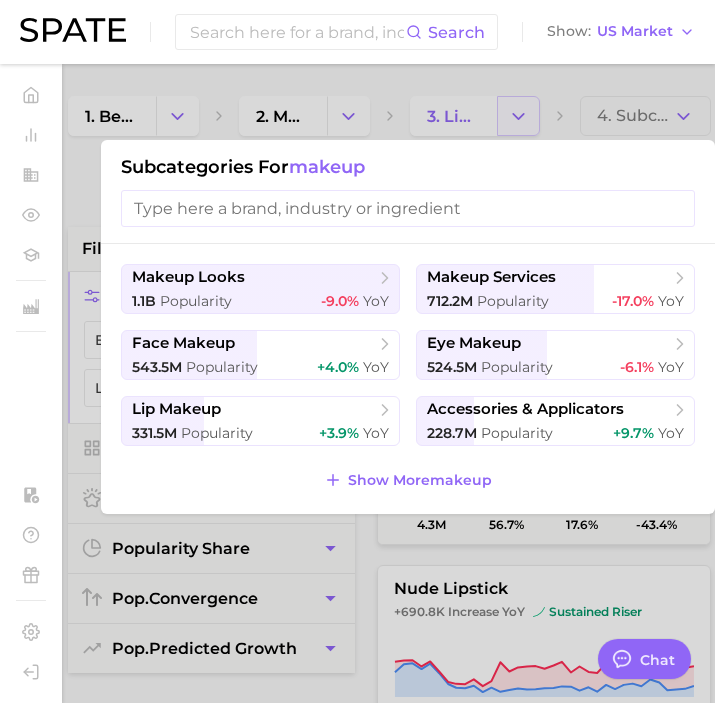 click at bounding box center [357, 351] 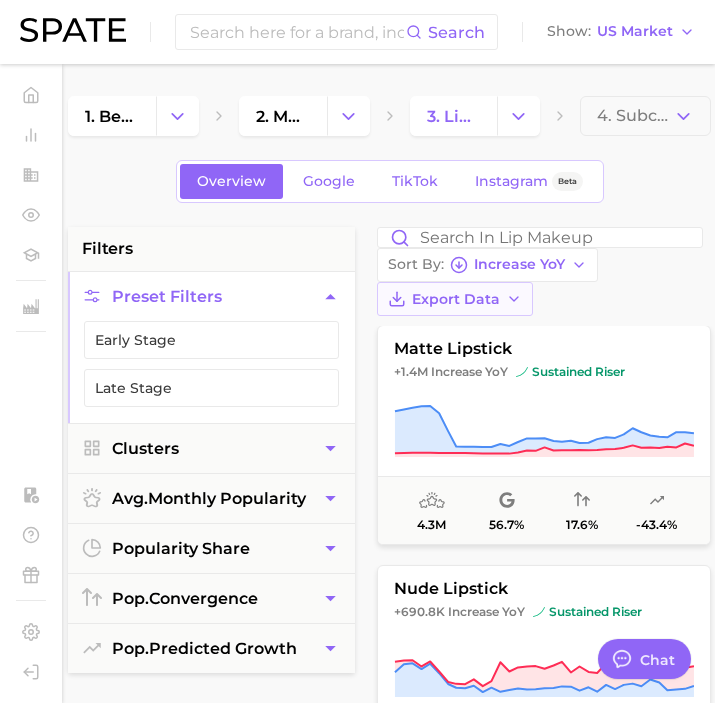 click on "Export Data" at bounding box center [455, 299] 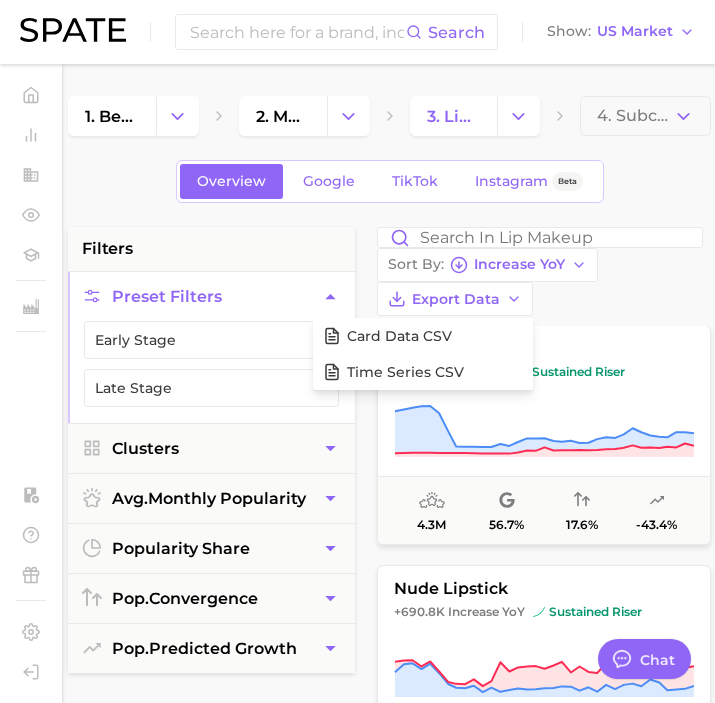 click on "Sort By Increase YoY Export Data Card Data CSV Time Series CSV" at bounding box center [544, 271] 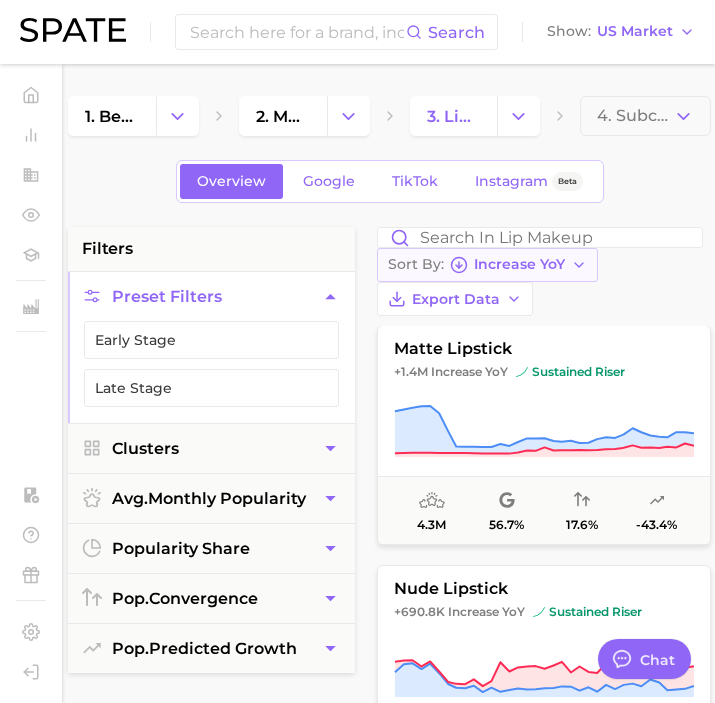 click 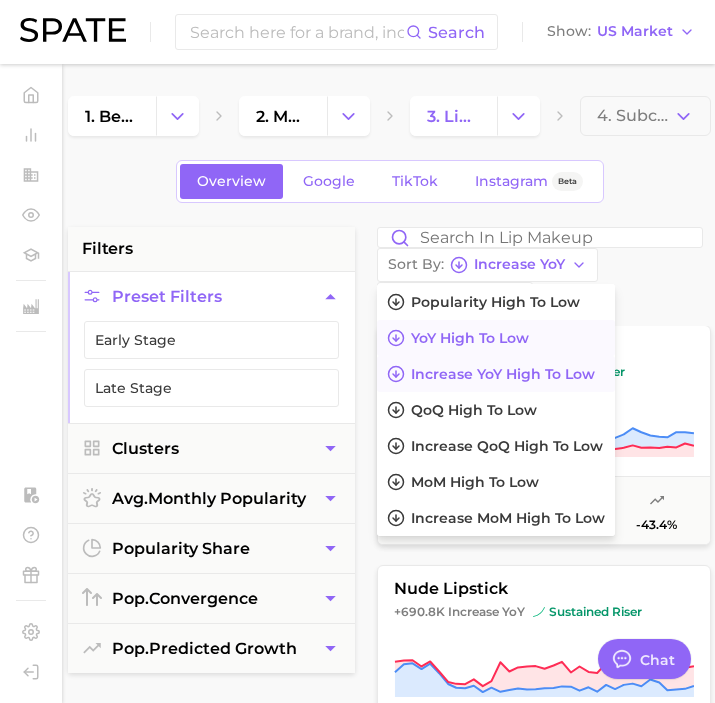 click on "YoY   high to low" at bounding box center (496, 338) 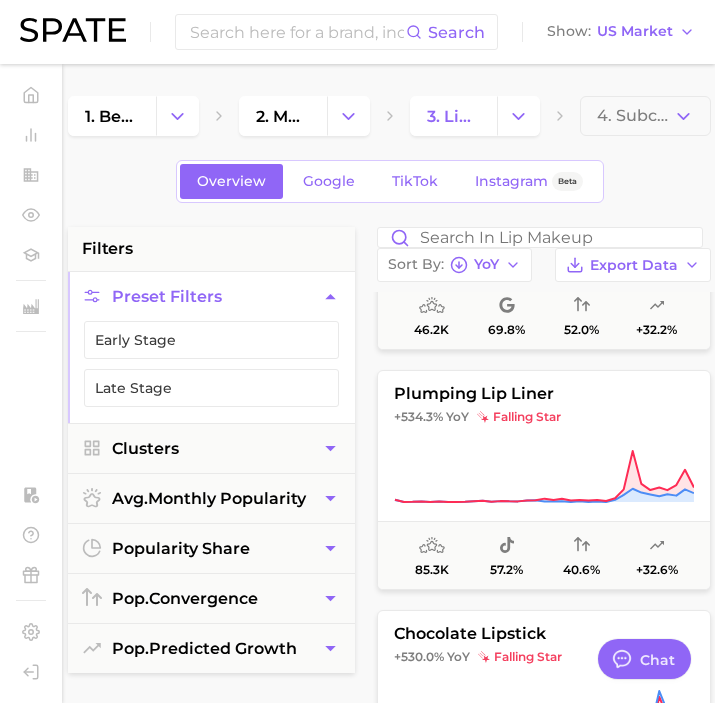 scroll, scrollTop: 648, scrollLeft: 0, axis: vertical 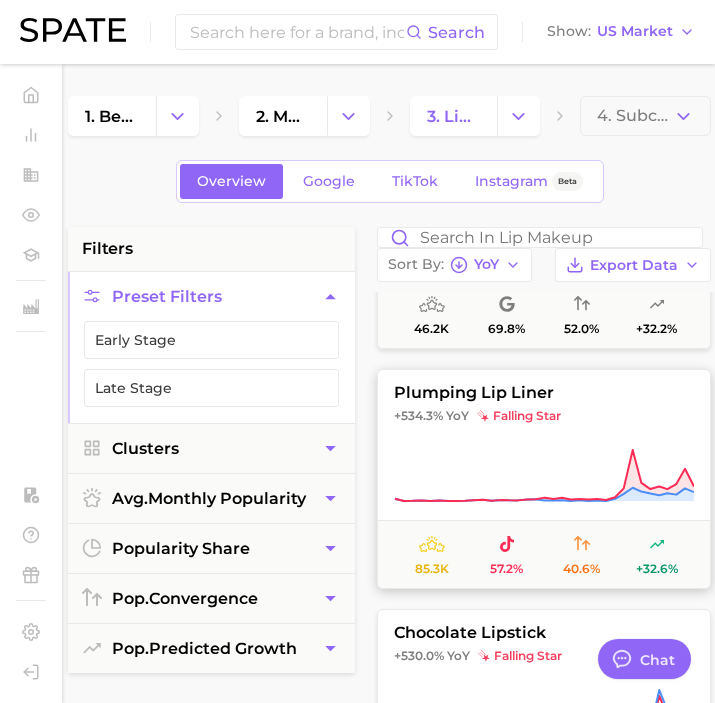 click 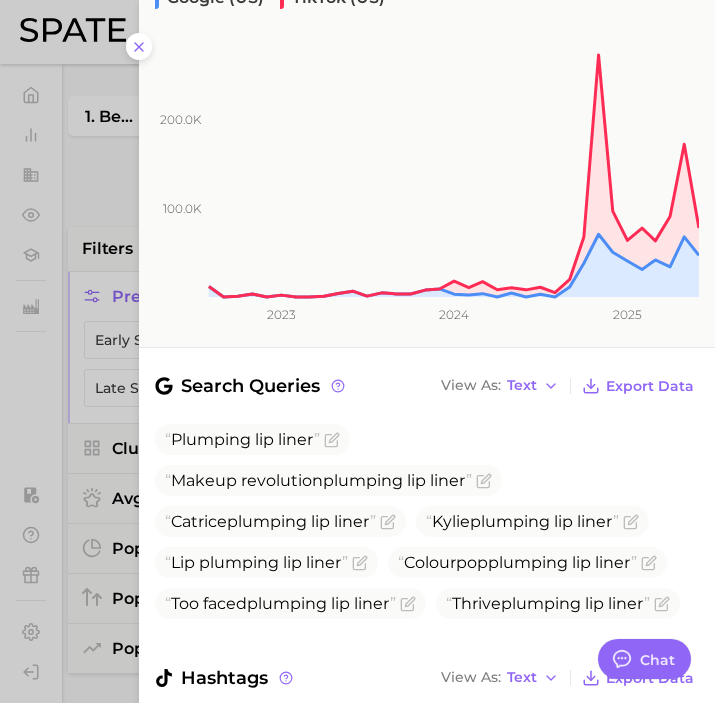 scroll, scrollTop: 422, scrollLeft: 0, axis: vertical 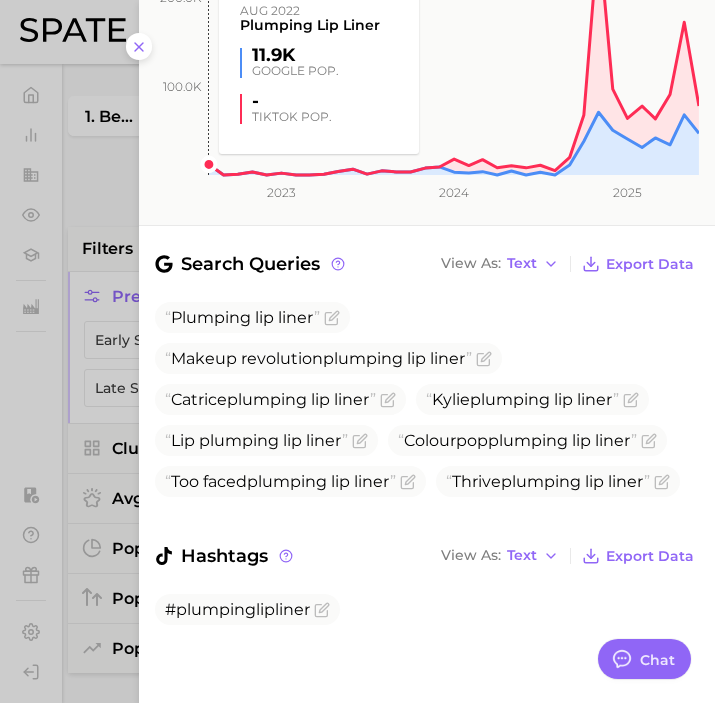 click 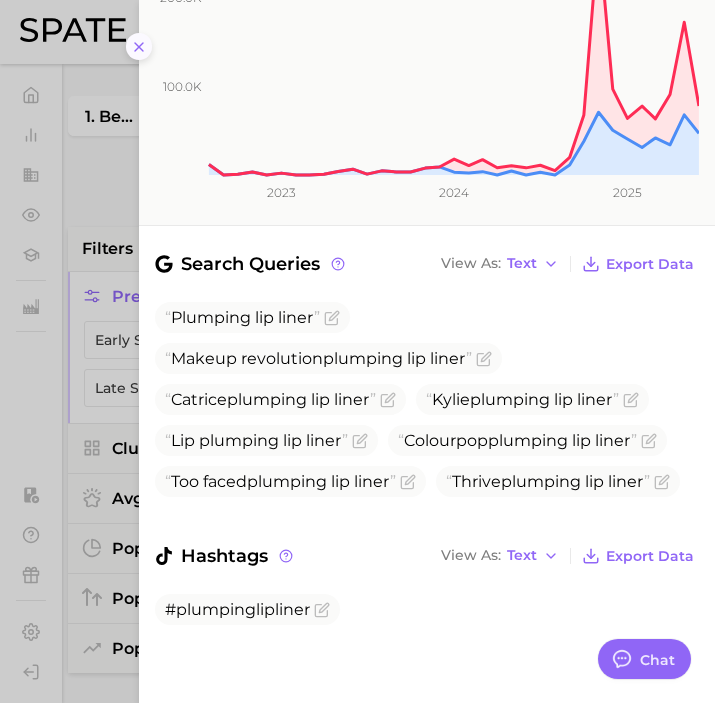 click 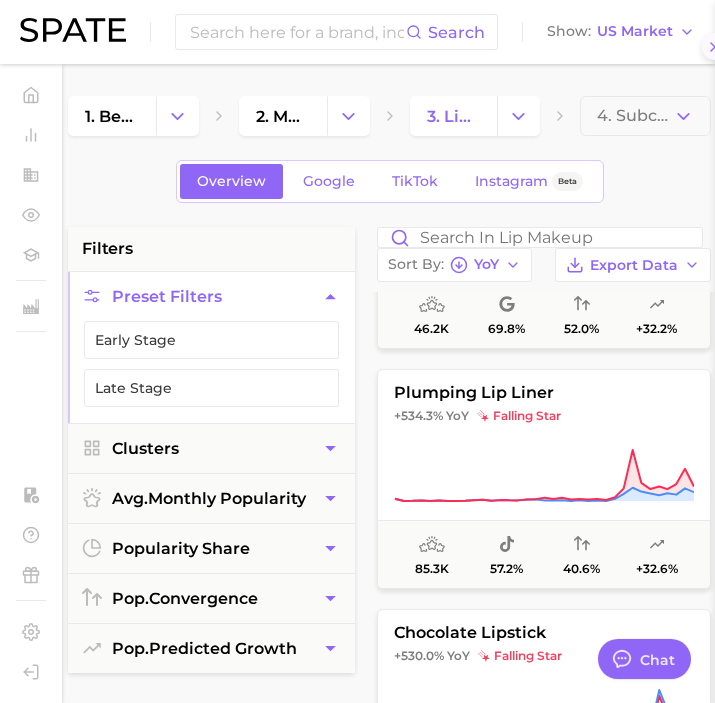 scroll, scrollTop: 0, scrollLeft: 0, axis: both 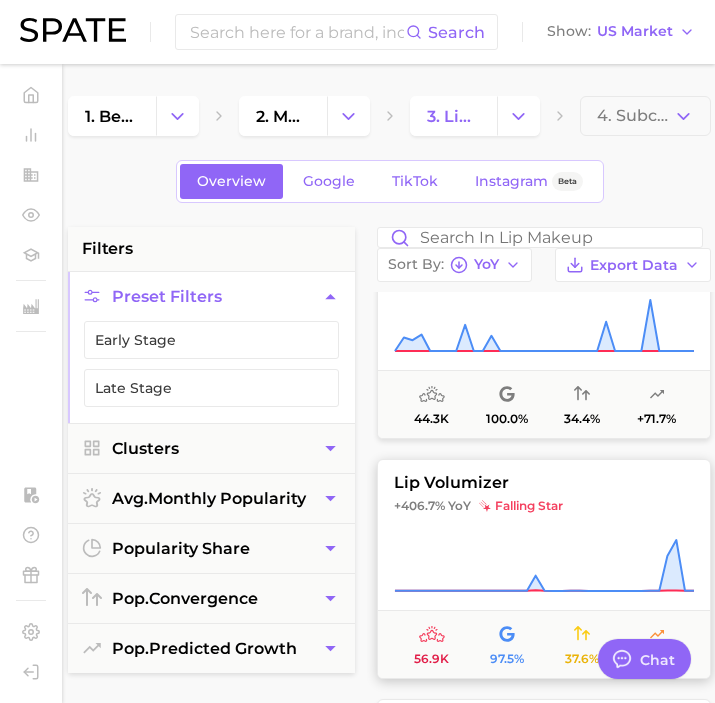 click 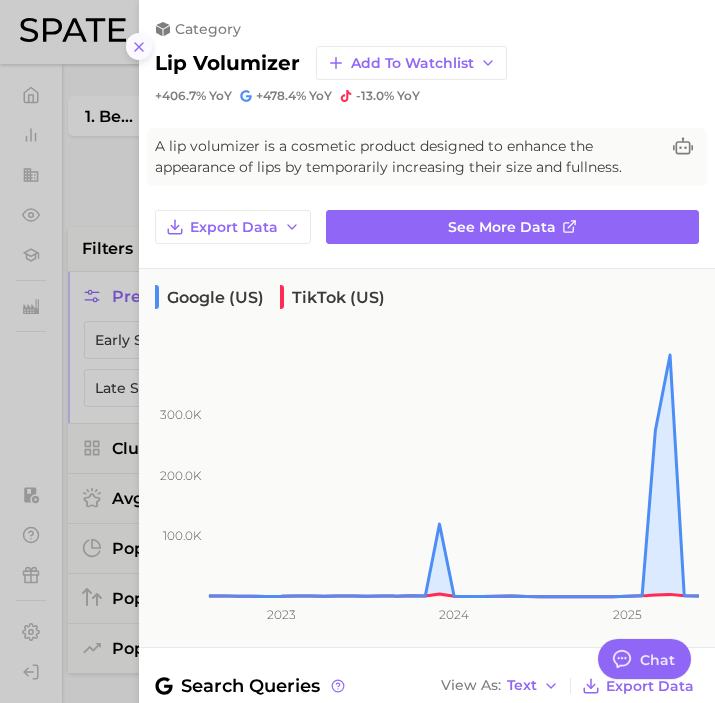 click 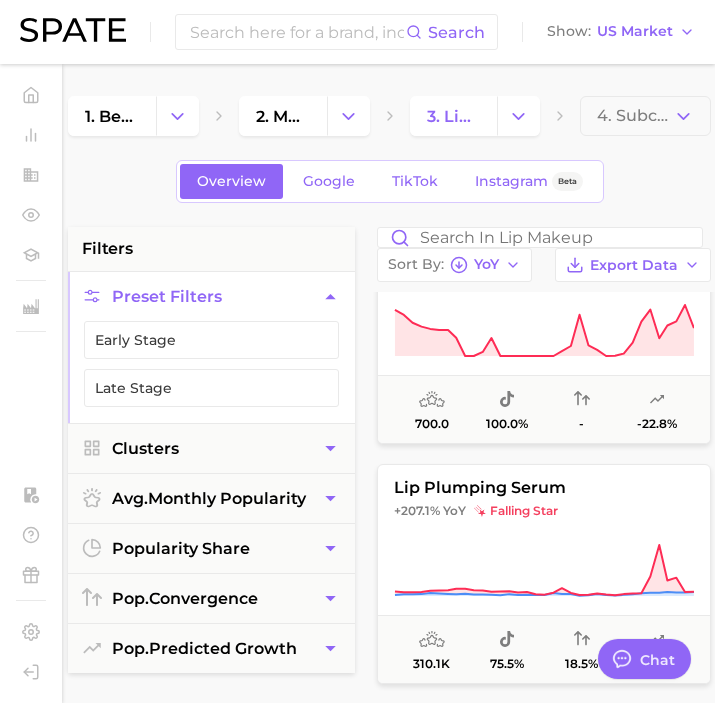 scroll, scrollTop: 3939, scrollLeft: 0, axis: vertical 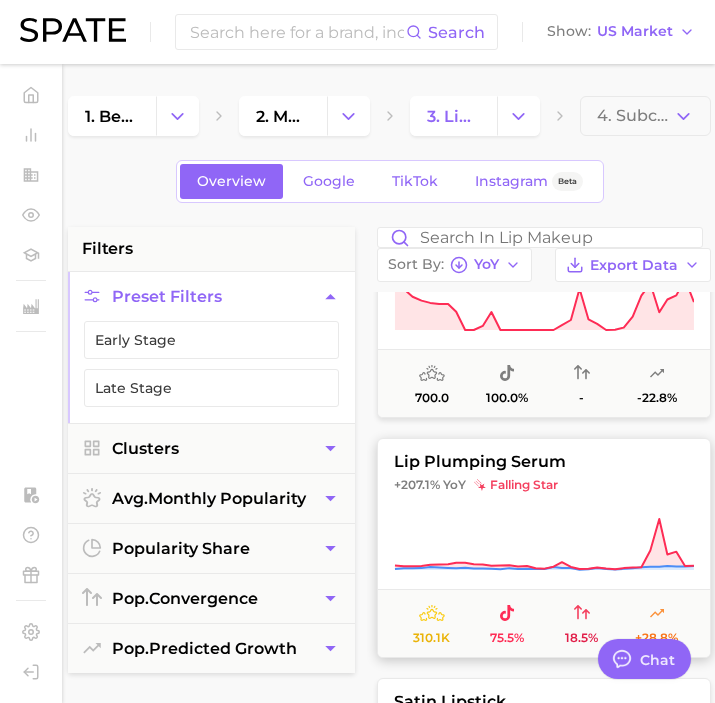 click on "lip plumping serum +207.1%   YoY falling star 310.1k 75.5% 18.5% +28.8%" at bounding box center (544, 548) 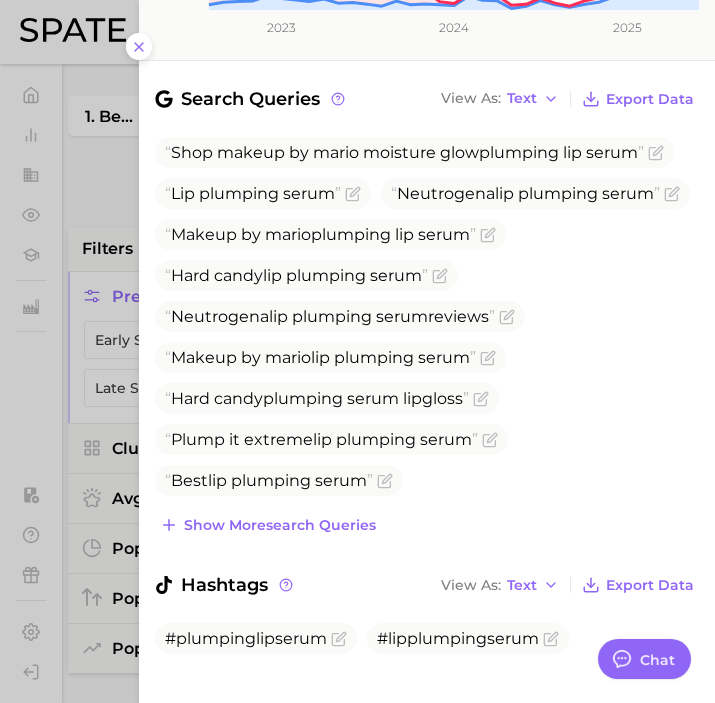 scroll, scrollTop: 637, scrollLeft: 0, axis: vertical 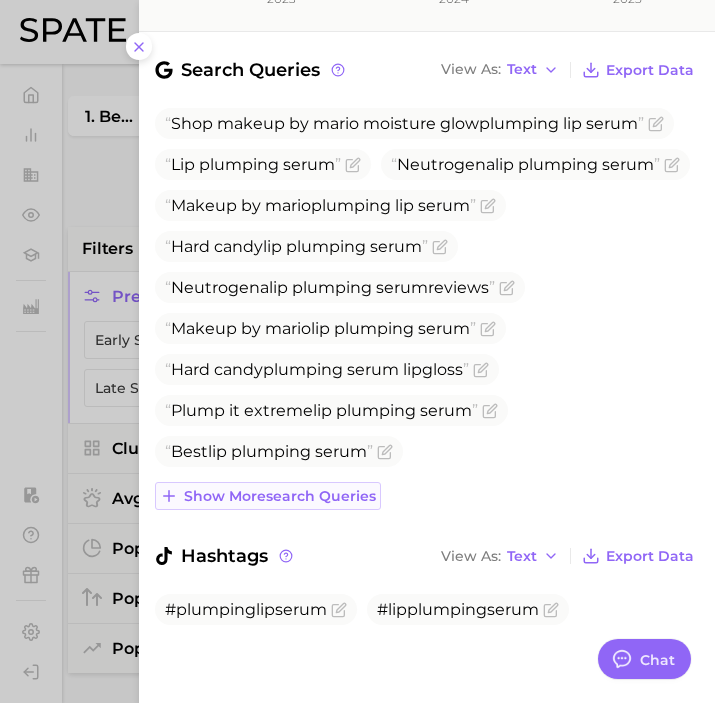 click on "Show more  search queries" at bounding box center [280, 496] 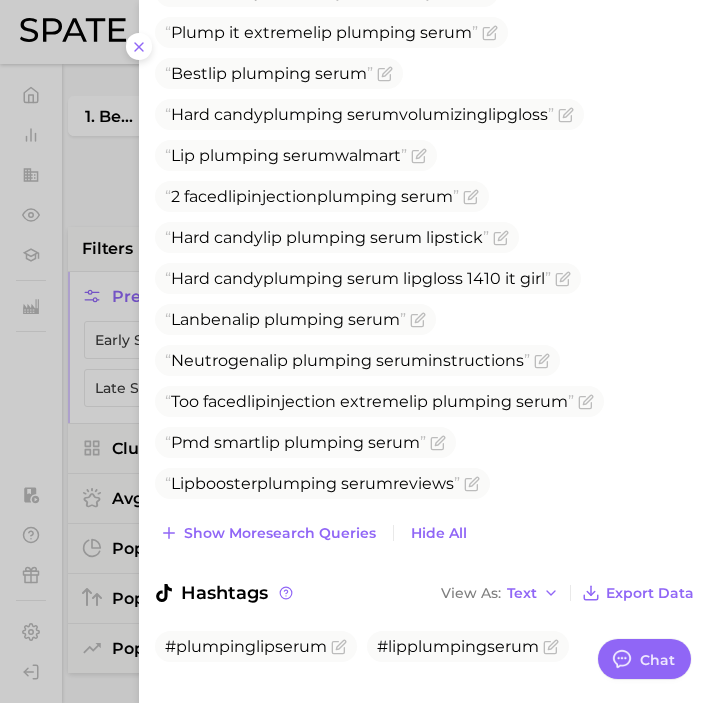 scroll, scrollTop: 1031, scrollLeft: 0, axis: vertical 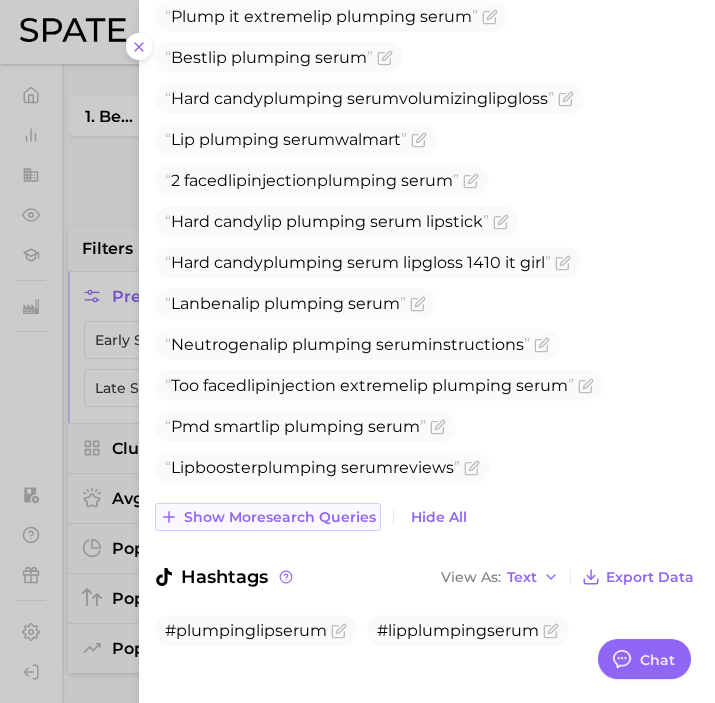 click on "Show more  search queries" at bounding box center (280, 517) 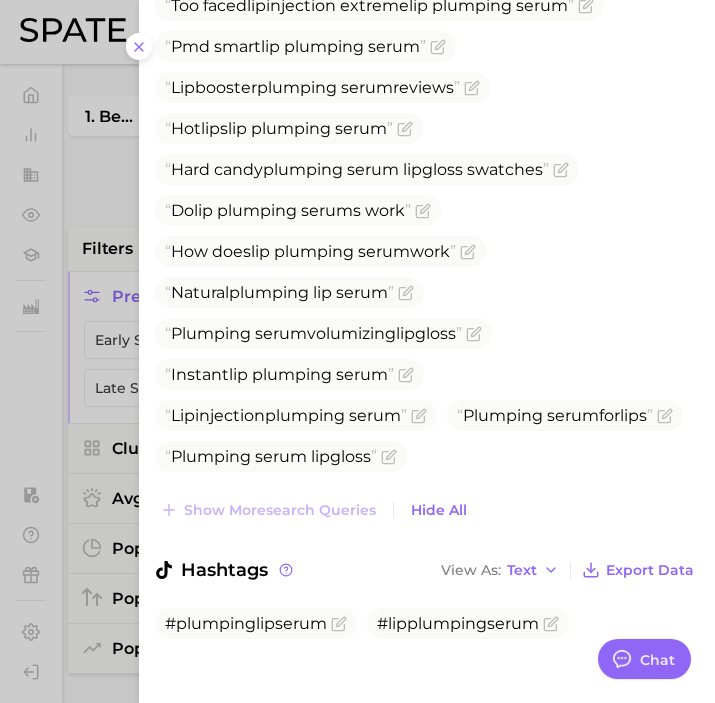 scroll, scrollTop: 1425, scrollLeft: 0, axis: vertical 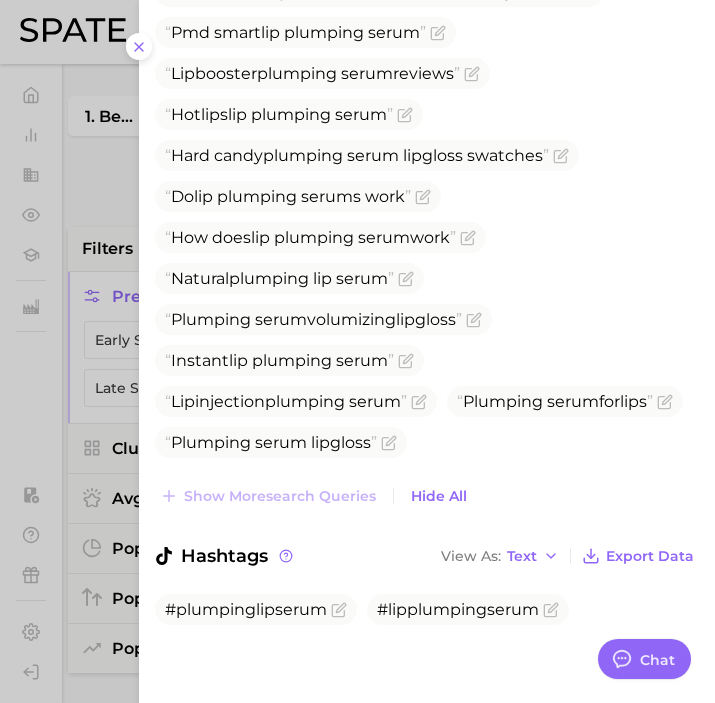 click at bounding box center (357, 351) 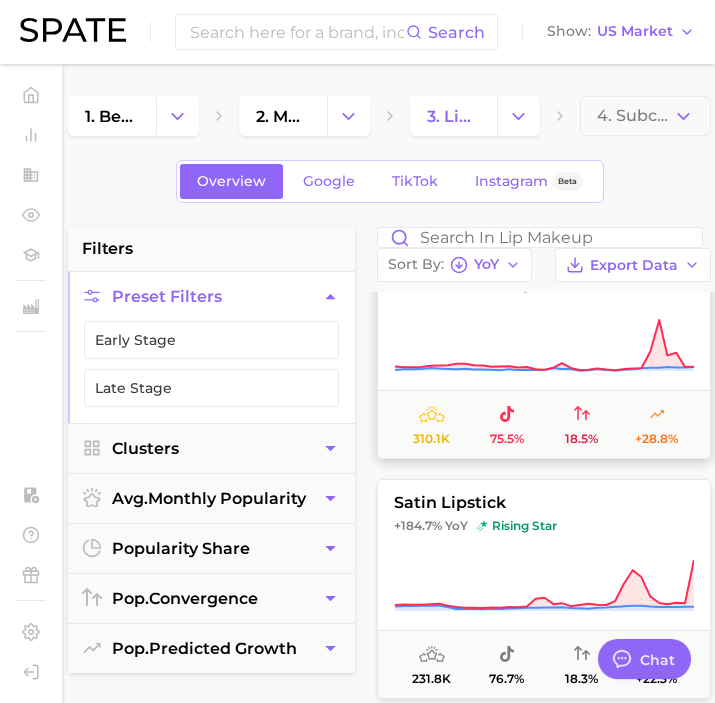 scroll, scrollTop: 4175, scrollLeft: 0, axis: vertical 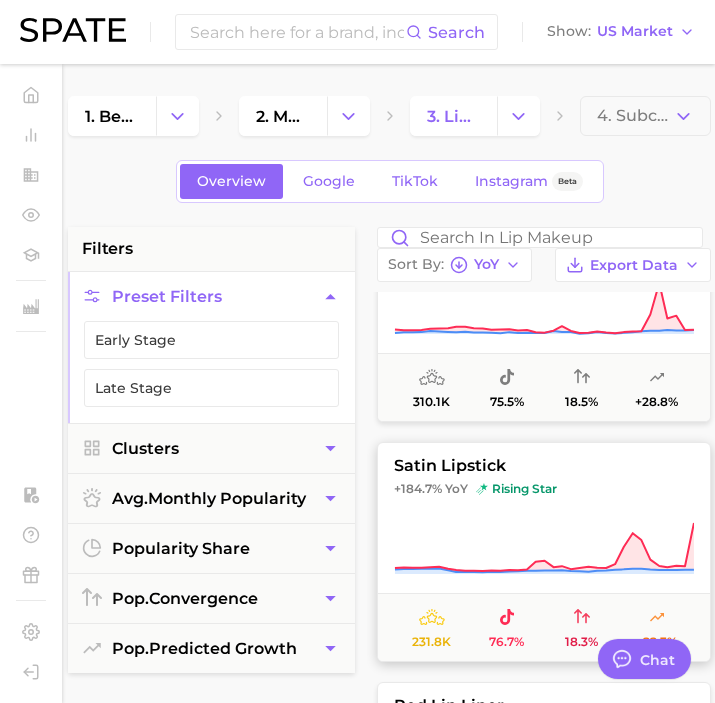 click on "+184.7%   YoY rising star" at bounding box center (544, 489) 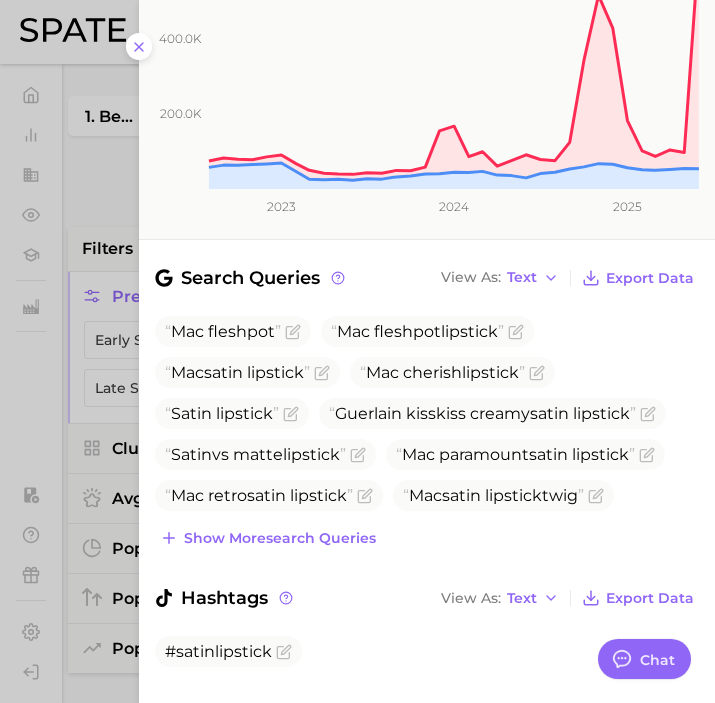 scroll, scrollTop: 432, scrollLeft: 0, axis: vertical 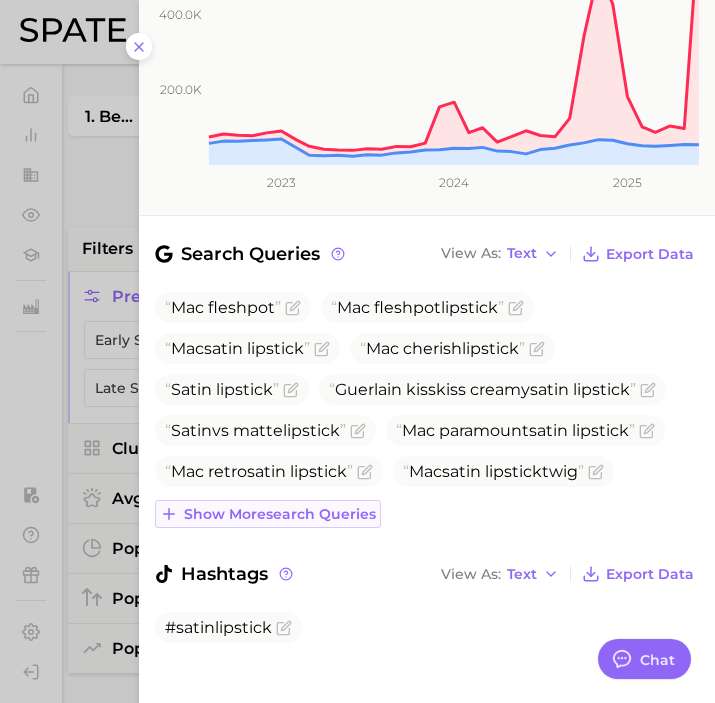 click on "Show more  search queries" at bounding box center (280, 514) 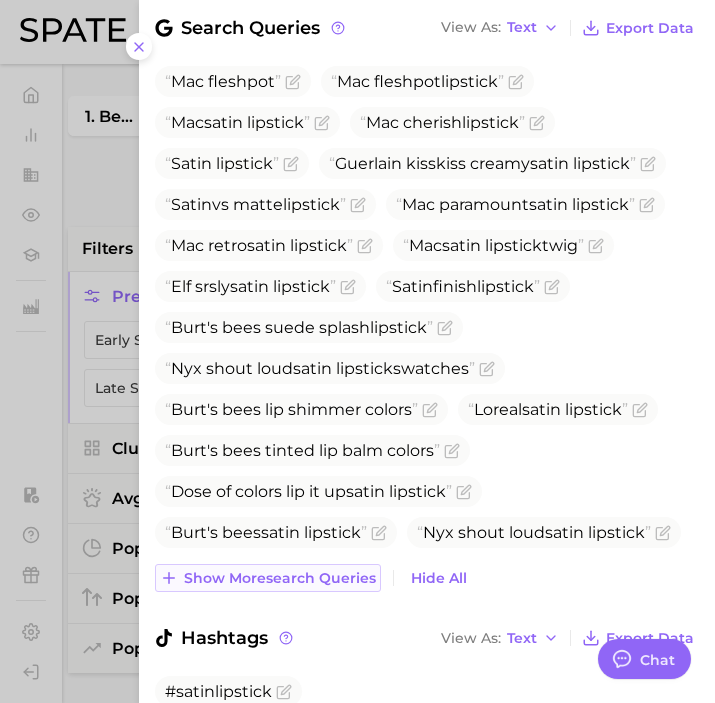 scroll, scrollTop: 662, scrollLeft: 0, axis: vertical 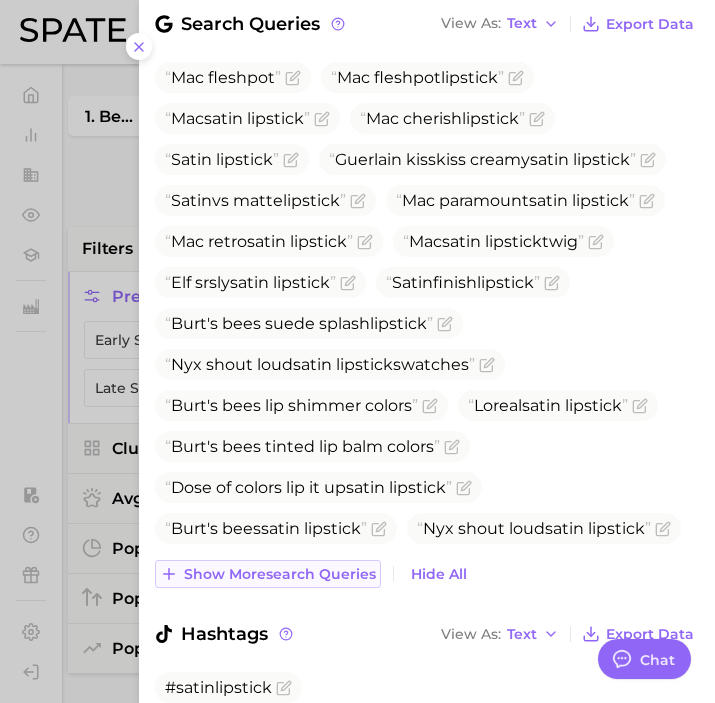 click on "Show more  search queries" at bounding box center (280, 574) 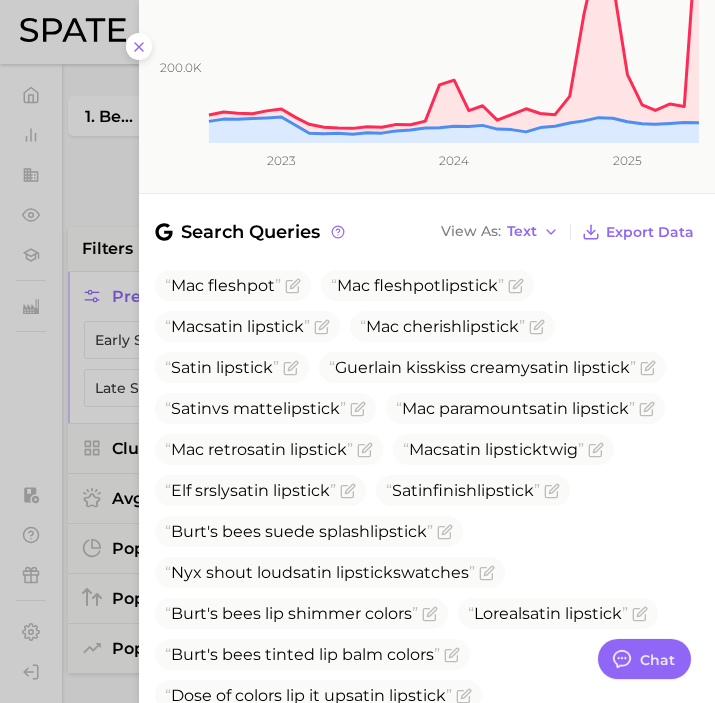 scroll, scrollTop: 0, scrollLeft: 0, axis: both 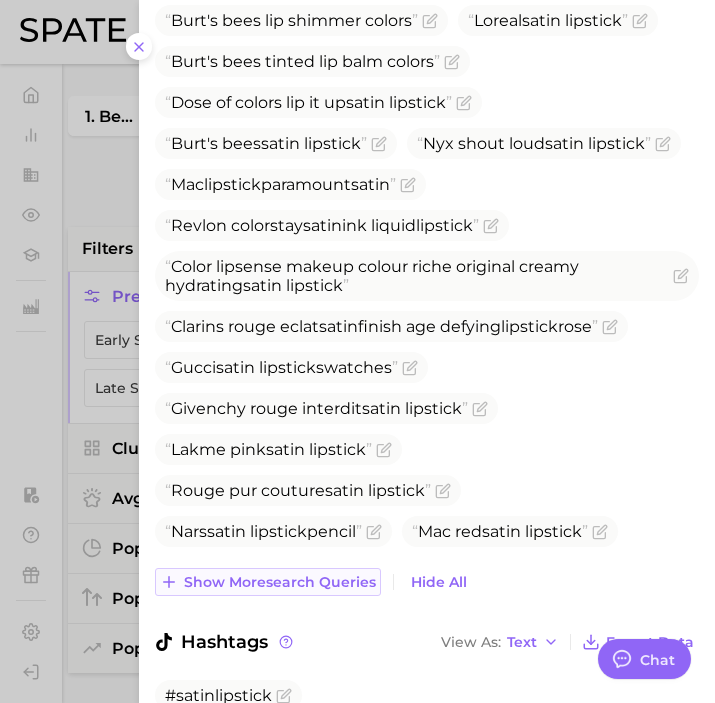 click on "Show more  search queries" at bounding box center (280, 582) 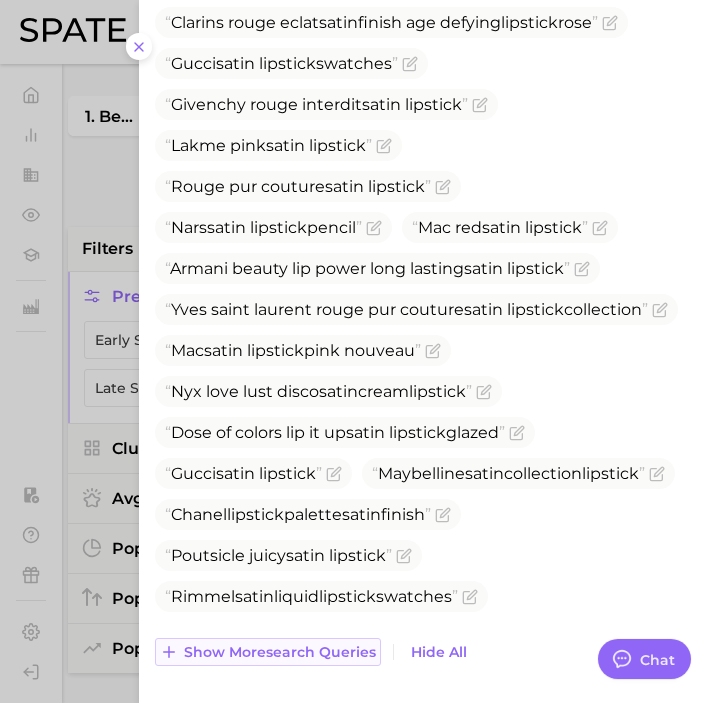 scroll, scrollTop: 1464, scrollLeft: 0, axis: vertical 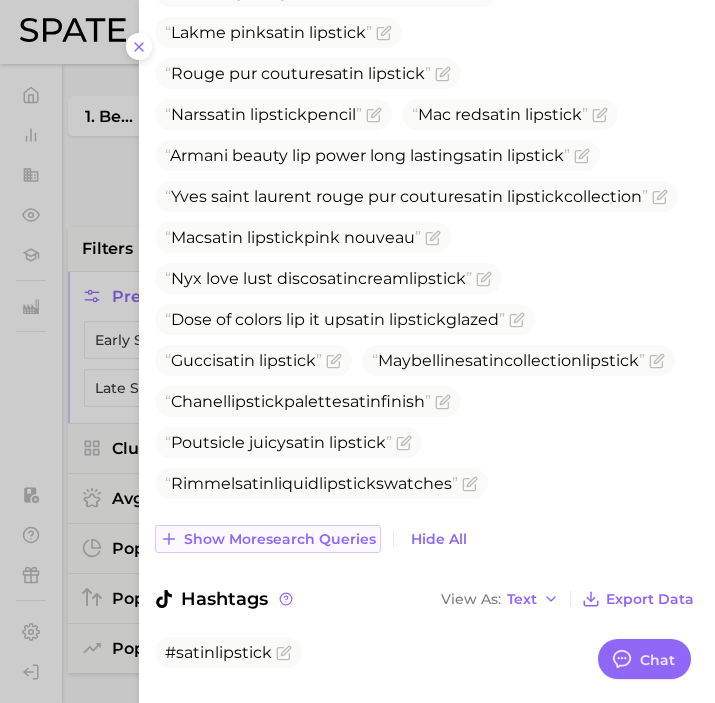 click on "Show more  search queries" at bounding box center (280, 539) 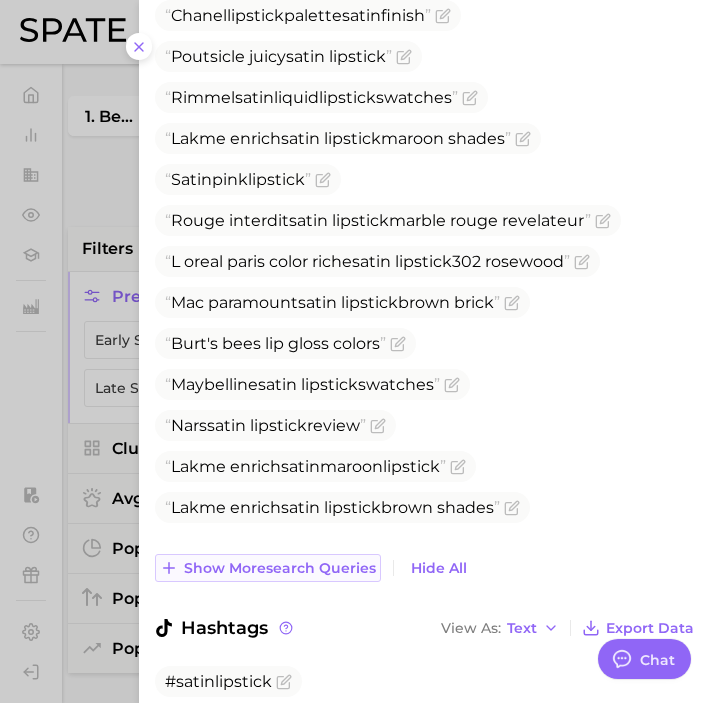 click on "Show more  search queries" at bounding box center [280, 568] 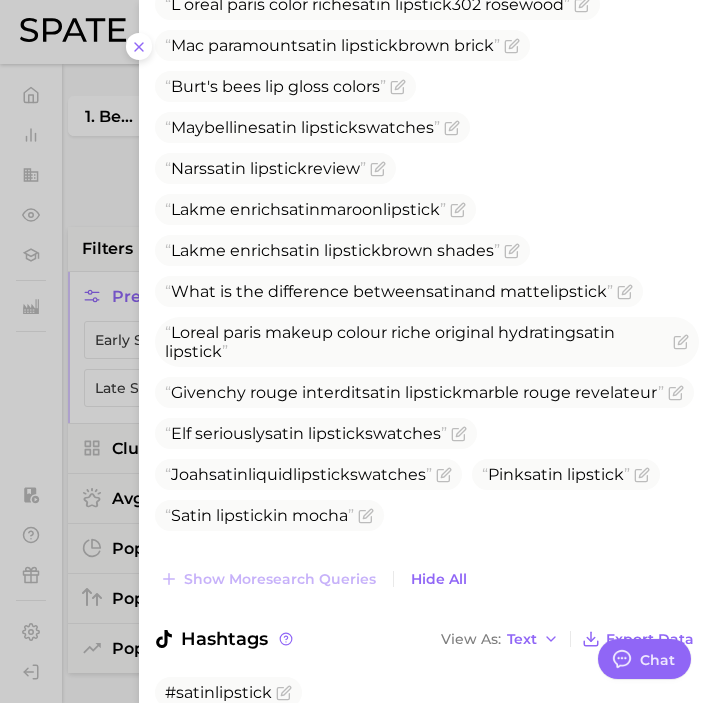 scroll, scrollTop: 2111, scrollLeft: 0, axis: vertical 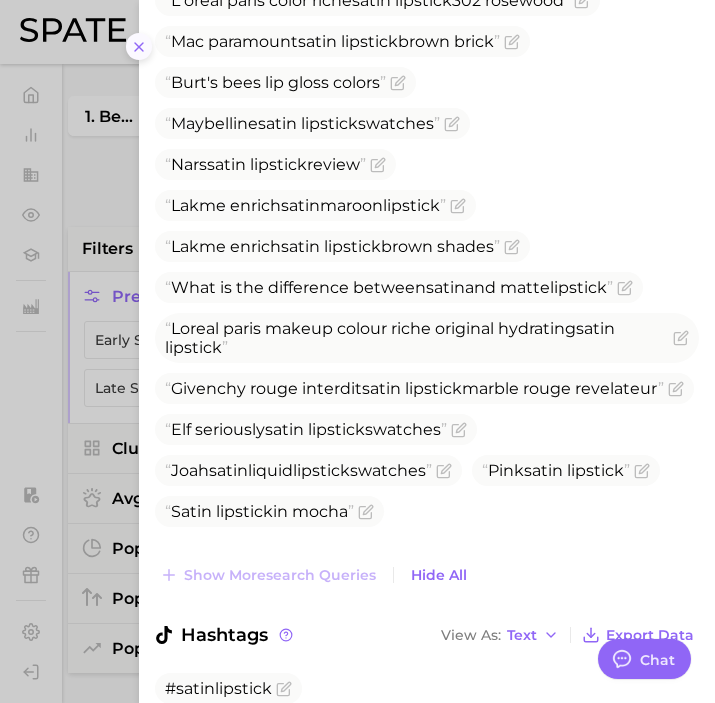 click 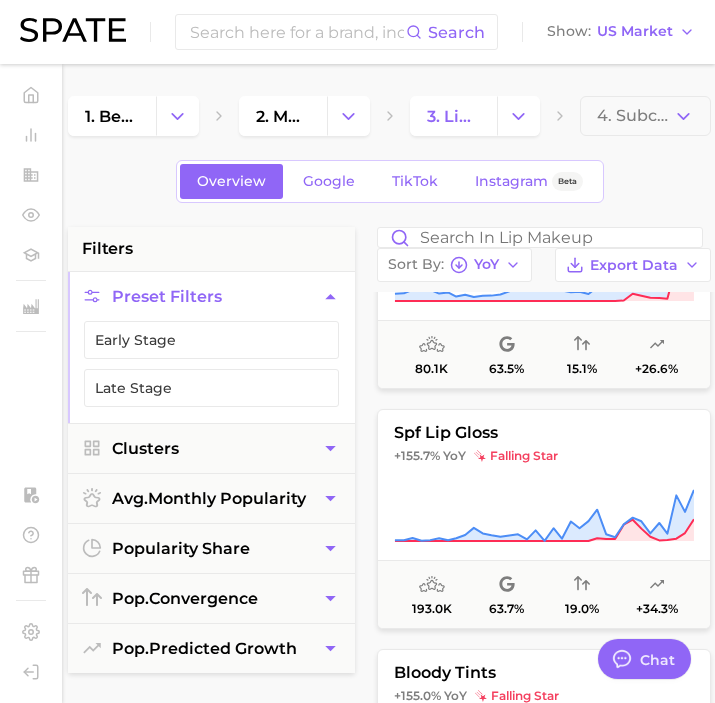 scroll, scrollTop: 4930, scrollLeft: 0, axis: vertical 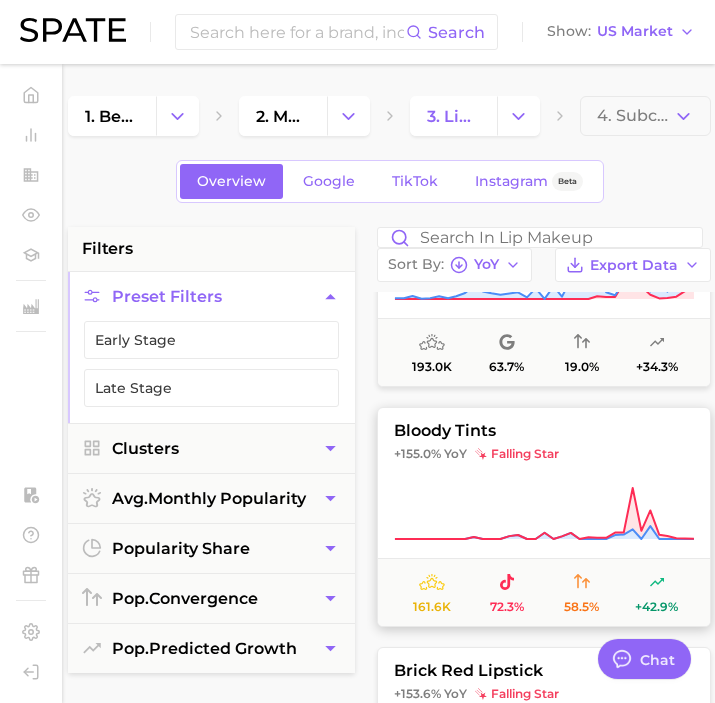 click 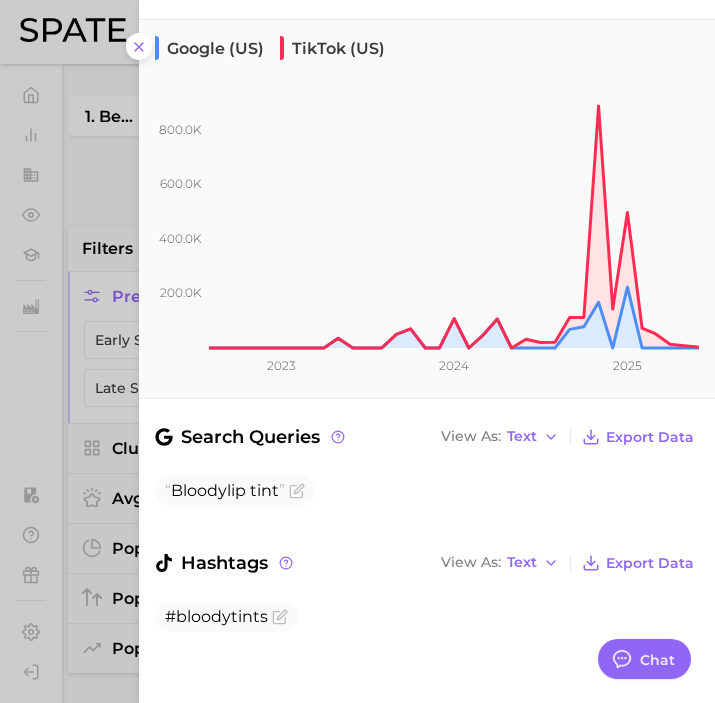 scroll, scrollTop: 256, scrollLeft: 0, axis: vertical 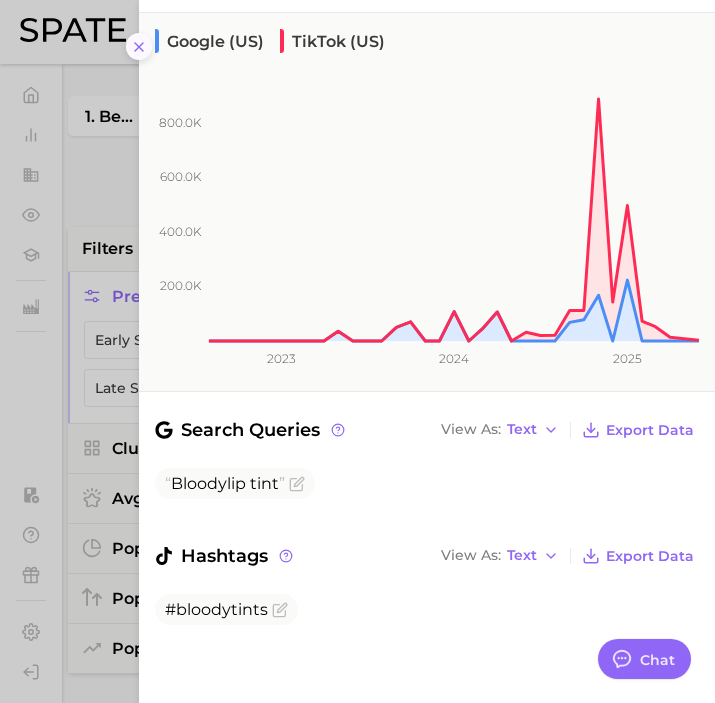 click 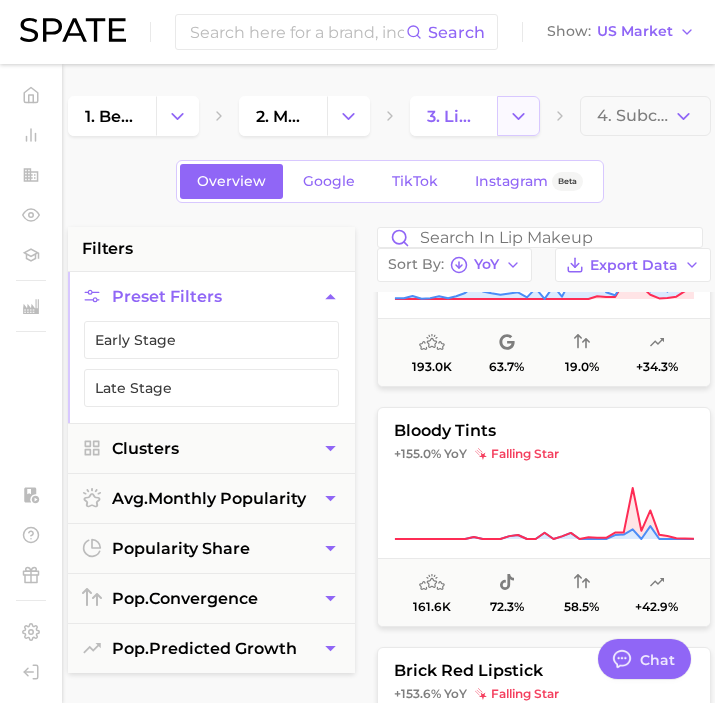 click 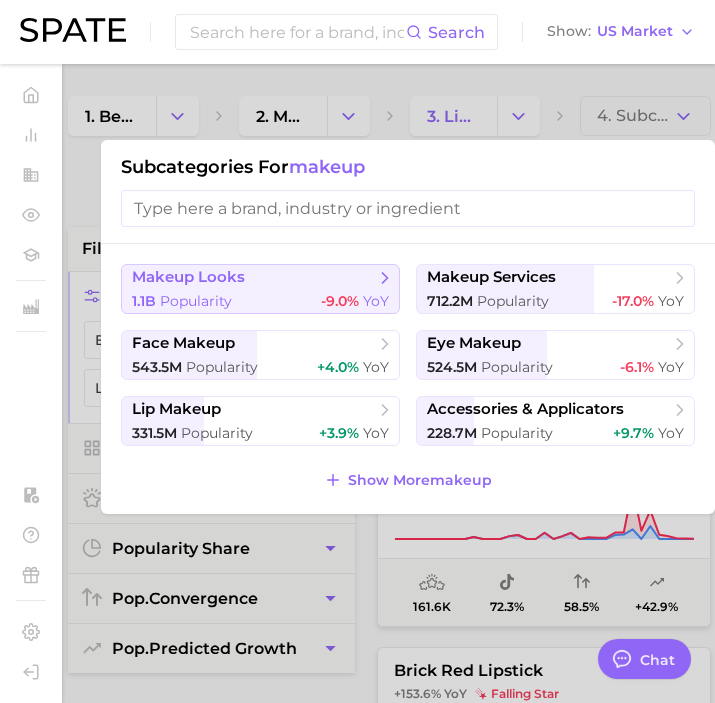 click on "makeup looks" at bounding box center (253, 278) 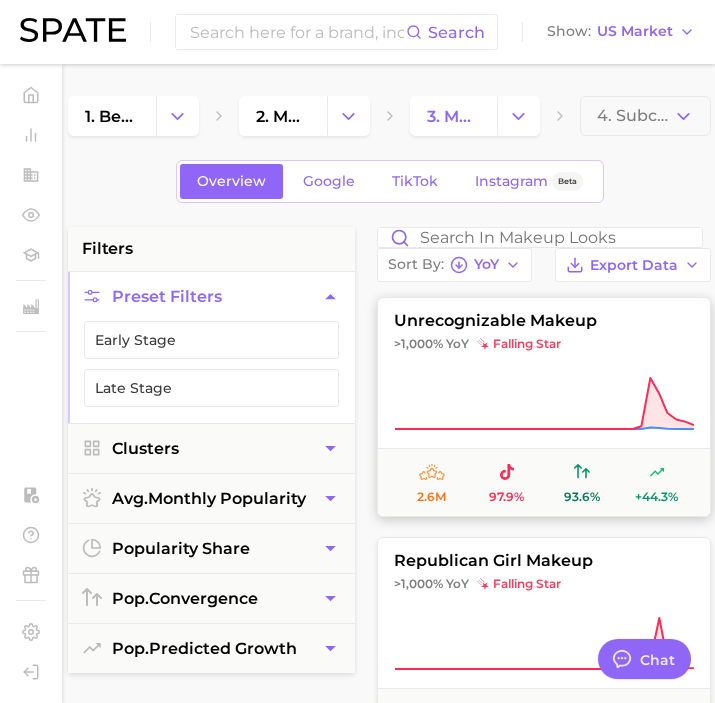 click 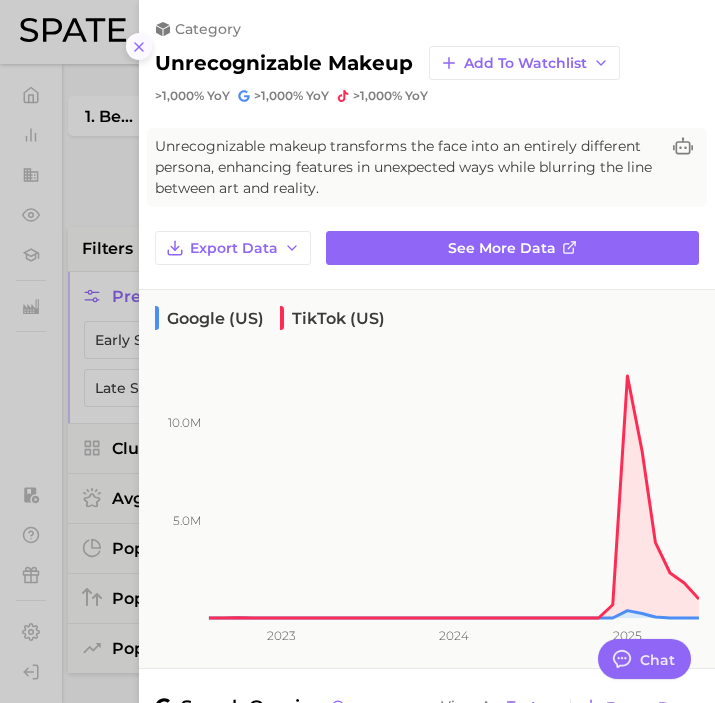 click 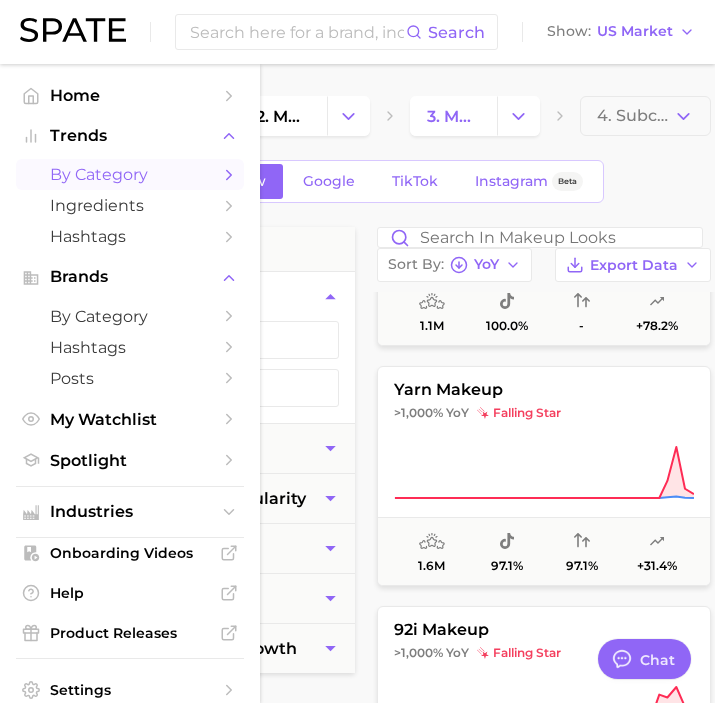 scroll, scrollTop: 412, scrollLeft: 0, axis: vertical 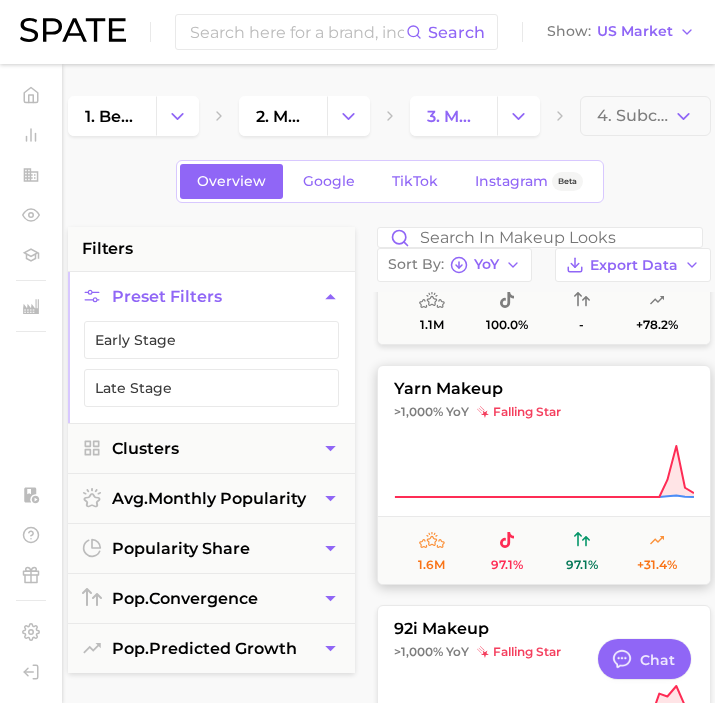 click 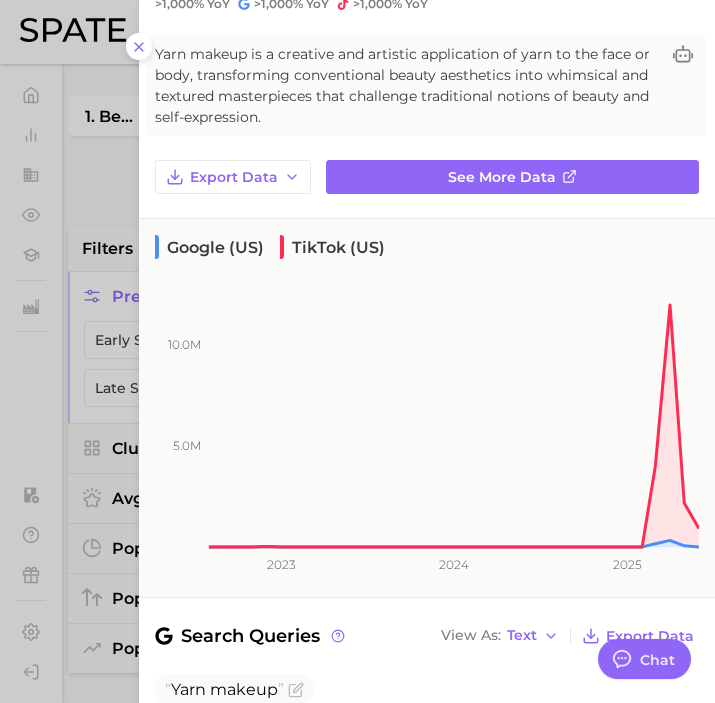 scroll, scrollTop: 107, scrollLeft: 0, axis: vertical 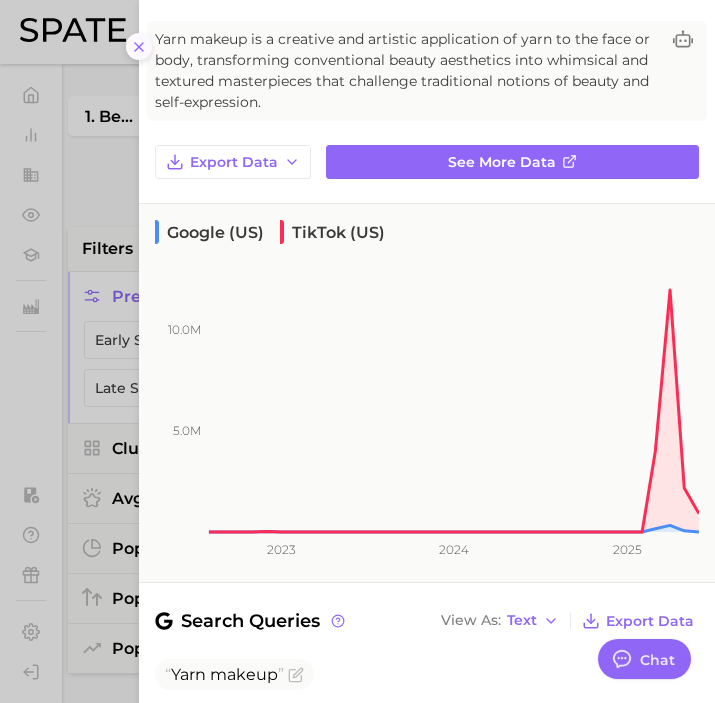 click 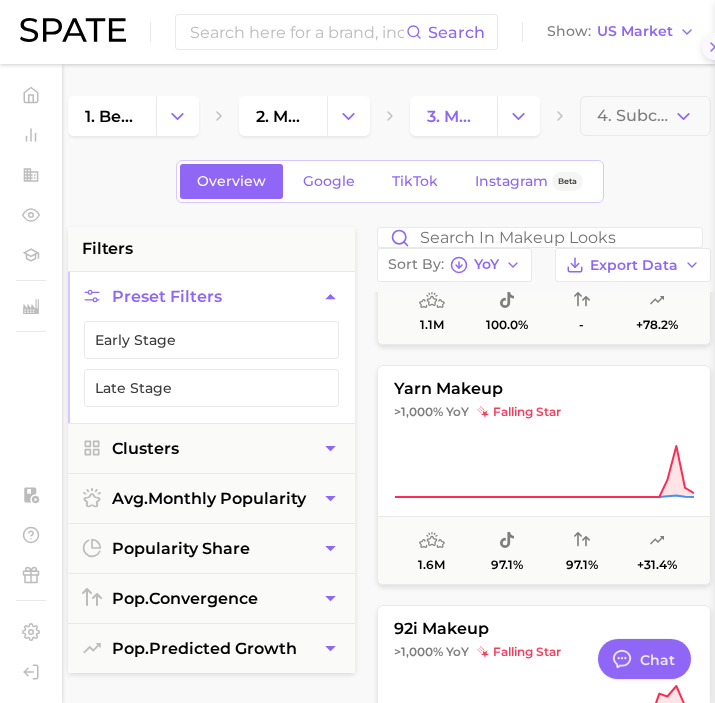 scroll, scrollTop: 0, scrollLeft: 0, axis: both 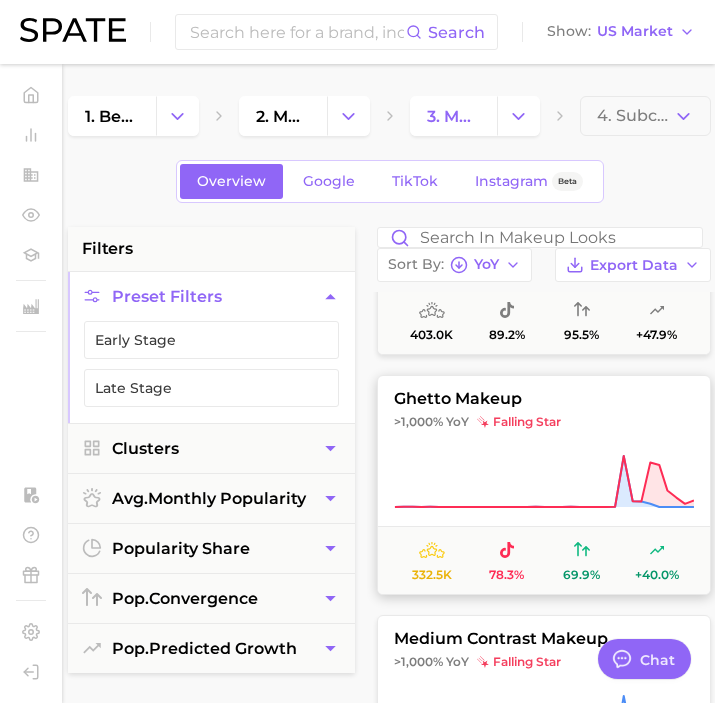 click on "ghetto makeup >1,000%   YoY falling star 332.5k 78.3% 69.9% +40.0%" at bounding box center [544, 485] 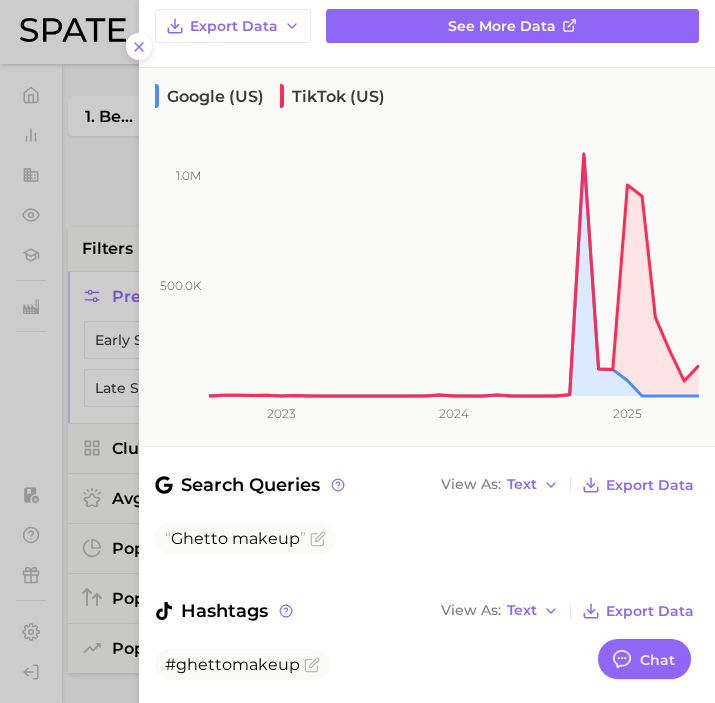 scroll, scrollTop: 298, scrollLeft: 0, axis: vertical 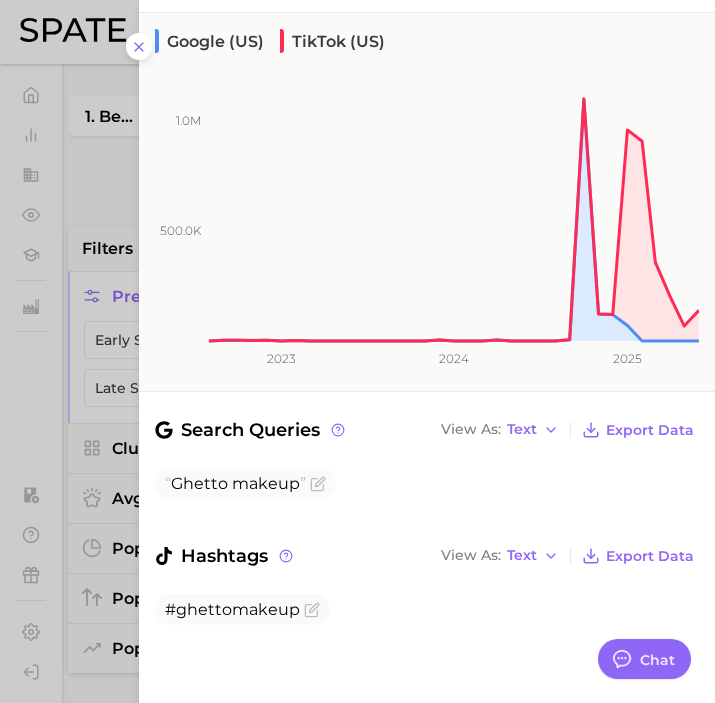 click on "500.0k 1.0m 2023 2024 2025" 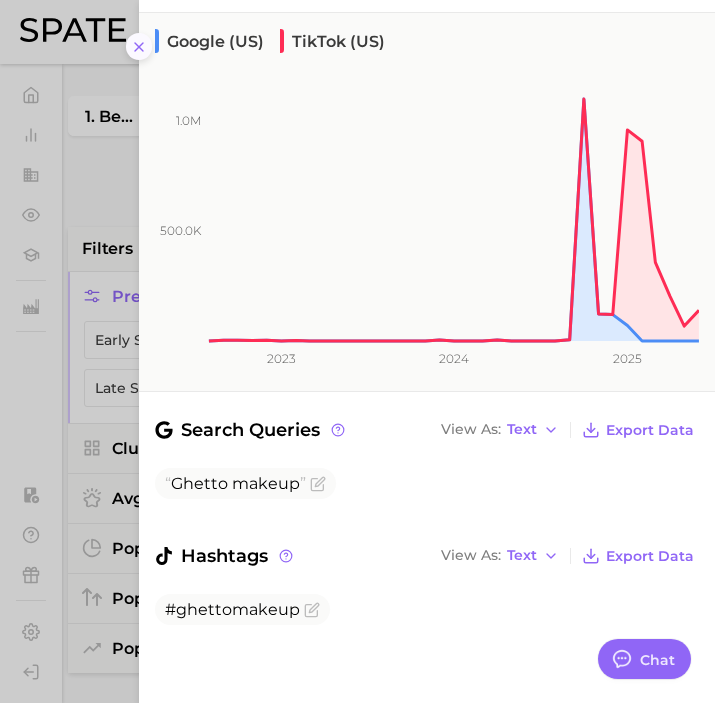 click 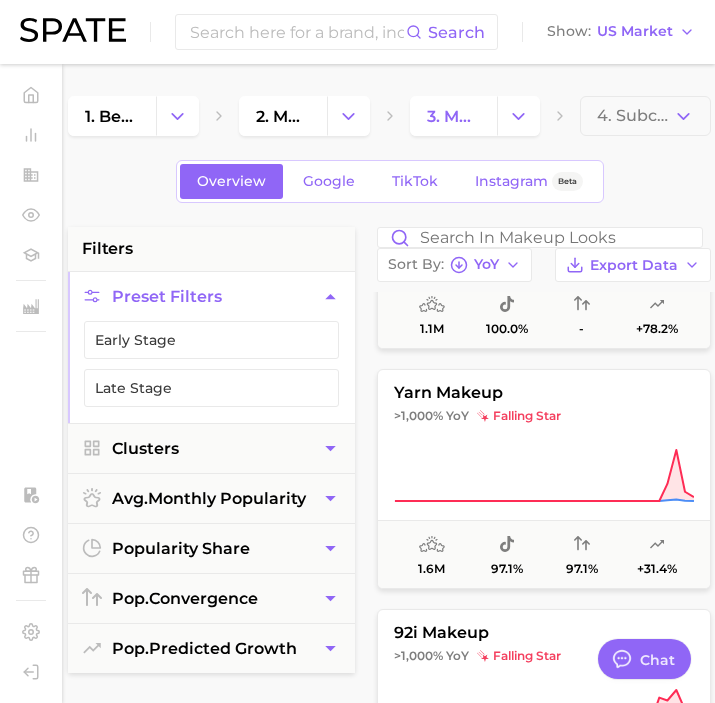 scroll, scrollTop: 407, scrollLeft: 0, axis: vertical 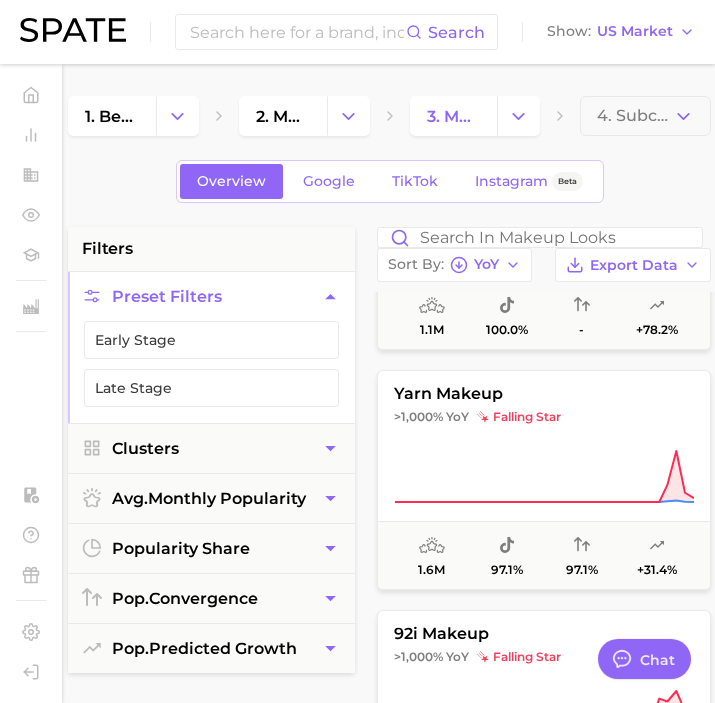 click 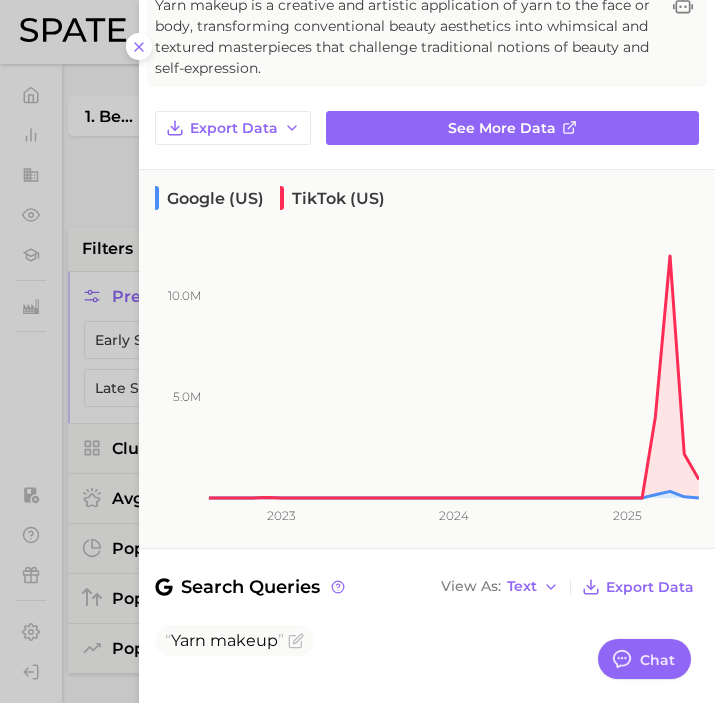 scroll, scrollTop: 134, scrollLeft: 0, axis: vertical 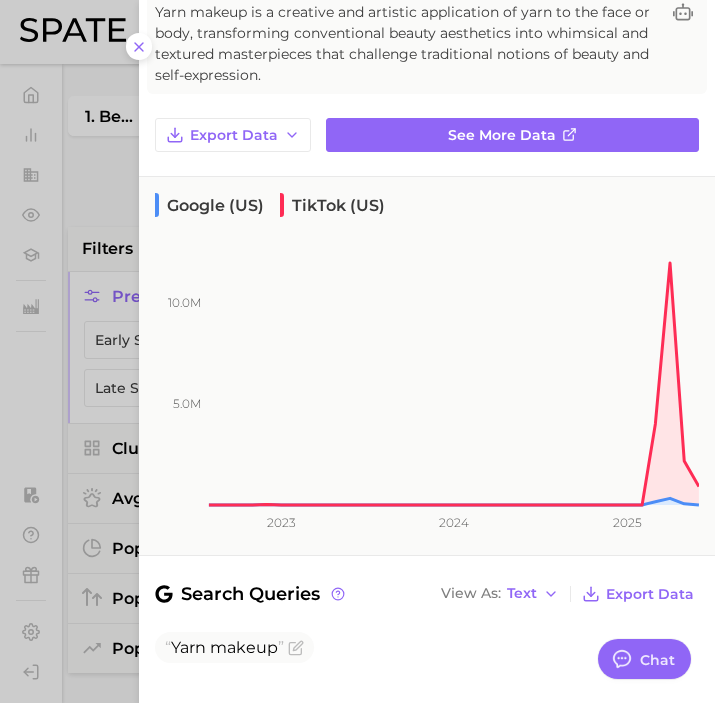 type 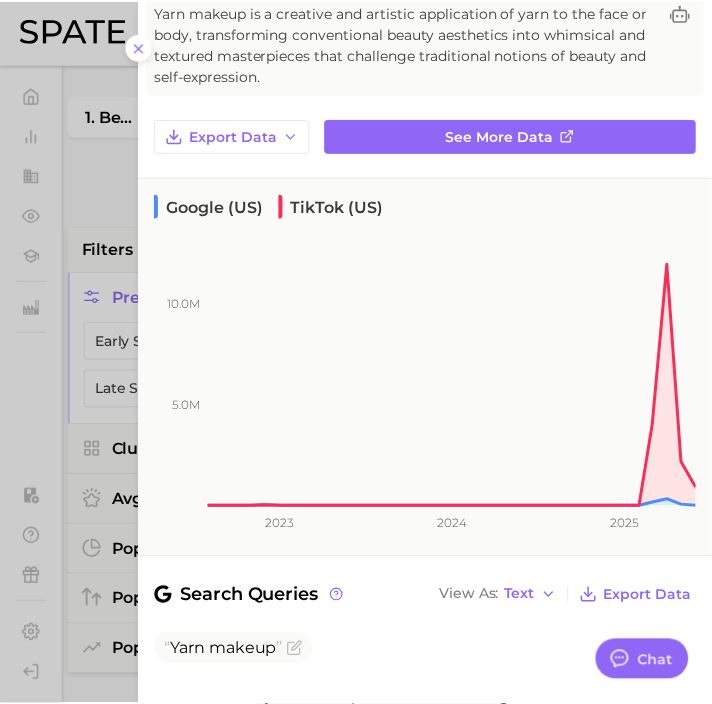 scroll, scrollTop: 0, scrollLeft: 0, axis: both 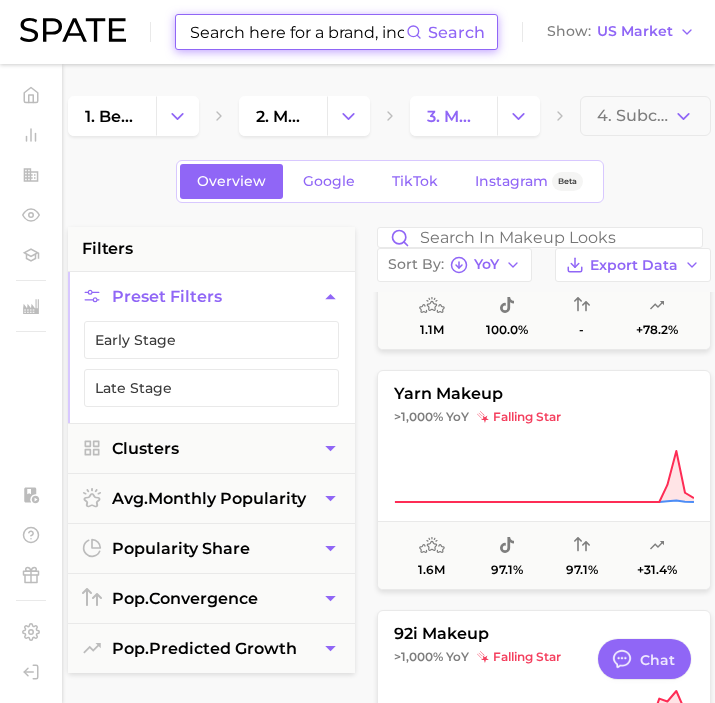 click at bounding box center (297, 32) 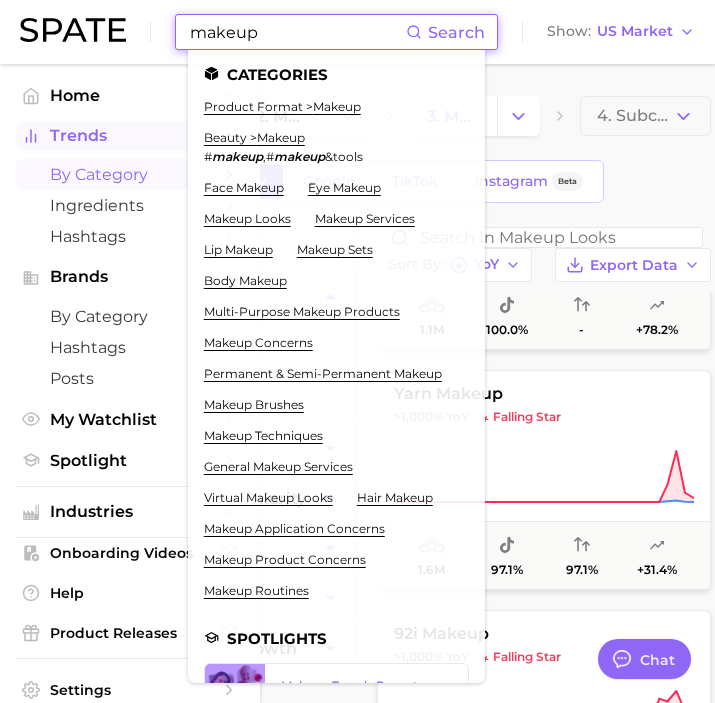 type on "makeup" 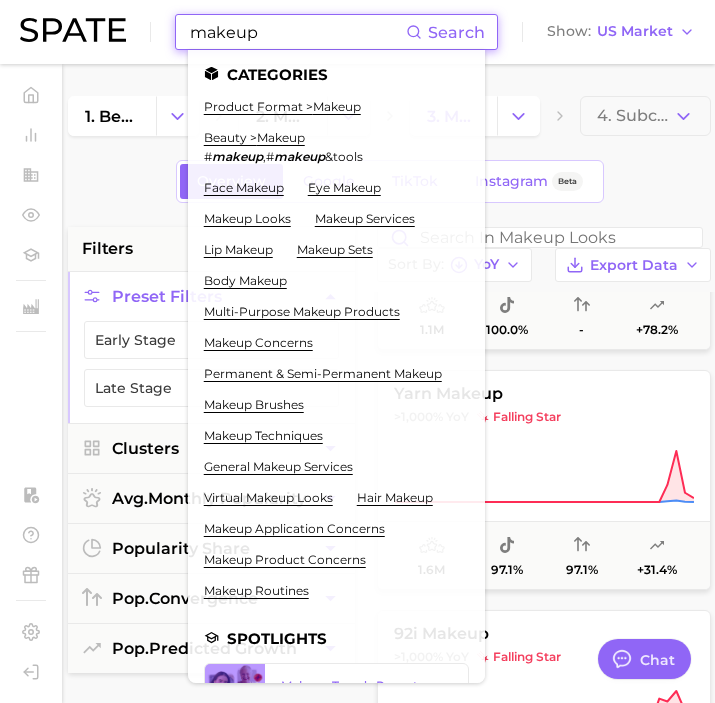 click on "Overview Google TikTok Instagram Beta" at bounding box center (389, 181) 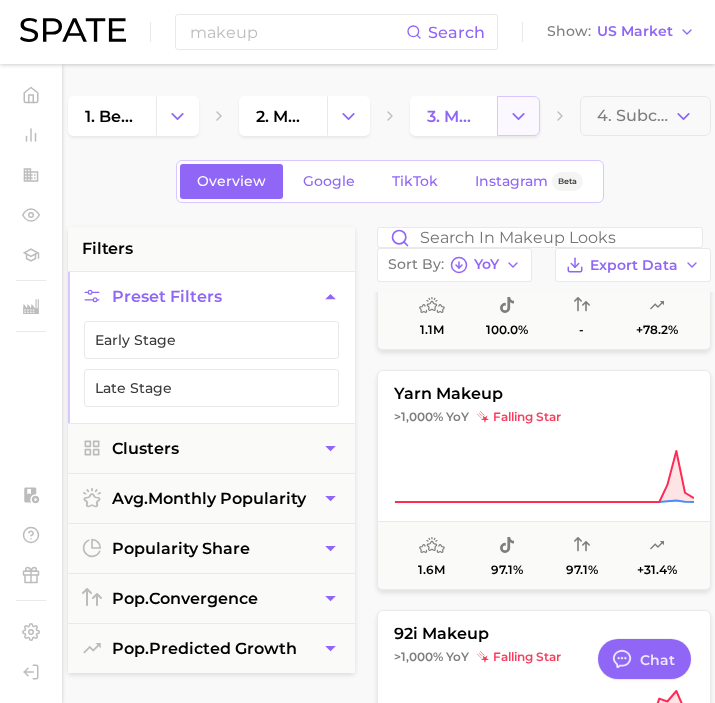 click at bounding box center [518, 116] 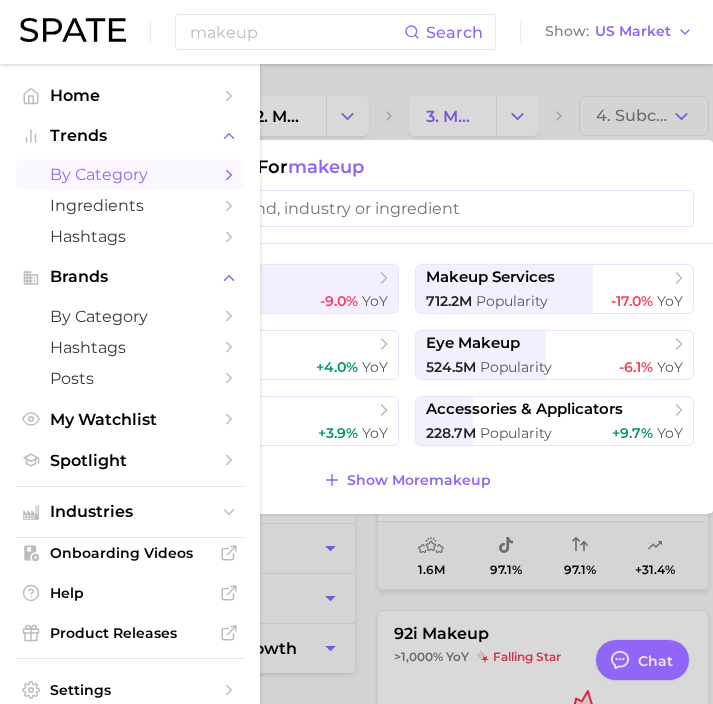 type on "x" 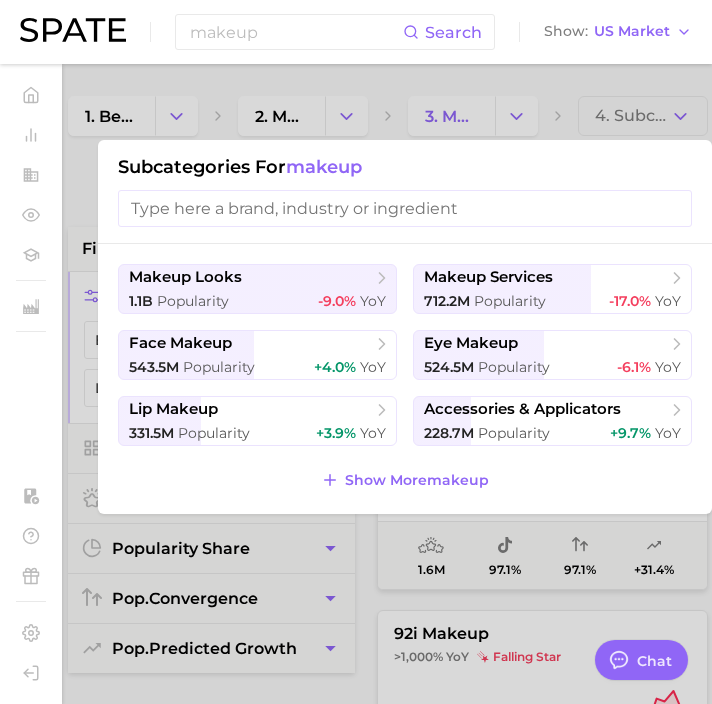 click at bounding box center (356, 352) 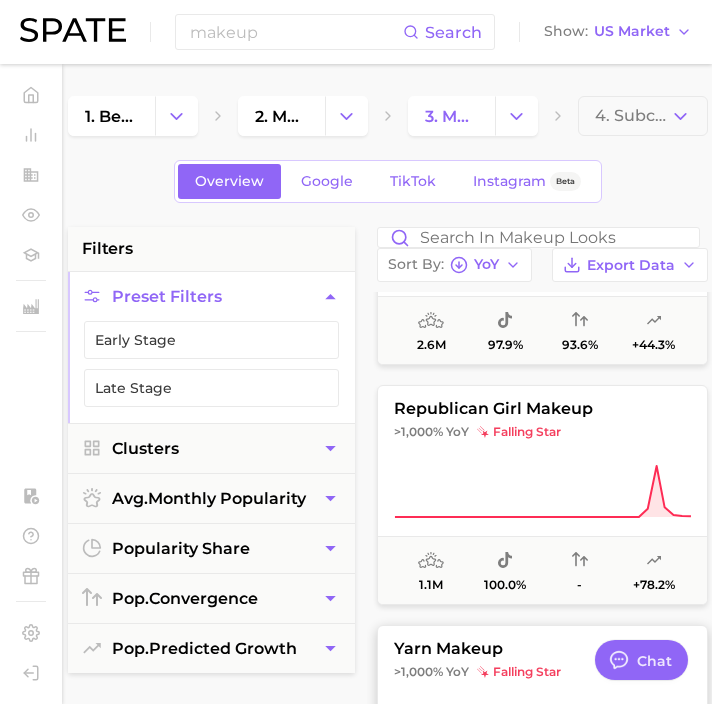 scroll, scrollTop: 0, scrollLeft: 0, axis: both 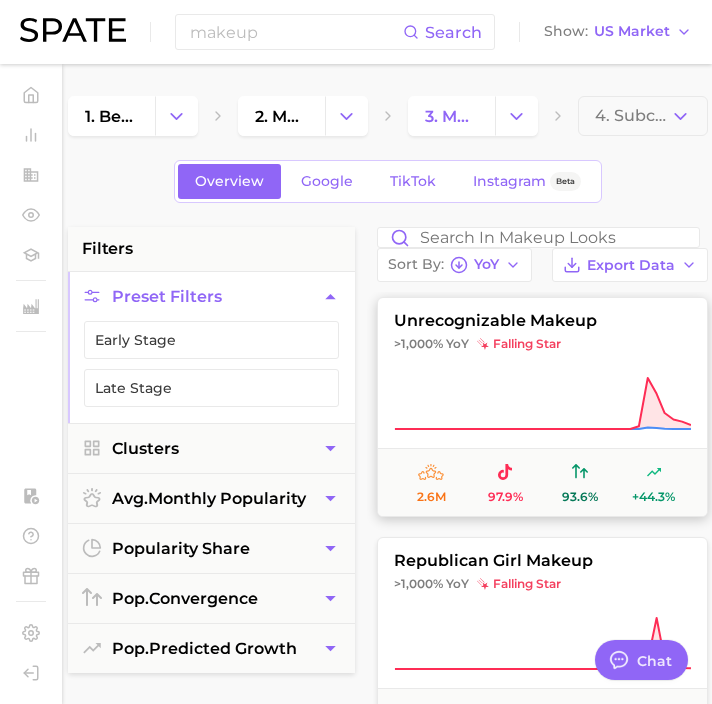 click 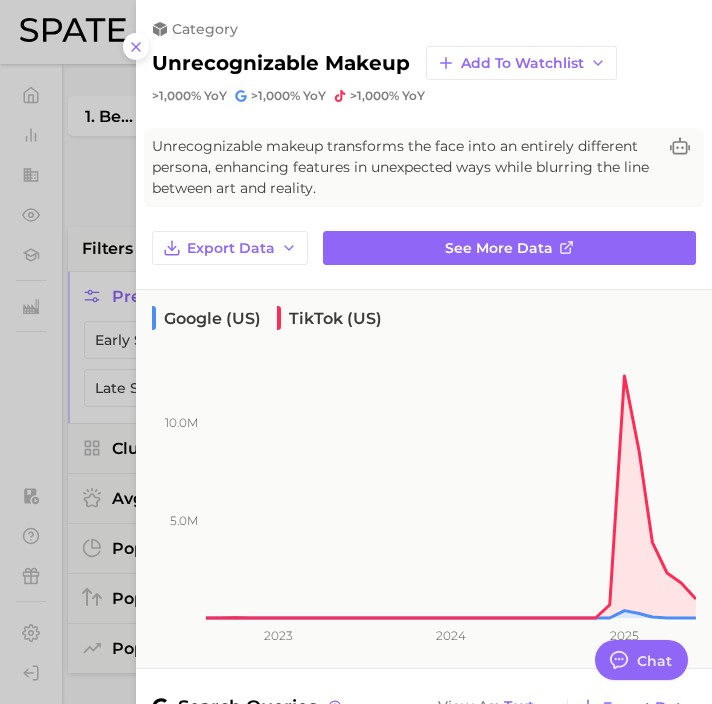 click at bounding box center (356, 352) 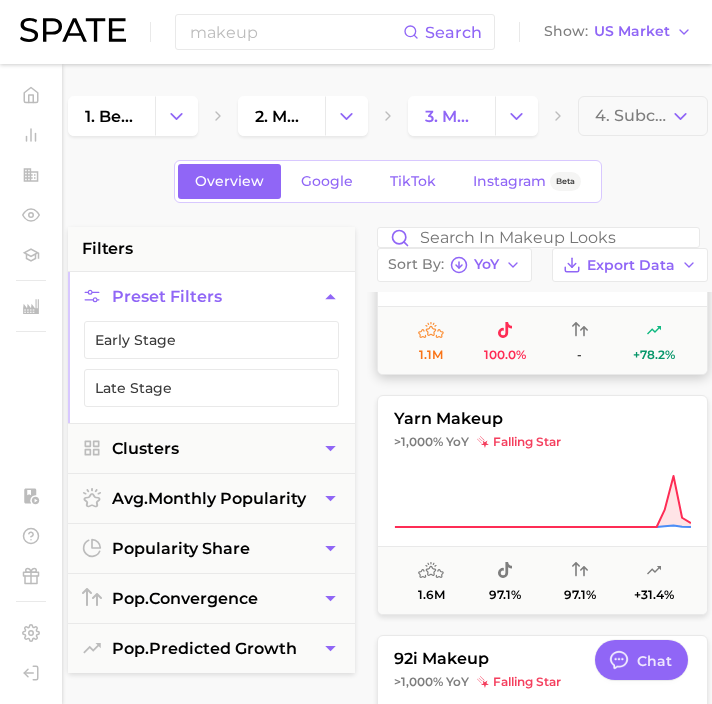 scroll, scrollTop: 392, scrollLeft: 0, axis: vertical 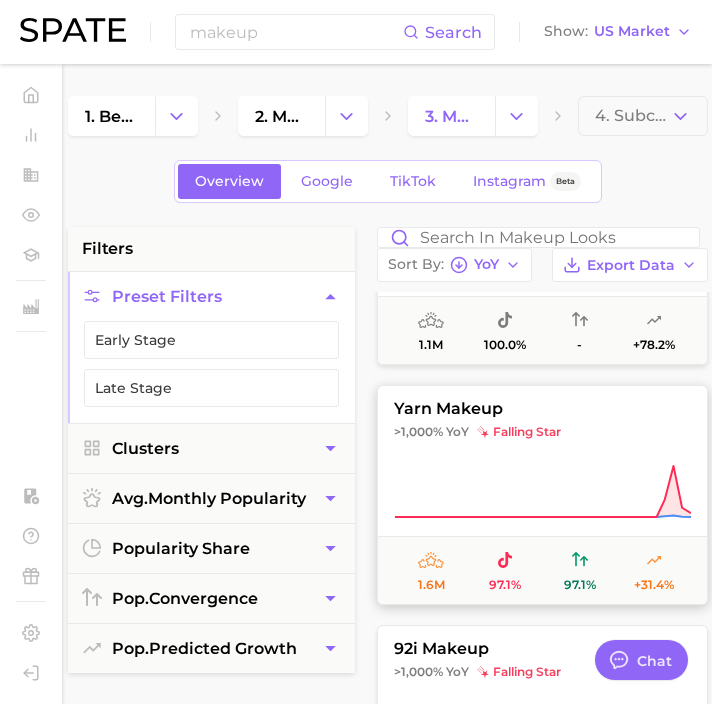 click 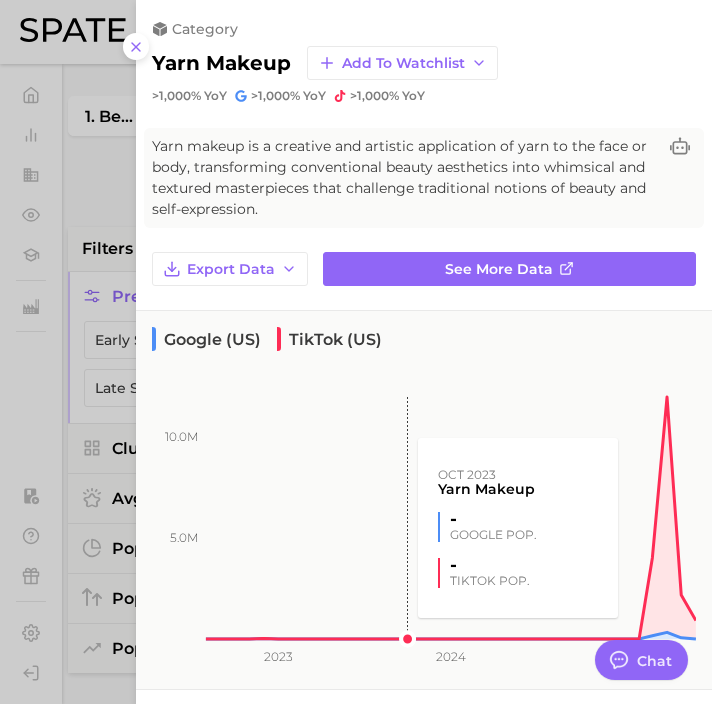 scroll, scrollTop: 297, scrollLeft: 0, axis: vertical 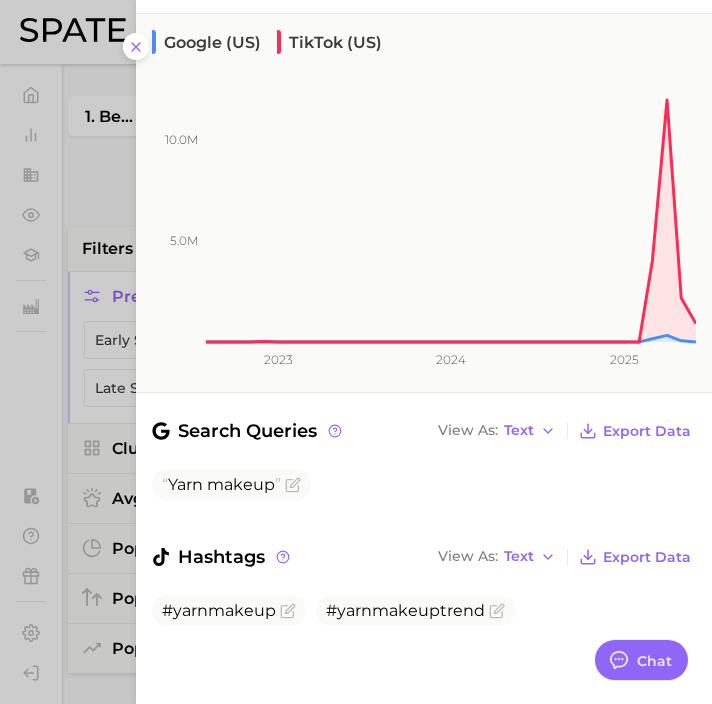 click at bounding box center (356, 352) 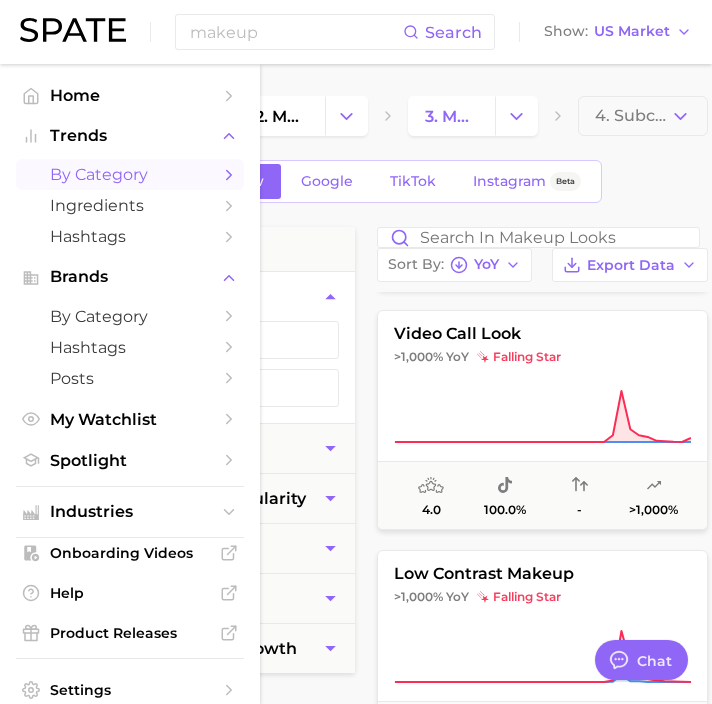 scroll, scrollTop: 1138, scrollLeft: 0, axis: vertical 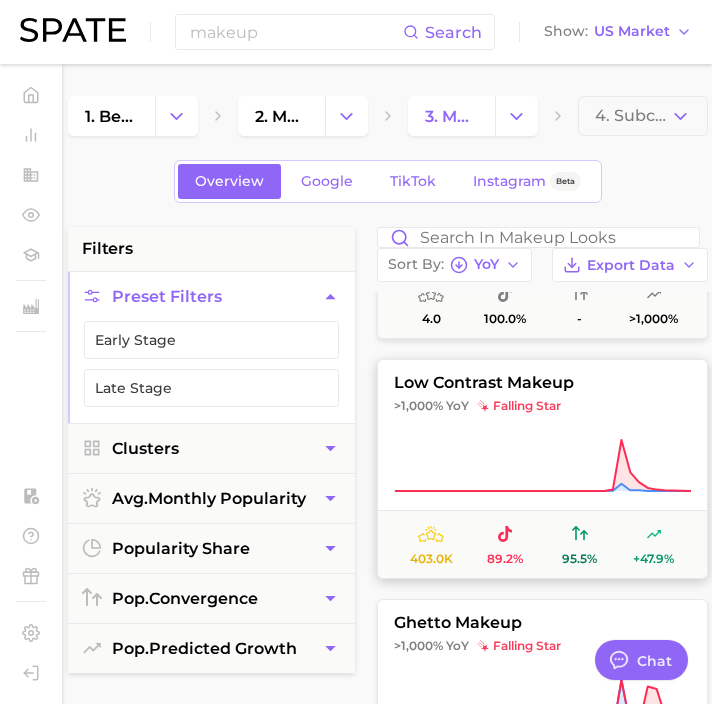click 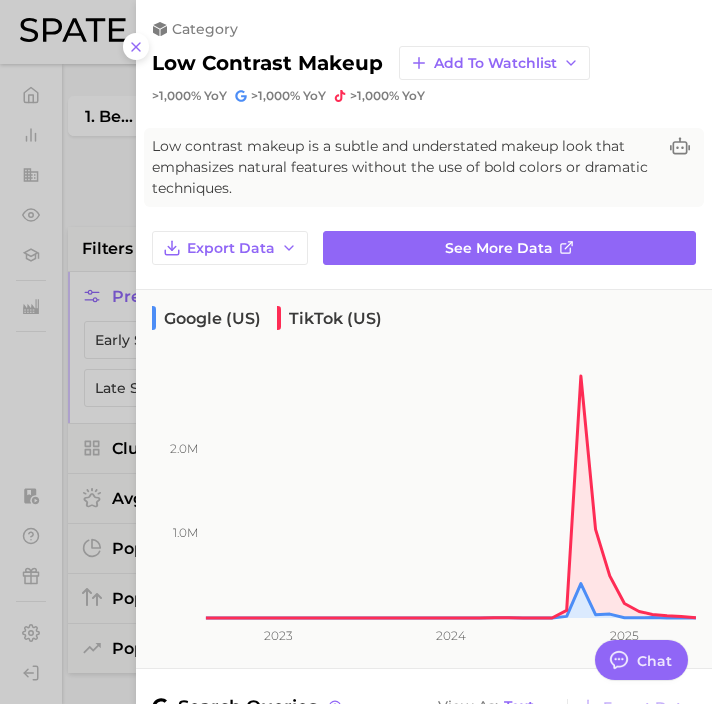 scroll, scrollTop: 264, scrollLeft: 0, axis: vertical 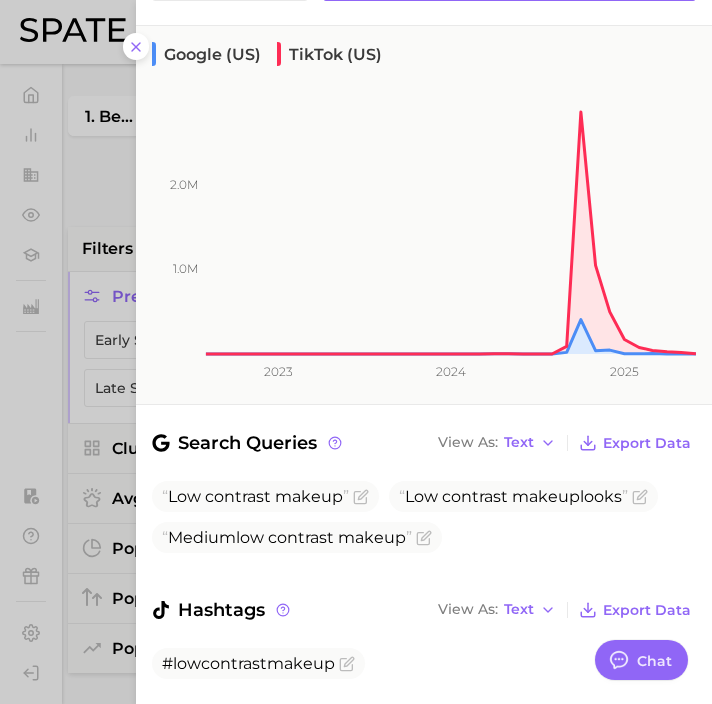 click at bounding box center (356, 352) 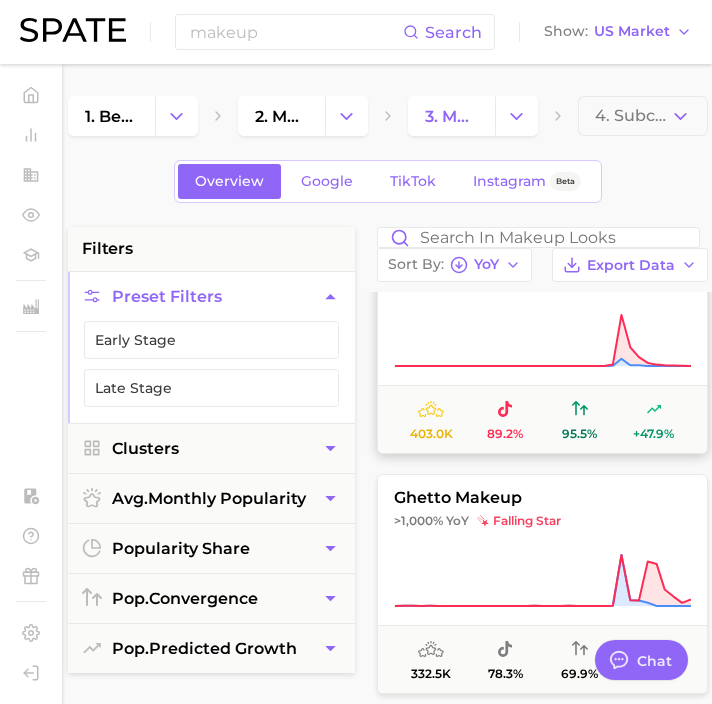 scroll, scrollTop: 1331, scrollLeft: 0, axis: vertical 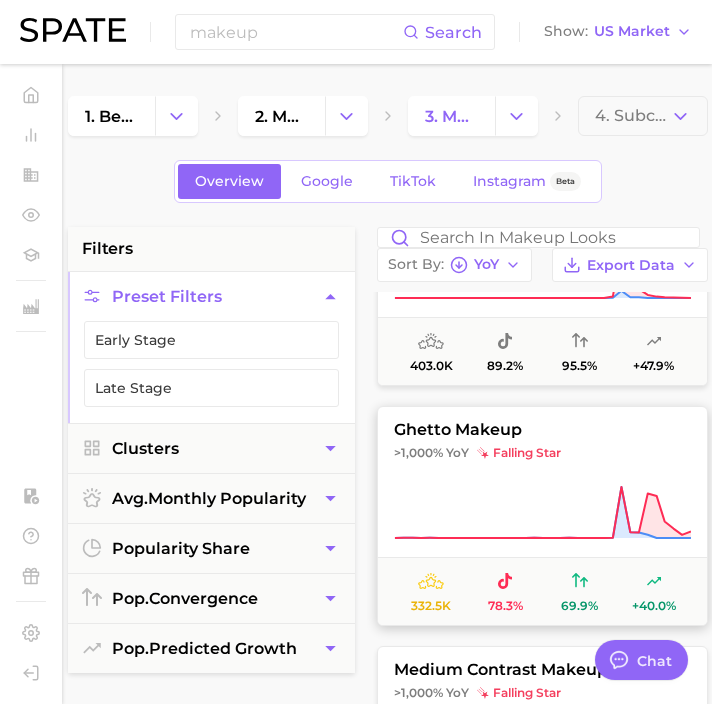 click 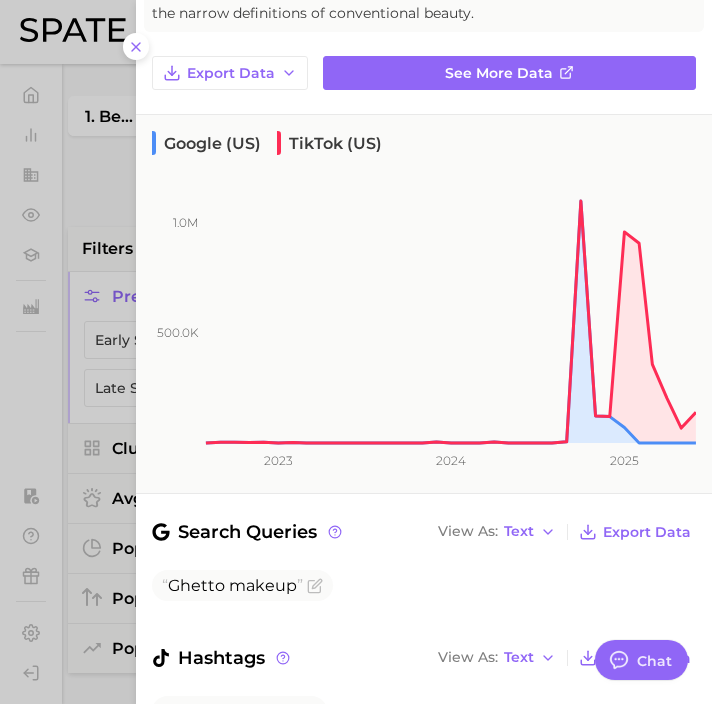 scroll, scrollTop: 297, scrollLeft: 0, axis: vertical 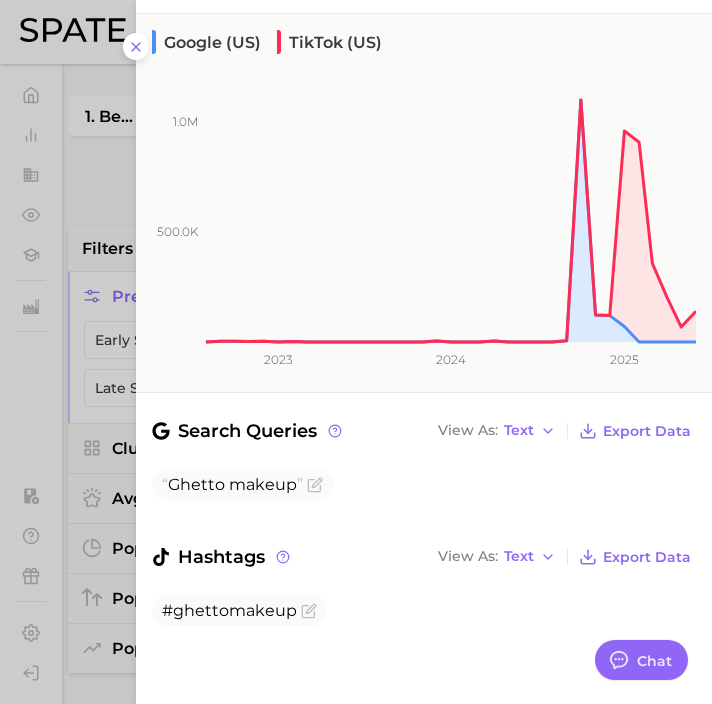 click at bounding box center (356, 352) 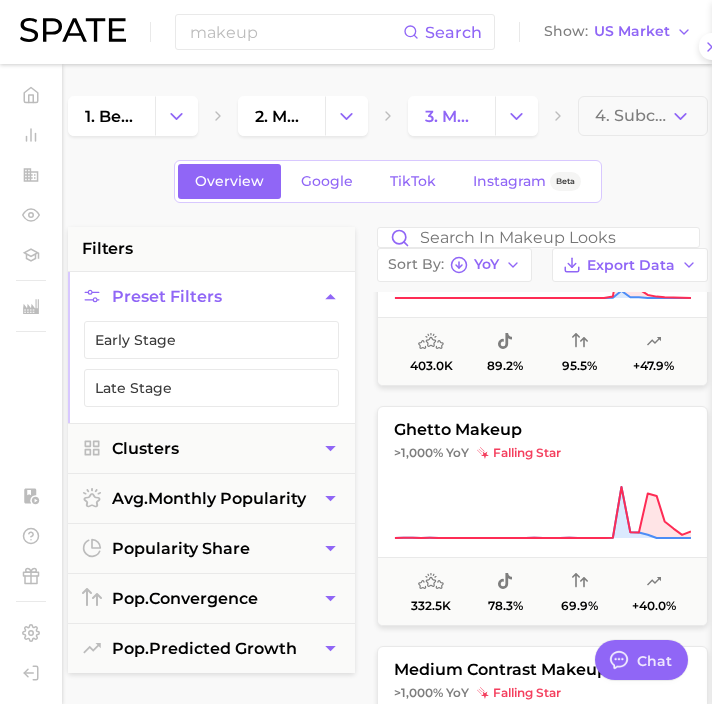 scroll, scrollTop: 0, scrollLeft: 0, axis: both 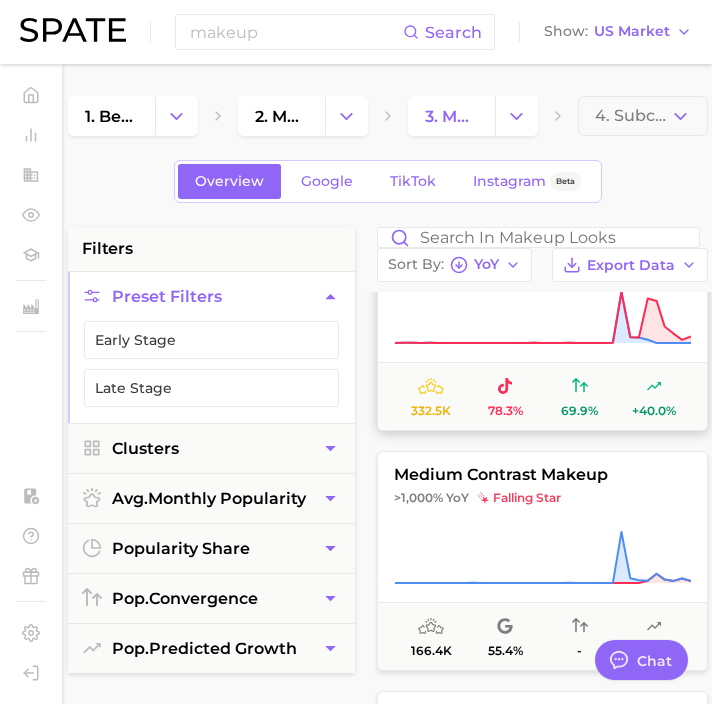 click on "medium contrast makeup >1,000%   YoY falling star 166.4k 55.4% - +58.2%" at bounding box center (542, 561) 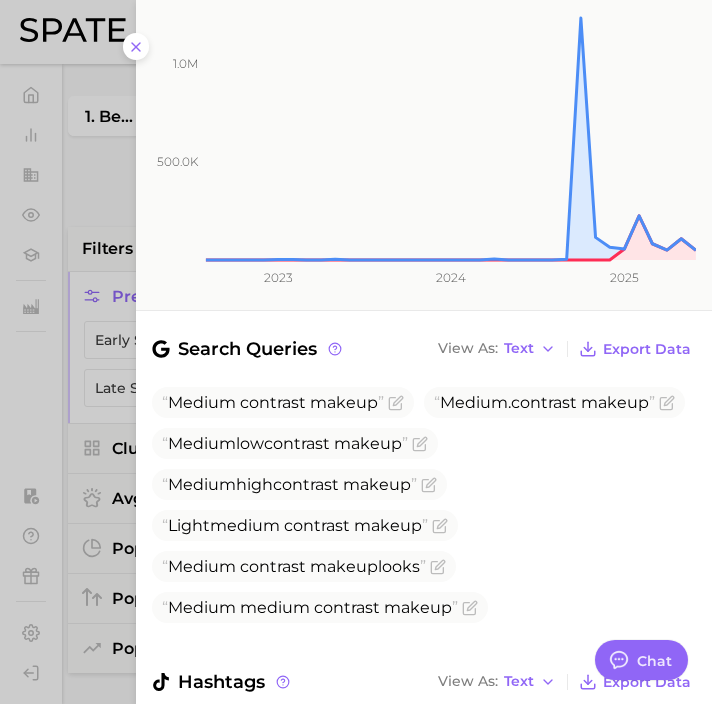 scroll, scrollTop: 504, scrollLeft: 0, axis: vertical 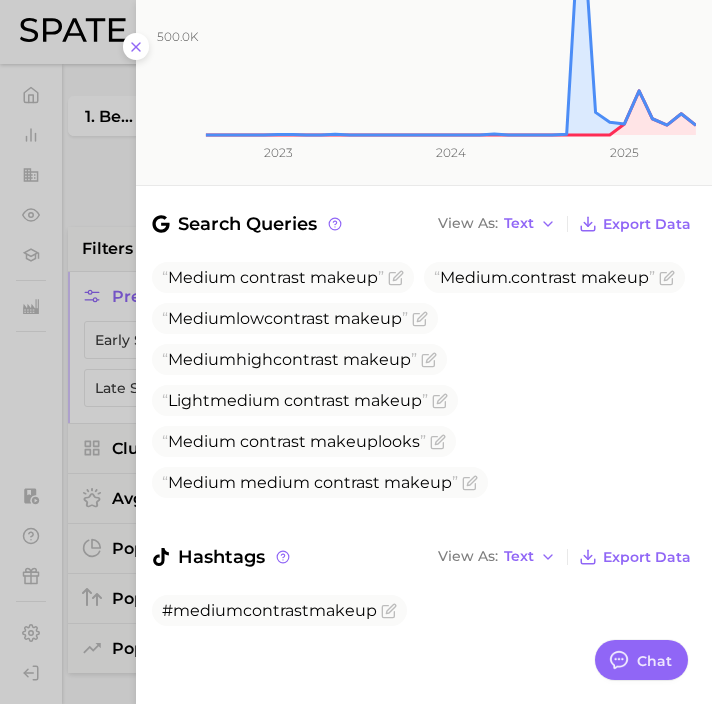 click at bounding box center [356, 352] 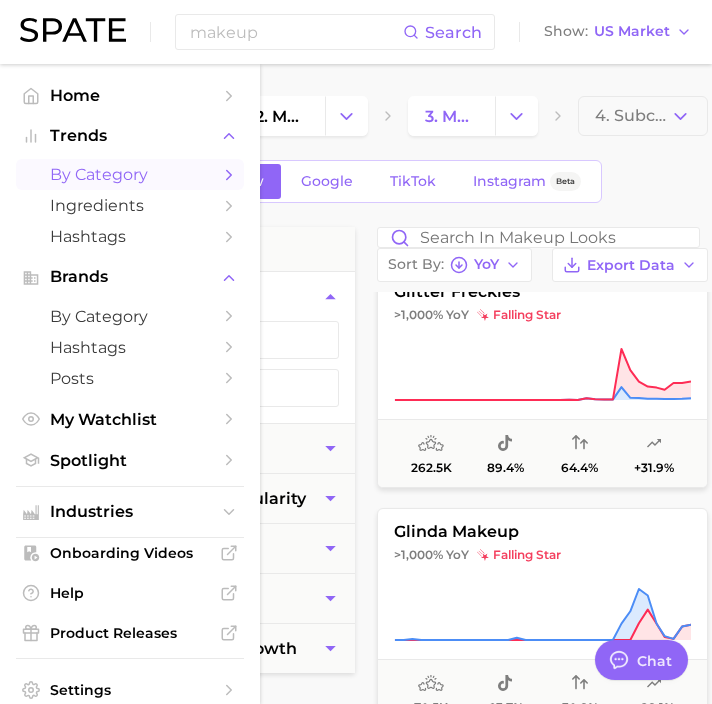 scroll, scrollTop: 2730, scrollLeft: 0, axis: vertical 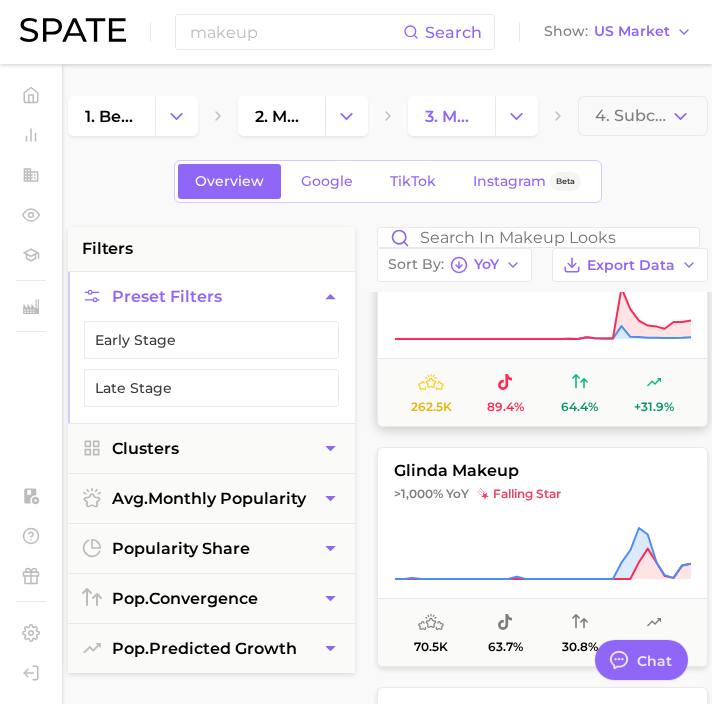 click on "262.5k 89.4% 64.4% +31.9%" at bounding box center (542, 392) 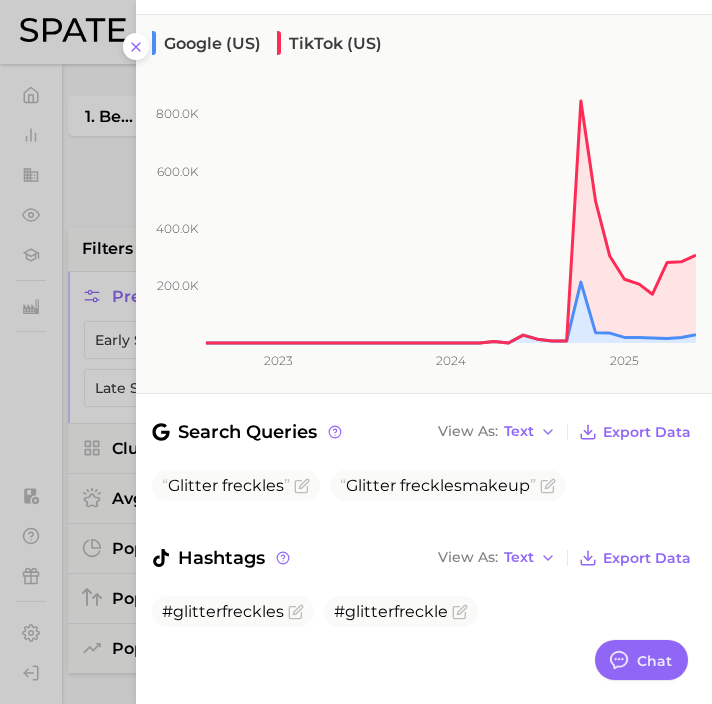 scroll, scrollTop: 255, scrollLeft: 0, axis: vertical 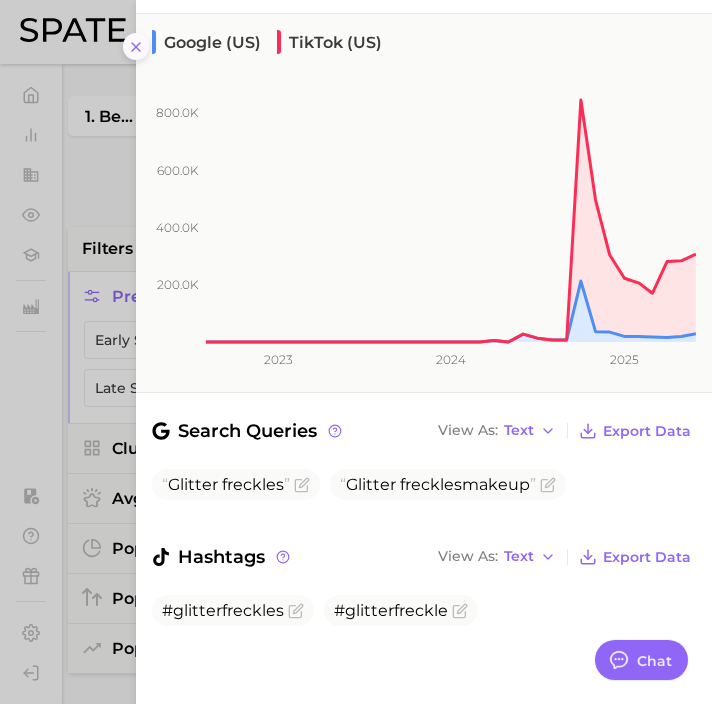 click 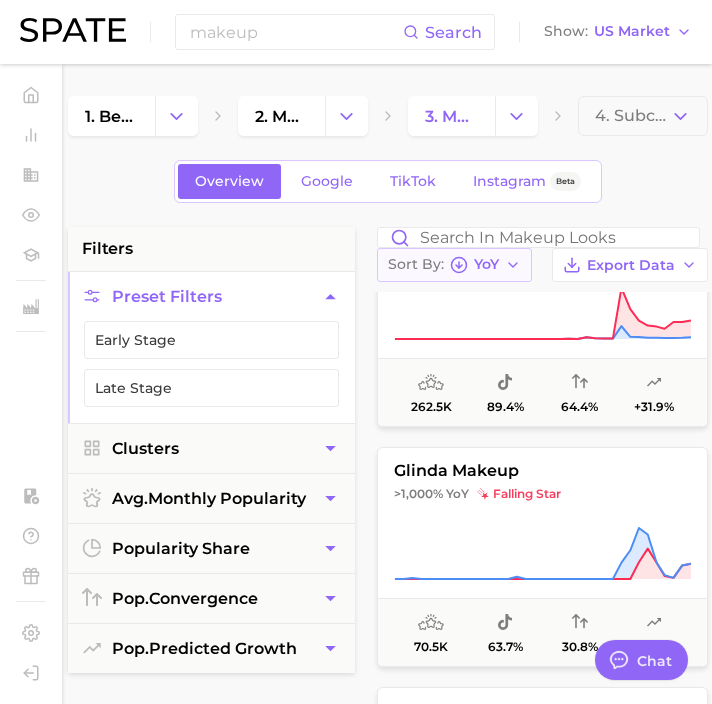 click 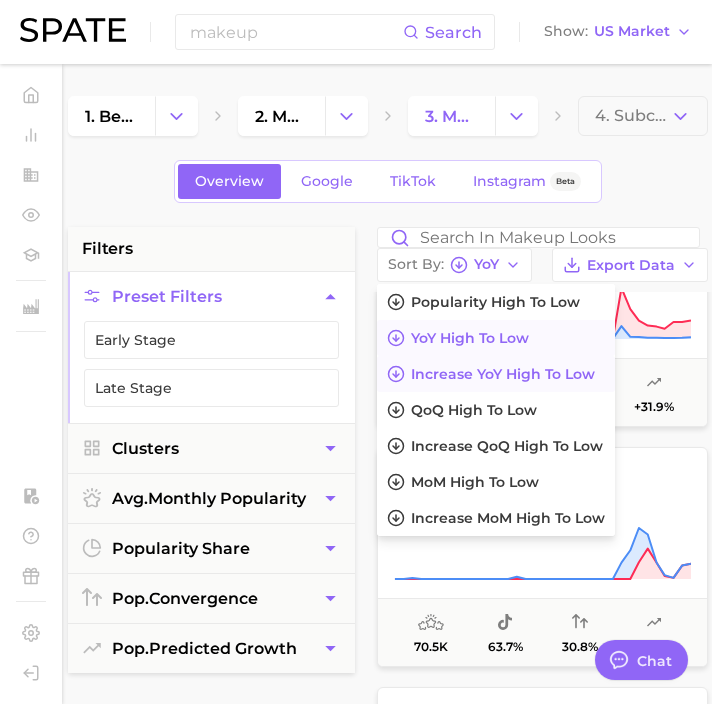 click on "Increase YoY   high to low" at bounding box center (503, 374) 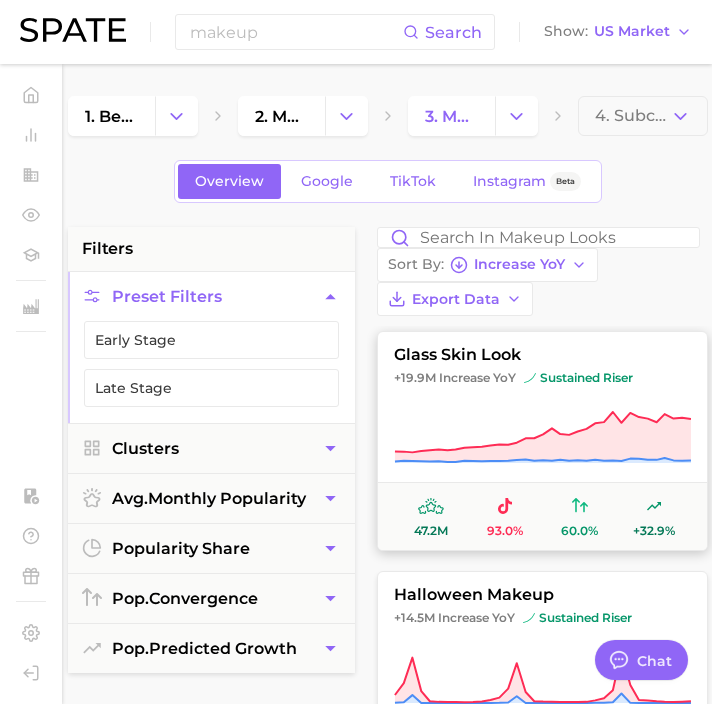 scroll, scrollTop: 26, scrollLeft: 0, axis: vertical 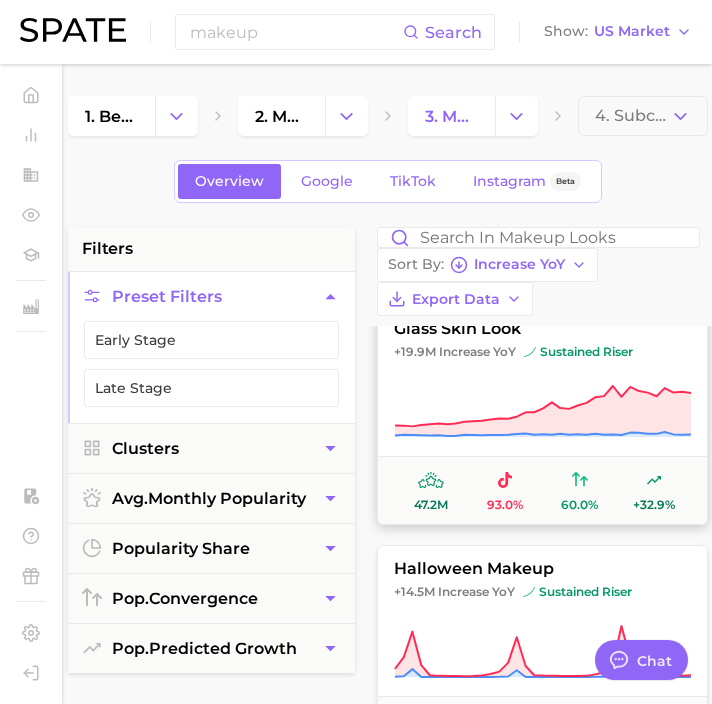 click 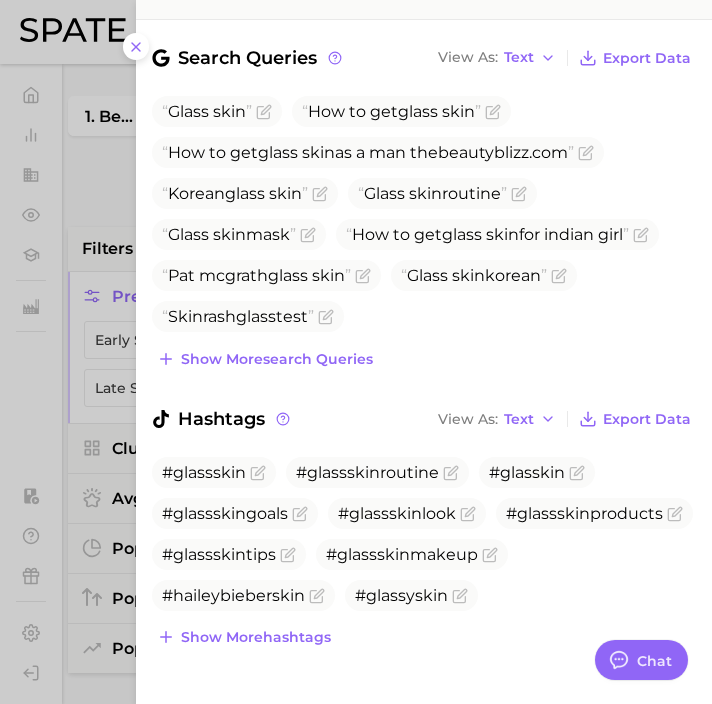 scroll, scrollTop: 642, scrollLeft: 0, axis: vertical 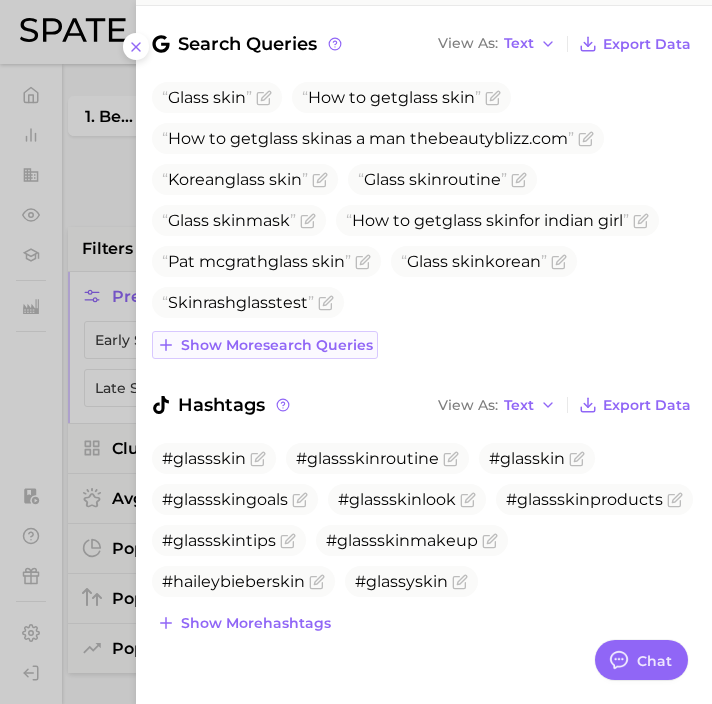 click on "Show more  search queries" at bounding box center [277, 345] 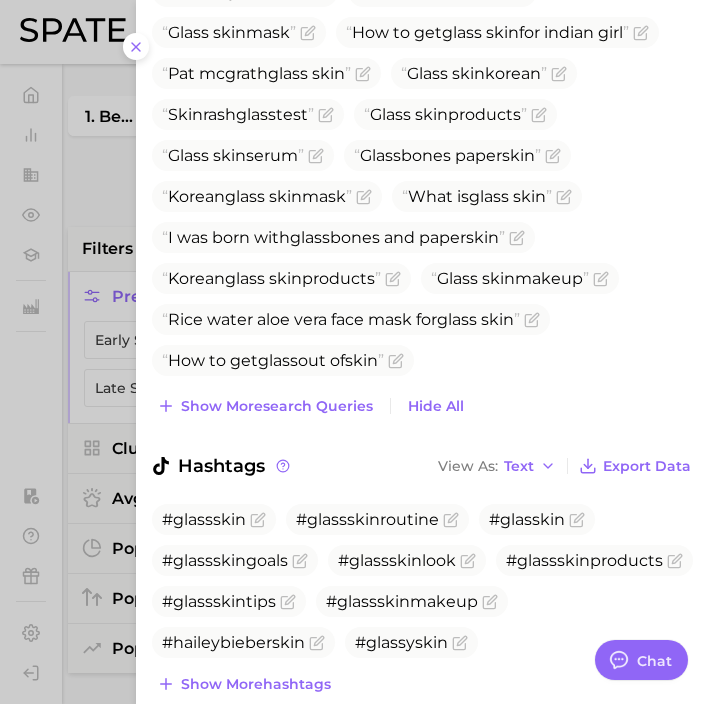 scroll, scrollTop: 890, scrollLeft: 0, axis: vertical 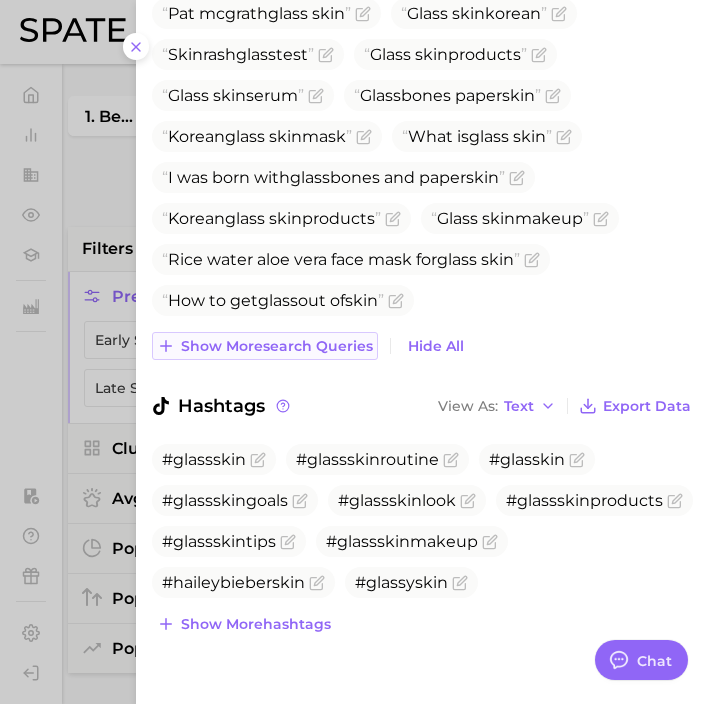 click on "Show more  search queries" at bounding box center [277, 346] 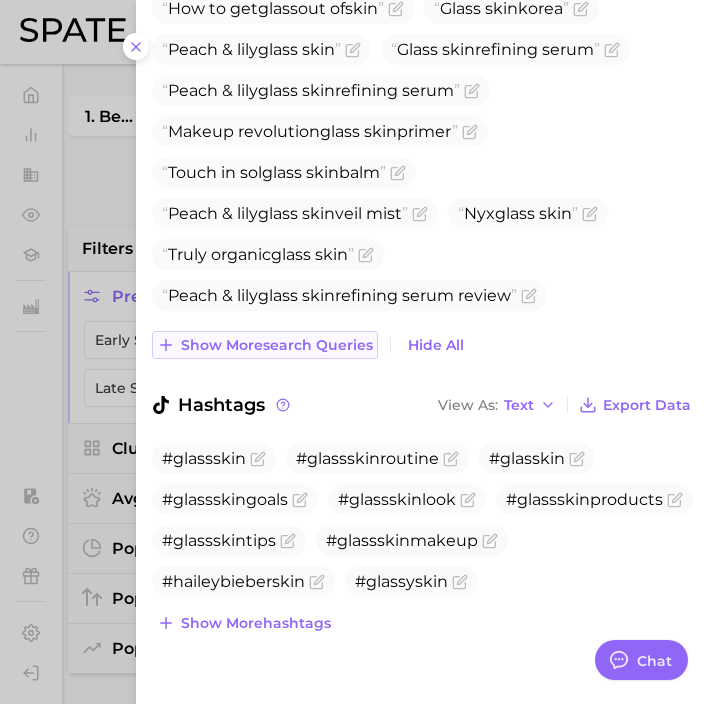 click on "Show more  search queries" at bounding box center (265, 345) 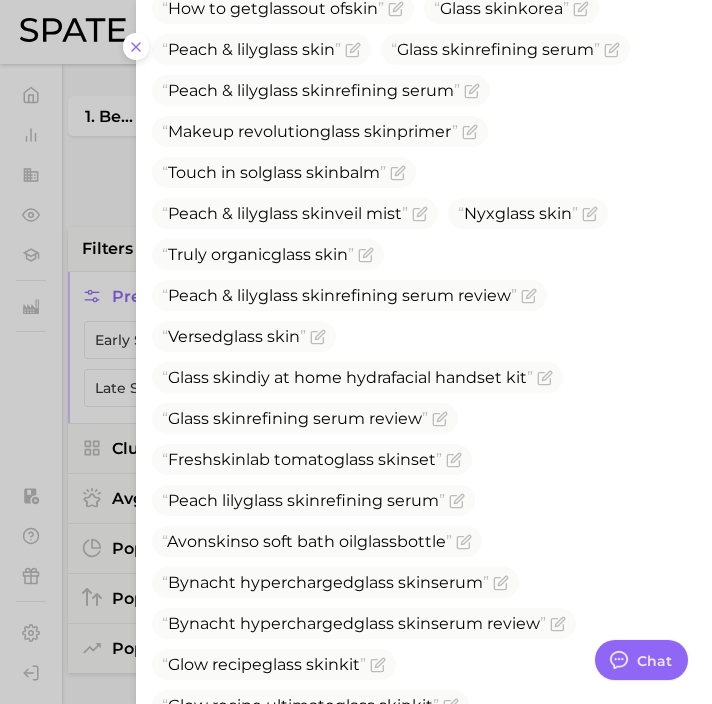 scroll, scrollTop: 1597, scrollLeft: 0, axis: vertical 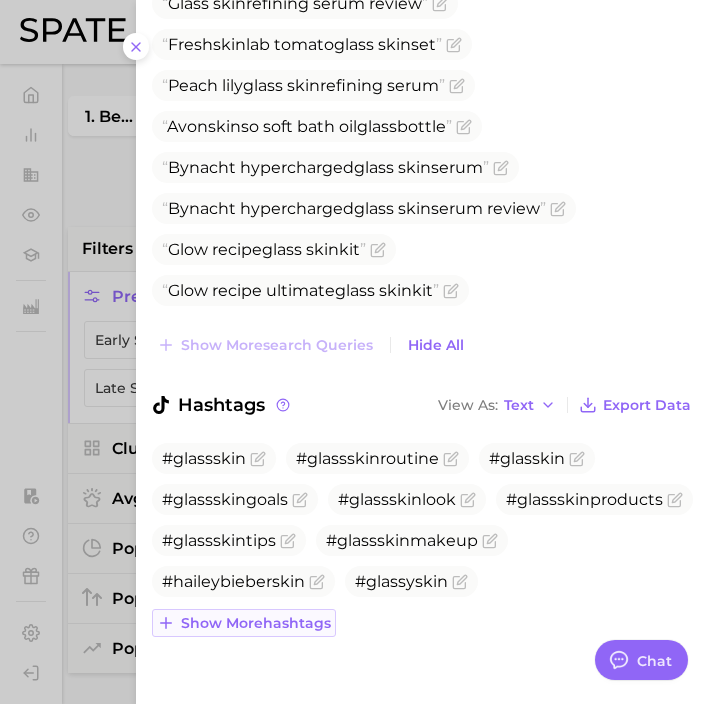 click on "Show more  hashtags" at bounding box center (256, 623) 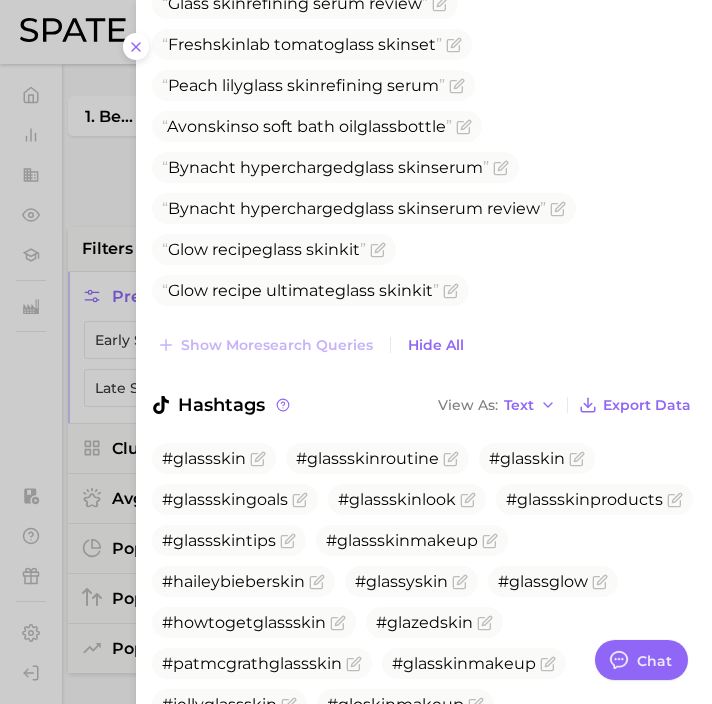 scroll, scrollTop: 1722, scrollLeft: 0, axis: vertical 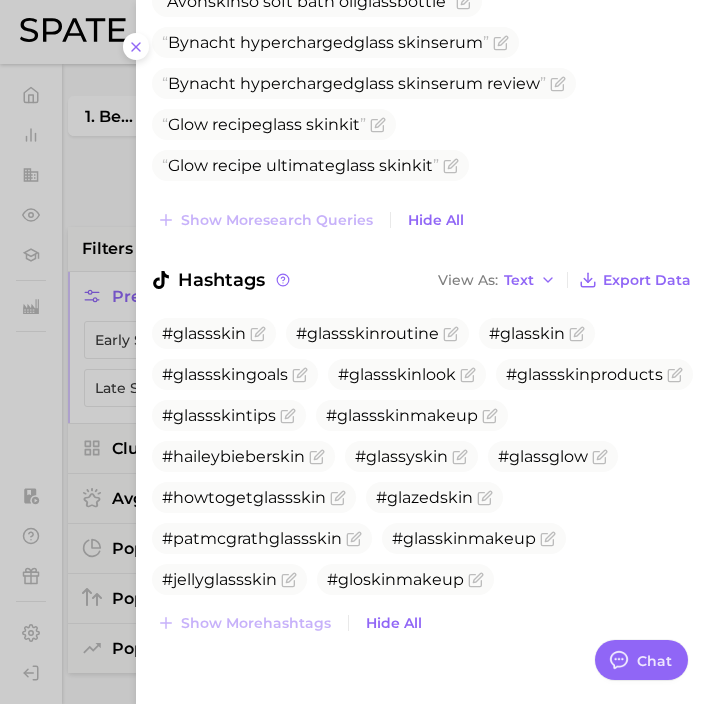 click at bounding box center [356, 352] 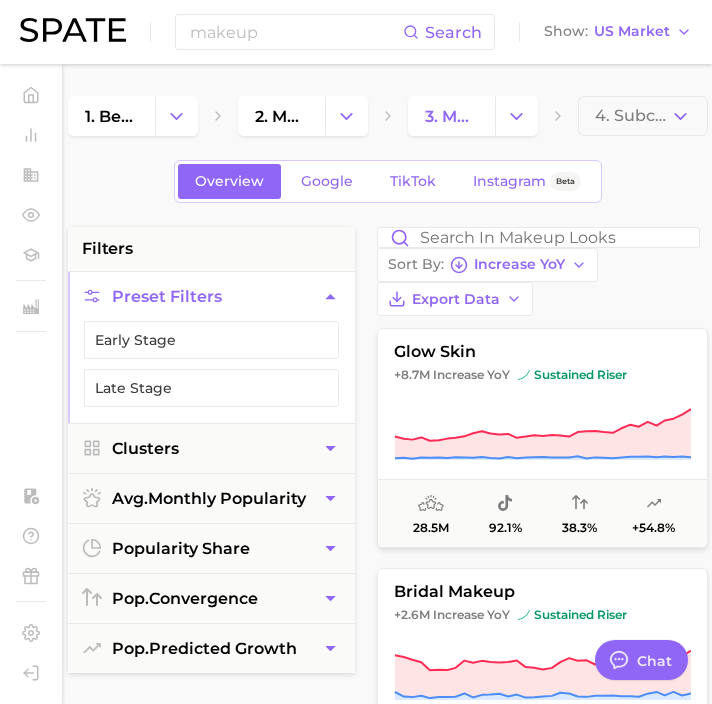 scroll, scrollTop: 729, scrollLeft: 0, axis: vertical 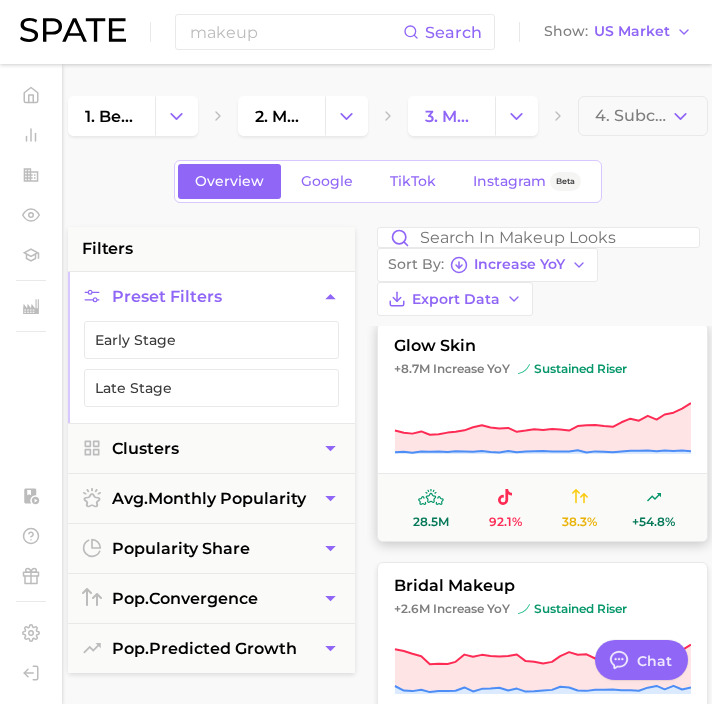 click 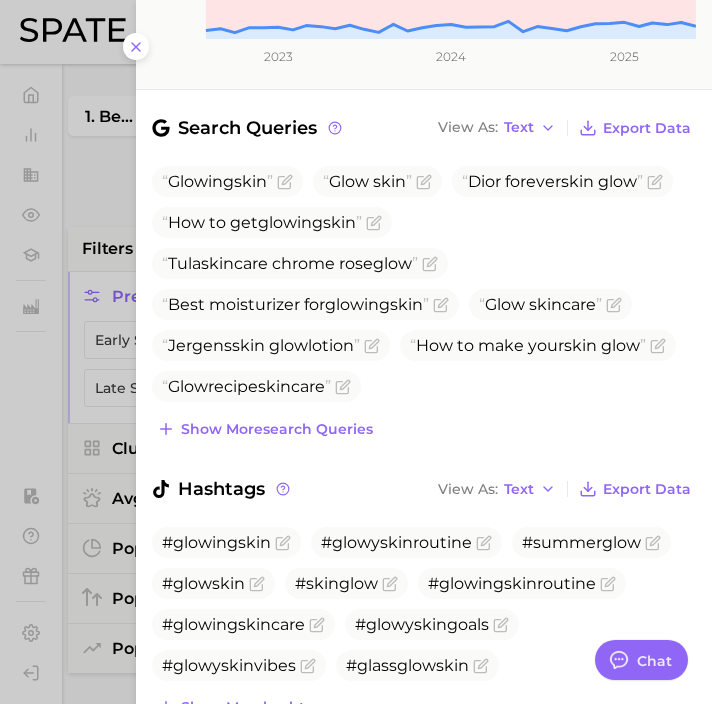 scroll, scrollTop: 582, scrollLeft: 0, axis: vertical 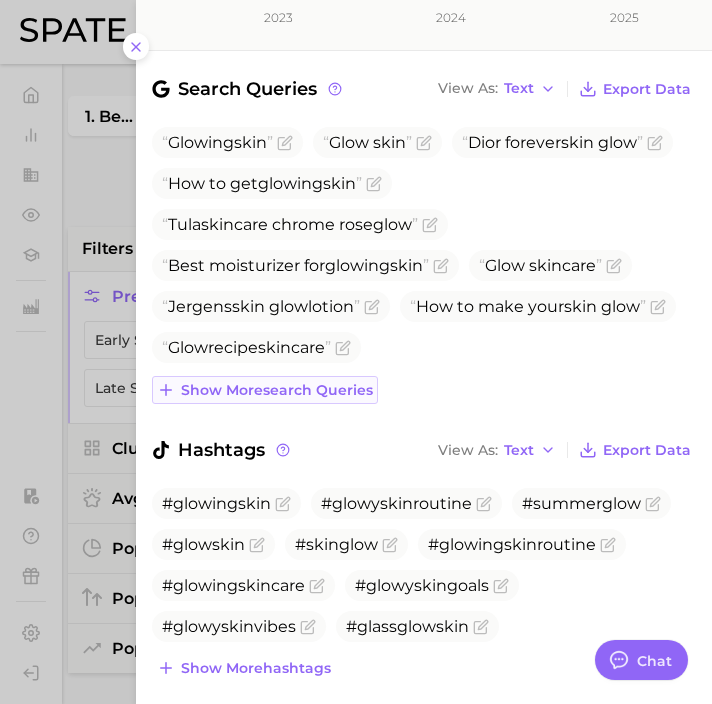 click on "Show more  search queries" at bounding box center (277, 390) 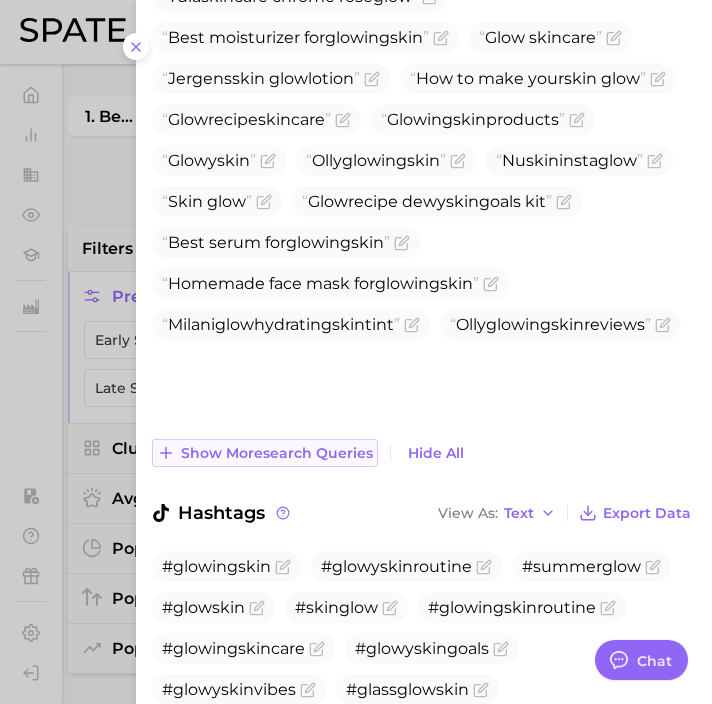 scroll, scrollTop: 849, scrollLeft: 0, axis: vertical 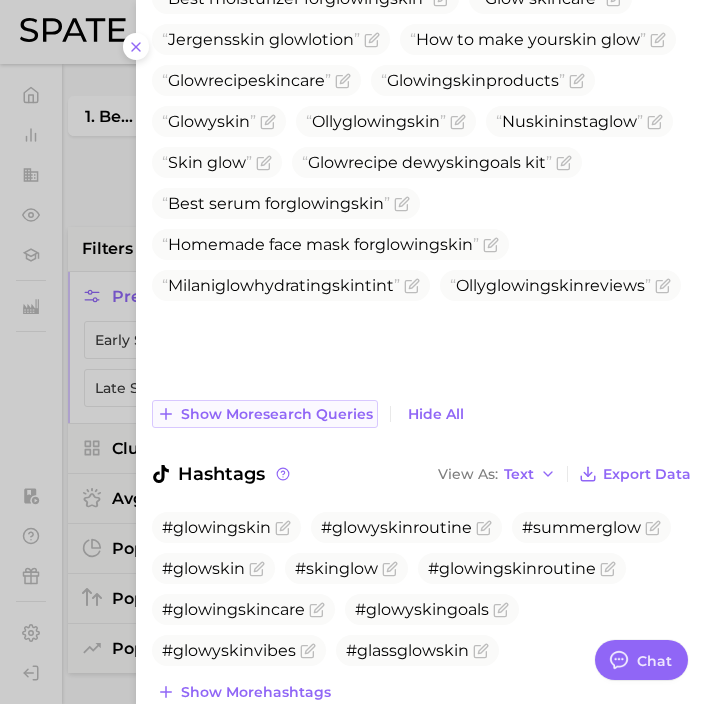 click on "Show more  search queries" at bounding box center [265, 414] 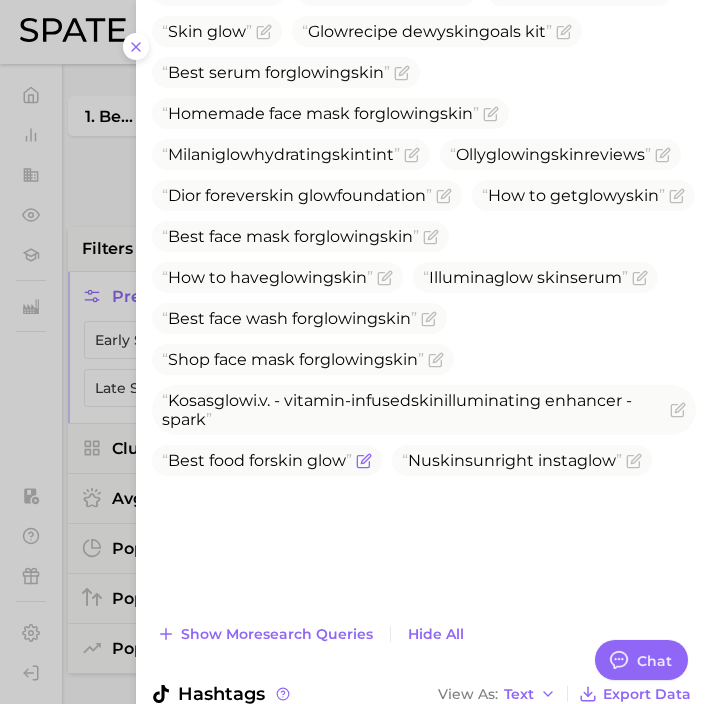 scroll, scrollTop: 1024, scrollLeft: 0, axis: vertical 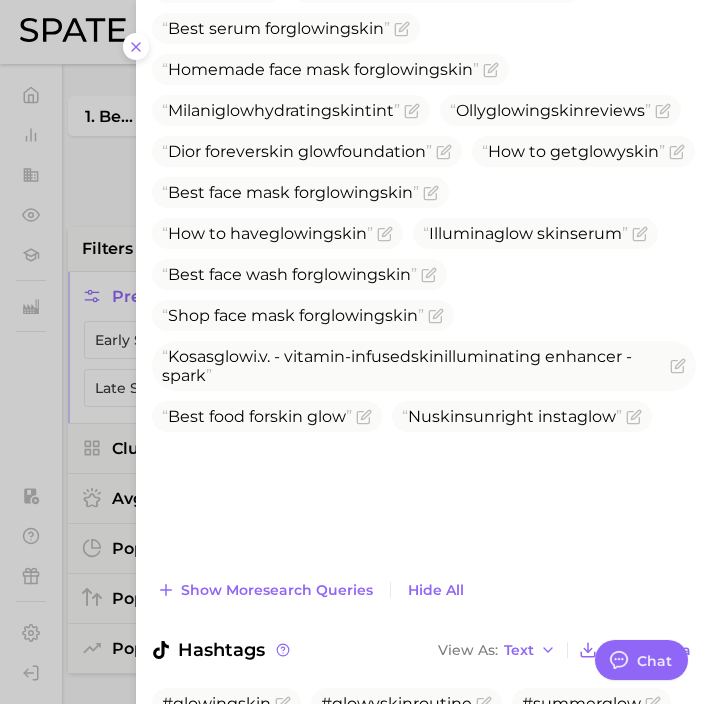 click on "Search Queries View As Text Export Data Glow ing  skin Glow   skin Dior forever  skin   glow How to get  glow ing  skin Tula  skin  care chrome rose  glow Best moisturizer for  glow ing  skin Glow   skin  care Jergens  skin   glow  lotion How to make your  skin   glow Glow  recipe  skin  care Glow ing  skin  products Glow y  skin Olly  glow ing  skin Nu  skin  insta  glow Skin   glow Glow  recipe dewy  skin  goals kit Best serum for  glow ing  skin Homemade face mask for  glow ing  skin Milani  glow  hydrating  skin  tint Olly  glow ing  skin  reviews Dior forever  skin   glow  foundation How to get  glow y  skin Best face mask for  glow ing  skin How to have  glow ing  skin Illumina  glow   skin  serum Best face wash for  glow ing  skin Shop face mask for  glow ing  skin Kosas  glow  i.v. - vitamin-infused  skin  illuminating enhancer - spark Best food for  skin   glow Nu  skin  sunright insta  glow Show more  search queries Hide All Hashtags View As Text Export Data #glowingskin #glowyskinroutine #glowskin" at bounding box center [424, 273] 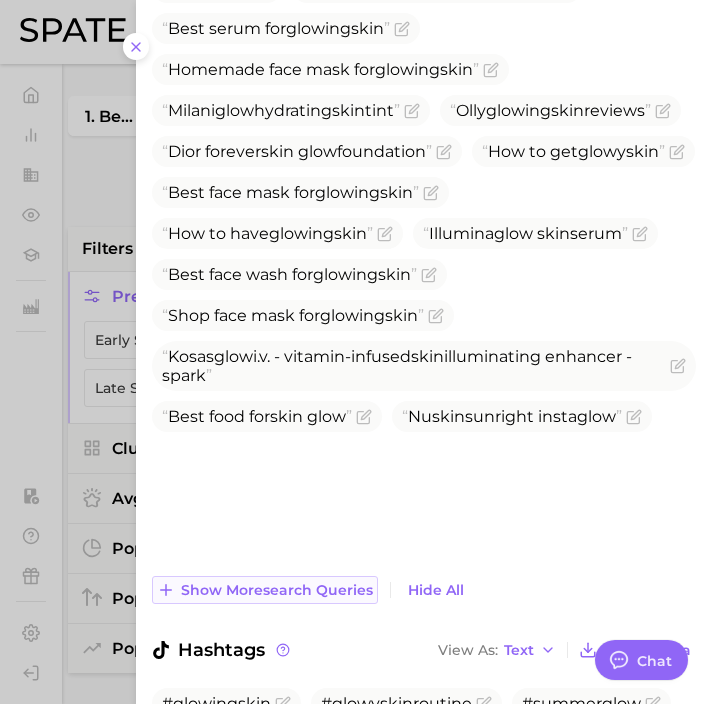 click on "Show more  search queries" at bounding box center [277, 590] 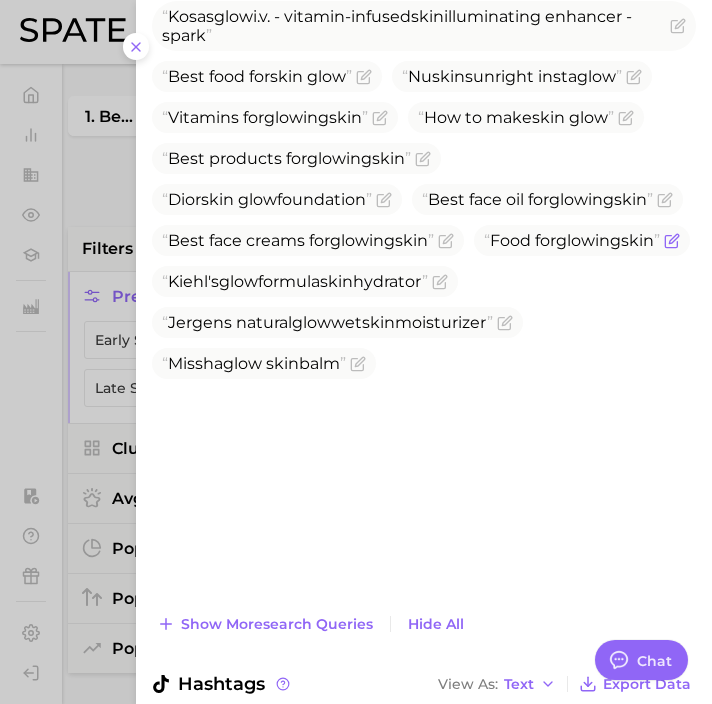 scroll, scrollTop: 1367, scrollLeft: 0, axis: vertical 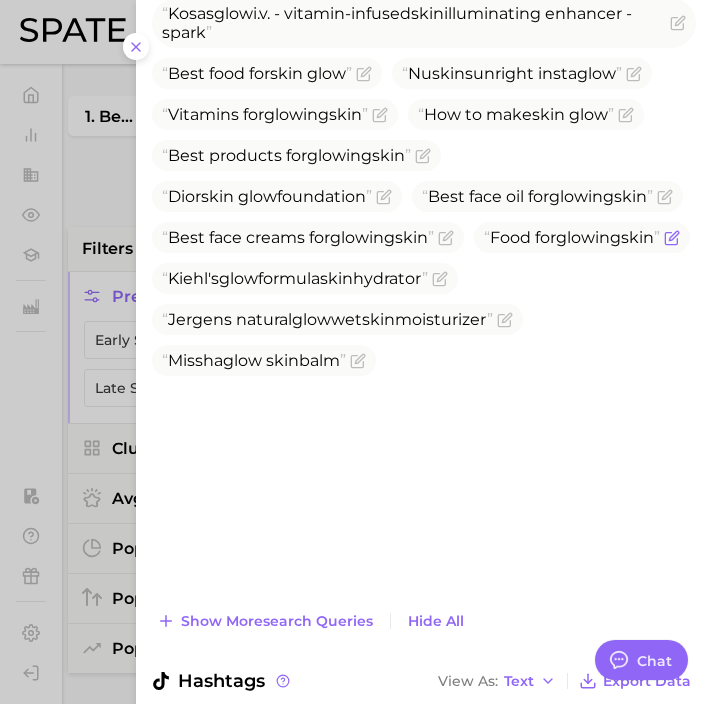 click on "Show more  search queries" at bounding box center [277, 621] 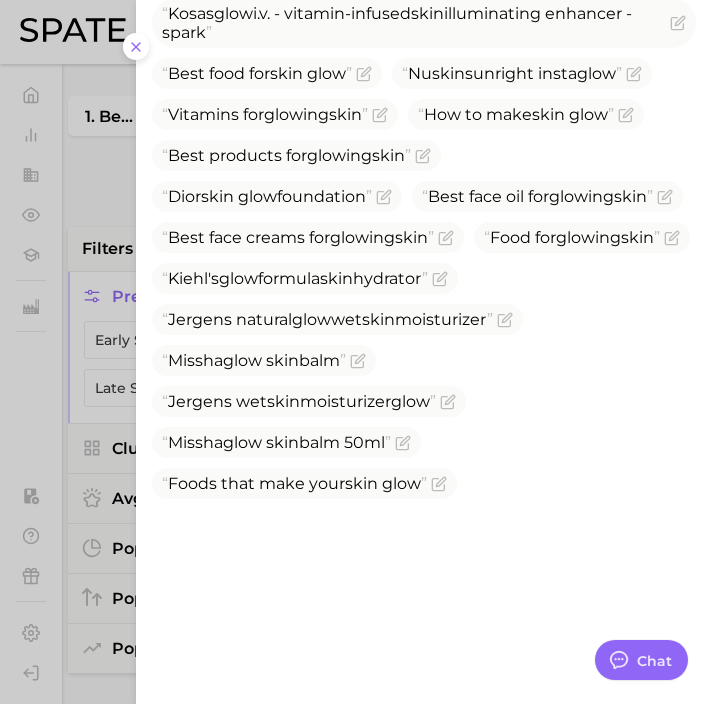 click at bounding box center [356, 352] 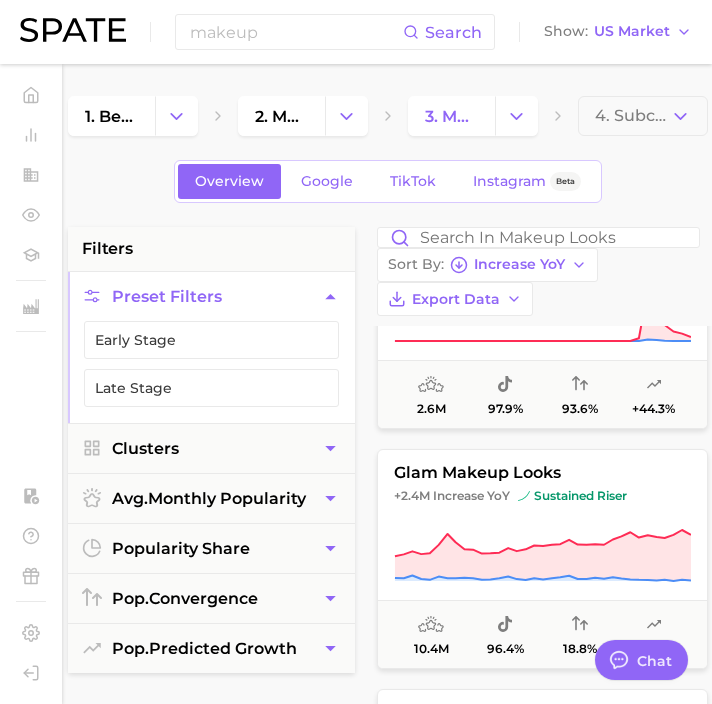 scroll, scrollTop: 1321, scrollLeft: 0, axis: vertical 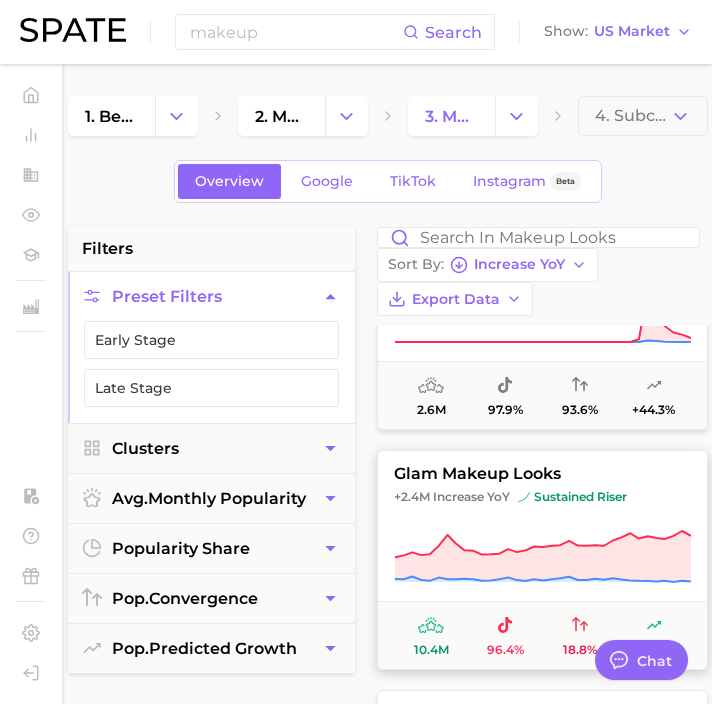 click on "sustained riser" at bounding box center (572, 497) 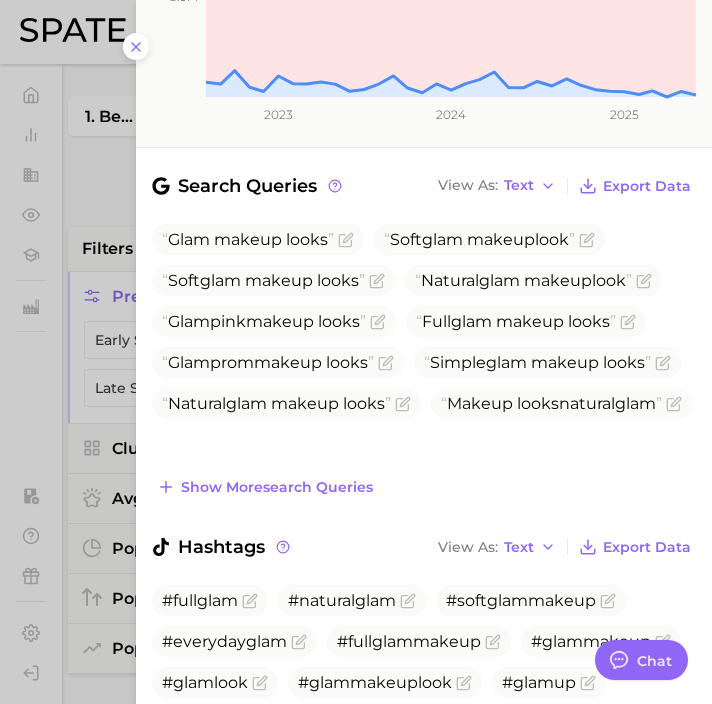 scroll, scrollTop: 525, scrollLeft: 0, axis: vertical 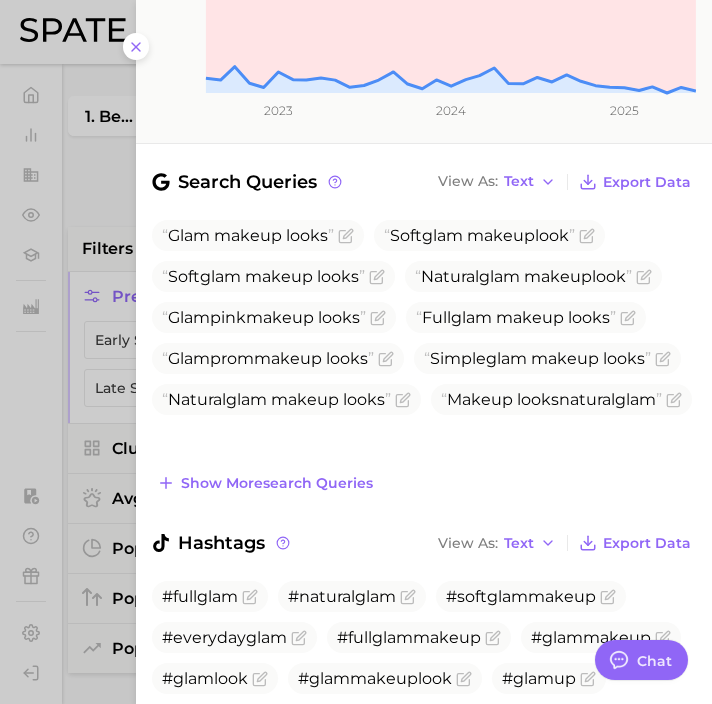 click on "Search Queries View As Text Export Data Glam   makeup   looks Soft  glam   makeup  look Soft  glam   makeup   looks Natural  glam   makeup  look Glam  pink  makeup   looks Full  glam   makeup   looks Glam  prom  makeup   looks Simple  glam   makeup   looks Natural  glam   makeup   looks Makeup   looks  natural  glam Show more  search queries Hashtags View As Text Export Data #fullglam #naturalglam #softglammakeup #everydayglam #fullglammakeup #glammakeup #glamlook #glammakeuplook #glamup #glamgoals Show more  hashtags" at bounding box center (424, 487) 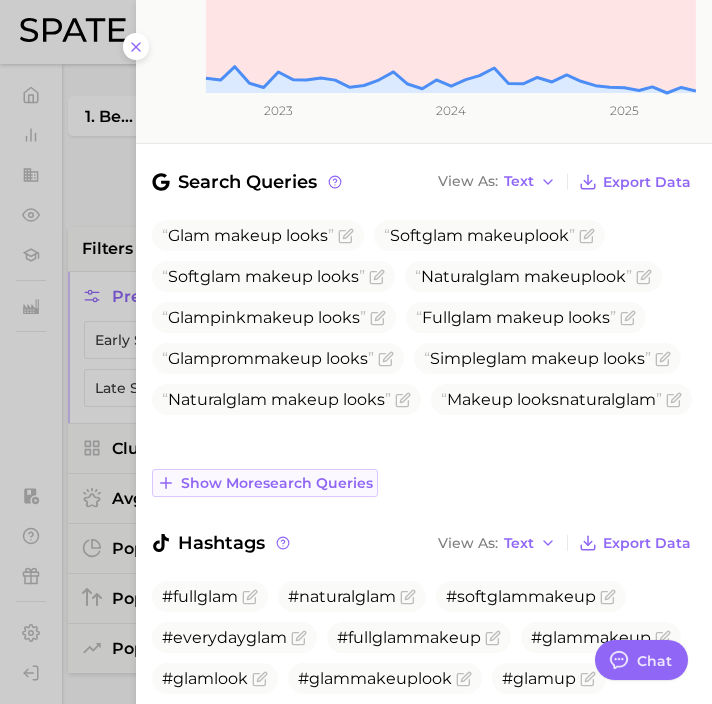 click on "Show more  search queries" at bounding box center (277, 483) 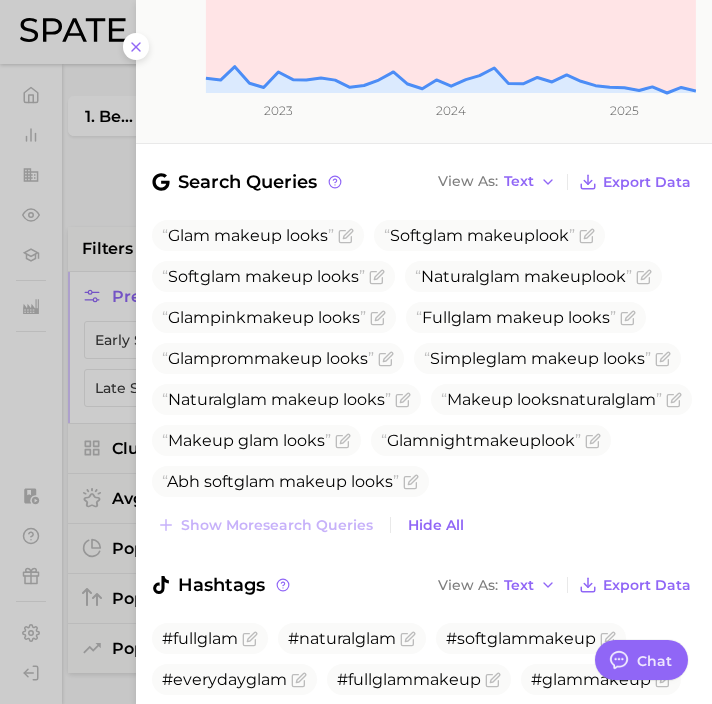 scroll, scrollTop: 705, scrollLeft: 0, axis: vertical 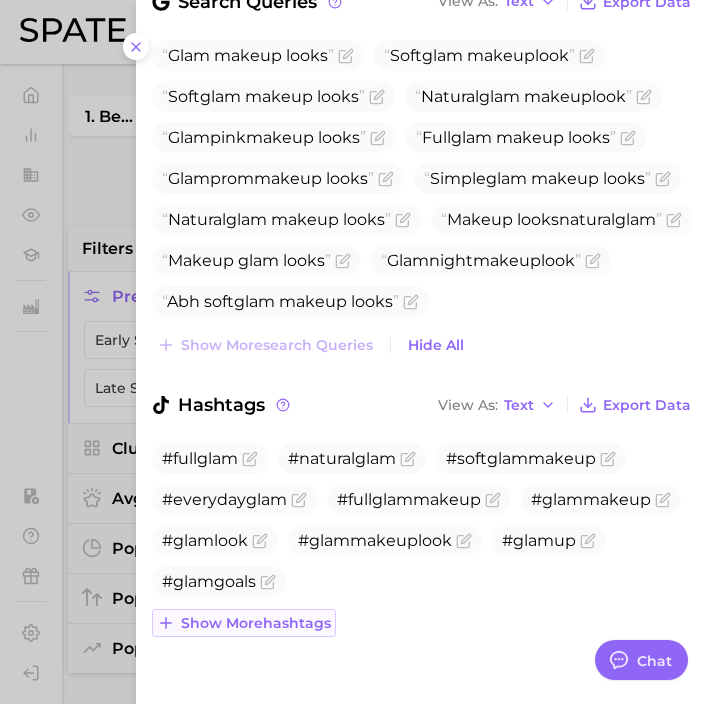 click on "Show more  hashtags" at bounding box center (256, 623) 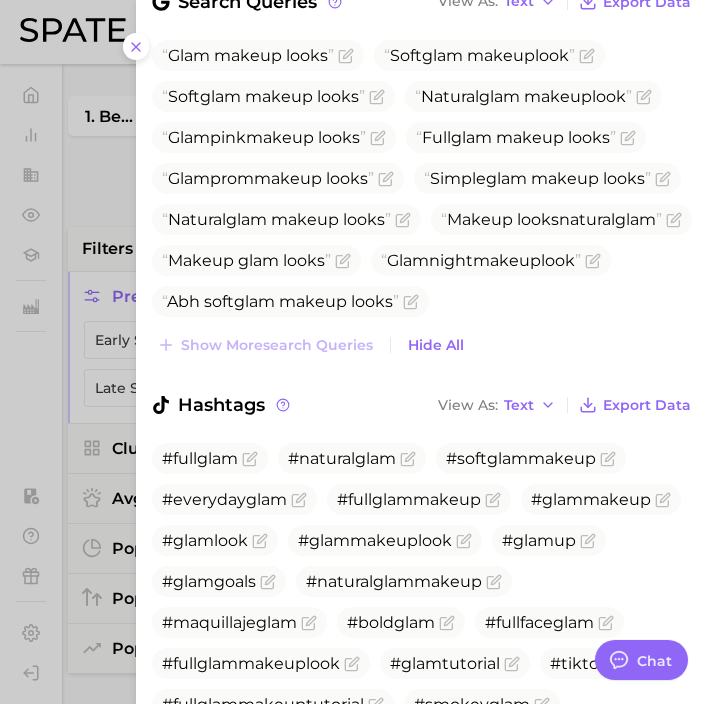 scroll, scrollTop: 871, scrollLeft: 0, axis: vertical 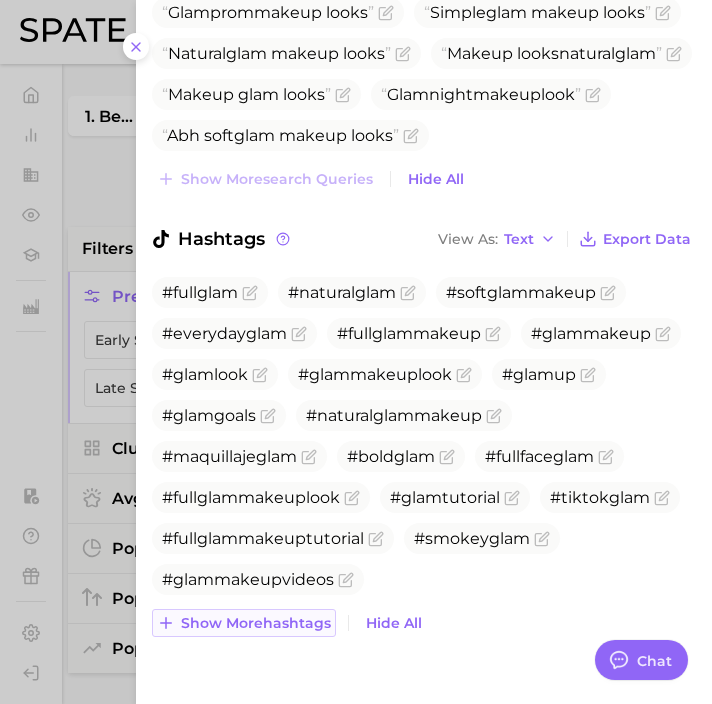 click on "Show more  hashtags" at bounding box center [256, 623] 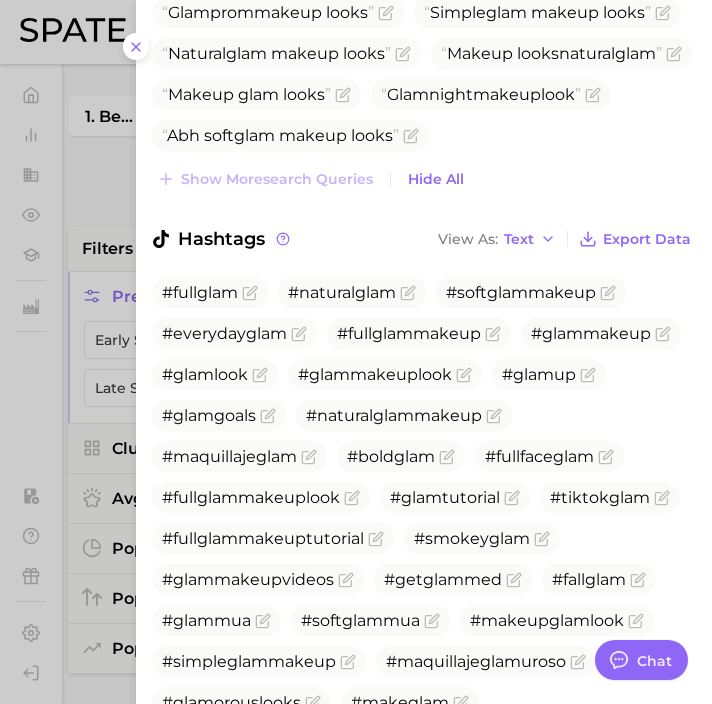 scroll, scrollTop: 1037, scrollLeft: 0, axis: vertical 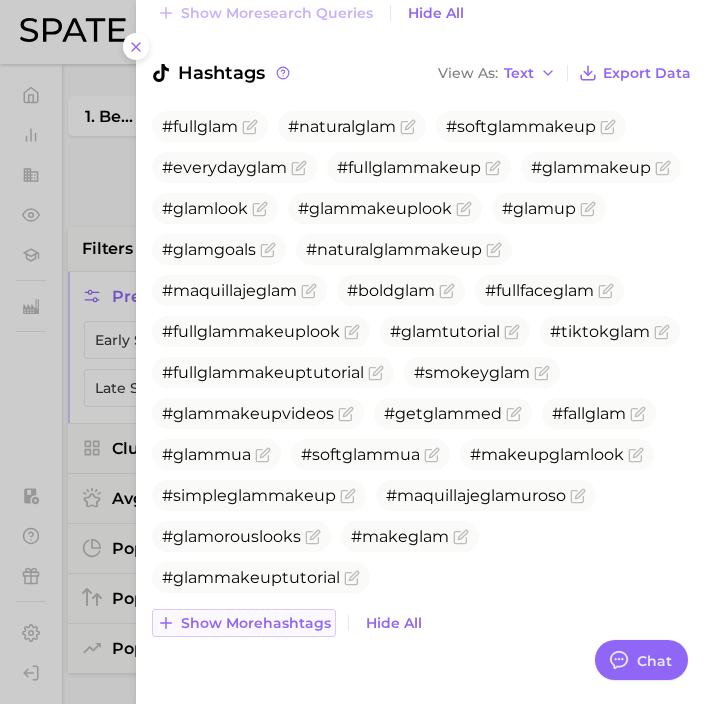click on "Show more  hashtags" at bounding box center (256, 623) 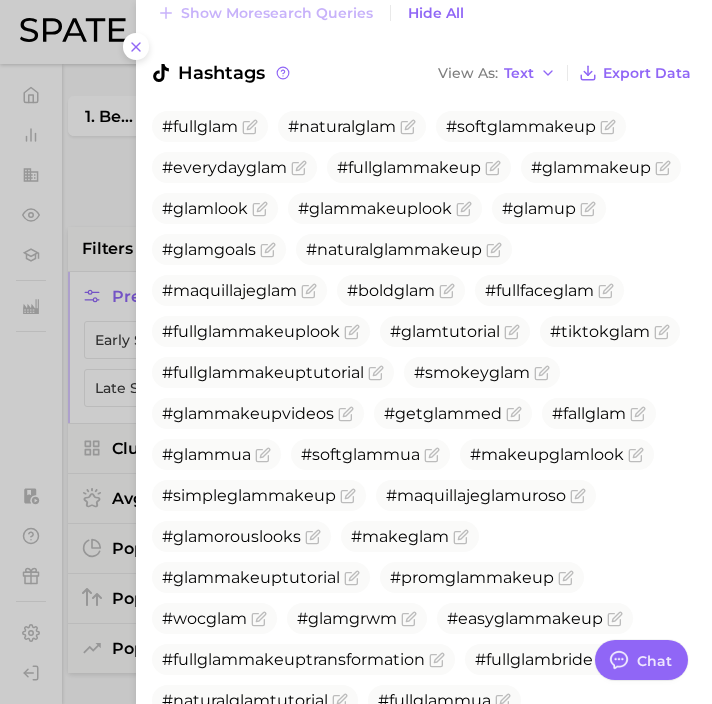 scroll, scrollTop: 1203, scrollLeft: 0, axis: vertical 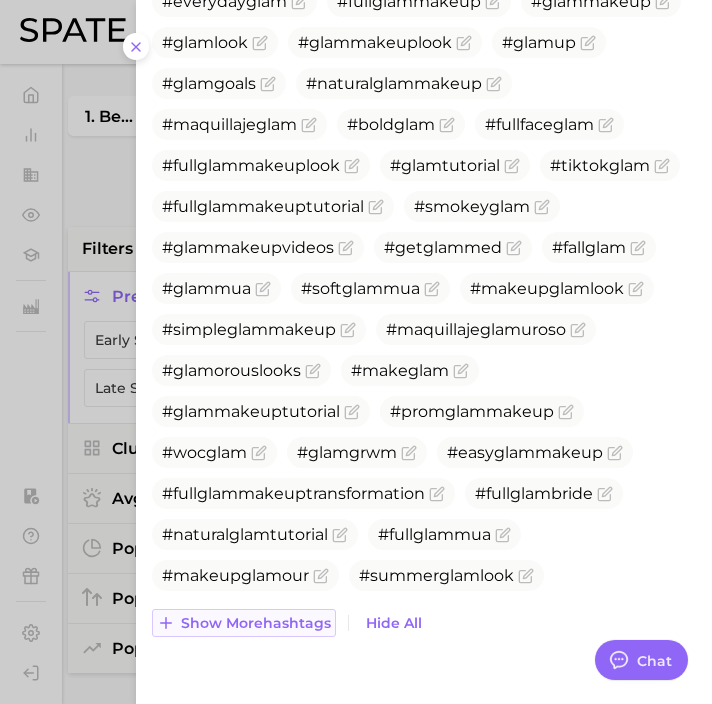 click on "Show more  hashtags" at bounding box center [256, 623] 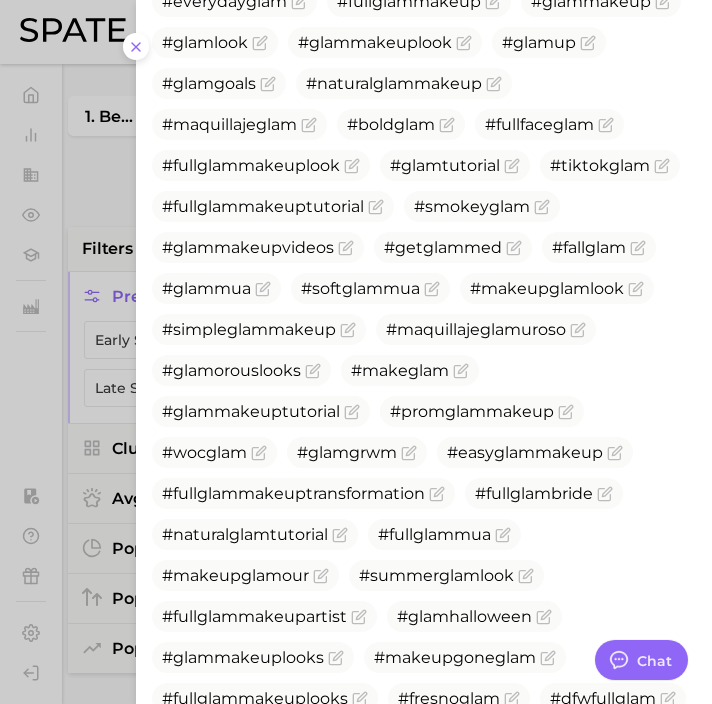 scroll, scrollTop: 1369, scrollLeft: 0, axis: vertical 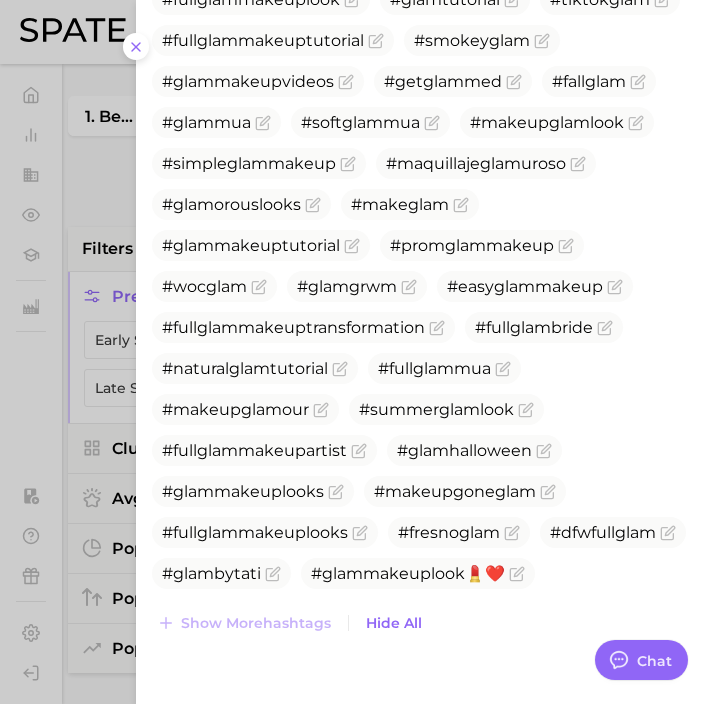 click at bounding box center [356, 352] 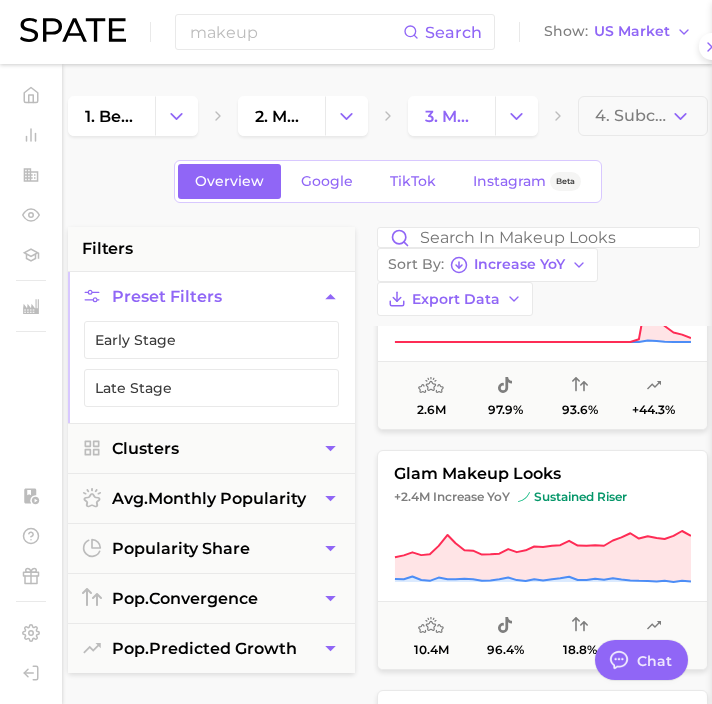 scroll, scrollTop: 0, scrollLeft: 0, axis: both 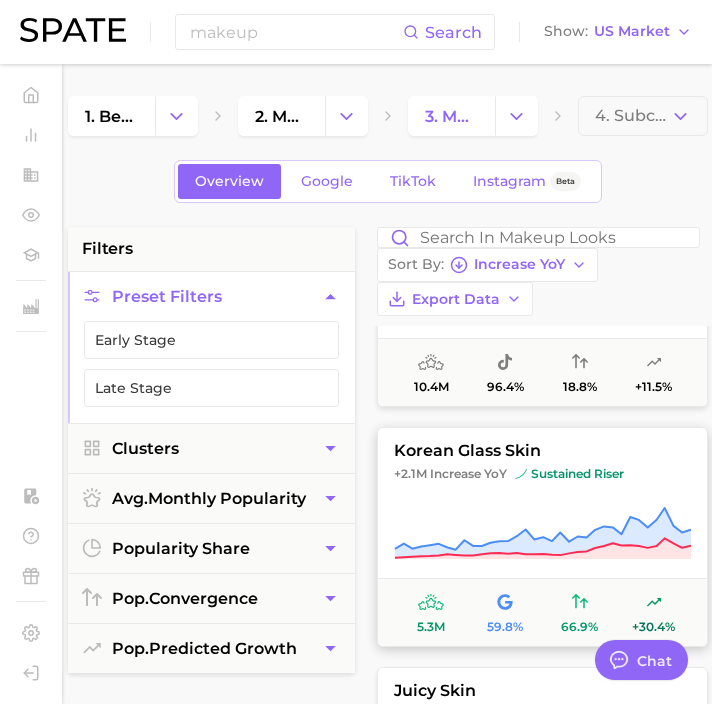 click 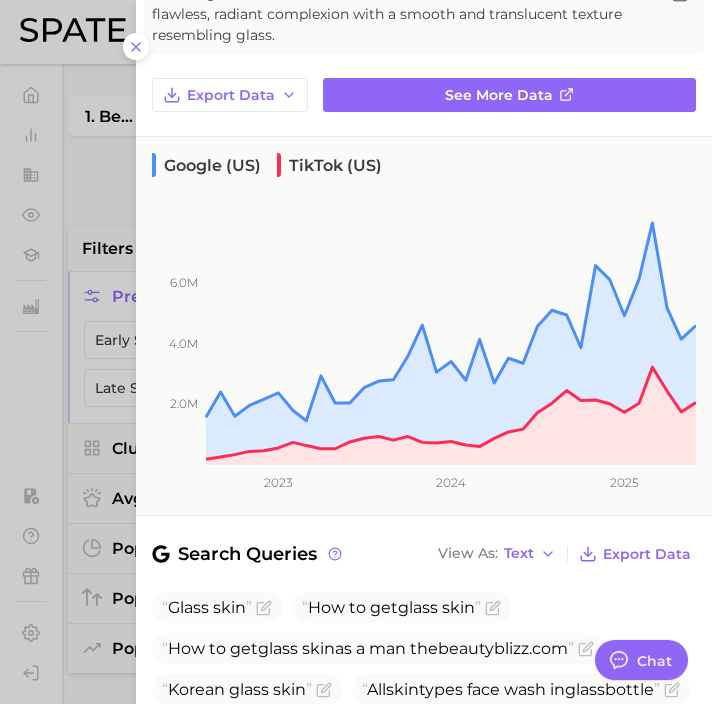 scroll, scrollTop: 594, scrollLeft: 0, axis: vertical 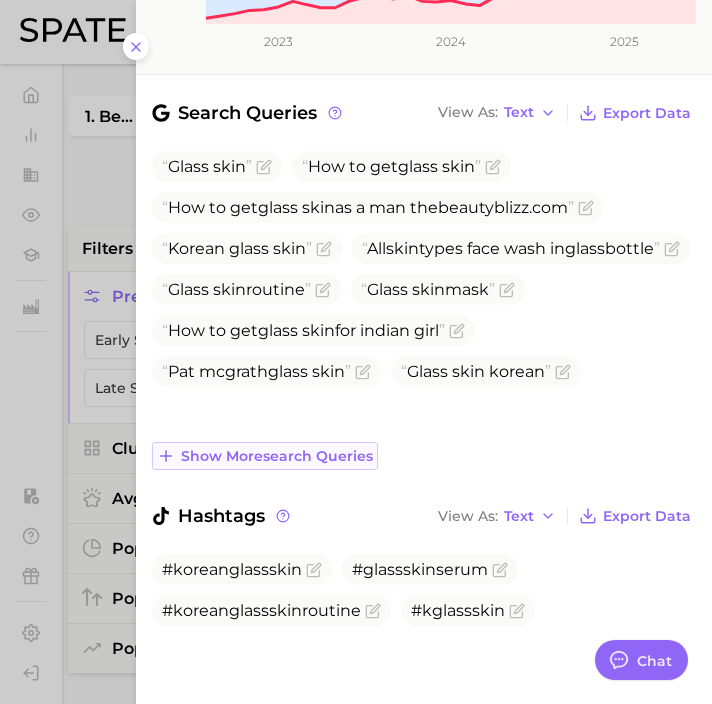 click on "Show more  search queries" at bounding box center [265, 456] 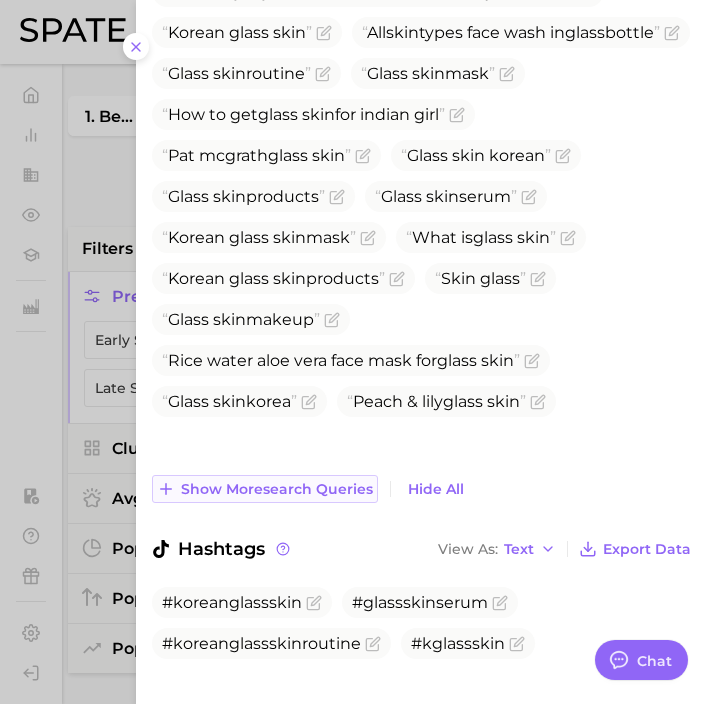 scroll, scrollTop: 832, scrollLeft: 0, axis: vertical 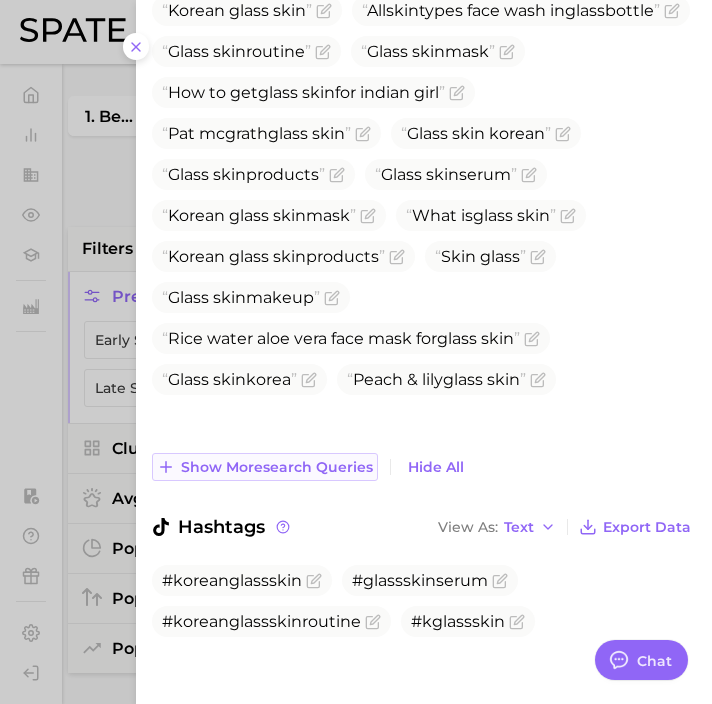 click on "Show more  search queries" at bounding box center (277, 467) 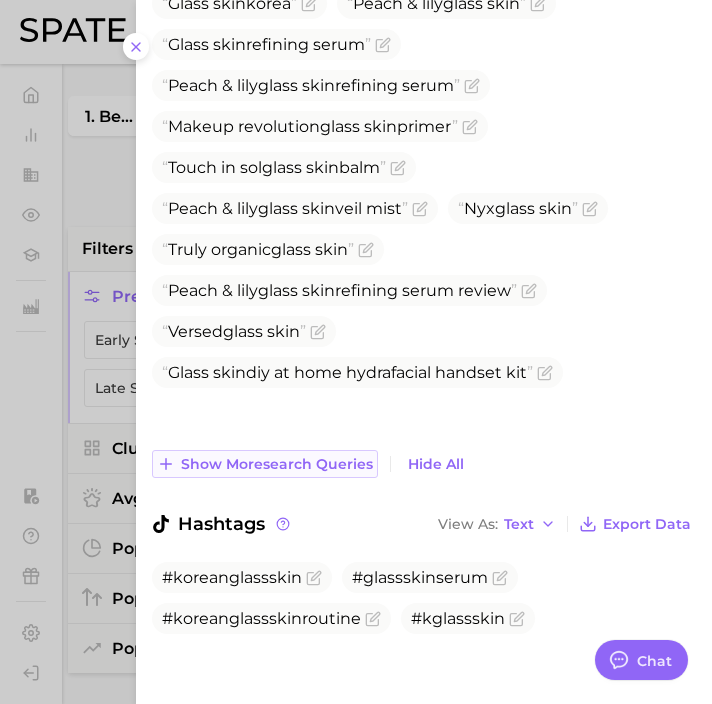 scroll, scrollTop: 1216, scrollLeft: 0, axis: vertical 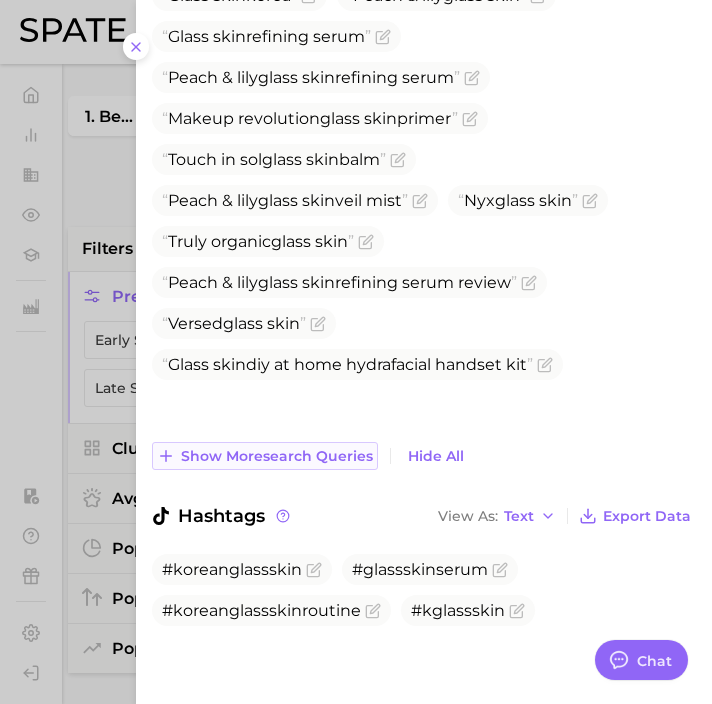 click on "Show more  search queries" at bounding box center (277, 456) 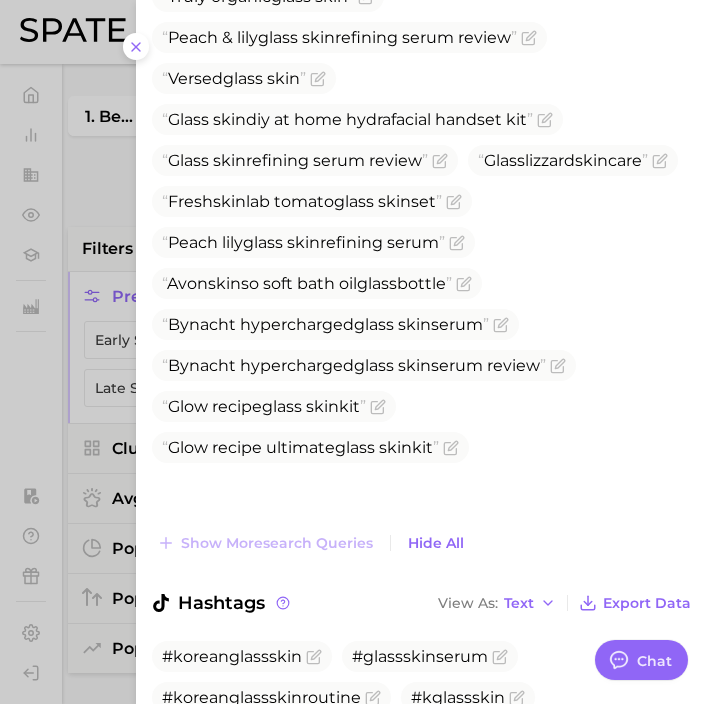 scroll, scrollTop: 1467, scrollLeft: 0, axis: vertical 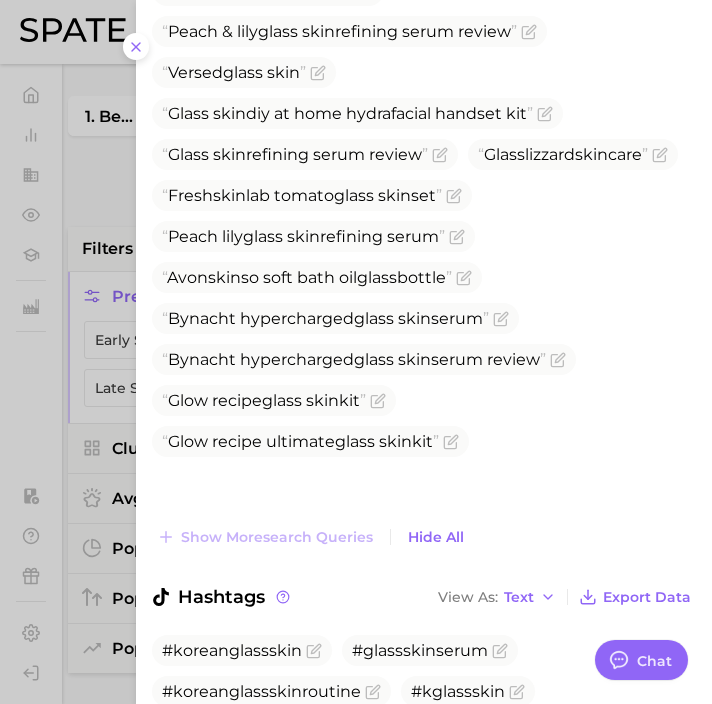 click at bounding box center (356, 352) 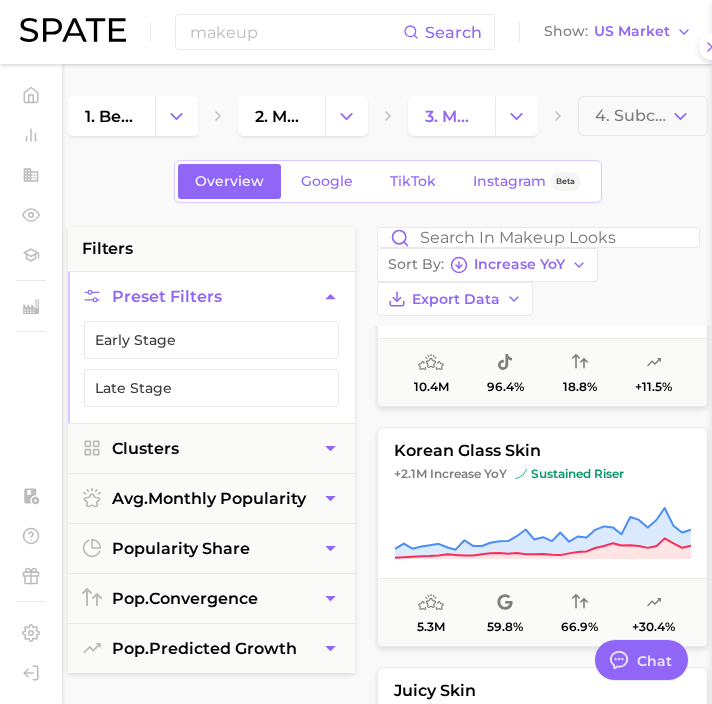 scroll, scrollTop: 0, scrollLeft: 0, axis: both 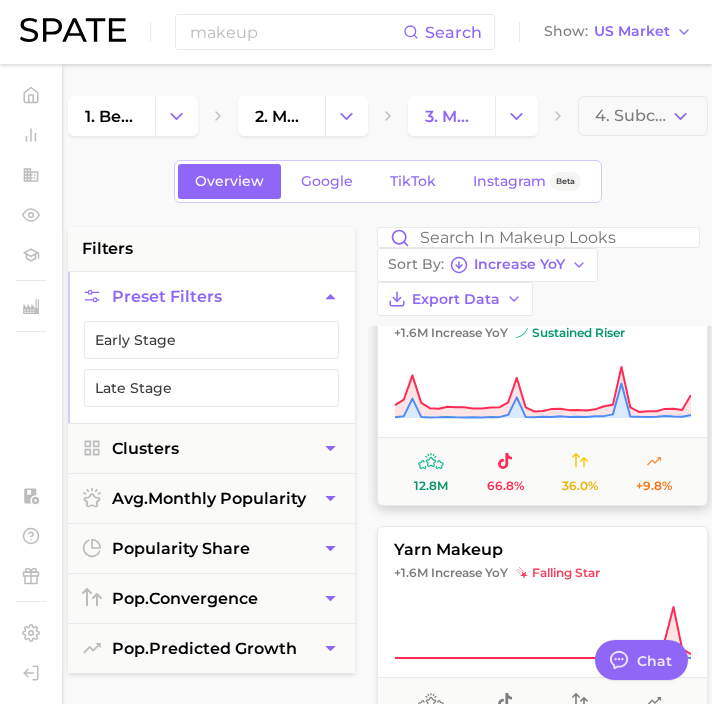 click 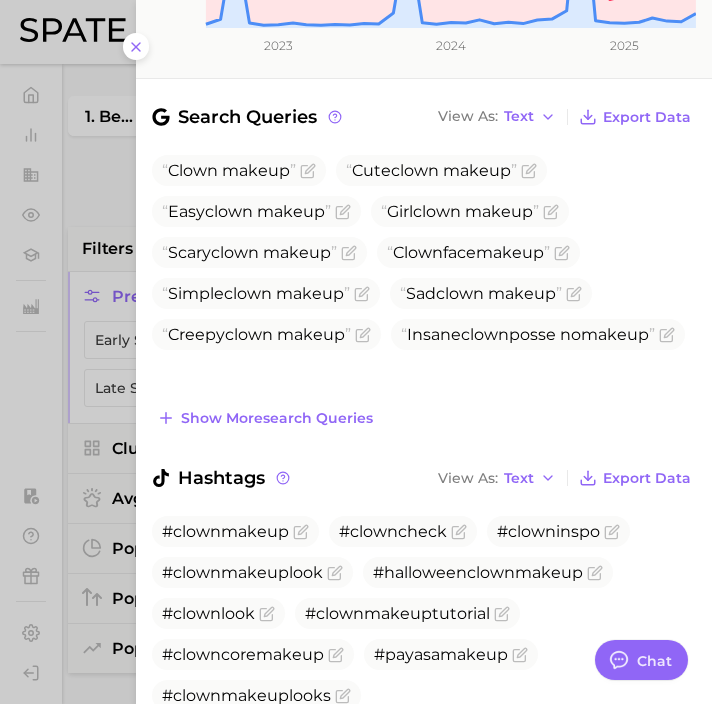 scroll, scrollTop: 614, scrollLeft: 0, axis: vertical 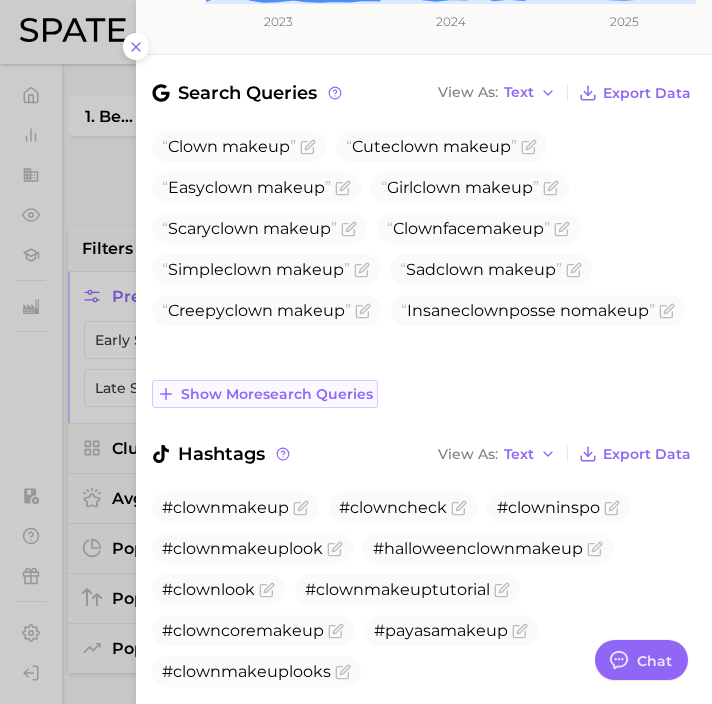 click on "Show more  search queries" at bounding box center (265, 394) 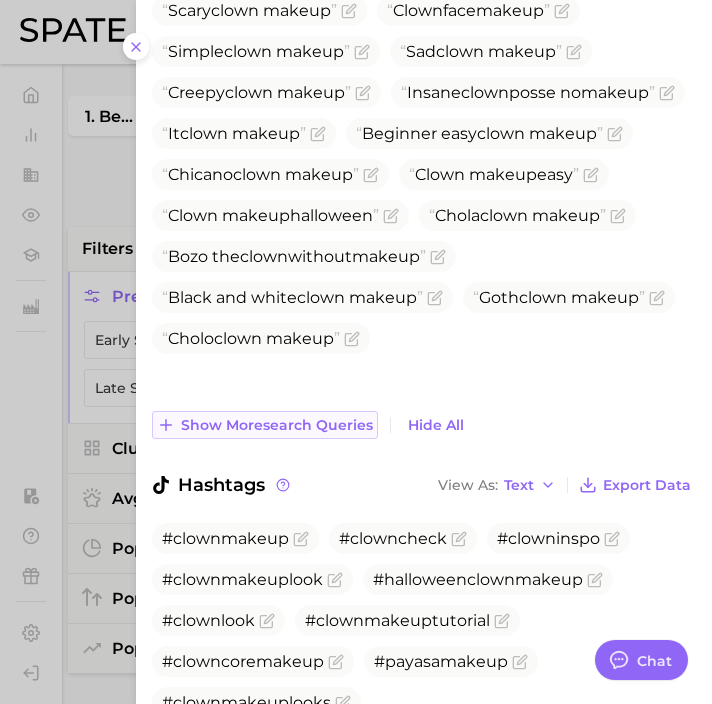 scroll, scrollTop: 833, scrollLeft: 0, axis: vertical 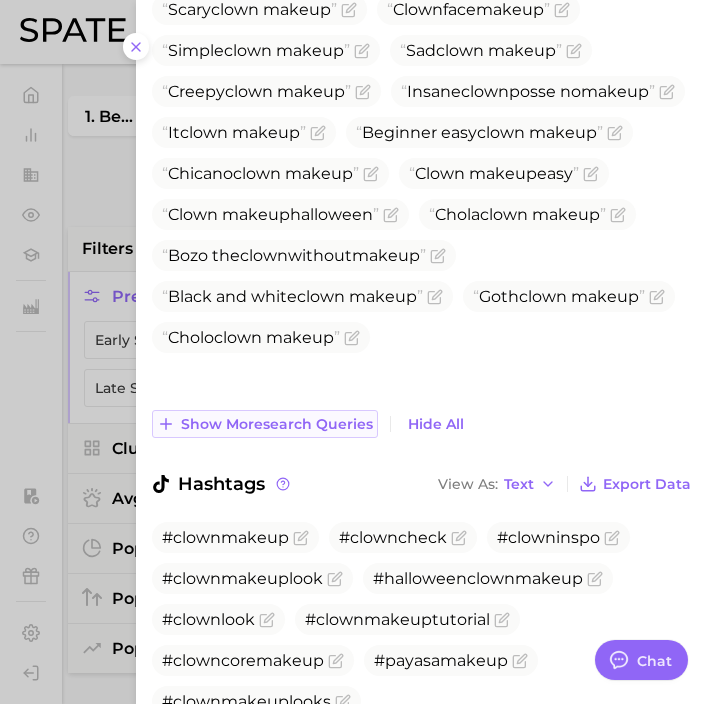 click on "Show more  search queries" at bounding box center [277, 424] 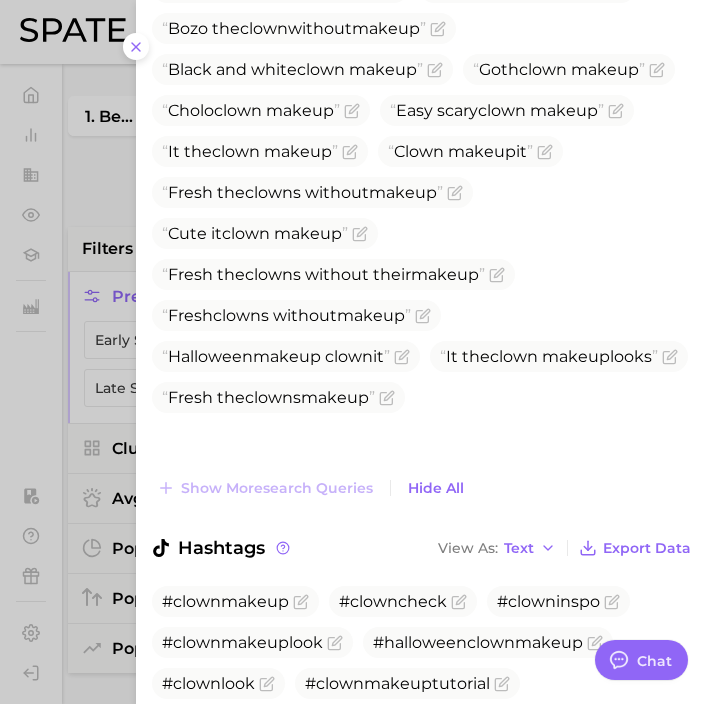 scroll, scrollTop: 1245, scrollLeft: 0, axis: vertical 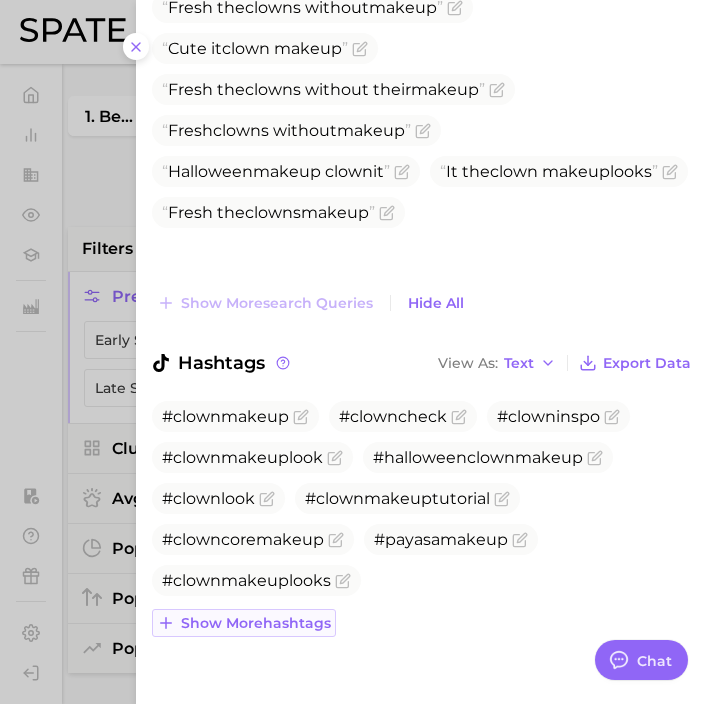 click on "Show more  hashtags" at bounding box center (256, 623) 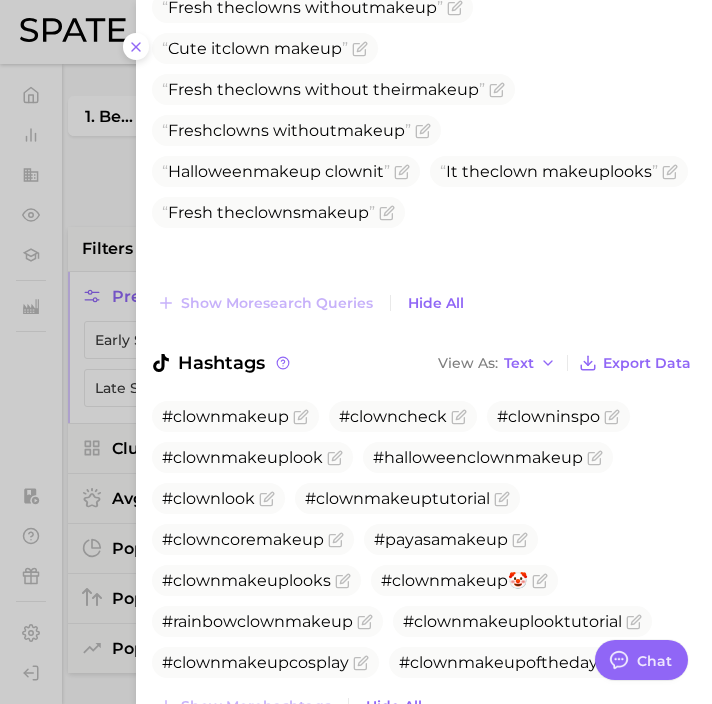 scroll, scrollTop: 1328, scrollLeft: 0, axis: vertical 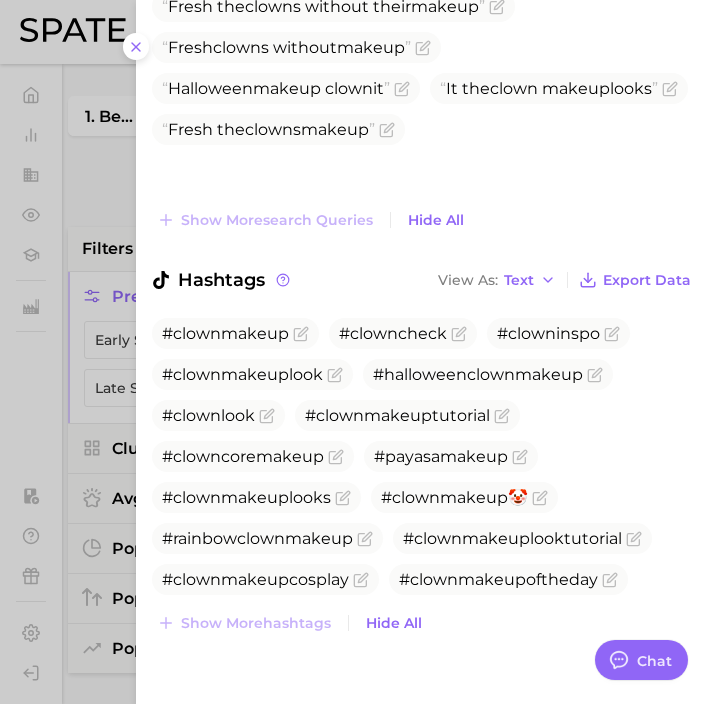 click at bounding box center (356, 352) 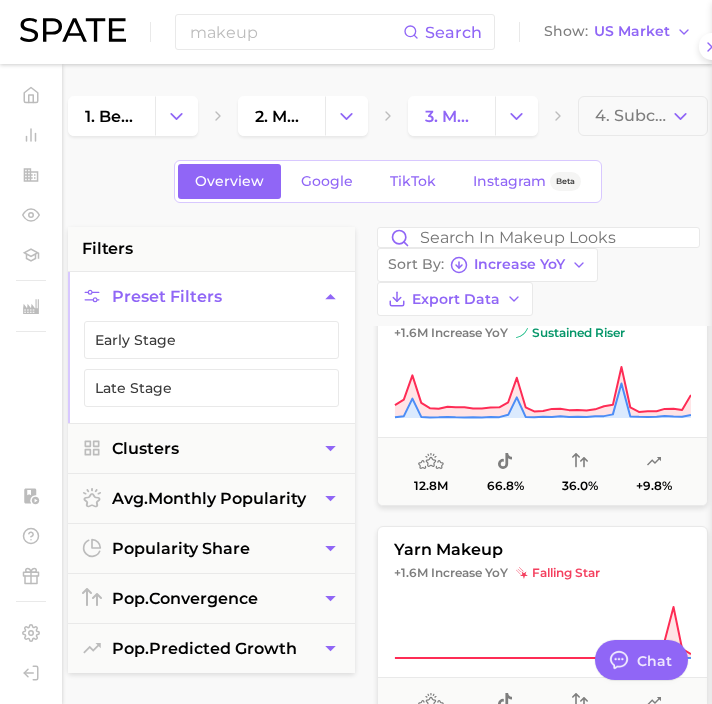 scroll, scrollTop: 0, scrollLeft: 0, axis: both 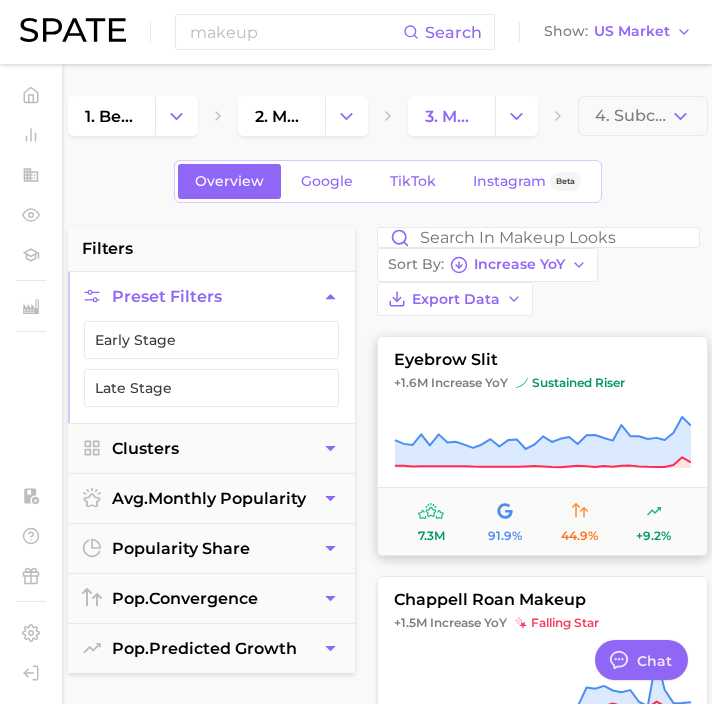 click 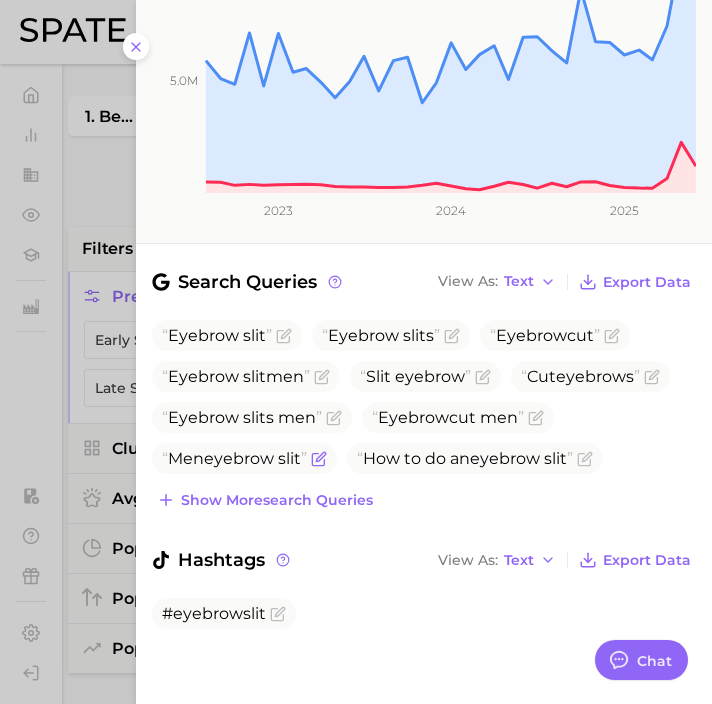 scroll, scrollTop: 405, scrollLeft: 0, axis: vertical 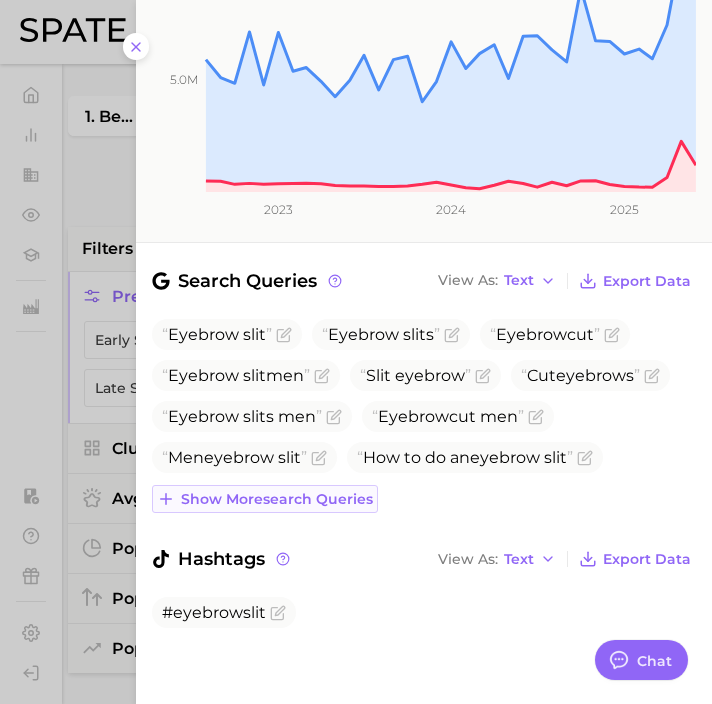 click on "Show more  search queries" at bounding box center (277, 499) 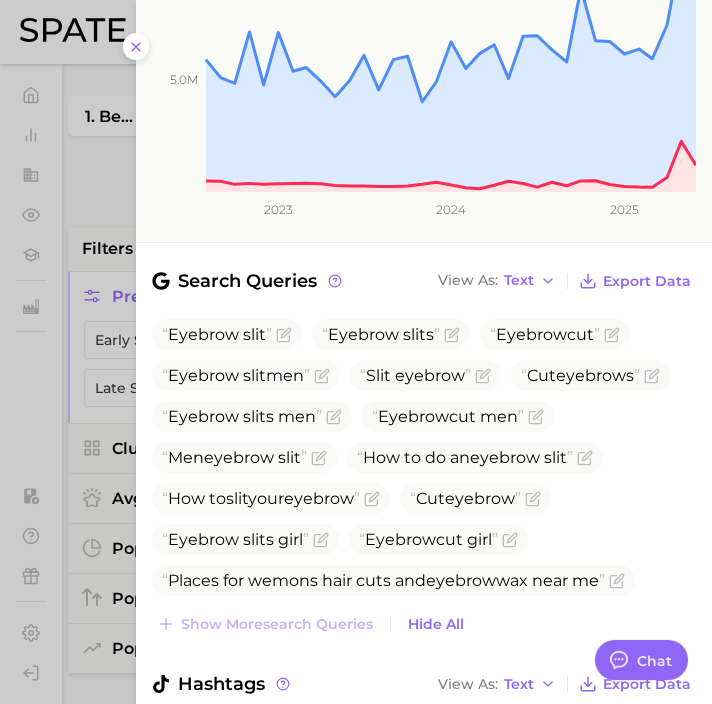 scroll, scrollTop: 532, scrollLeft: 0, axis: vertical 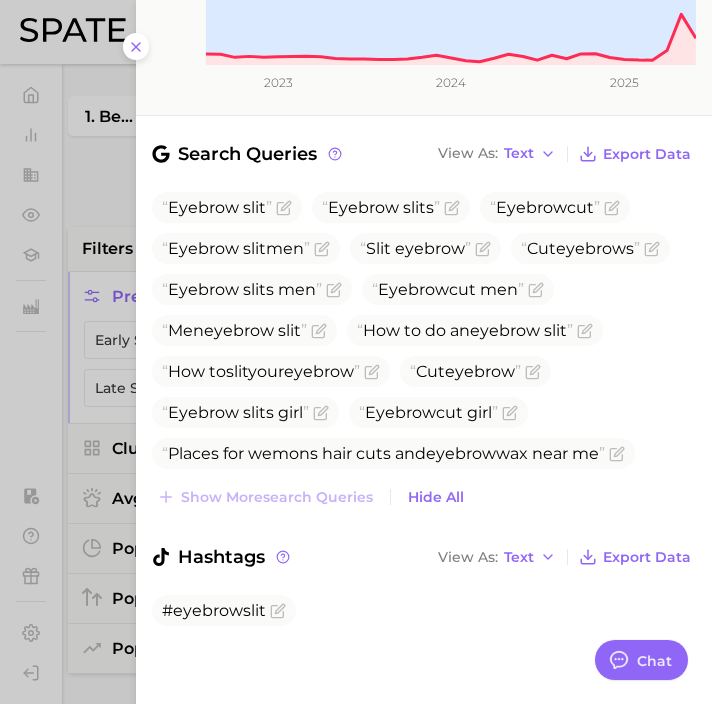 click at bounding box center (356, 352) 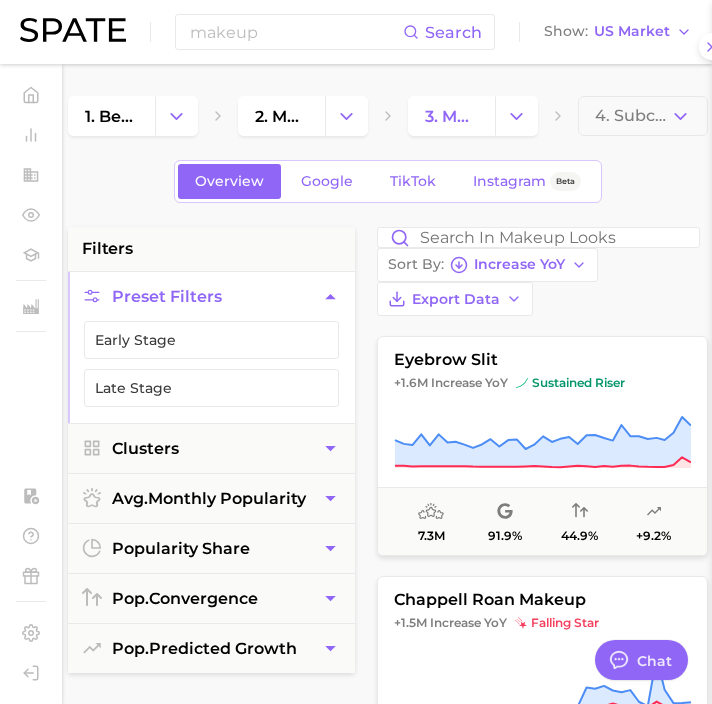click at bounding box center (356, 352) 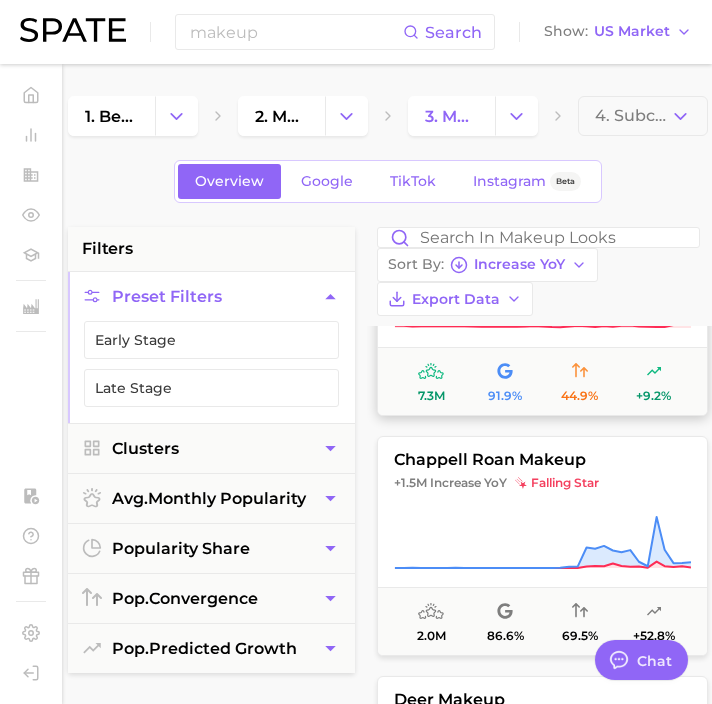scroll, scrollTop: 3016, scrollLeft: 0, axis: vertical 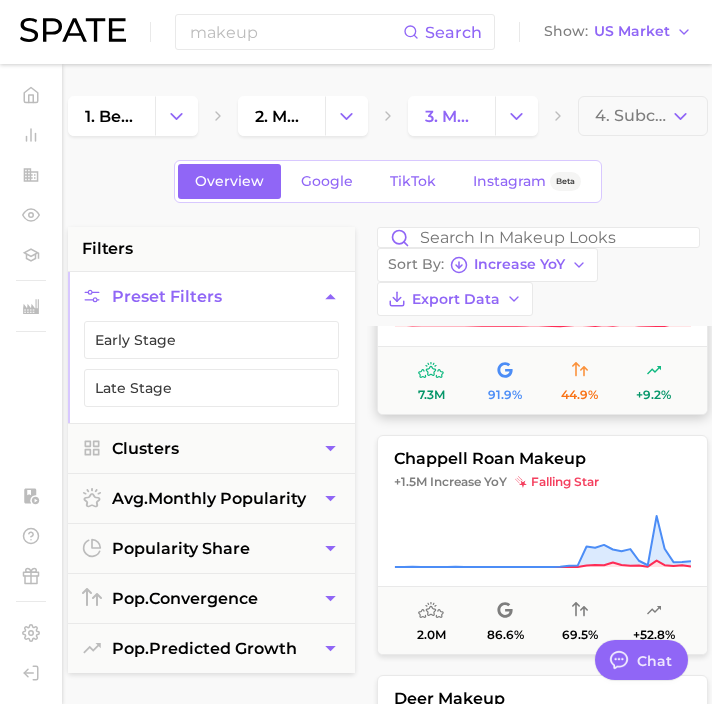 click 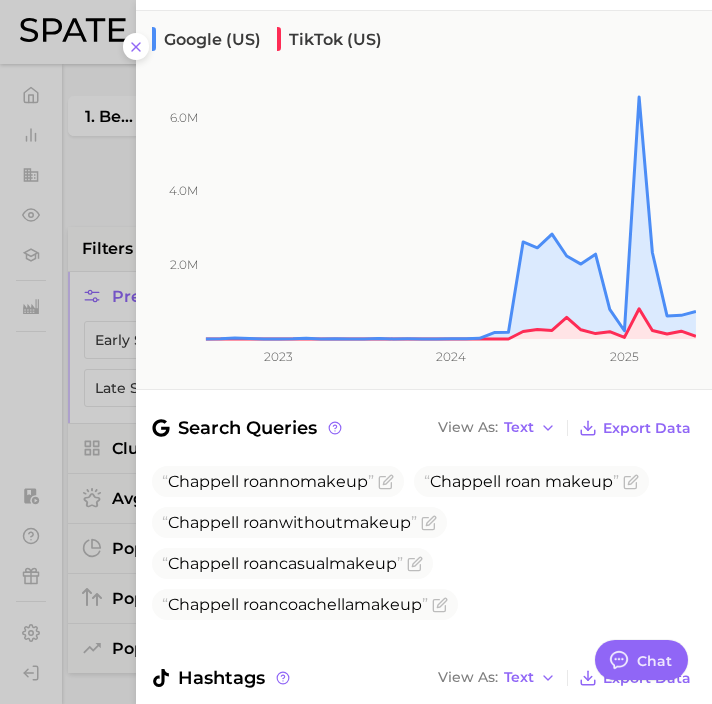 scroll, scrollTop: 379, scrollLeft: 0, axis: vertical 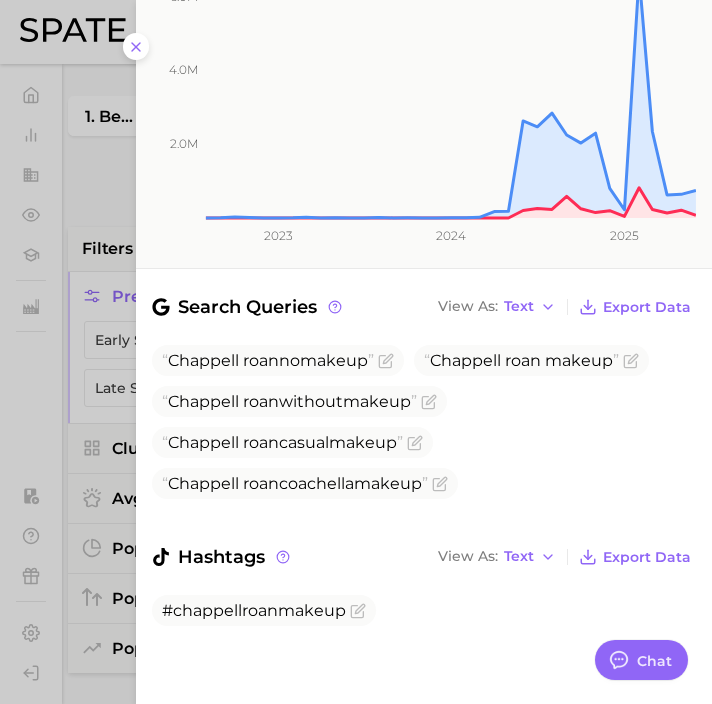 click at bounding box center [356, 352] 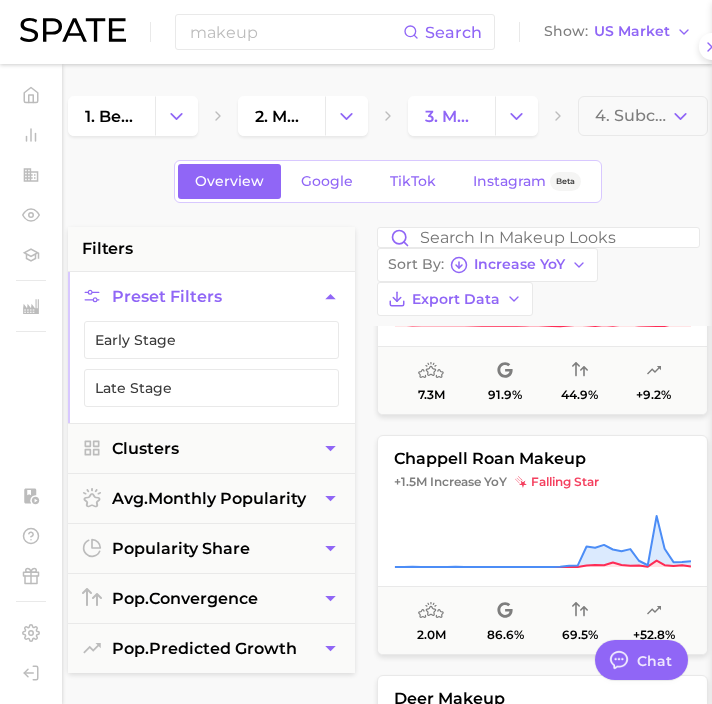 scroll, scrollTop: 0, scrollLeft: 0, axis: both 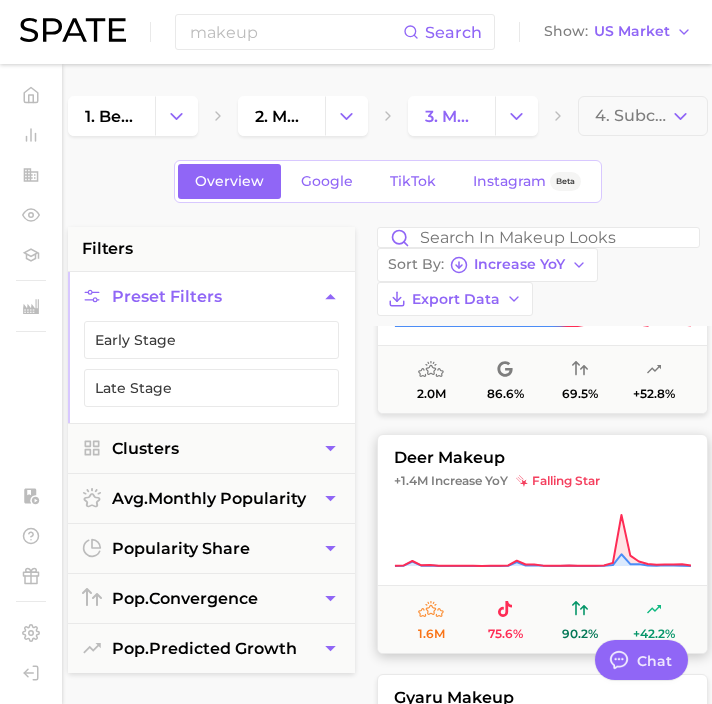 click 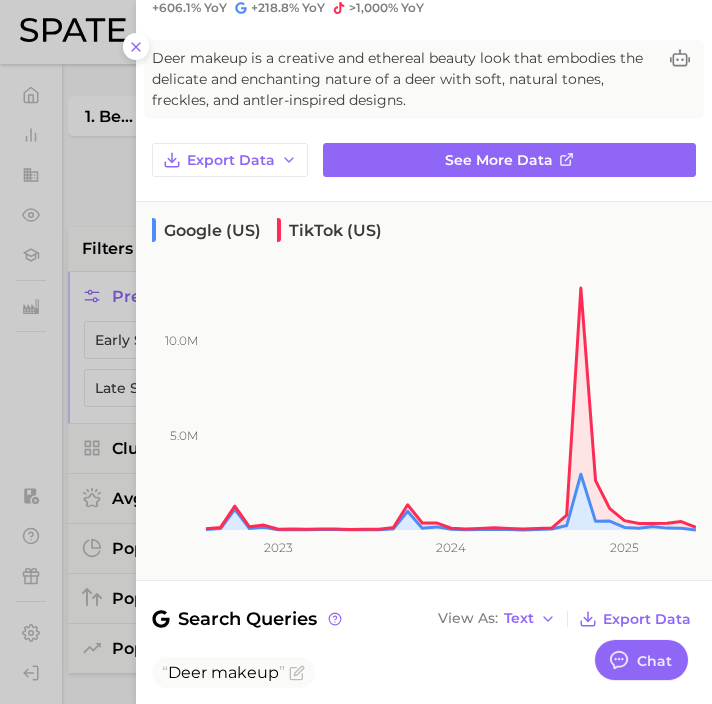 scroll, scrollTop: 276, scrollLeft: 0, axis: vertical 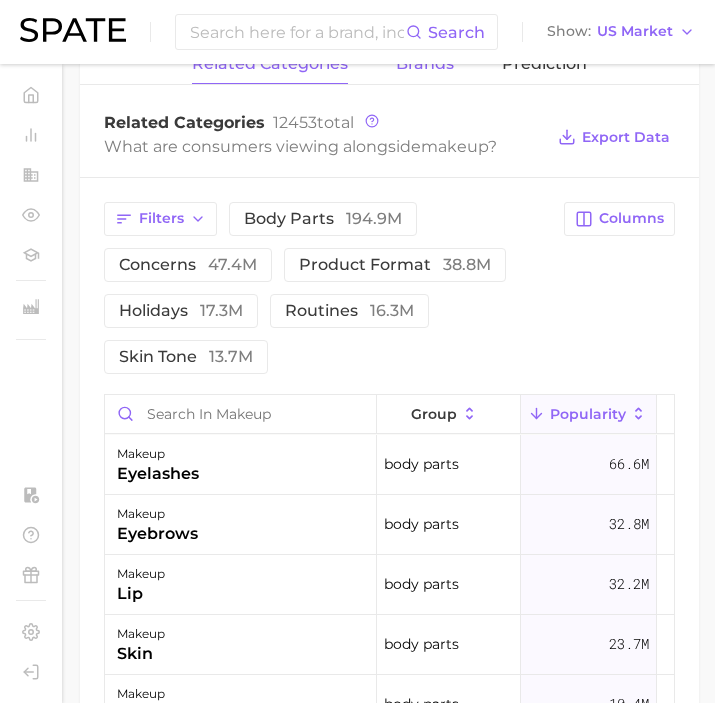 click on "brands" at bounding box center [425, 64] 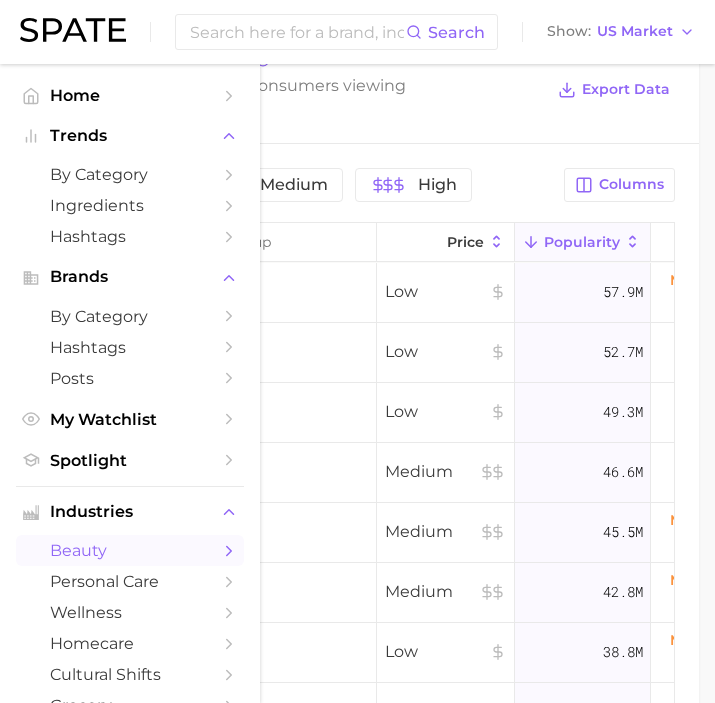 scroll, scrollTop: 1235, scrollLeft: 0, axis: vertical 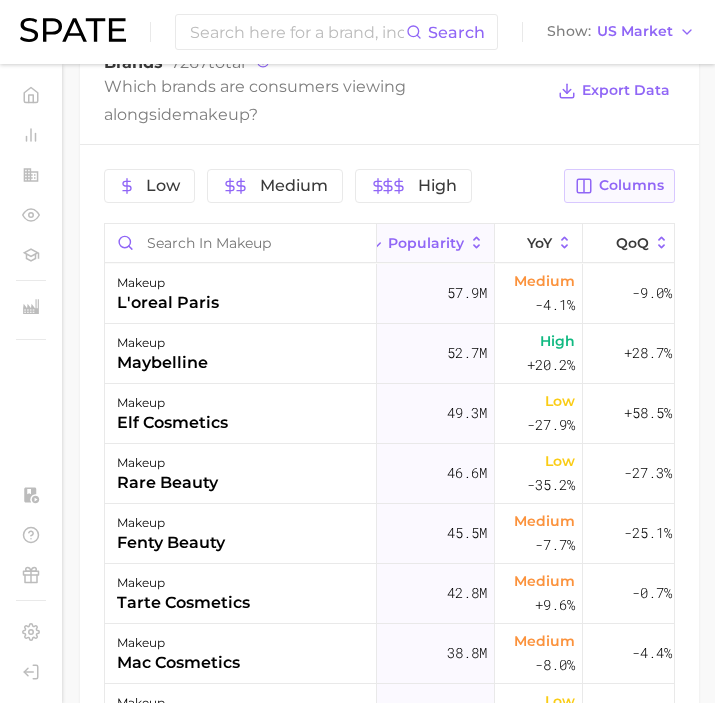 click on "Columns" at bounding box center (631, 185) 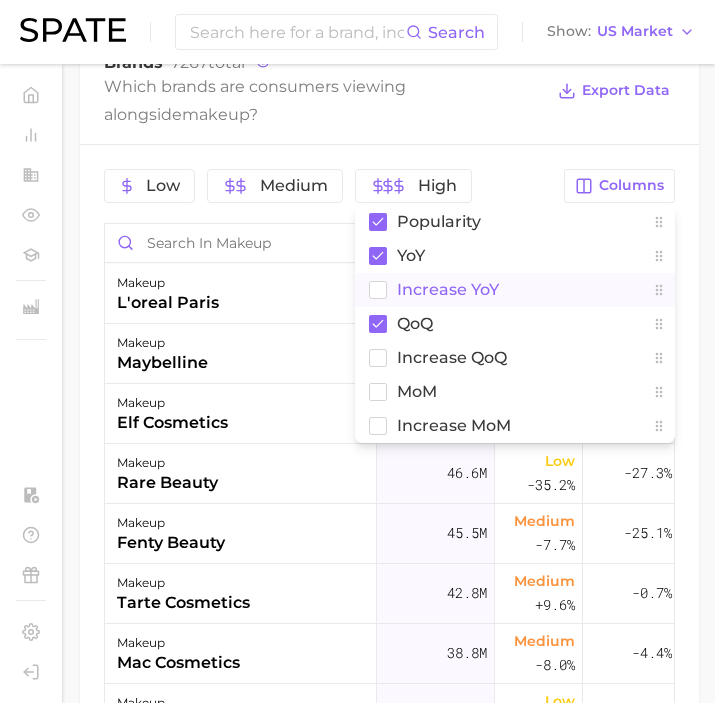 click on "Increase YoY" at bounding box center (448, 289) 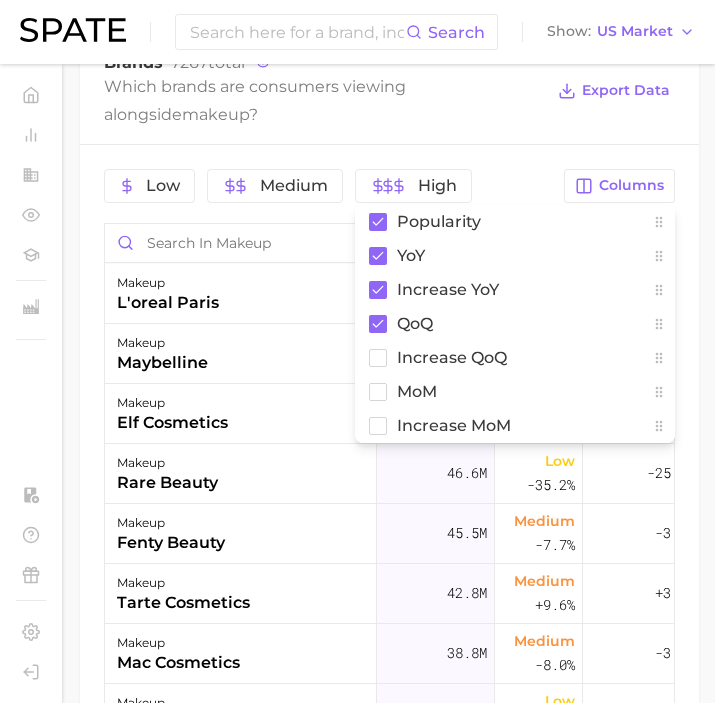 click on "Low Medium High Columns Popularity YoY Increase YoY QoQ Increase QoQ MoM Increase MoM Price Popularity YoY Increase YoY QoQ makeup l'oreal paris Low 57.9m Medium -4.1% -2.5m -9.0% makeup maybelline Low 52.7m High +20.2% +8.9m +28.7% makeup elf cosmetics Low 49.3m Low -27.9% -19.1m +58.5% makeup rare beauty Medium 46.6m Low -35.2% -25.3m -27.3% makeup fenty beauty Medium 45.5m Medium -7.7% -3.8m -25.1% makeup tarte cosmetics Medium 42.8m Medium +9.6% +3.7m -0.7% makeup mac cosmetics Low 38.8m Medium -8.0% -3.4m -4.4% makeup nyx Low 35.7m Low -26.5% -12.9m -4.8% makeup nars Medium 27.3m Low -15.7% -5.1m +2.8% makeup colourpop Low 25.5m Medium -0.3% -77.4k +16.6% makeup morphe Low 21.7m High +28.2% +4.8m +2.2% makeup ipsy Low 21.1m Low -35.4% -11.6m -0.7% makeup too faced Medium 19.2m Low -15.3% -3.5m -5.2% makeup huda beauty Medium 18.9m Medium +14.4% +2.4m +1.1% makeup benefit cosmetics Medium 18.7m Medium -8.2% -1.7m +11.9% makeup saie beauty Medium 14.8m Medium -0.9% -134.9k +36.4% makeup milk makeup Medium" at bounding box center [389, 547] 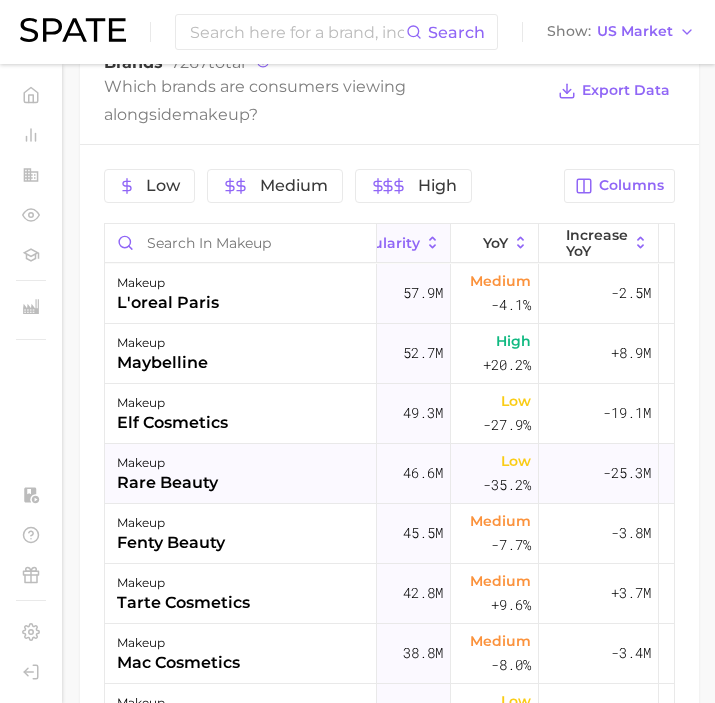 scroll, scrollTop: 0, scrollLeft: 254, axis: horizontal 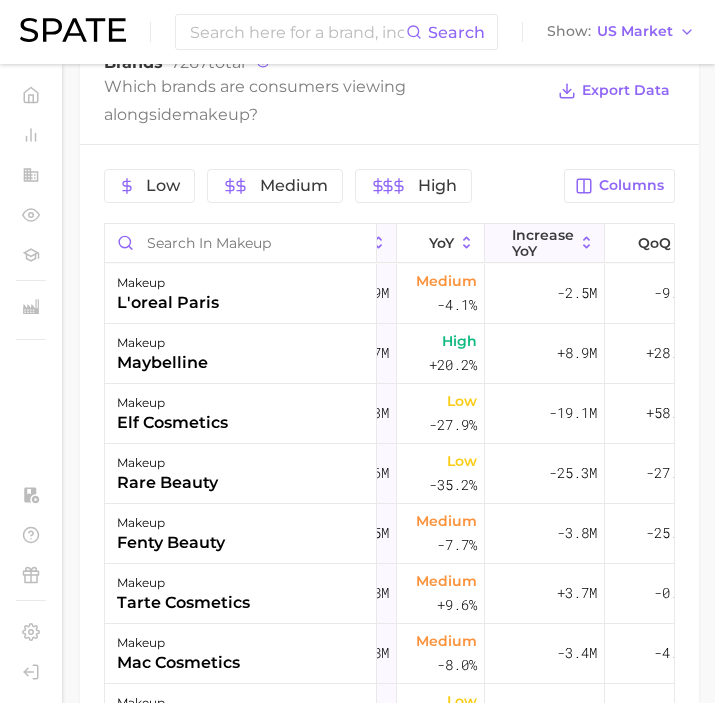 click on "Increase YoY" at bounding box center (543, 243) 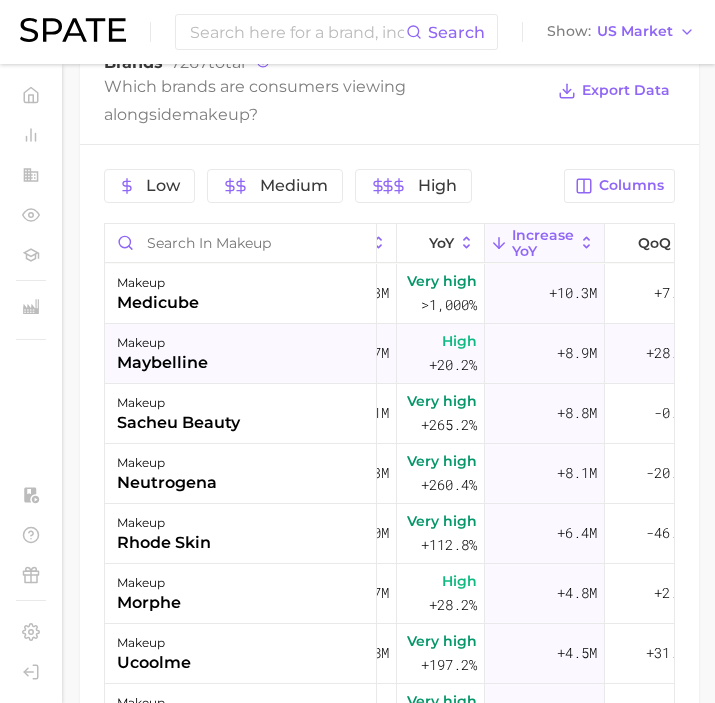 click on "+8.9m" at bounding box center [545, 354] 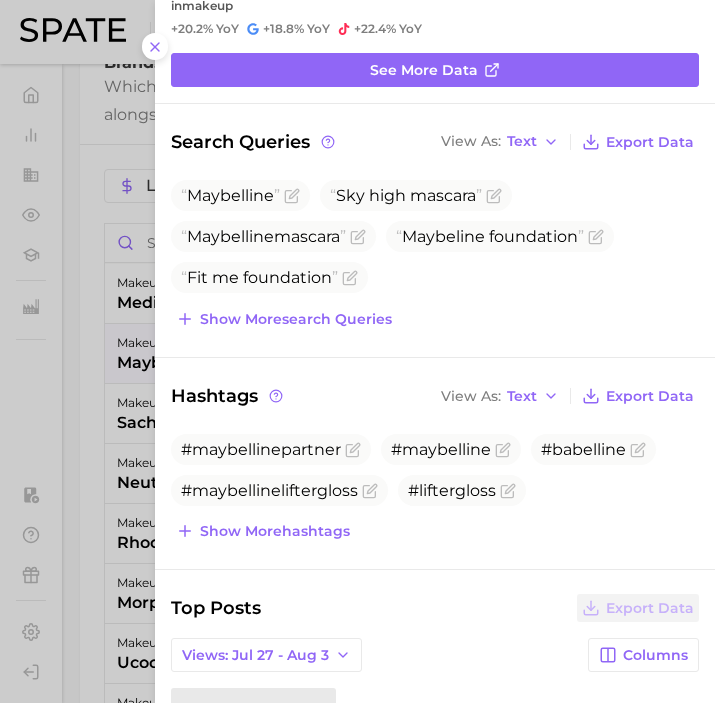 scroll, scrollTop: 114, scrollLeft: 0, axis: vertical 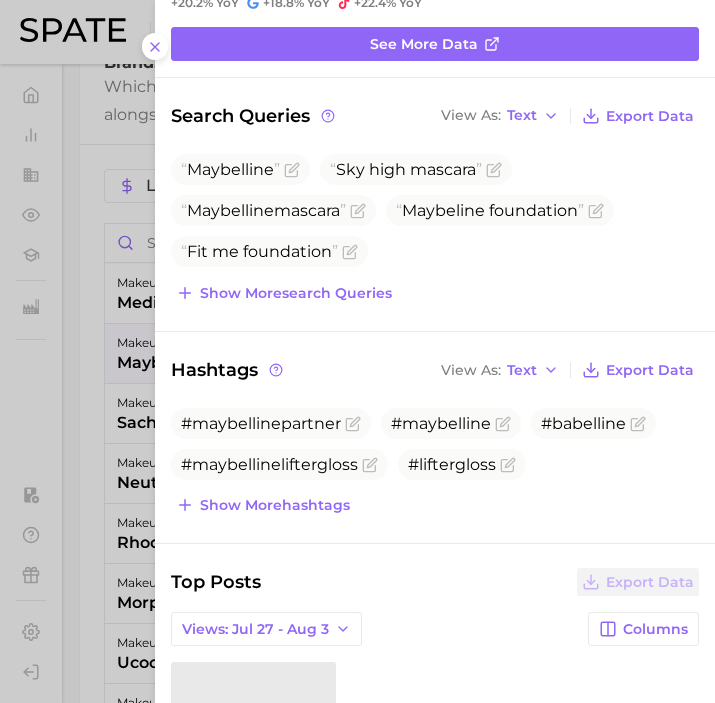 click at bounding box center [357, 351] 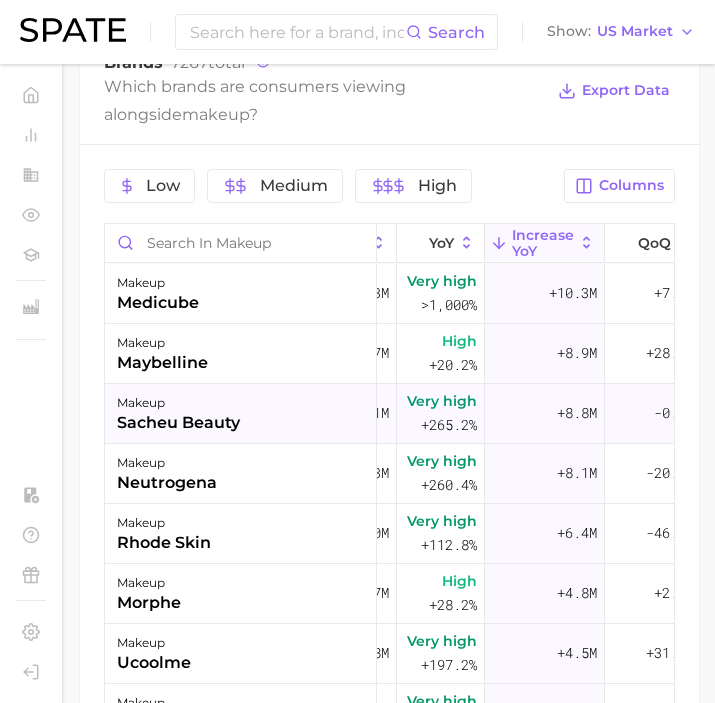 click on "sacheu beauty" at bounding box center (178, 423) 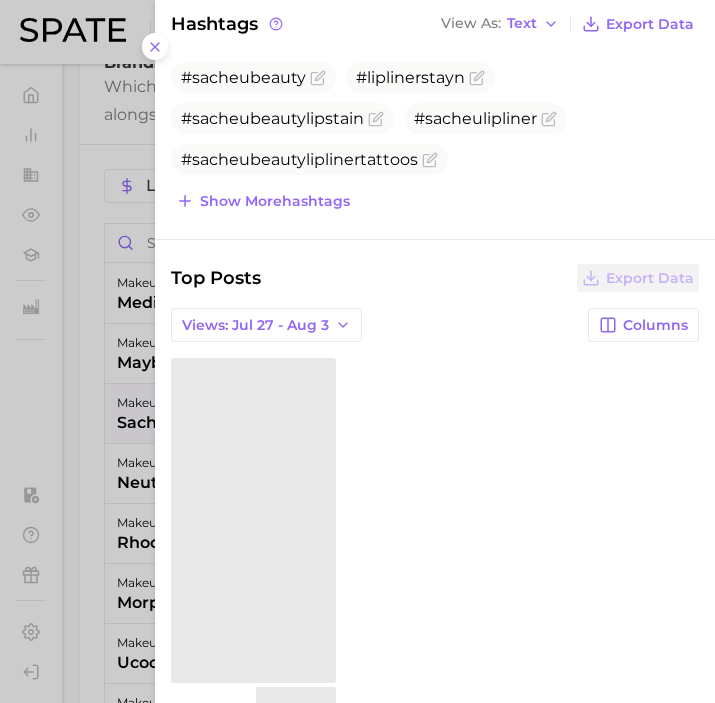 scroll, scrollTop: 693, scrollLeft: 0, axis: vertical 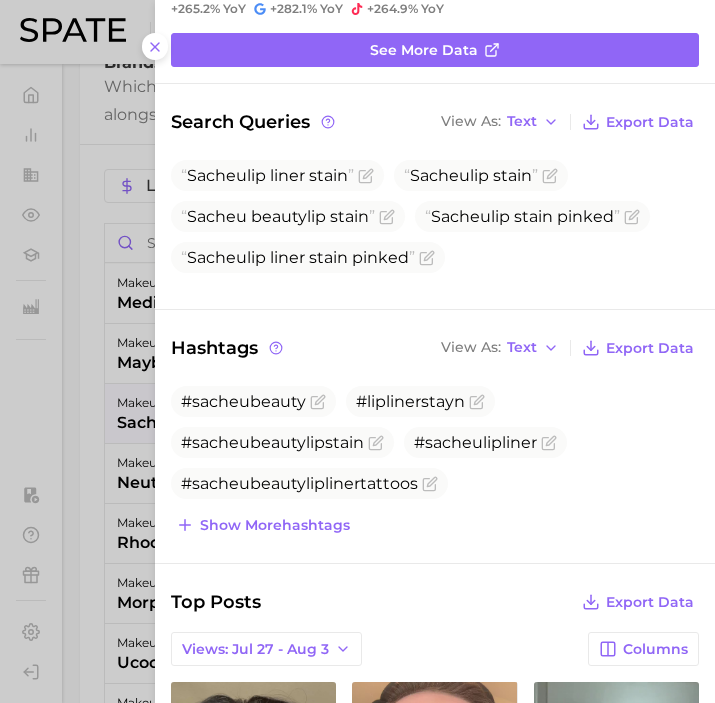 click at bounding box center [357, 351] 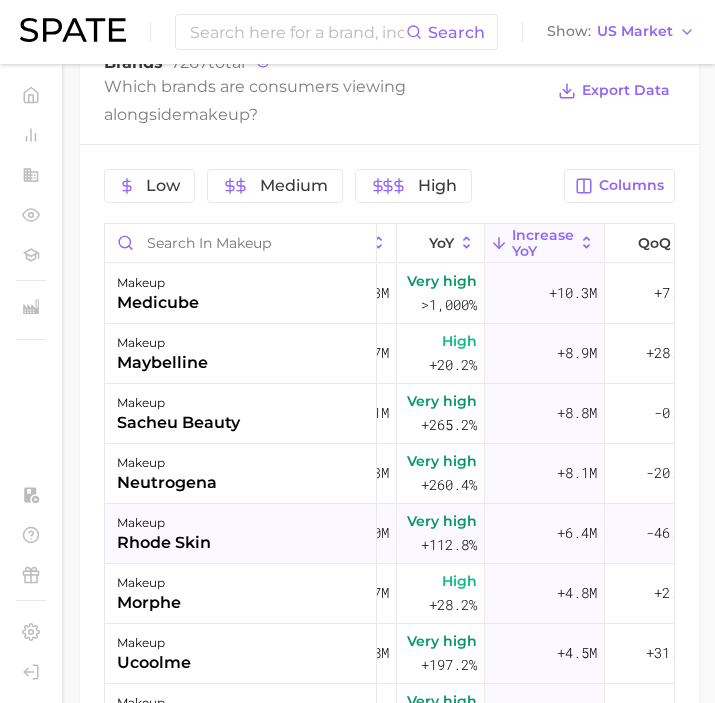 click on "makeup rhode skin" at bounding box center (241, 534) 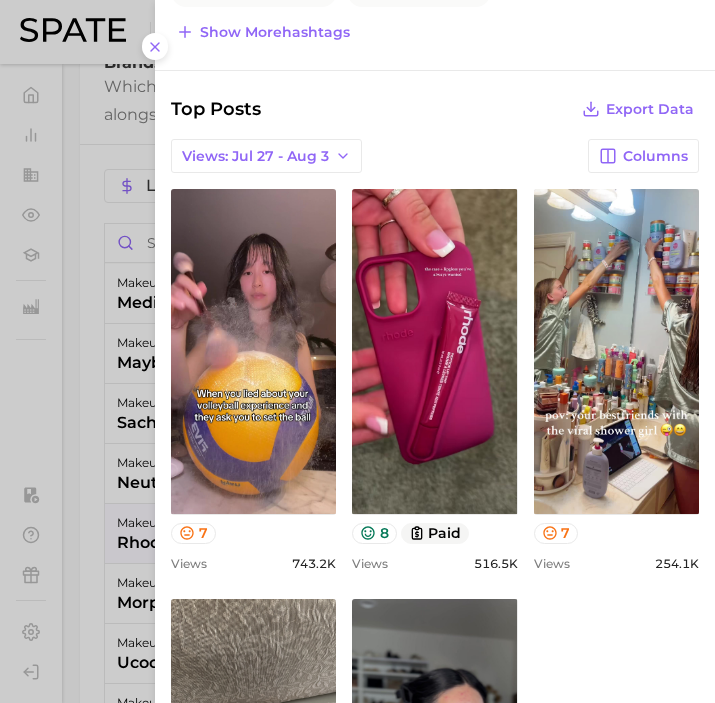scroll, scrollTop: 0, scrollLeft: 0, axis: both 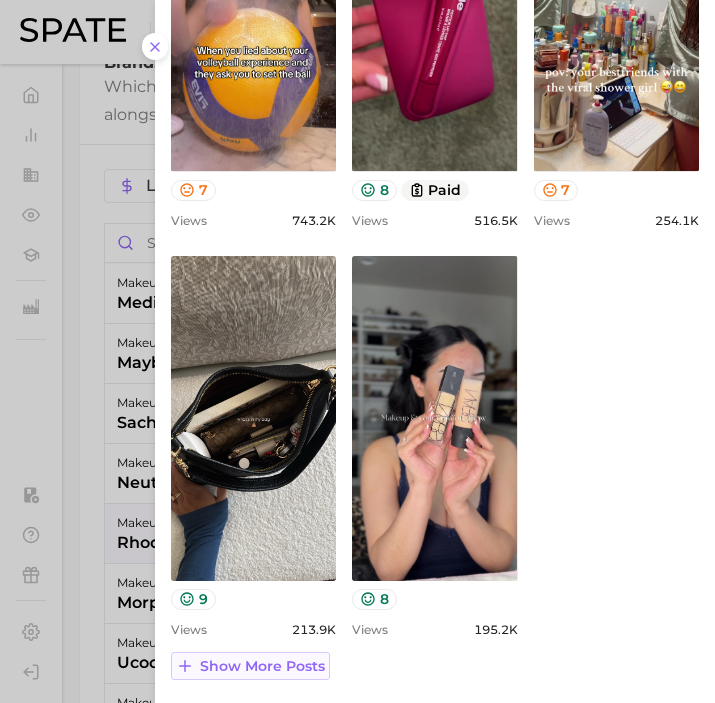 click on "Show more posts" at bounding box center [262, 666] 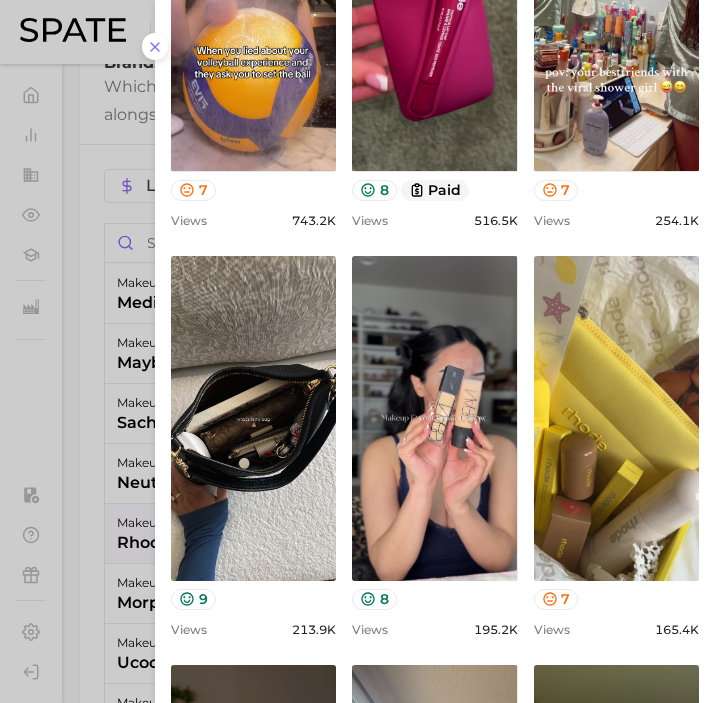 scroll, scrollTop: 0, scrollLeft: 0, axis: both 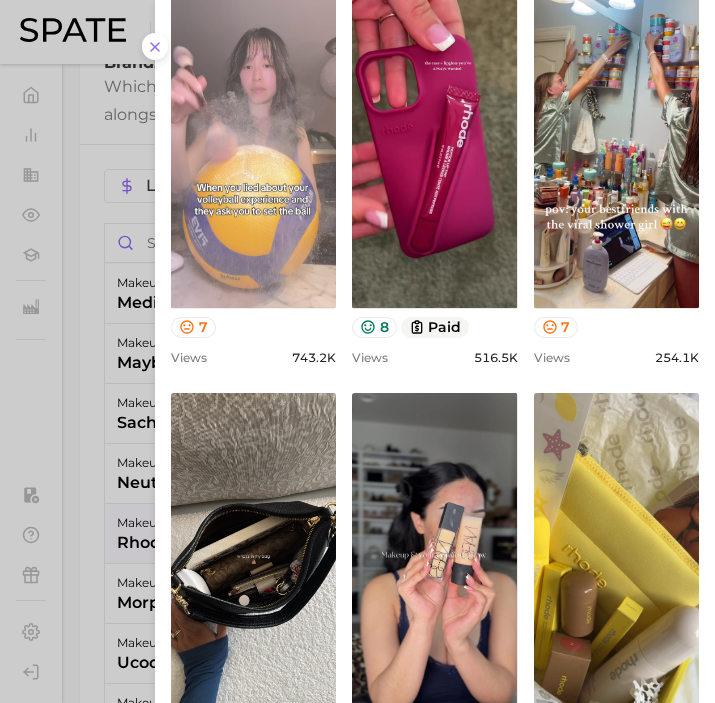 click on "view post on TikTok" at bounding box center [253, 145] 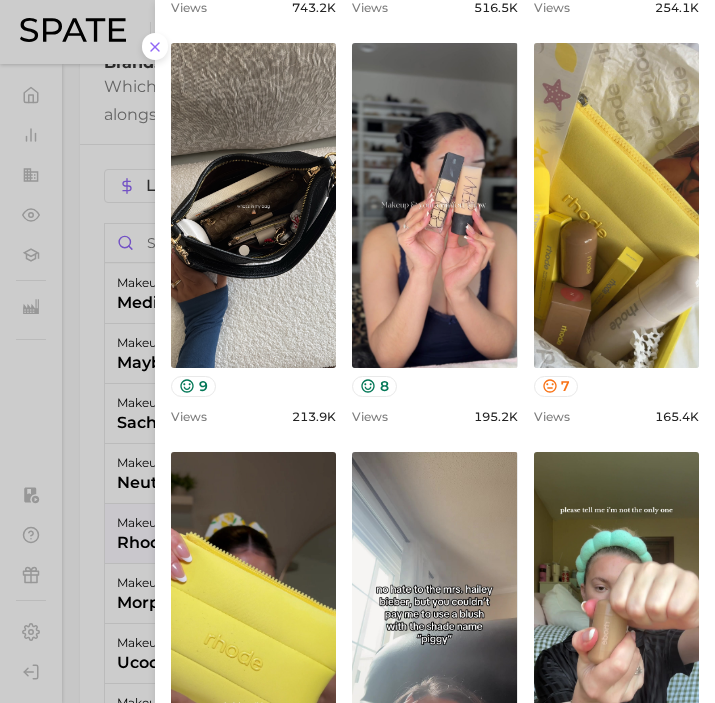 scroll, scrollTop: 1175, scrollLeft: 0, axis: vertical 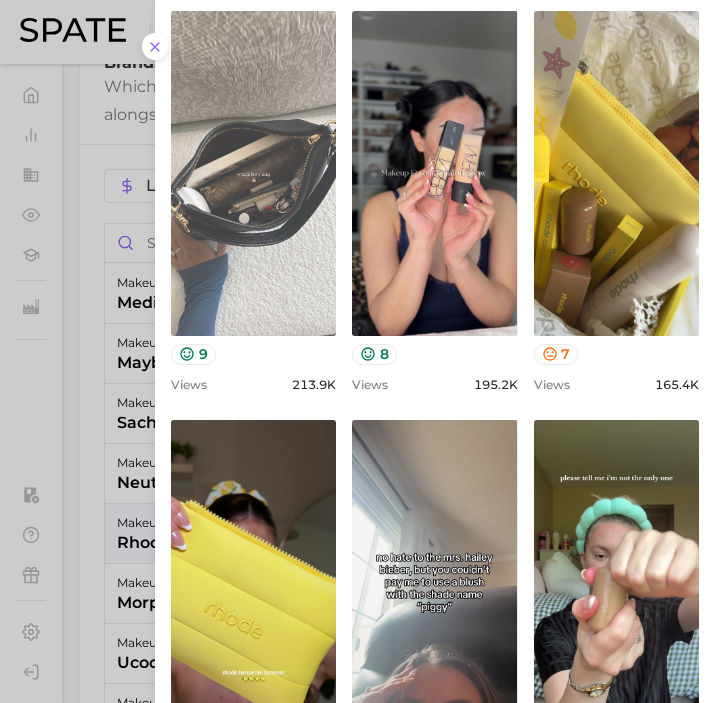 click on "view post on TikTok" at bounding box center [253, 173] 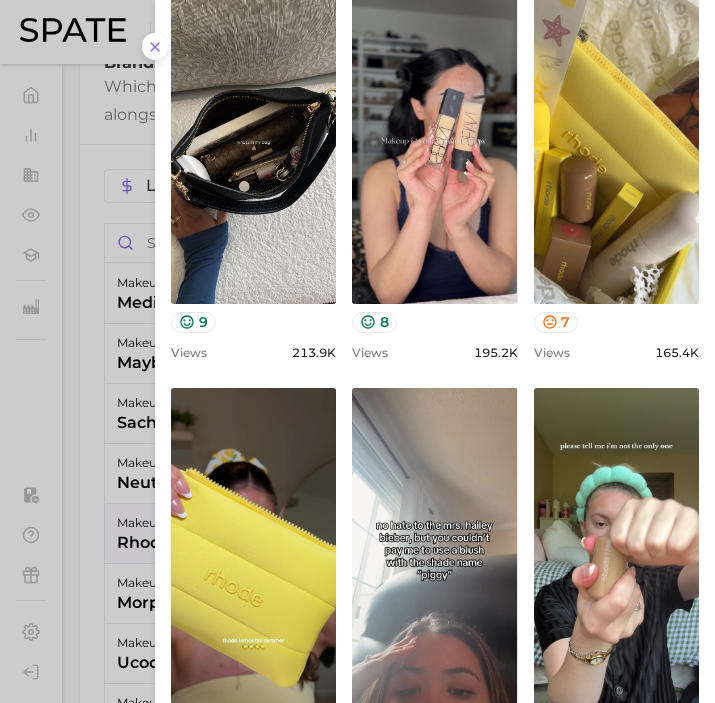 scroll, scrollTop: 1218, scrollLeft: 0, axis: vertical 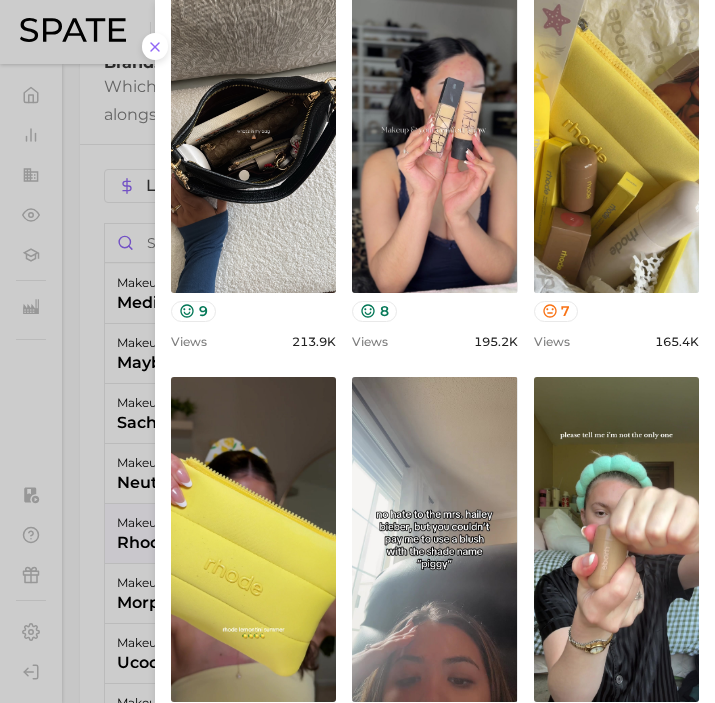click at bounding box center (357, 351) 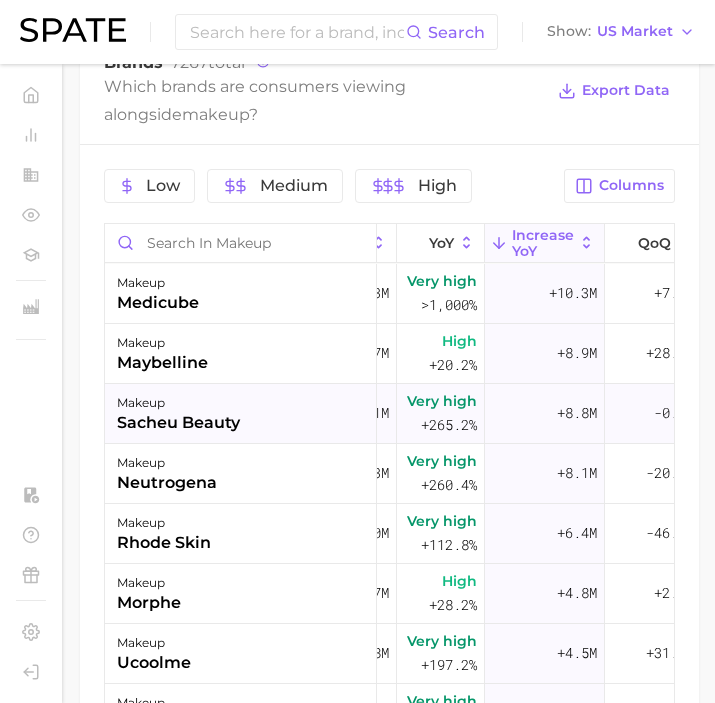 scroll, scrollTop: 77, scrollLeft: 254, axis: both 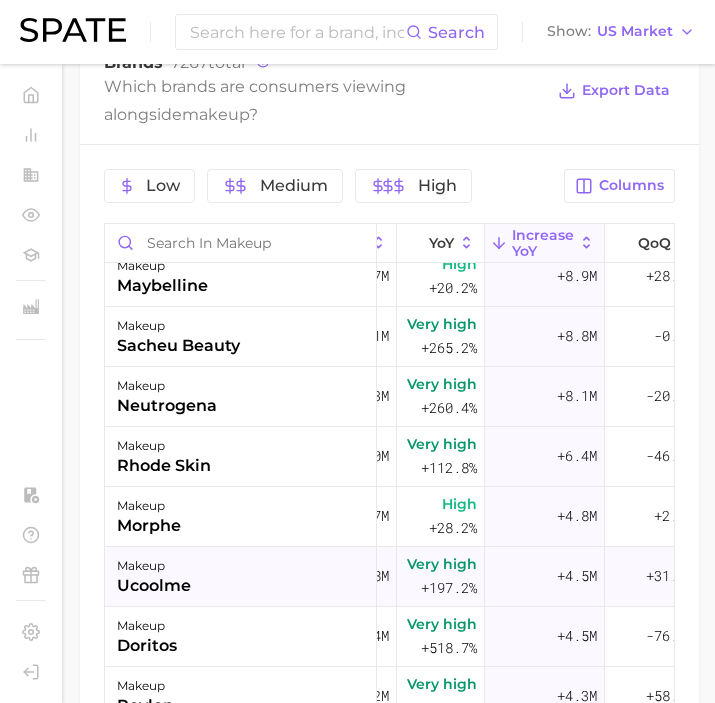 click on "makeup ucoolme" at bounding box center (241, 577) 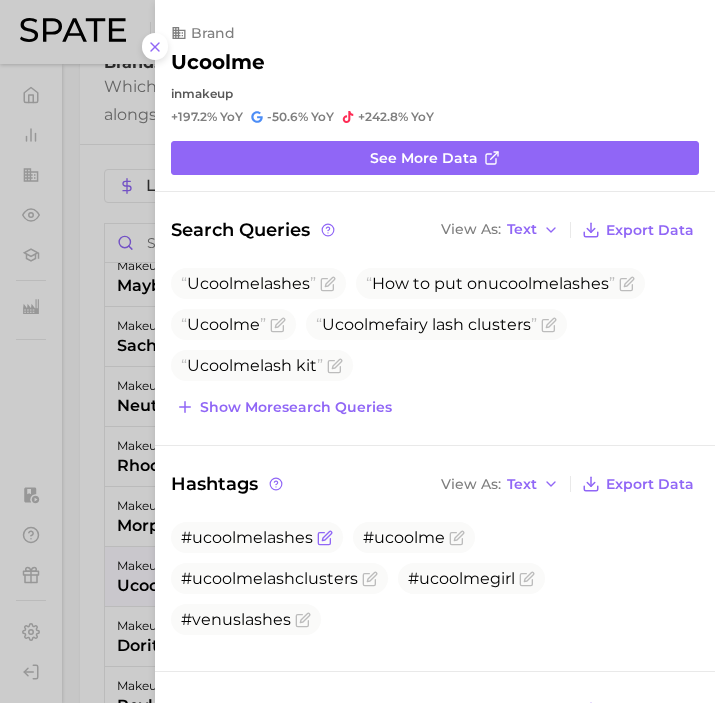 scroll, scrollTop: 11, scrollLeft: 0, axis: vertical 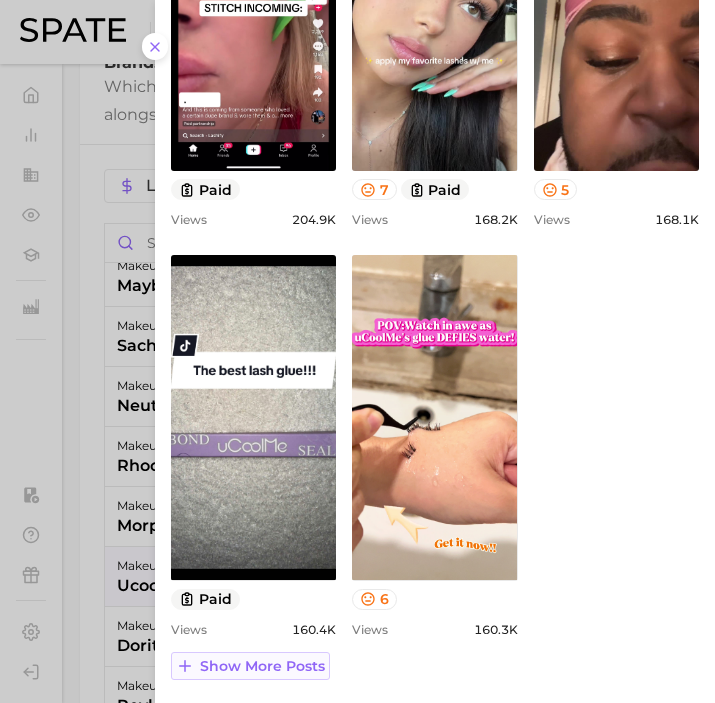 click on "Show more posts" at bounding box center (262, 666) 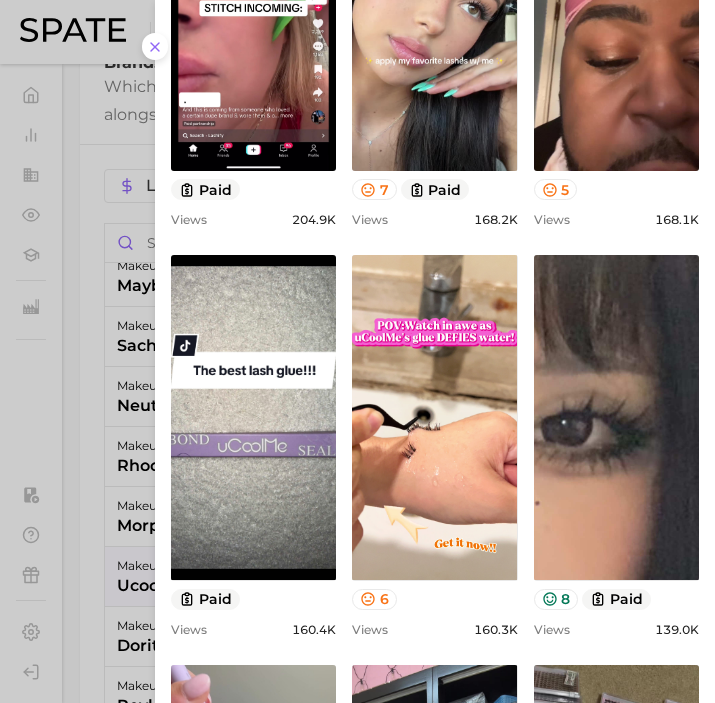 scroll, scrollTop: 0, scrollLeft: 0, axis: both 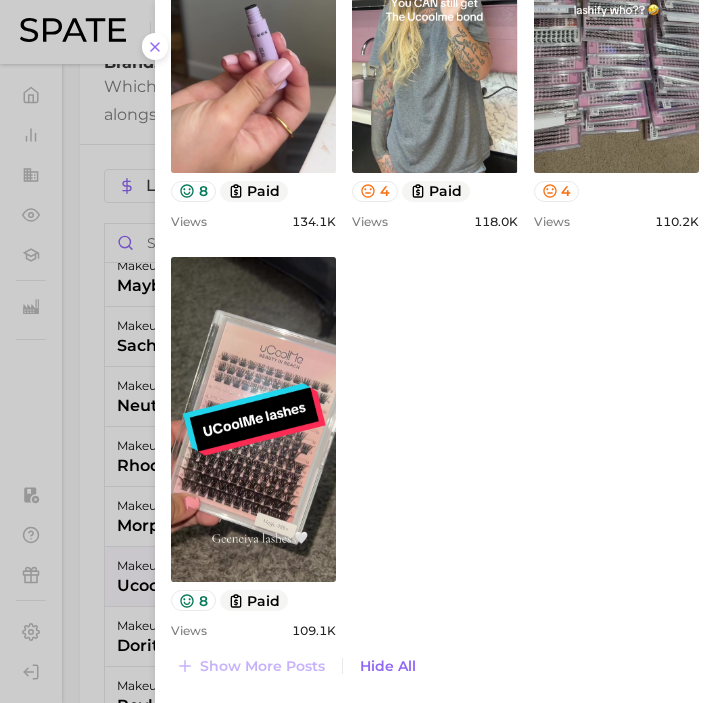 click at bounding box center (357, 351) 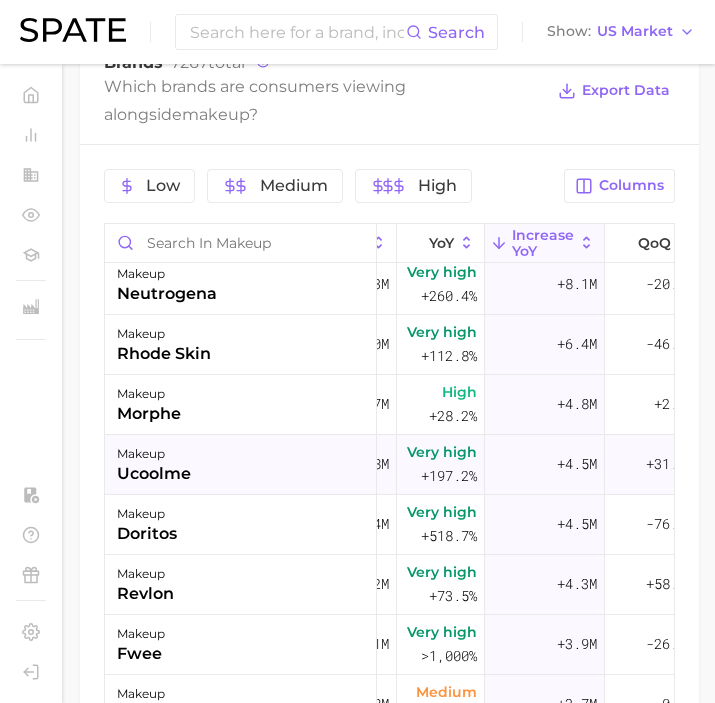 scroll, scrollTop: 196, scrollLeft: 254, axis: both 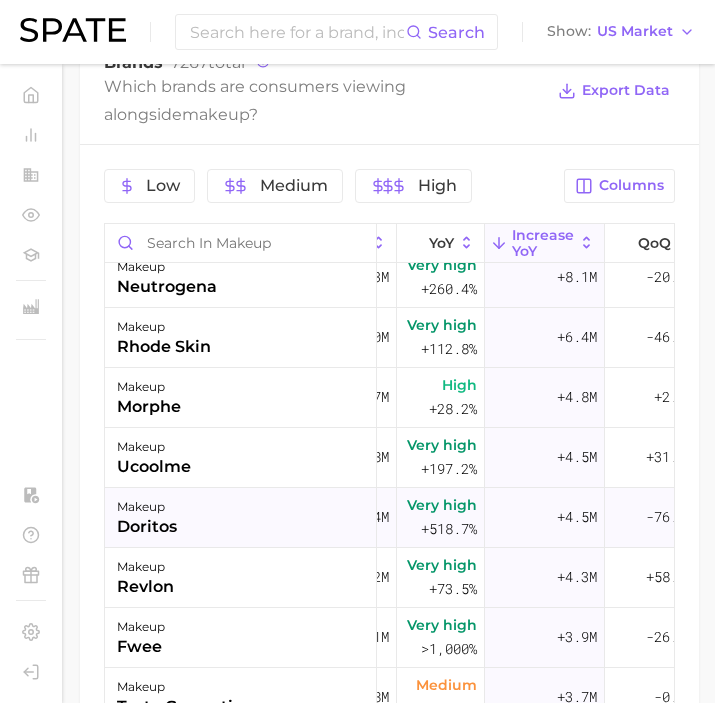 click on "makeup doritos" at bounding box center (241, 518) 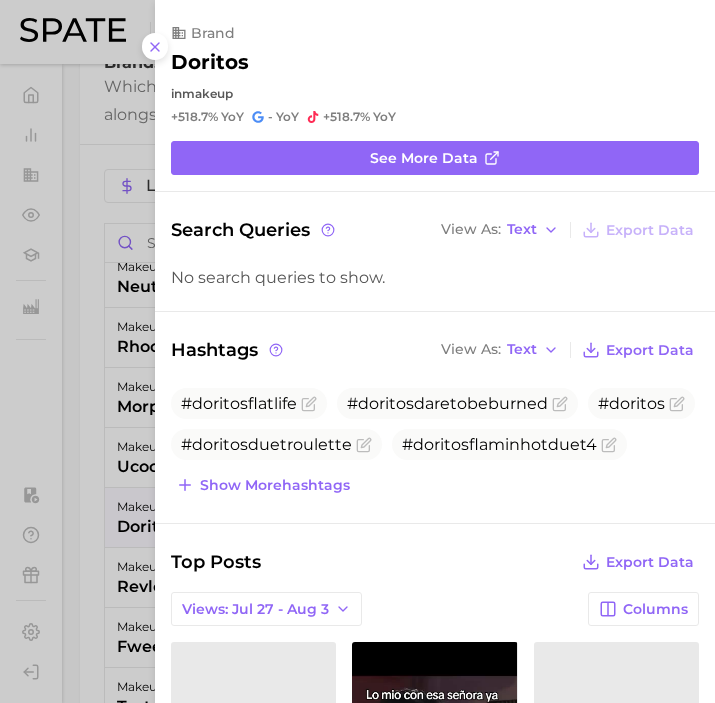 scroll, scrollTop: 0, scrollLeft: 0, axis: both 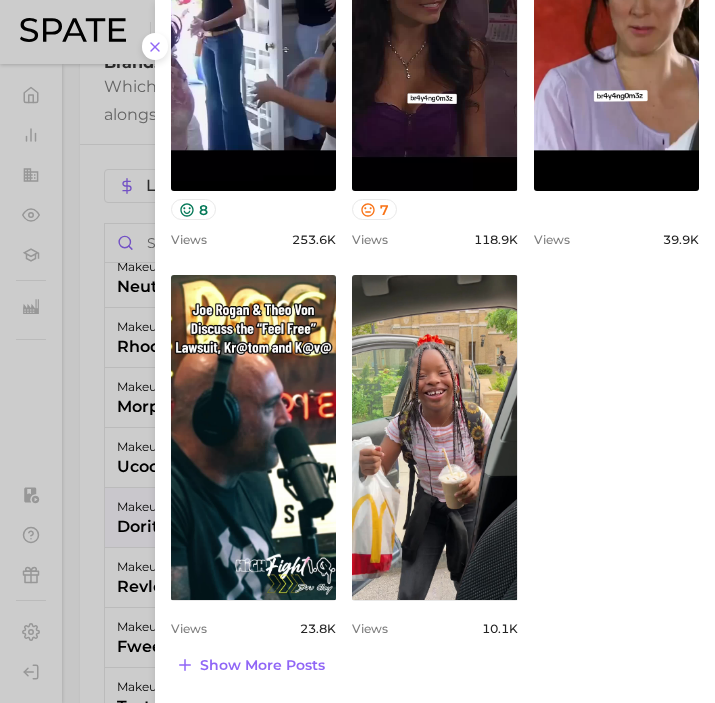 click at bounding box center (357, 351) 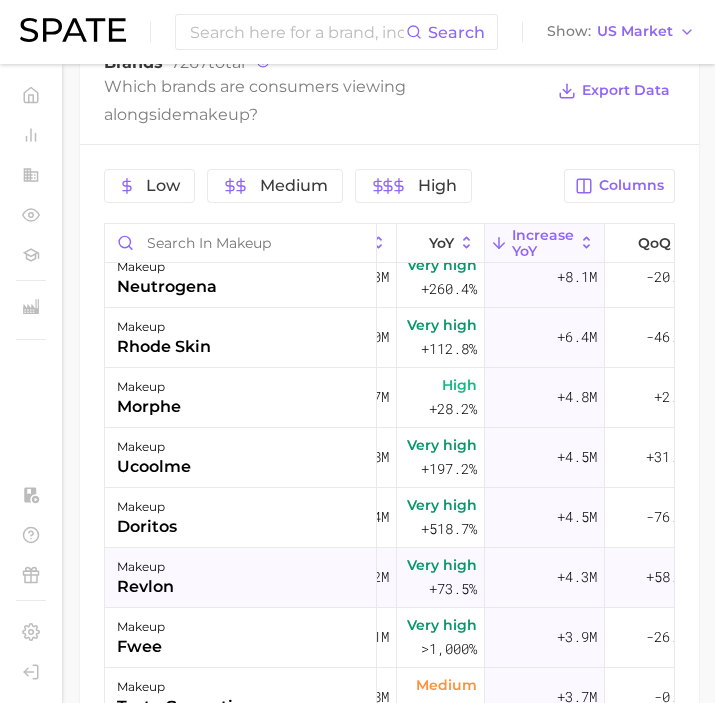 click on "makeup" at bounding box center (145, 567) 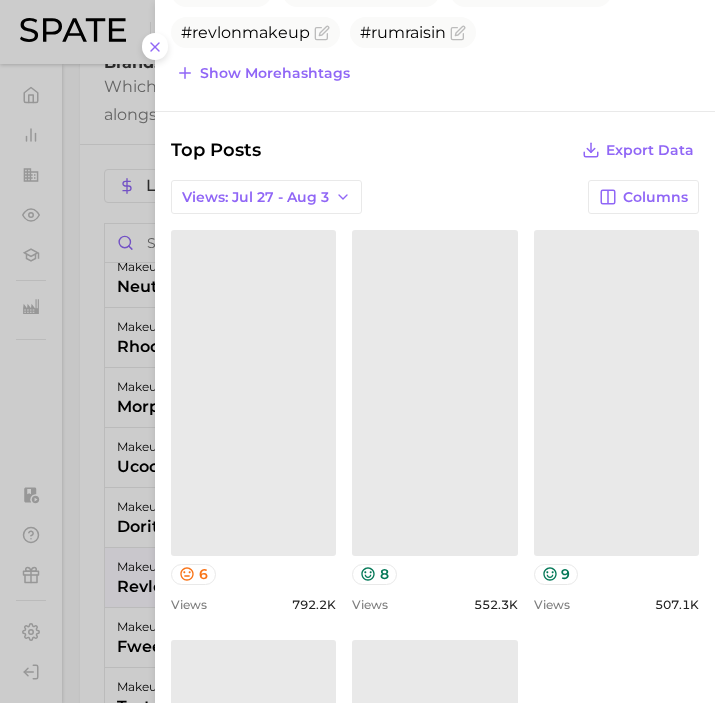 scroll, scrollTop: 572, scrollLeft: 0, axis: vertical 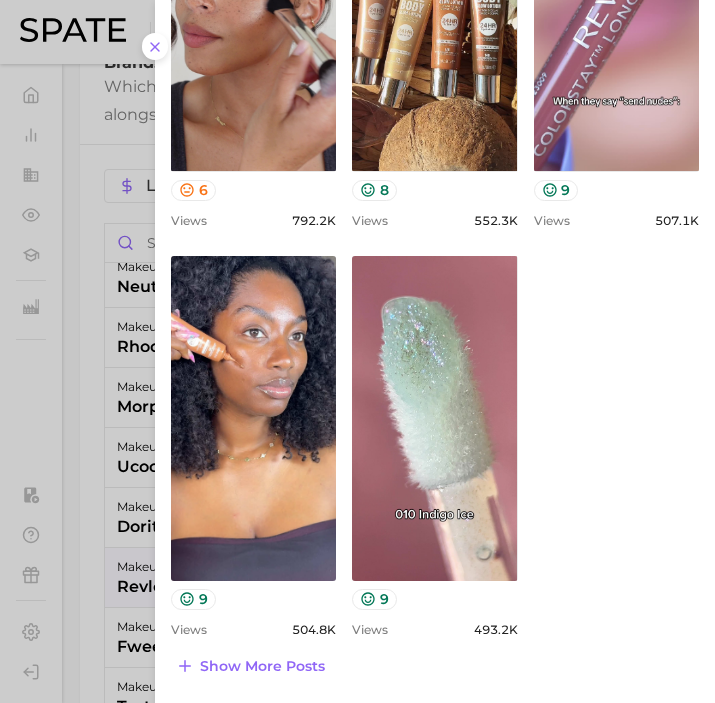 click at bounding box center [357, 351] 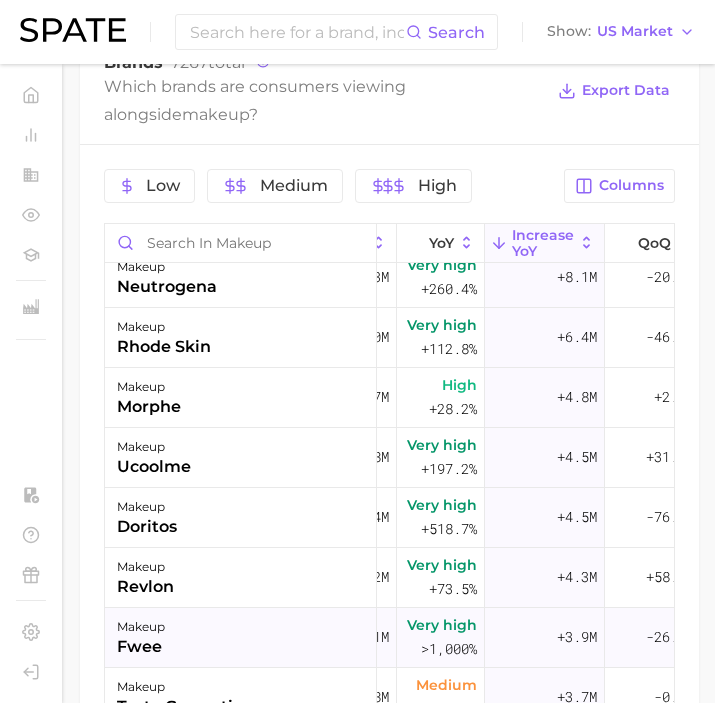 click on "makeup fwee" at bounding box center [241, 638] 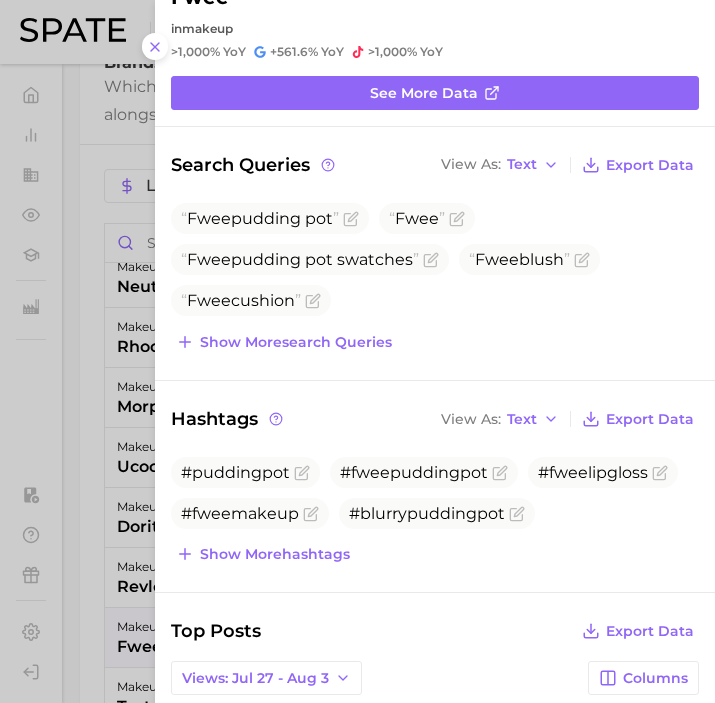 click at bounding box center (357, 351) 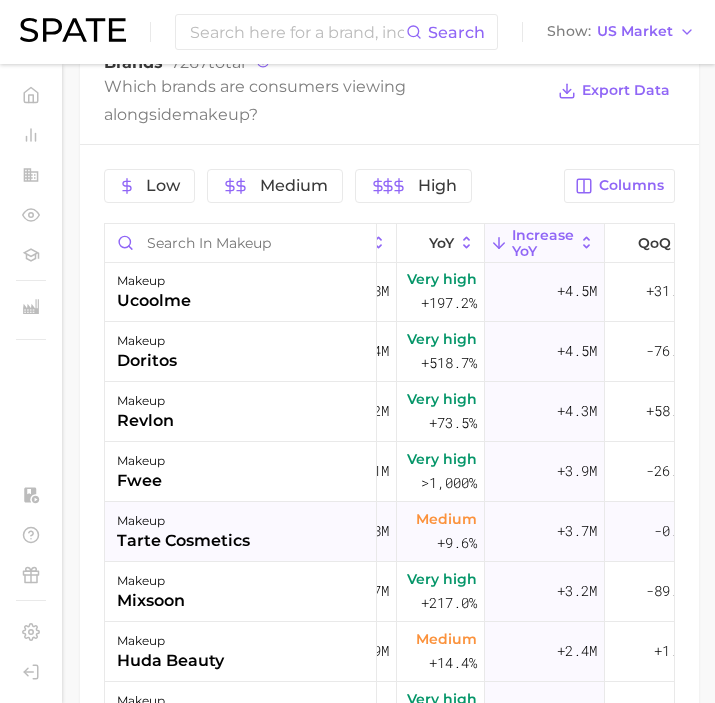 click on "tarte cosmetics" at bounding box center [183, 541] 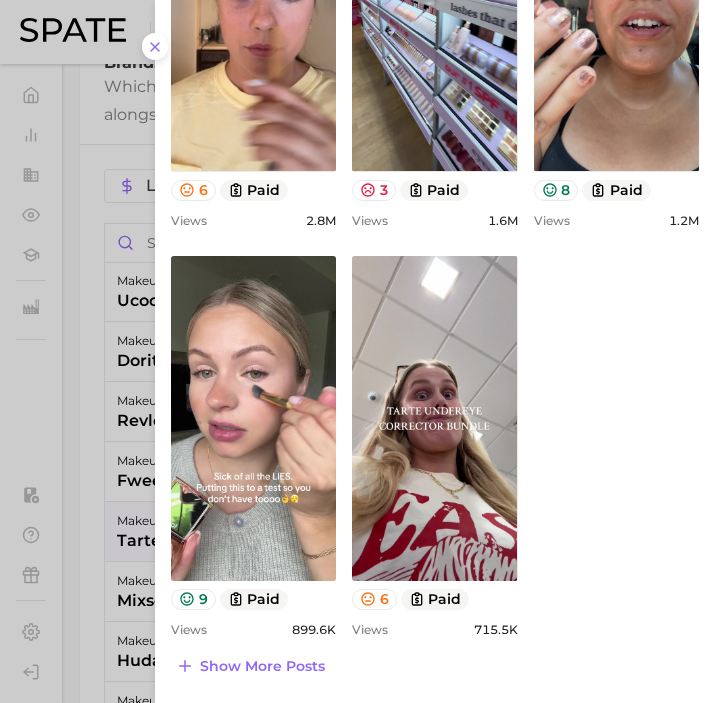 click at bounding box center (357, 351) 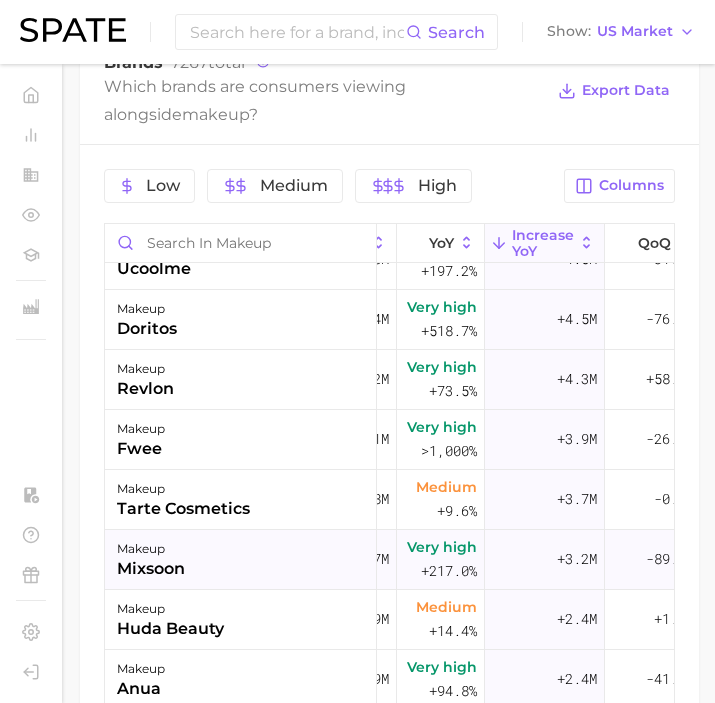 click on "makeup mixsoon" at bounding box center (241, 560) 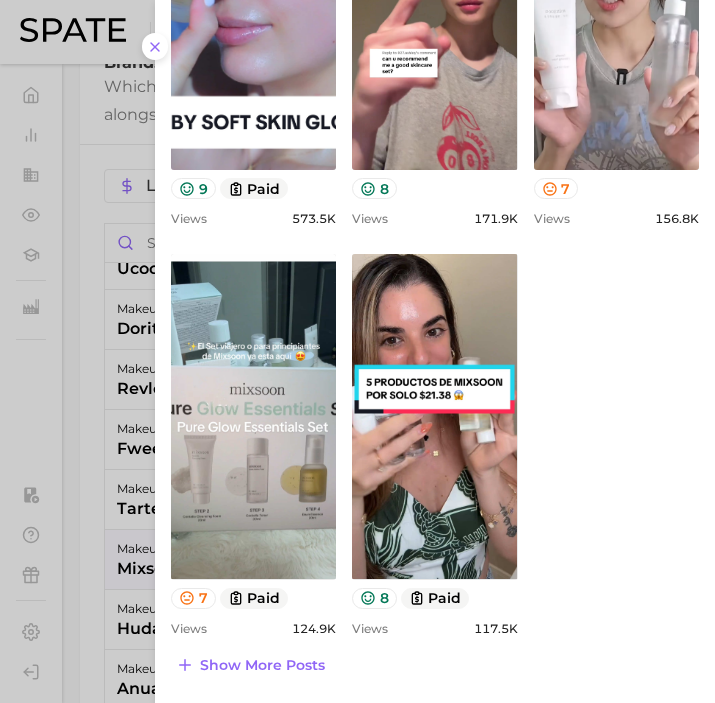 click at bounding box center (357, 351) 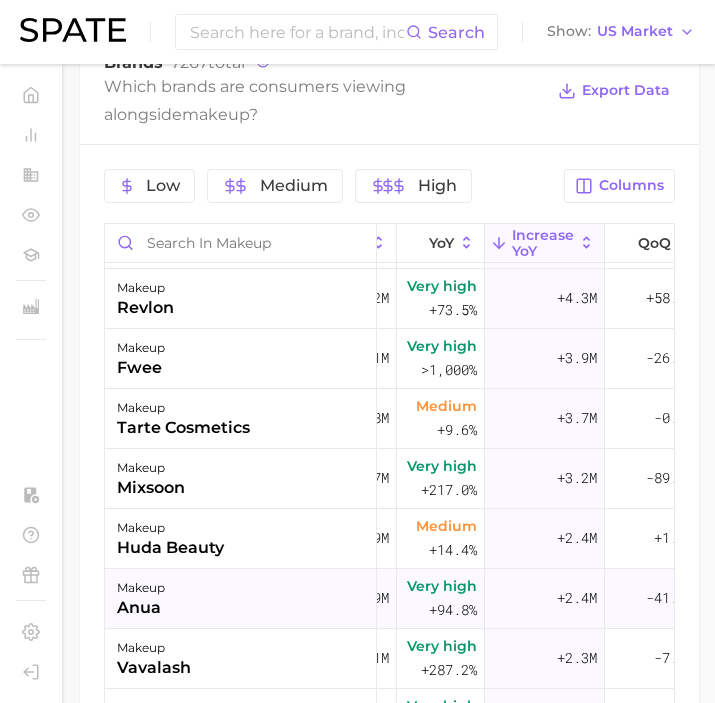 click on "anua" at bounding box center (141, 608) 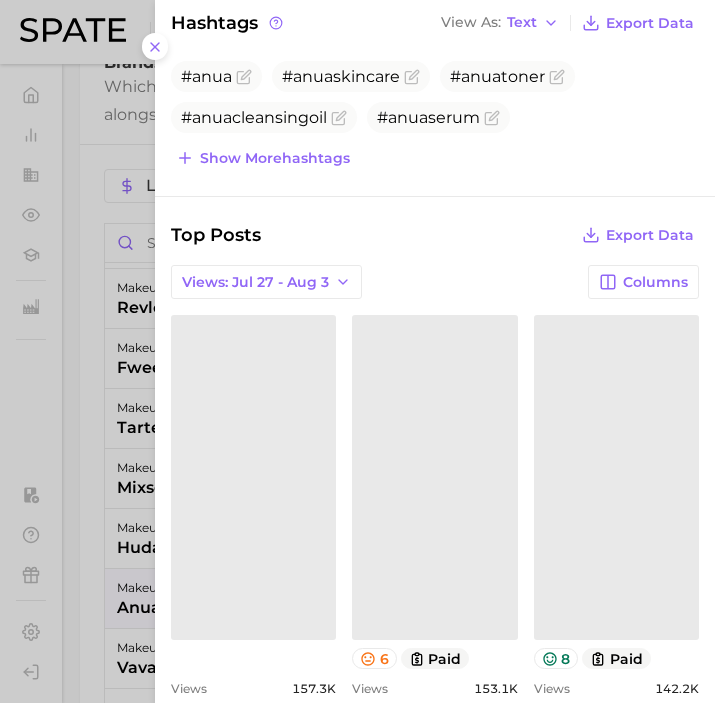click at bounding box center (357, 351) 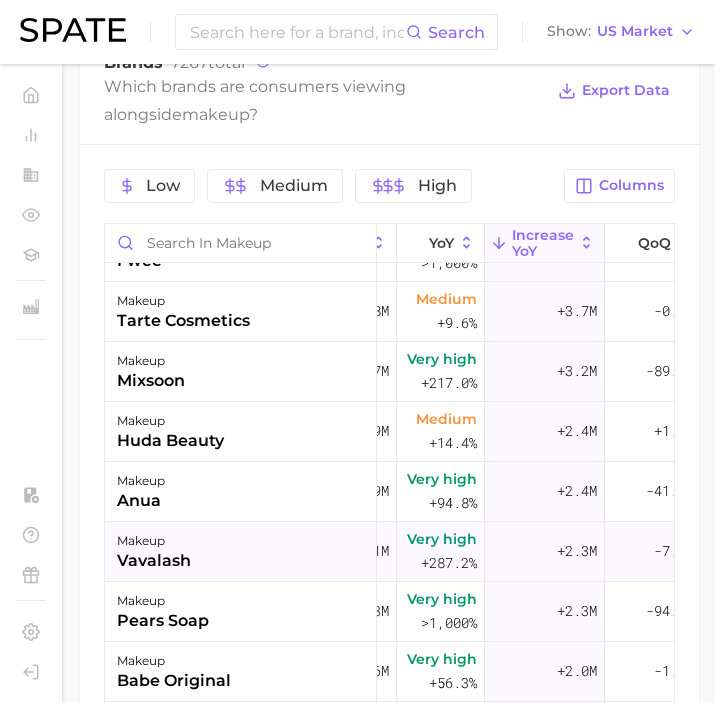 click on "makeup vavalash" at bounding box center [241, 552] 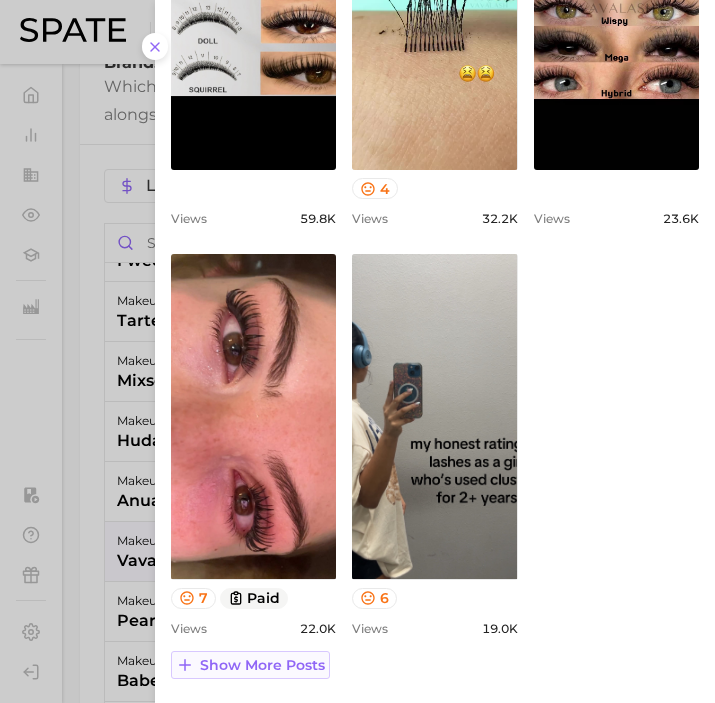 click on "Show more posts" at bounding box center [262, 665] 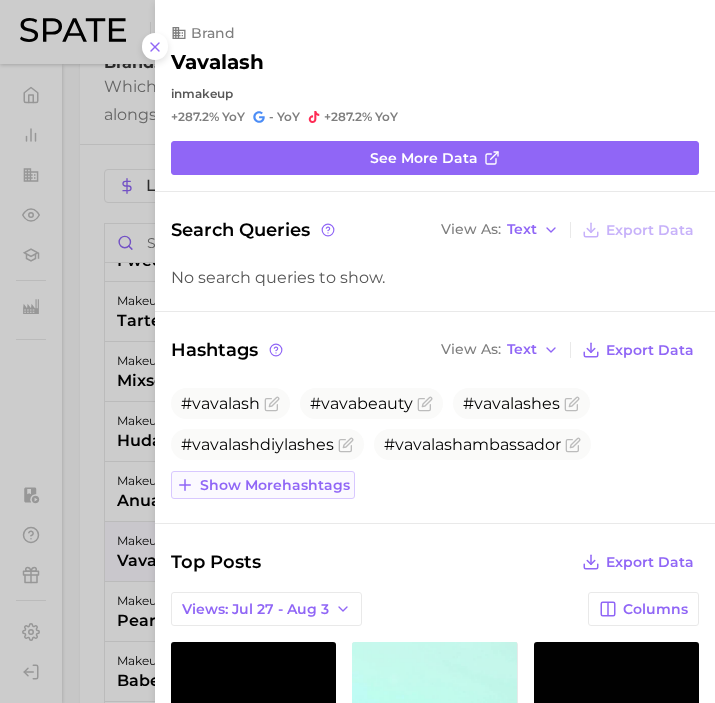 click on "Show more  hashtags" at bounding box center [275, 485] 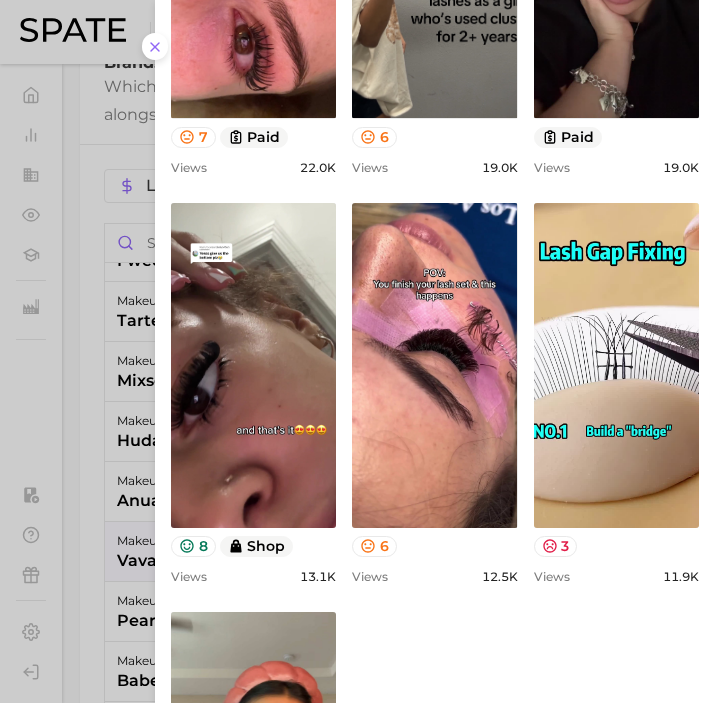 click at bounding box center [357, 351] 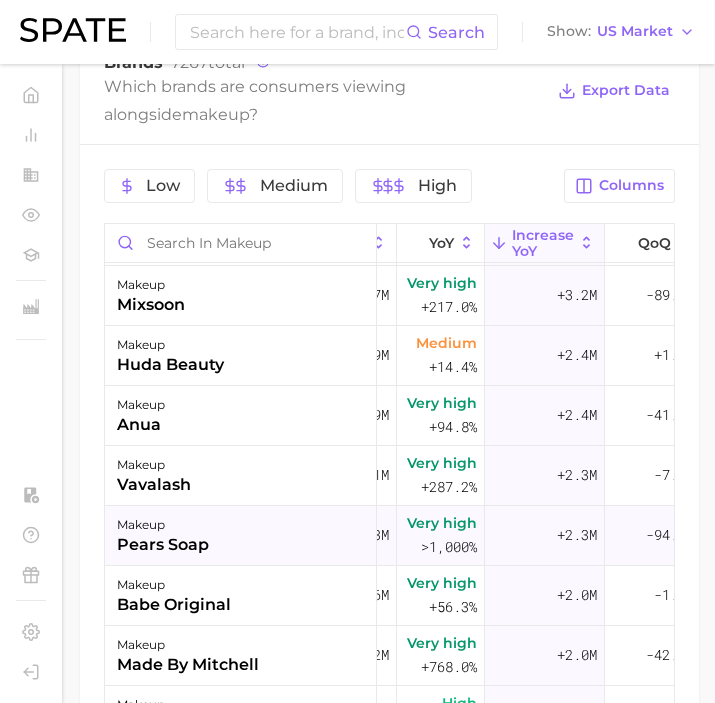click on "makeup" at bounding box center [163, 525] 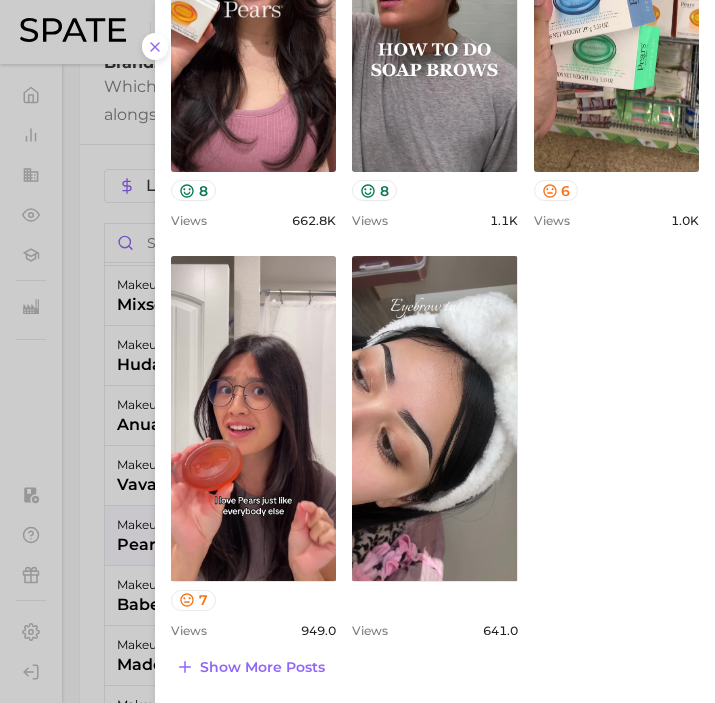click at bounding box center [357, 351] 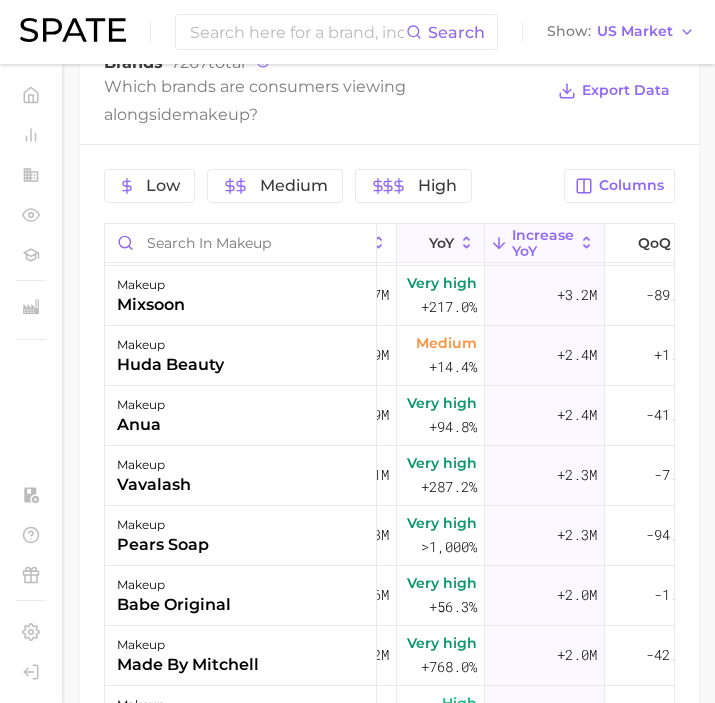 click on "YoY" at bounding box center [441, 243] 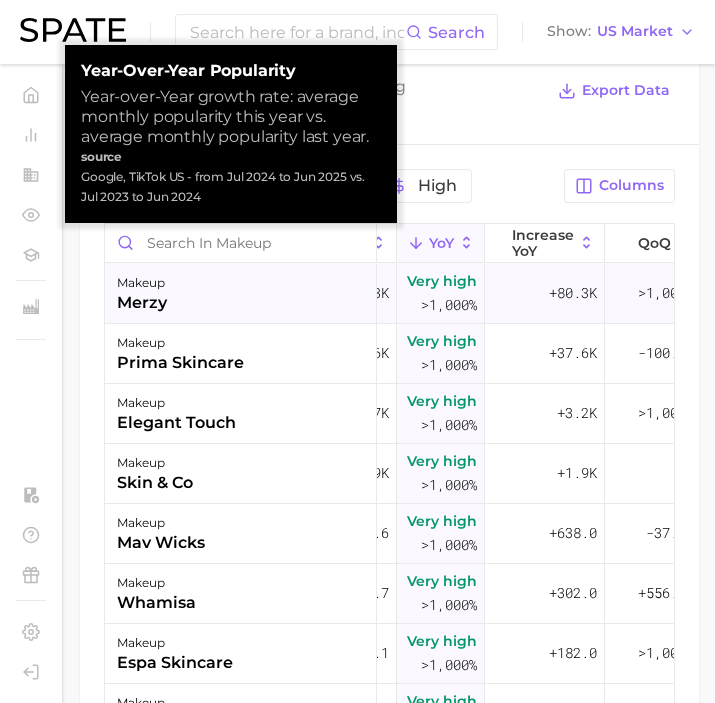 click on "makeup merzy" at bounding box center (241, 294) 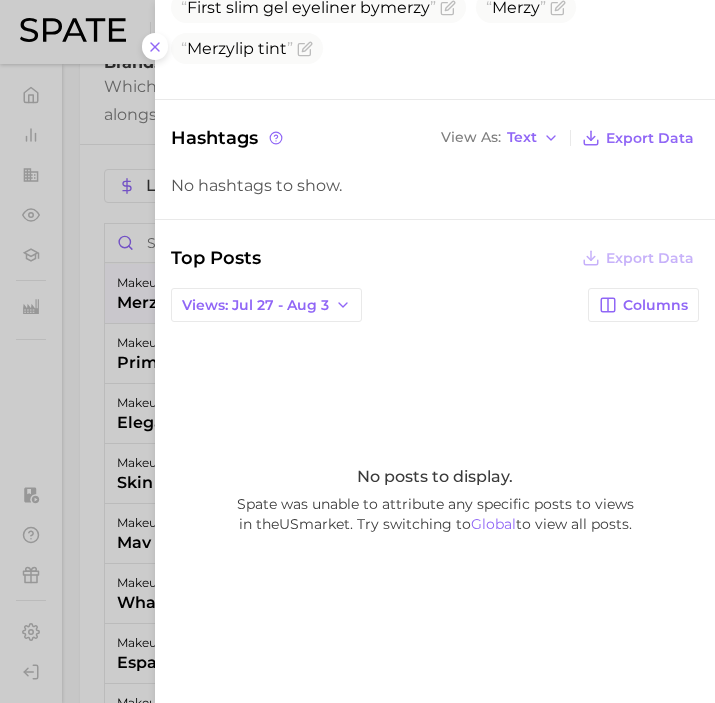 scroll, scrollTop: 0, scrollLeft: 0, axis: both 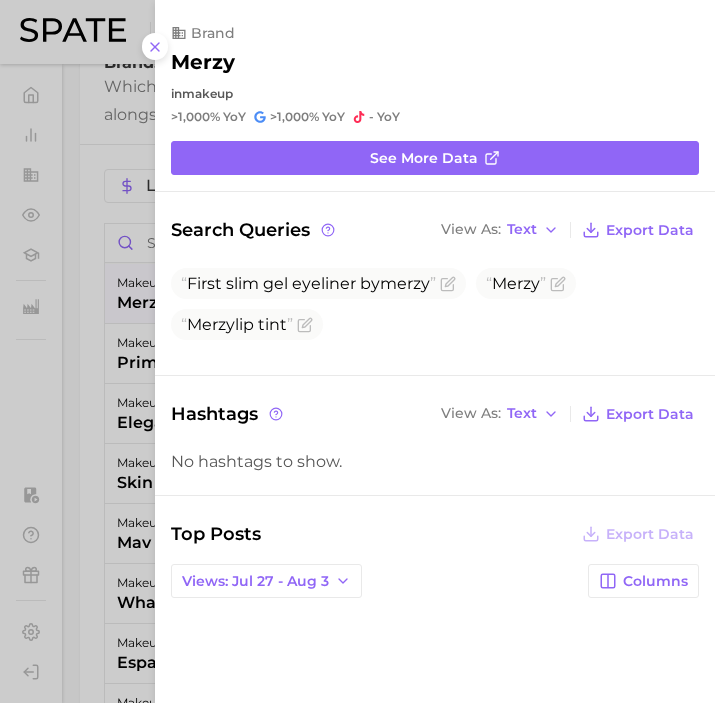 click at bounding box center (357, 351) 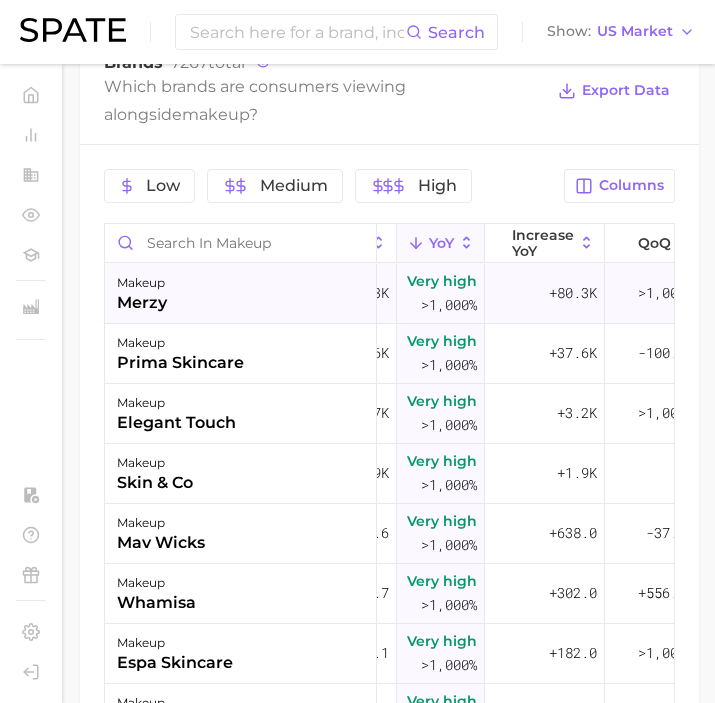 click on "merzy" at bounding box center [142, 303] 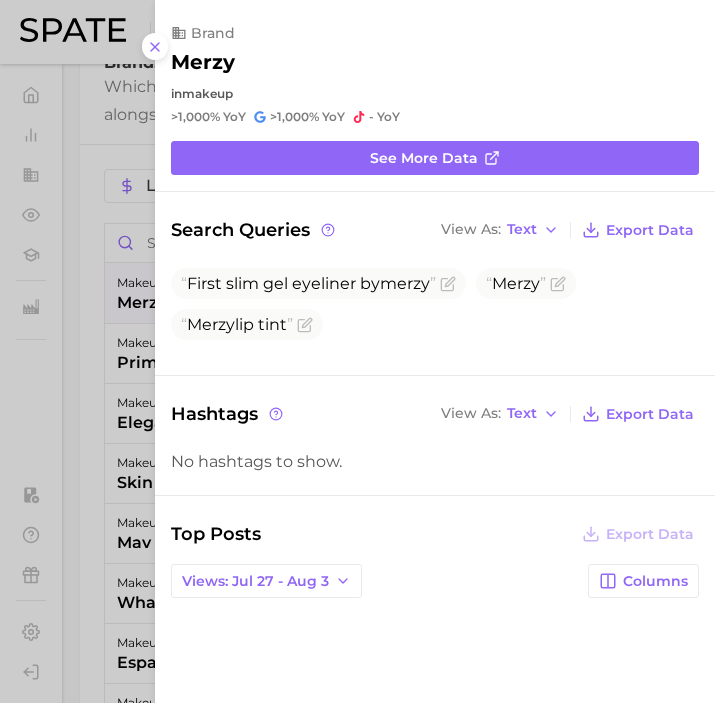 scroll, scrollTop: 51, scrollLeft: 0, axis: vertical 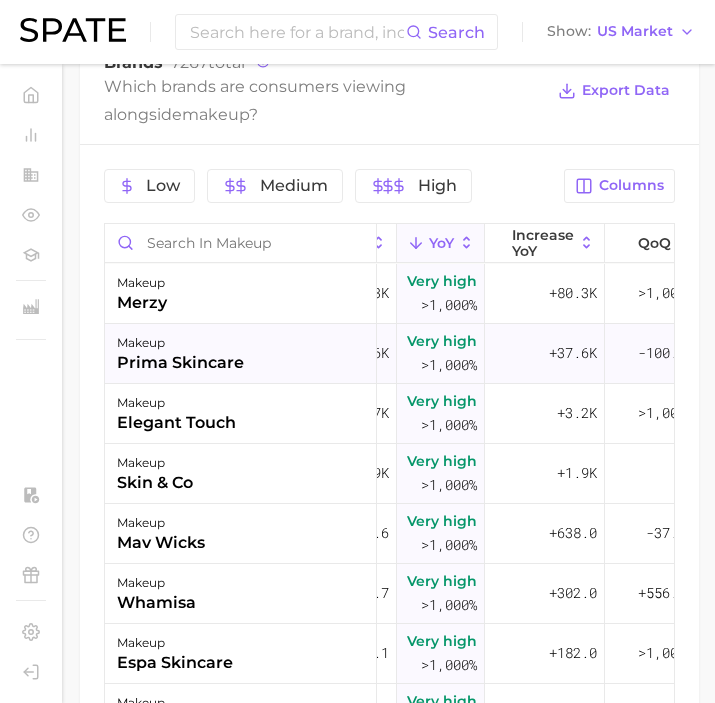 click on "prima skincare" at bounding box center [180, 363] 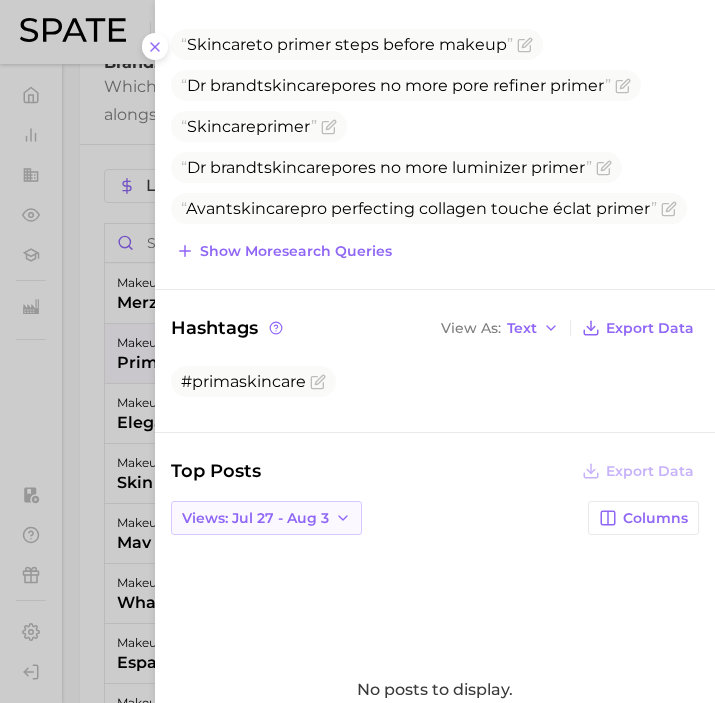 scroll, scrollTop: 451, scrollLeft: 0, axis: vertical 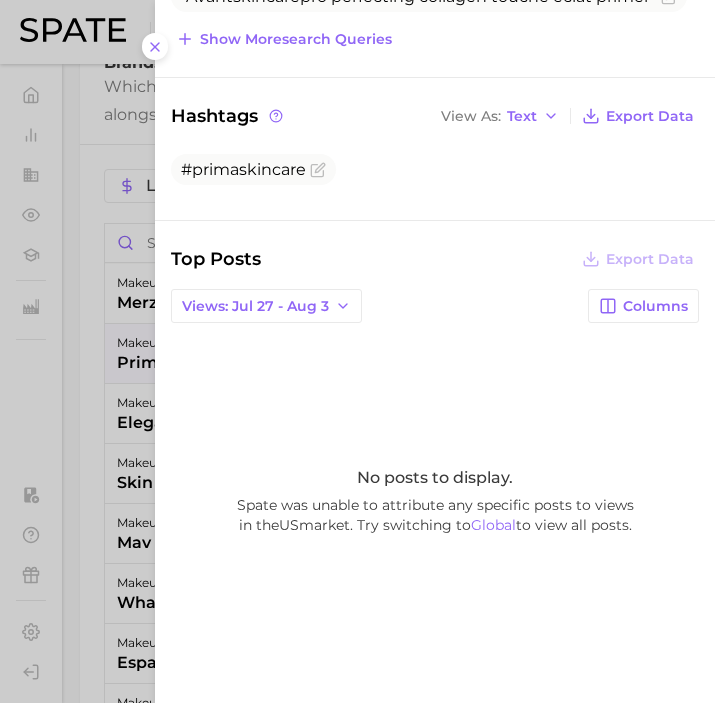 click at bounding box center (357, 351) 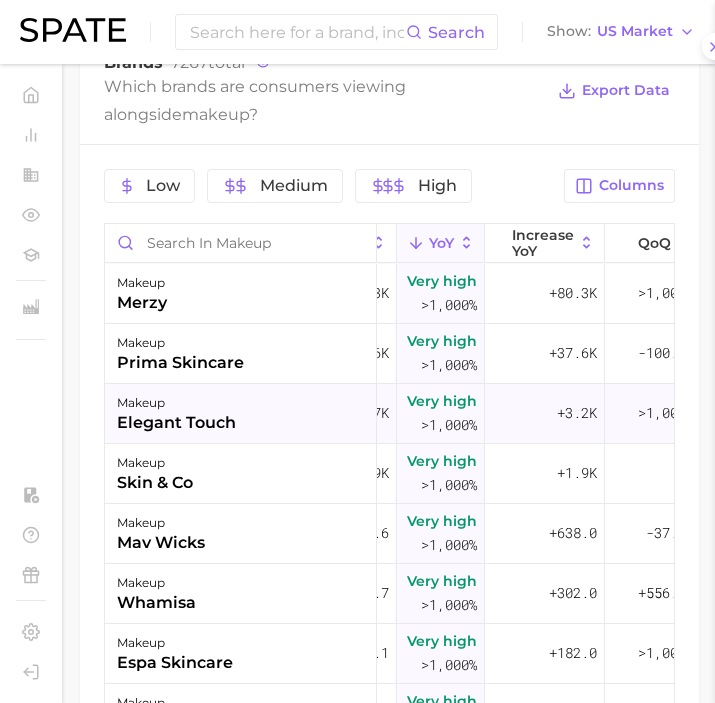 click on "elegant touch" at bounding box center (176, 423) 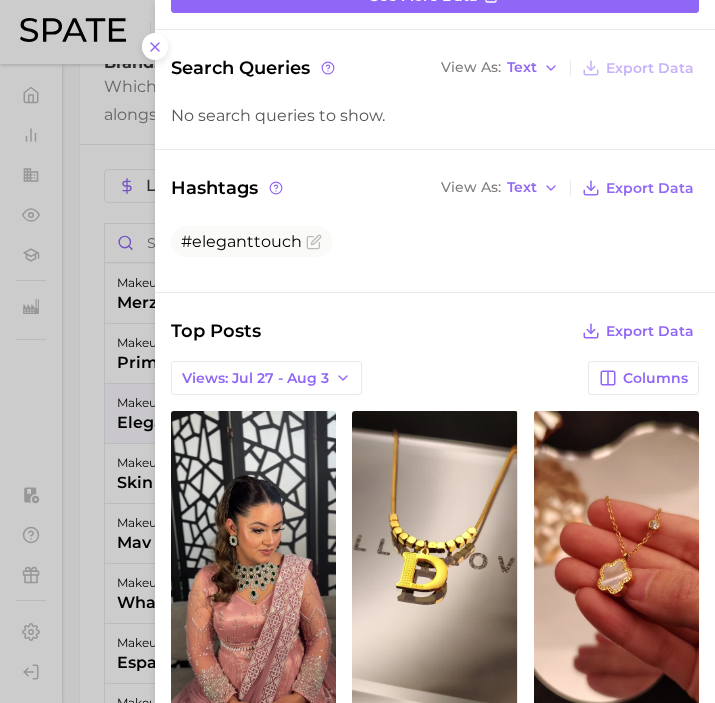 scroll, scrollTop: 0, scrollLeft: 0, axis: both 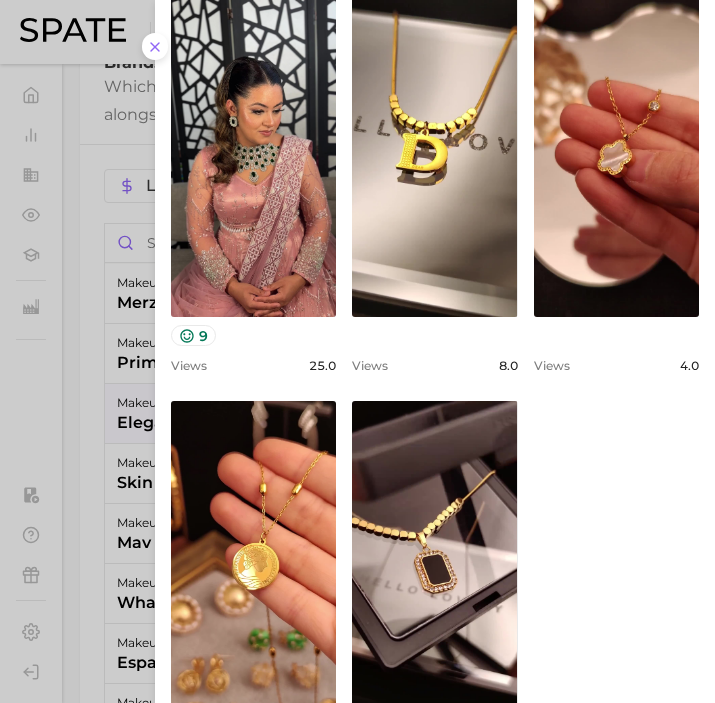 click at bounding box center (357, 351) 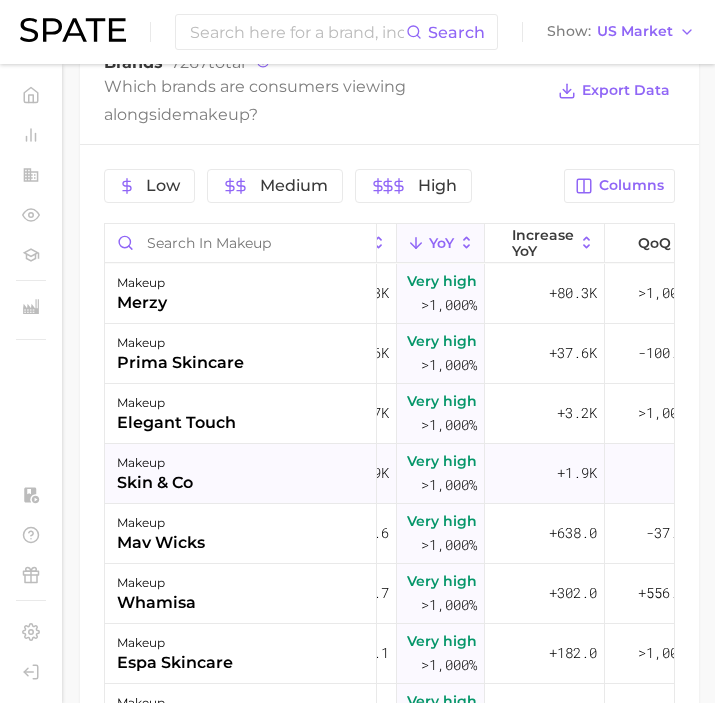 click on "makeup skin & co" at bounding box center [241, 474] 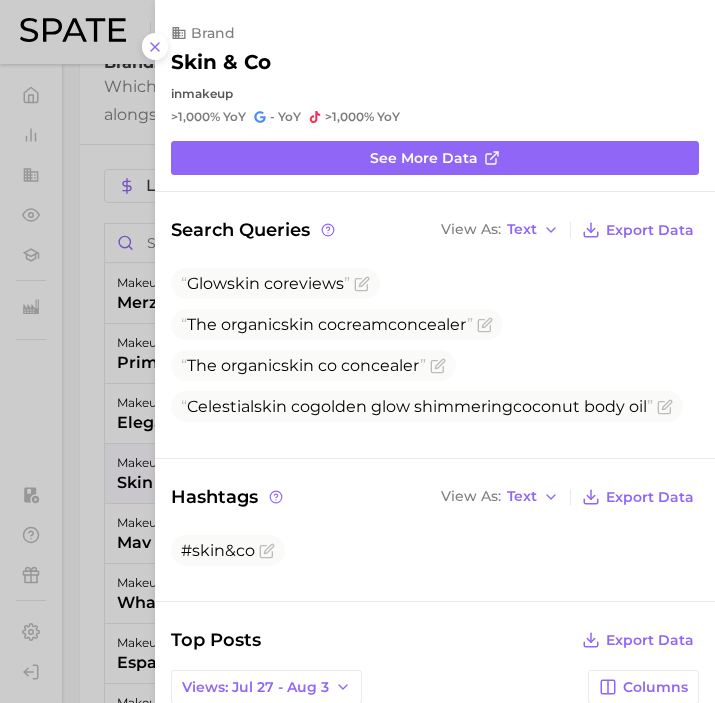 scroll, scrollTop: 0, scrollLeft: 0, axis: both 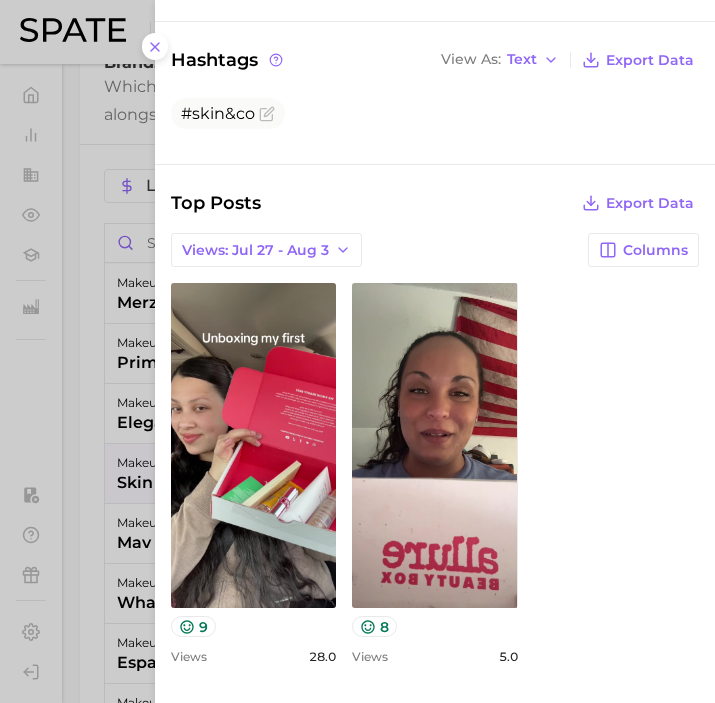 click at bounding box center (357, 351) 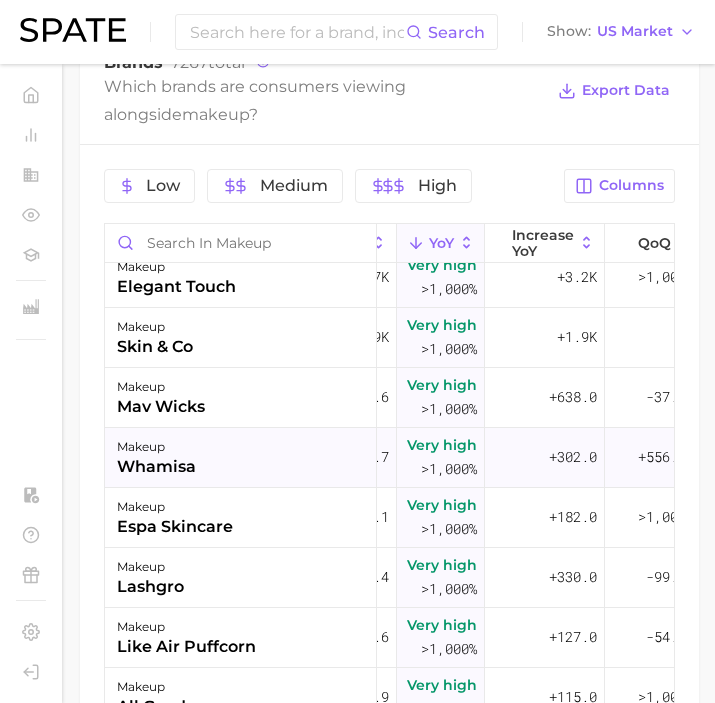 scroll, scrollTop: 152, scrollLeft: 254, axis: both 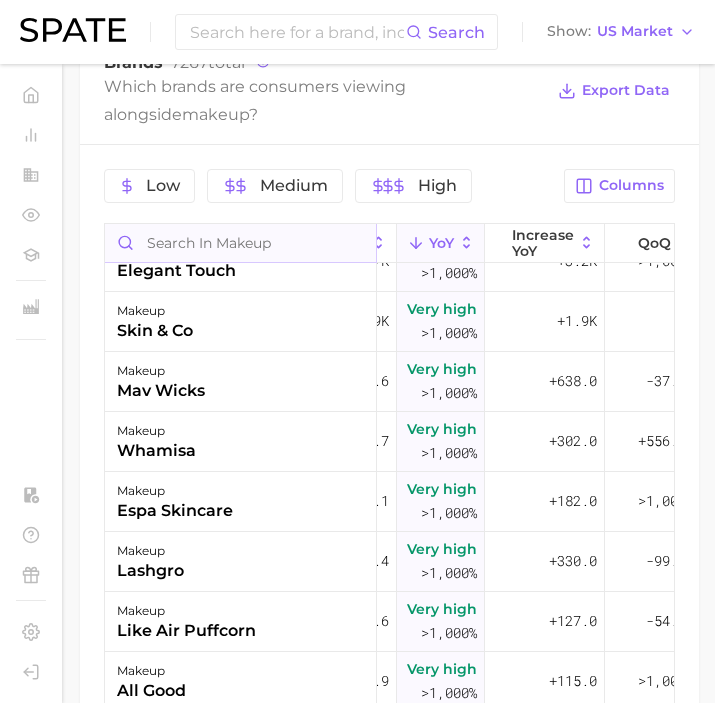 click at bounding box center [240, 243] 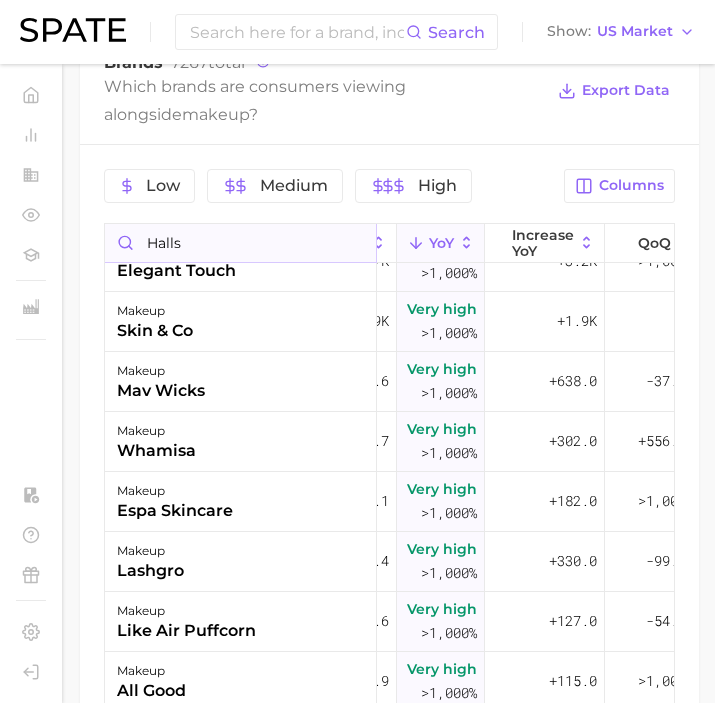 type on "halls" 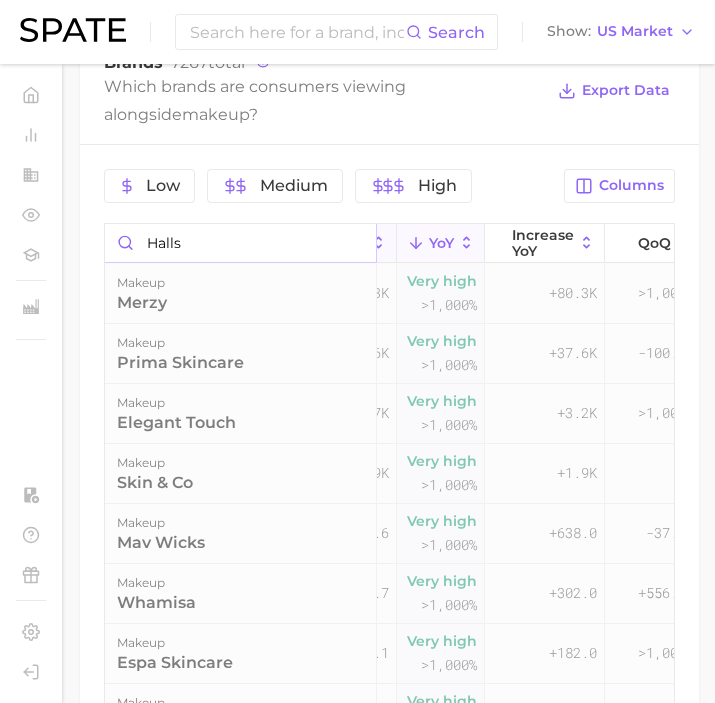 scroll, scrollTop: 1191, scrollLeft: 0, axis: vertical 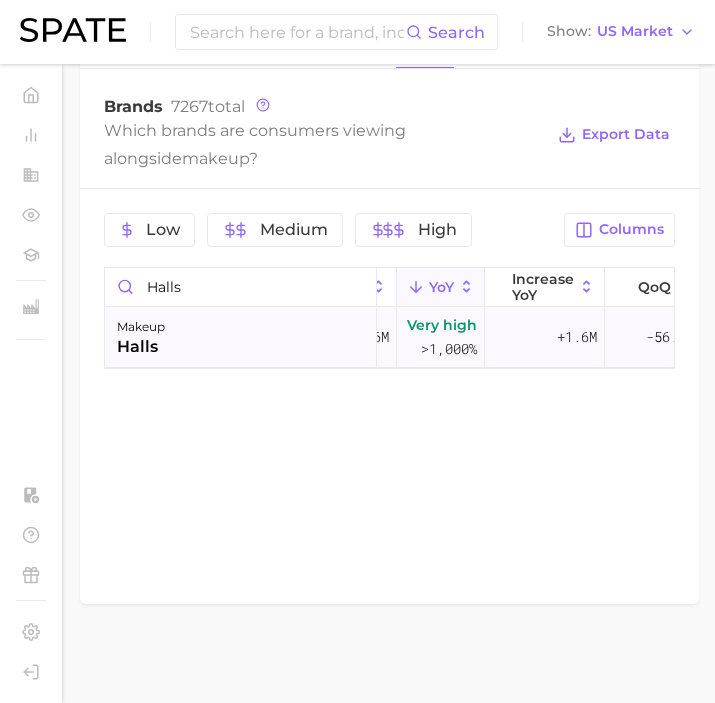 click on "makeup halls" at bounding box center (241, 338) 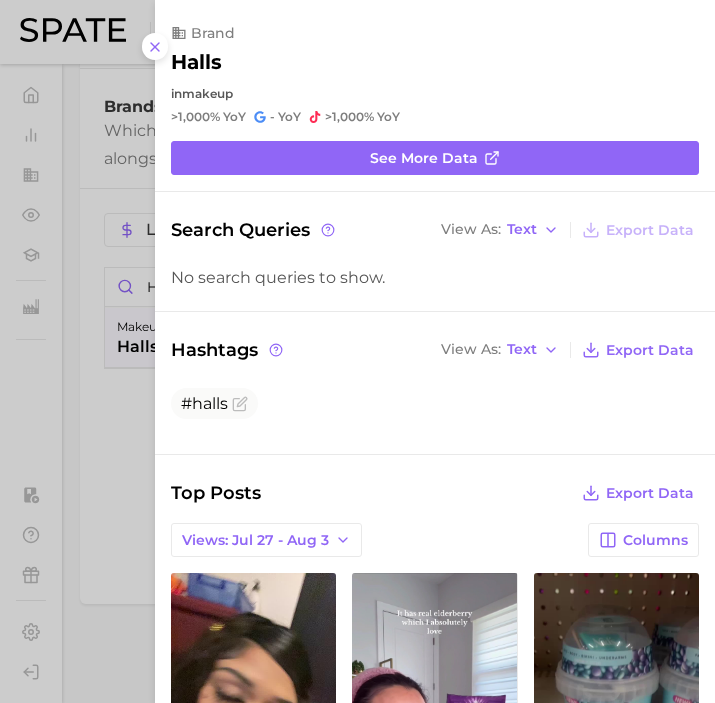 scroll, scrollTop: 0, scrollLeft: 0, axis: both 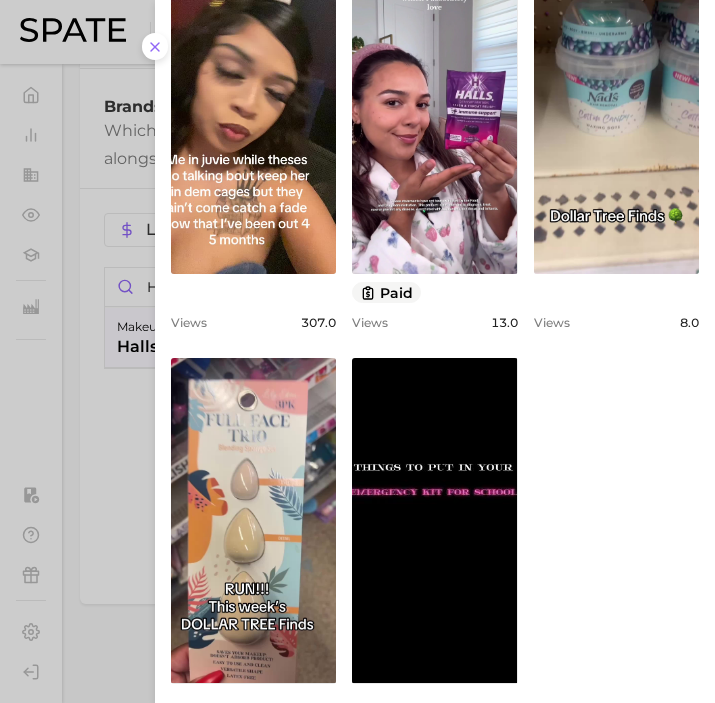 click at bounding box center (357, 351) 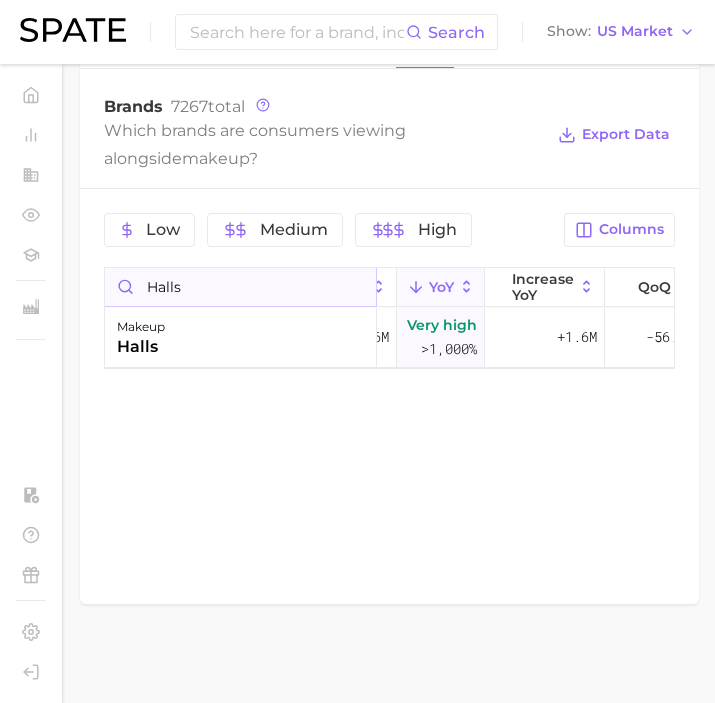 click on "halls" at bounding box center (240, 287) 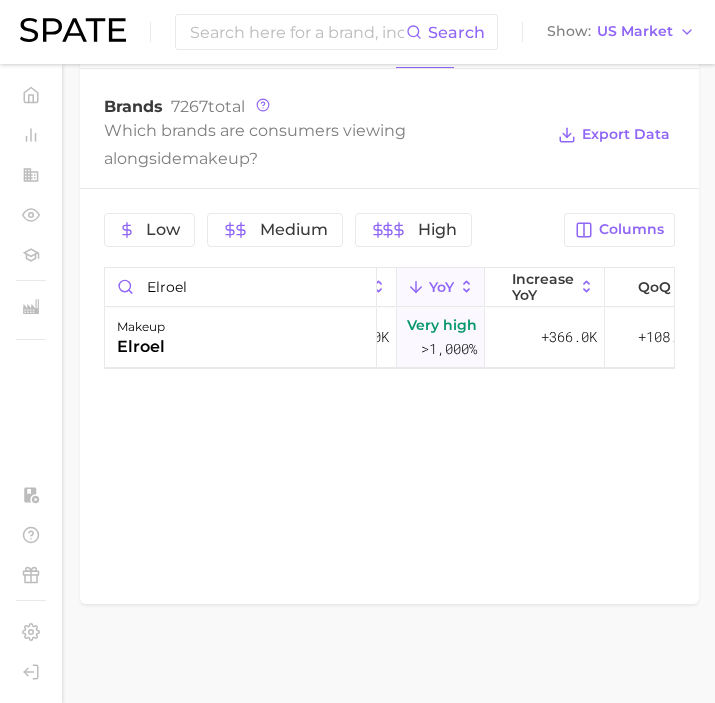 click on "makeup elroel" at bounding box center (241, 338) 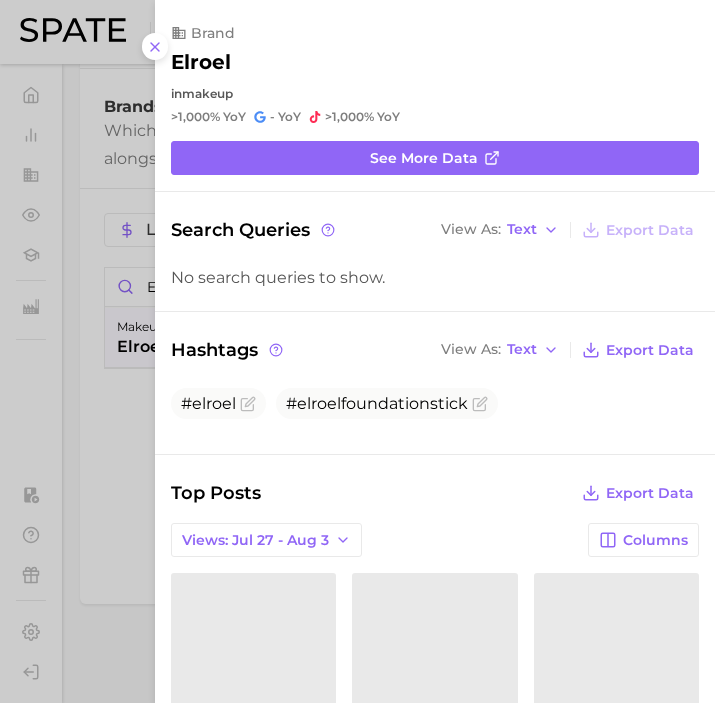 scroll, scrollTop: 138, scrollLeft: 0, axis: vertical 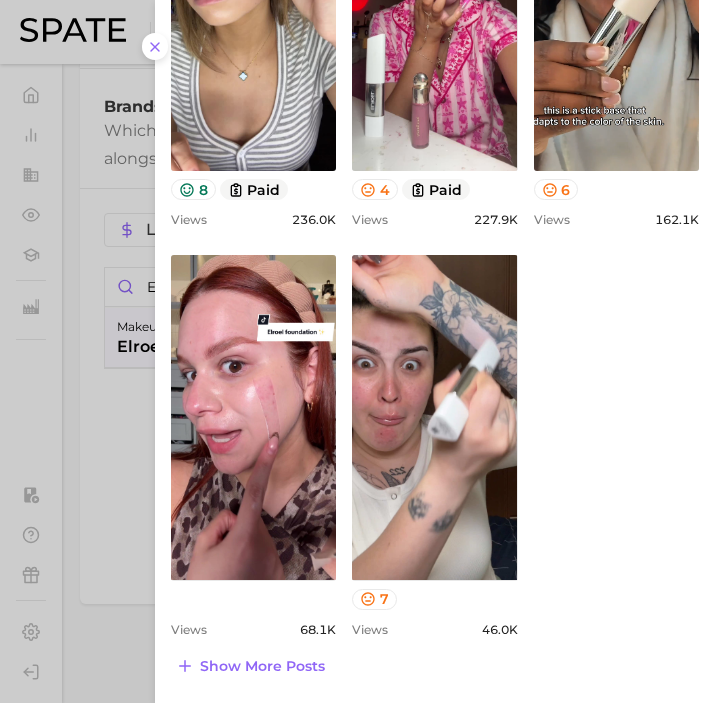 click on "Top Posts Export Data Views: Jul 27 - Aug 3 Columns view post on TikTok 8 paid Views 236.0k view post on TikTok 4 paid Views 227.9k view post on TikTok 6 Views 162.1k view post on TikTok Views 68.1k view post on TikTok 7 Views 46.0k Show more posts" at bounding box center [435, 216] 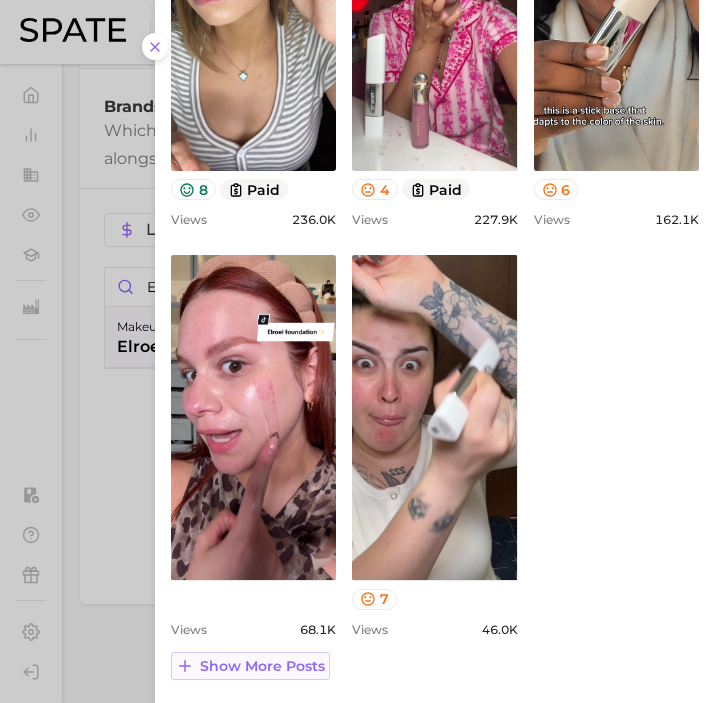 click on "Show more posts" at bounding box center [262, 666] 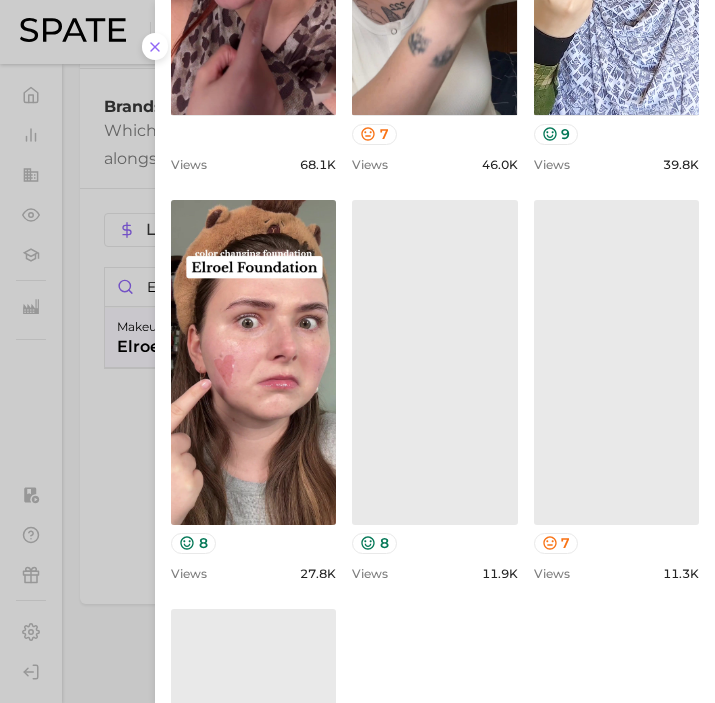 scroll, scrollTop: 0, scrollLeft: 0, axis: both 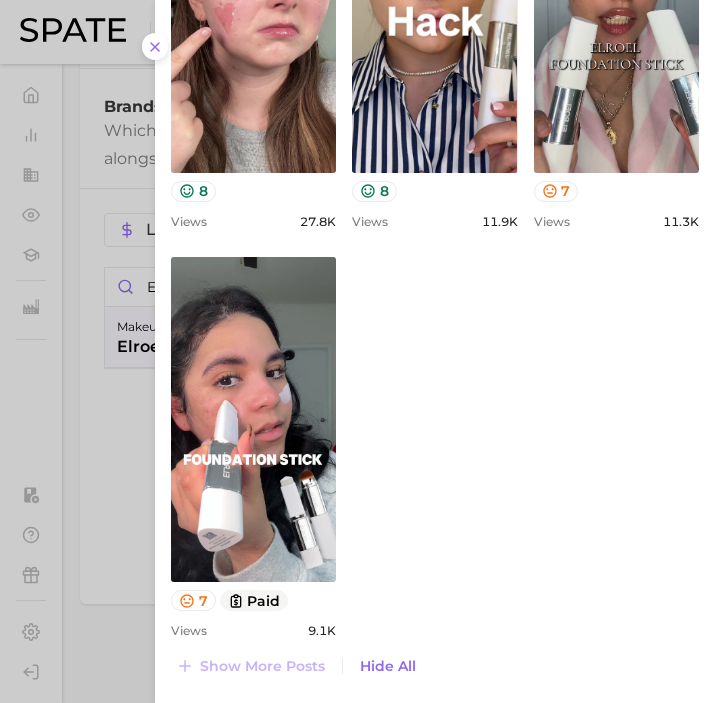 click at bounding box center [357, 351] 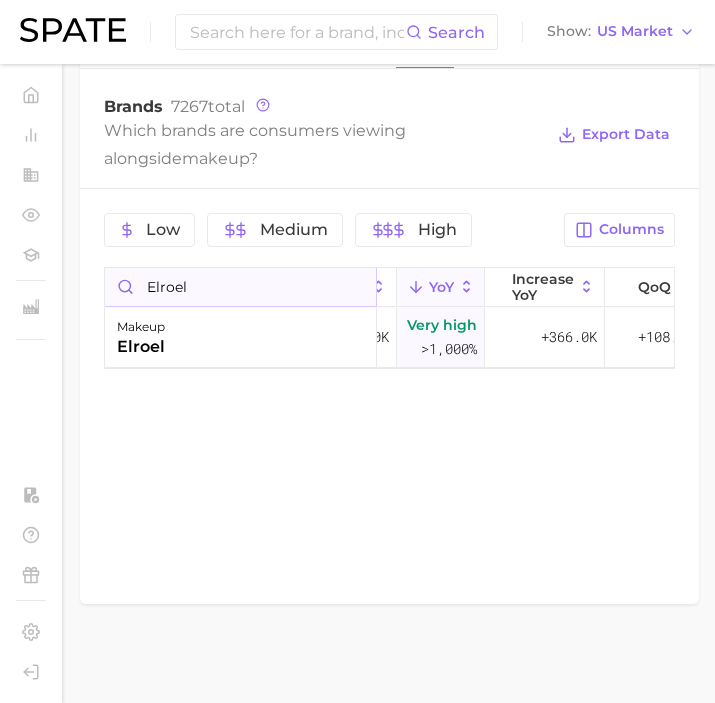 click on "elroel" at bounding box center (240, 287) 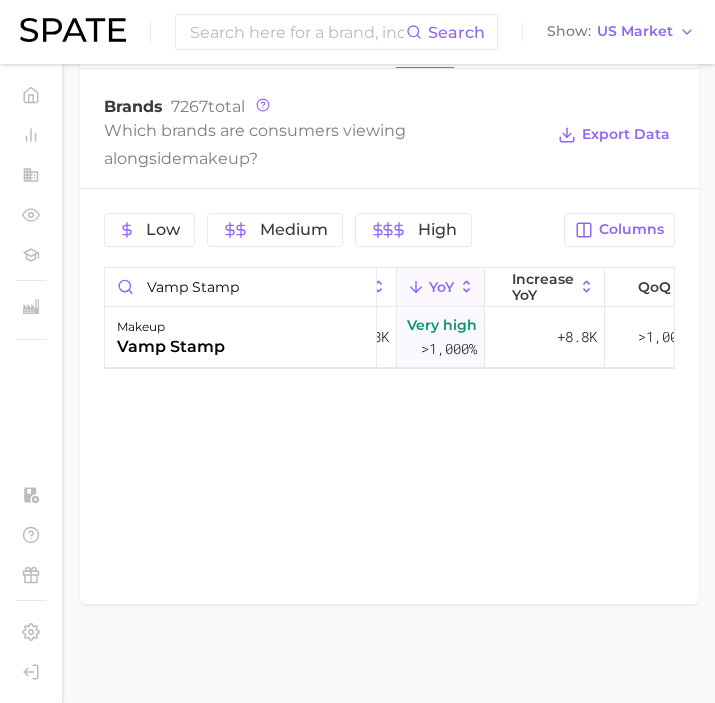 click on "vamp stamp" at bounding box center [171, 347] 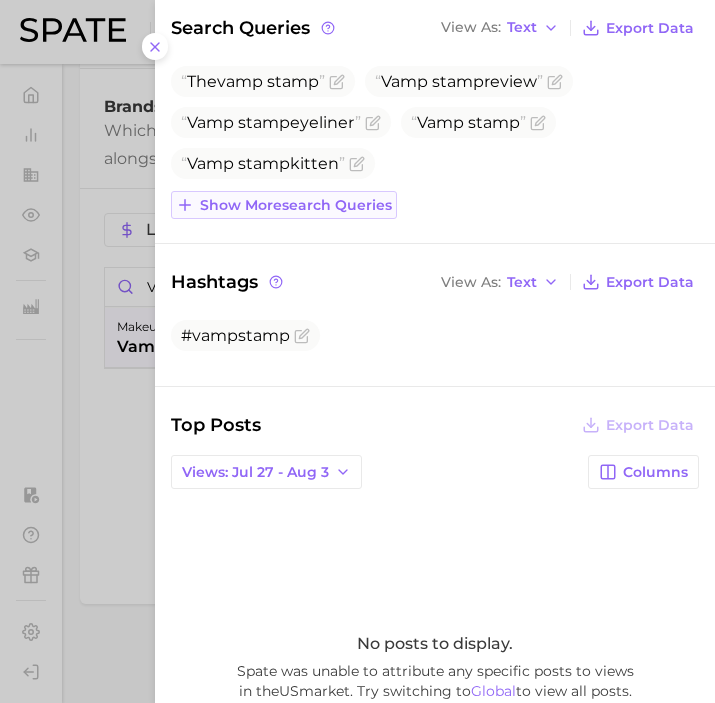 click on "Show more  search queries" at bounding box center (284, 205) 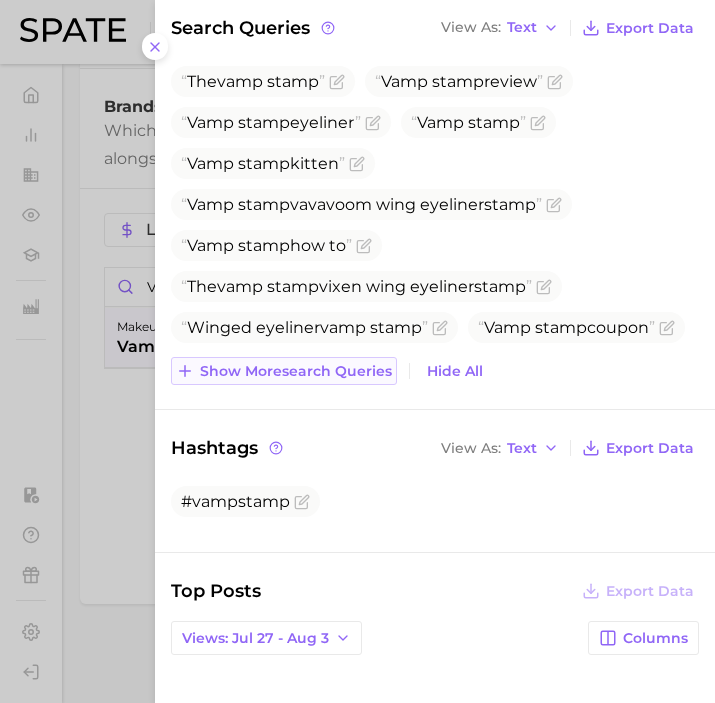 click on "Show more  search queries" at bounding box center [296, 371] 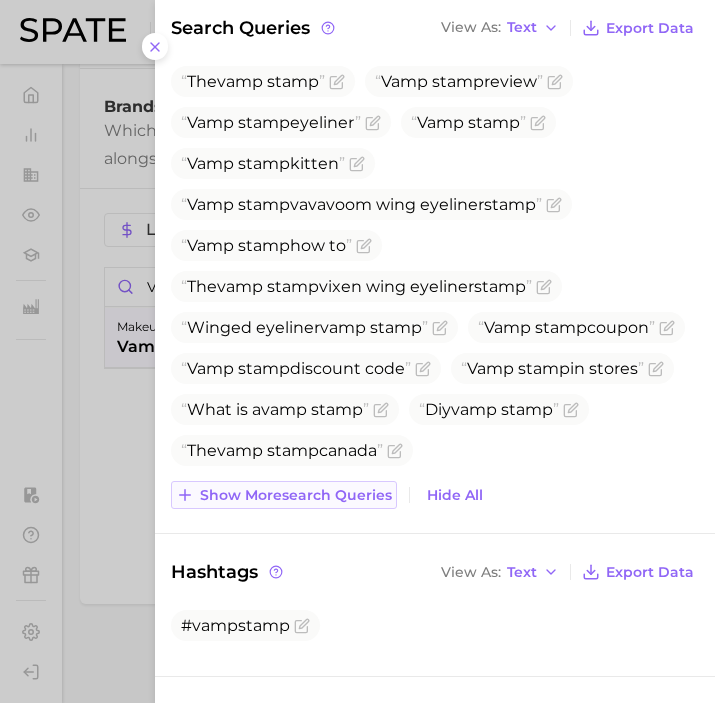 click on "Show more  search queries" at bounding box center (296, 495) 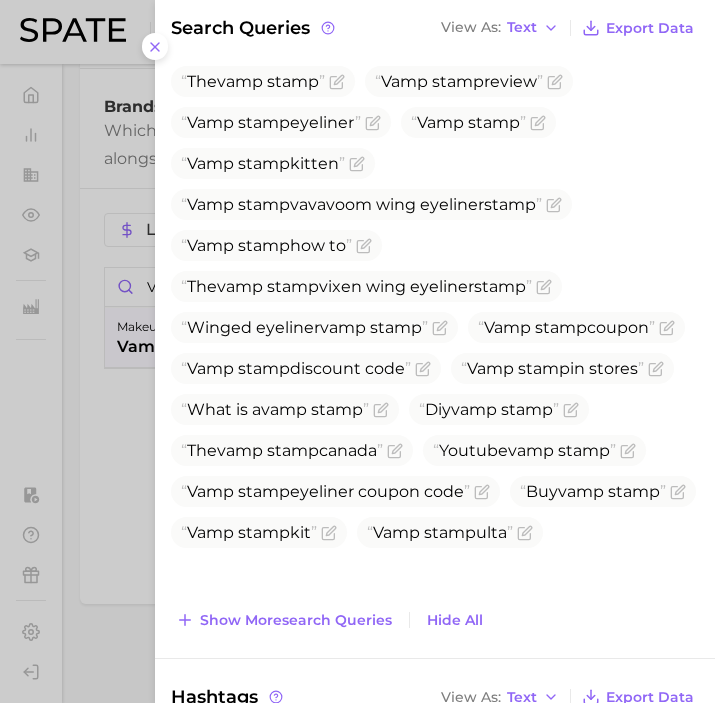 click at bounding box center [357, 351] 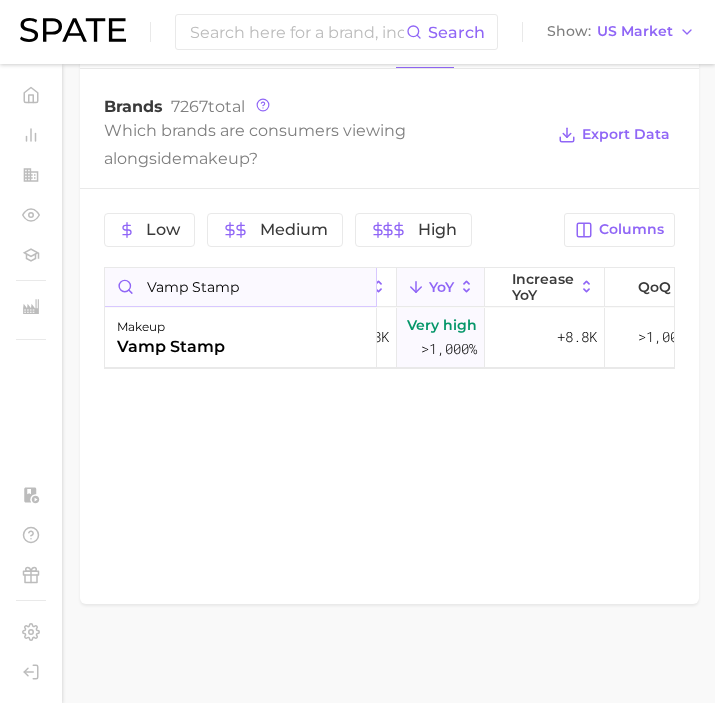 click on "vamp stamp" at bounding box center (240, 287) 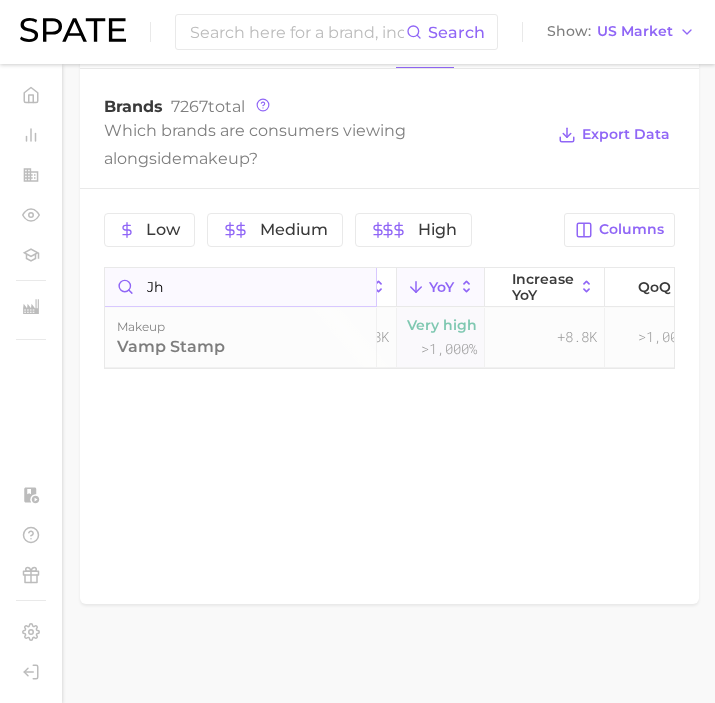 type on "j" 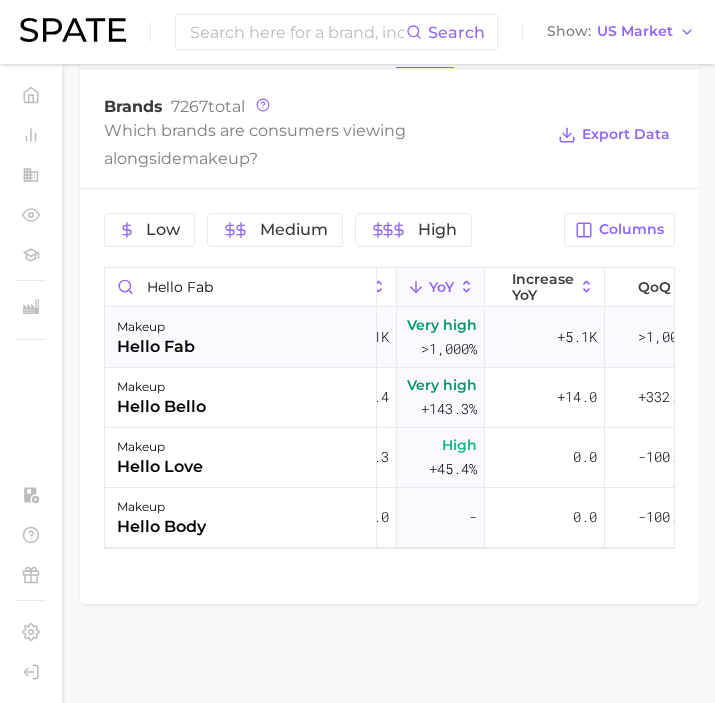 click on "makeup hello fab" at bounding box center (241, 338) 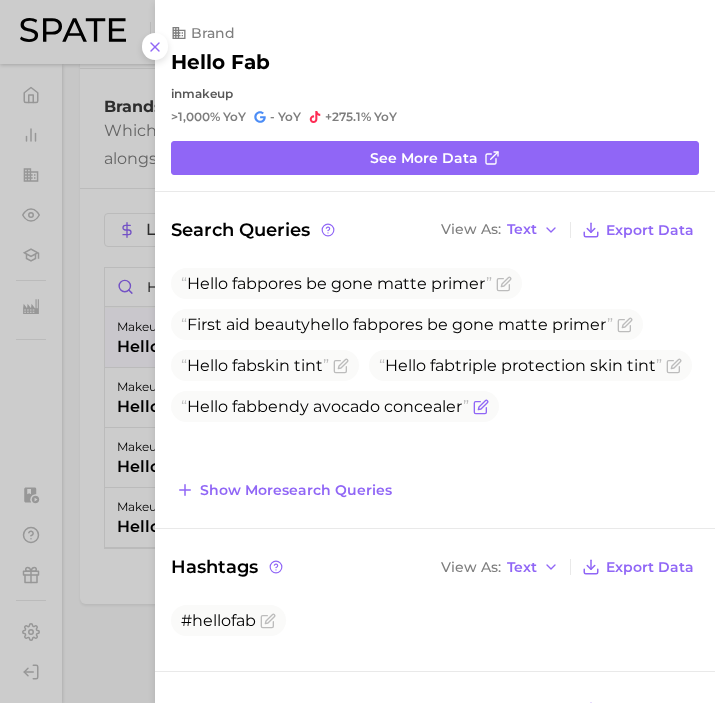 scroll, scrollTop: 0, scrollLeft: 0, axis: both 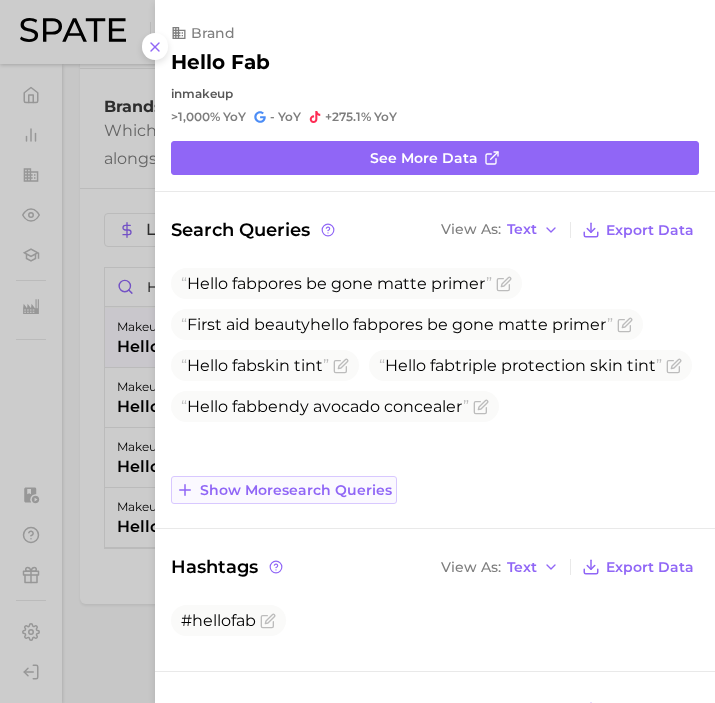 click on "Show more  search queries" at bounding box center [296, 490] 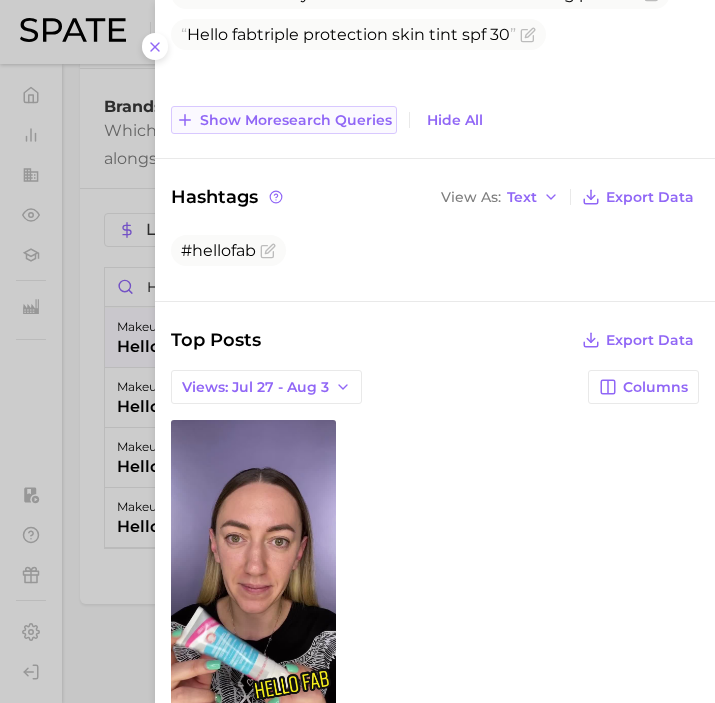 scroll, scrollTop: 550, scrollLeft: 0, axis: vertical 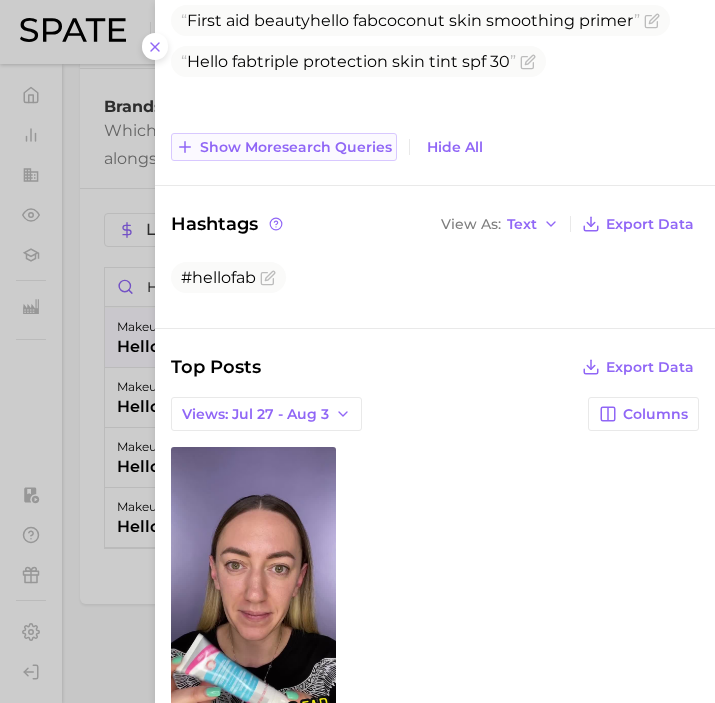 click on "Show more  search queries" at bounding box center [296, 147] 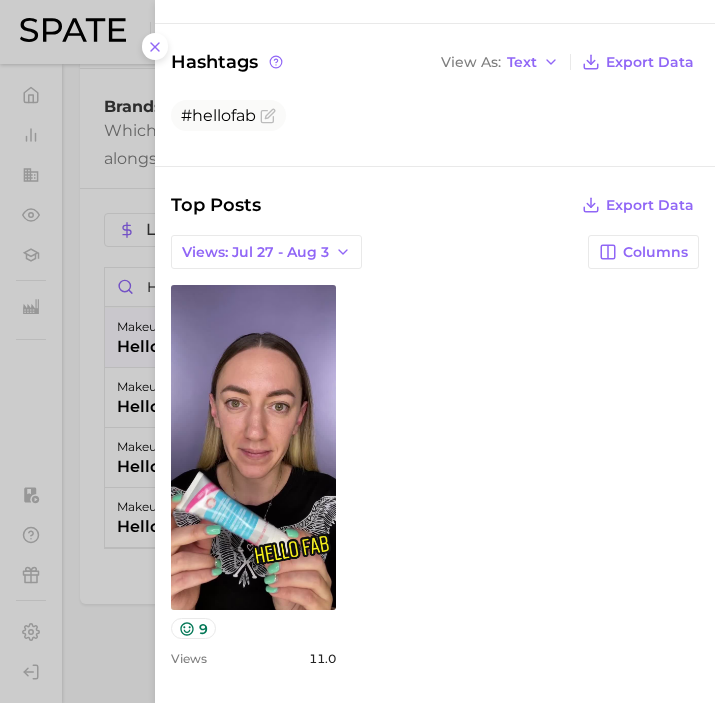 scroll, scrollTop: 839, scrollLeft: 0, axis: vertical 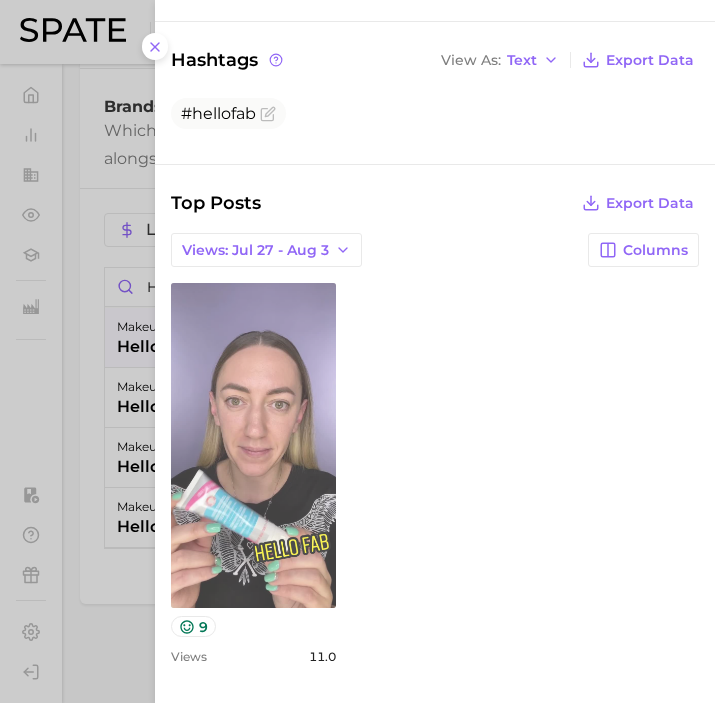 click on "view post on TikTok" at bounding box center (253, 445) 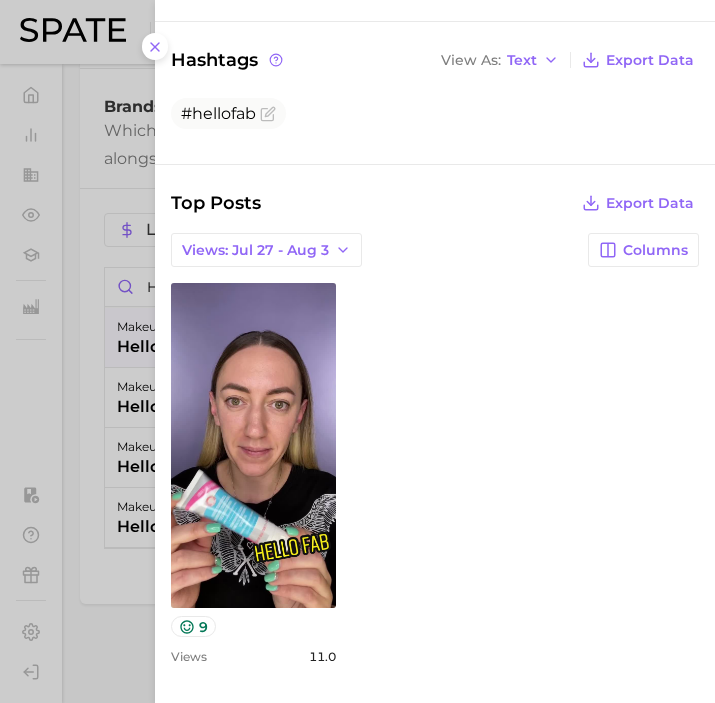 click on "Top Posts Export Data Views: Jul 27 - Aug 3 Columns view post on TikTok 9 Views 11.0" at bounding box center [435, 434] 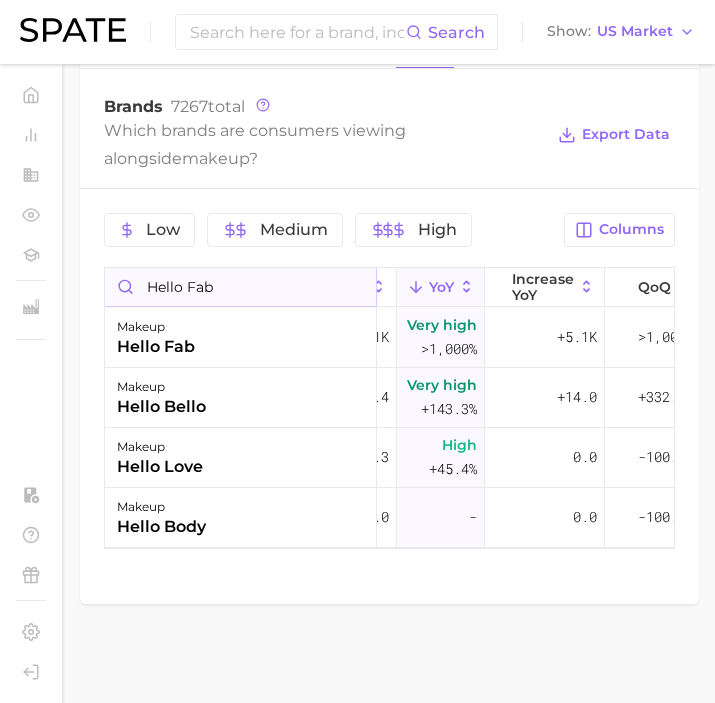 click on "hello fab" at bounding box center (240, 287) 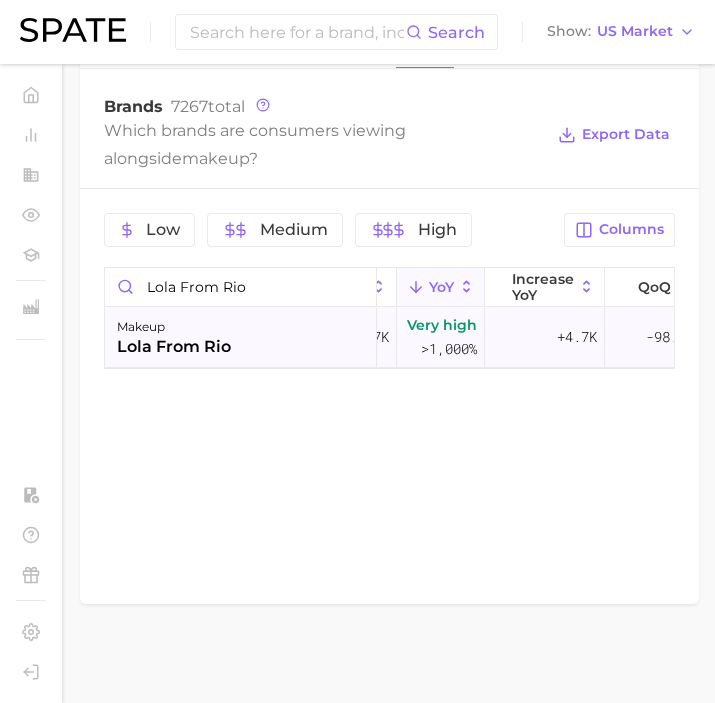 click on "makeup lola from rio" at bounding box center [241, 338] 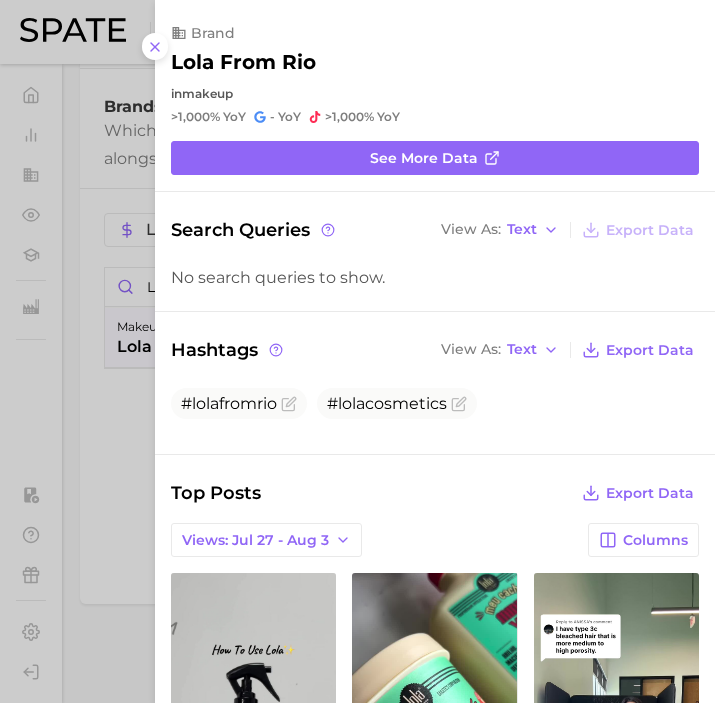 scroll, scrollTop: 124, scrollLeft: 0, axis: vertical 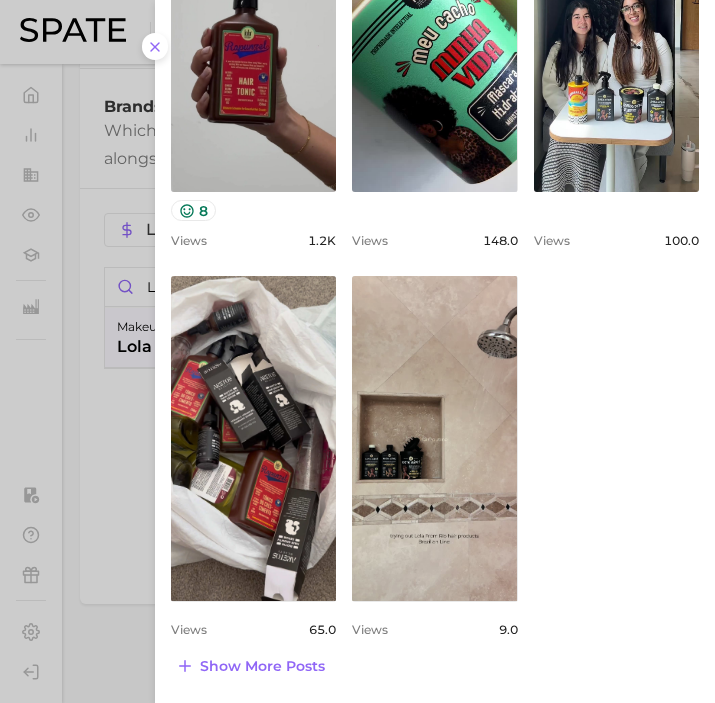 click on "Top Posts Export Data Views: Jul 27 - Aug 3 Columns view post on TikTok 8 Views 1.2k view post on TikTok Views 148.0 view post on TikTok Views 100.0 view post on TikTok Views 65.0 view post on TikTok Views 9.0 Show more posts" at bounding box center [435, 226] 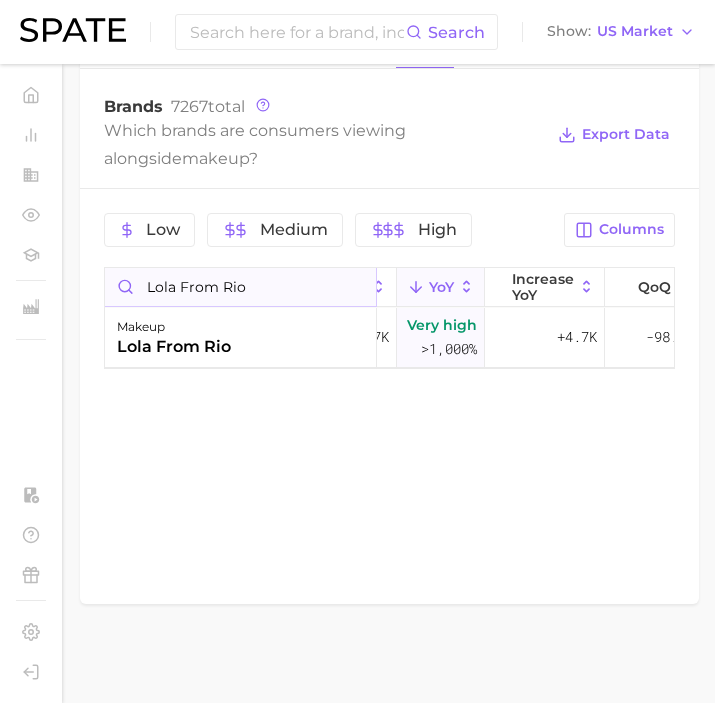 click on "lola from rio" at bounding box center [240, 287] 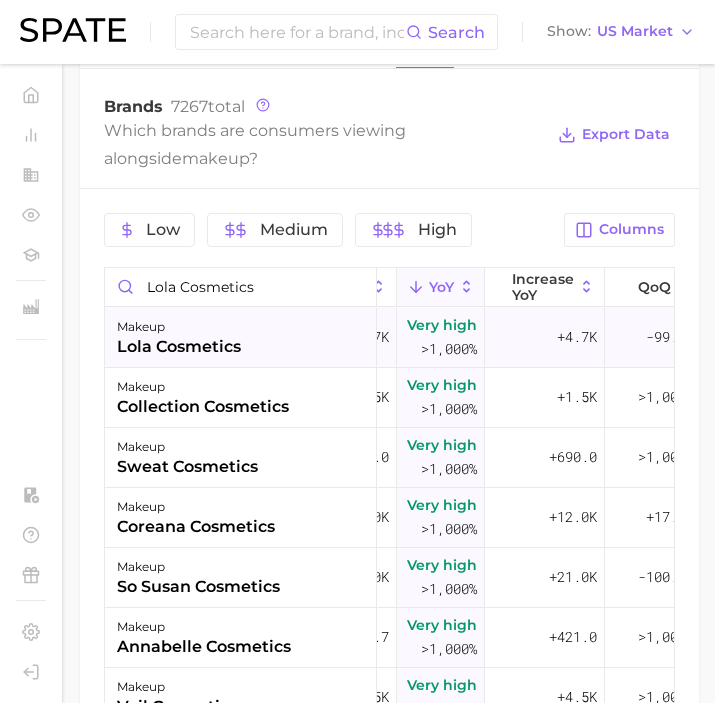 click on "makeup lola cosmetics" at bounding box center (241, 338) 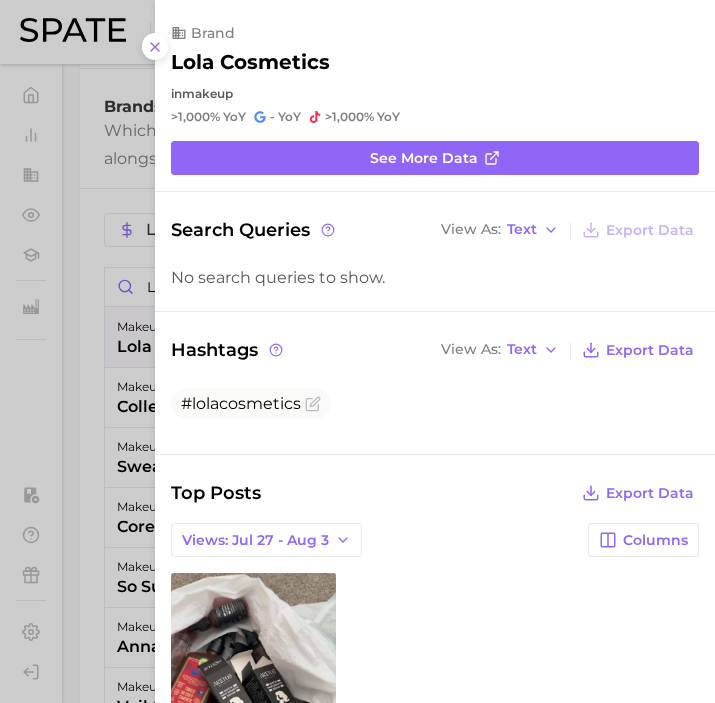 scroll, scrollTop: 0, scrollLeft: 0, axis: both 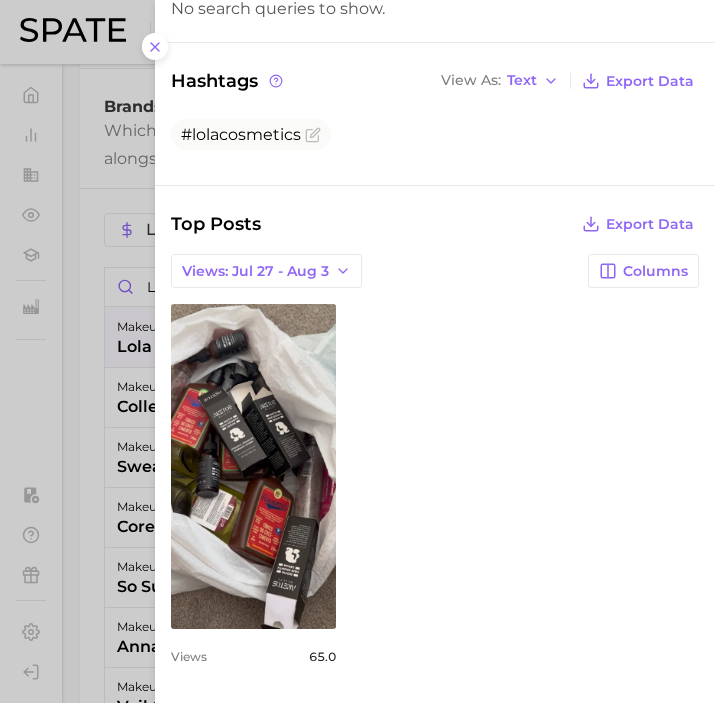 click at bounding box center [357, 351] 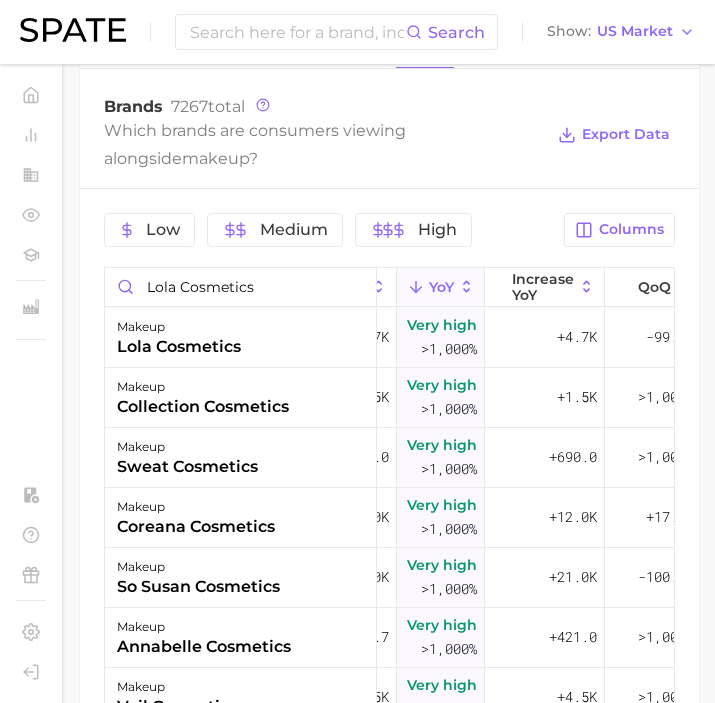 click on "Low Medium High Columns lola cosmetics Price Popularity YoY Increase YoY QoQ makeup lola cosmetics - 4.7k Very high >1,000% +4.7k -99.0% makeup collection cosmetics - 1.5k Very high >1,000% +1.5k >1,000% makeup sweat cosmetics - 690.0 Very high >1,000% +690.0 >1,000% makeup coreana cosmetics - 12.0k Very high >1,000% +12.0k +17.5% makeup so susan cosmetics - 21.0k Very high >1,000% +21.0k -100.0% makeup annabelle cosmetics - 421.7 Very high >1,000% +421.0 >1,000% makeup veil cosmetics - 4.5k Very high >1,000% +4.5k >1,000% makeup jlb cosmetics - 121.4 Very high >1,000% +121.0 >1,000% makeup skincare cosmetics - 2.4k Very high >1,000% +2.4k >1,000% makeup luscious cosmetics - 3.4k Very high >1,000% +3.4k >1,000% makeup vt cosmetics - 1.3m Very high >1,000% +1.3m +223.7% makeup unsun cosmetics - 191.4 Very high >1,000% +189.0 >1,000% makeup rg cosmetics - 272.3 Very high >1,000% +270.0 >1,000% makeup gorgeous cosmetics - 154.8 Very high >1,000% +153.0 >1,000% makeup md cosmetics - 2.4k Very high >1,000% +2.4k -" at bounding box center [389, 591] 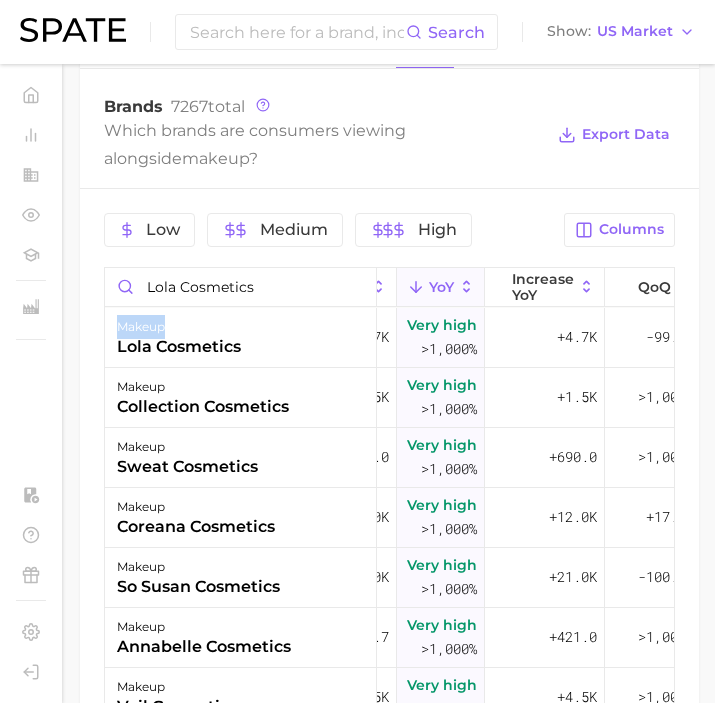 click on "Low Medium High Columns lola cosmetics Price Popularity YoY Increase YoY QoQ makeup lola cosmetics - 4.7k Very high >1,000% +4.7k -99.0% makeup collection cosmetics - 1.5k Very high >1,000% +1.5k >1,000% makeup sweat cosmetics - 690.0 Very high >1,000% +690.0 >1,000% makeup coreana cosmetics - 12.0k Very high >1,000% +12.0k +17.5% makeup so susan cosmetics - 21.0k Very high >1,000% +21.0k -100.0% makeup annabelle cosmetics - 421.7 Very high >1,000% +421.0 >1,000% makeup veil cosmetics - 4.5k Very high >1,000% +4.5k >1,000% makeup jlb cosmetics - 121.4 Very high >1,000% +121.0 >1,000% makeup skincare cosmetics - 2.4k Very high >1,000% +2.4k >1,000% makeup luscious cosmetics - 3.4k Very high >1,000% +3.4k >1,000% makeup vt cosmetics - 1.3m Very high >1,000% +1.3m +223.7% makeup unsun cosmetics - 191.4 Very high >1,000% +189.0 >1,000% makeup rg cosmetics - 272.3 Very high >1,000% +270.0 >1,000% makeup gorgeous cosmetics - 154.8 Very high >1,000% +153.0 >1,000% makeup md cosmetics - 2.4k Very high >1,000% +2.4k -" at bounding box center [389, 591] 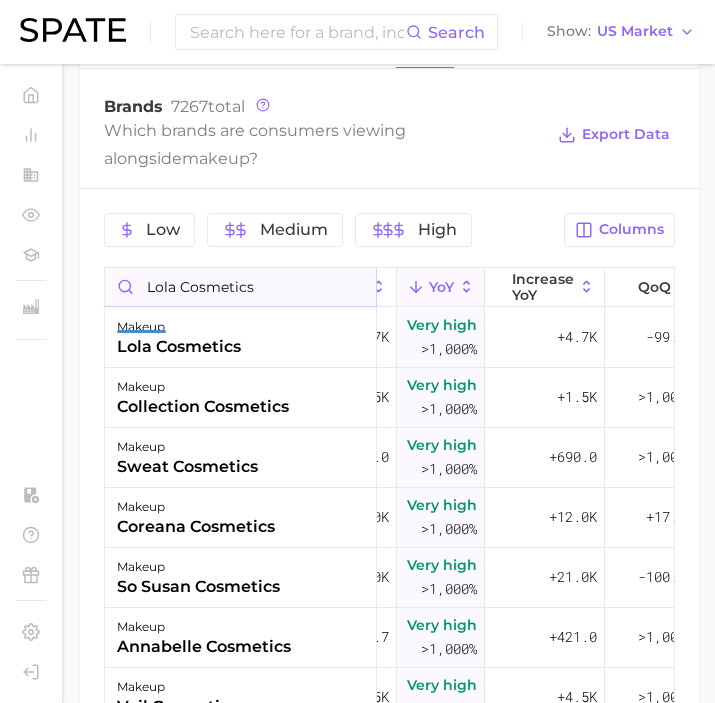 click on "lola cosmetics" at bounding box center (240, 287) 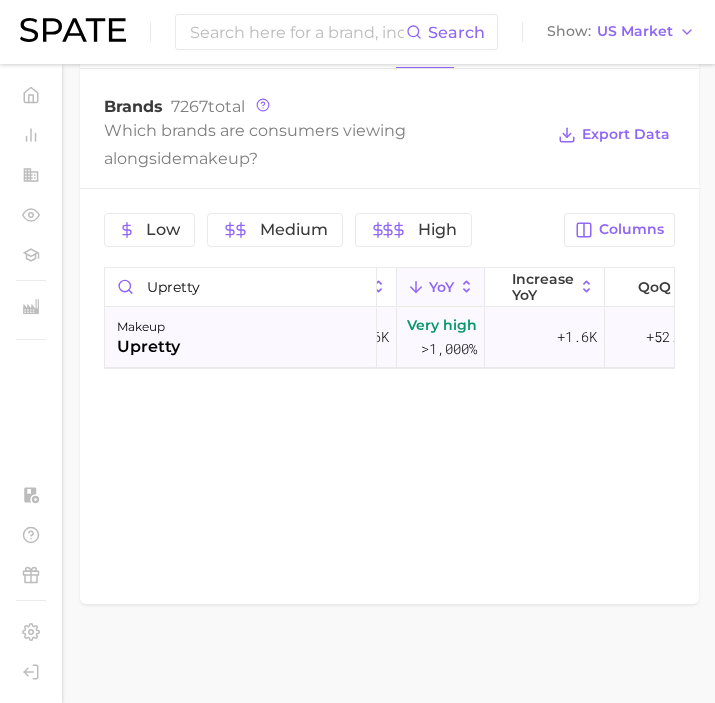 click on "makeup upretty" at bounding box center [241, 338] 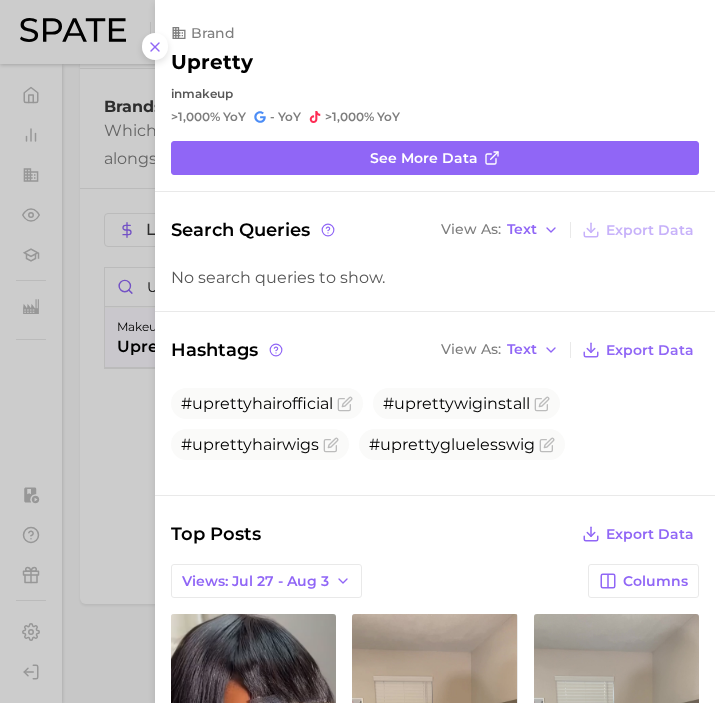 scroll, scrollTop: 0, scrollLeft: 0, axis: both 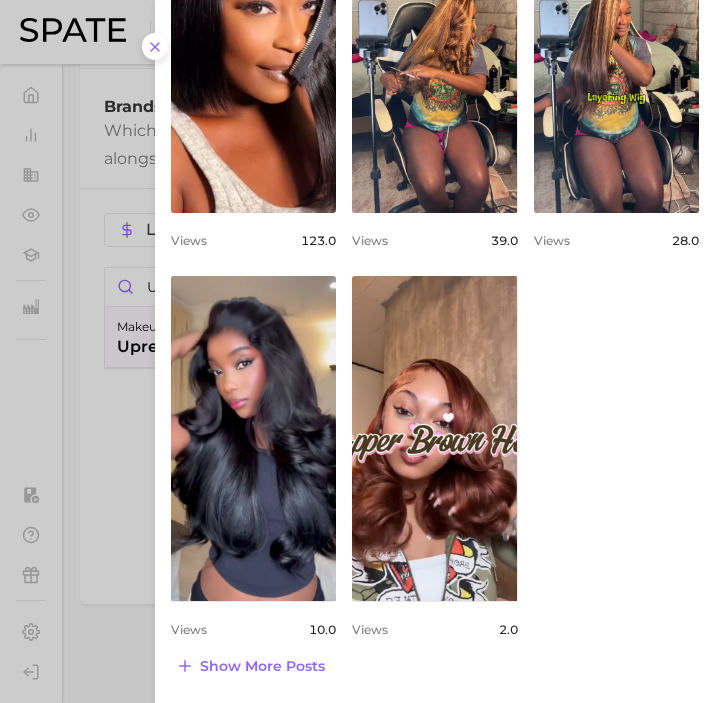 click at bounding box center (357, 351) 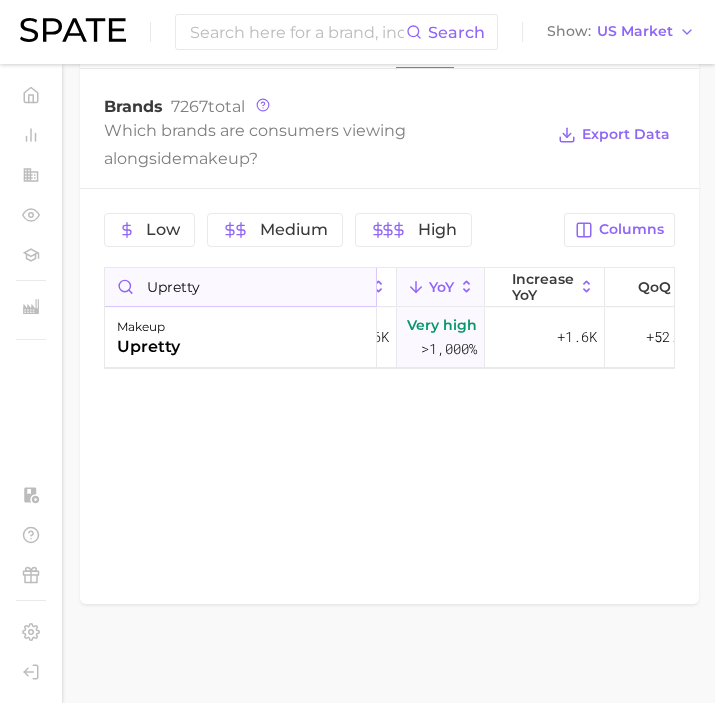 click on "upretty" at bounding box center (240, 287) 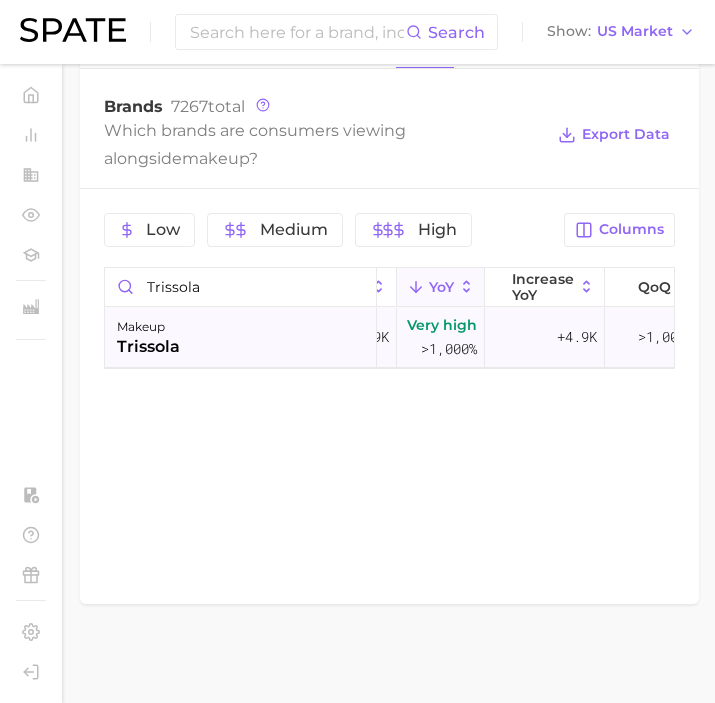 click on "makeup trissola" at bounding box center [241, 338] 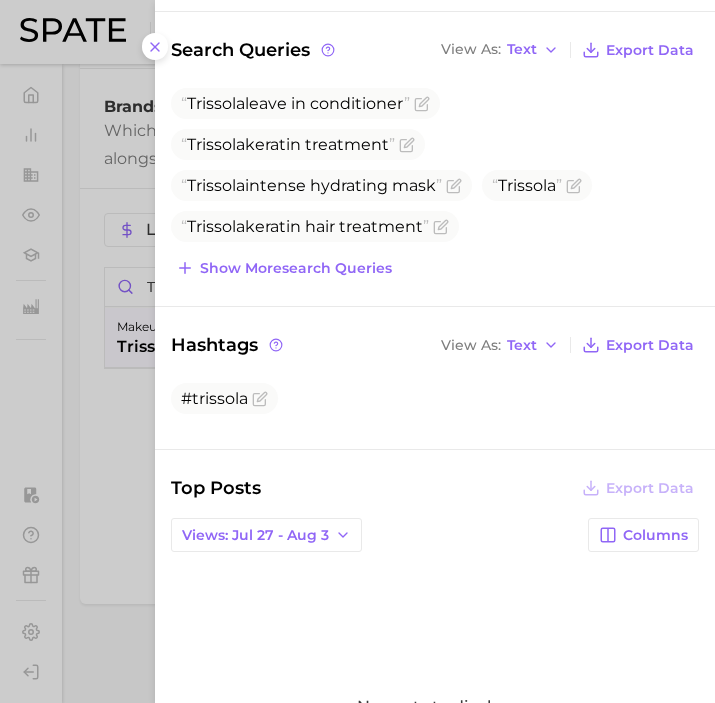 scroll, scrollTop: 409, scrollLeft: 0, axis: vertical 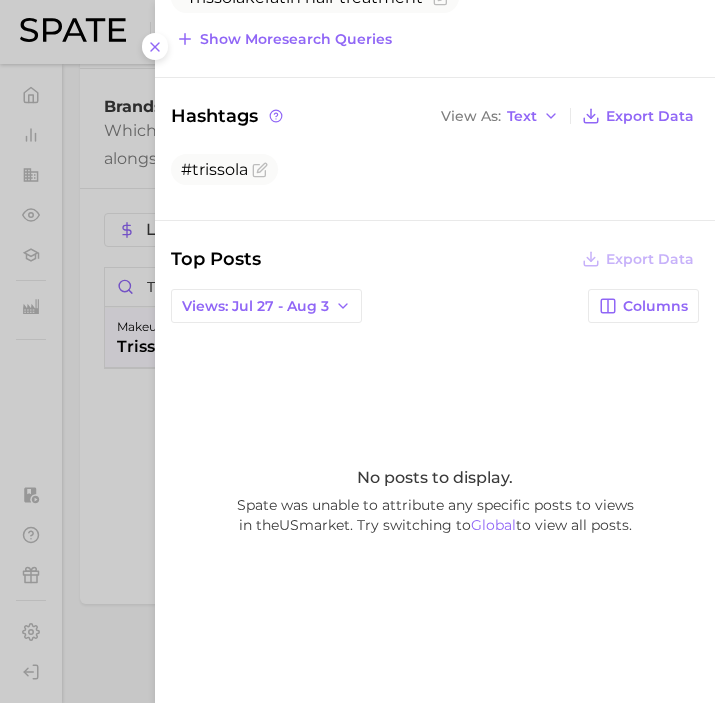 click at bounding box center (357, 351) 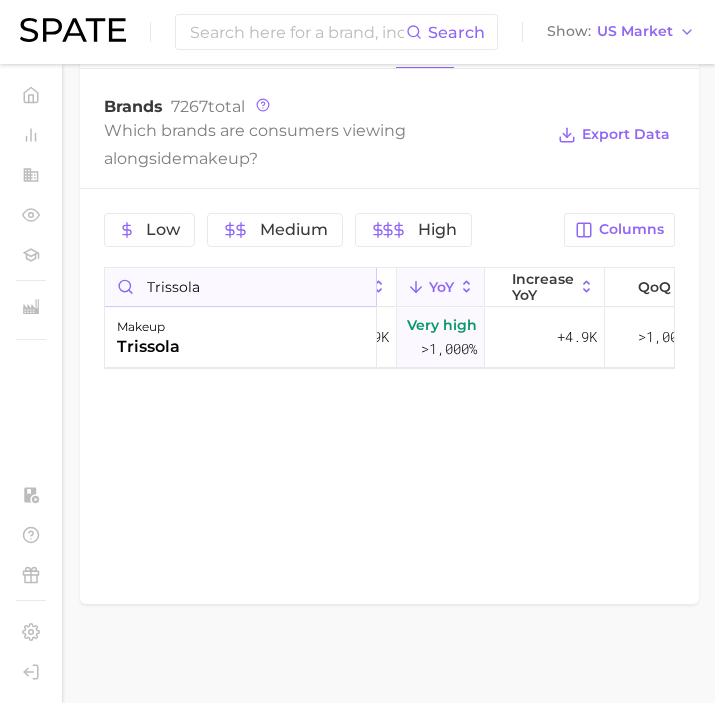 click on "trissola" at bounding box center (240, 287) 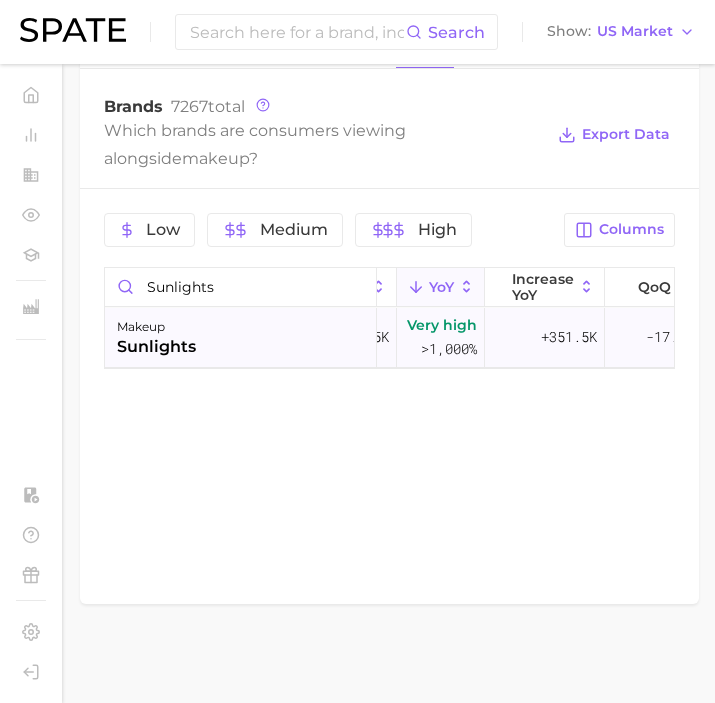 click on "makeup sunlights" at bounding box center [241, 338] 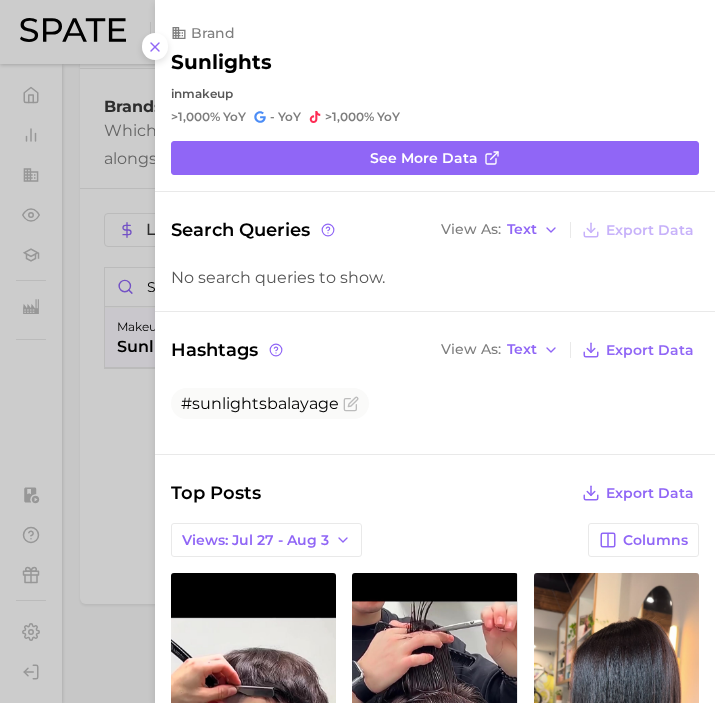 scroll, scrollTop: 0, scrollLeft: 0, axis: both 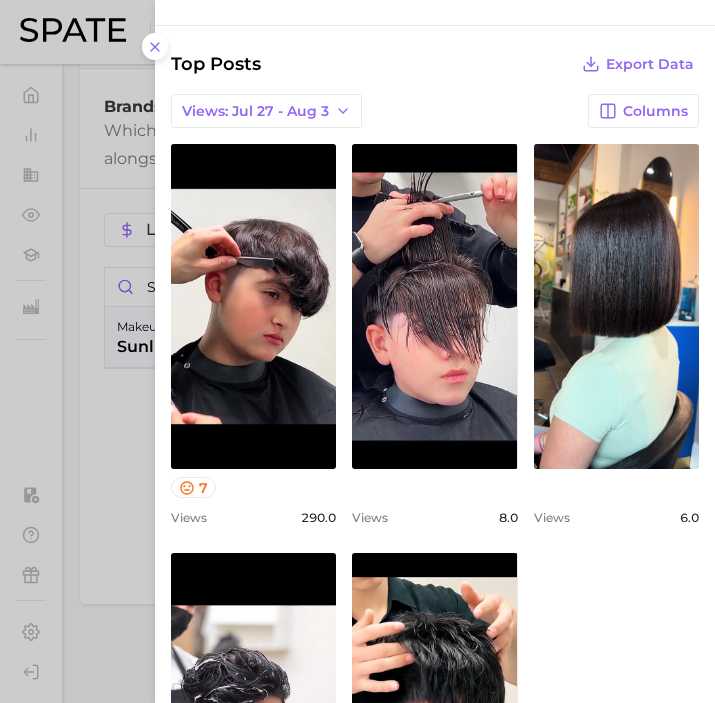 click at bounding box center (357, 351) 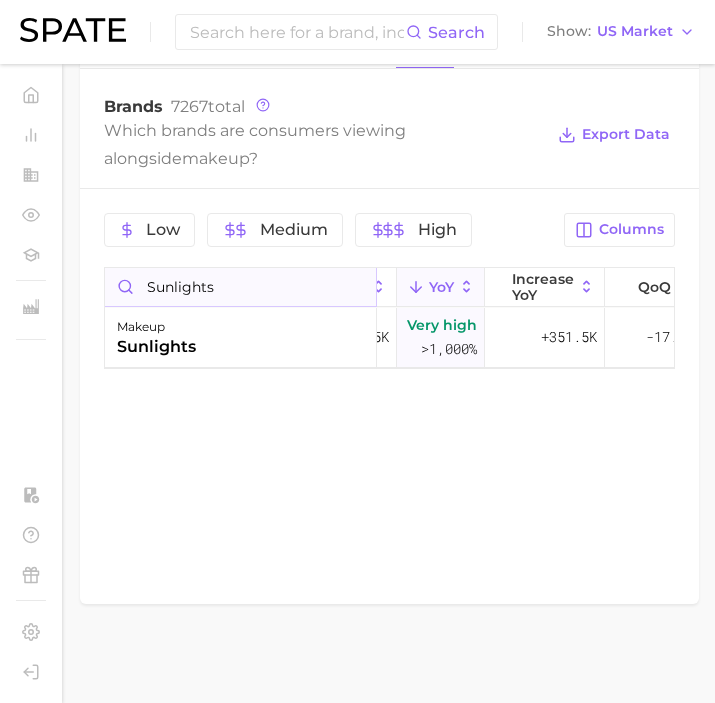 click on "sunlights" at bounding box center (240, 287) 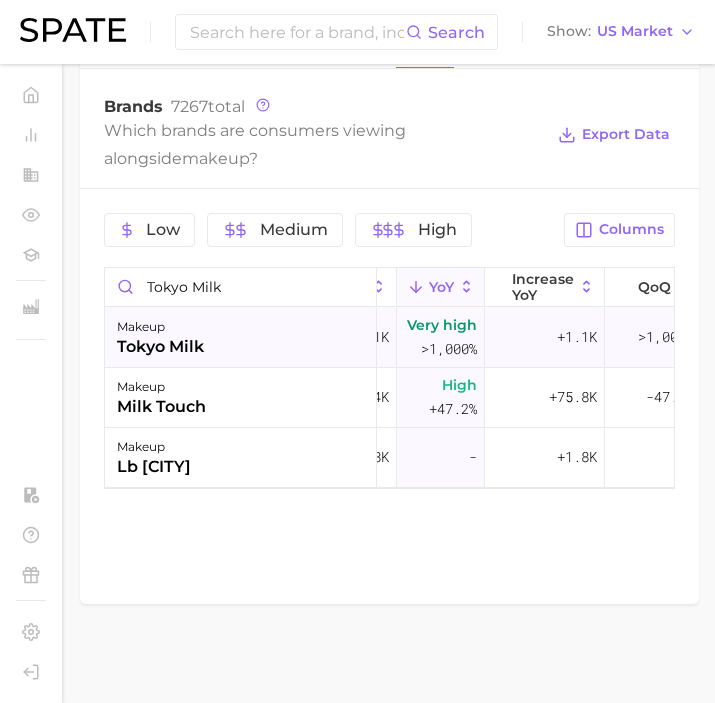 click on "makeup tokyo milk" at bounding box center [241, 338] 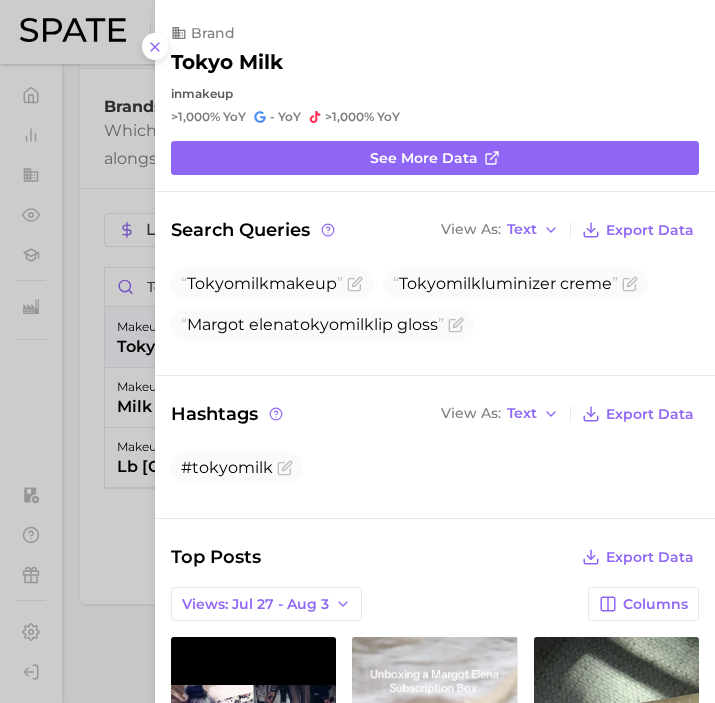 scroll, scrollTop: 0, scrollLeft: 0, axis: both 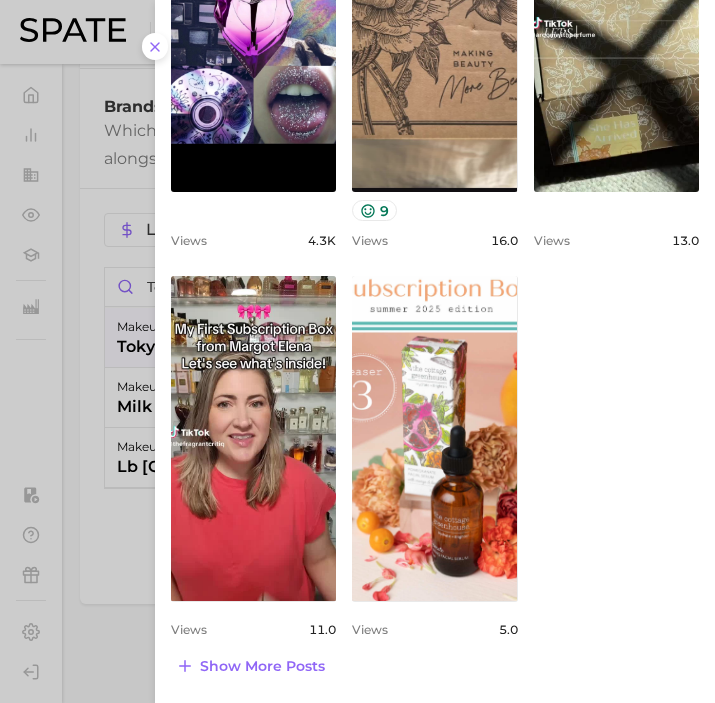 click at bounding box center [357, 351] 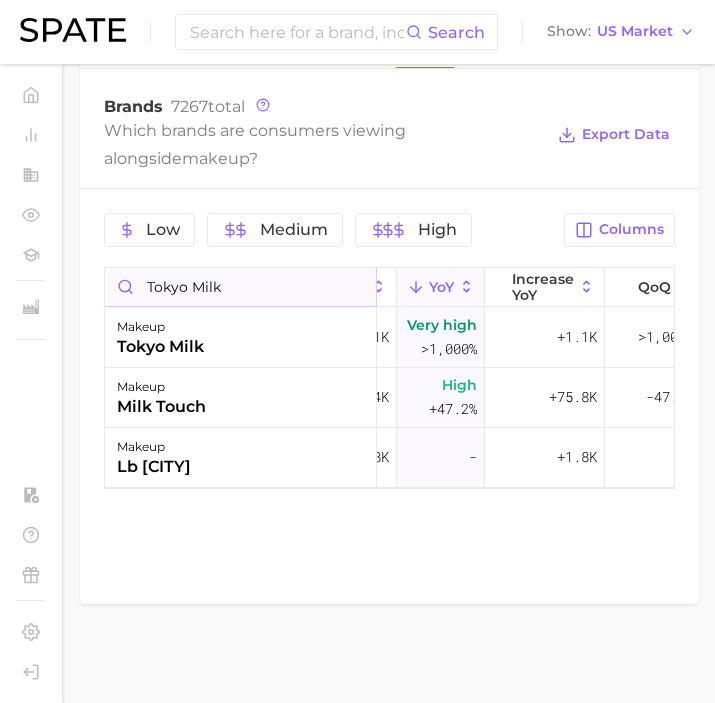 click on "tokyo milk" at bounding box center [240, 287] 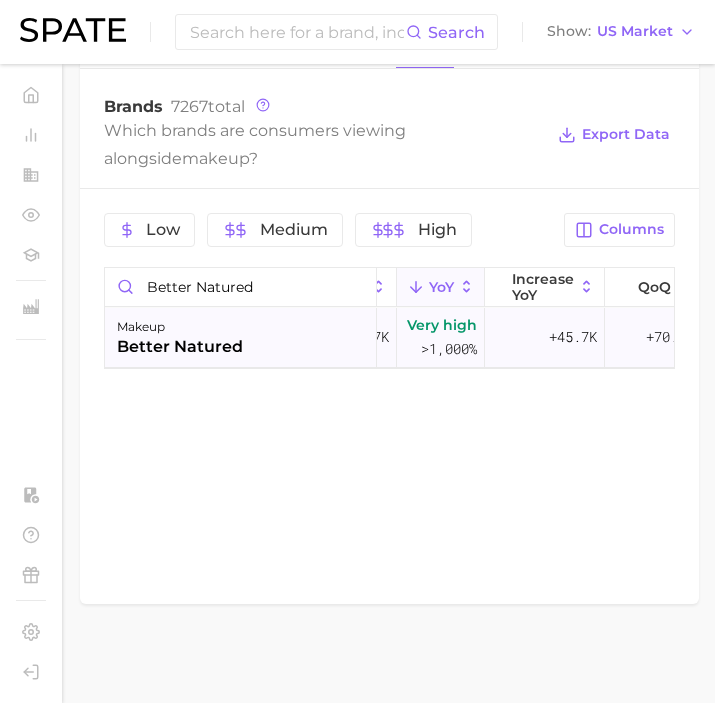 click on "better natured" at bounding box center (180, 347) 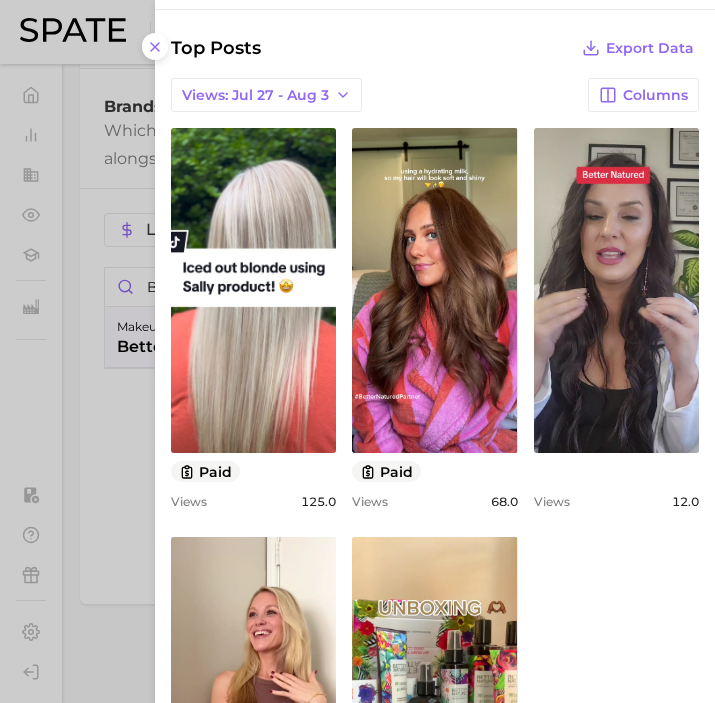 click at bounding box center [357, 351] 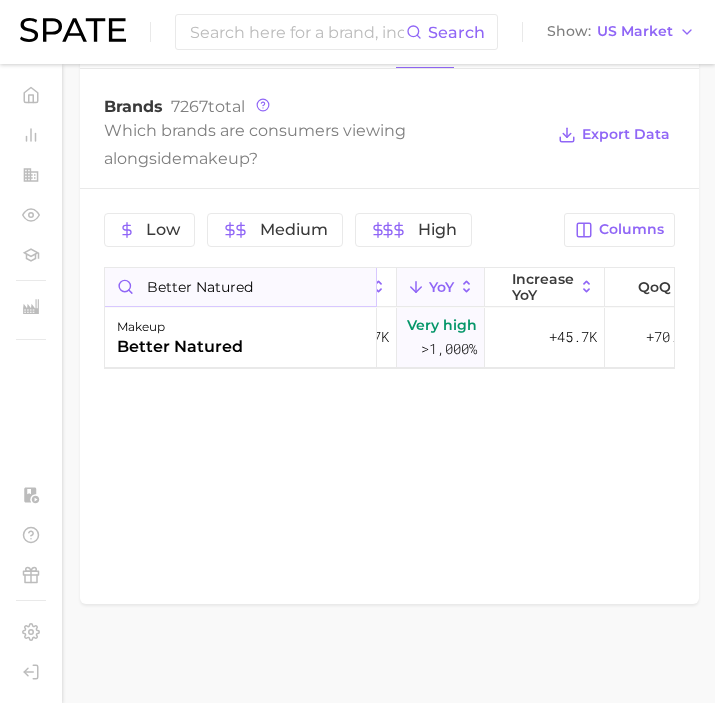 click on "better natured" at bounding box center [240, 287] 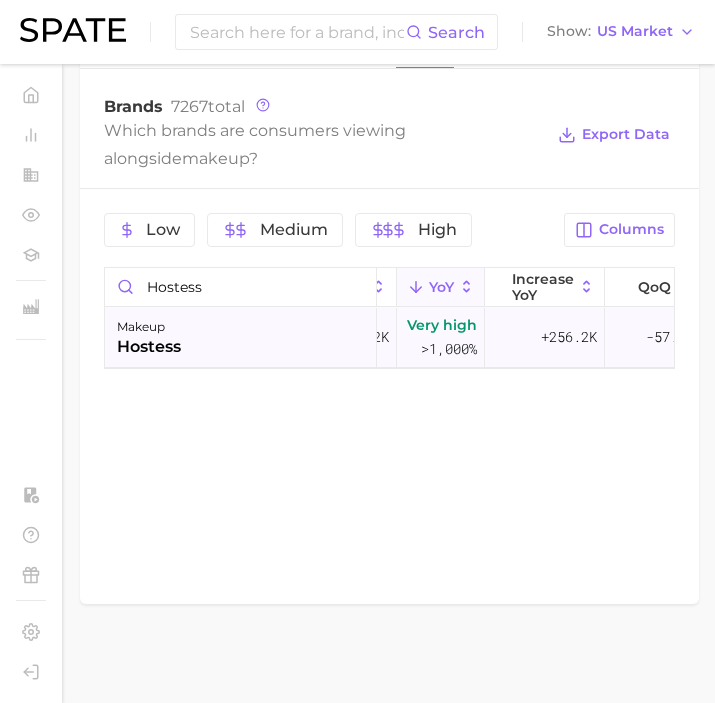 click on "makeup hostess" at bounding box center [241, 338] 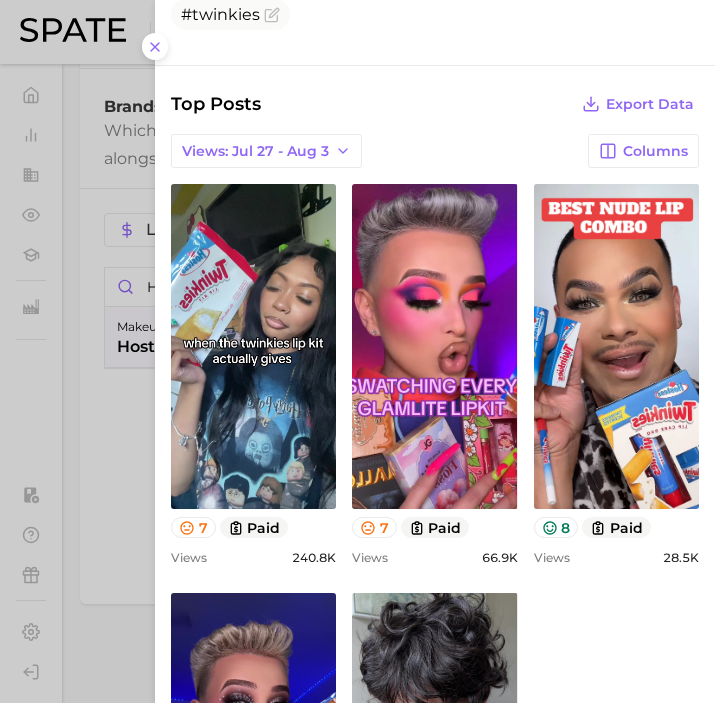 click at bounding box center (357, 351) 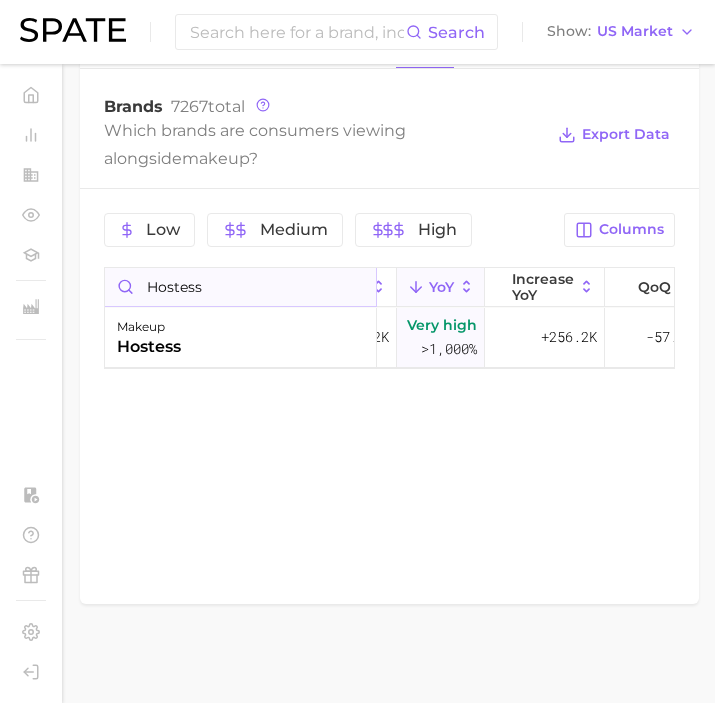 click on "hostess" at bounding box center [240, 287] 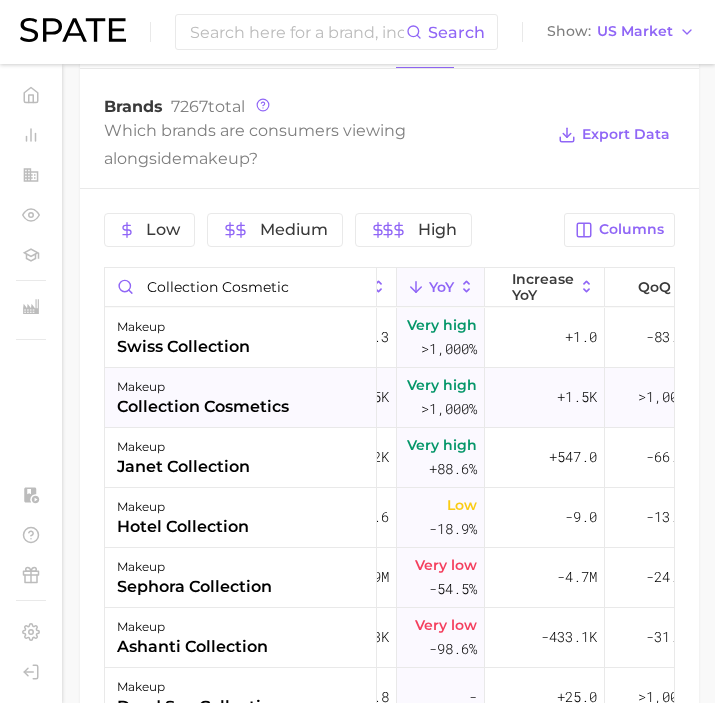 click on "collection cosmetics" at bounding box center (203, 407) 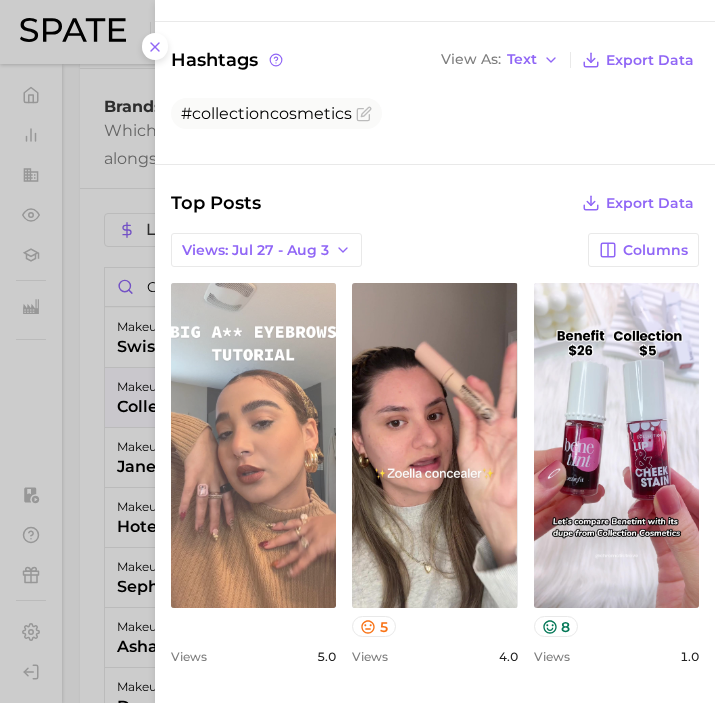 click on "view post on TikTok" at bounding box center [253, 445] 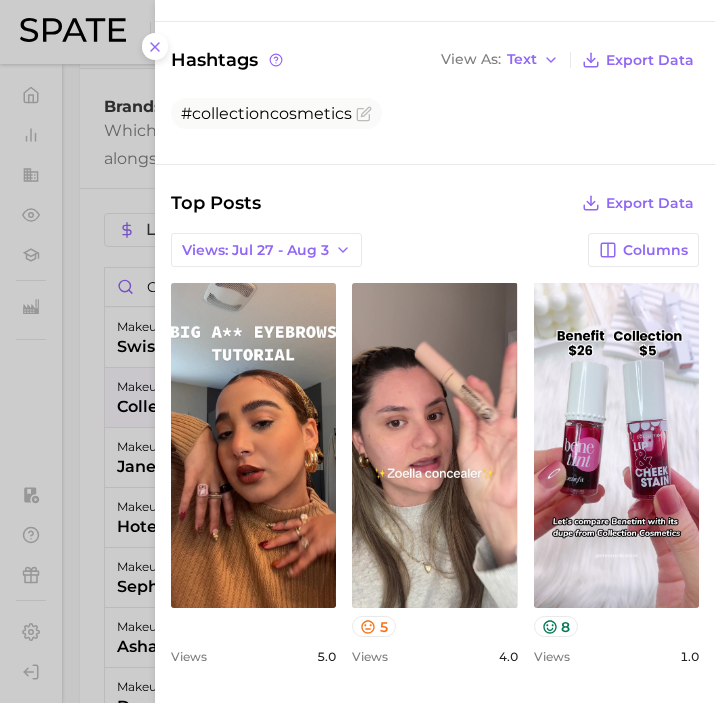 click at bounding box center [357, 351] 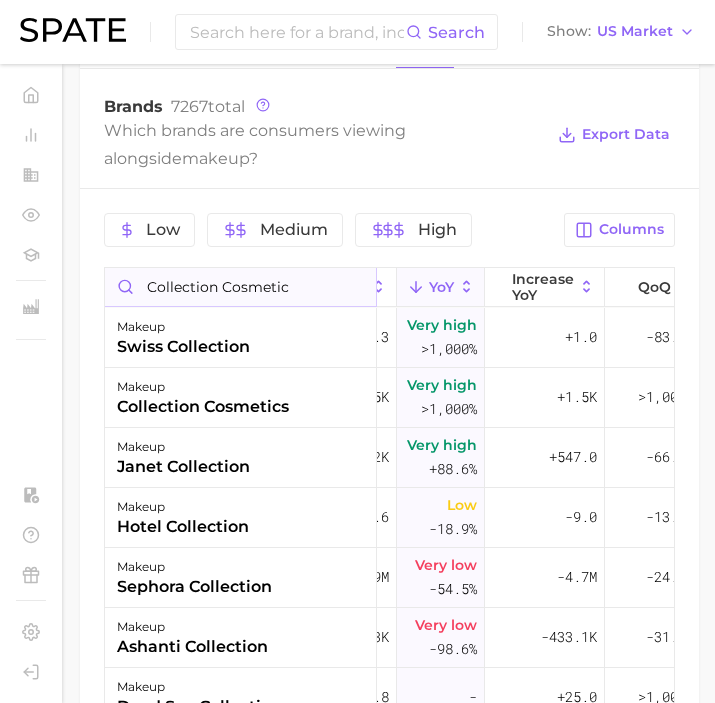 click on "collection cosmetic" at bounding box center [240, 287] 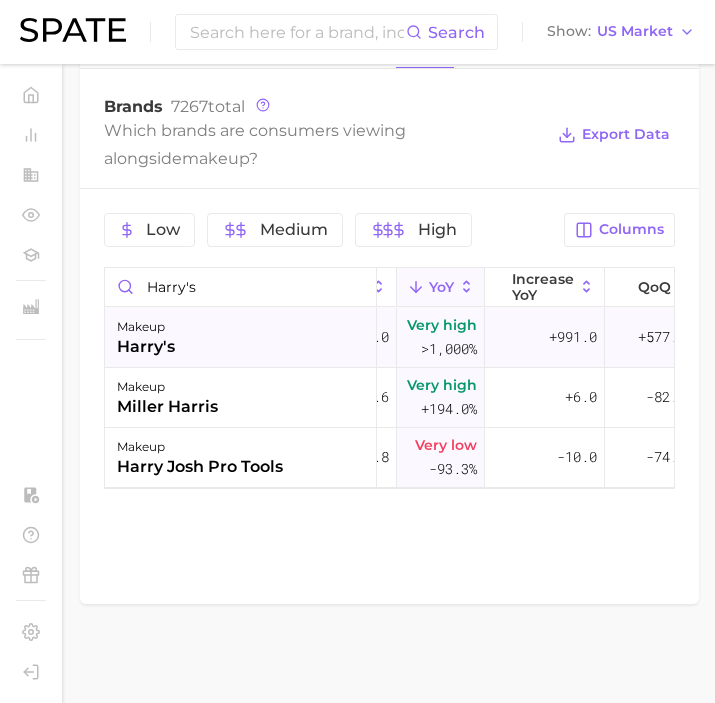 click on "makeup harry's" at bounding box center [241, 338] 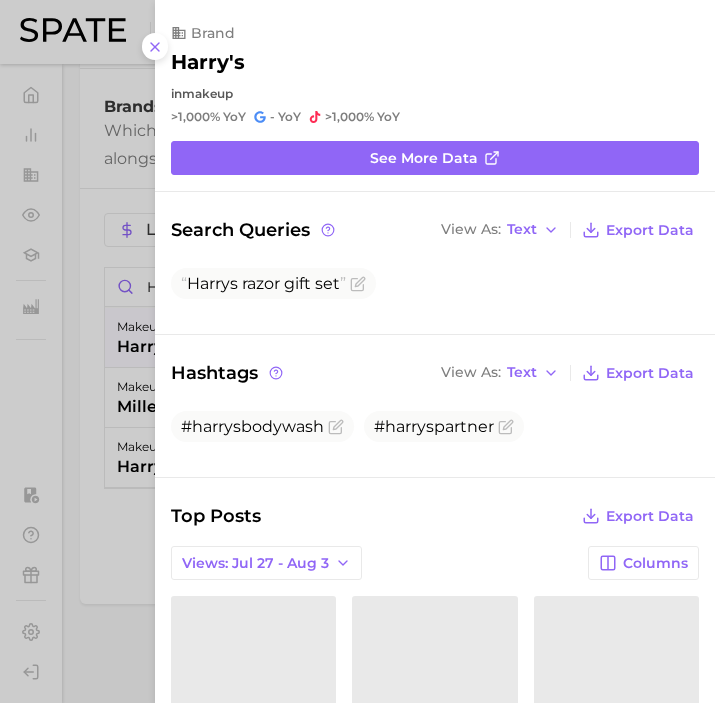 scroll, scrollTop: 38, scrollLeft: 0, axis: vertical 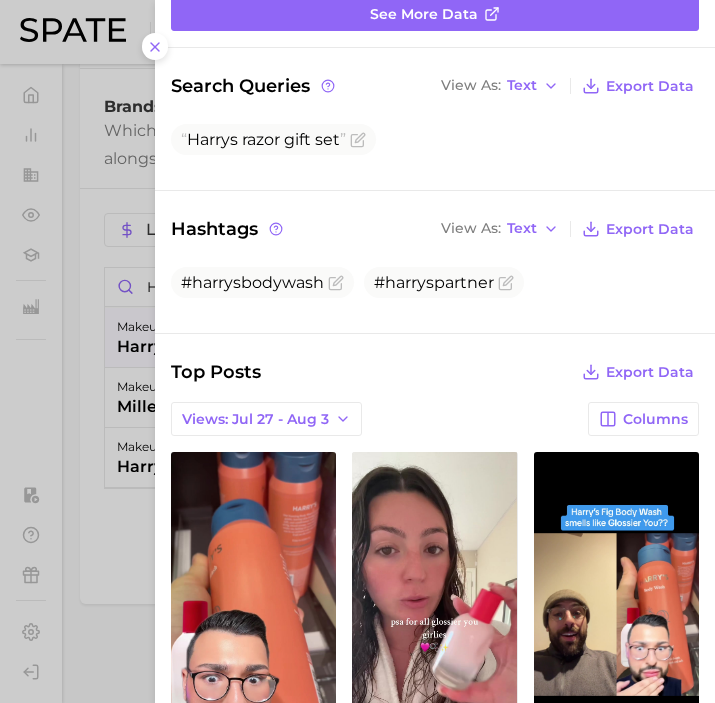 click at bounding box center [357, 351] 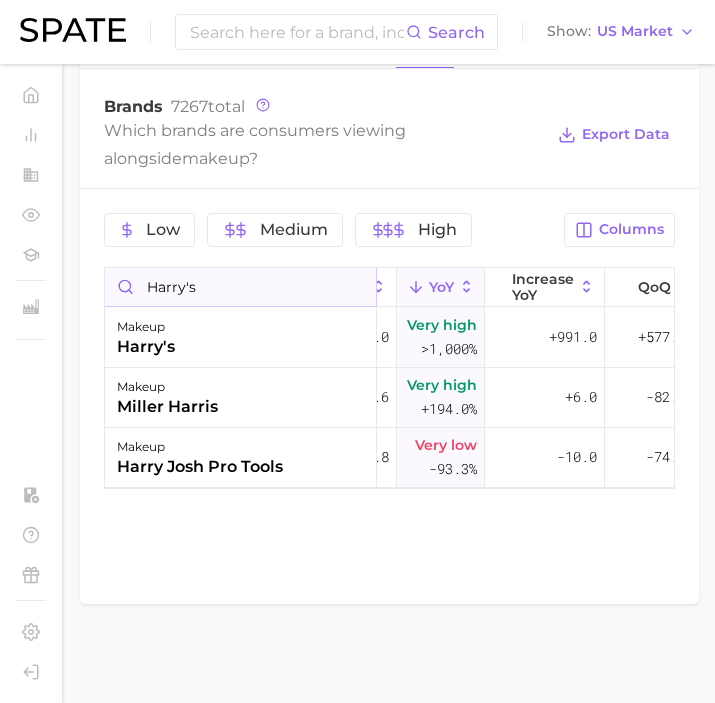 click on "harry's" at bounding box center [240, 287] 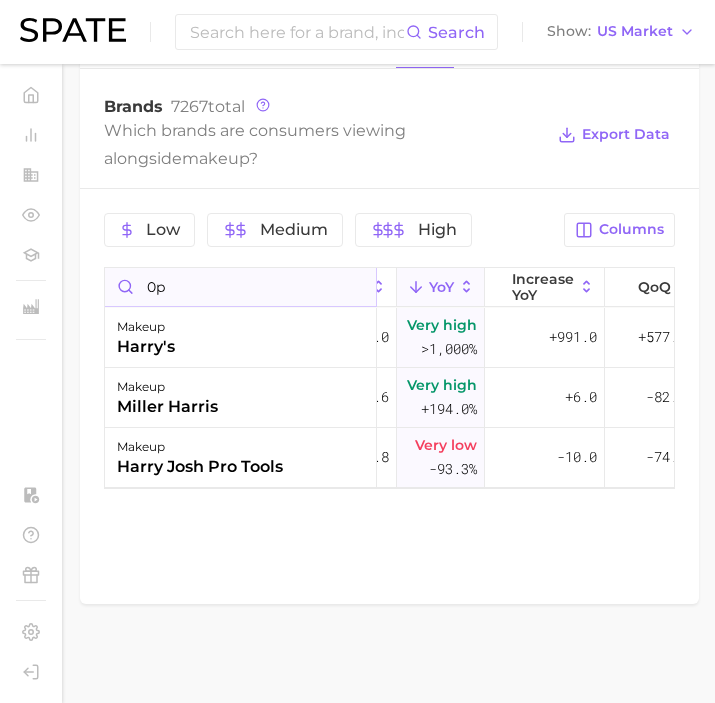 type on "0" 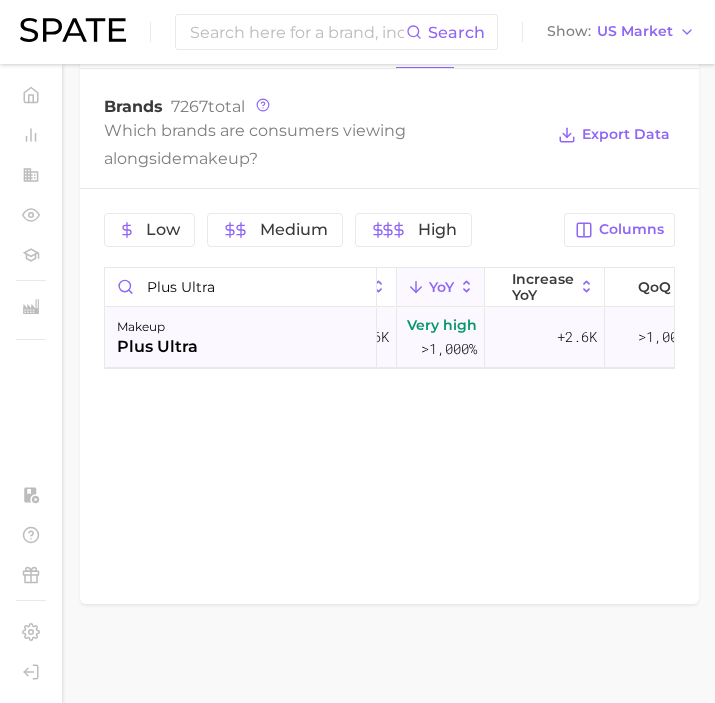 click on "makeup plus ultra" at bounding box center (241, 338) 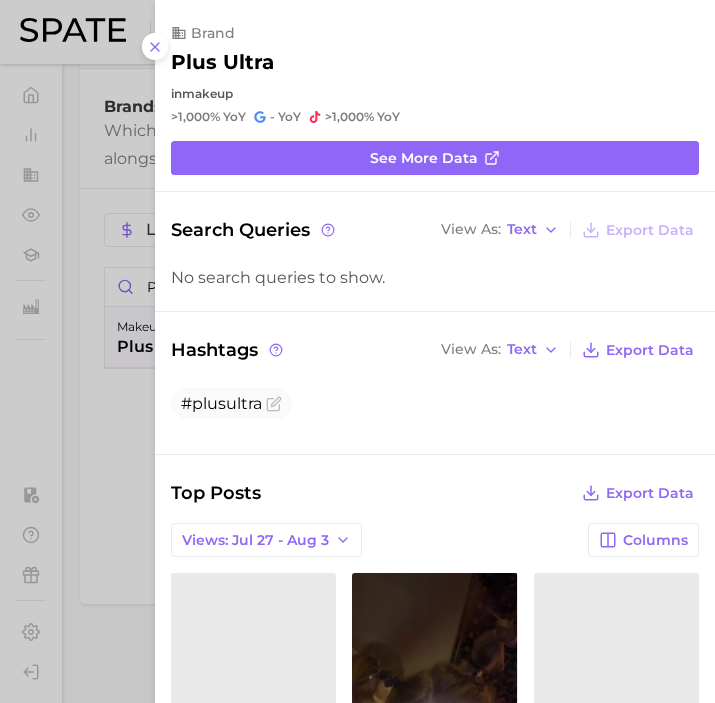 scroll, scrollTop: 0, scrollLeft: 0, axis: both 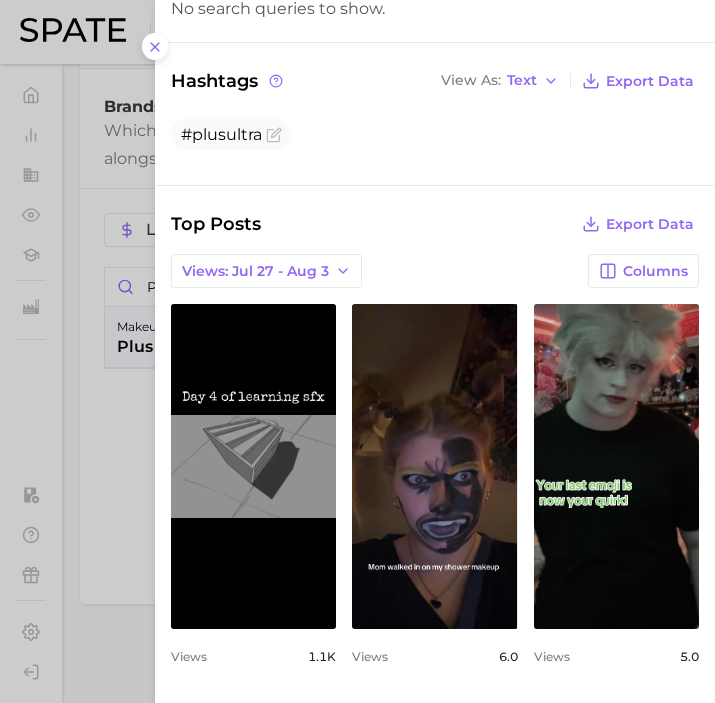 click at bounding box center [357, 351] 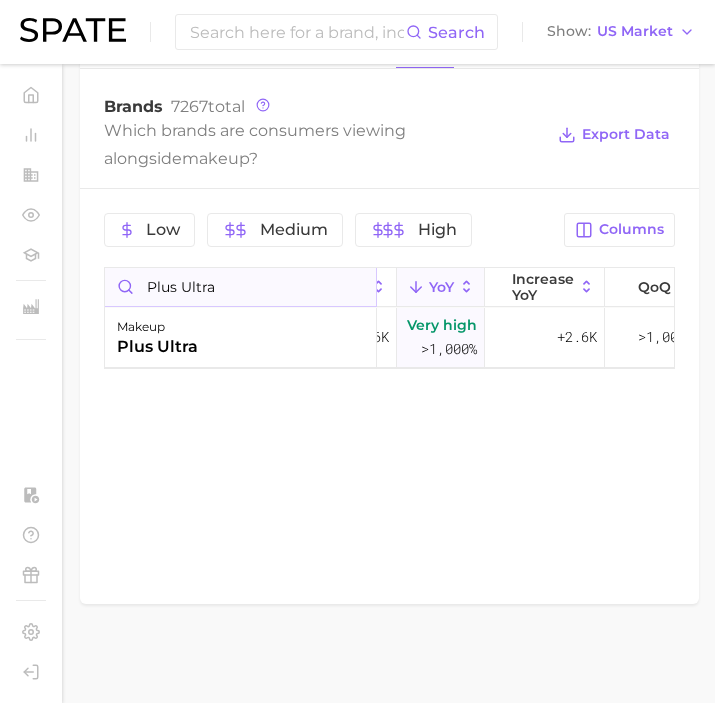 click on "plus ultra" at bounding box center [240, 287] 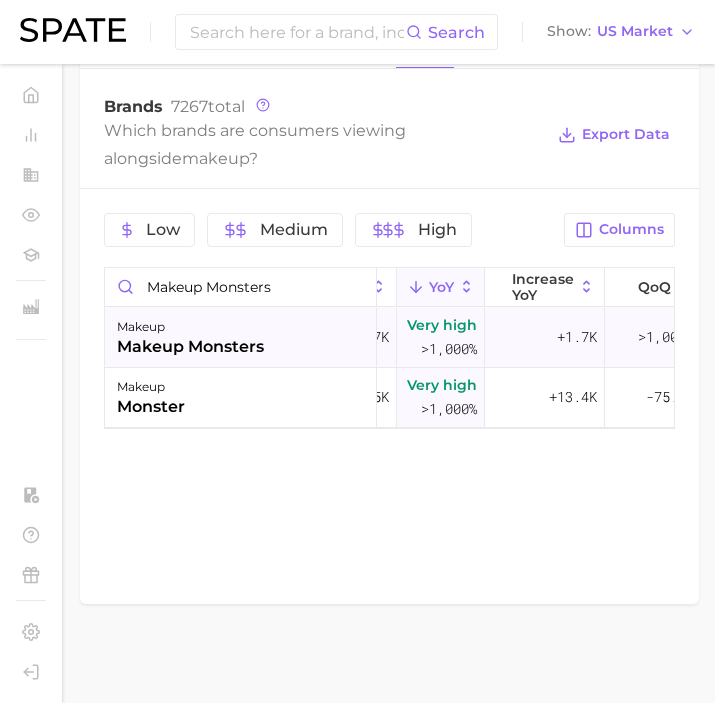 click on "makeup monsters" at bounding box center [190, 347] 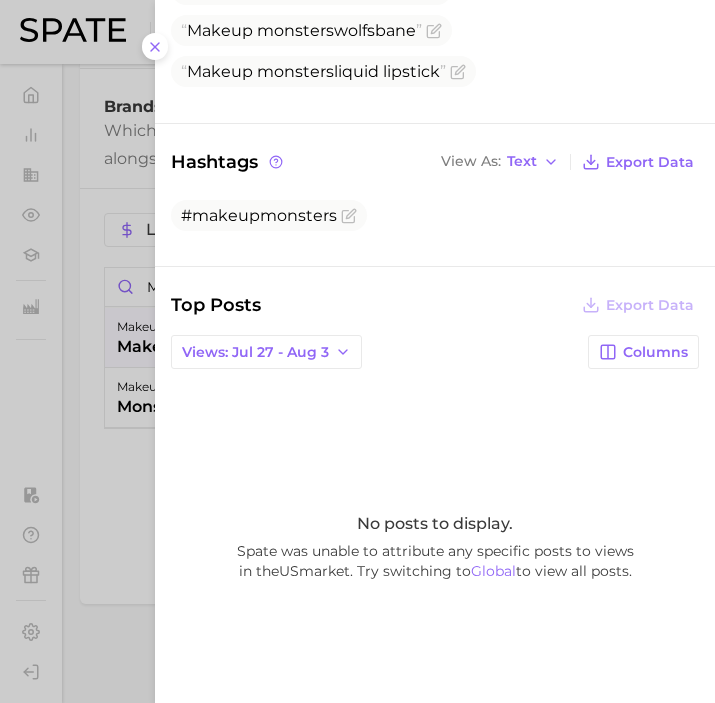 scroll, scrollTop: 381, scrollLeft: 0, axis: vertical 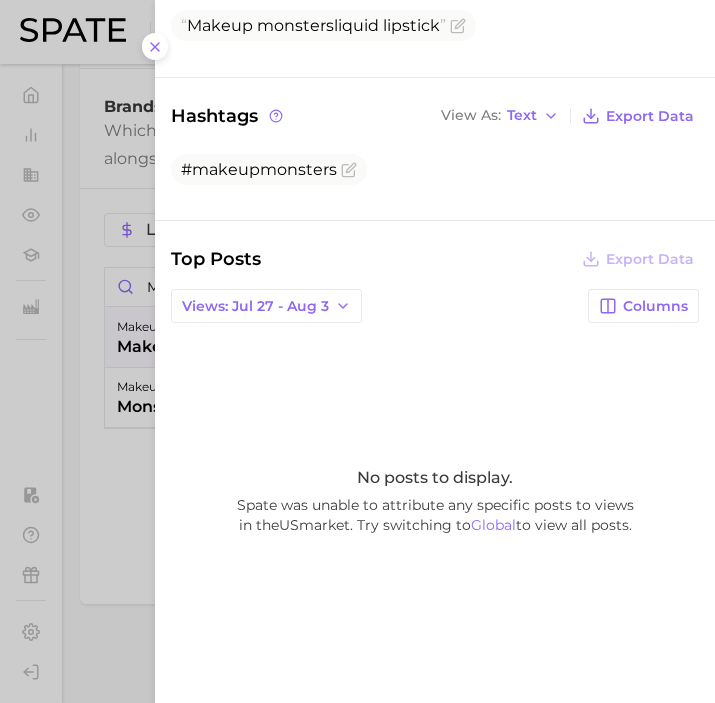 click at bounding box center [357, 351] 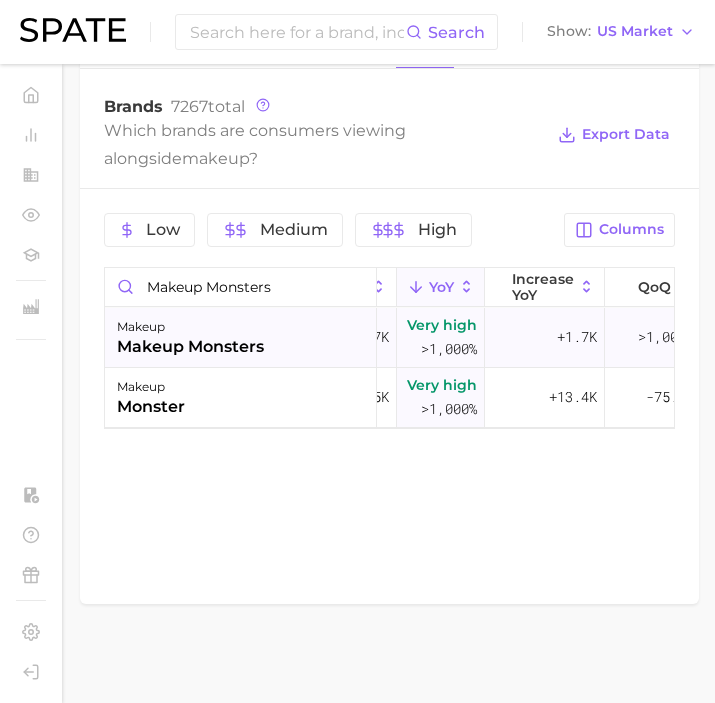 click on "makeup" at bounding box center (190, 327) 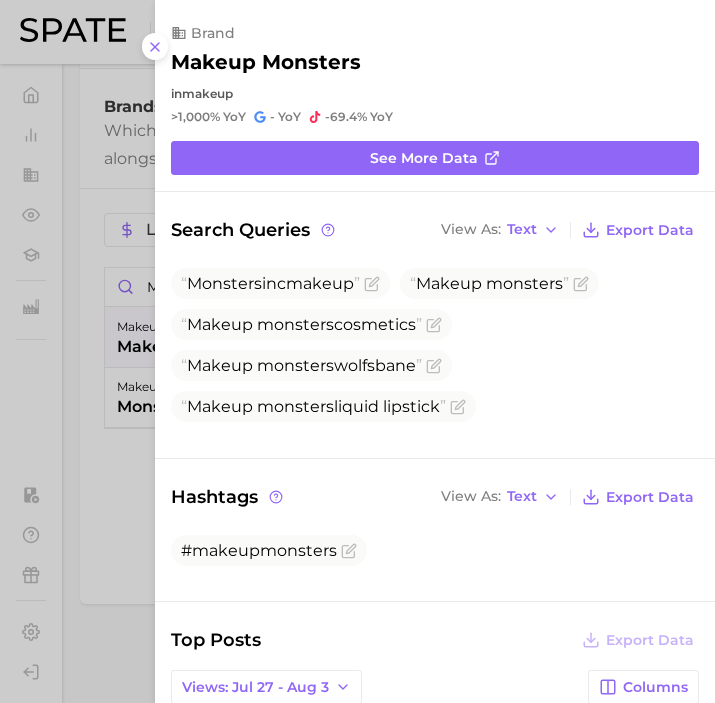 click at bounding box center (357, 351) 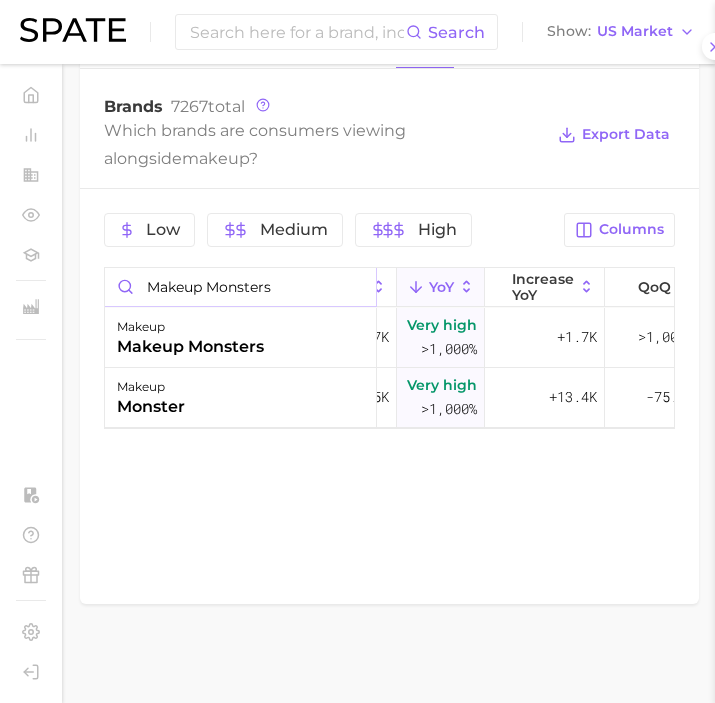 click on "makeup monsters" at bounding box center (240, 287) 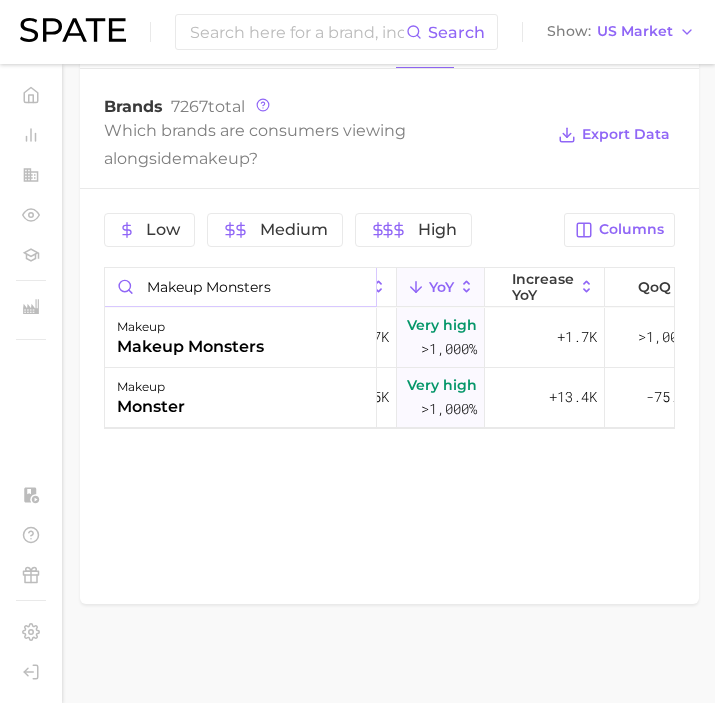 click on "makeup monsters" at bounding box center (240, 287) 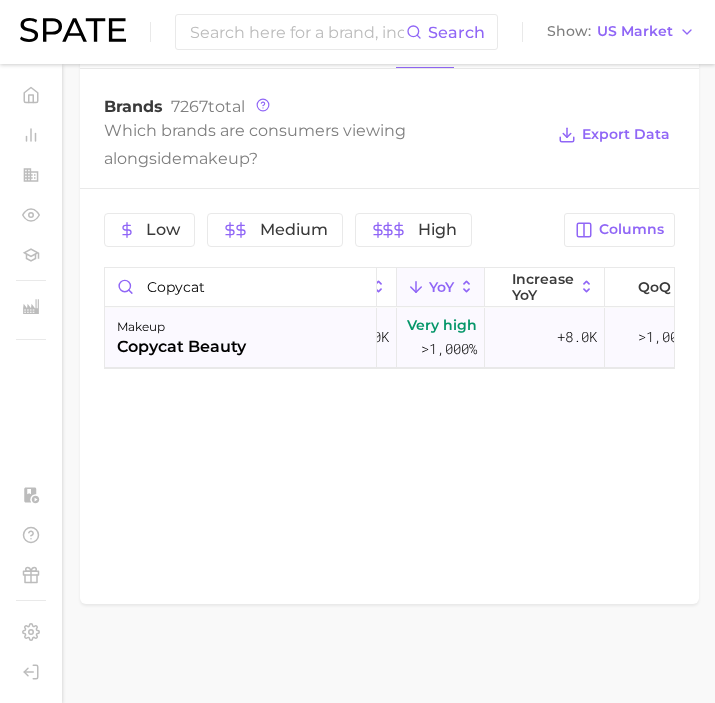 click on "makeup" at bounding box center [181, 327] 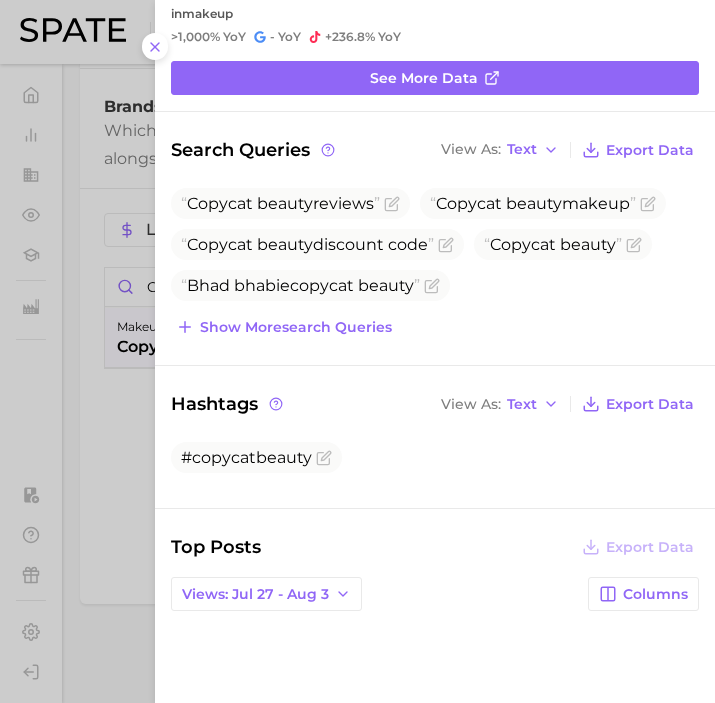scroll, scrollTop: 368, scrollLeft: 0, axis: vertical 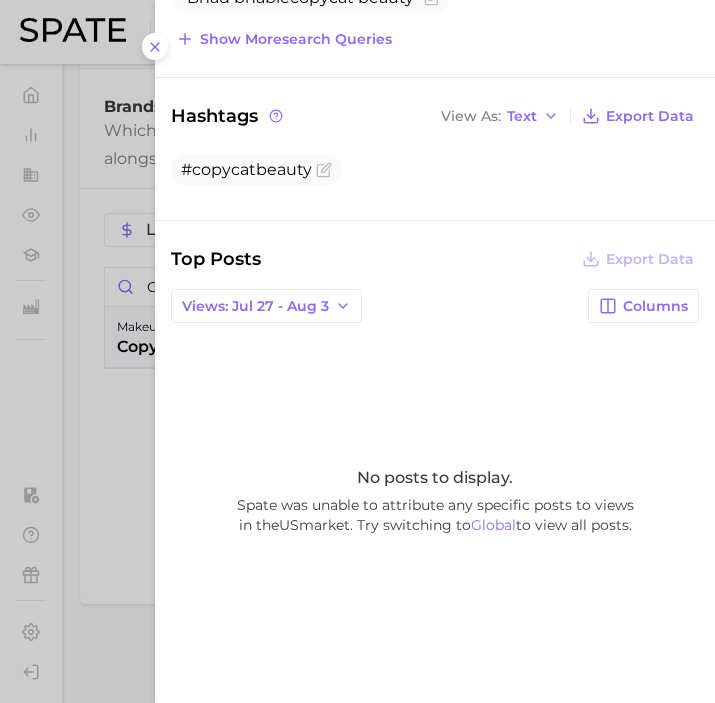 click on "Top Posts Export Data Views: Jul 27 - Aug 3 Columns No posts to display. Spate was unable to attribute any specific posts to views in the  US  market. Try switching to  Global  to view all posts." at bounding box center (435, 462) 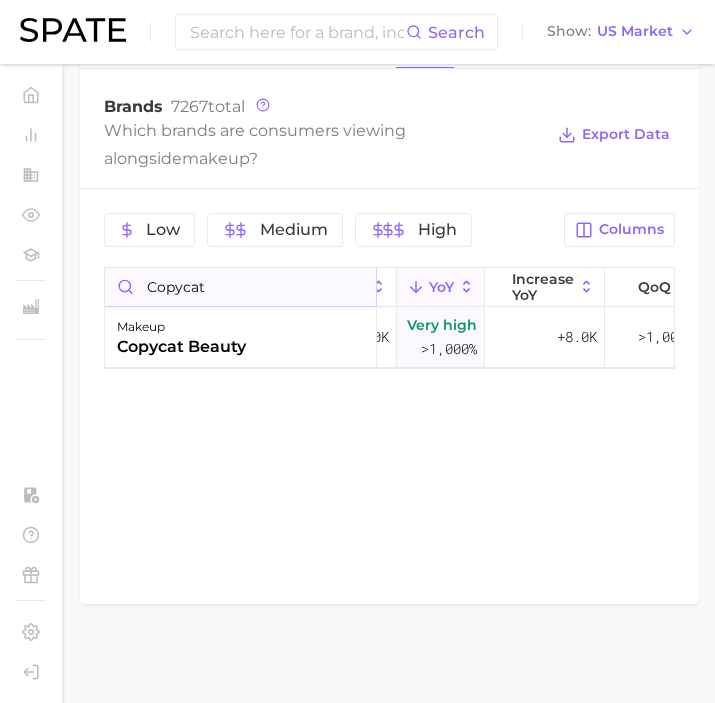 click on "copycat" at bounding box center (240, 287) 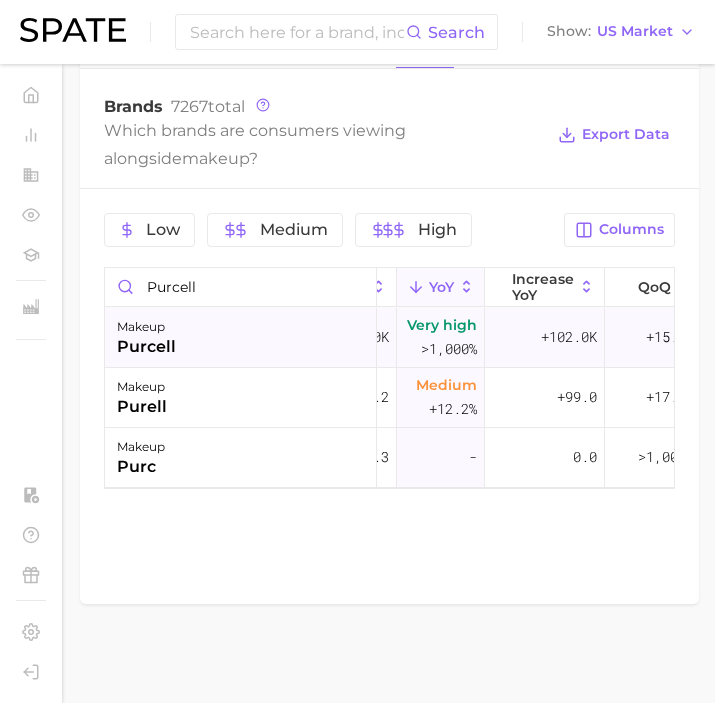 click on "makeup purcell" at bounding box center [241, 338] 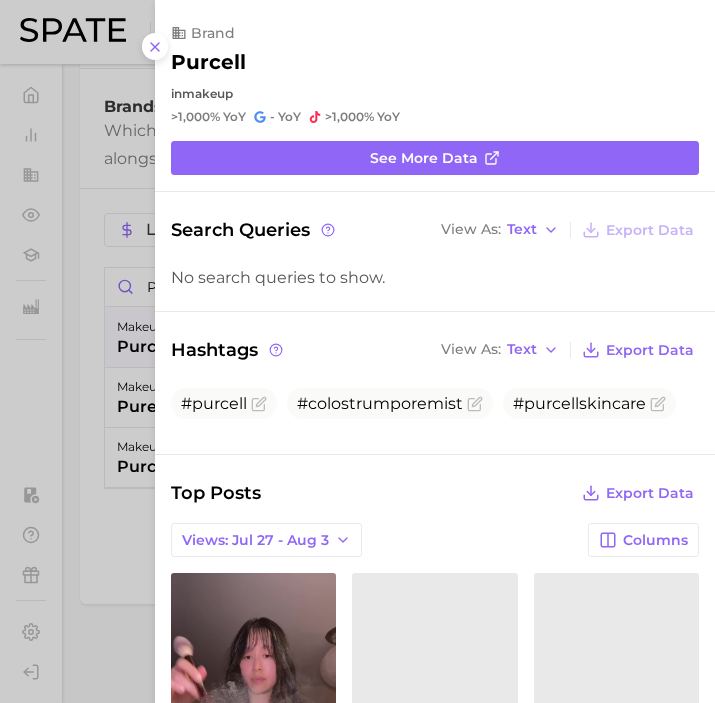 scroll, scrollTop: 0, scrollLeft: 0, axis: both 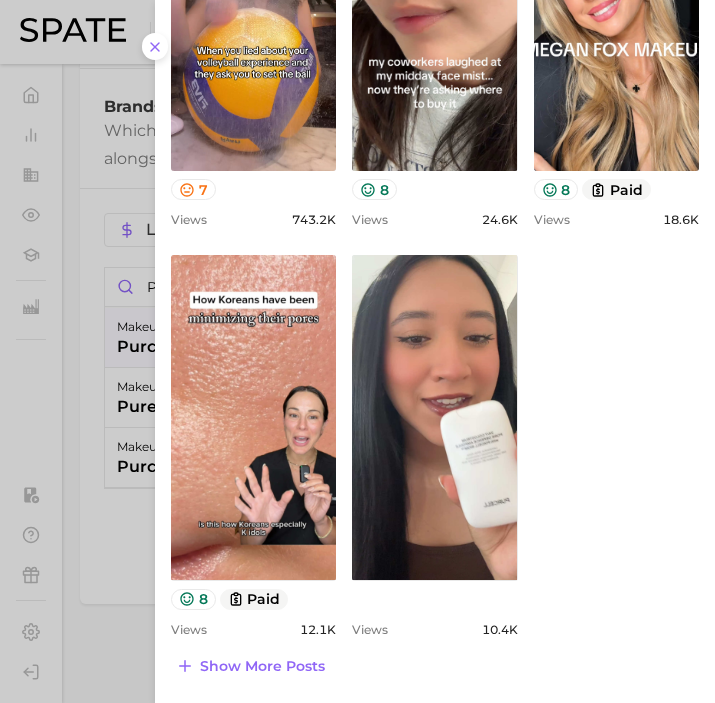 click at bounding box center (357, 351) 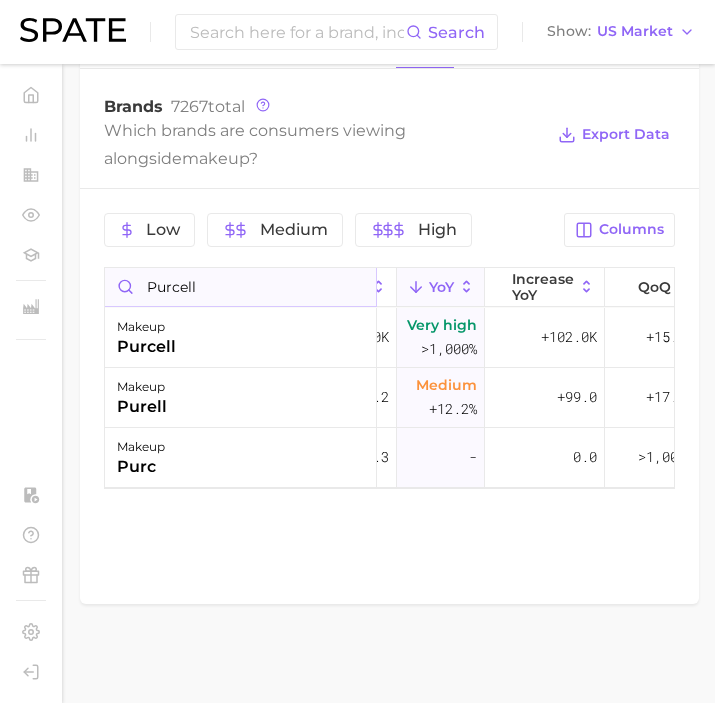 click on "purcell" at bounding box center (240, 287) 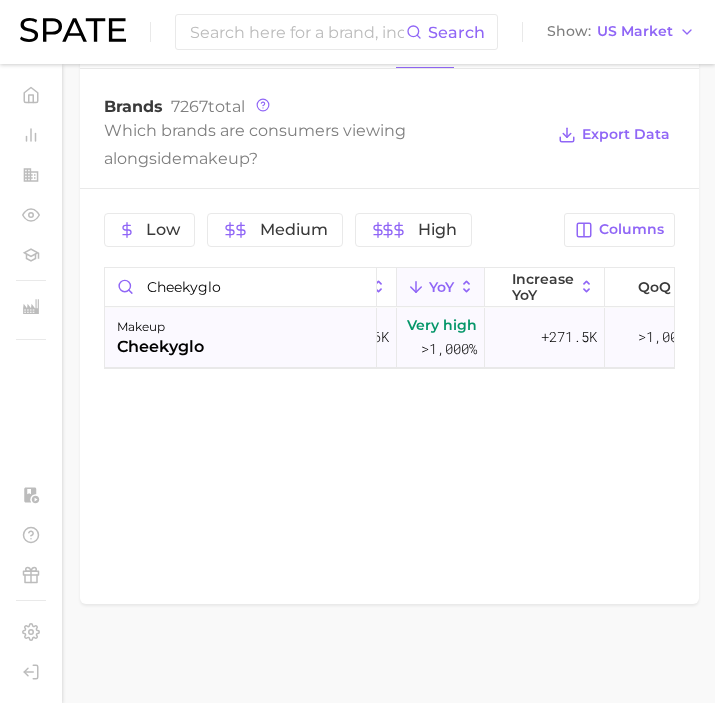 click on "makeup cheekyglo" at bounding box center [241, 338] 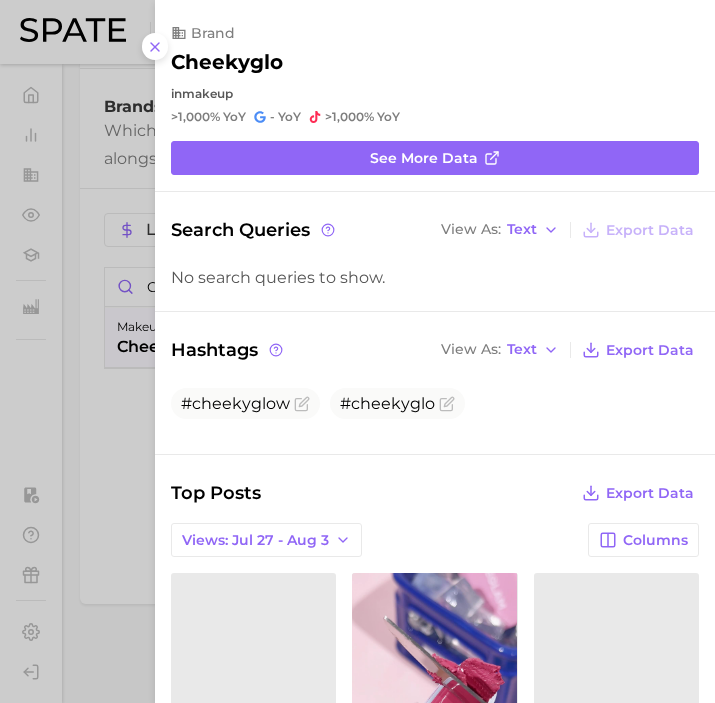 scroll, scrollTop: 426, scrollLeft: 0, axis: vertical 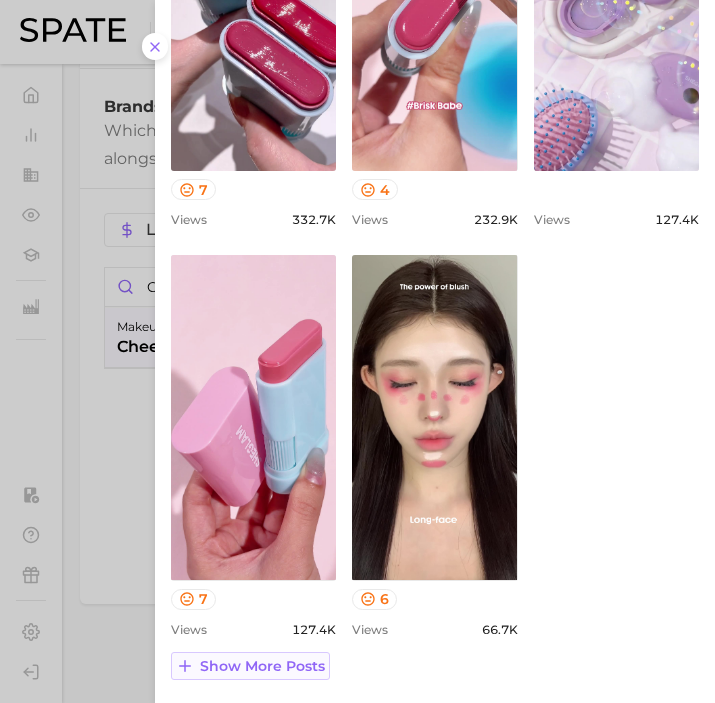 click on "Show more posts" at bounding box center (262, 666) 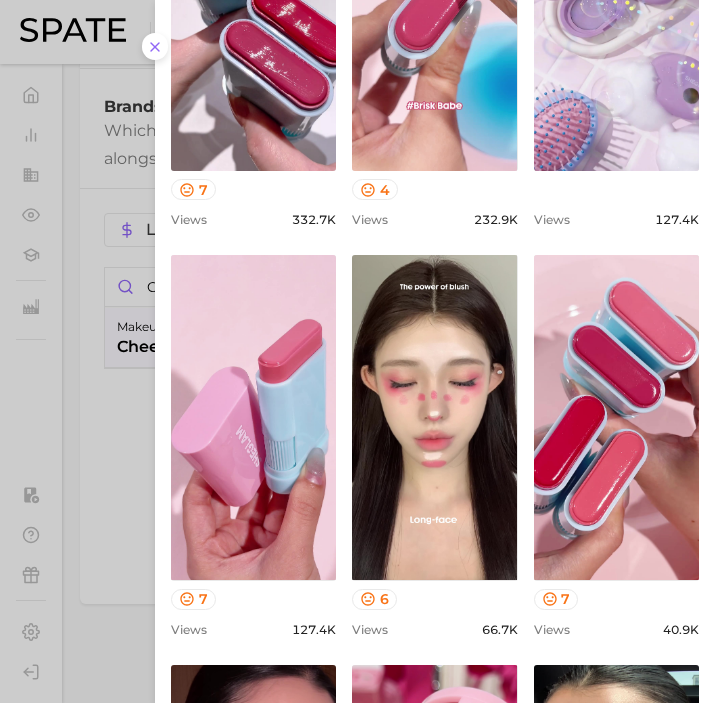 scroll, scrollTop: 736, scrollLeft: 0, axis: vertical 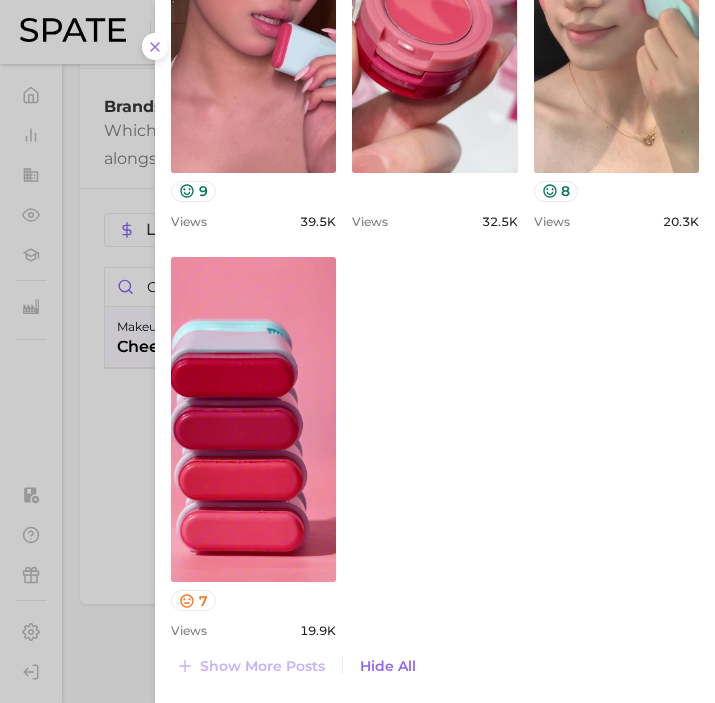 click at bounding box center (357, 351) 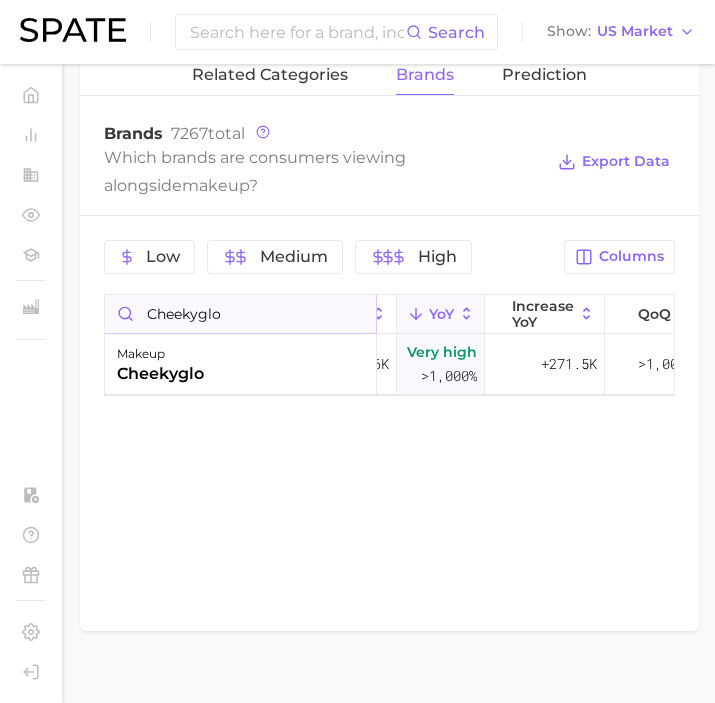 click on "cheekyglo" at bounding box center (240, 314) 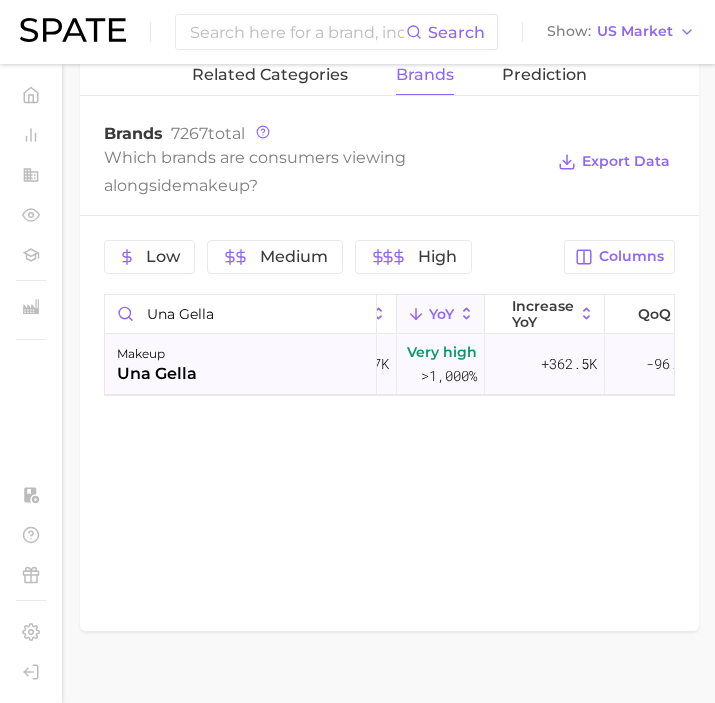 click on "makeup una gella" at bounding box center [241, 365] 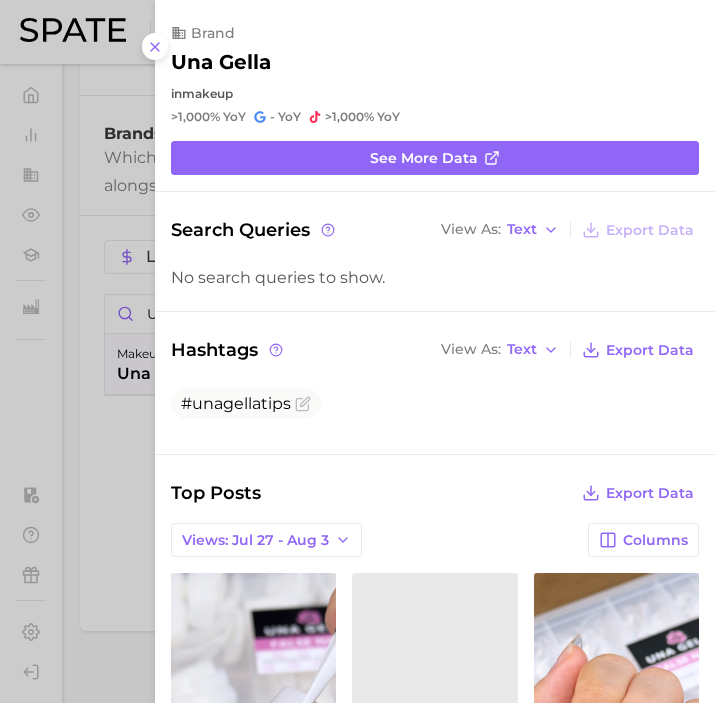 scroll, scrollTop: 0, scrollLeft: 0, axis: both 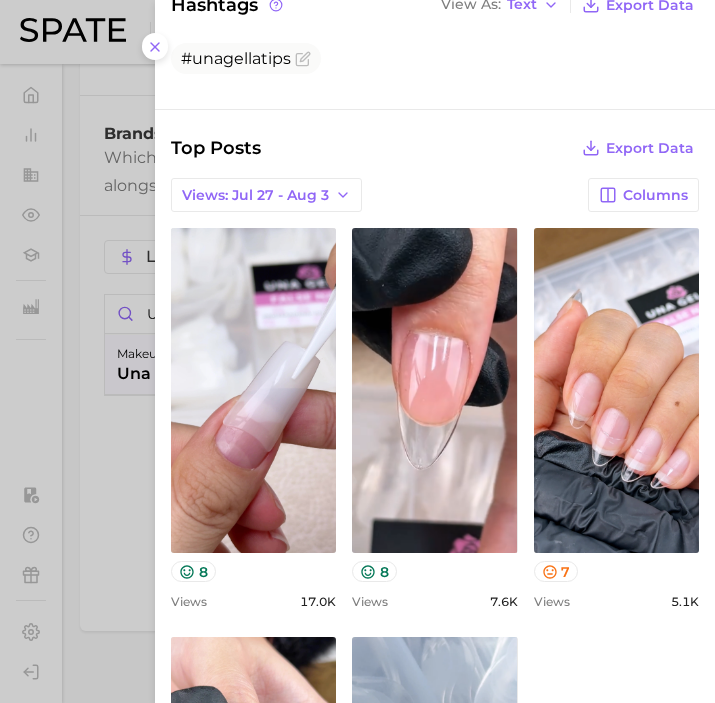 click at bounding box center [357, 351] 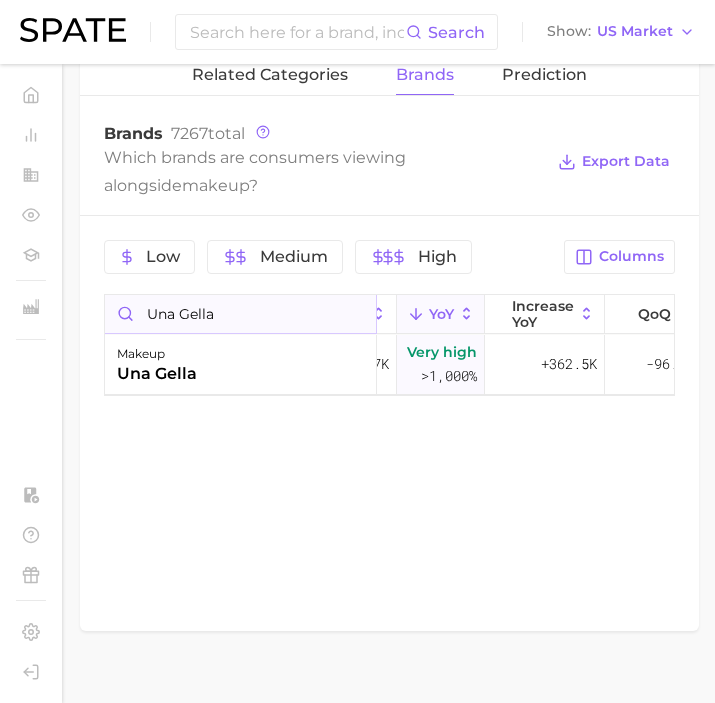click on "una gella" at bounding box center [240, 314] 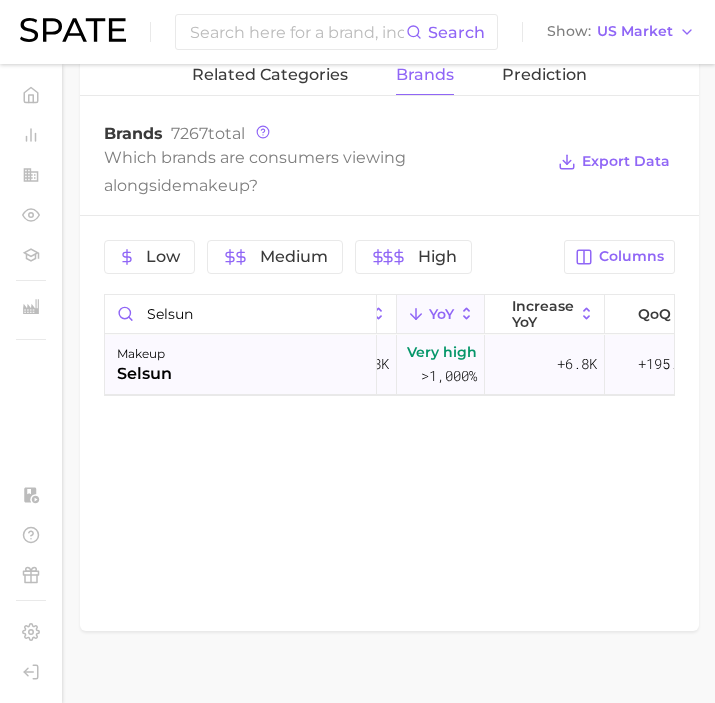 click on "makeup selsun" at bounding box center (241, 365) 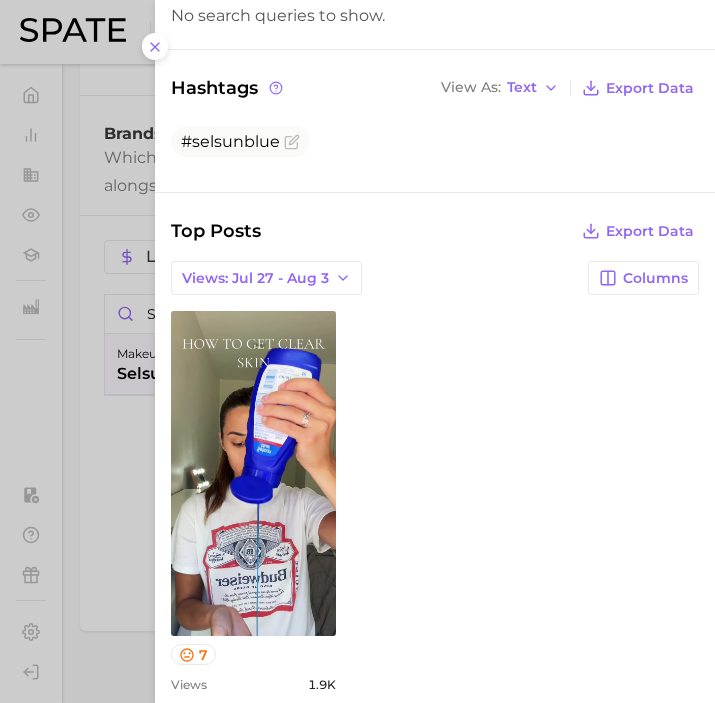 click on "Top Posts Export Data Views: Jul 27 - Aug 3 Columns view post on TikTok 7 Views 1.9k" at bounding box center [435, 462] 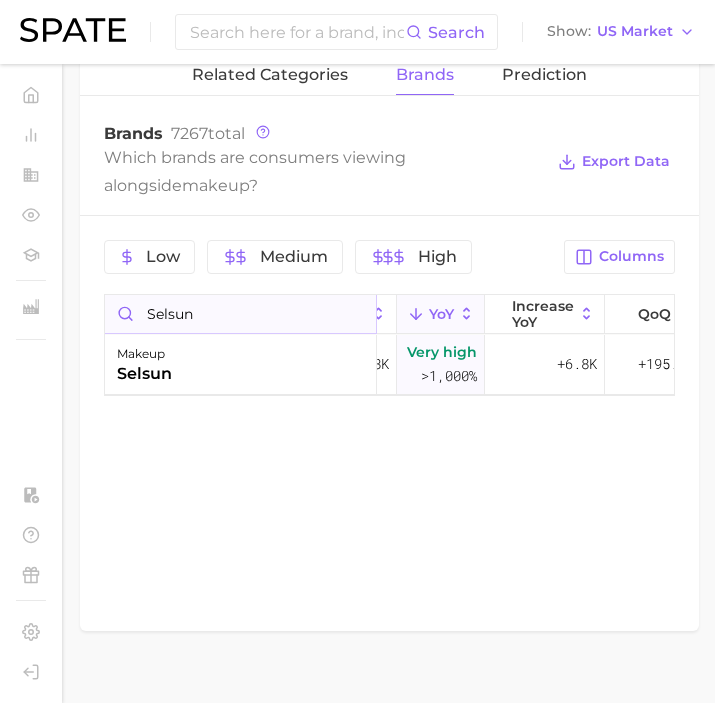 click on "selsun" at bounding box center [240, 314] 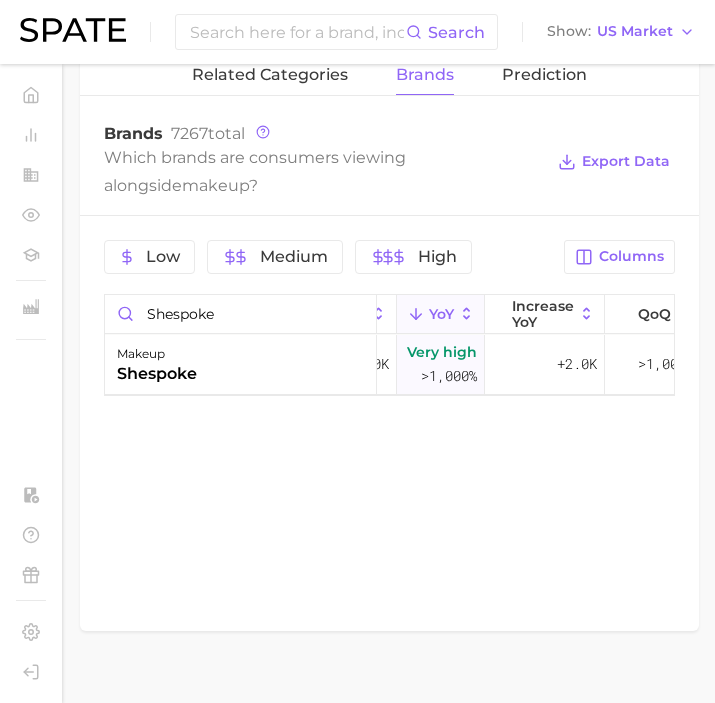 click on "makeup shespoke" at bounding box center (241, 365) 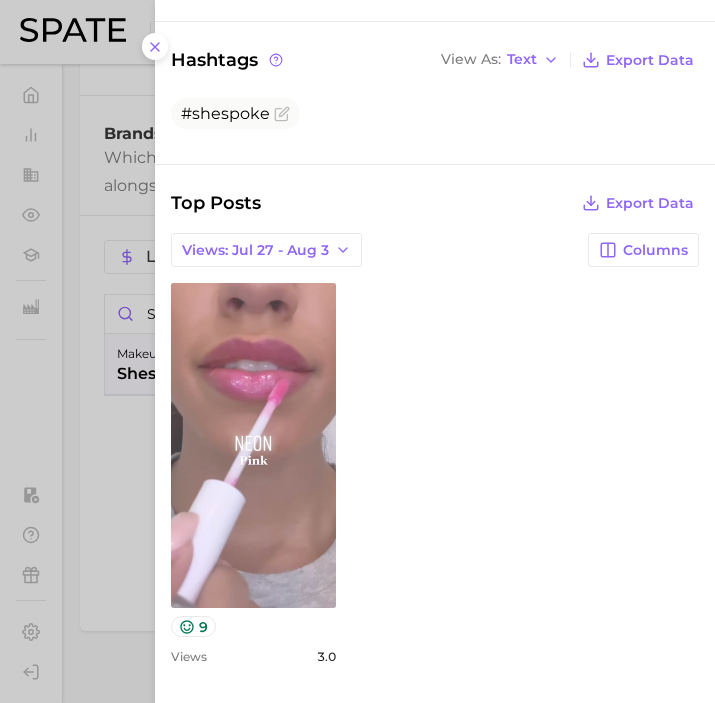 click on "view post on TikTok" at bounding box center [253, 445] 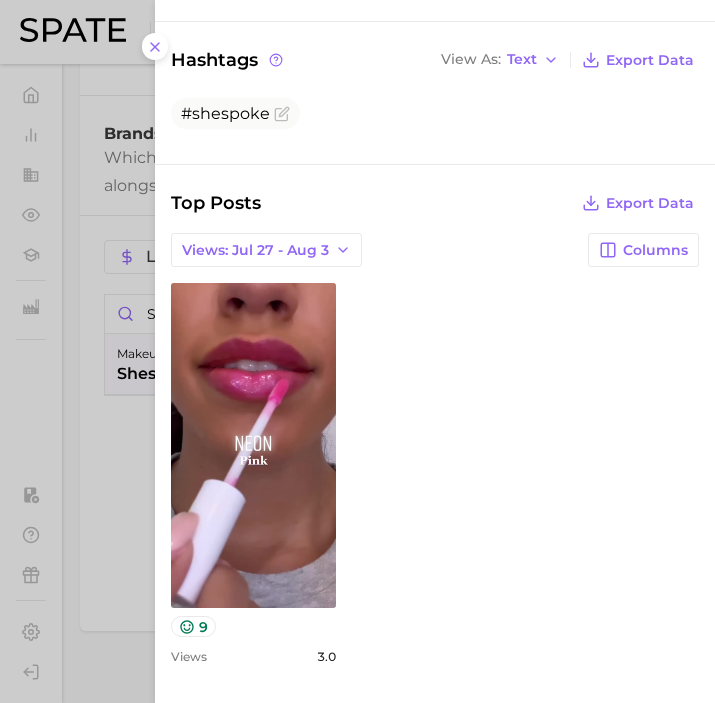 click at bounding box center (357, 351) 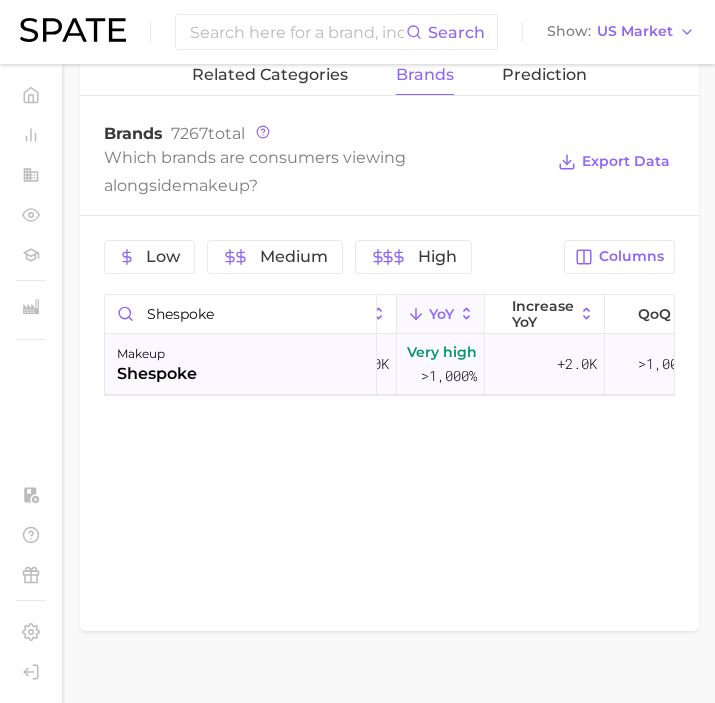 click on "makeup shespoke" at bounding box center (241, 365) 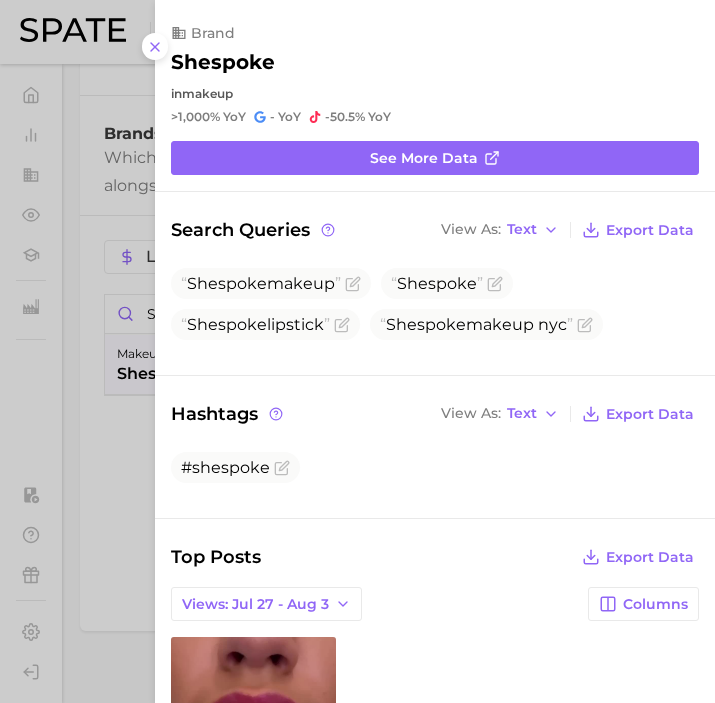 scroll, scrollTop: 0, scrollLeft: 0, axis: both 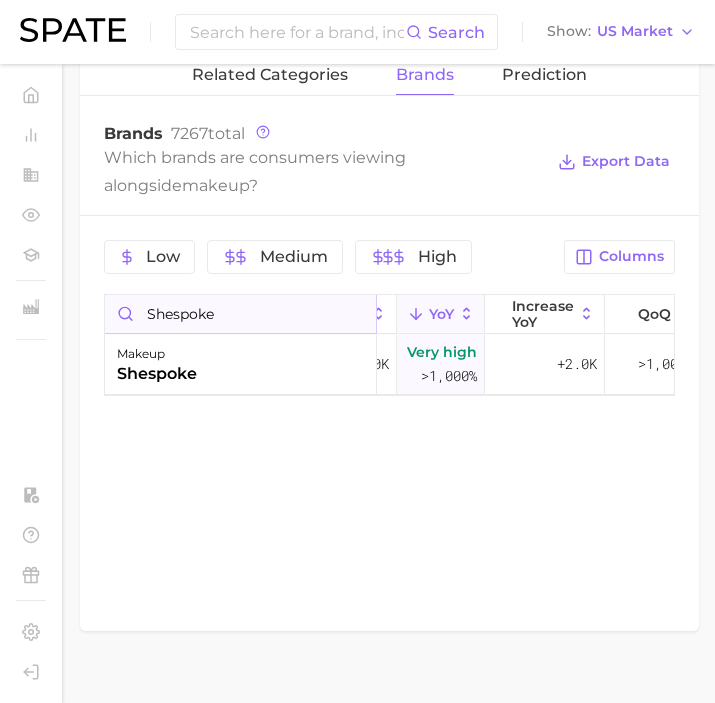 click on "shespoke" at bounding box center [240, 314] 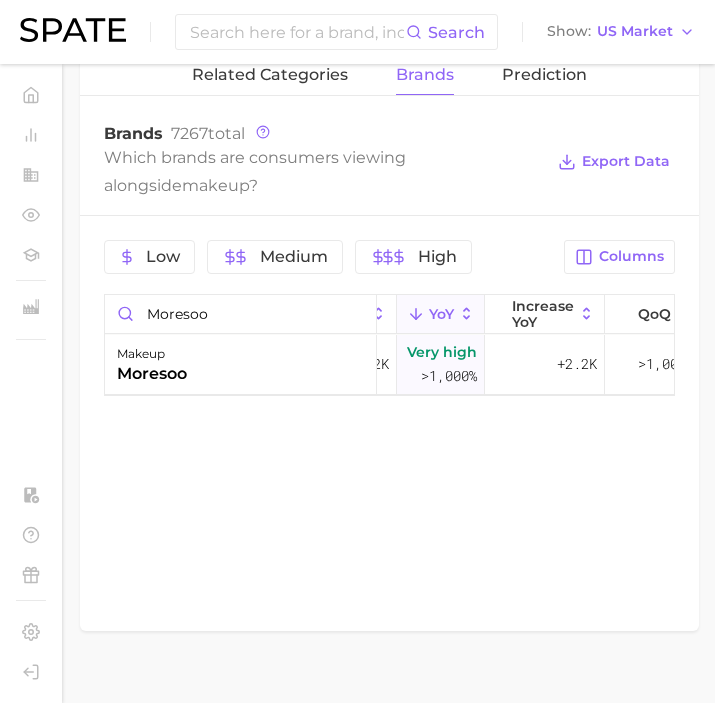 click on "makeup moresoo" at bounding box center [241, 365] 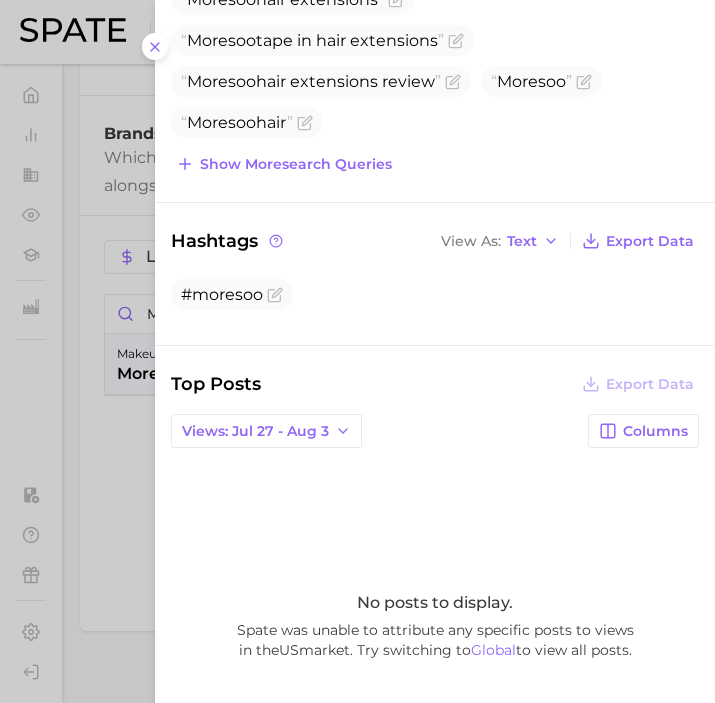 scroll, scrollTop: 334, scrollLeft: 0, axis: vertical 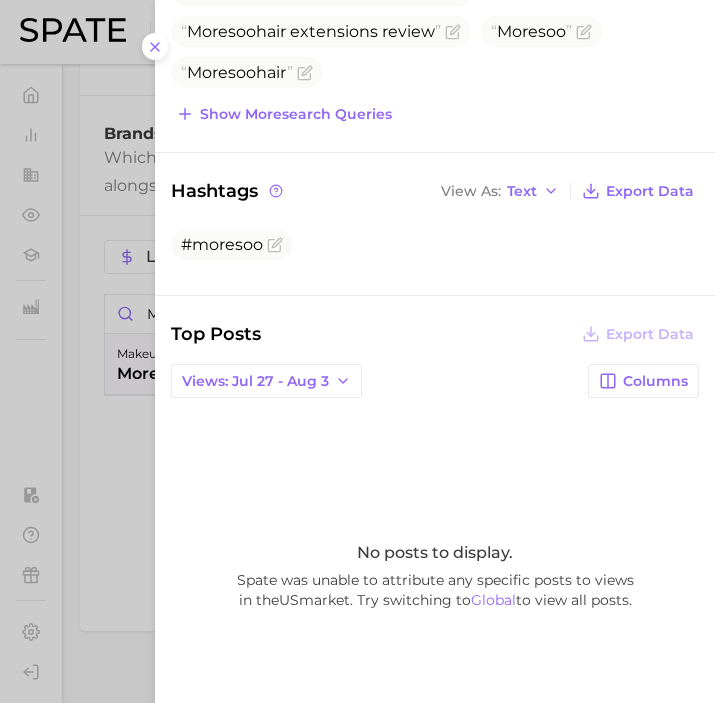 click at bounding box center (357, 351) 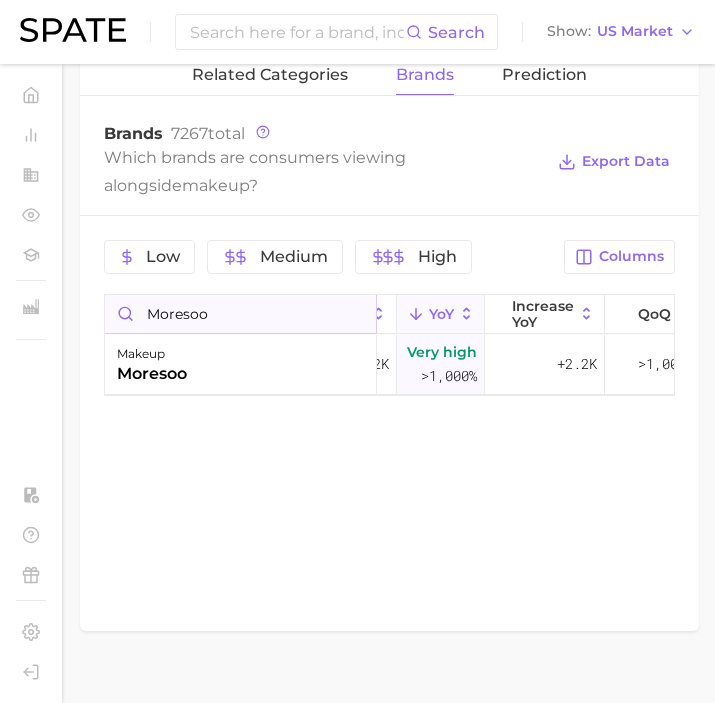 click on "moresoo" at bounding box center (240, 314) 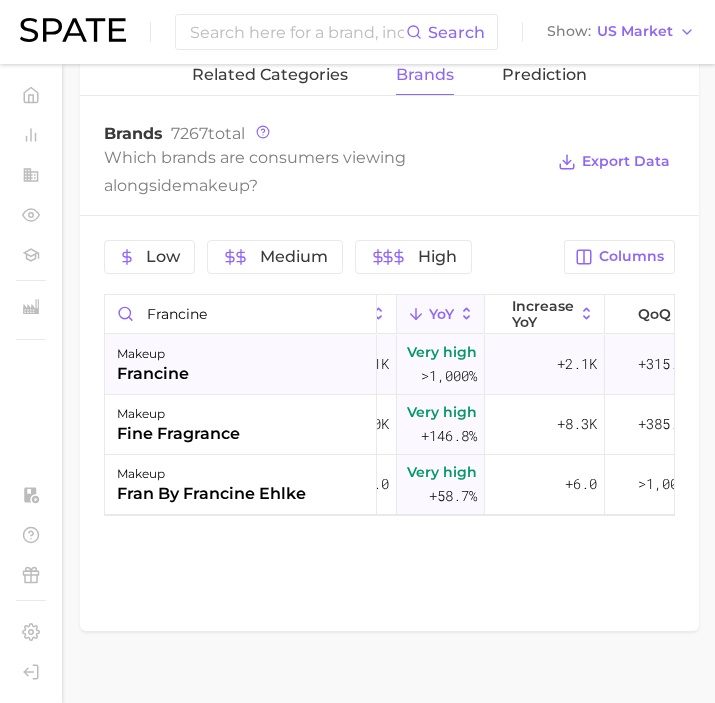 click on "makeup francine" at bounding box center (241, 365) 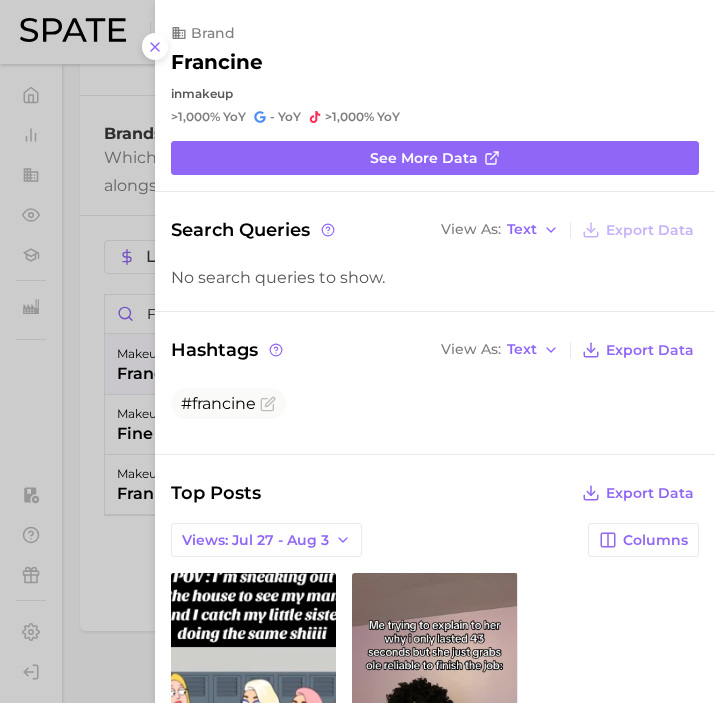 scroll, scrollTop: 0, scrollLeft: 0, axis: both 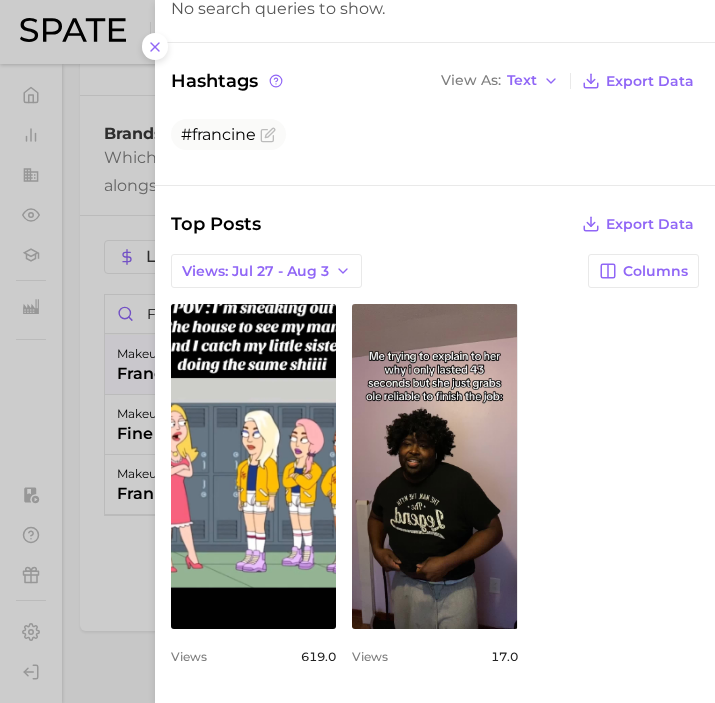click at bounding box center [357, 351] 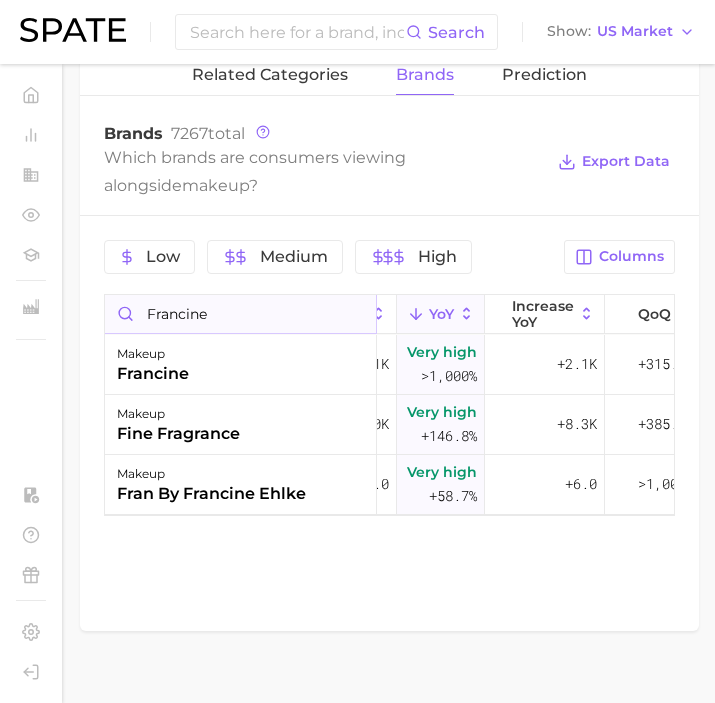 click on "francine" at bounding box center [240, 314] 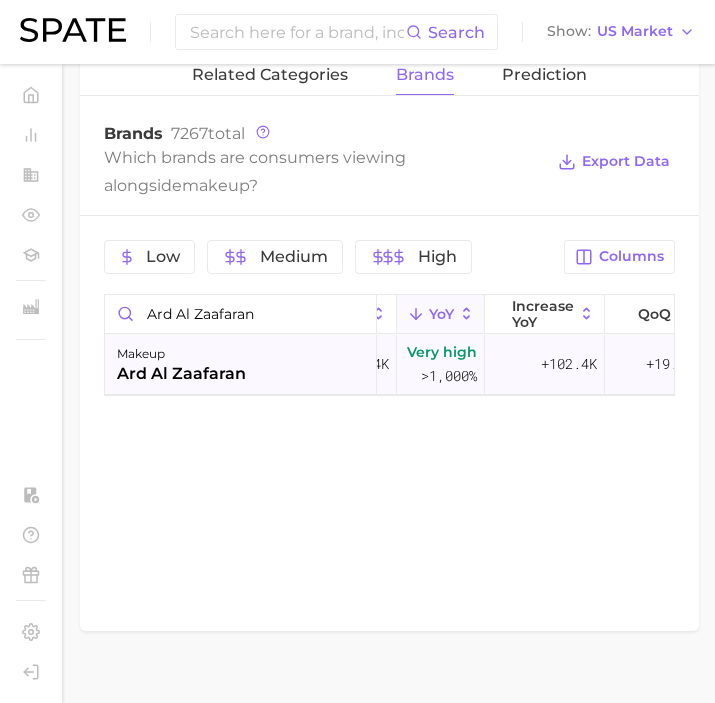 click on "ard al zaafaran" at bounding box center (181, 374) 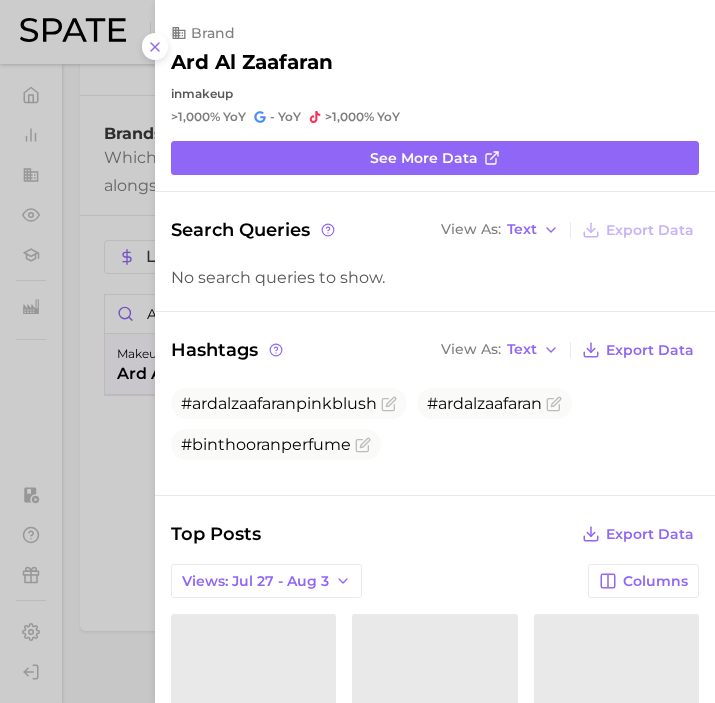 scroll, scrollTop: 101, scrollLeft: 0, axis: vertical 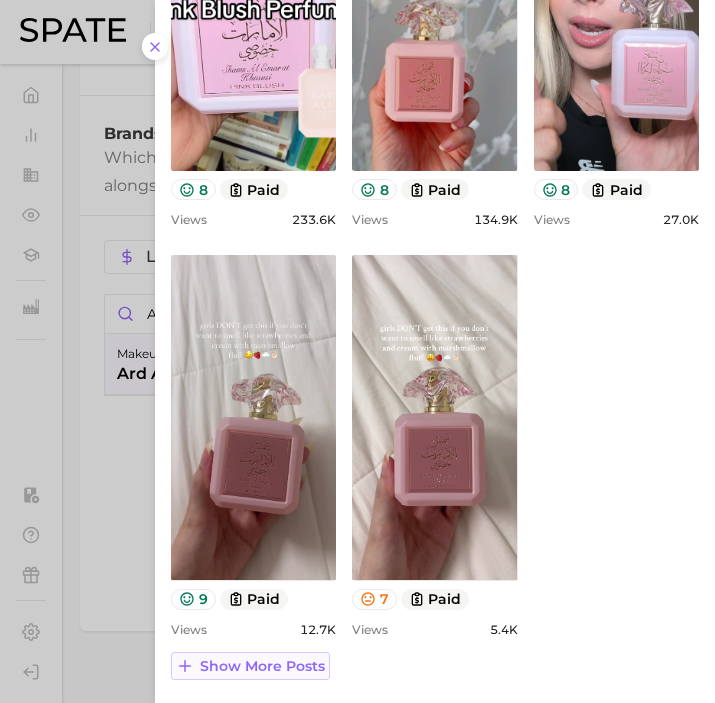 click on "Show more posts" at bounding box center [262, 666] 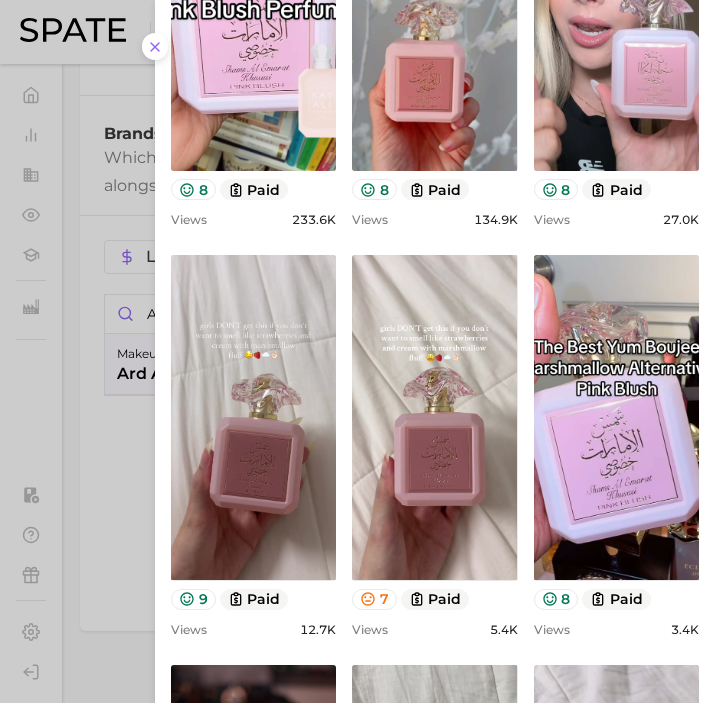 scroll, scrollTop: 0, scrollLeft: 0, axis: both 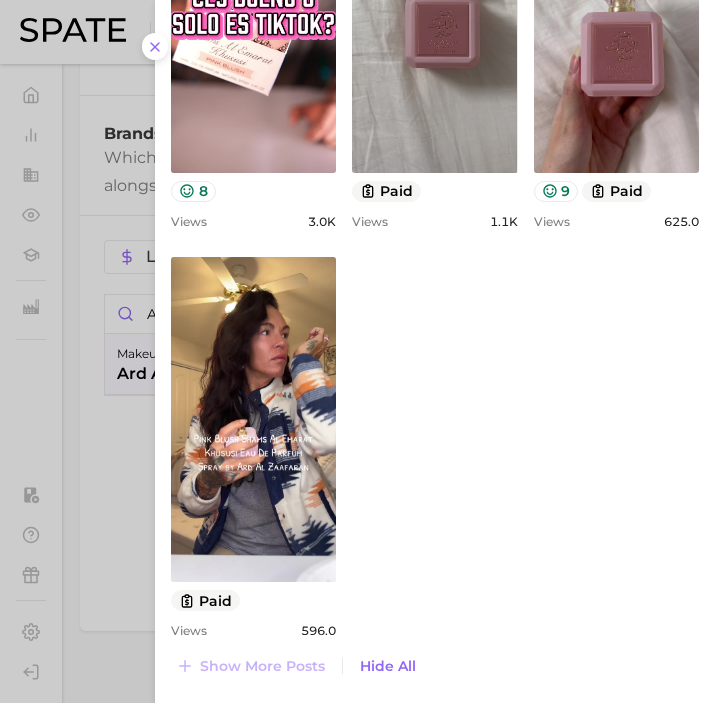 click at bounding box center (357, 351) 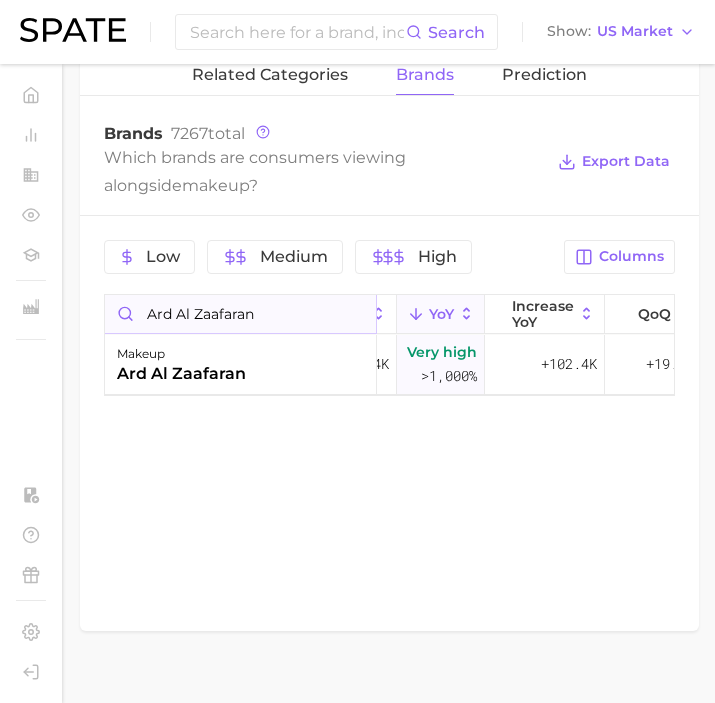 click on "ard al zaafaran" at bounding box center (240, 314) 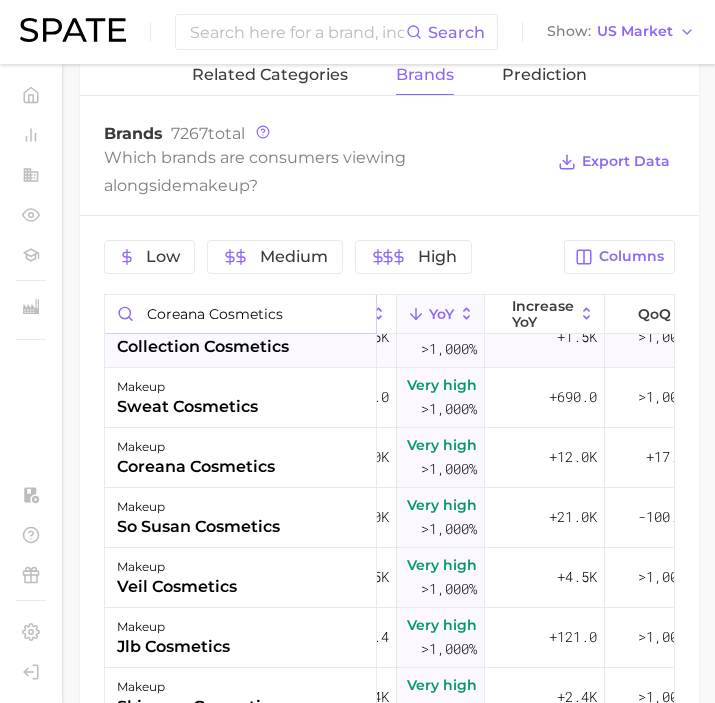 scroll, scrollTop: 92, scrollLeft: 254, axis: both 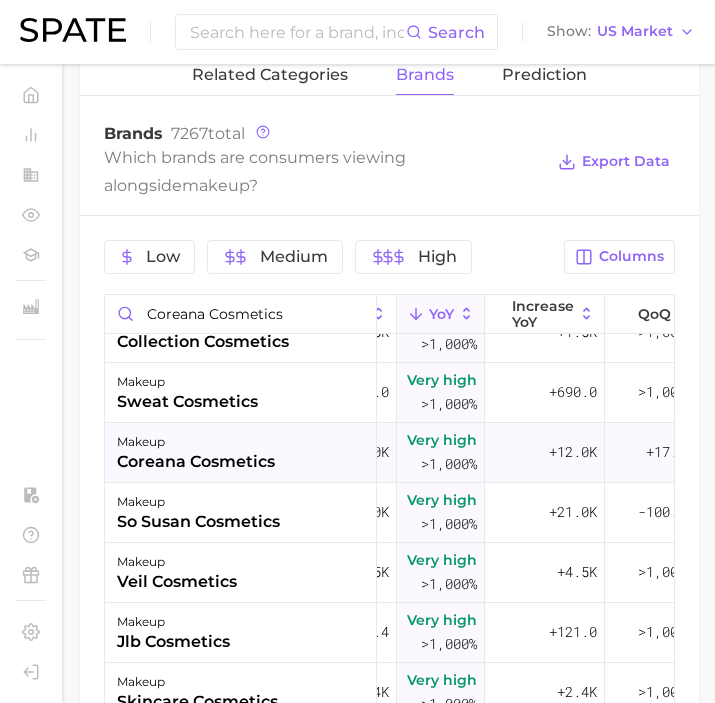 click on "makeup" at bounding box center [196, 442] 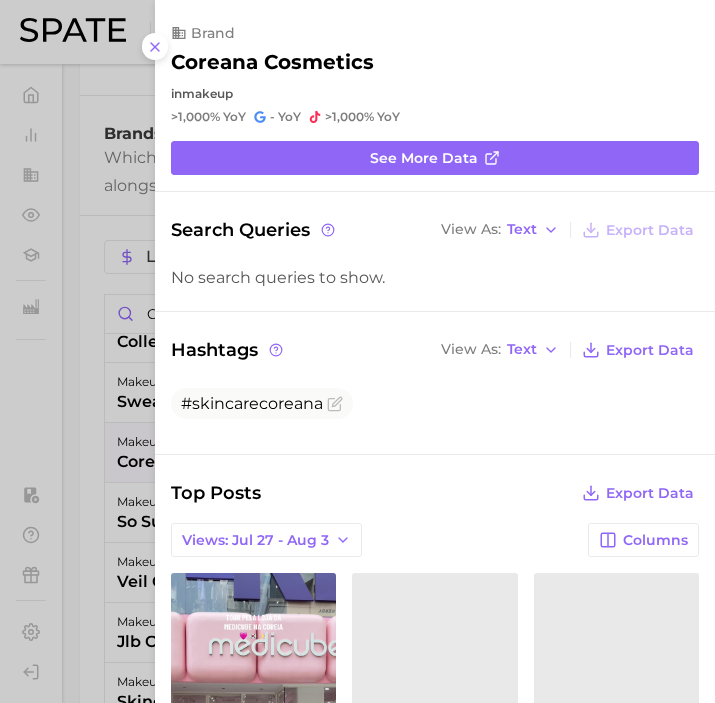 scroll, scrollTop: 0, scrollLeft: 0, axis: both 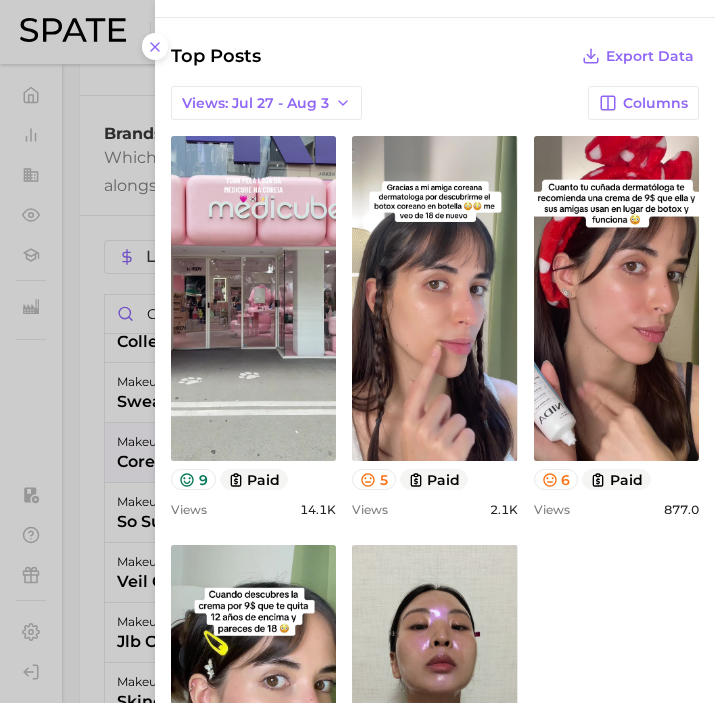 click at bounding box center [357, 351] 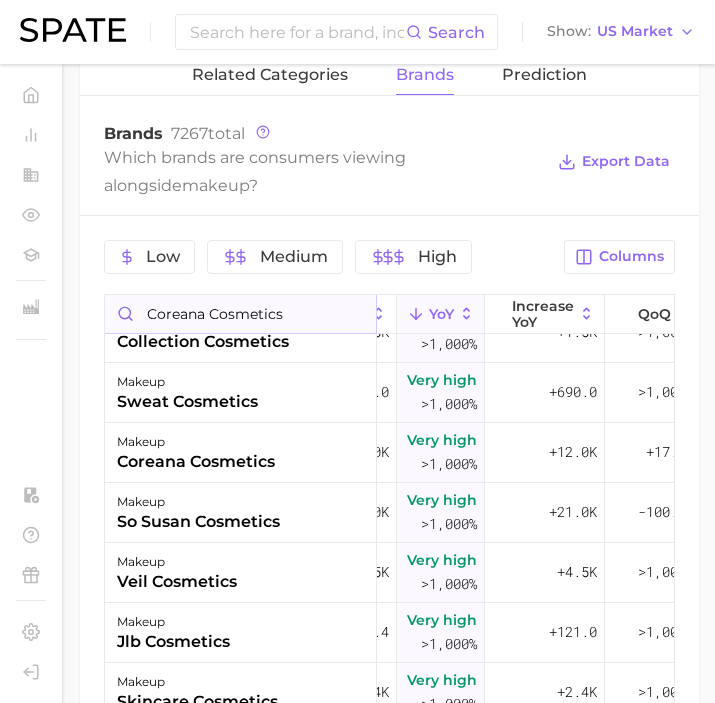 click on "coreana cosmetics" at bounding box center [240, 314] 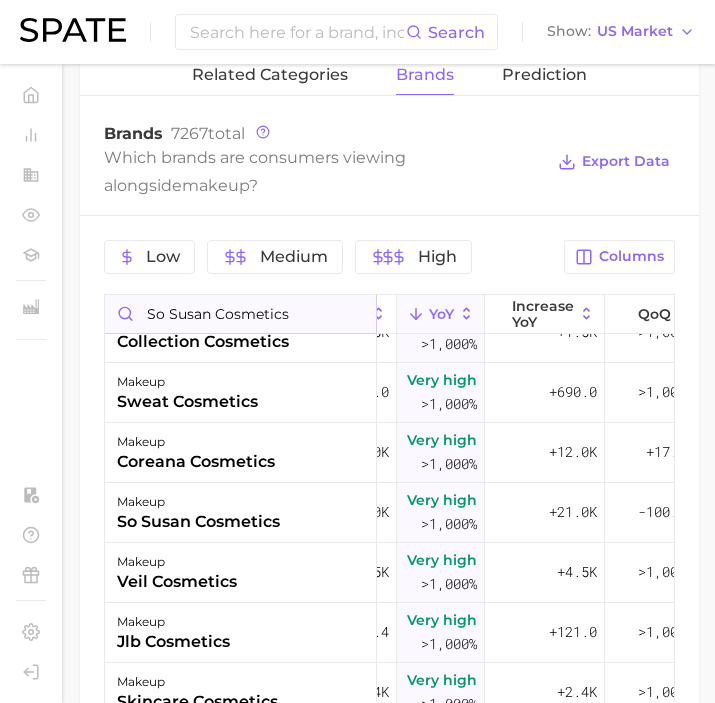 scroll, scrollTop: 0, scrollLeft: 254, axis: horizontal 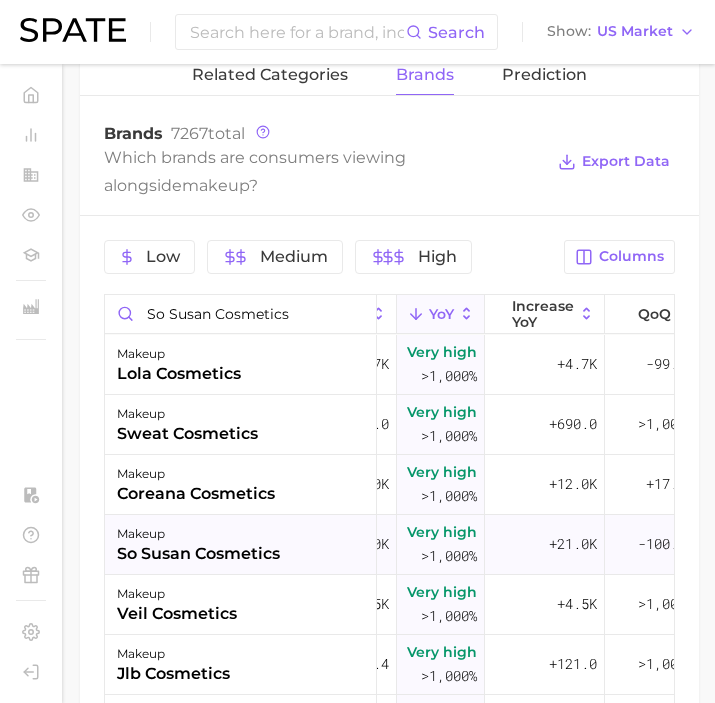 click on "makeup" at bounding box center [198, 534] 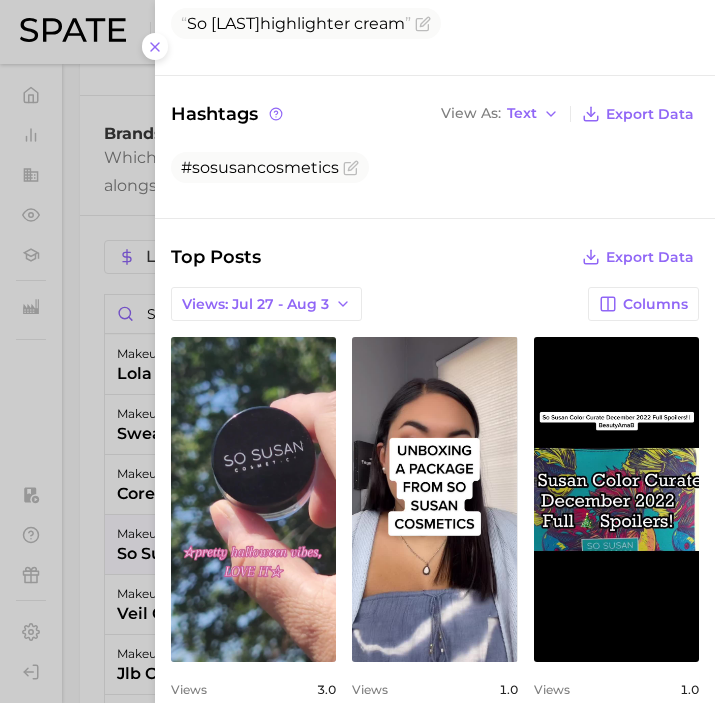 click at bounding box center (357, 351) 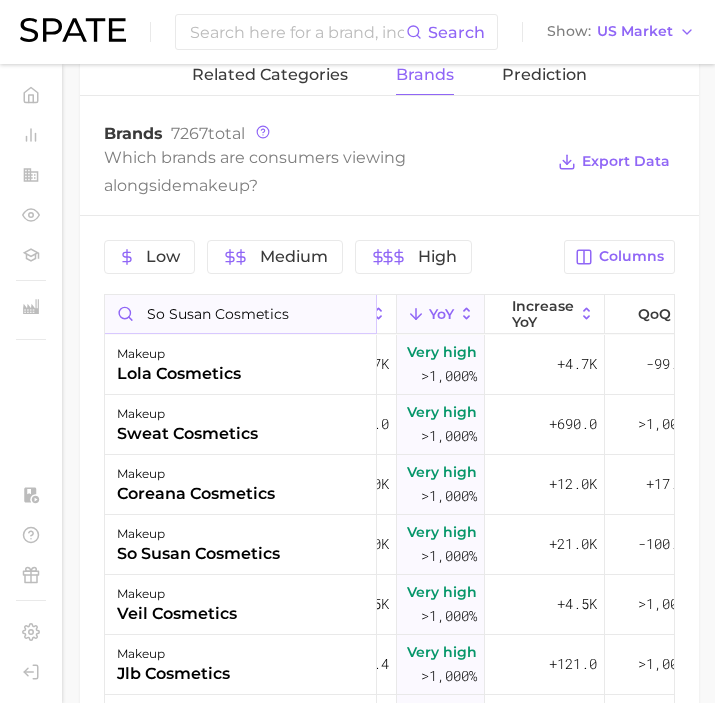 click on "so susan cosmetics" at bounding box center (240, 314) 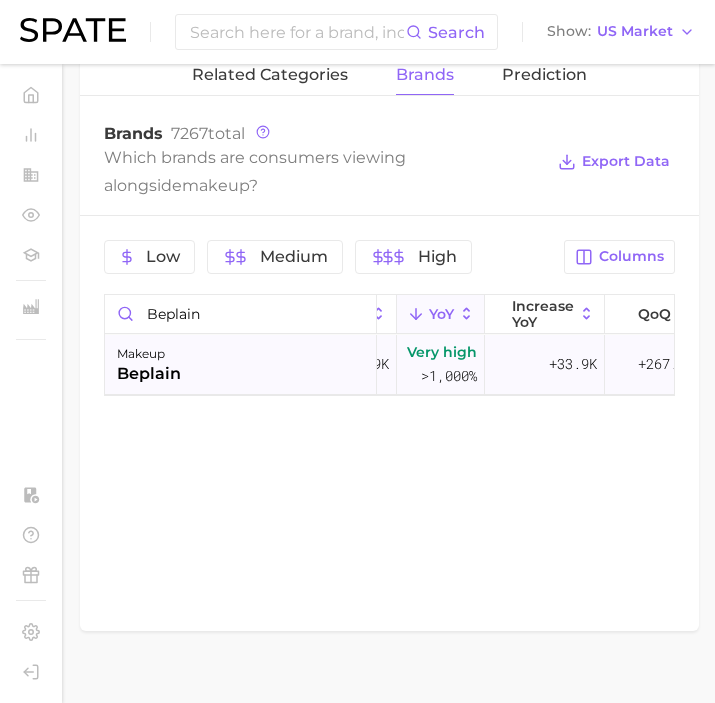 click on "makeup beplain" at bounding box center (241, 365) 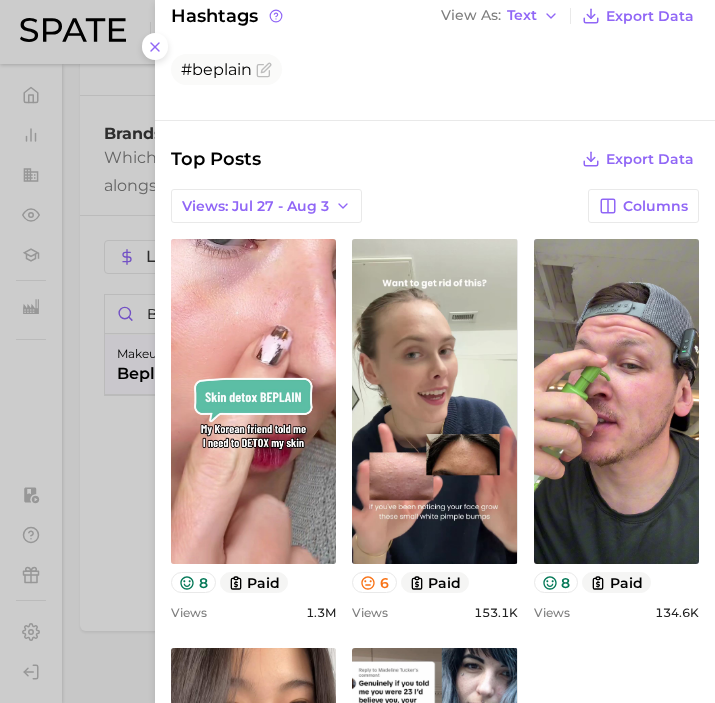 click at bounding box center (357, 351) 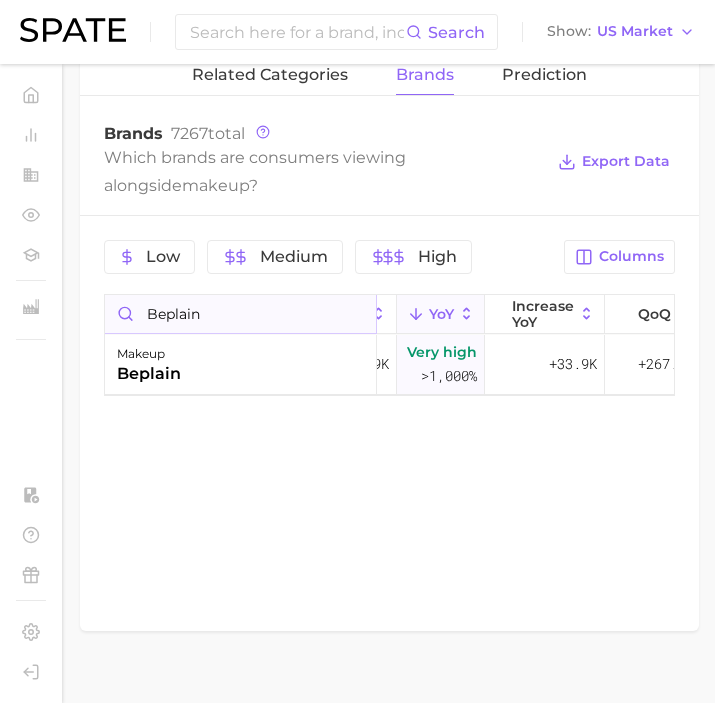 click on "beplain" at bounding box center (240, 314) 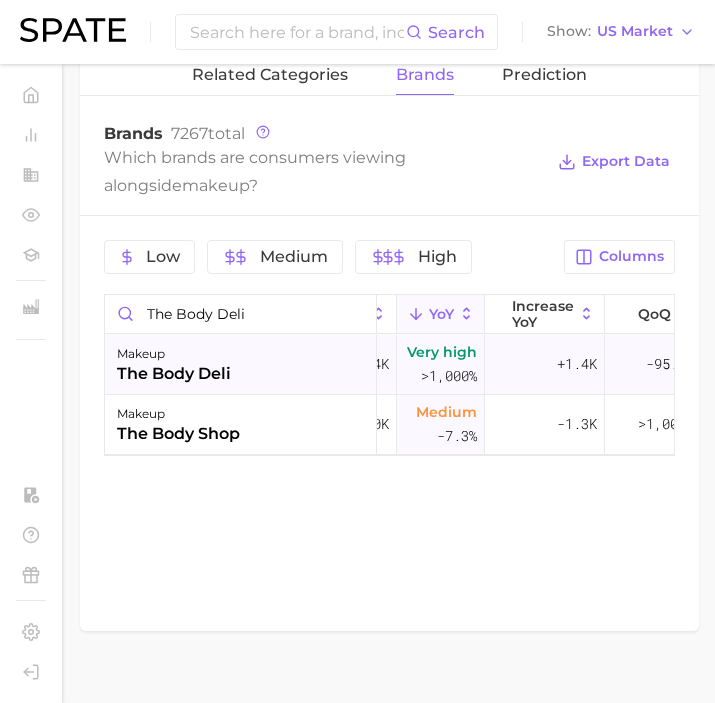 click on "the body deli" at bounding box center [174, 374] 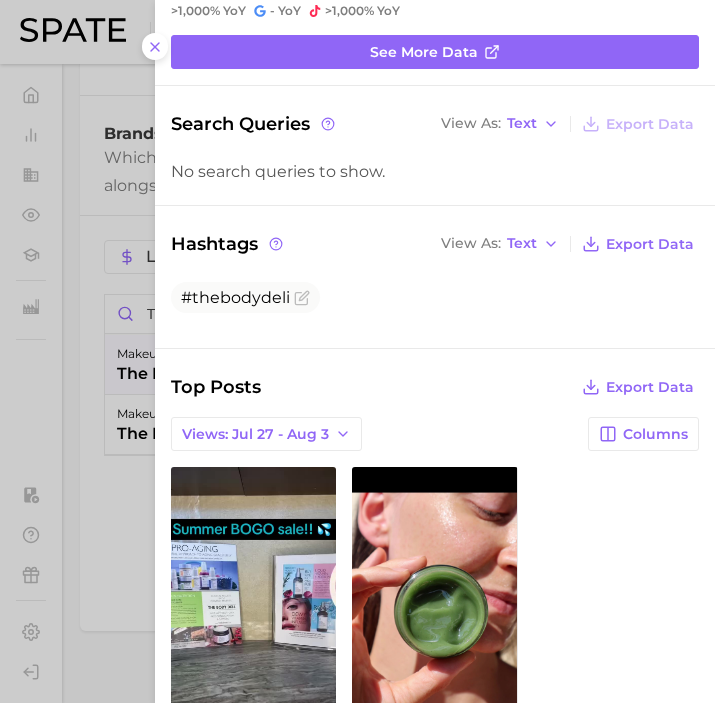 click at bounding box center [357, 351] 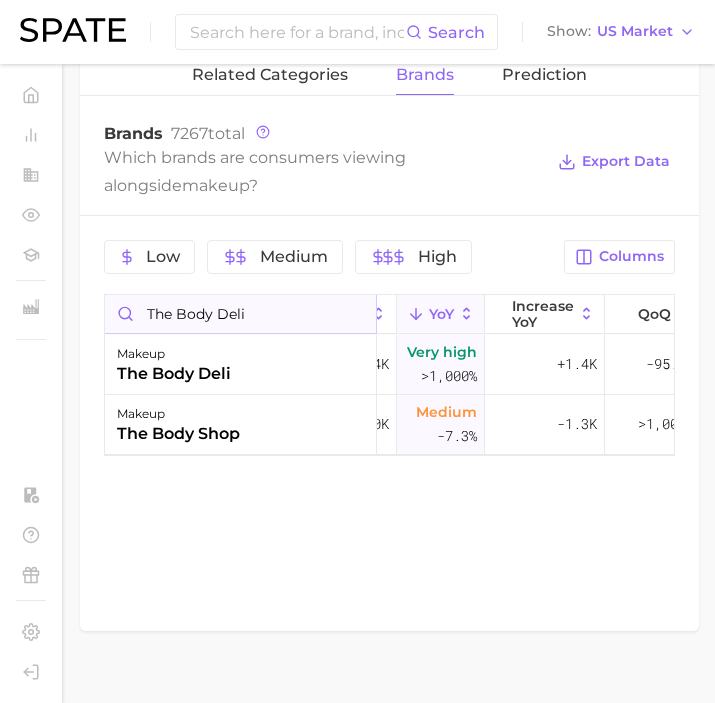 click on "the body deli" at bounding box center [240, 314] 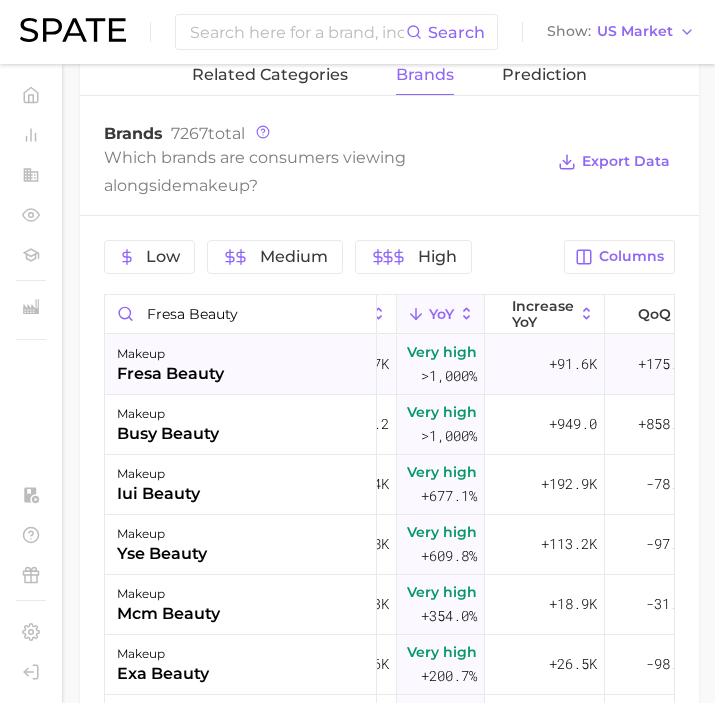 click on "makeup fresa beauty" at bounding box center (241, 365) 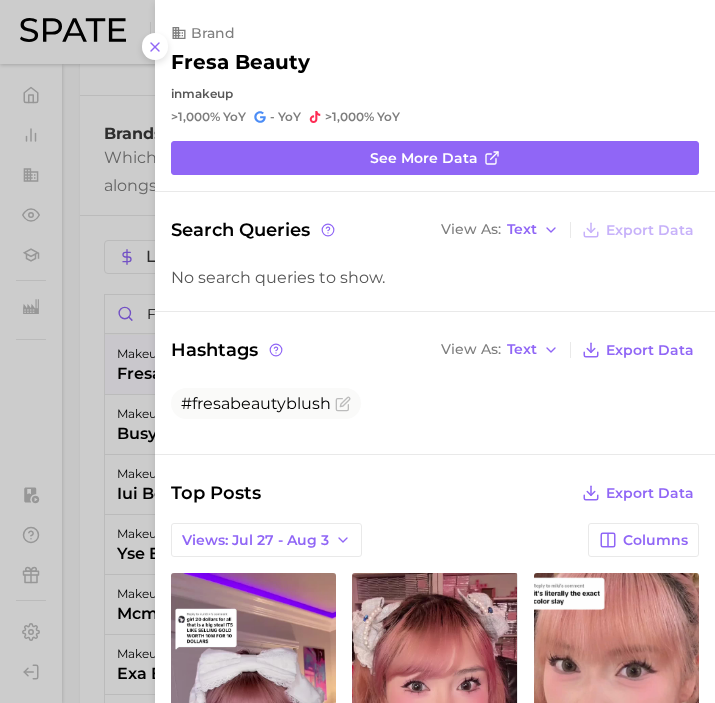 scroll, scrollTop: 0, scrollLeft: 0, axis: both 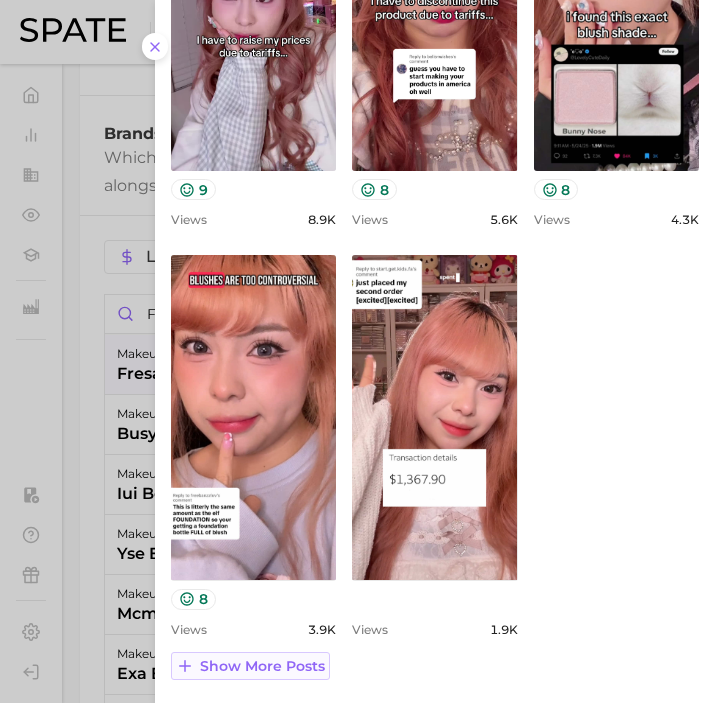 click on "Show more posts" at bounding box center (262, 666) 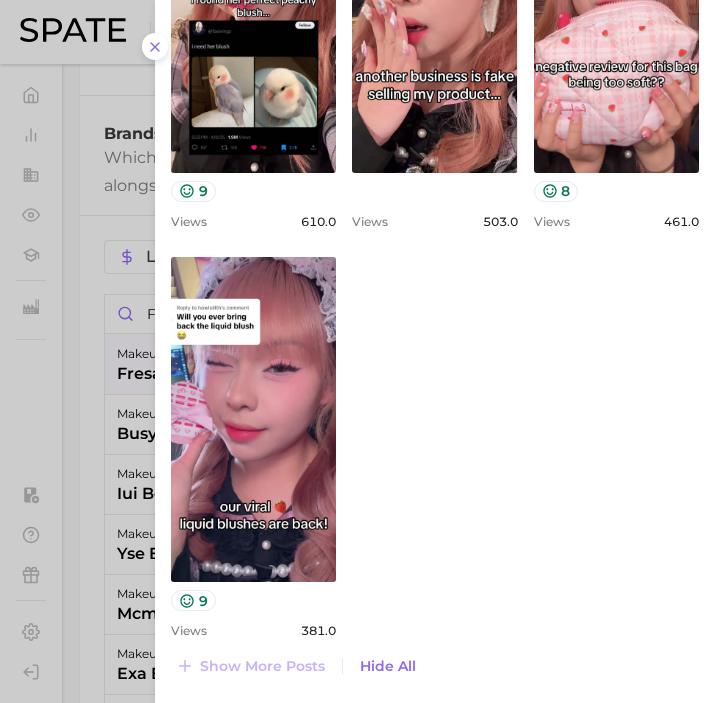 click at bounding box center (357, 351) 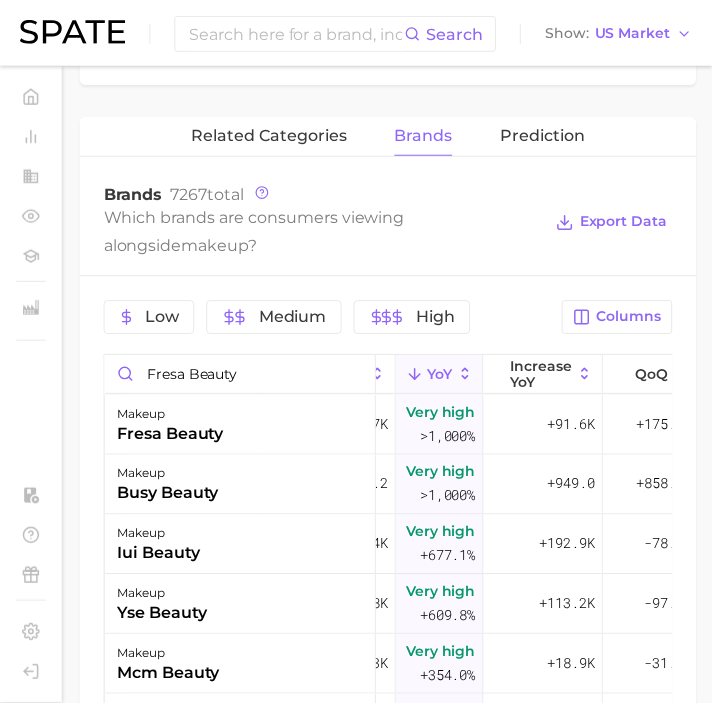scroll, scrollTop: 1092, scrollLeft: 0, axis: vertical 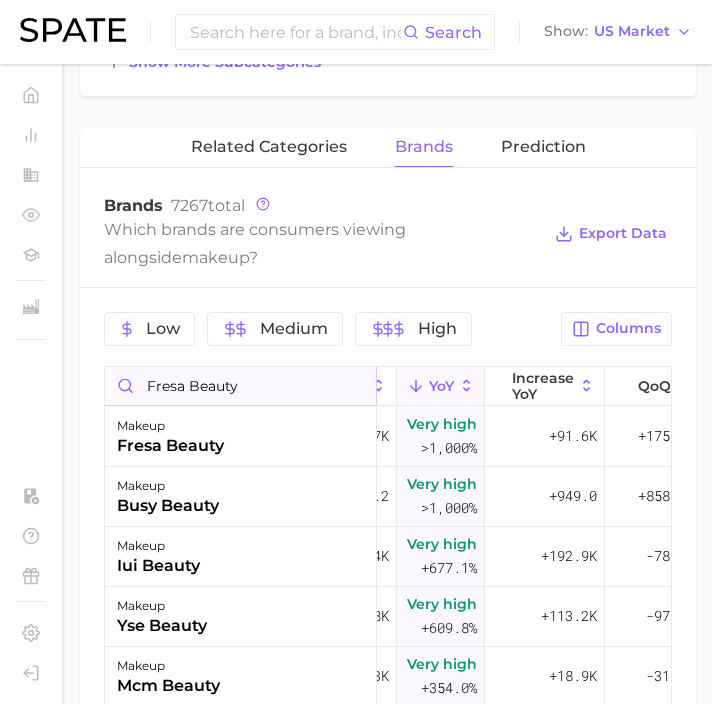 click on "fresa beauty" at bounding box center (240, 386) 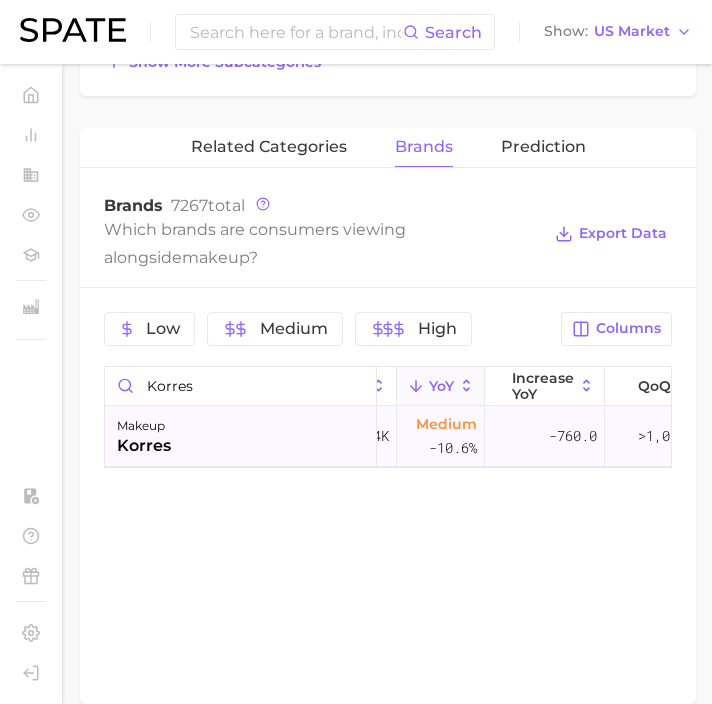 click on "makeup korres" at bounding box center (241, 437) 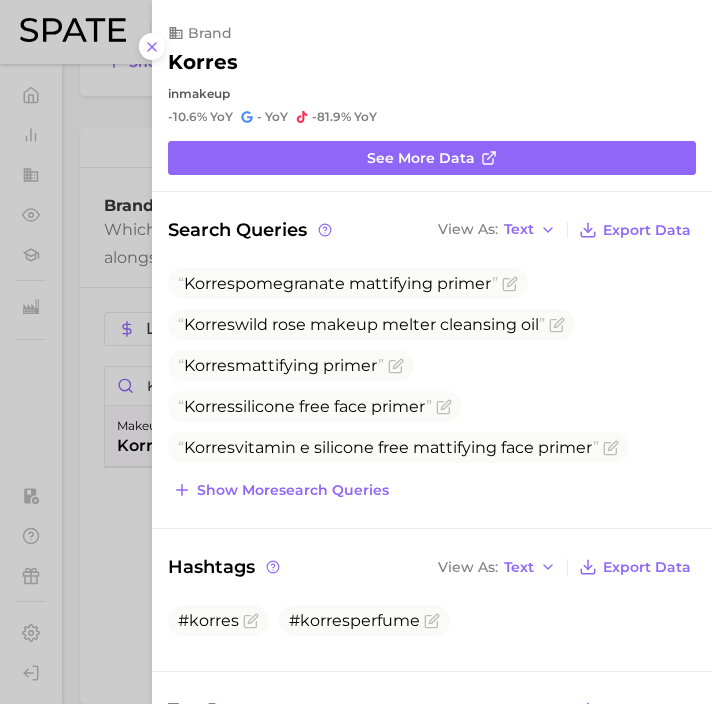 scroll, scrollTop: 0, scrollLeft: 0, axis: both 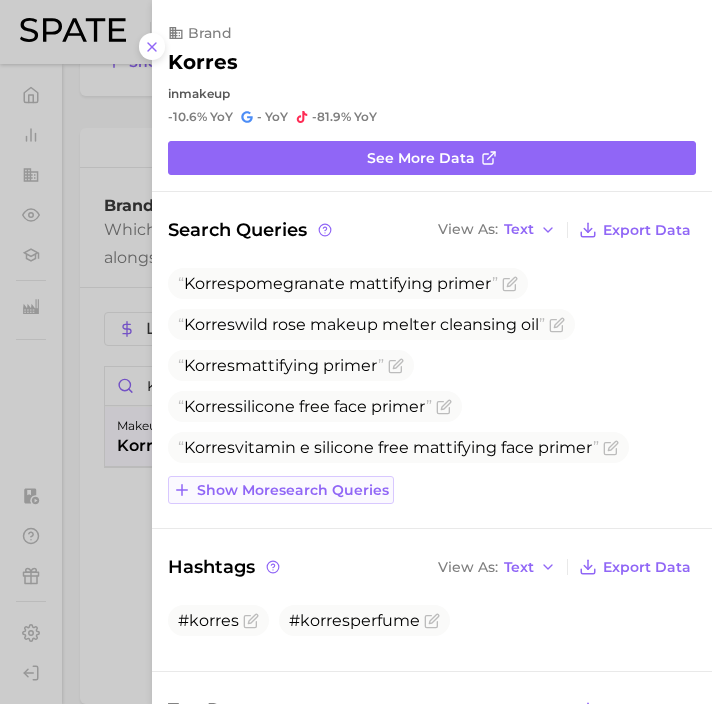 click on "Show more  search queries" at bounding box center [293, 490] 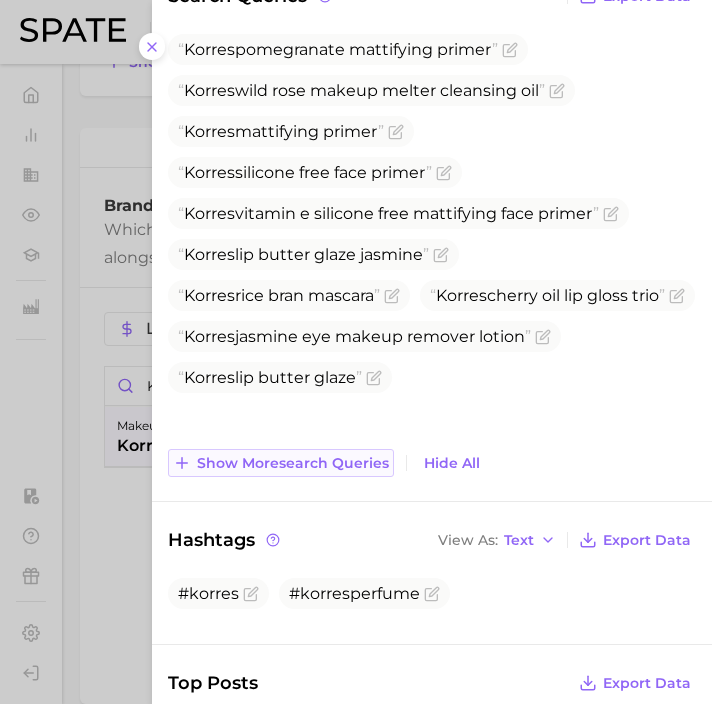 scroll, scrollTop: 236, scrollLeft: 0, axis: vertical 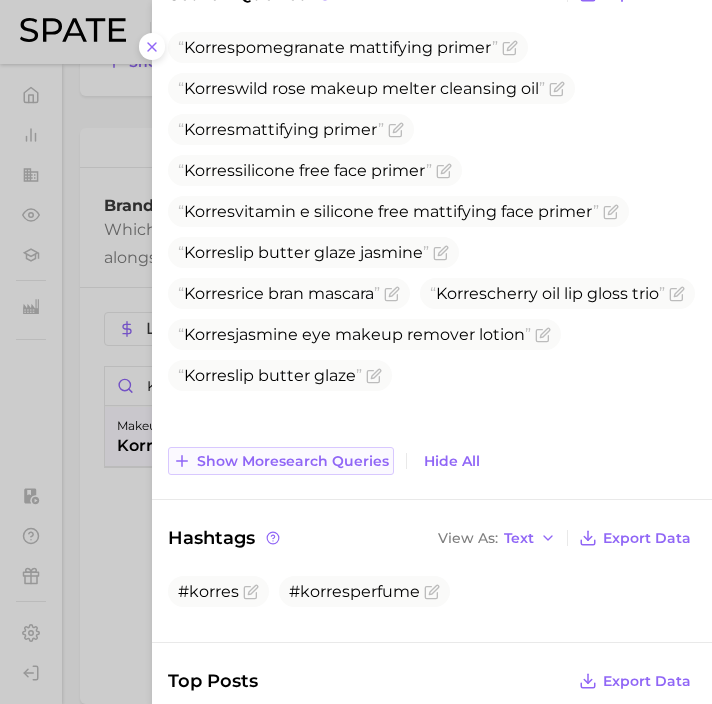 click on "Show more  search queries" at bounding box center (281, 461) 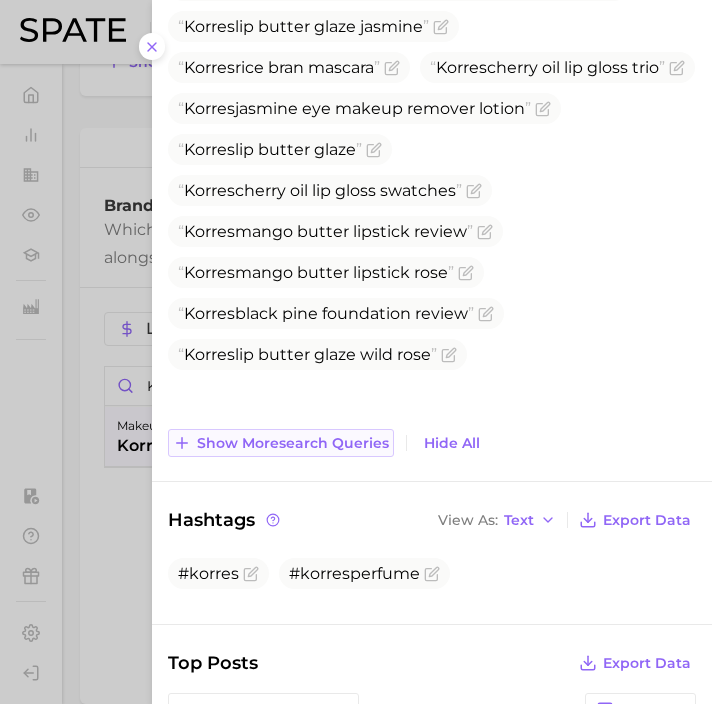 scroll, scrollTop: 464, scrollLeft: 0, axis: vertical 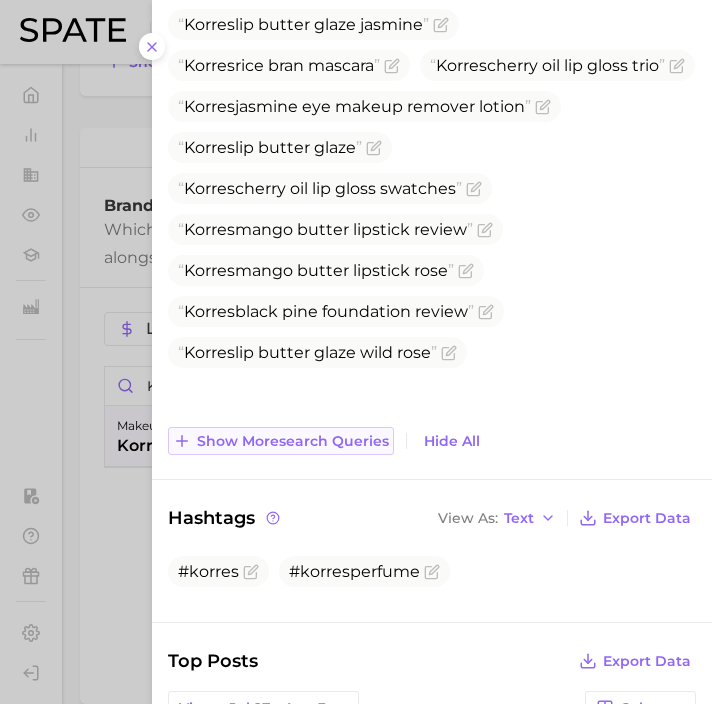 click on "Show more  search queries" at bounding box center (293, 441) 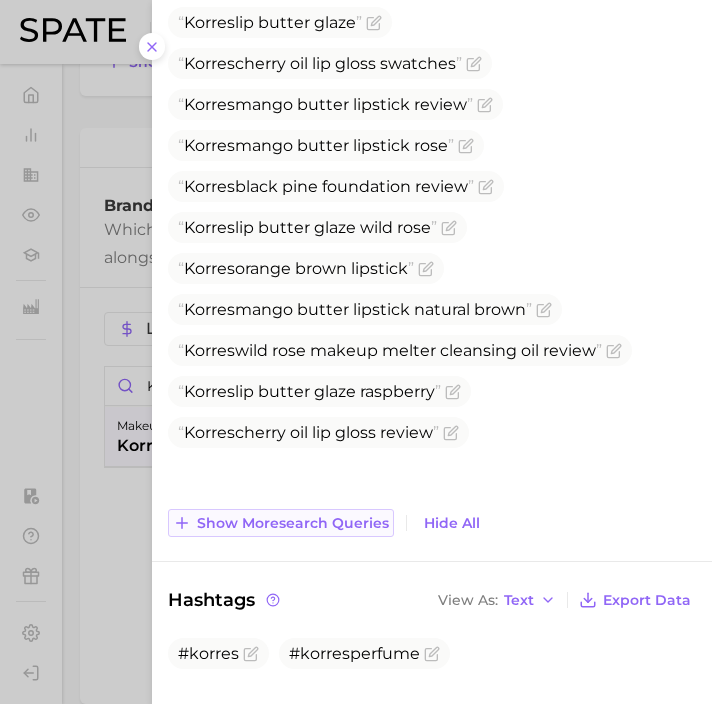scroll, scrollTop: 621, scrollLeft: 0, axis: vertical 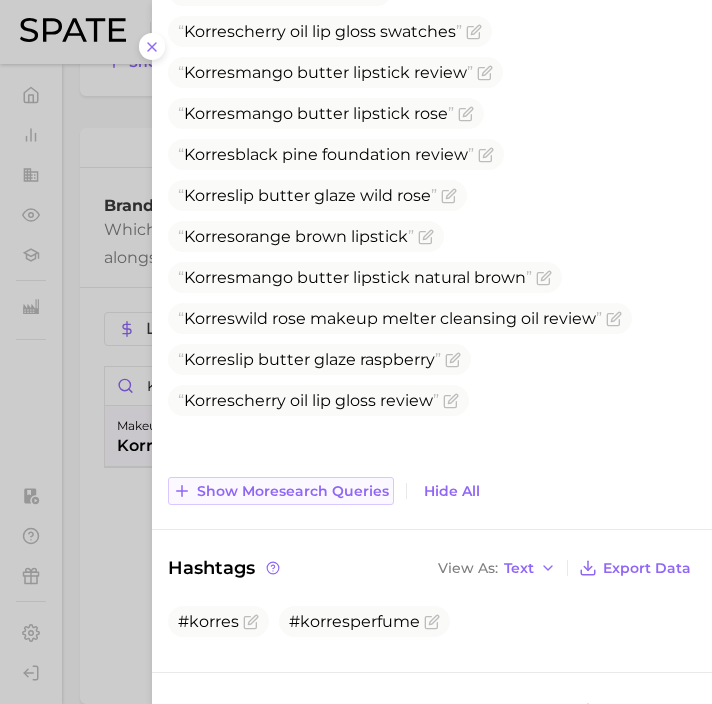 click on "Show more  search queries" at bounding box center (281, 491) 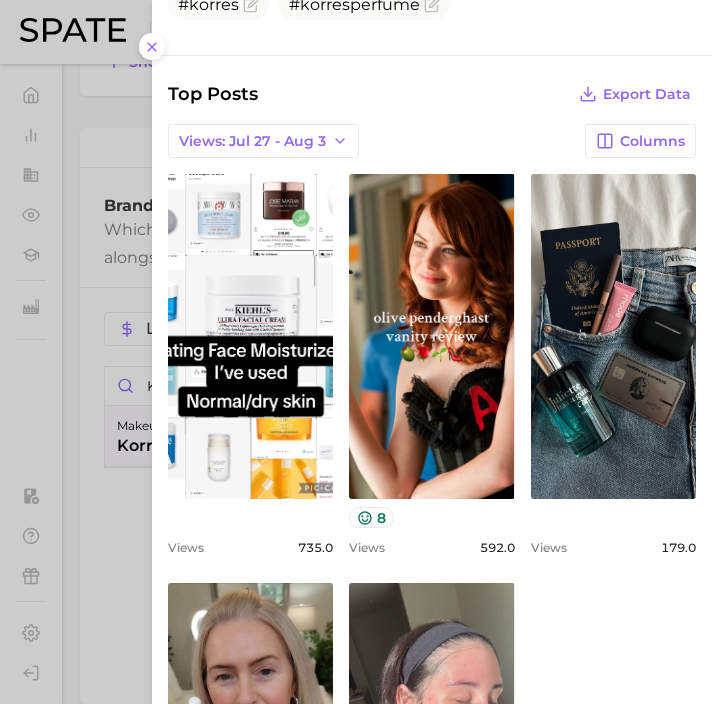 scroll, scrollTop: 1648, scrollLeft: 0, axis: vertical 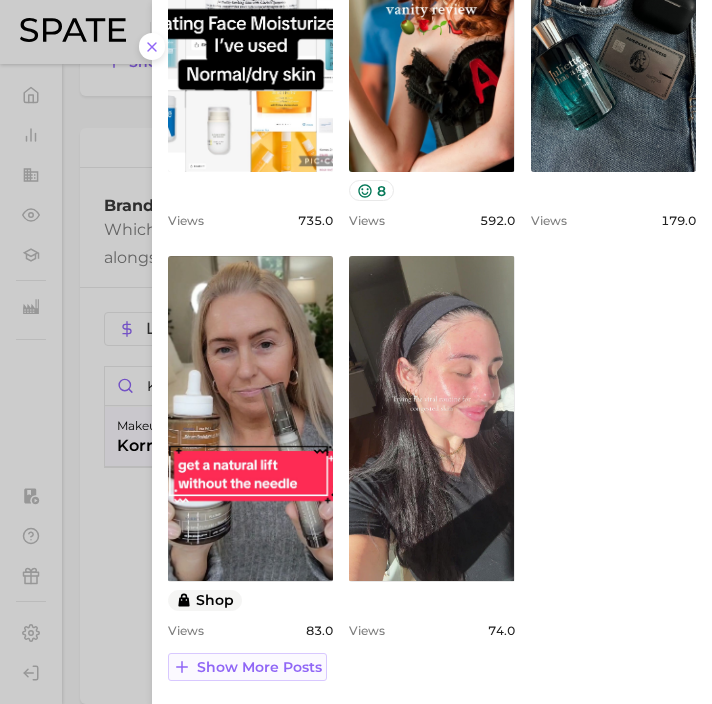 click on "Show more posts" at bounding box center [259, 667] 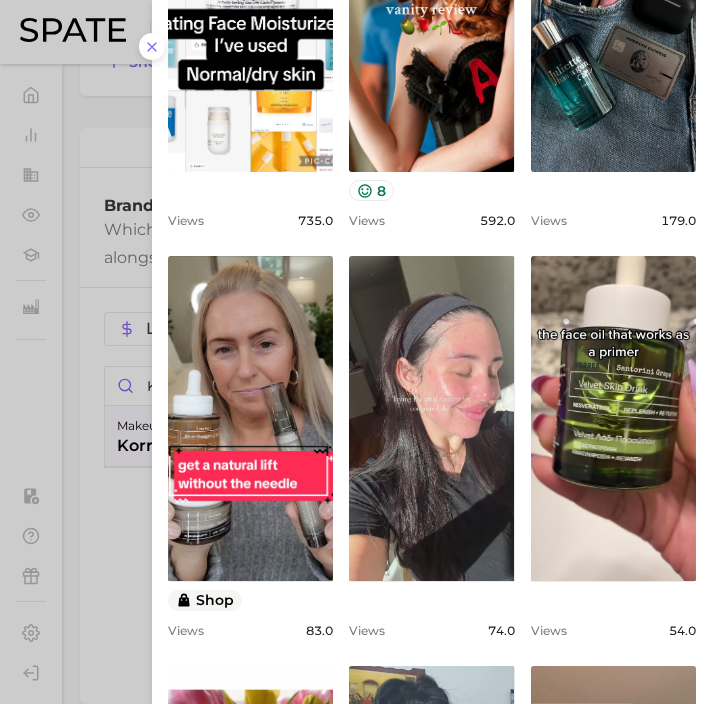 scroll, scrollTop: 0, scrollLeft: 0, axis: both 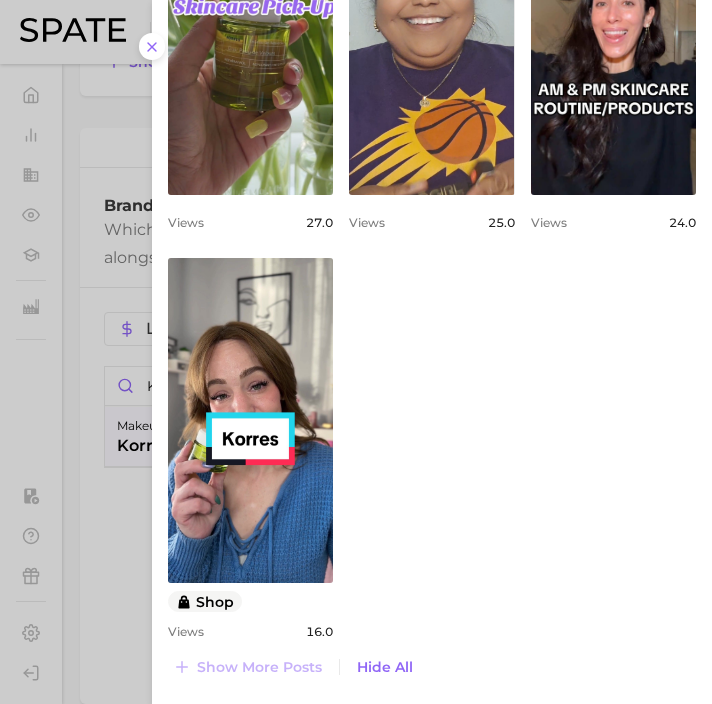 click at bounding box center (356, 352) 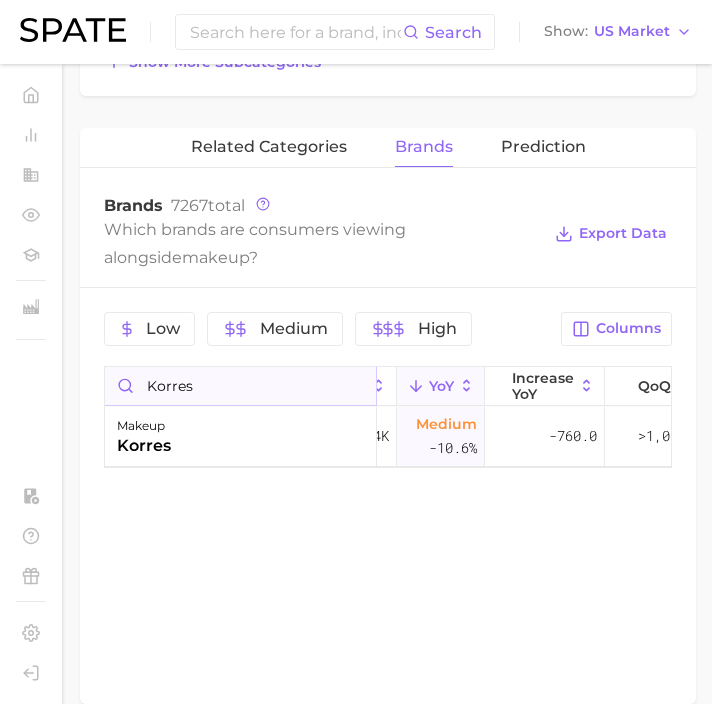 click on "korres" at bounding box center (240, 386) 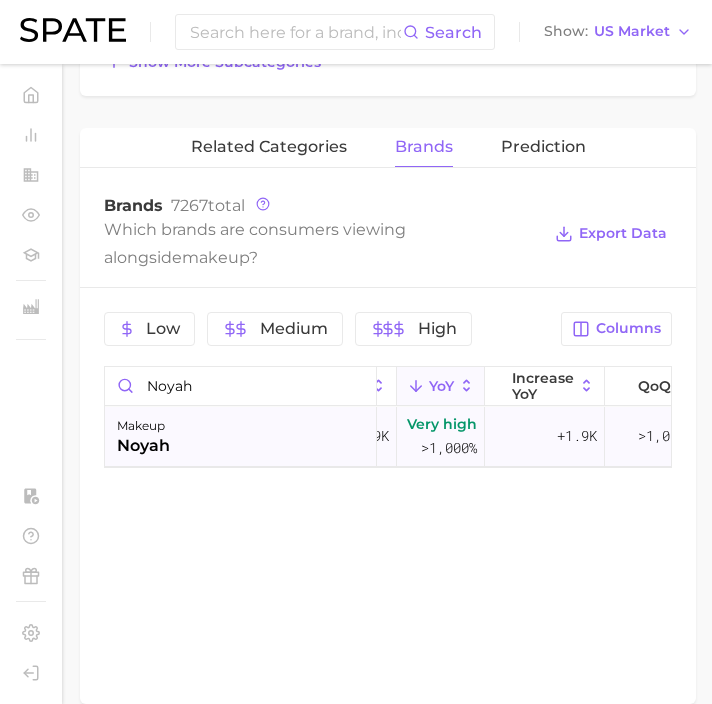 click on "makeup noyah" at bounding box center (241, 437) 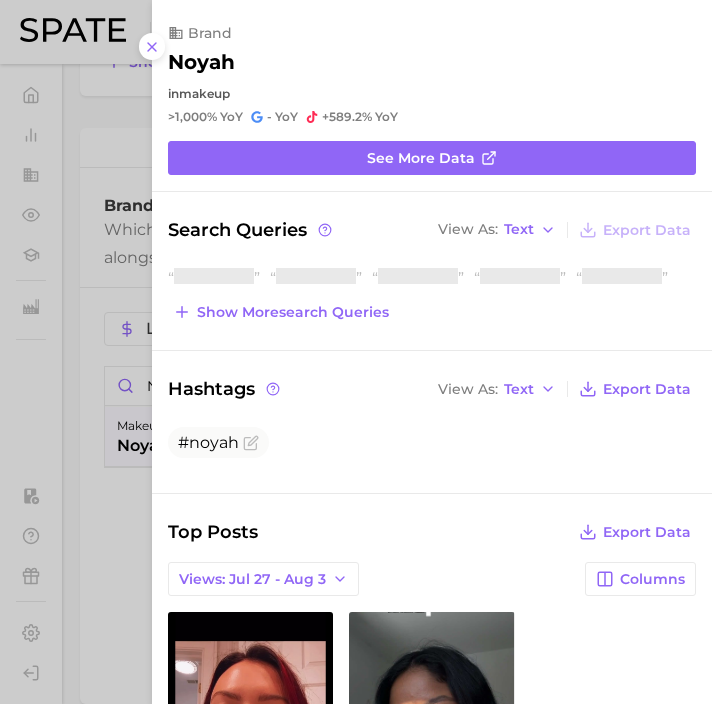 scroll, scrollTop: 0, scrollLeft: 0, axis: both 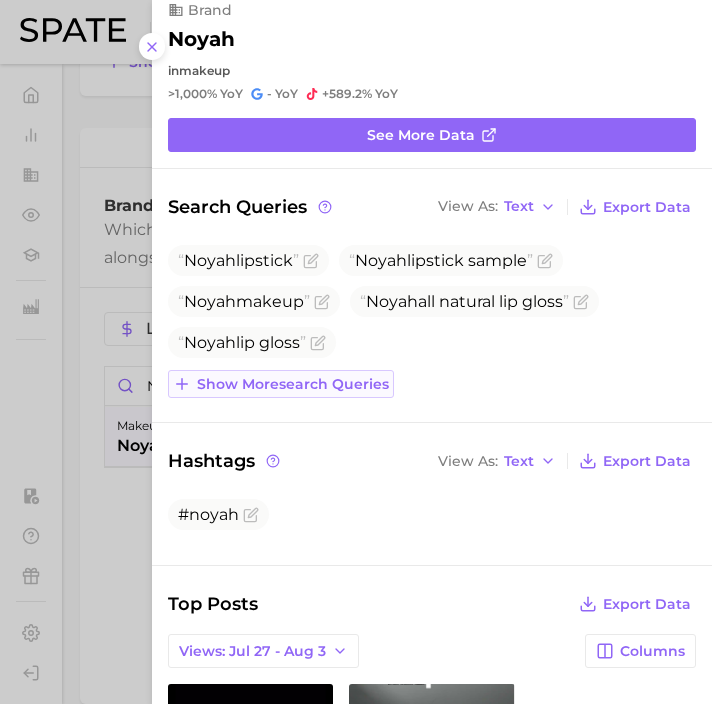 click on "Show more  search queries" at bounding box center [281, 384] 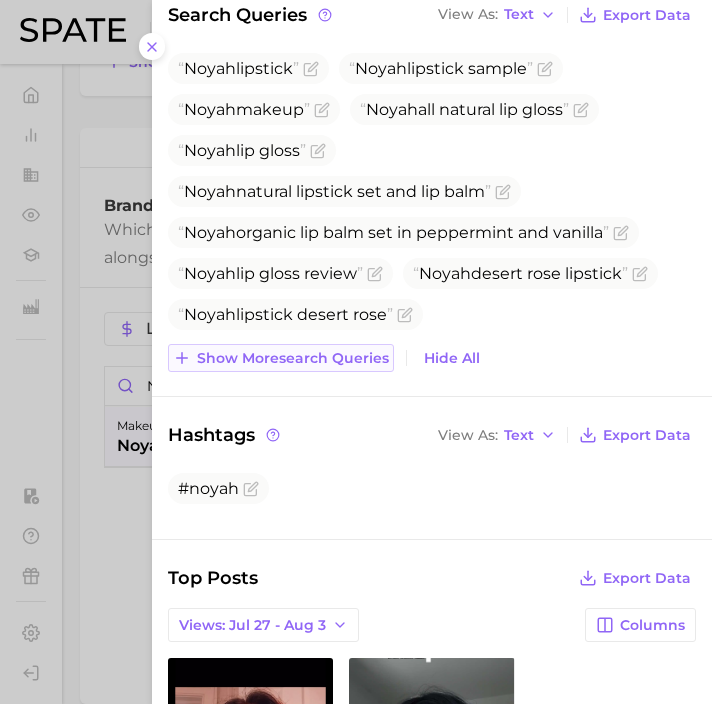 scroll, scrollTop: 271, scrollLeft: 0, axis: vertical 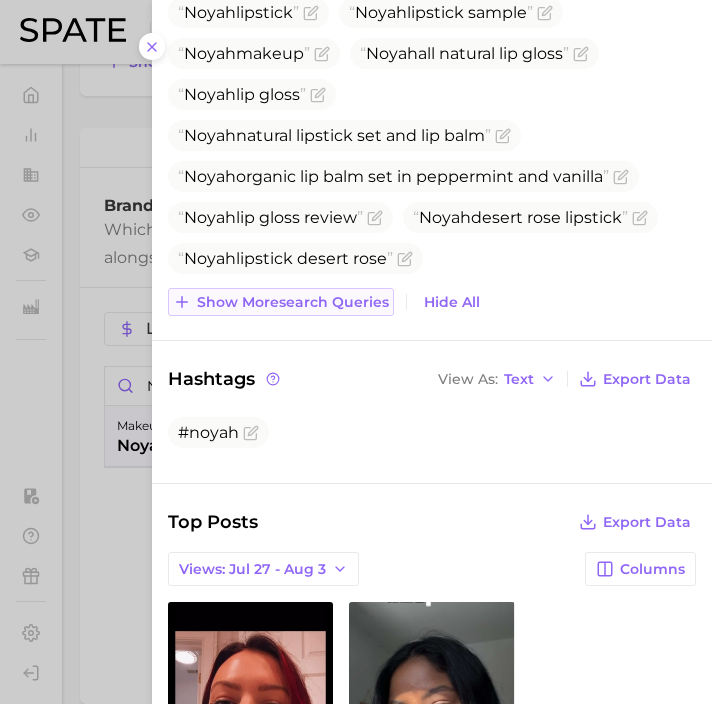 click on "Show more  search queries" at bounding box center (281, 302) 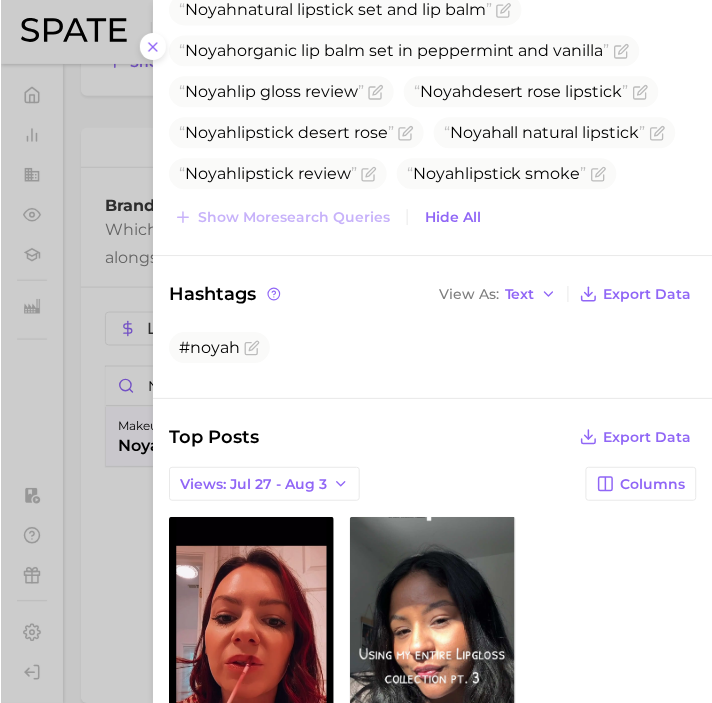 scroll, scrollTop: 630, scrollLeft: 0, axis: vertical 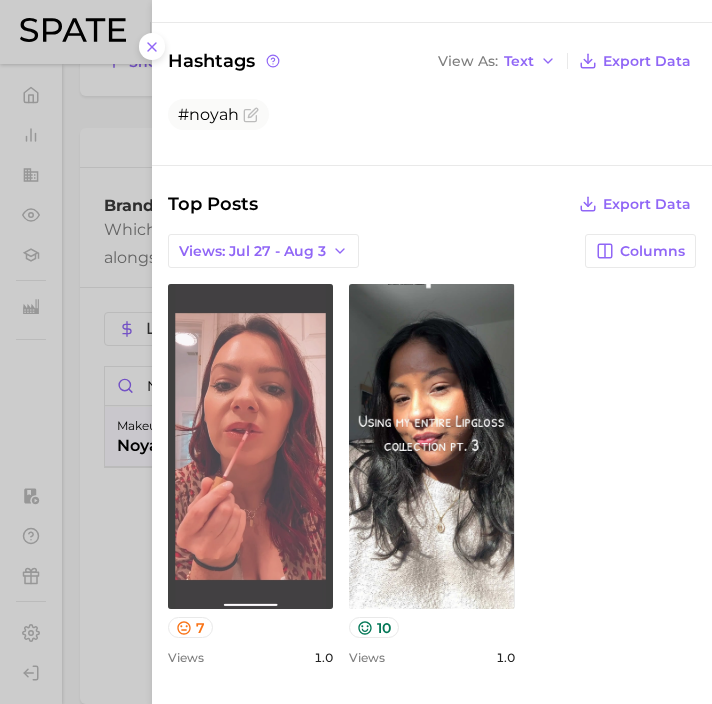 click on "view post on TikTok" at bounding box center [250, 446] 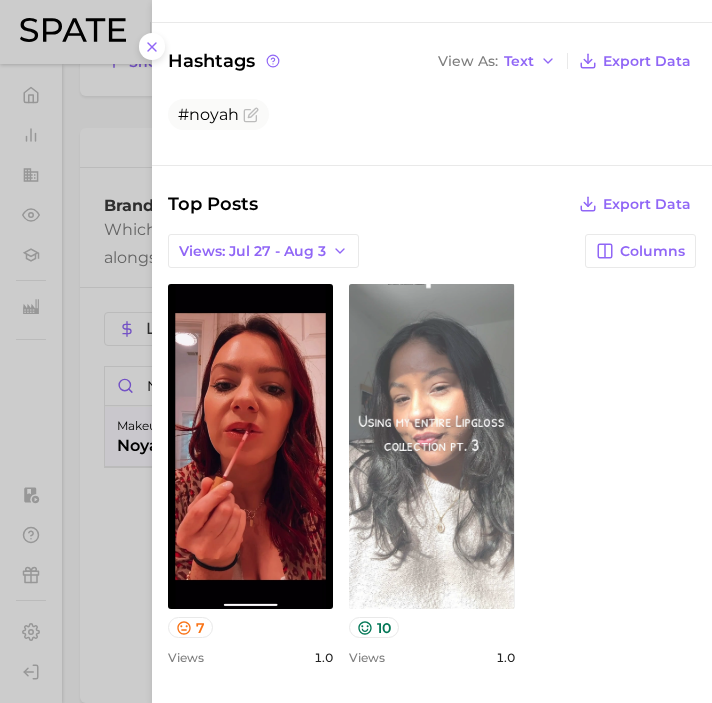 click on "view post on TikTok" at bounding box center (431, 446) 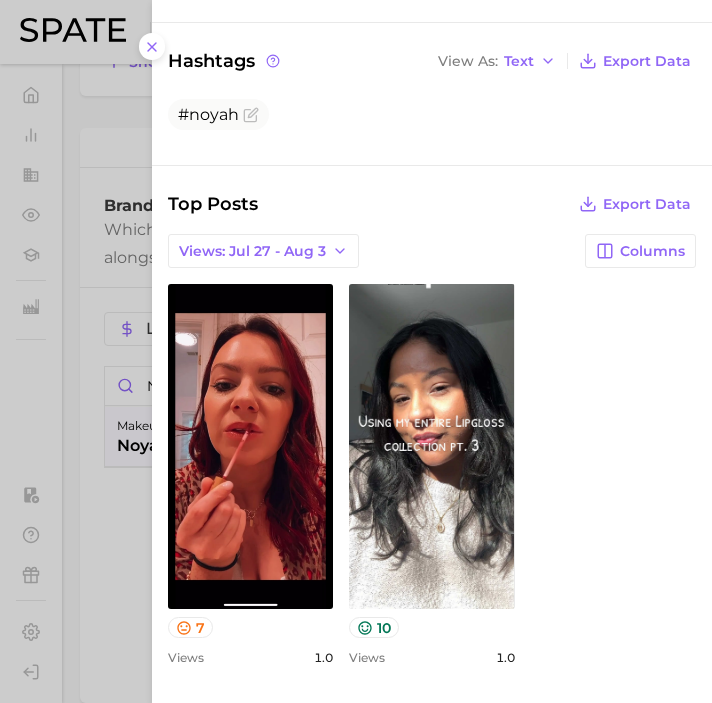 click at bounding box center [356, 351] 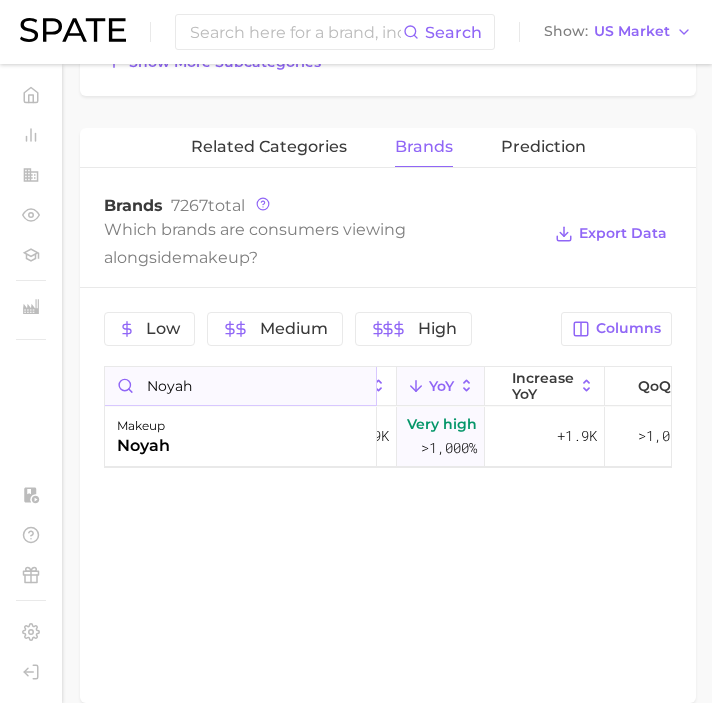 click on "noyah" at bounding box center (240, 386) 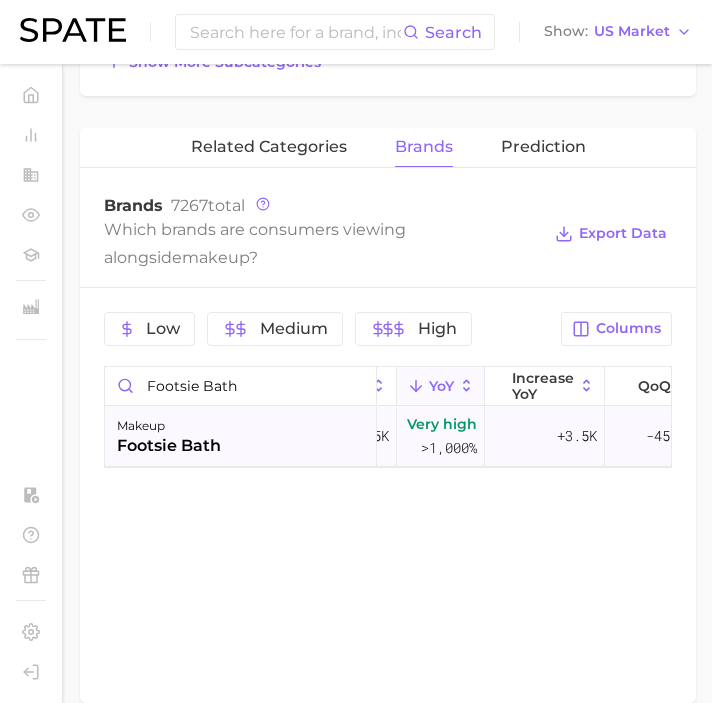 click on "makeup footsie bath" at bounding box center (241, 437) 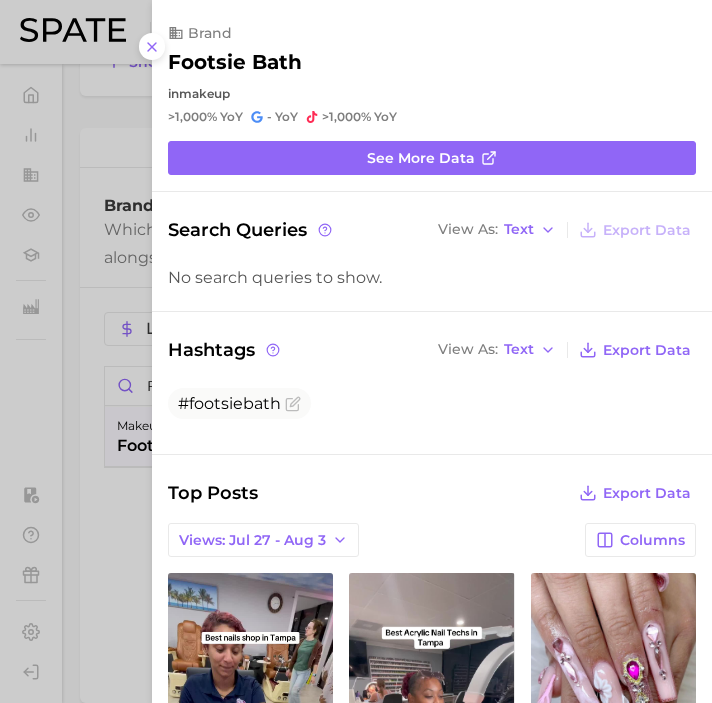 scroll, scrollTop: 0, scrollLeft: 0, axis: both 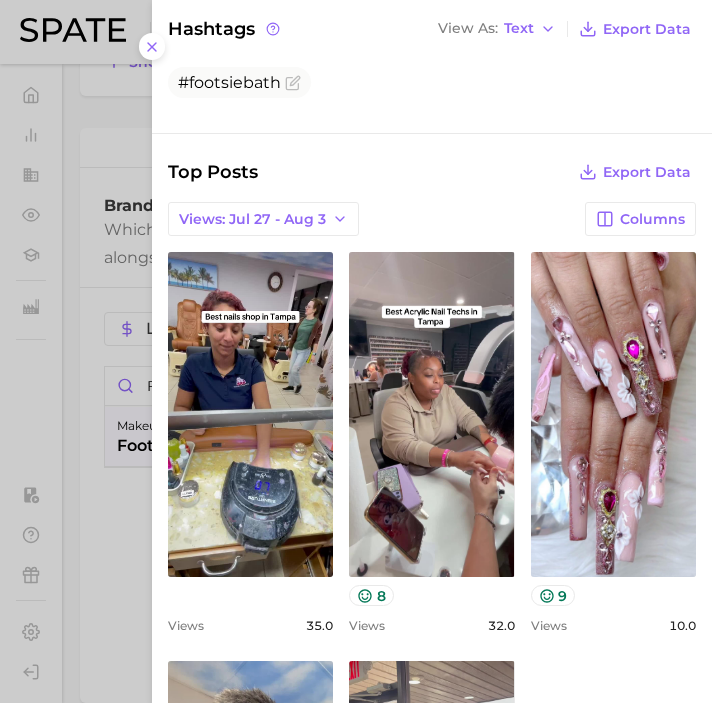 click at bounding box center (356, 351) 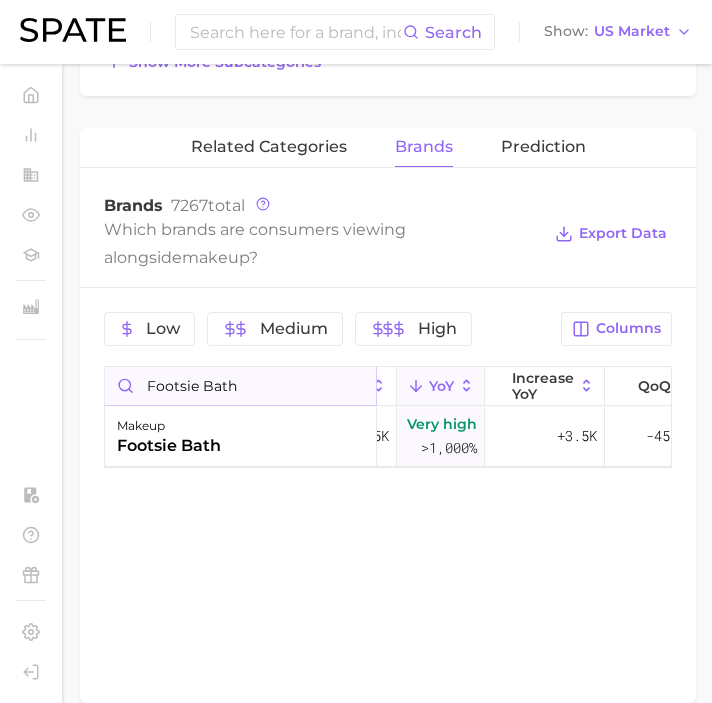 click on "footsie bath" at bounding box center [240, 386] 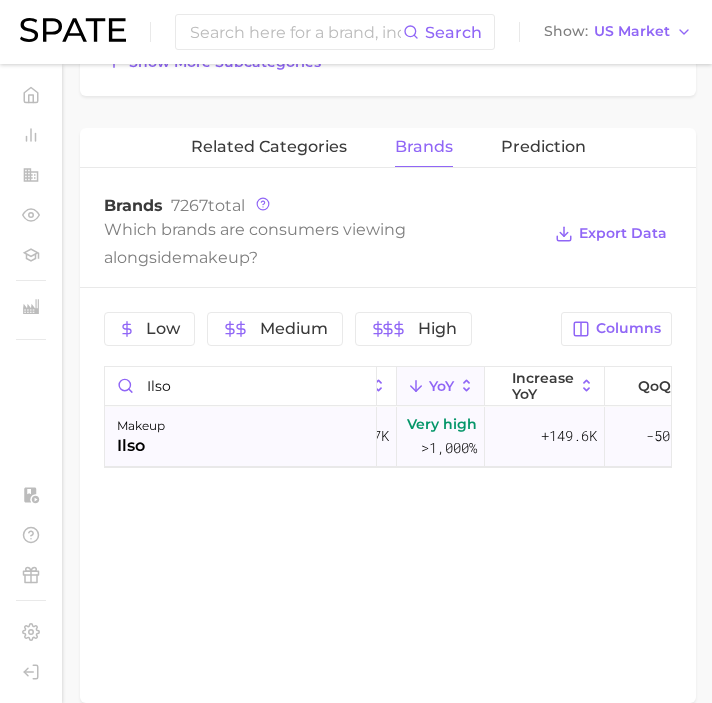 click on "makeup ilso" at bounding box center (241, 437) 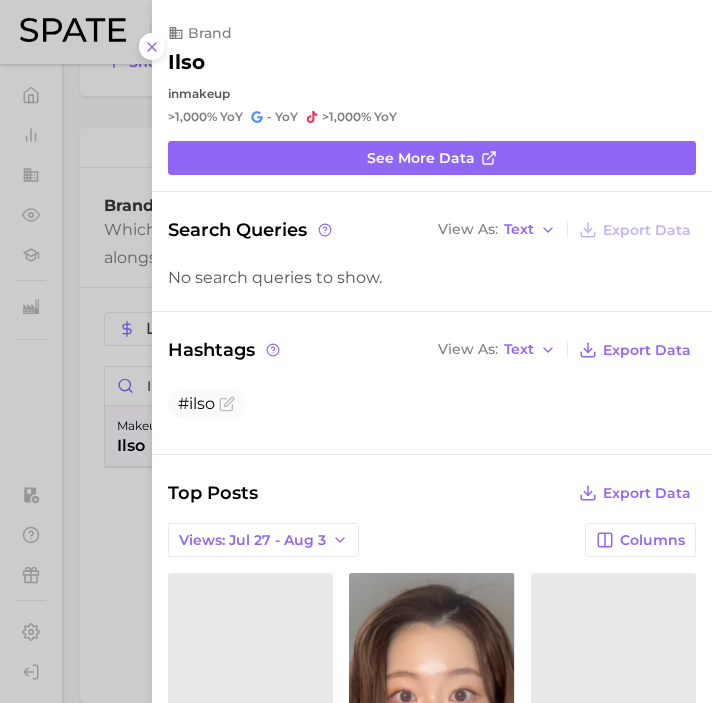 scroll, scrollTop: 0, scrollLeft: 0, axis: both 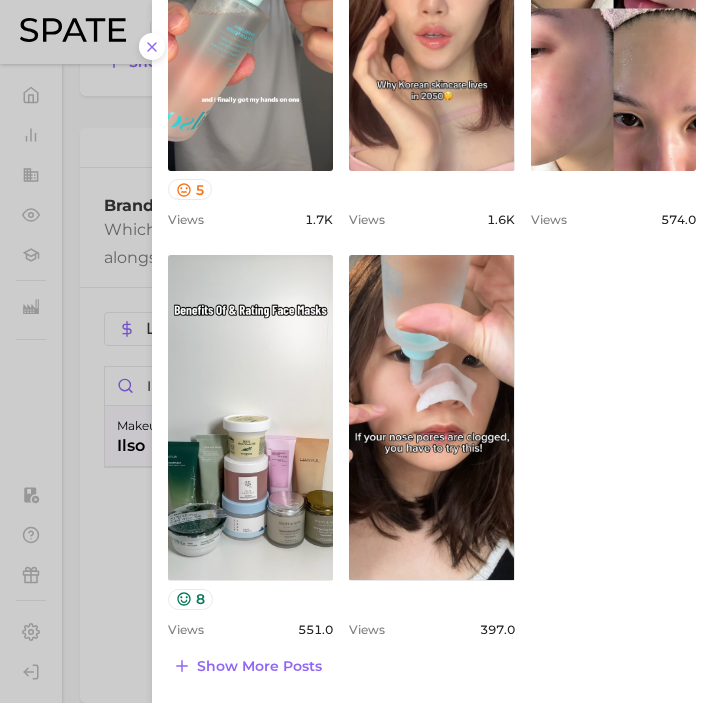 click at bounding box center (356, 351) 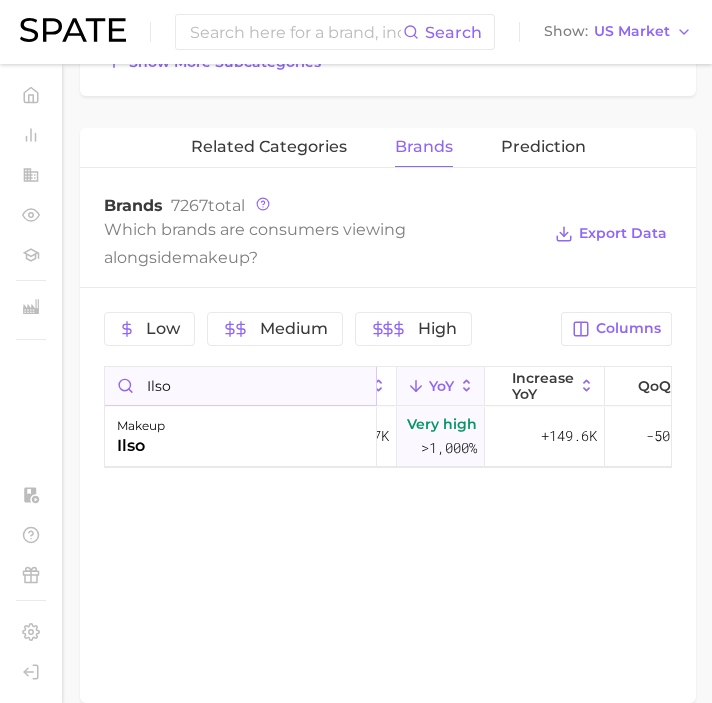 click on "ilso" at bounding box center (240, 386) 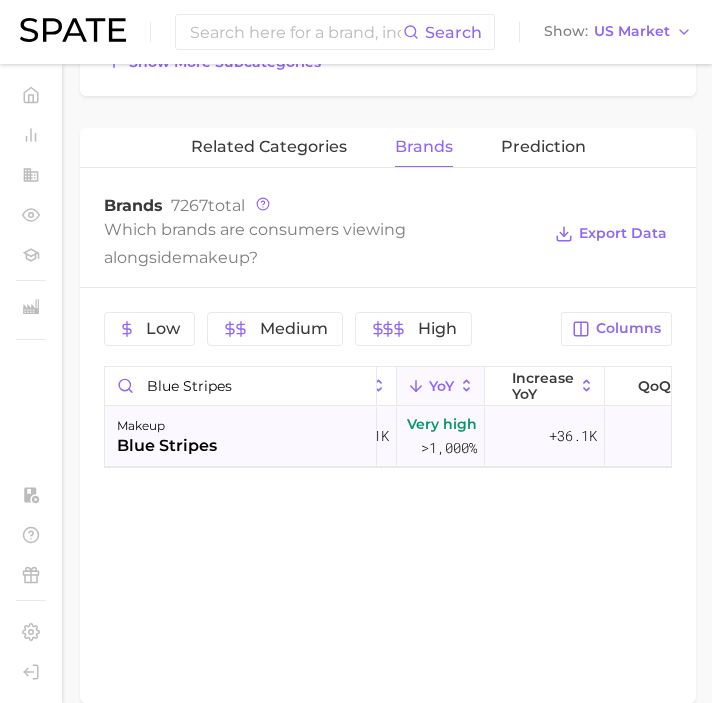 click on "makeup blue stripes" at bounding box center [241, 437] 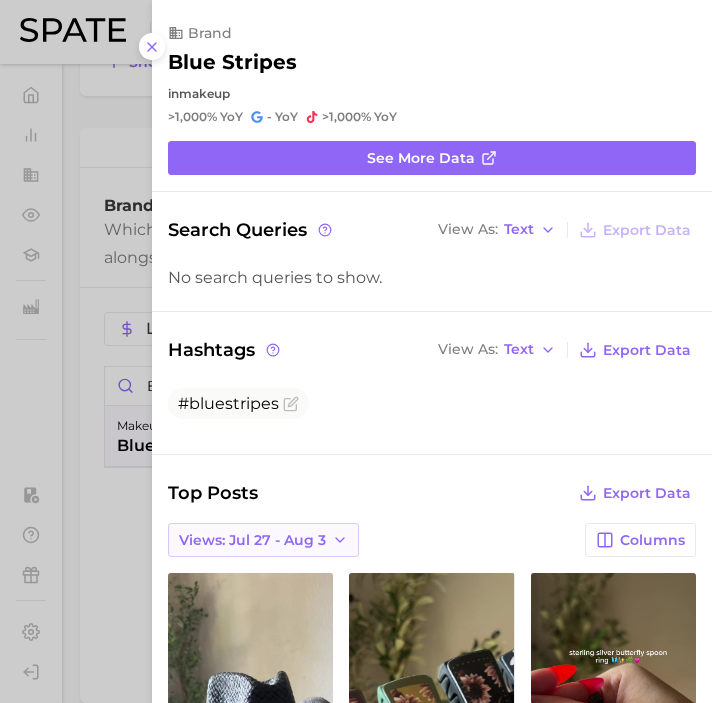 scroll, scrollTop: 0, scrollLeft: 0, axis: both 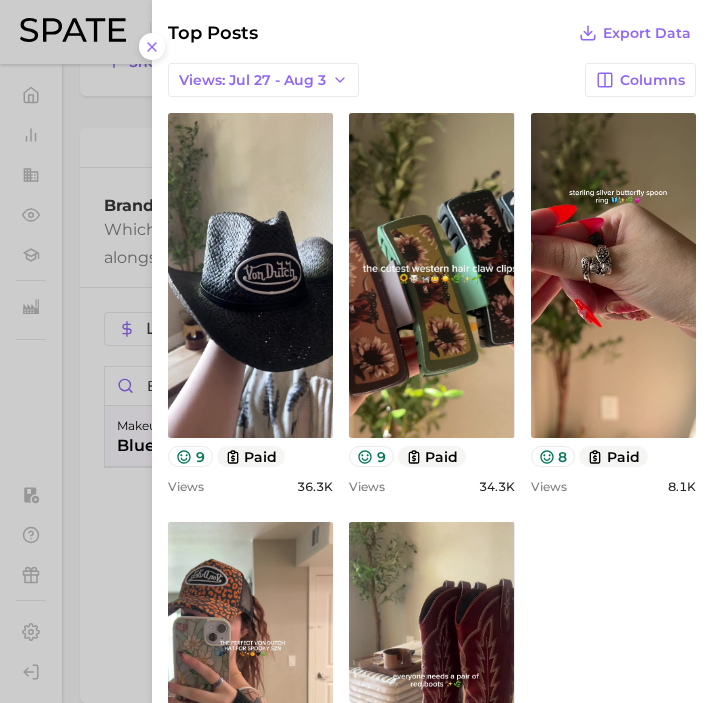 click at bounding box center (356, 351) 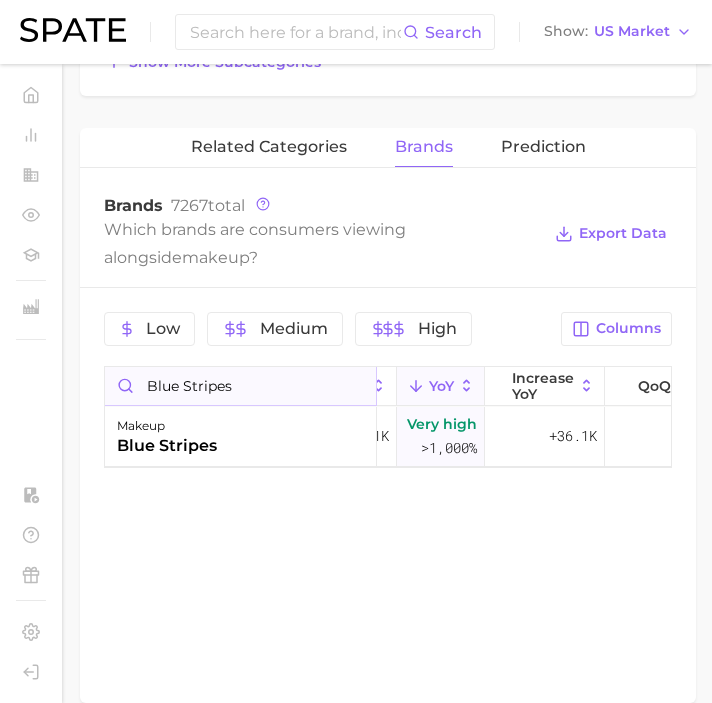 click on "blue stripes" at bounding box center [240, 386] 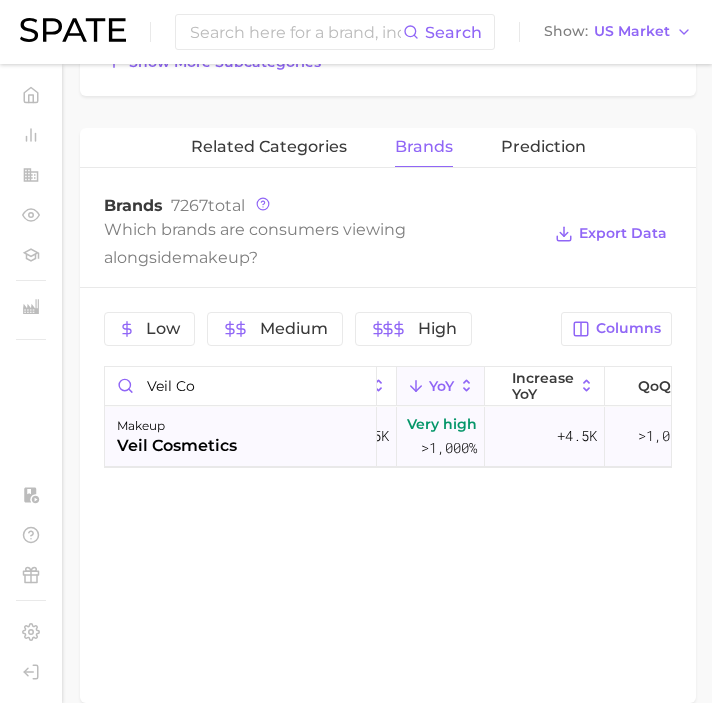 click on "makeup veil cosmetics" at bounding box center (241, 437) 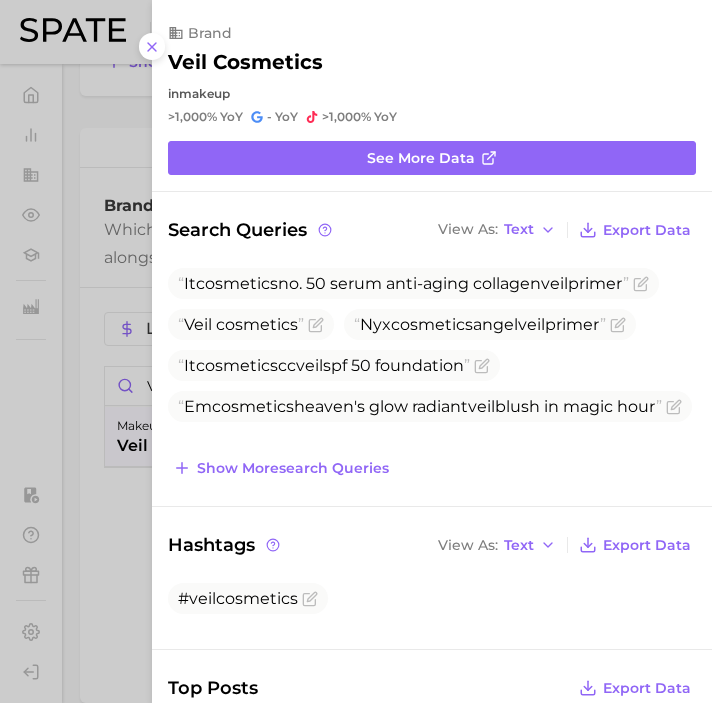 scroll, scrollTop: 0, scrollLeft: 0, axis: both 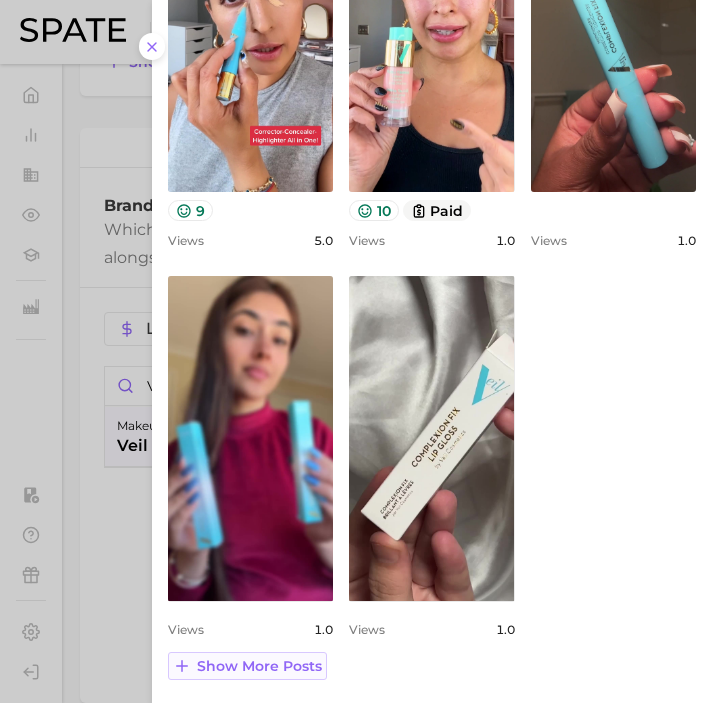 click on "Show more posts" at bounding box center [259, 666] 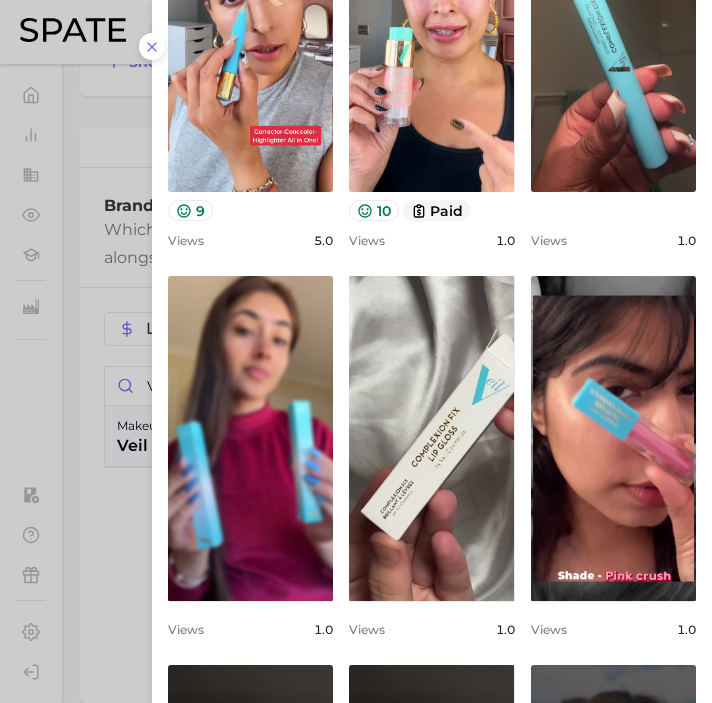 scroll, scrollTop: 0, scrollLeft: 0, axis: both 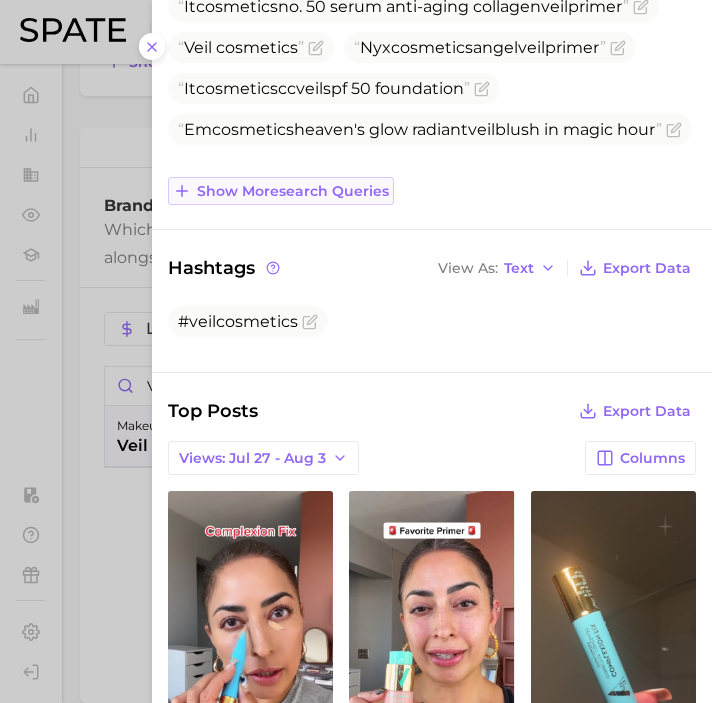 click on "Show more  search queries" at bounding box center (293, 191) 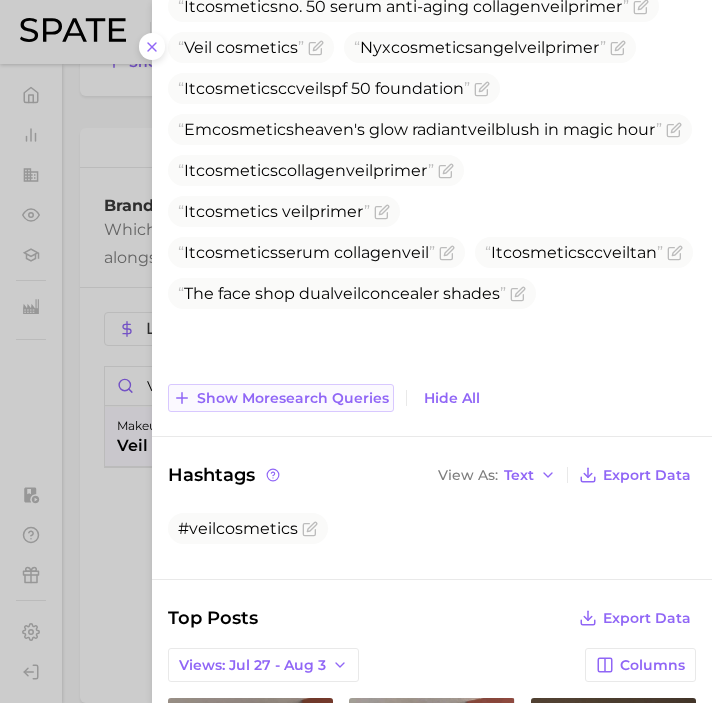 click on "Show more  search queries" at bounding box center (293, 398) 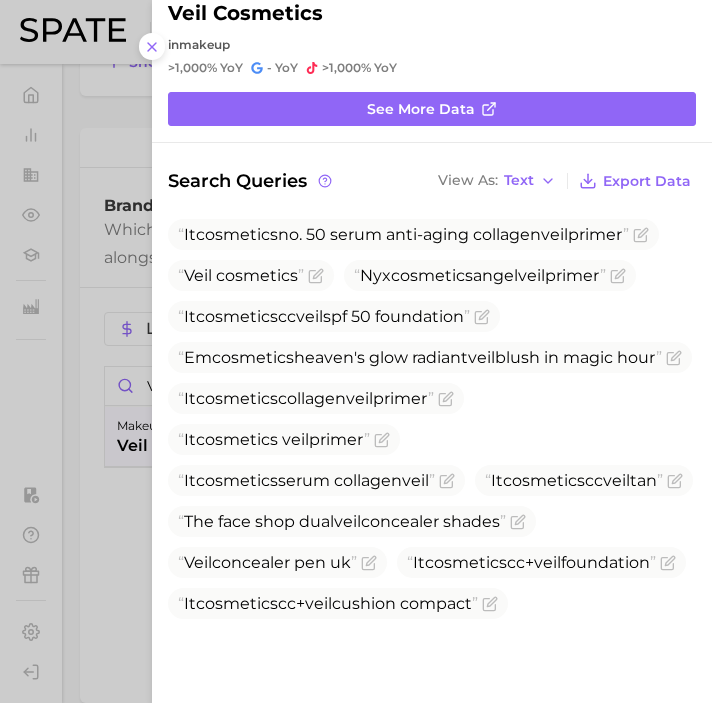 click at bounding box center [356, 351] 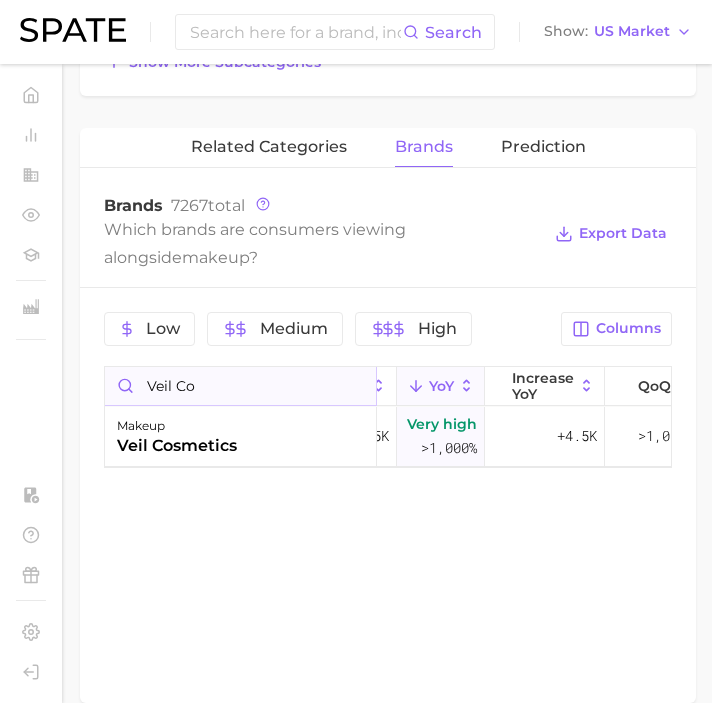 click on "veil co" at bounding box center (240, 386) 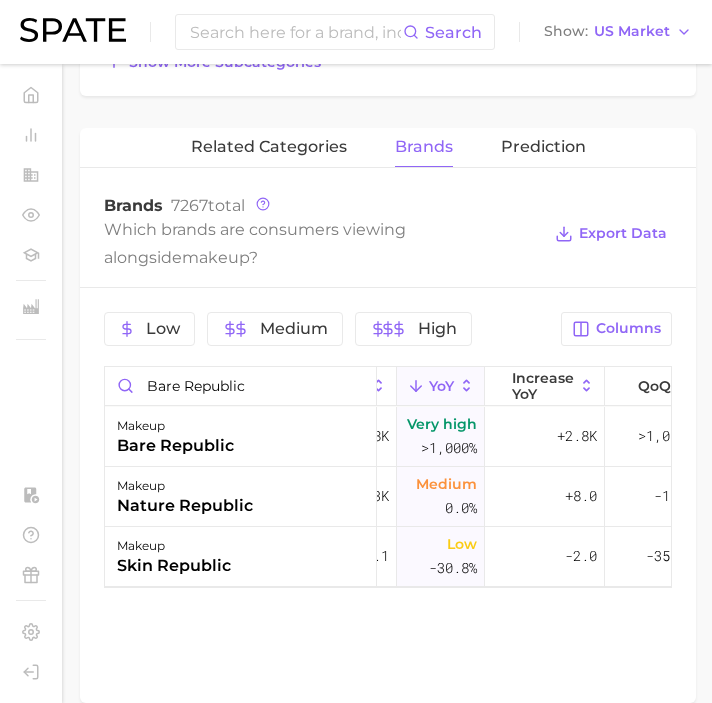 click on "bare republic" at bounding box center (175, 446) 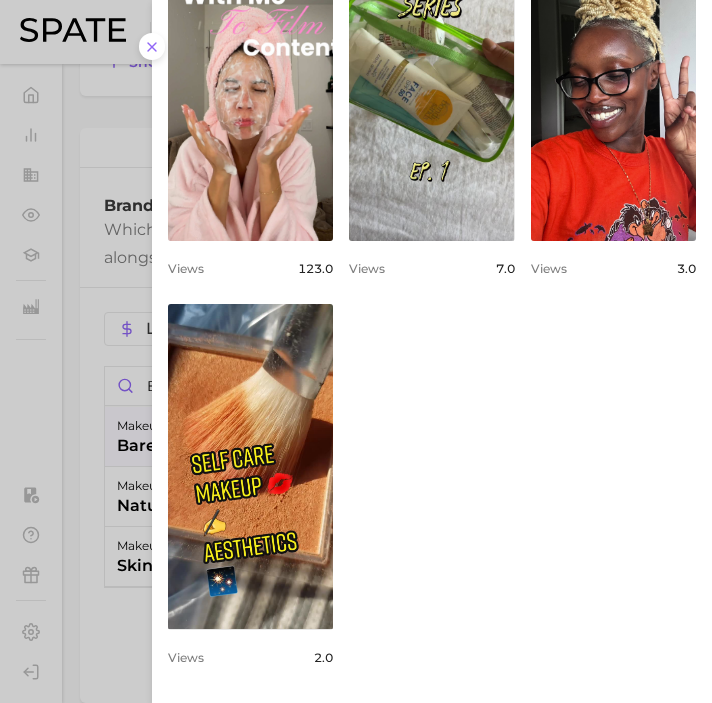 click at bounding box center (356, 351) 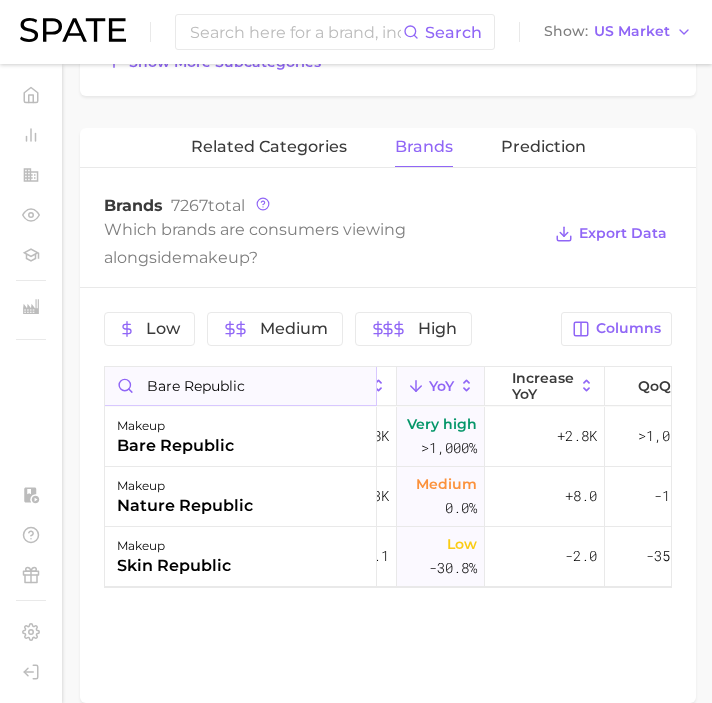 click on "bare republic" at bounding box center [240, 386] 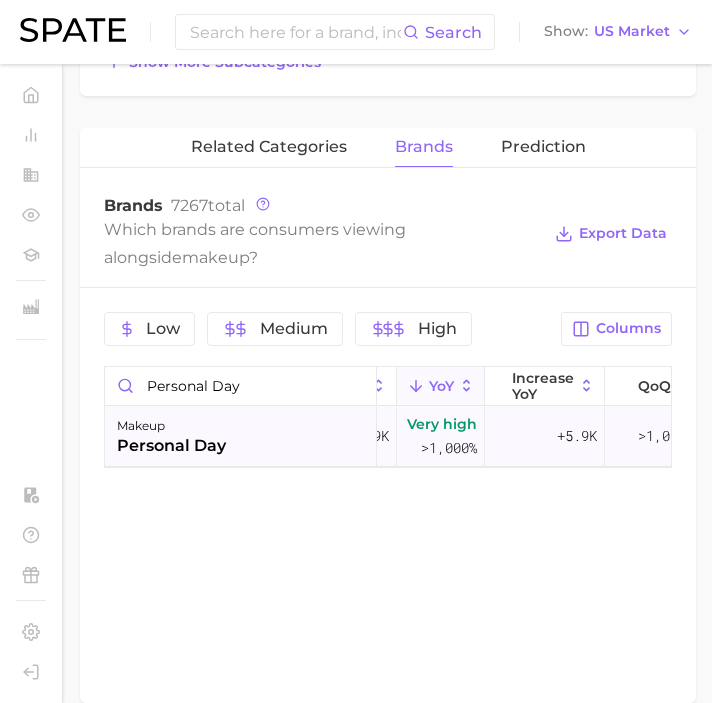 click on "makeup personal day" at bounding box center [241, 437] 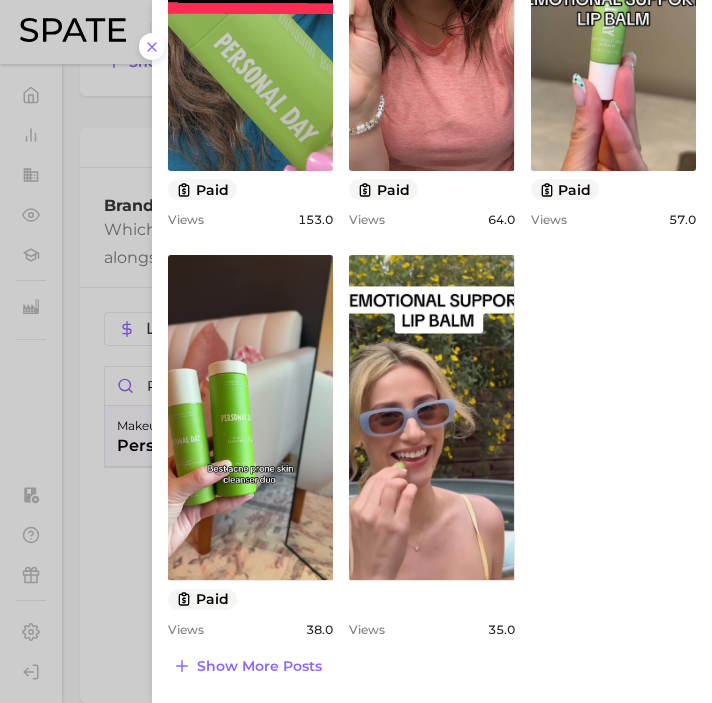 click at bounding box center [356, 351] 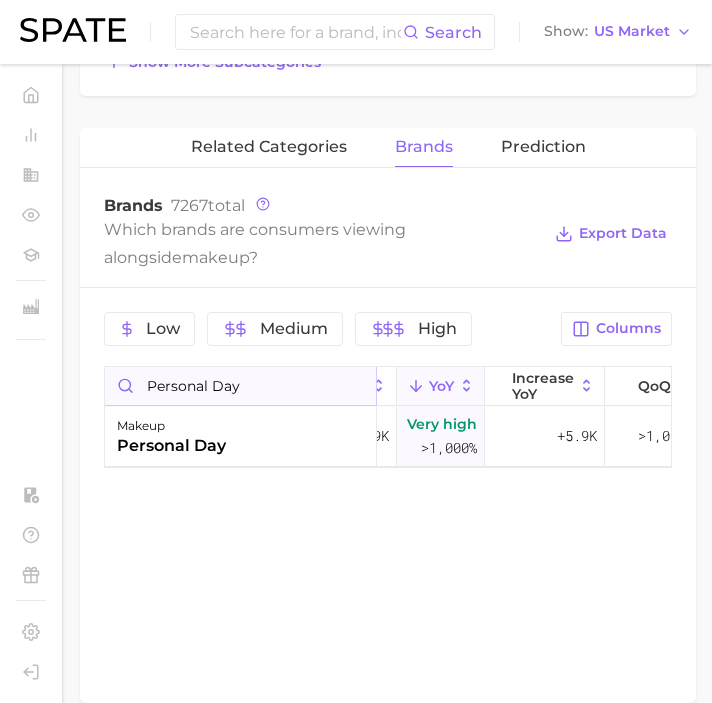click on "personal day" at bounding box center (240, 386) 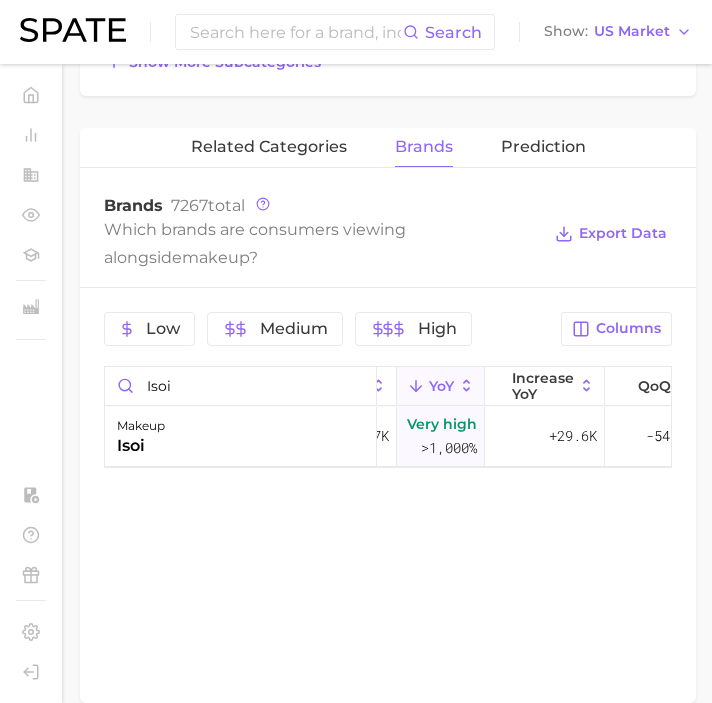 click on "makeup isoi" at bounding box center [241, 437] 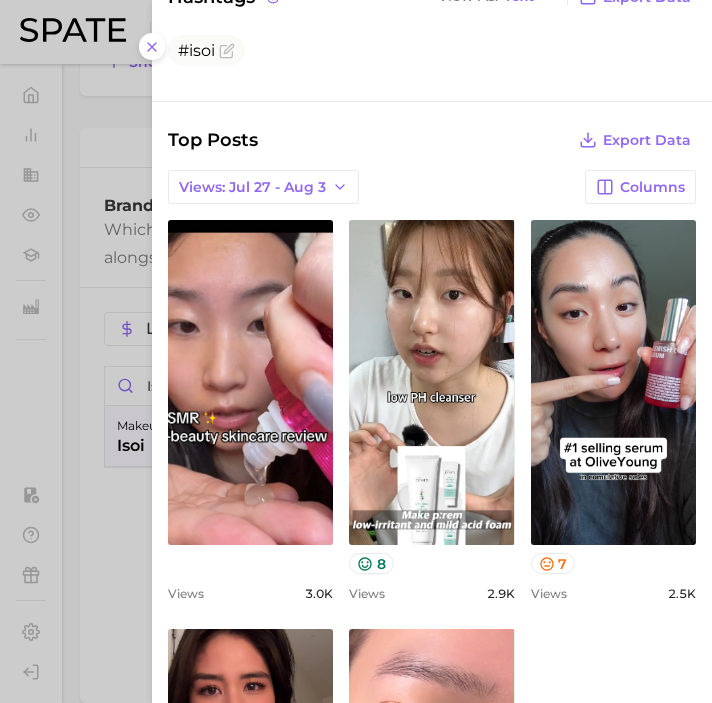 click at bounding box center [356, 351] 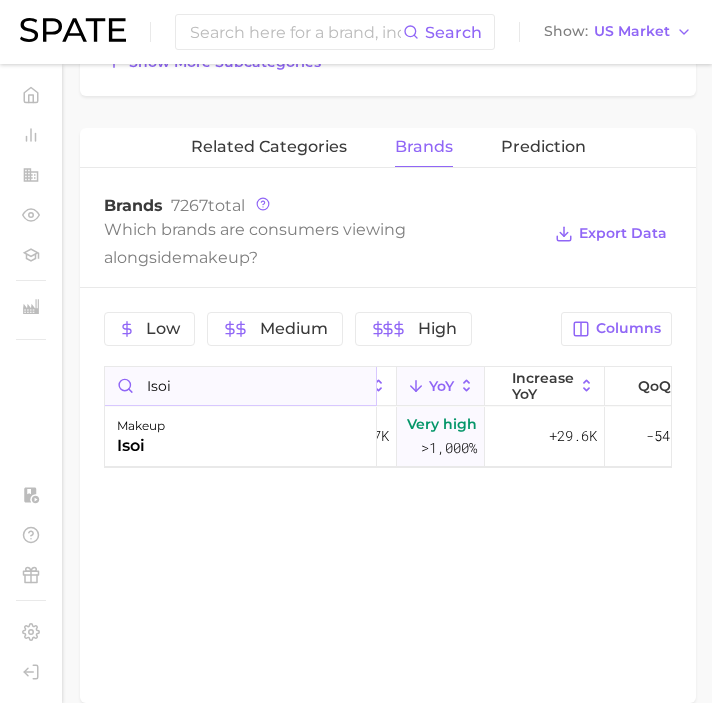 click on "isoi" at bounding box center [240, 386] 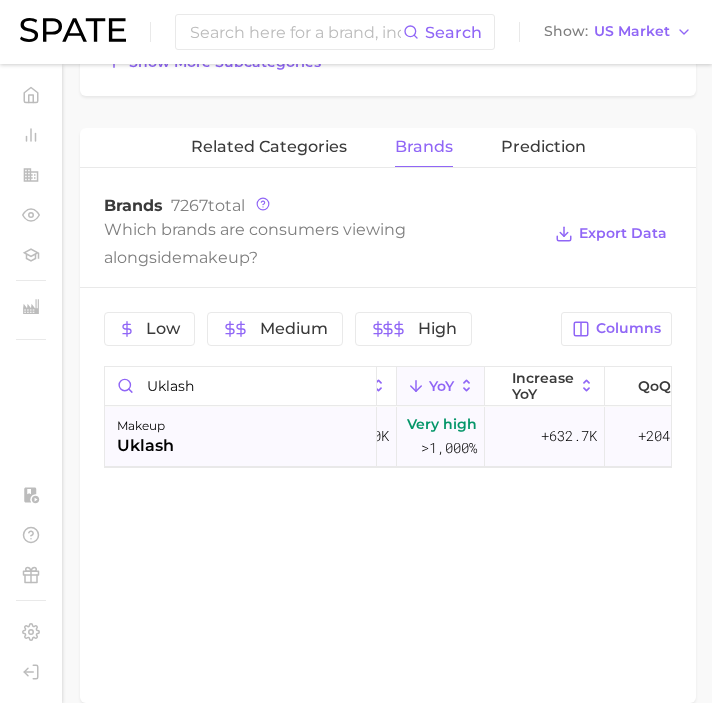 click on "makeup uklash" at bounding box center (241, 437) 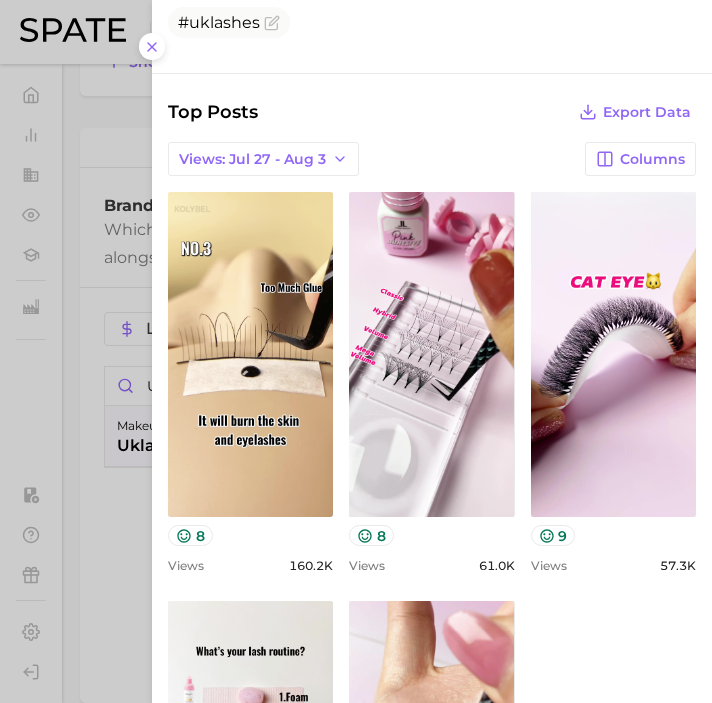click at bounding box center [356, 351] 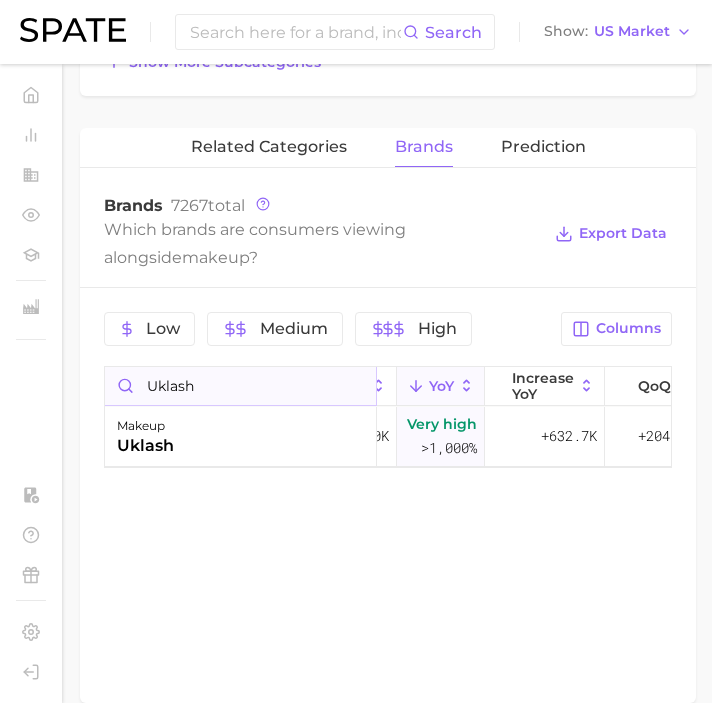 click on "uklash" at bounding box center (240, 386) 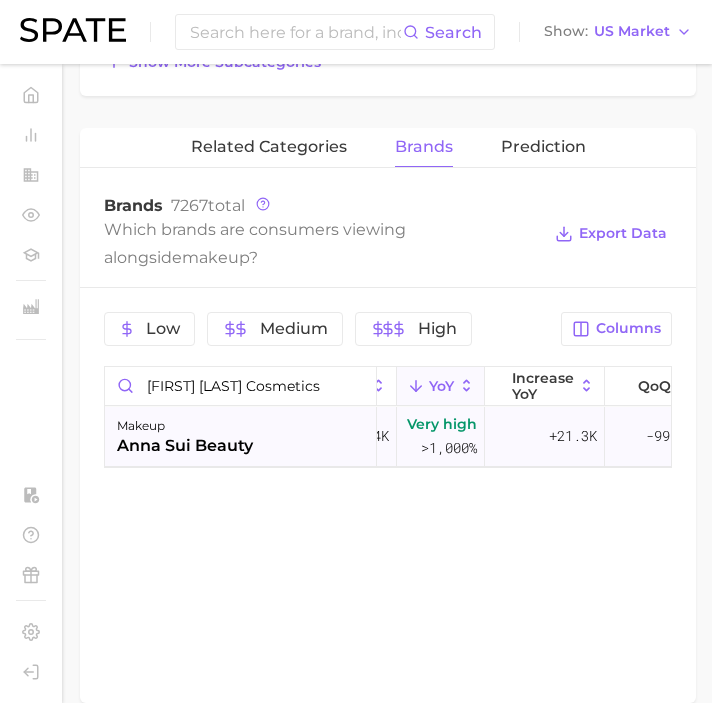 click on "makeup anna sui beauty" at bounding box center [241, 437] 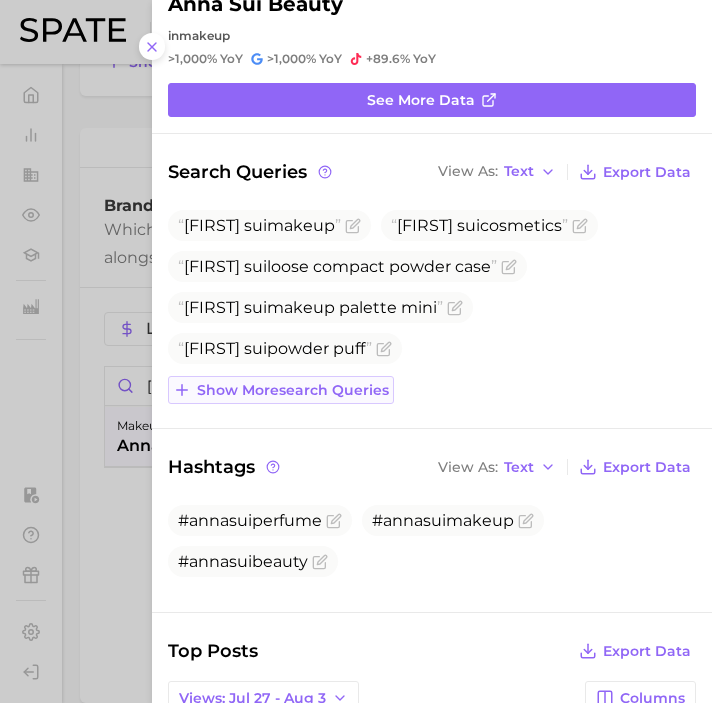 click on "Show more  search queries" at bounding box center (293, 390) 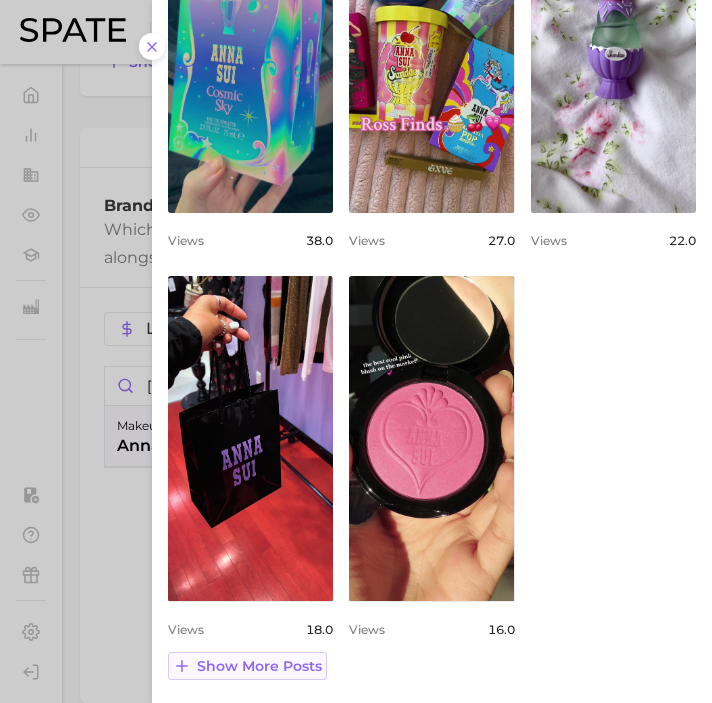 click on "Show more posts" at bounding box center (259, 666) 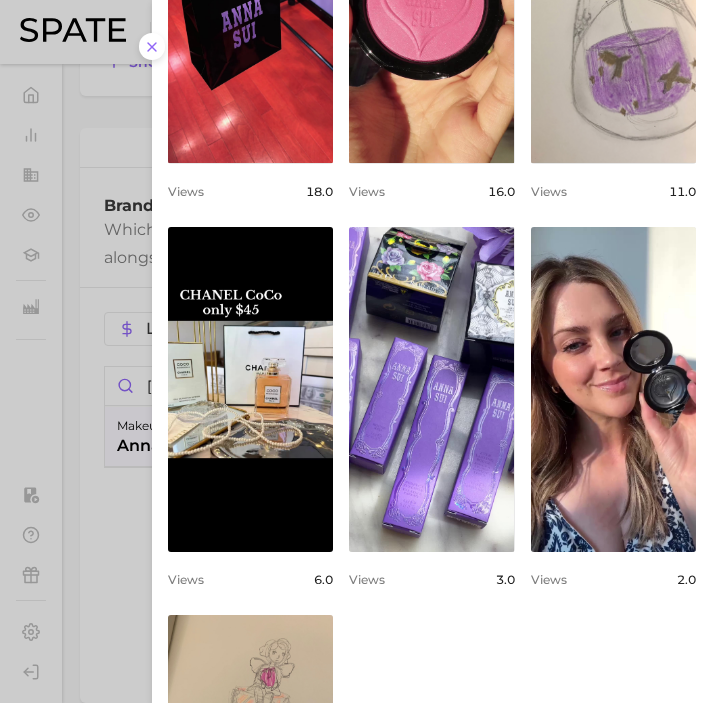 click at bounding box center (356, 351) 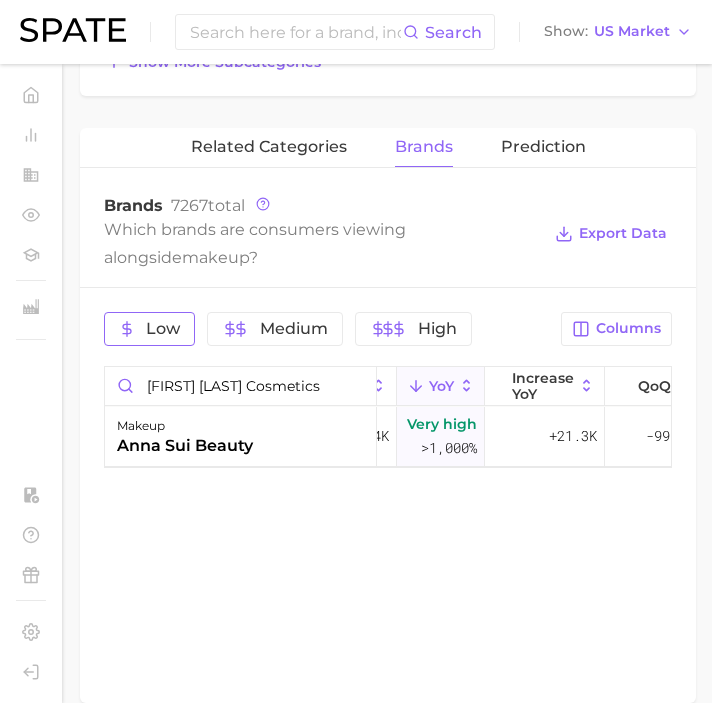 click on "Low" at bounding box center [163, 329] 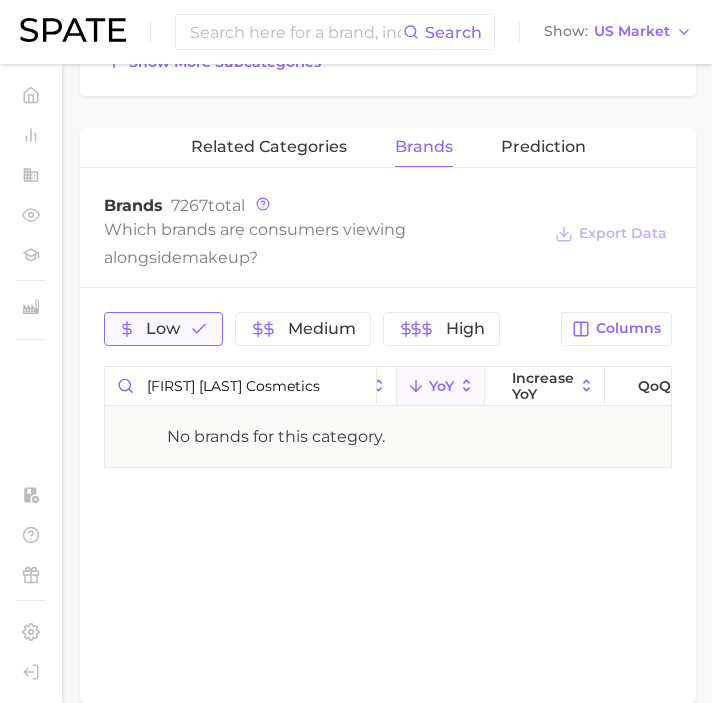 click on "Low" at bounding box center (163, 329) 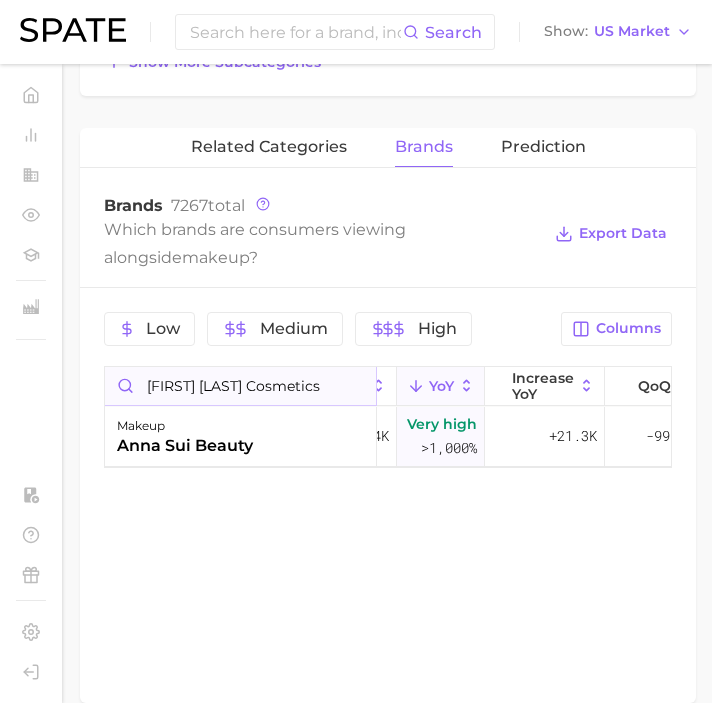 click on "[FIRST] [LAST] cosmetics" at bounding box center [240, 386] 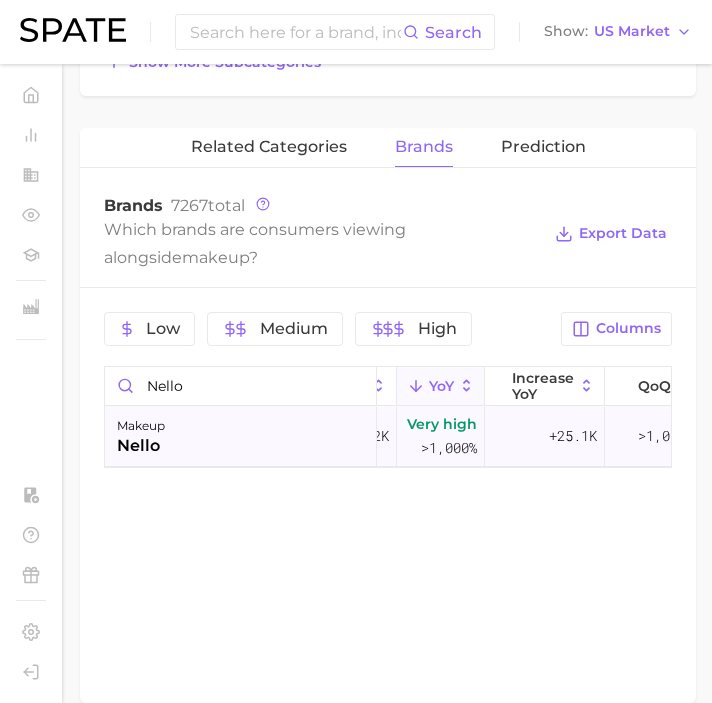 click on "makeup nello" at bounding box center [241, 437] 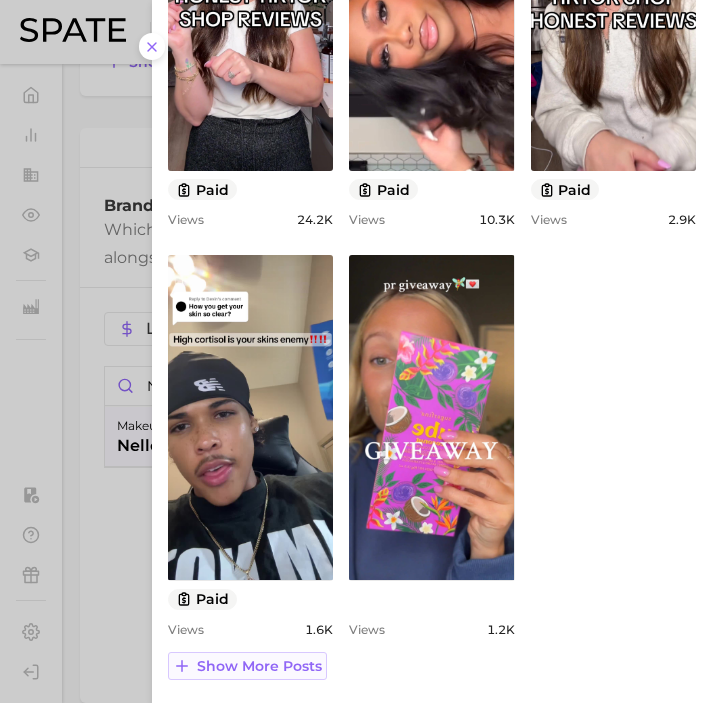 click on "Show more posts" at bounding box center [259, 666] 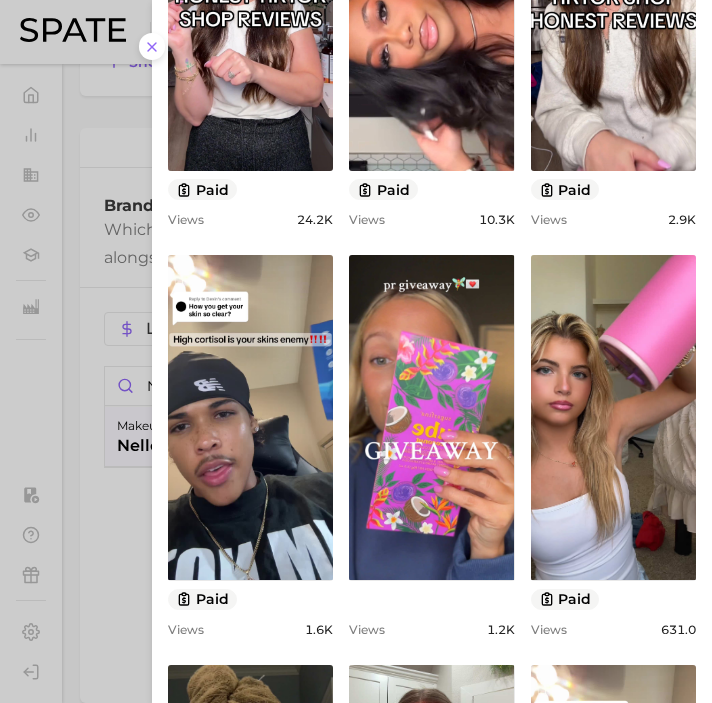 click on "Top Posts Export Data Views: Jul 27 - Aug 3 Columns view post on TikTok paid Views 24.2k view post on TikTok paid Views 10.3k view post on TikTok paid Views 2.9k view post on TikTok paid Views 1.6k view post on TikTok Views 1.2k view post on TikTok paid Views 631.0 view post on TikTok Views 227.0 view post on TikTok paid Views 79.0 view post on TikTok paid Views 58.0 view post on TikTok Views 52.0 Show more posts Hide All" at bounding box center [432, 614] 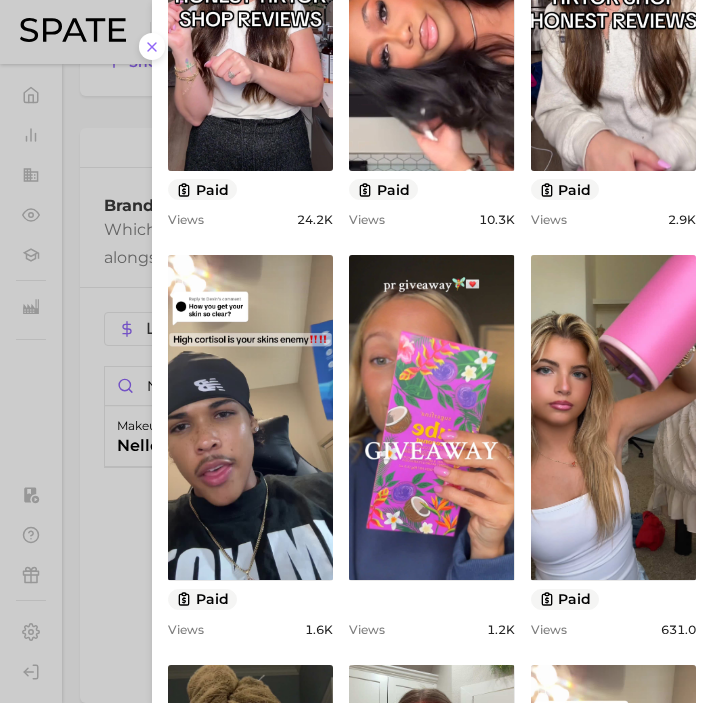 click at bounding box center (356, 351) 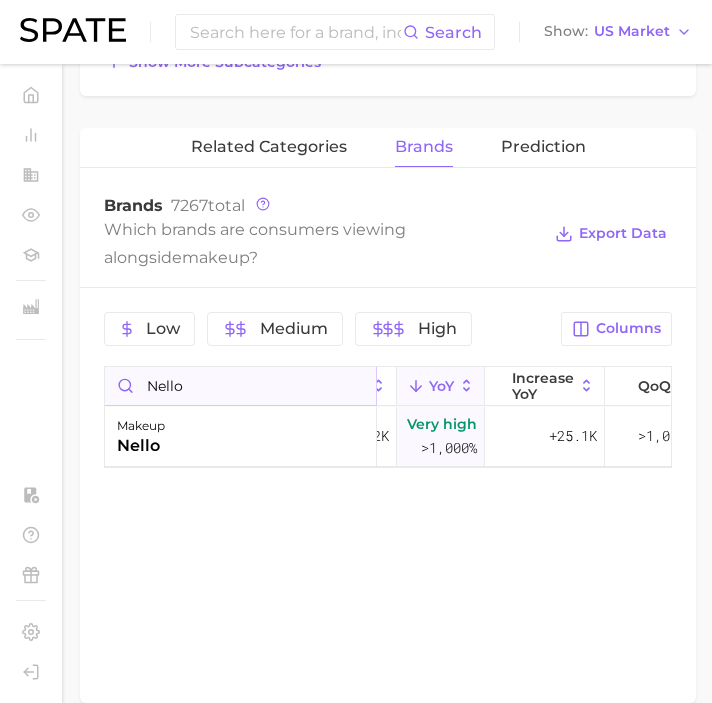 click on "nello" at bounding box center [240, 386] 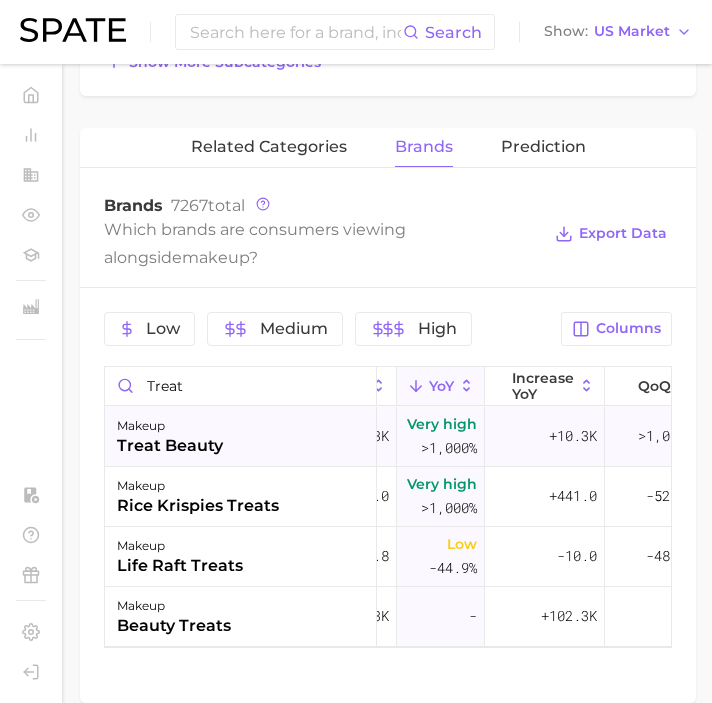 click on "makeup treat beauty" at bounding box center (241, 437) 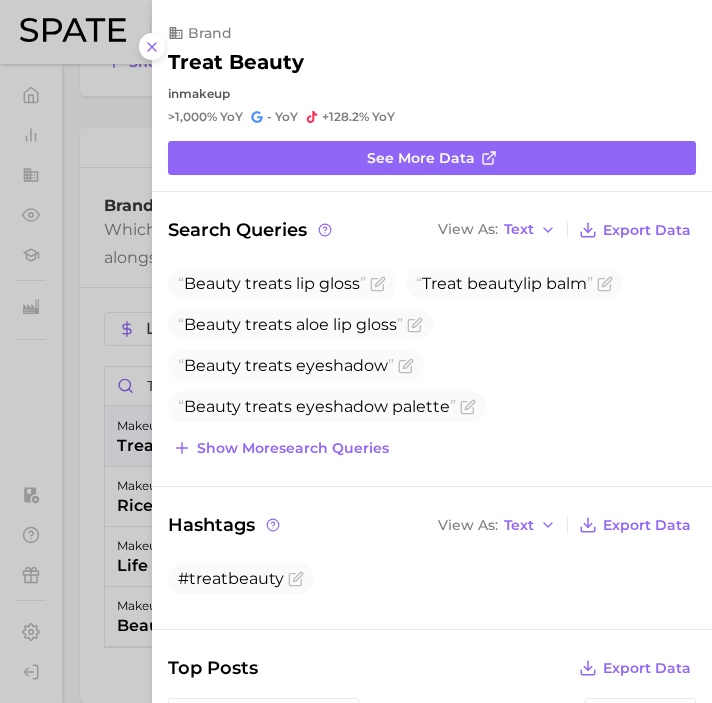 scroll, scrollTop: 0, scrollLeft: 0, axis: both 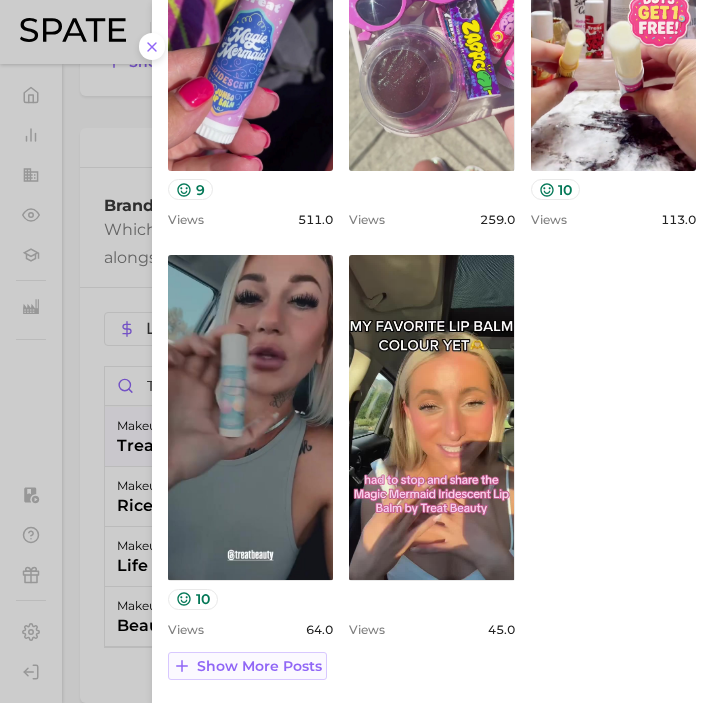 click on "Show more posts" at bounding box center (247, 666) 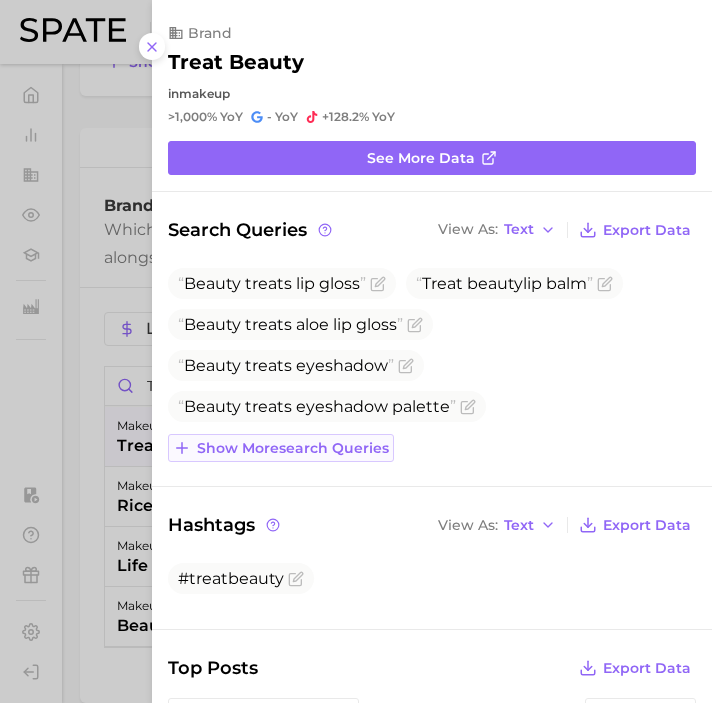 click on "Show more  search queries" at bounding box center (281, 448) 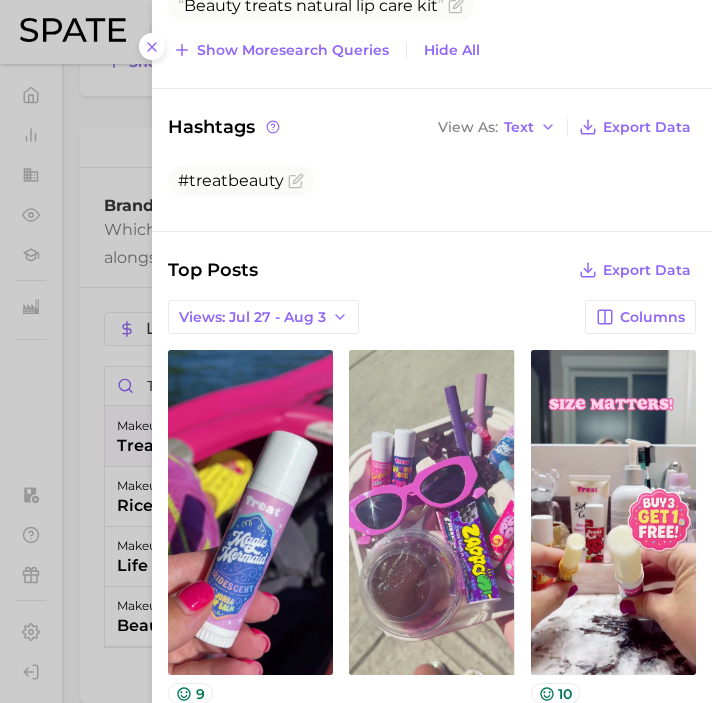 click at bounding box center (356, 351) 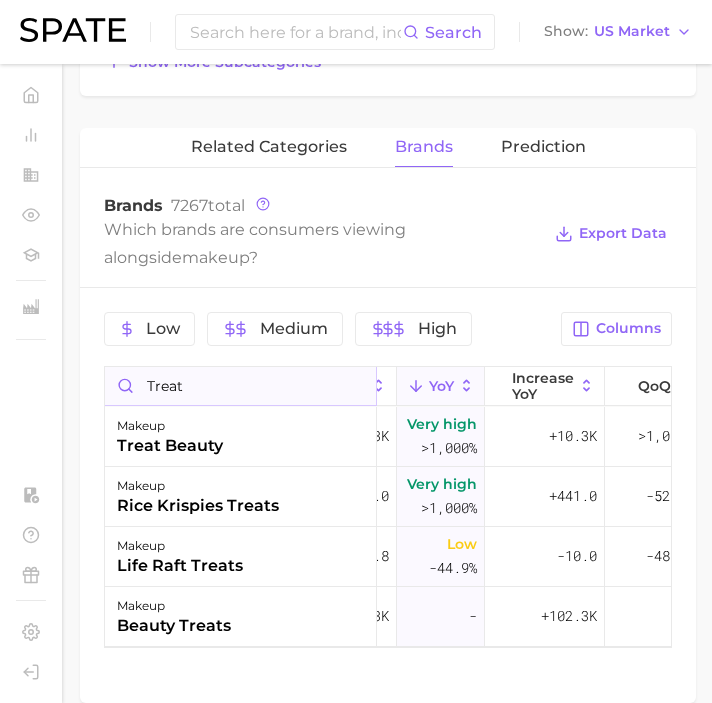 click on "treat" at bounding box center [240, 386] 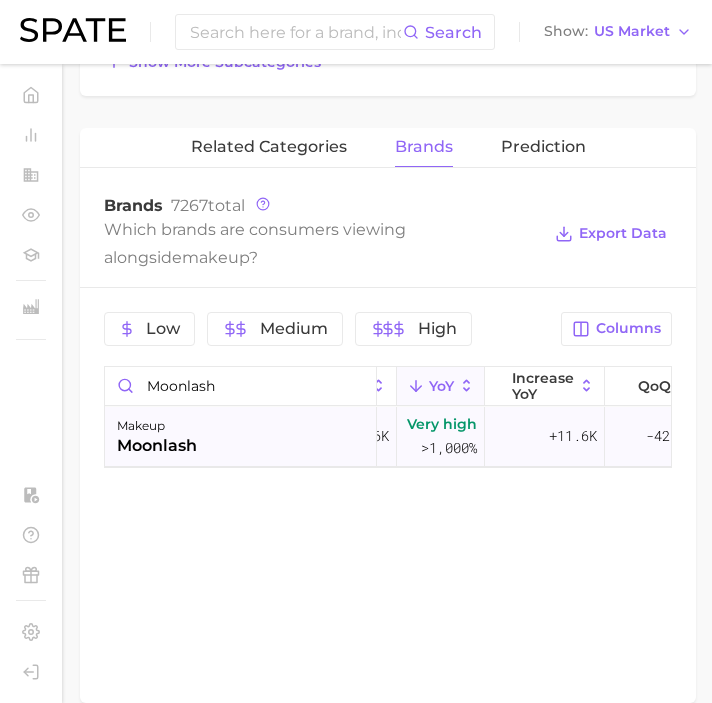 click on "makeup moonlash" at bounding box center [241, 437] 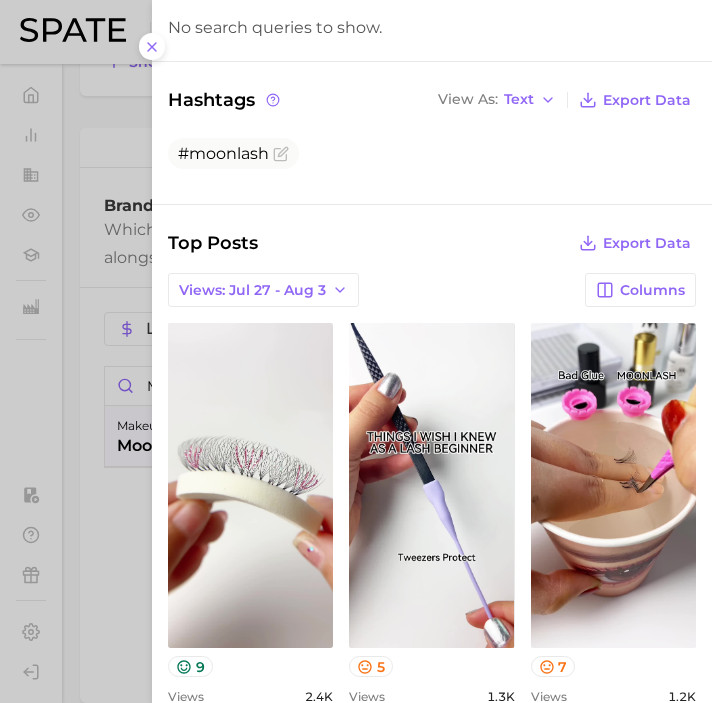 click at bounding box center (356, 351) 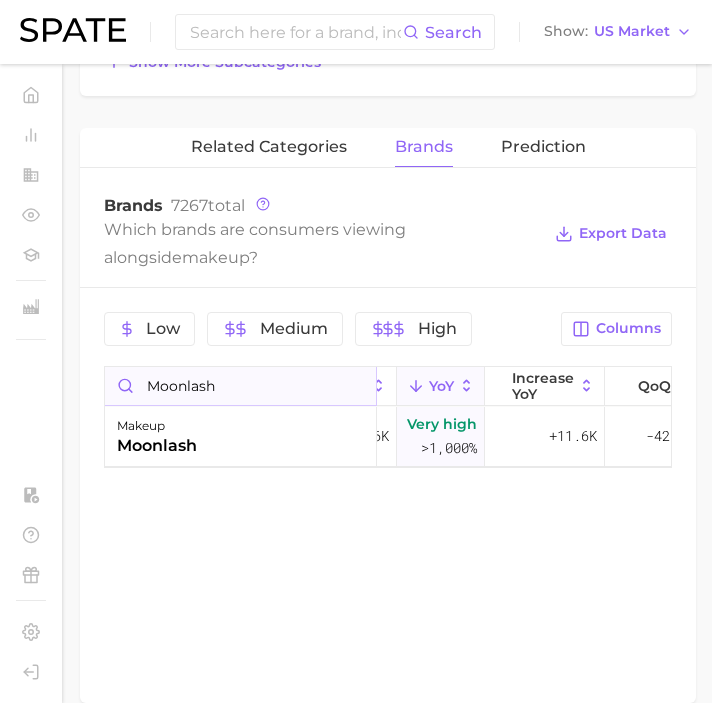 click on "moonlash" at bounding box center (240, 386) 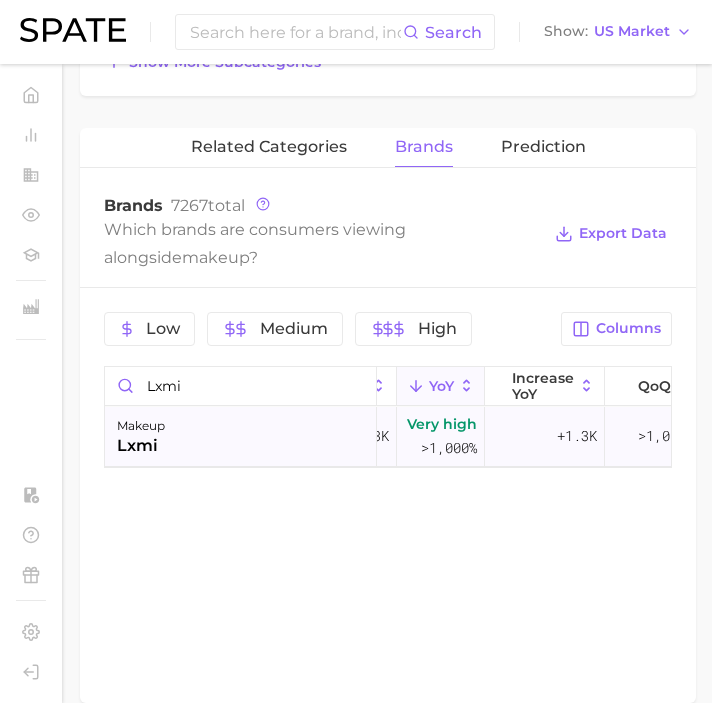 click on "makeup lxmi" at bounding box center (241, 437) 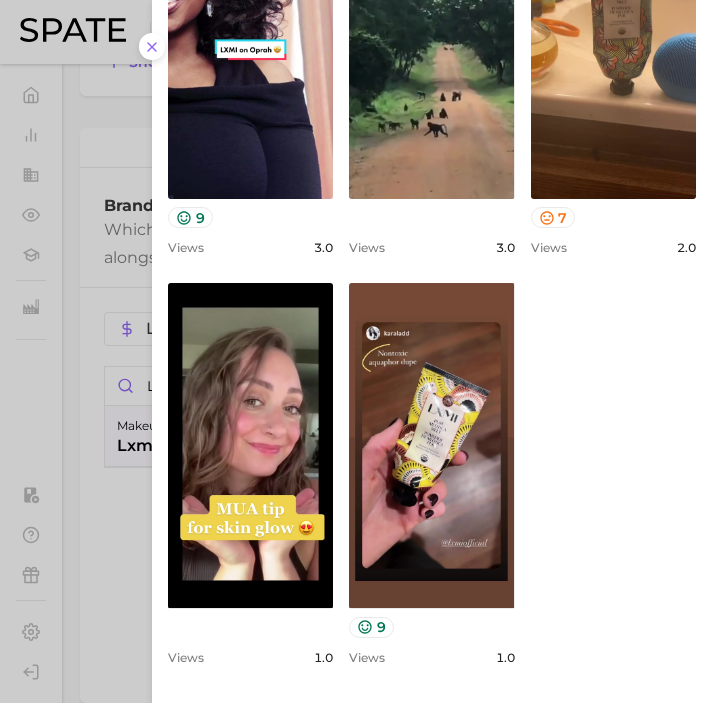 click at bounding box center (356, 351) 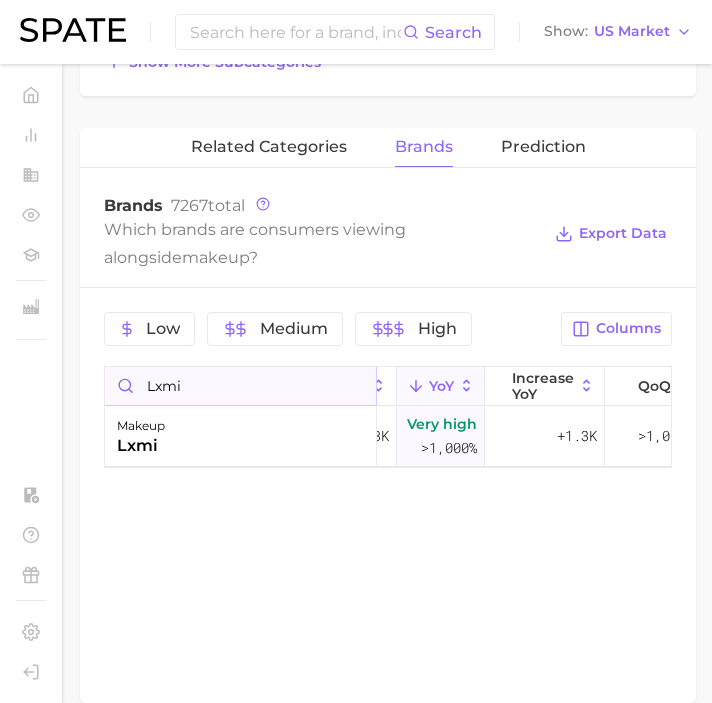 click on "lxmi" at bounding box center (240, 386) 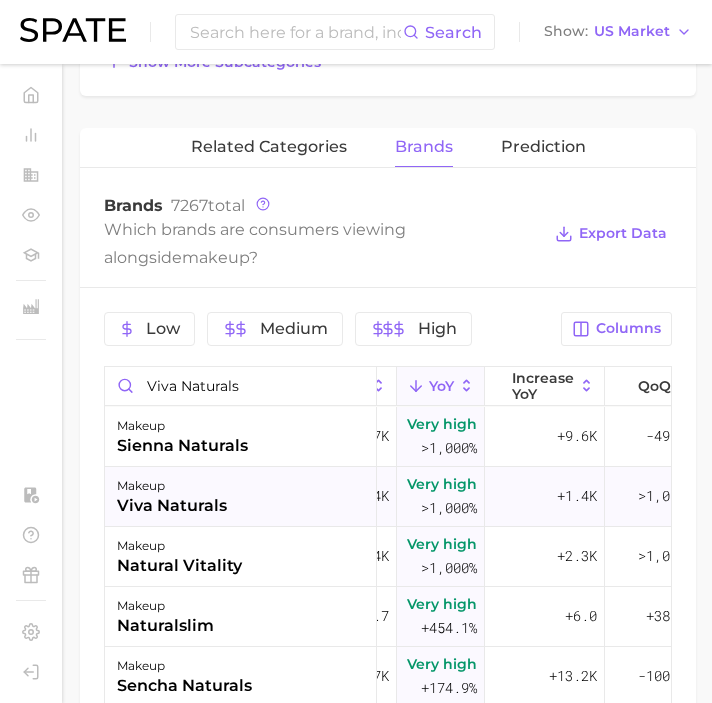 click on "viva naturals" at bounding box center [172, 506] 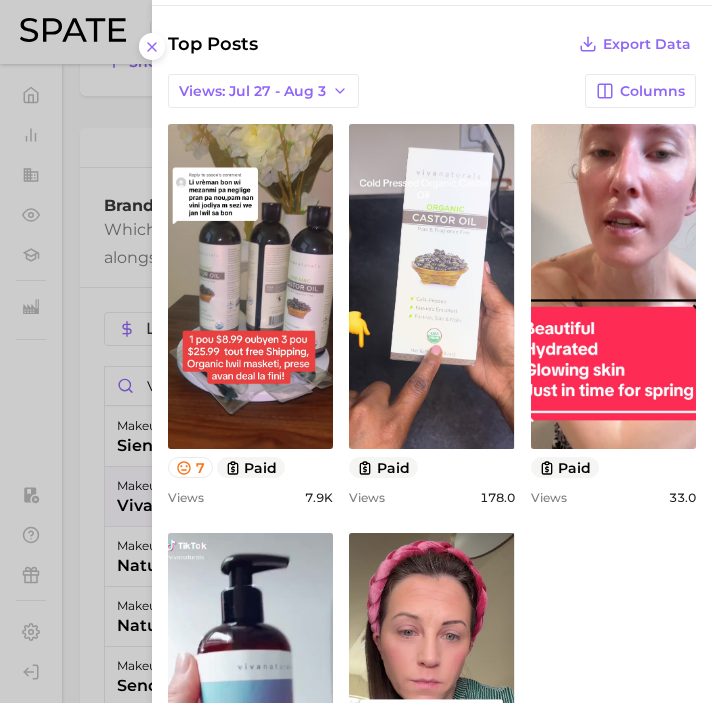 click at bounding box center [356, 351] 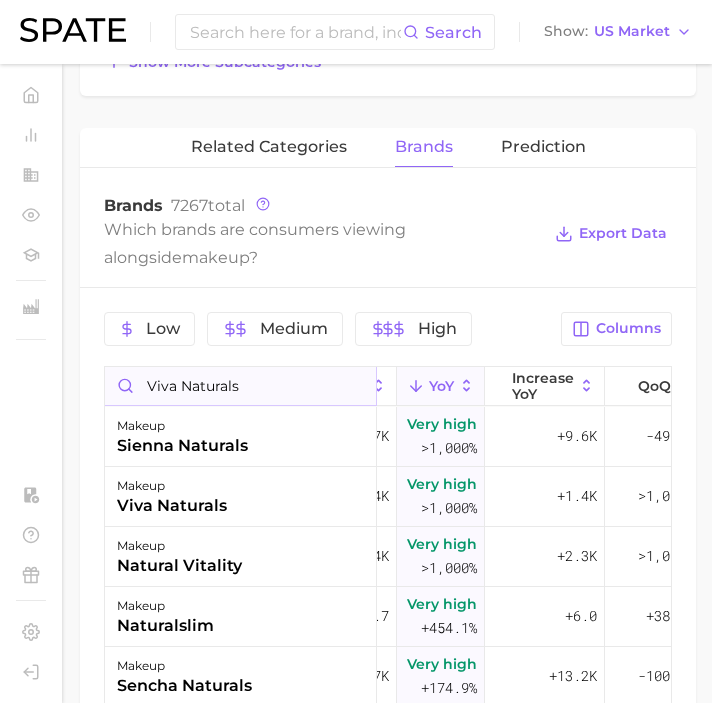 click on "viva naturals" at bounding box center (240, 386) 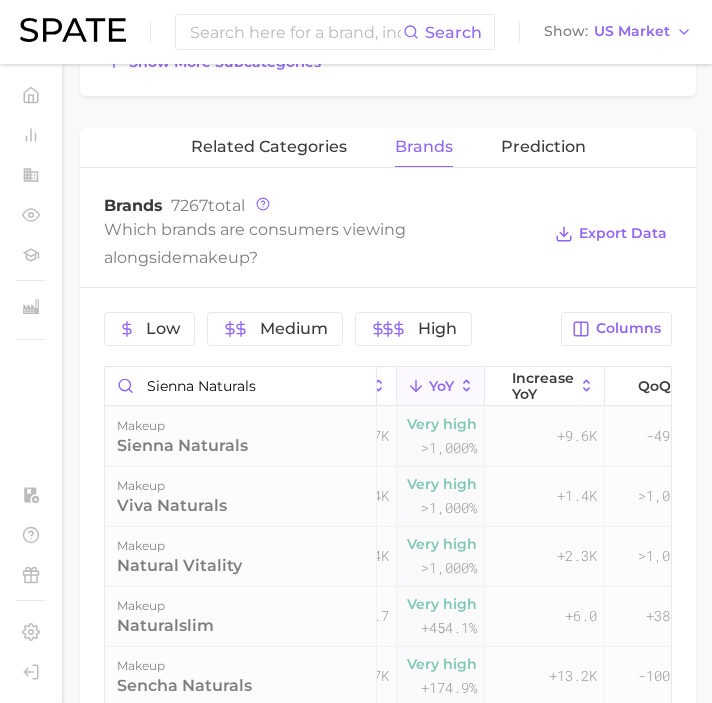 click on "sienna naturals" at bounding box center (182, 446) 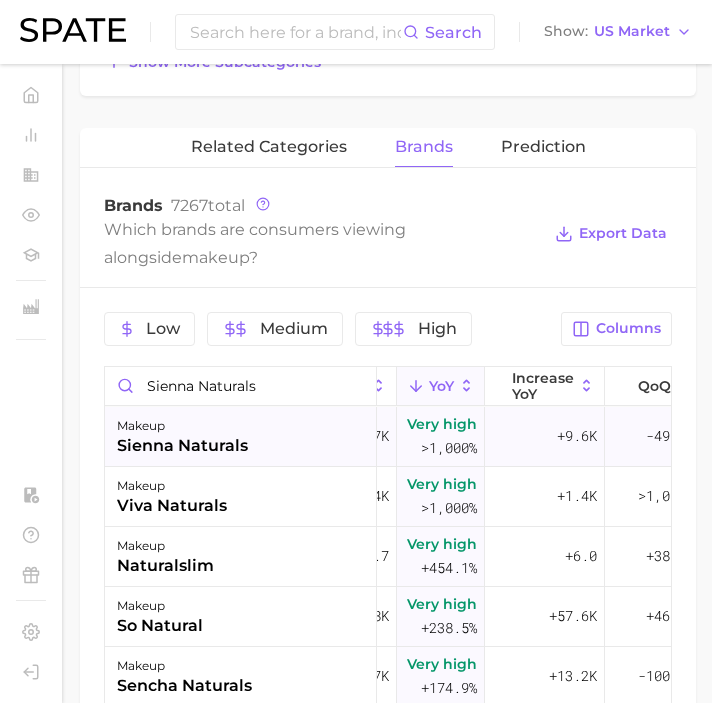 click on "sienna naturals" at bounding box center (182, 446) 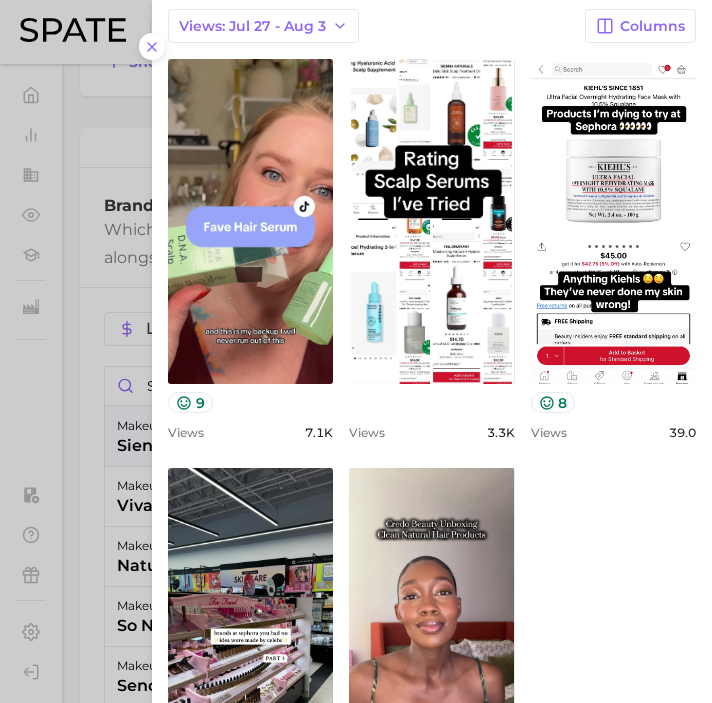 click at bounding box center (356, 351) 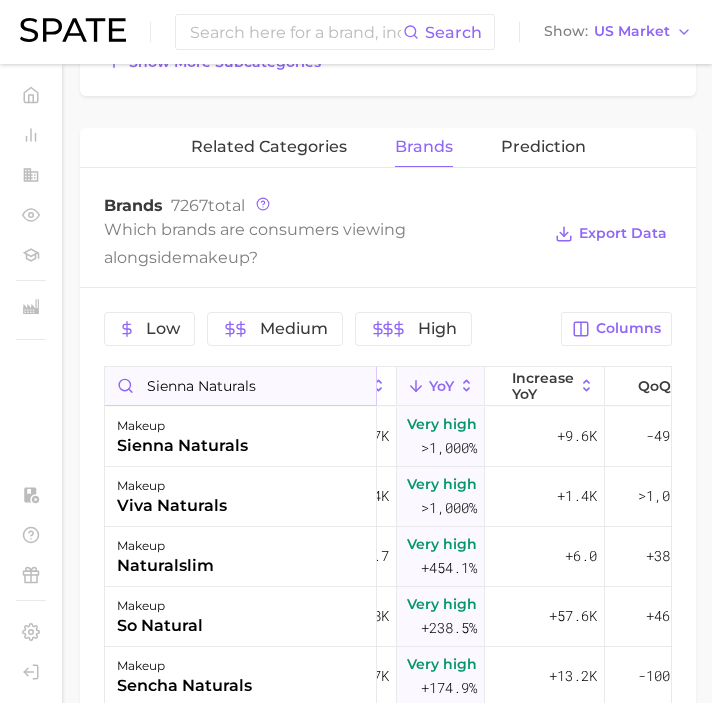 click on "sienna naturals" at bounding box center (240, 386) 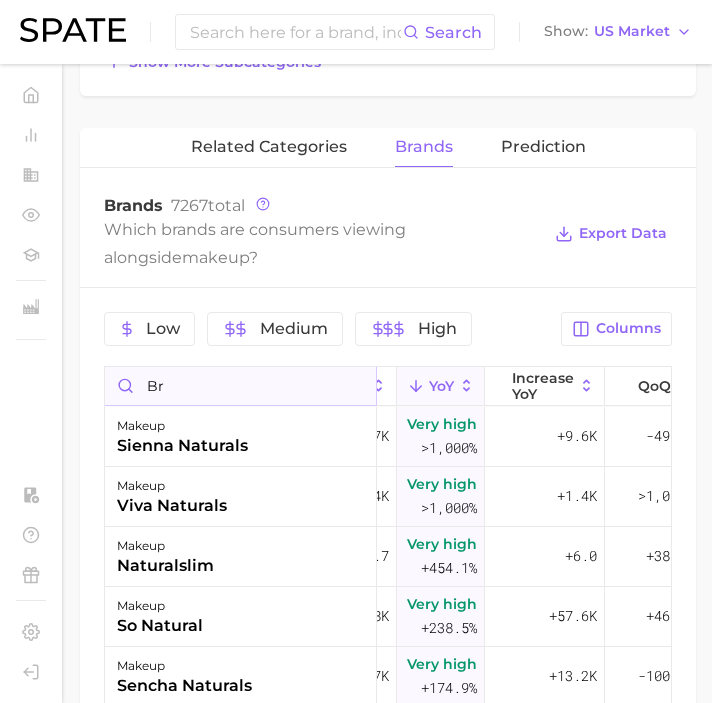 type on "b" 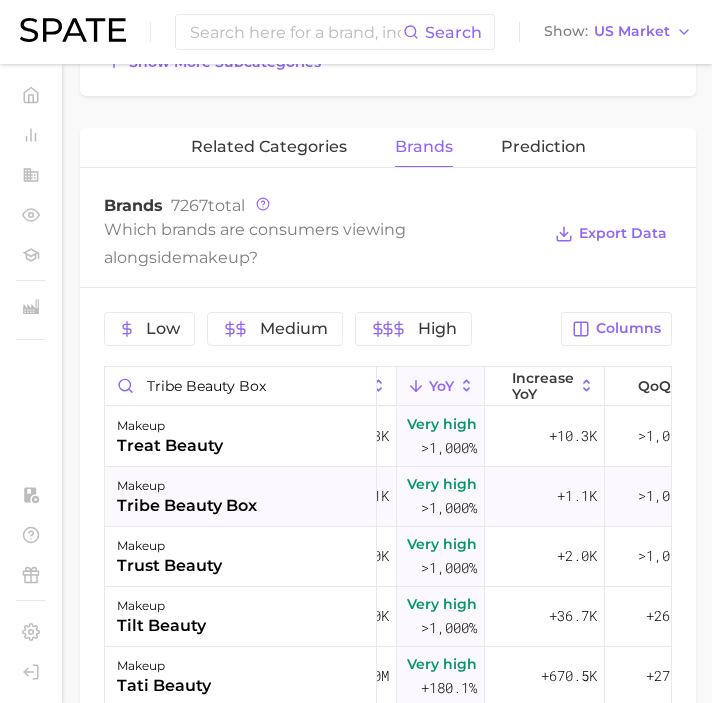 click on "makeup tribe beauty box" at bounding box center (241, 497) 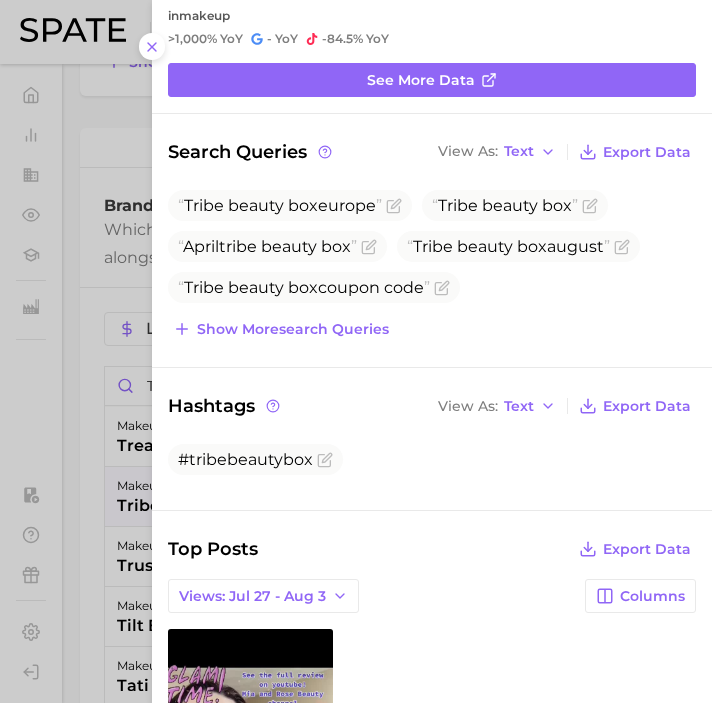 scroll, scrollTop: 403, scrollLeft: 0, axis: vertical 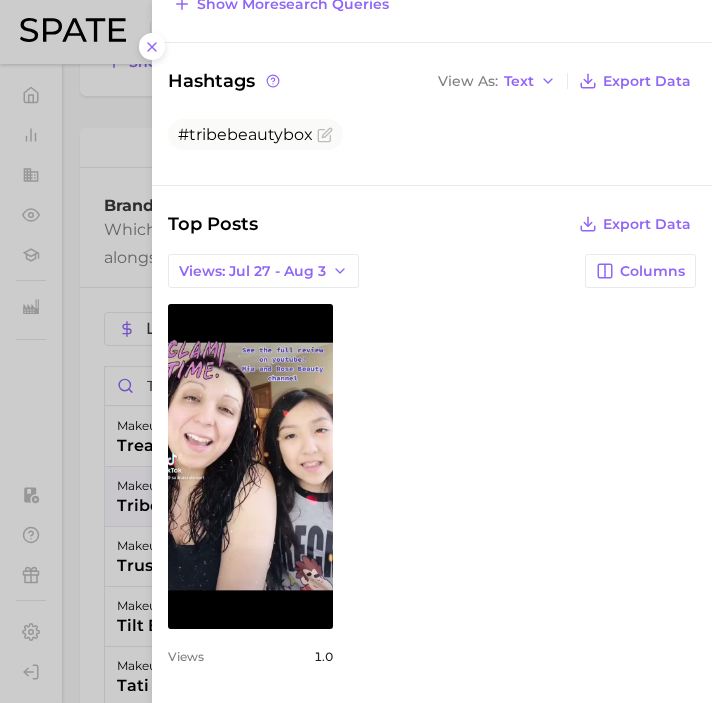 click at bounding box center [356, 351] 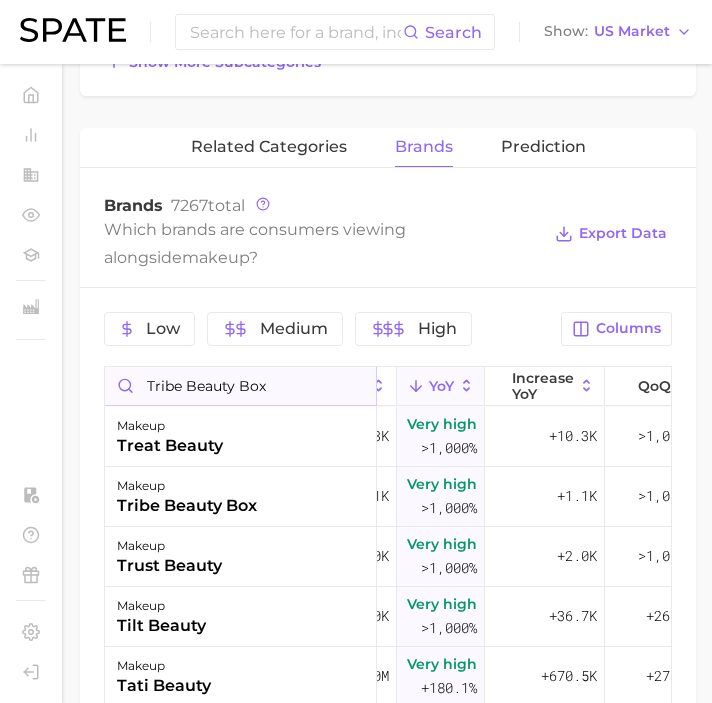 click on "tribe beauty box" at bounding box center (240, 386) 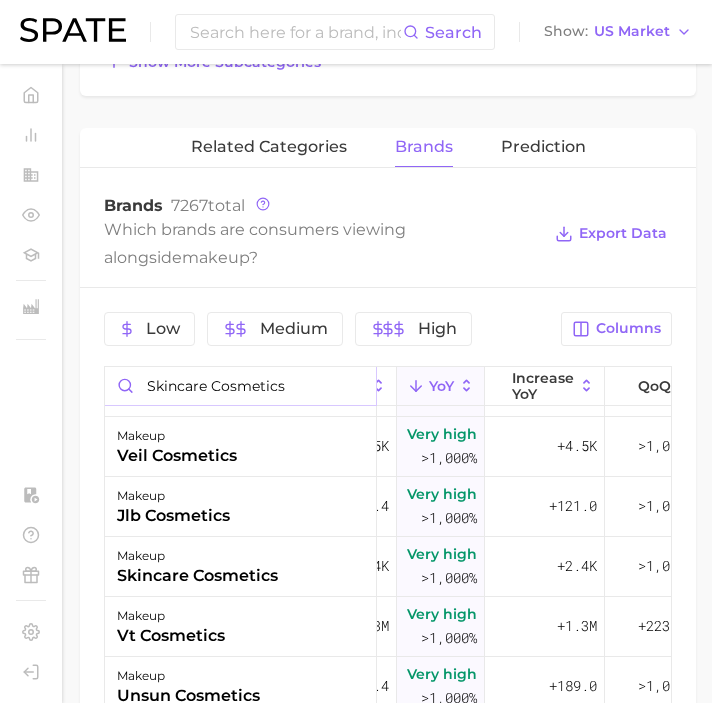 scroll, scrollTop: 293, scrollLeft: 254, axis: both 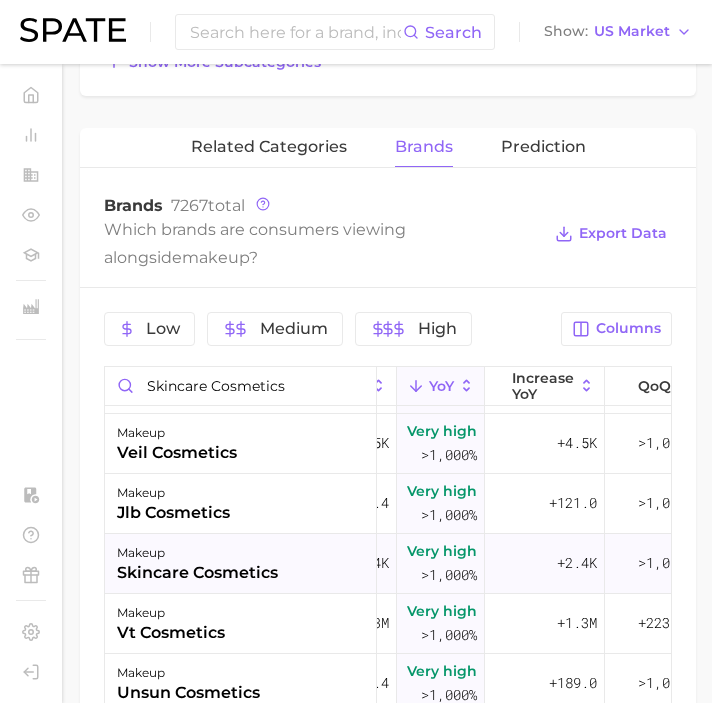 click on "makeup" at bounding box center (197, 553) 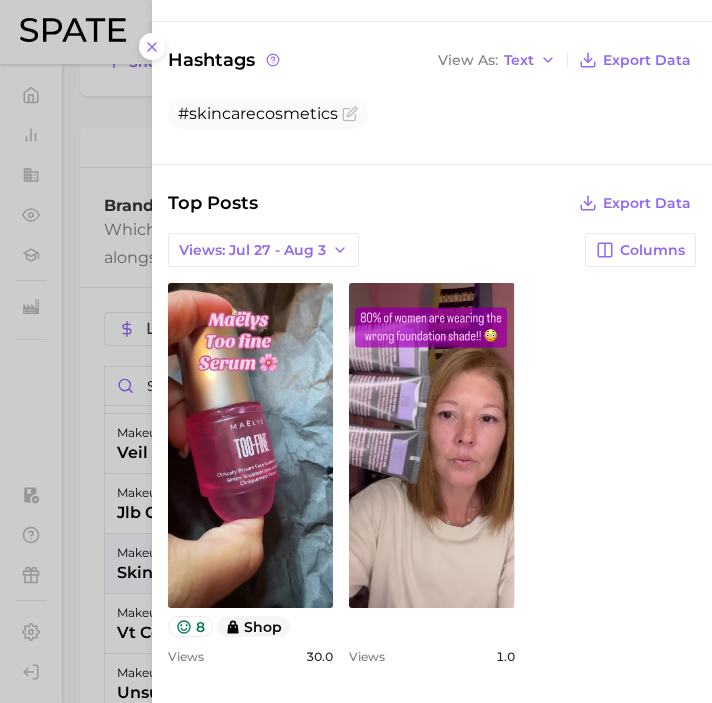 click at bounding box center (356, 351) 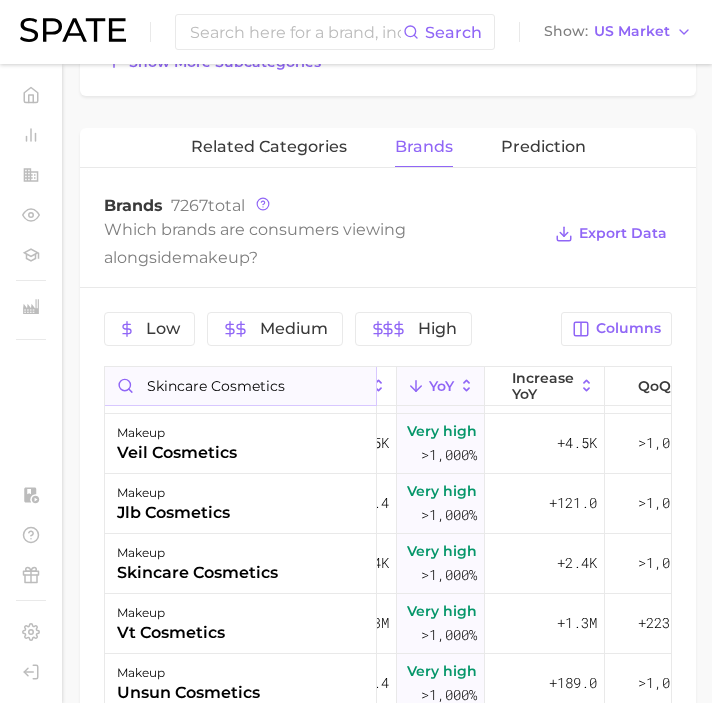click on "skincare cosmetics" at bounding box center (240, 386) 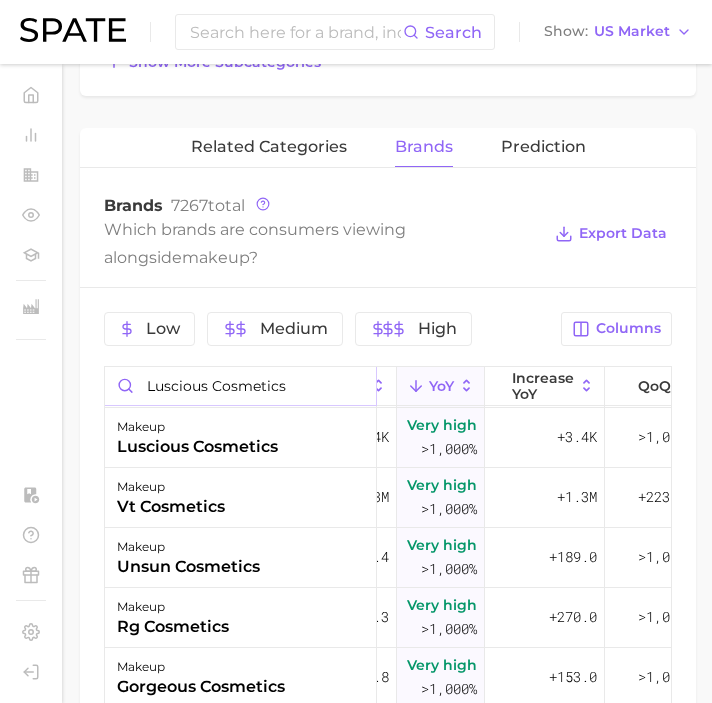 scroll, scrollTop: 304, scrollLeft: 254, axis: both 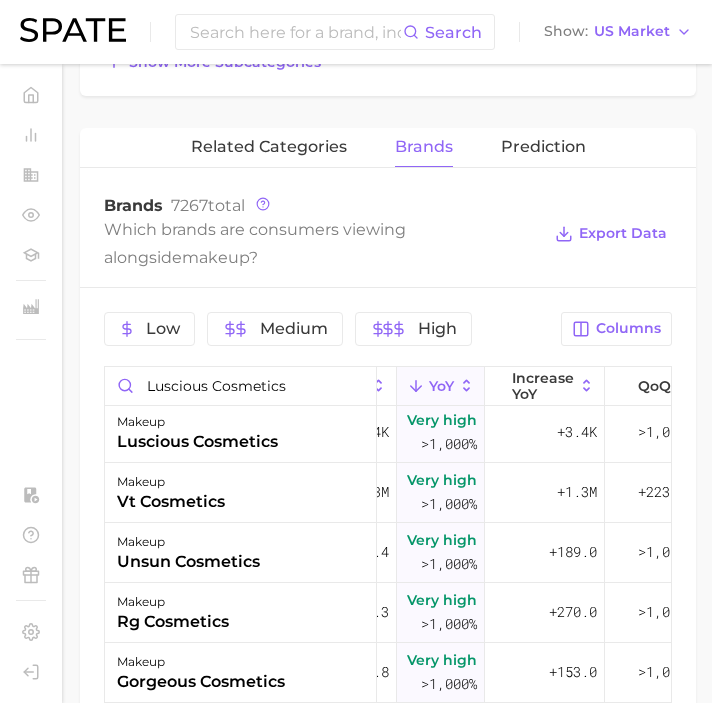 click on "luscious cosmetics" at bounding box center (197, 442) 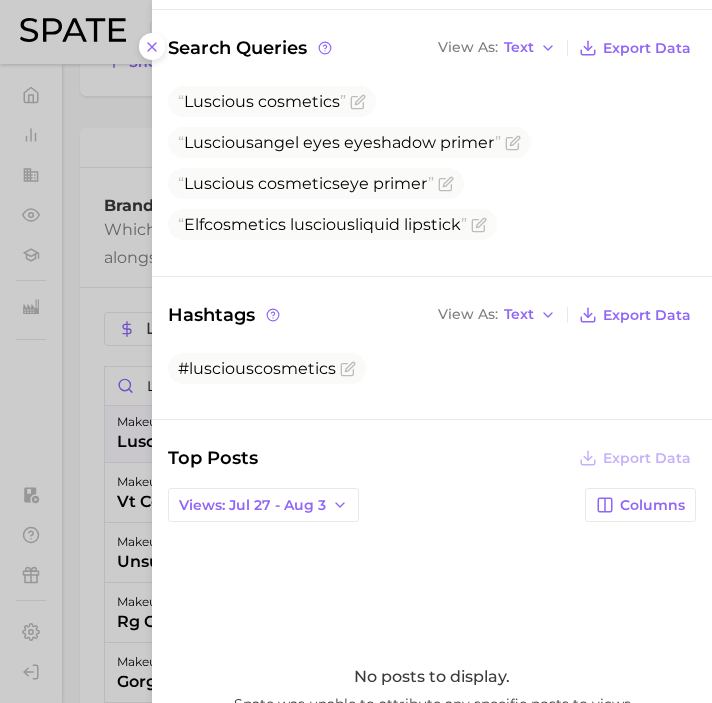 scroll, scrollTop: 381, scrollLeft: 0, axis: vertical 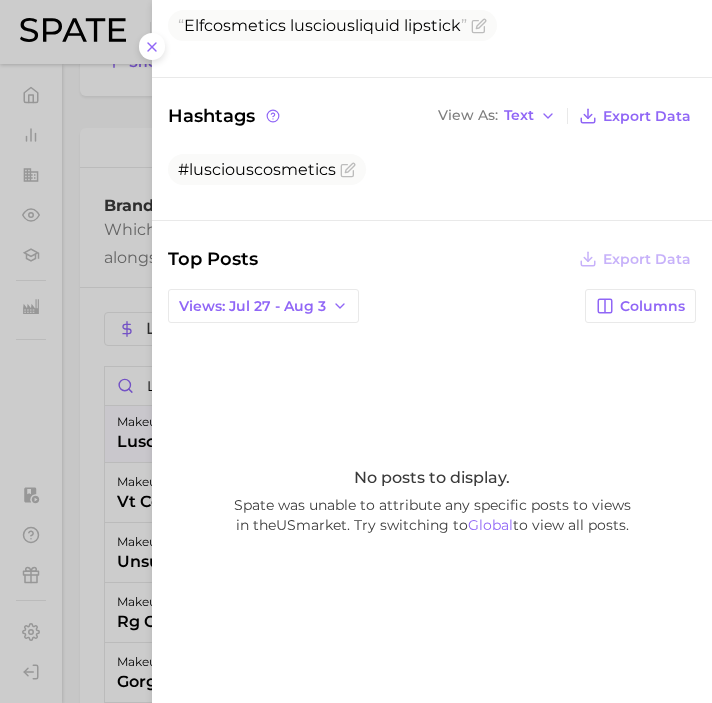 click on "Top Posts Export Data Views: Jul 27 - Aug 3 Columns No posts to display. Spate was unable to attribute any specific posts to views in the  US  market. Try switching to  Global  to view all posts." at bounding box center [432, 462] 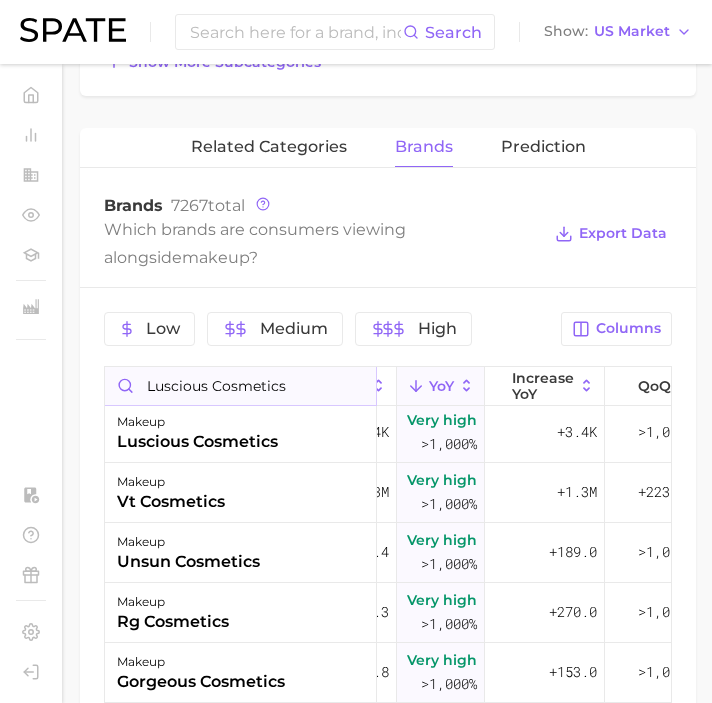 click on "luscious cosmetics" at bounding box center (240, 386) 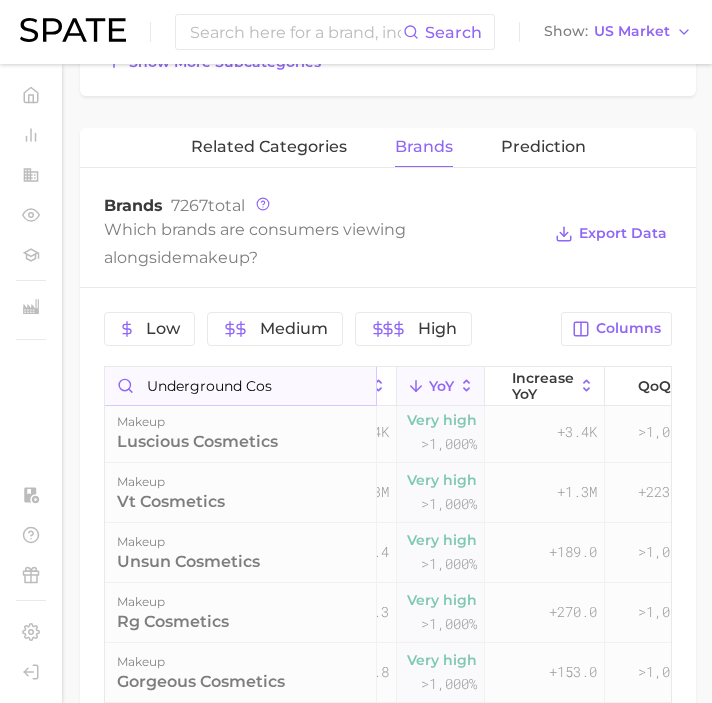 scroll, scrollTop: 0, scrollLeft: 254, axis: horizontal 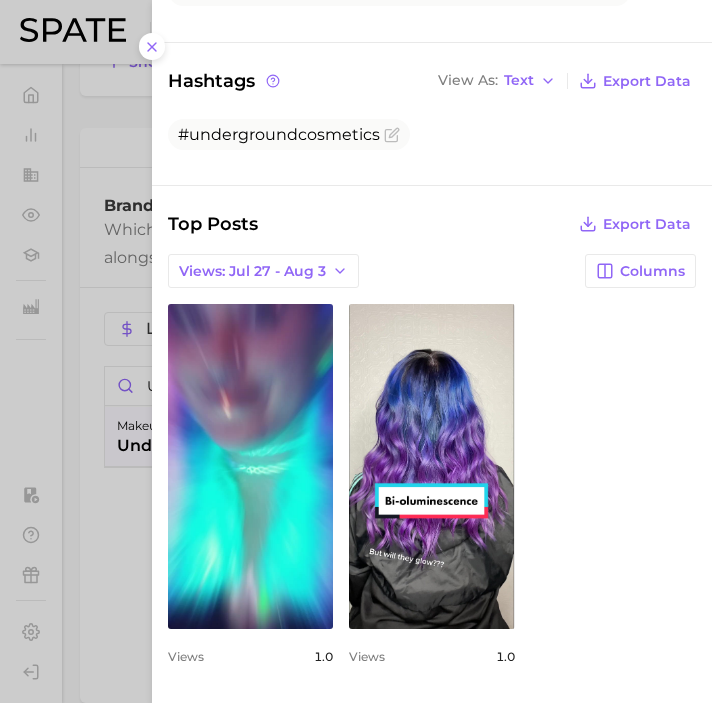click at bounding box center (356, 351) 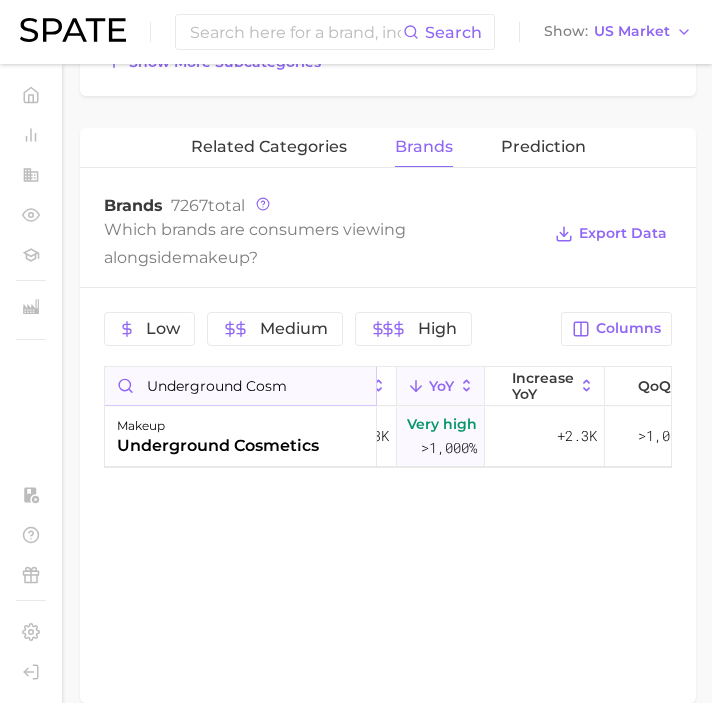 click on "underground cosm" at bounding box center (240, 386) 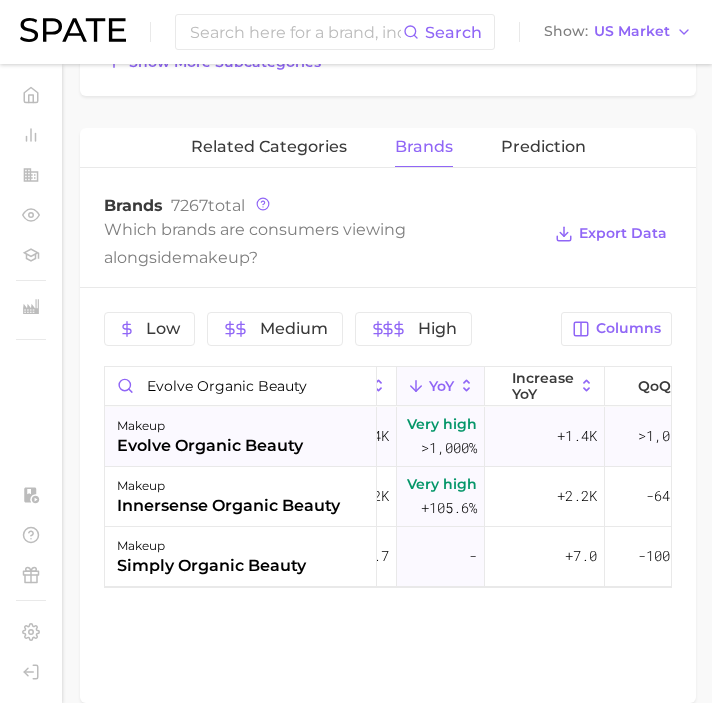 click on "makeup evolve organic beauty" at bounding box center (241, 437) 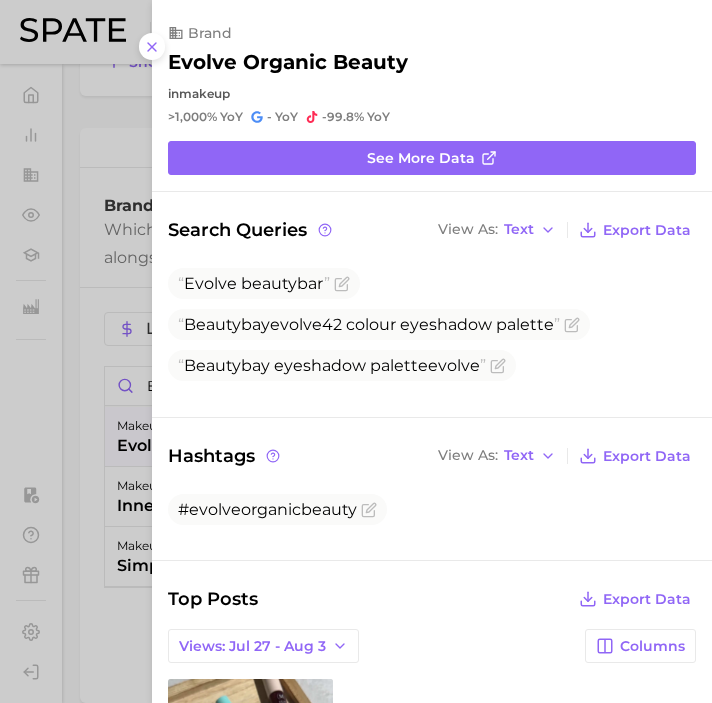 scroll, scrollTop: 0, scrollLeft: 0, axis: both 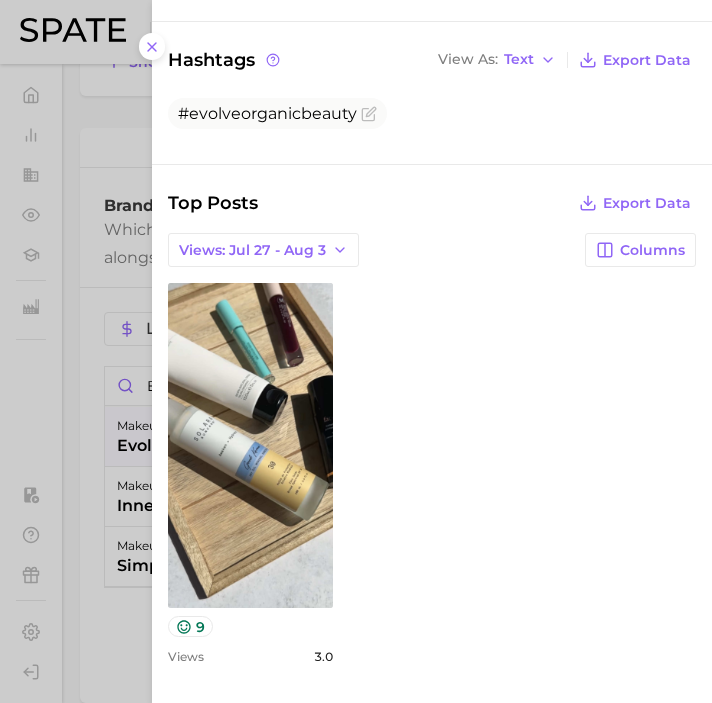 click at bounding box center [356, 351] 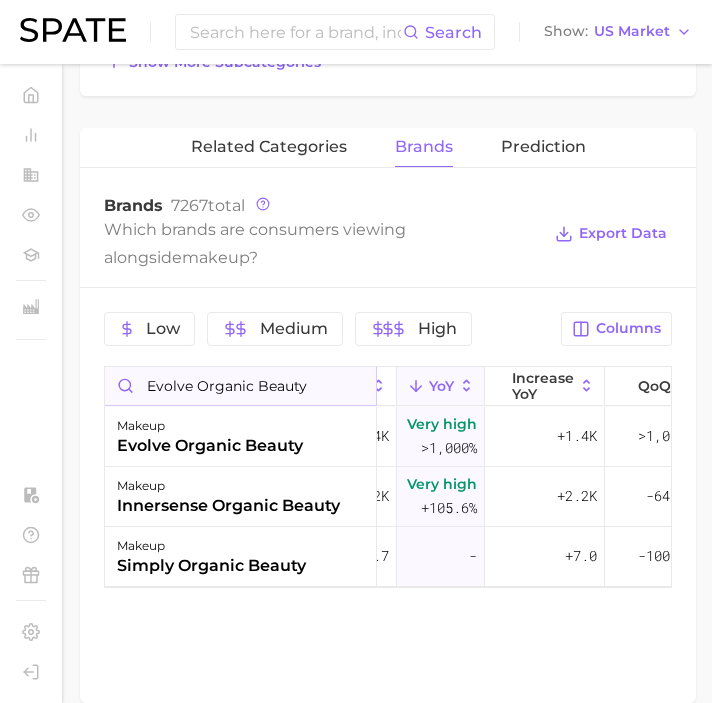 click on "evolve organic beauty" at bounding box center (240, 386) 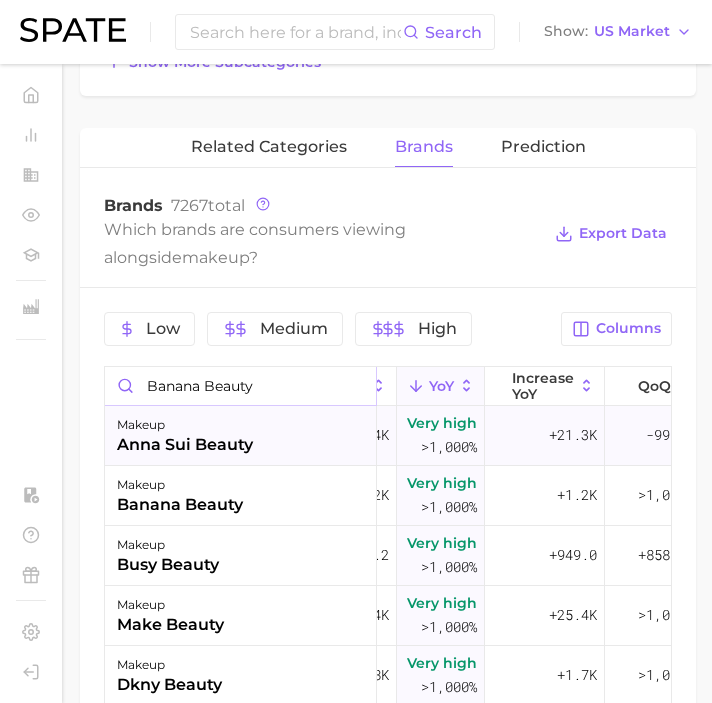 scroll, scrollTop: 120, scrollLeft: 254, axis: both 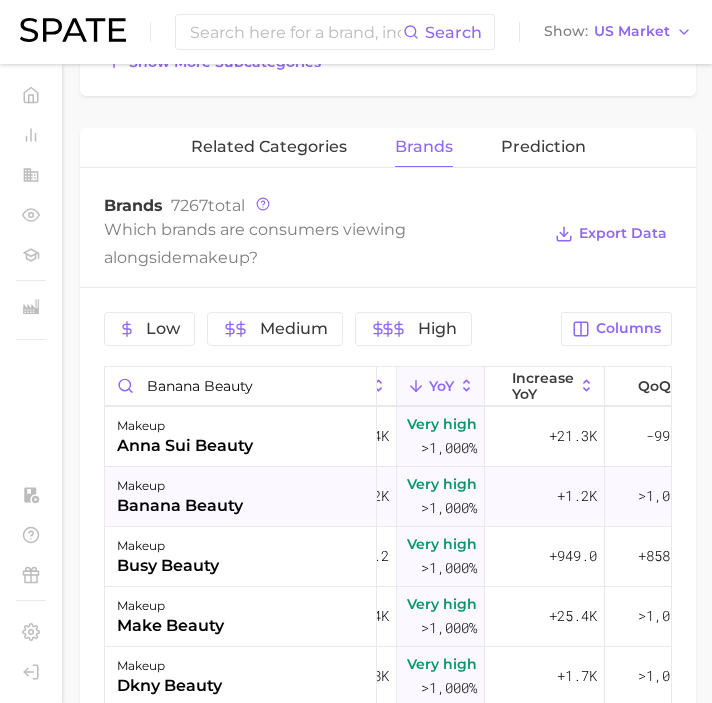 click on "makeup banana beauty" at bounding box center (241, 497) 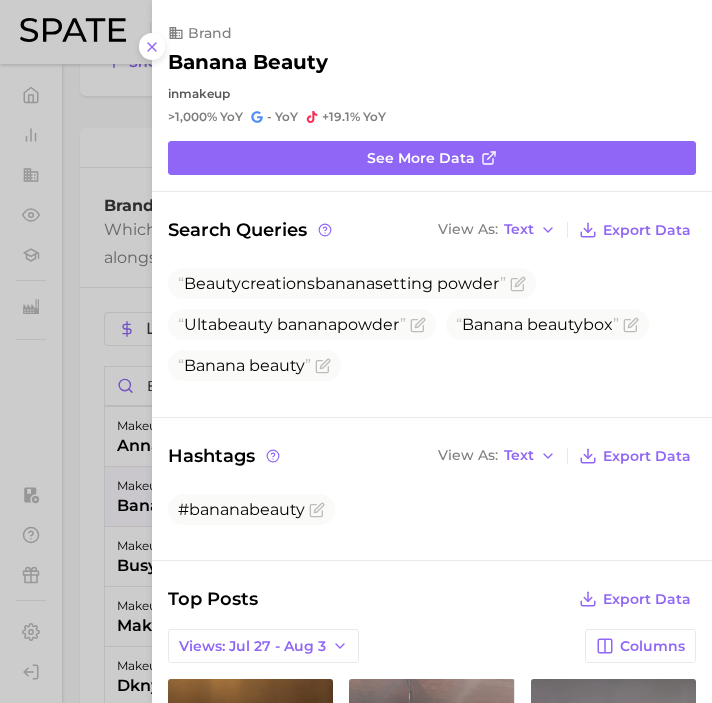 scroll, scrollTop: 0, scrollLeft: 0, axis: both 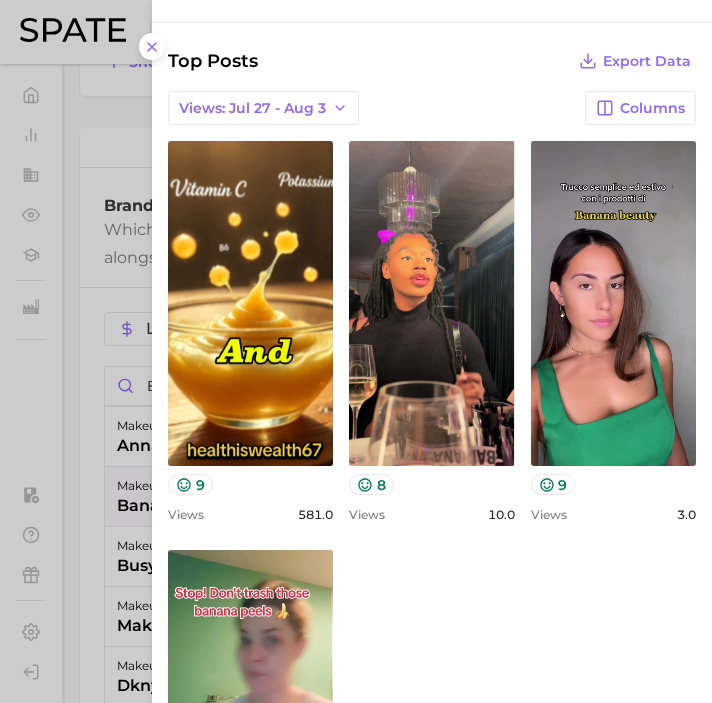 click at bounding box center (356, 351) 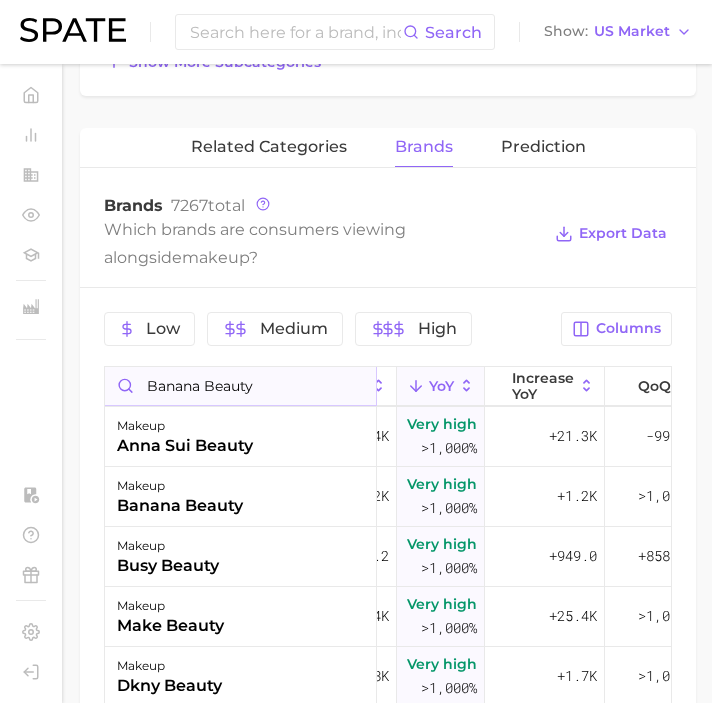 click on "banana beauty" at bounding box center [240, 386] 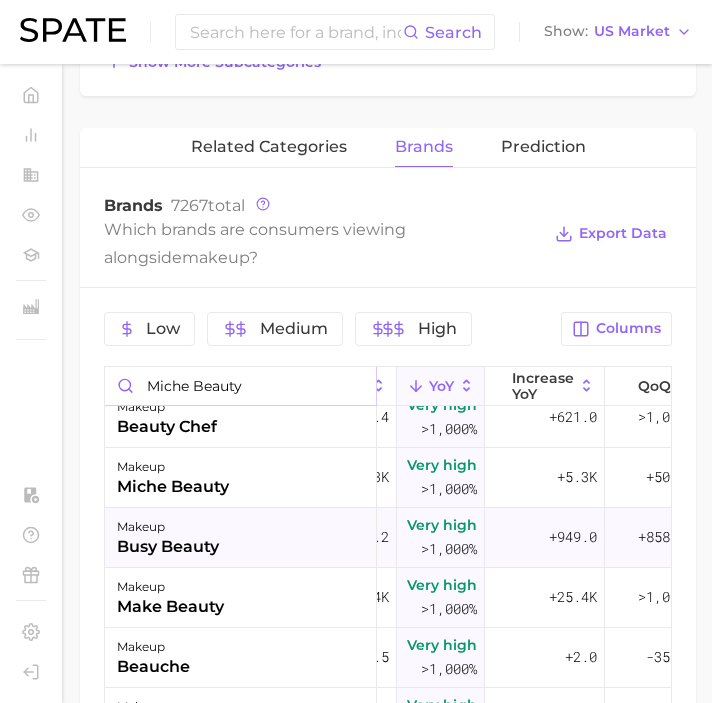 scroll, scrollTop: 23, scrollLeft: 254, axis: both 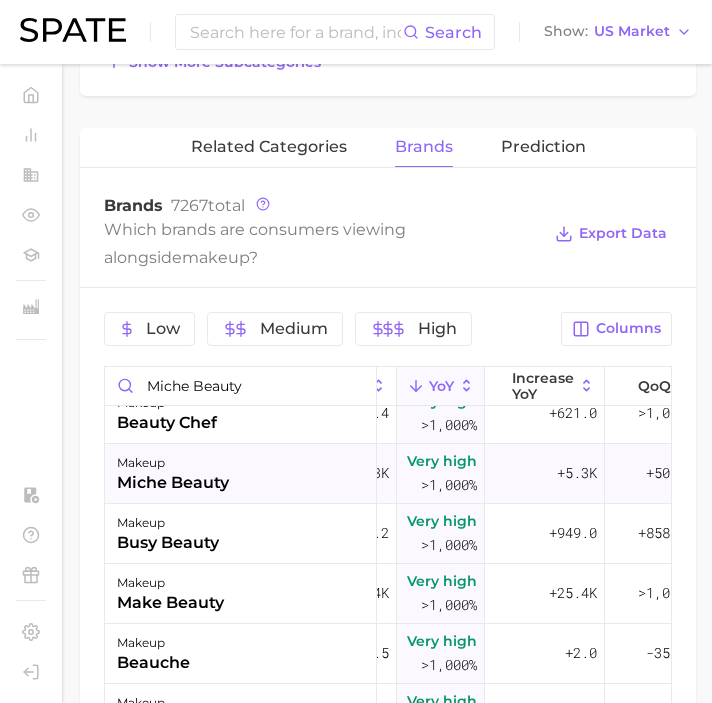click on "makeup miche beauty" at bounding box center (241, 474) 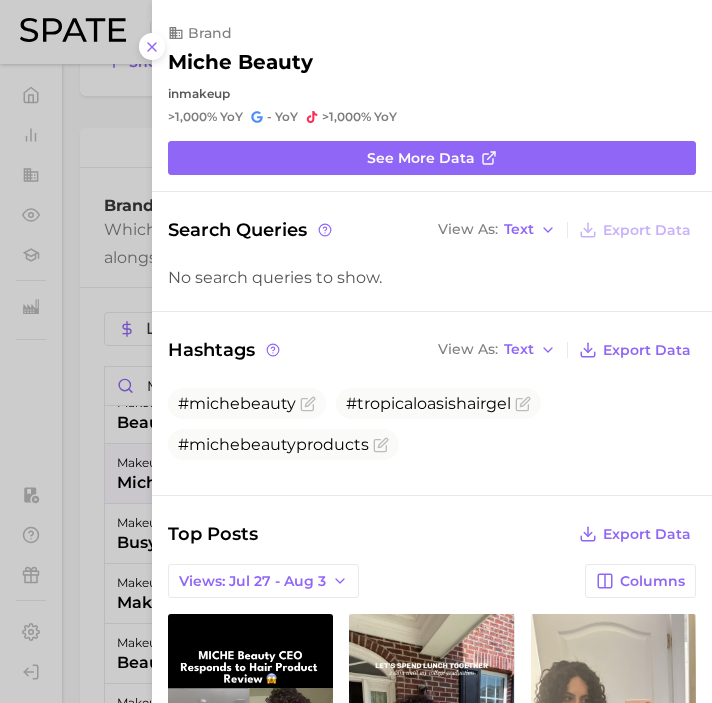scroll, scrollTop: 0, scrollLeft: 0, axis: both 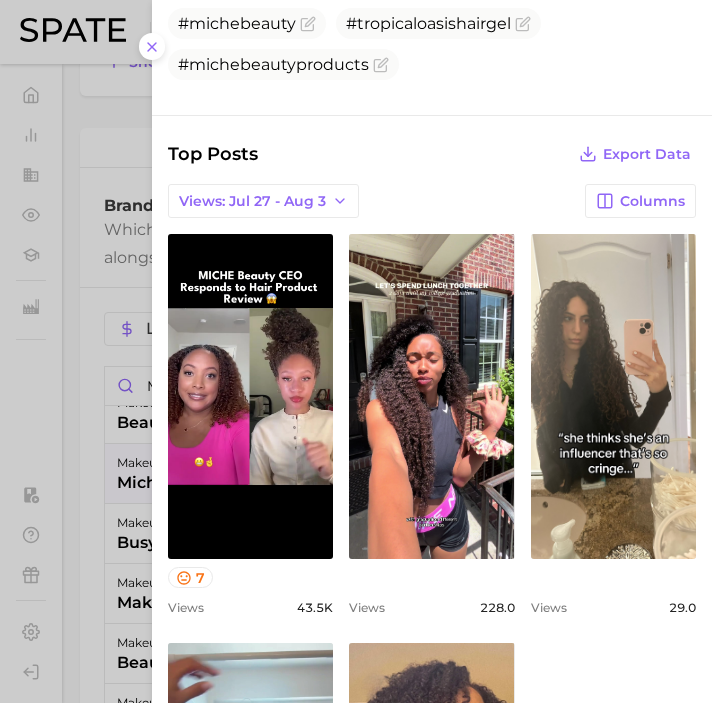 click at bounding box center (356, 351) 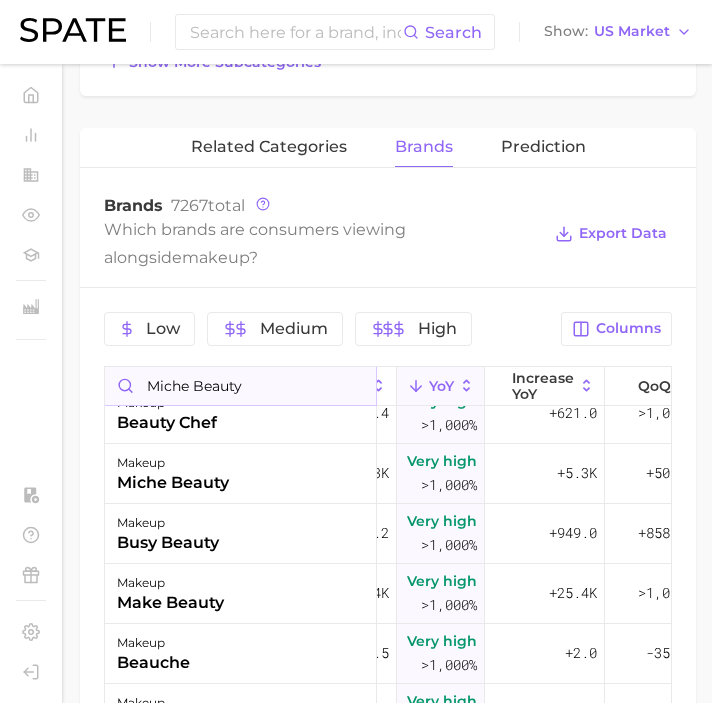 click on "miche beauty" at bounding box center (240, 386) 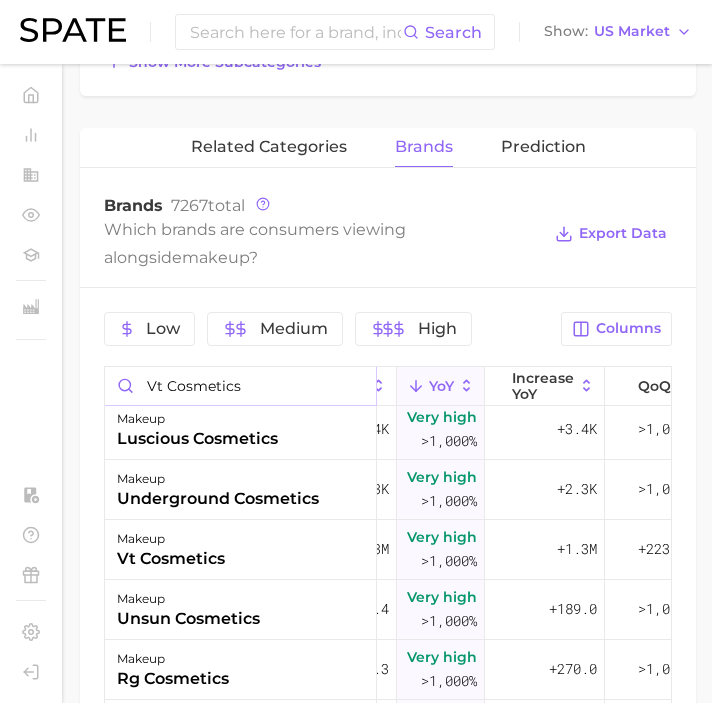 scroll, scrollTop: 608, scrollLeft: 254, axis: both 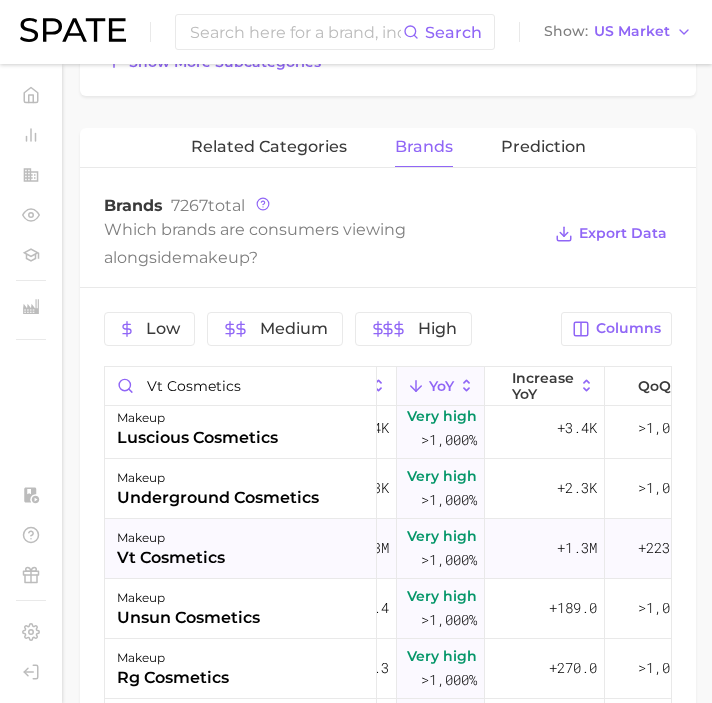click on "makeup vt cosmetics" at bounding box center (241, 549) 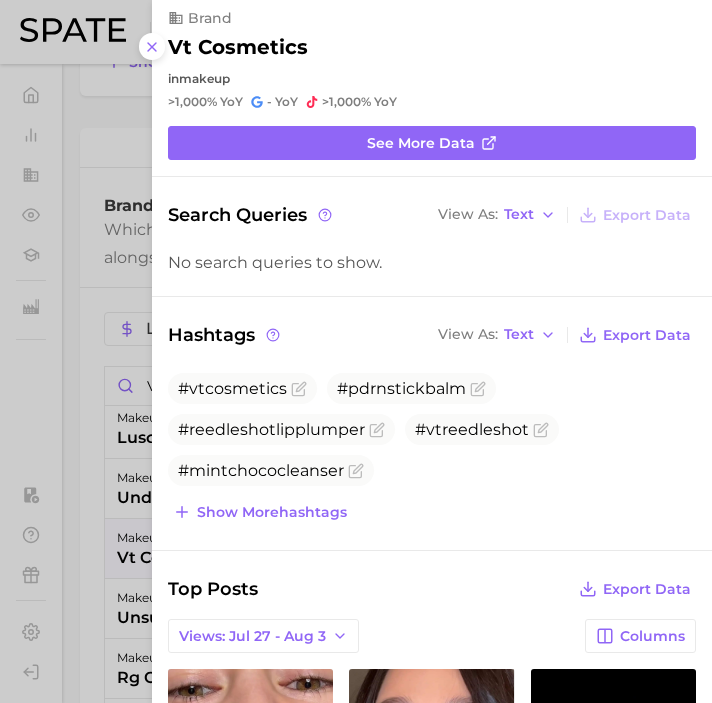 scroll, scrollTop: 0, scrollLeft: 0, axis: both 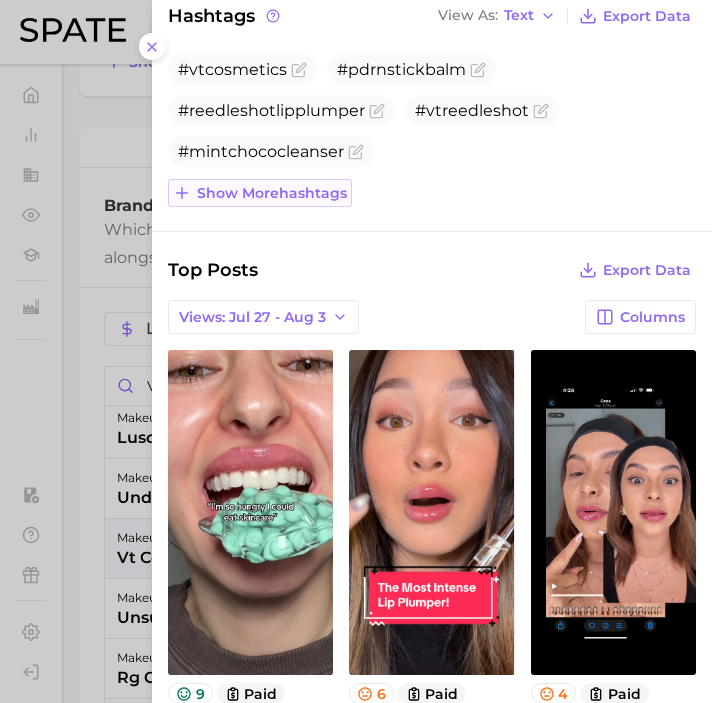 click on "Show more  hashtags" at bounding box center (260, 193) 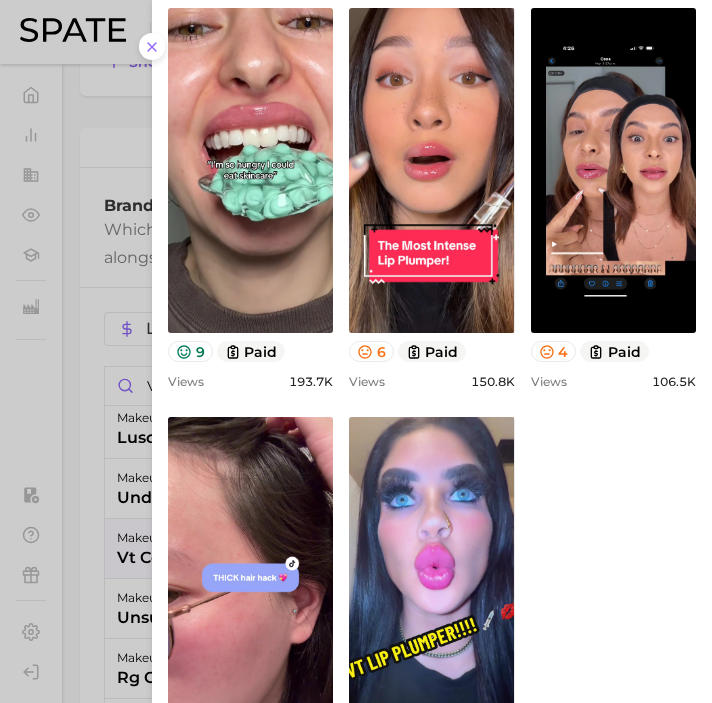 scroll, scrollTop: 880, scrollLeft: 0, axis: vertical 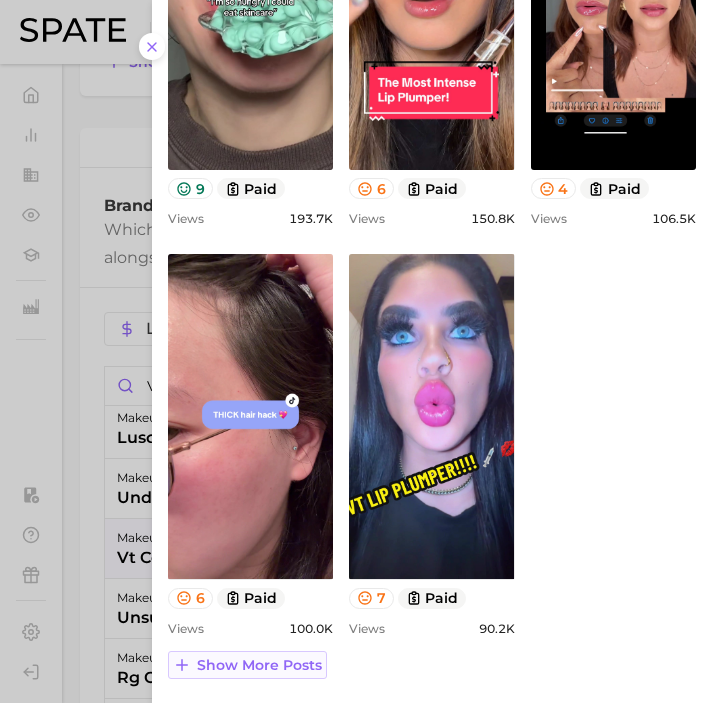 click on "Show more posts" at bounding box center (259, 665) 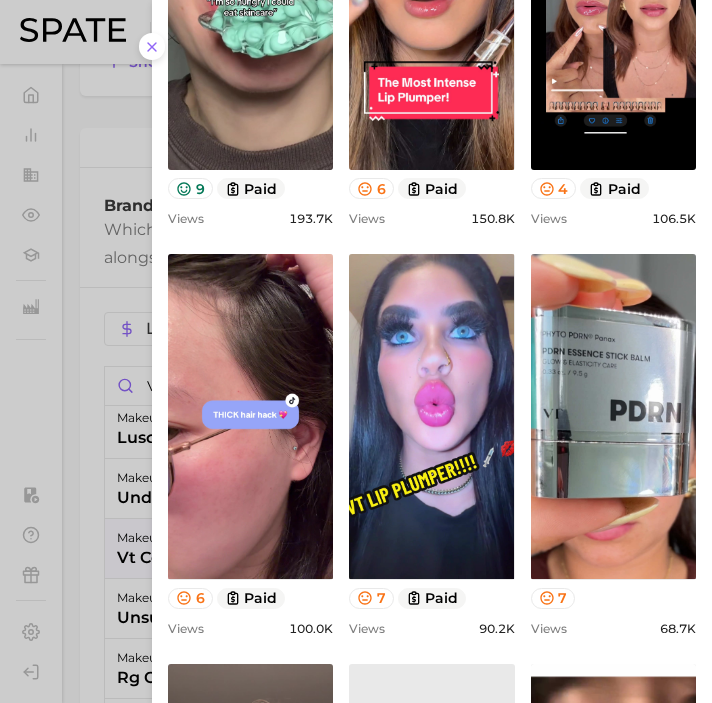 scroll, scrollTop: 0, scrollLeft: 0, axis: both 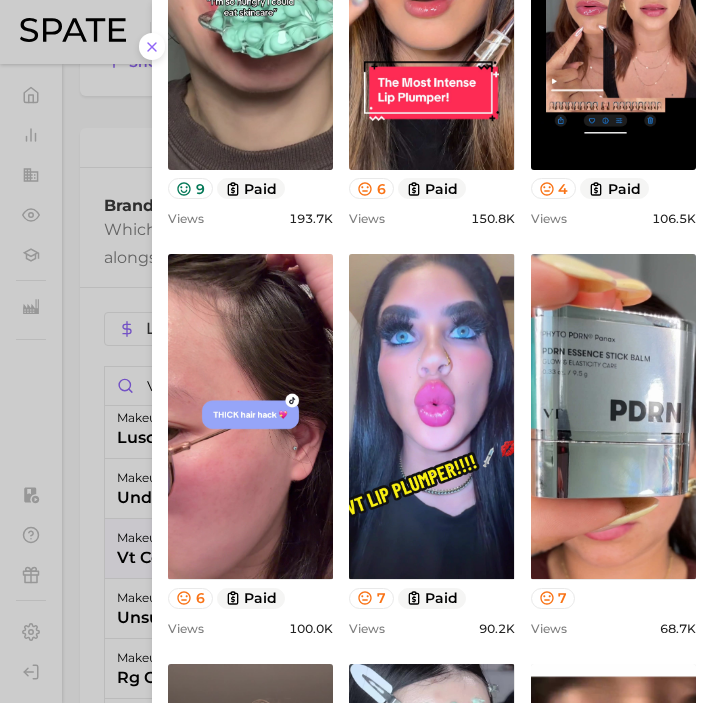click at bounding box center [356, 351] 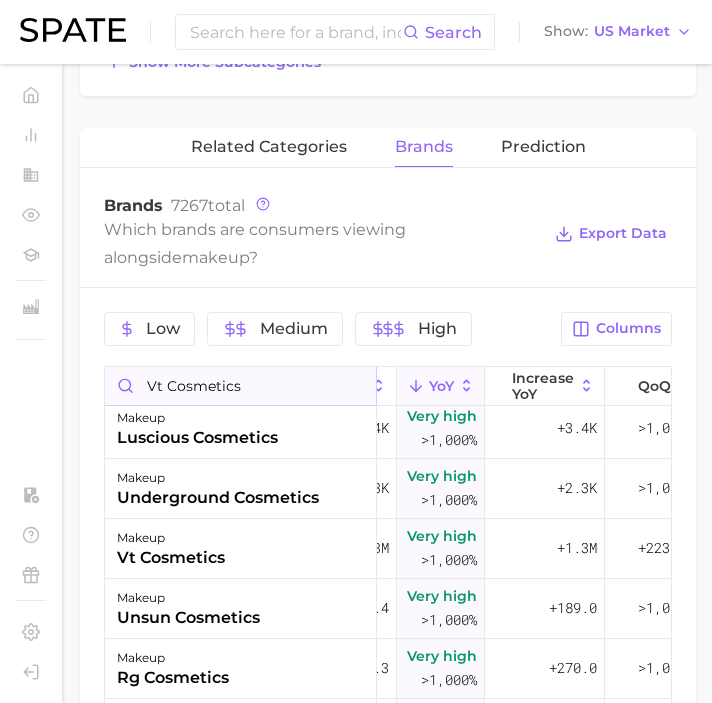click on "vt cosmetics" at bounding box center (240, 386) 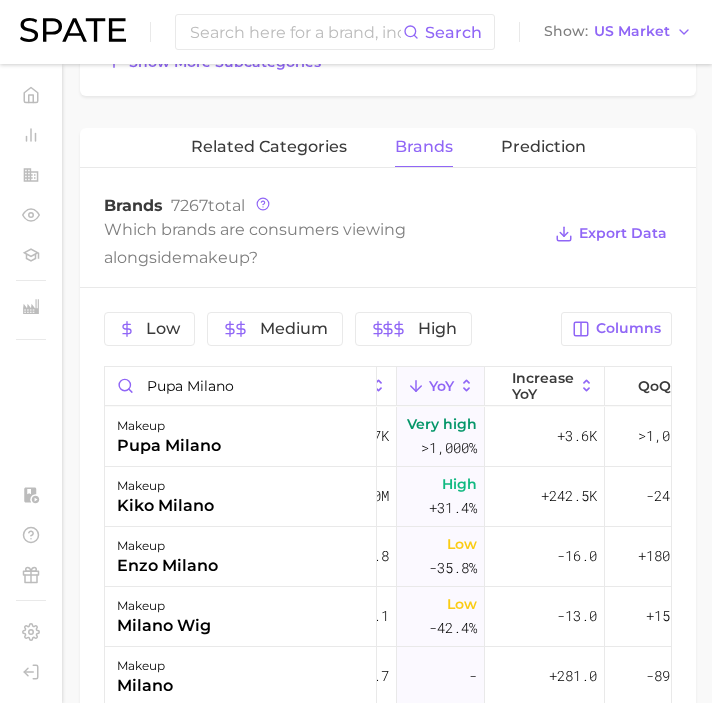 click on "makeup" at bounding box center (169, 426) 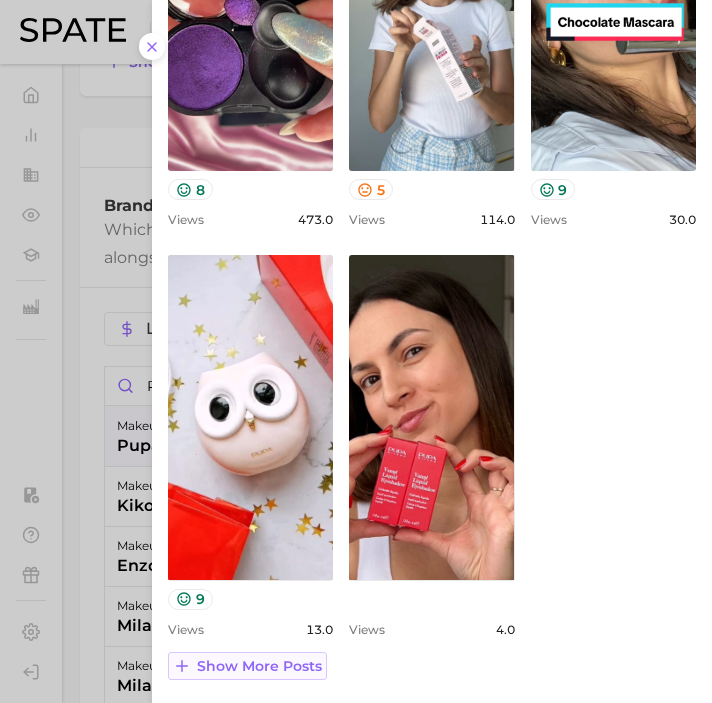 click on "Show more posts" at bounding box center (247, 666) 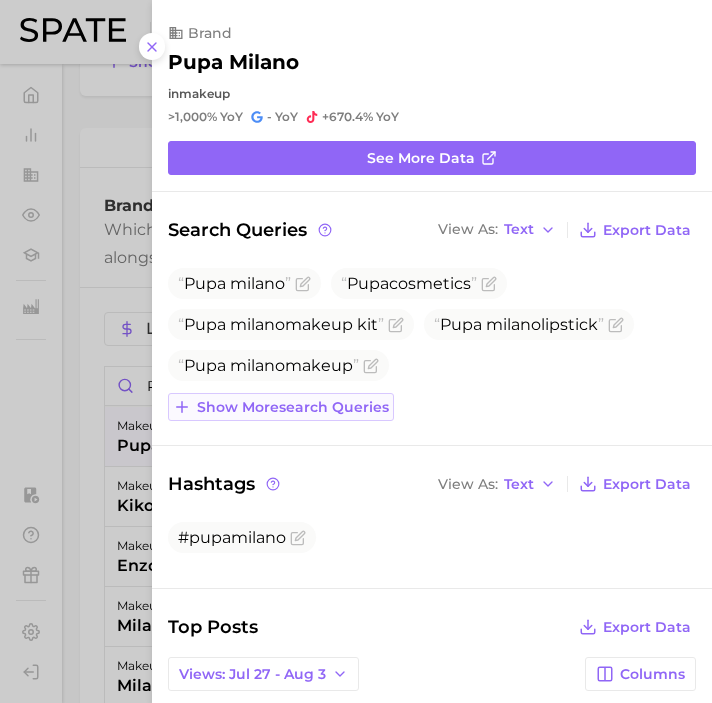 click on "Show more  search queries" at bounding box center [293, 407] 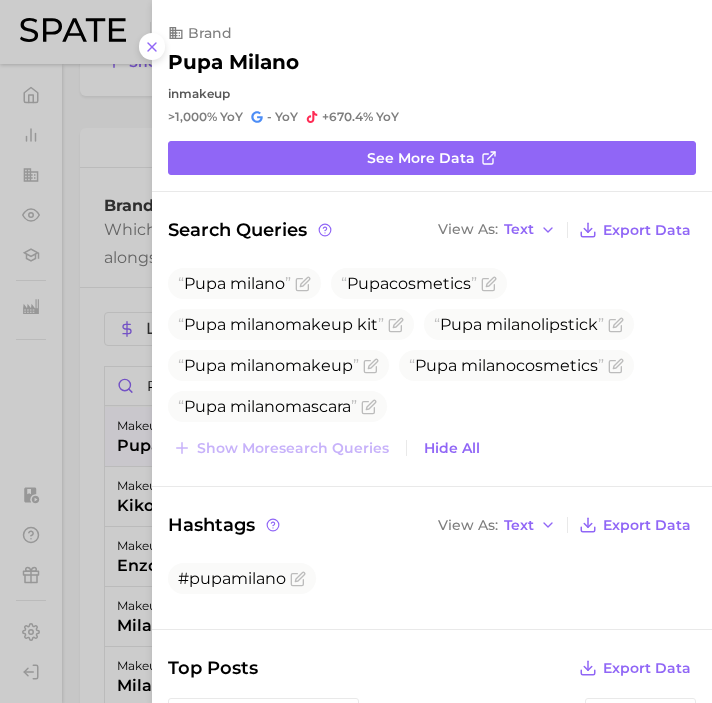 click on "Pupa milano Pupa cosmetics Pupa milano makeup kit Pupa milano lipstick Pupa milano makeup Pupa milano cosmetics Pupa milano mascara Show more search queries Hide All" at bounding box center (432, 365) 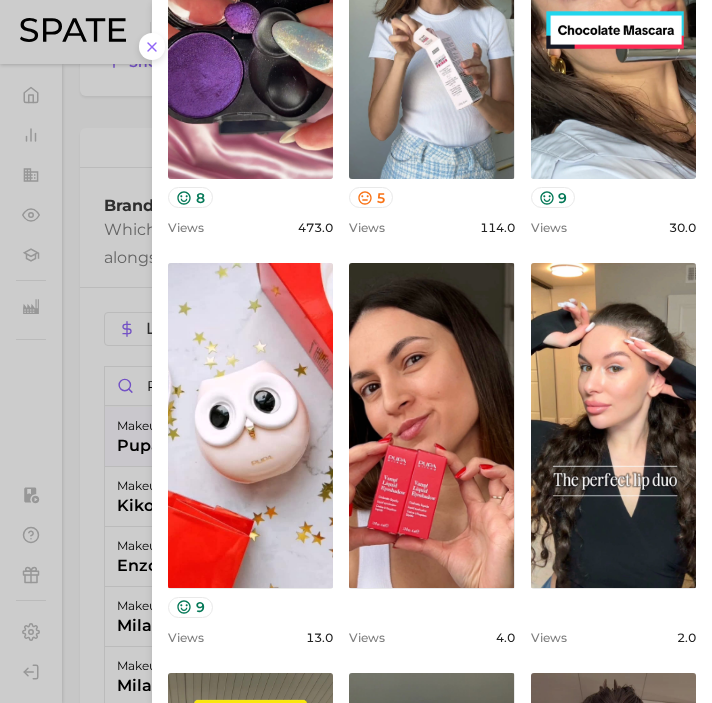 click on "view post on TikTok" at bounding box center [250, 425] 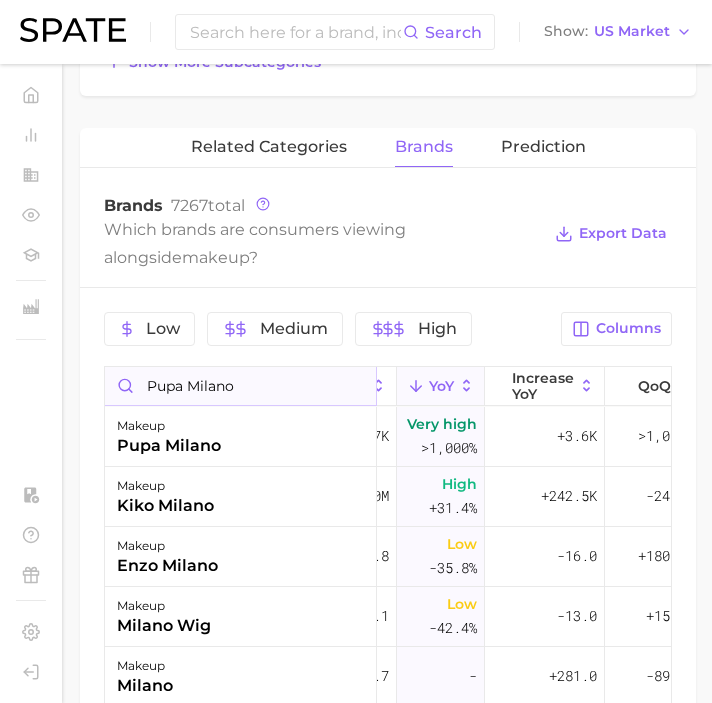 click on "pupa milano" at bounding box center (240, 386) 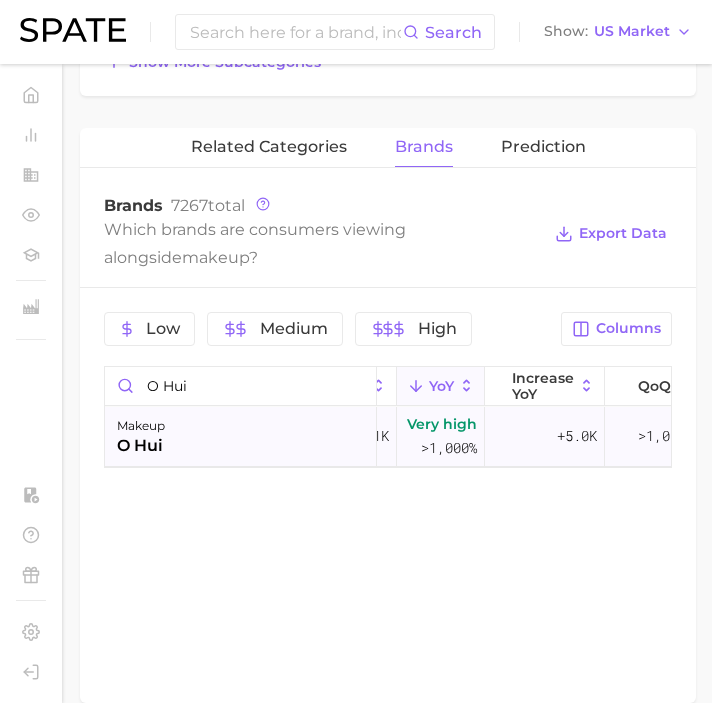 click on "makeup o hui" at bounding box center [241, 437] 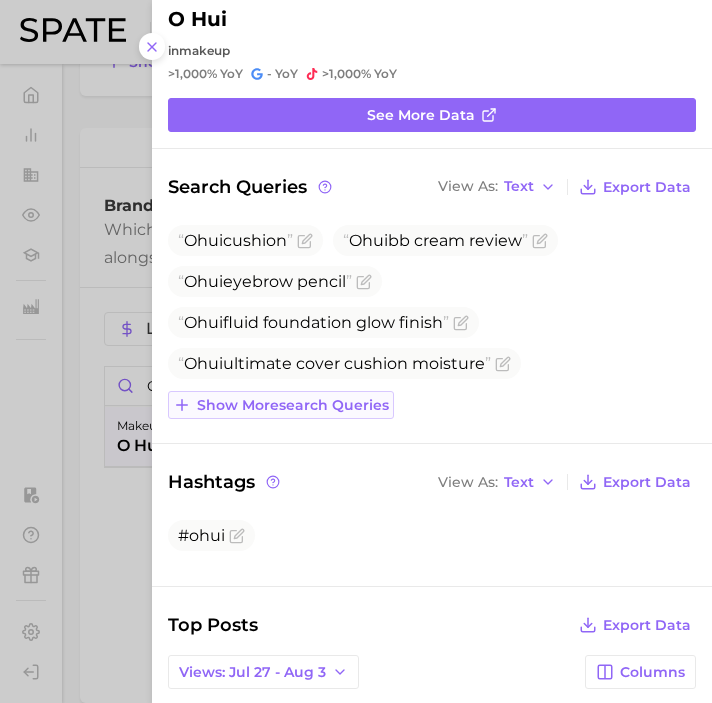 click on "Show more  search queries" at bounding box center (293, 405) 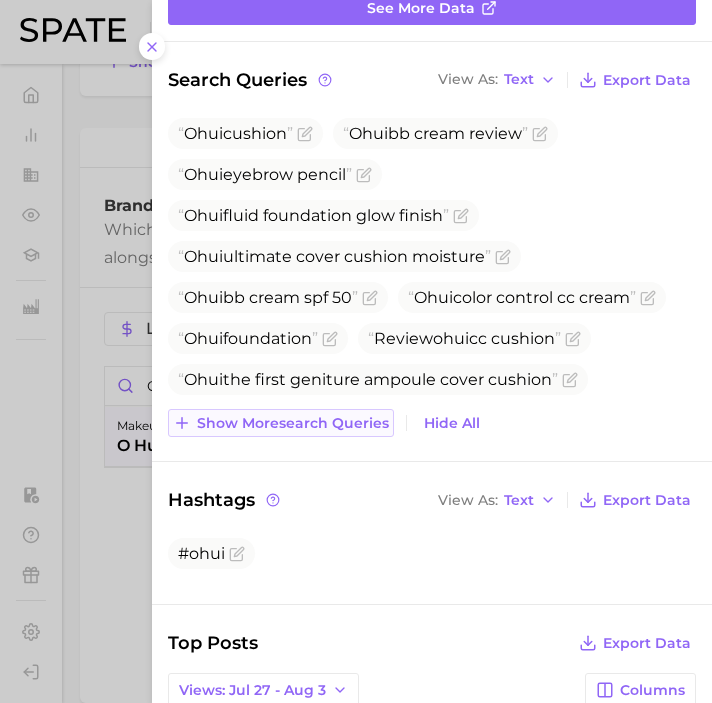click on "Show more  search queries" at bounding box center [281, 423] 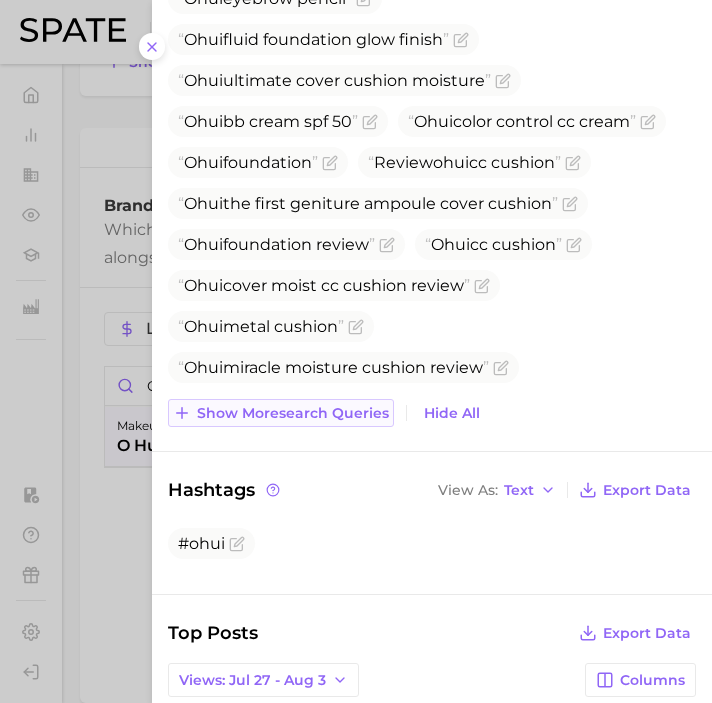 click on "Show more  search queries" at bounding box center [293, 413] 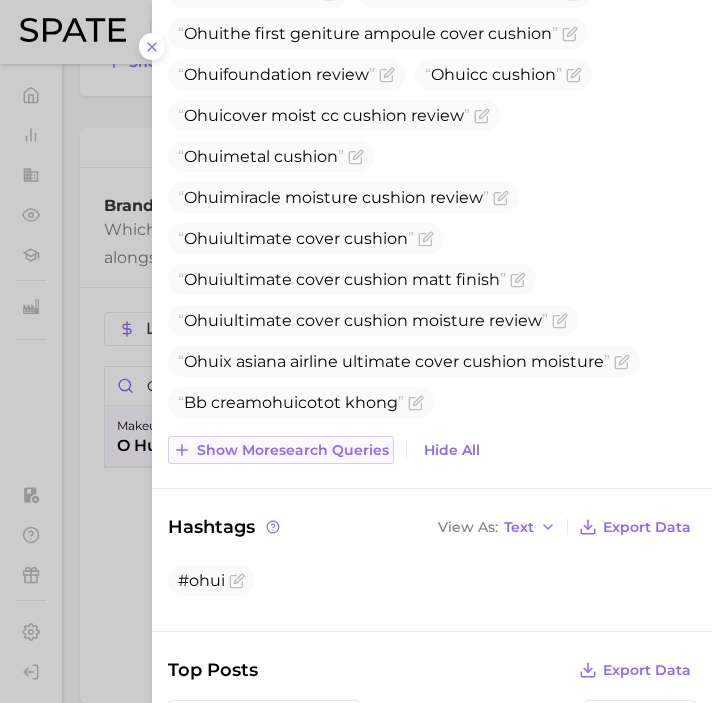 click on "Show more  search queries" at bounding box center (293, 450) 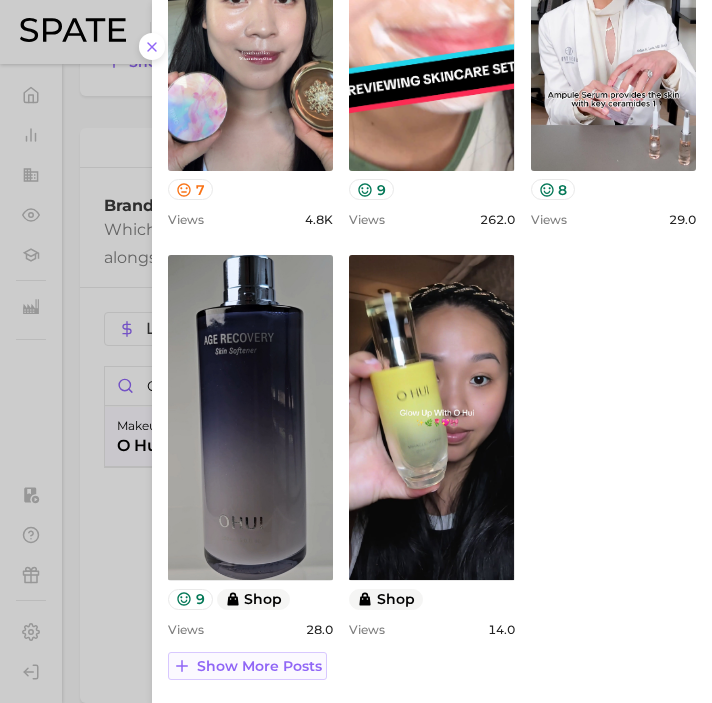 click on "Show more posts" at bounding box center [259, 666] 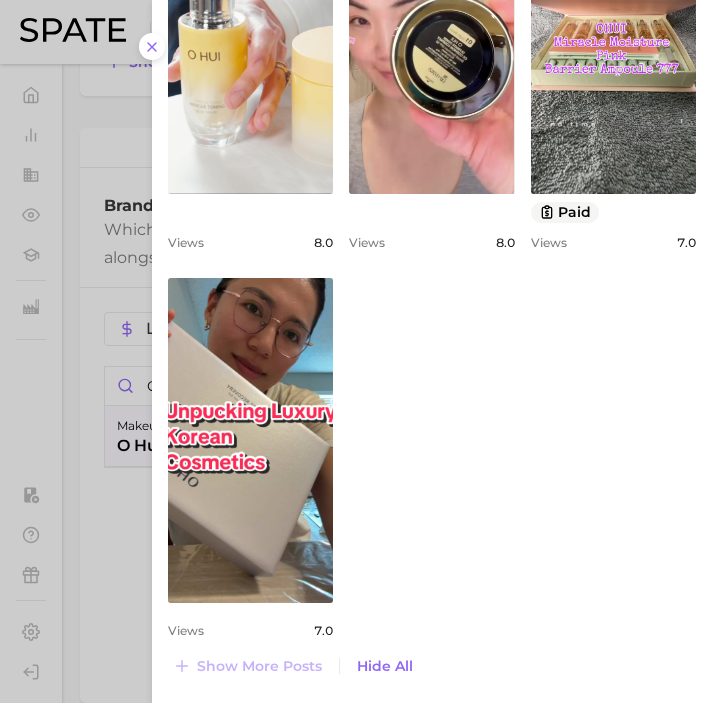 click at bounding box center (356, 351) 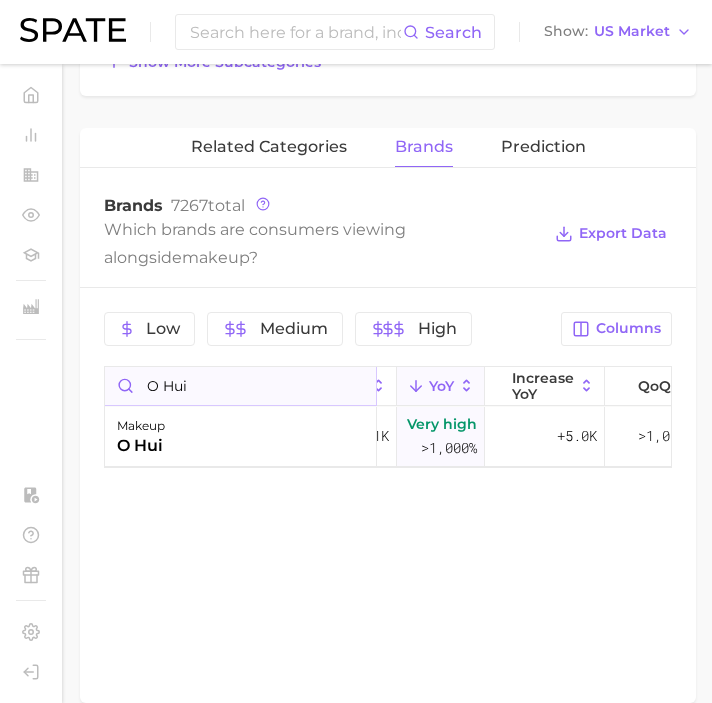 click on "o hui" at bounding box center [240, 386] 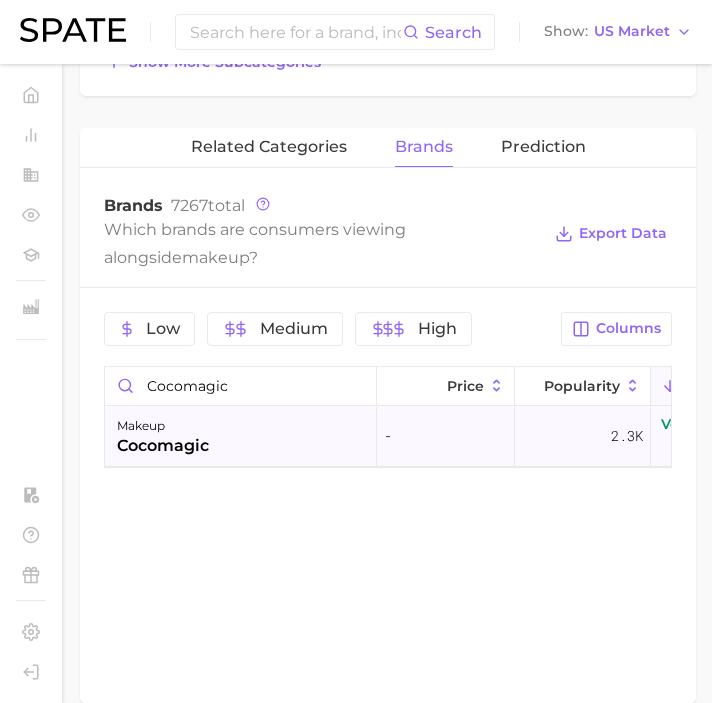 click on "makeup cocomagic" at bounding box center [241, 437] 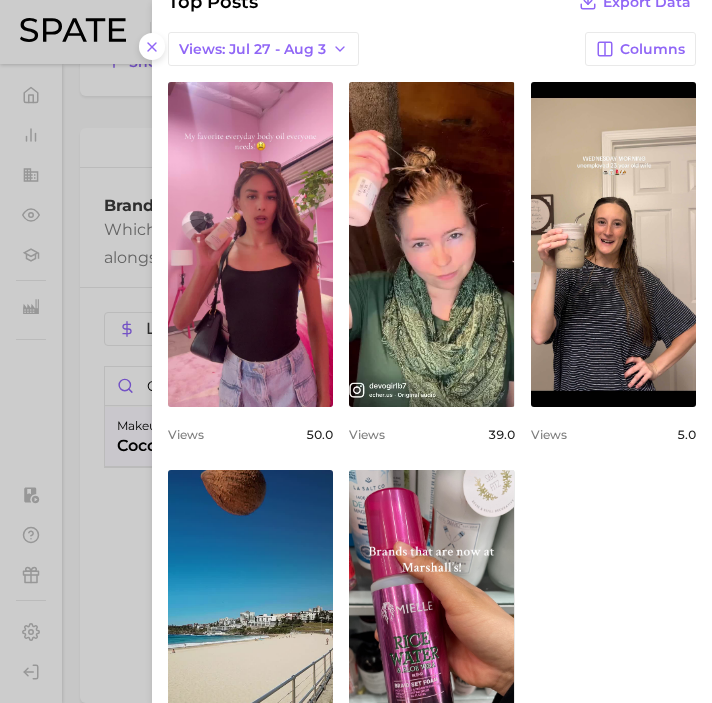 click at bounding box center (356, 351) 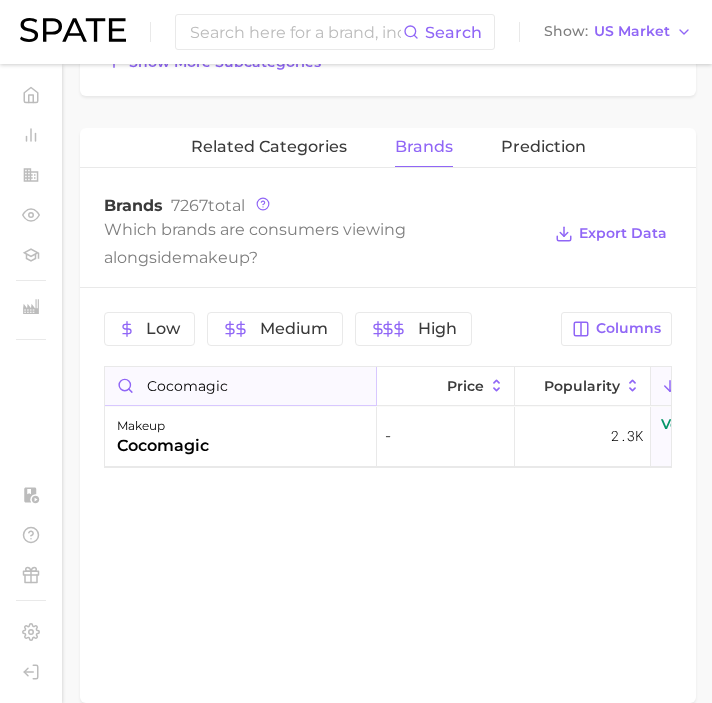 click on "cocomagic" at bounding box center [240, 386] 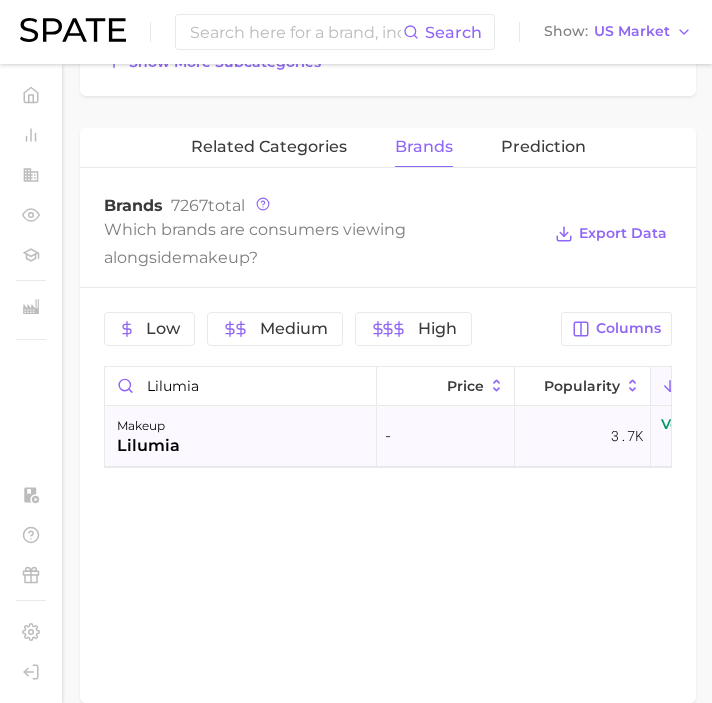 click on "makeup lilumia" at bounding box center (241, 437) 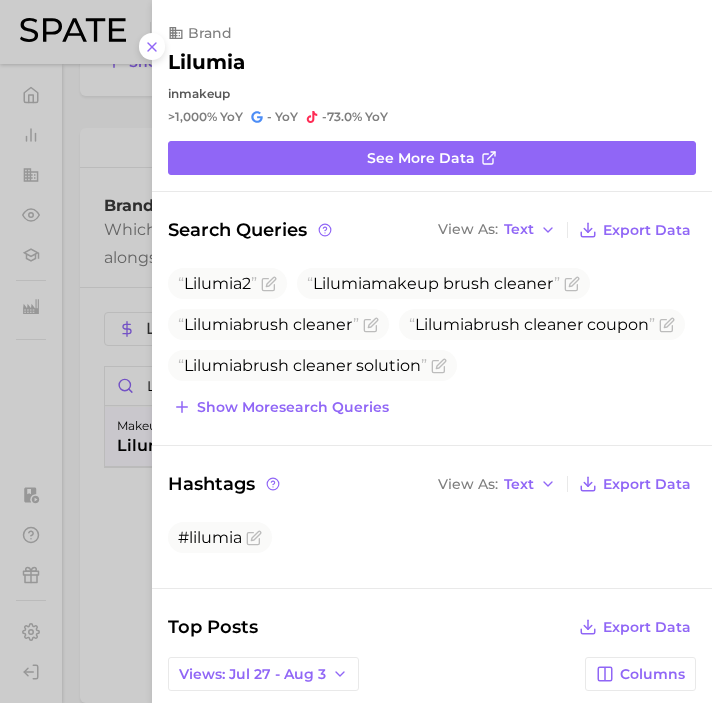 scroll, scrollTop: 0, scrollLeft: 0, axis: both 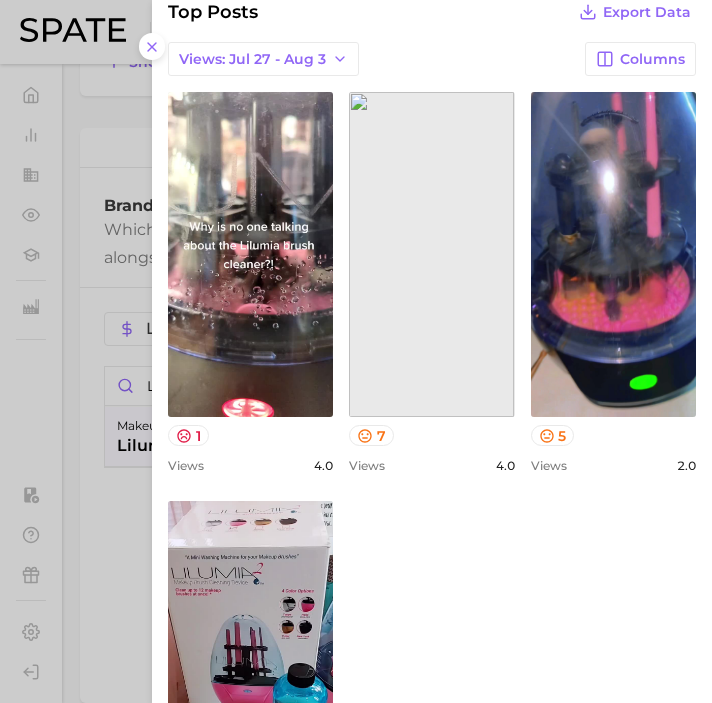 click at bounding box center (356, 351) 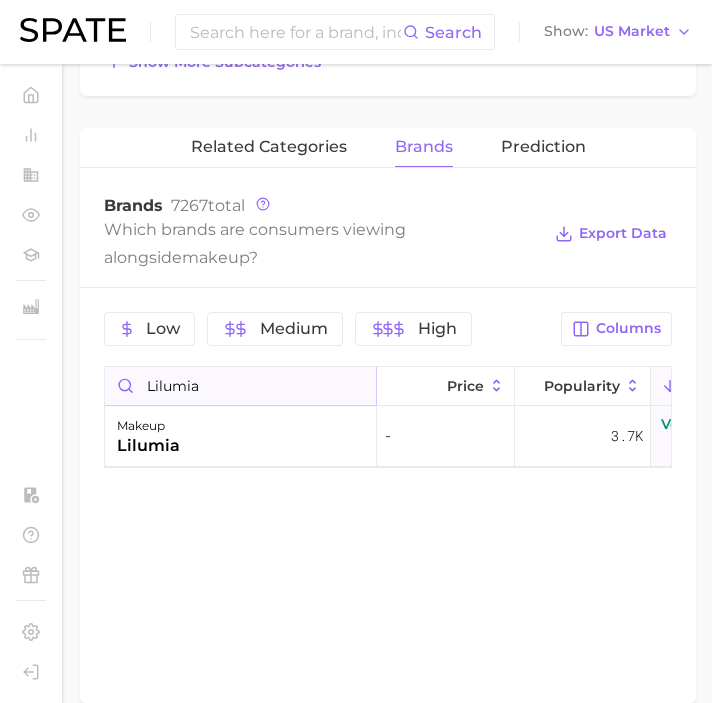 click on "lilumia" at bounding box center (240, 386) 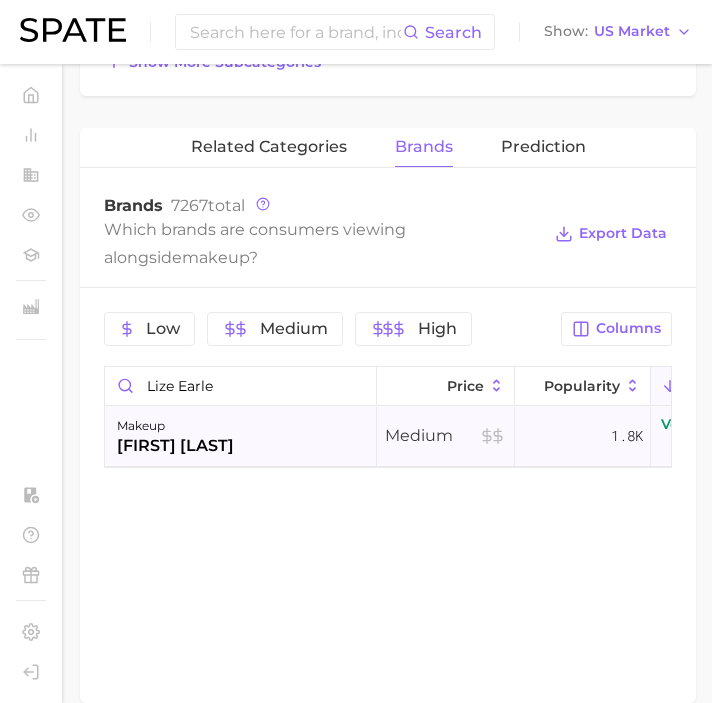 click on "makeup liz earle" at bounding box center [241, 437] 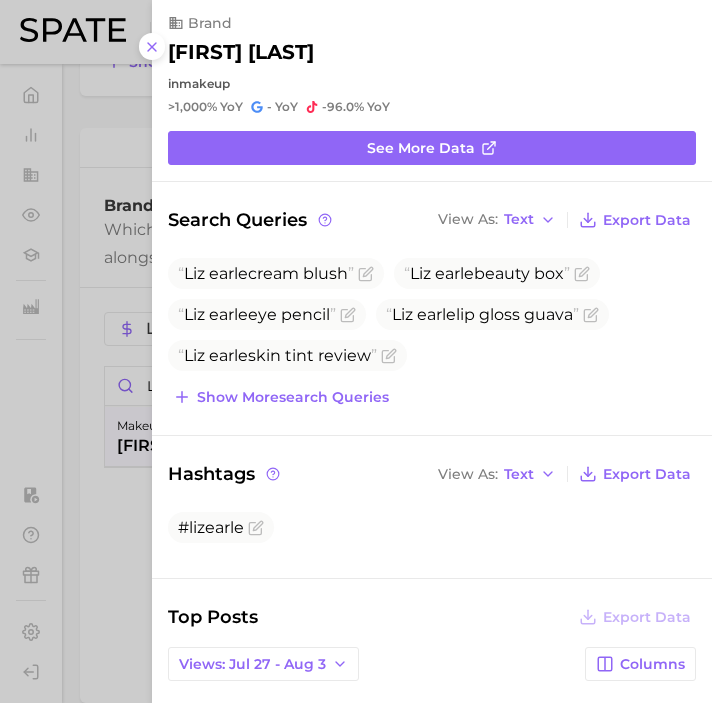 scroll, scrollTop: 12, scrollLeft: 0, axis: vertical 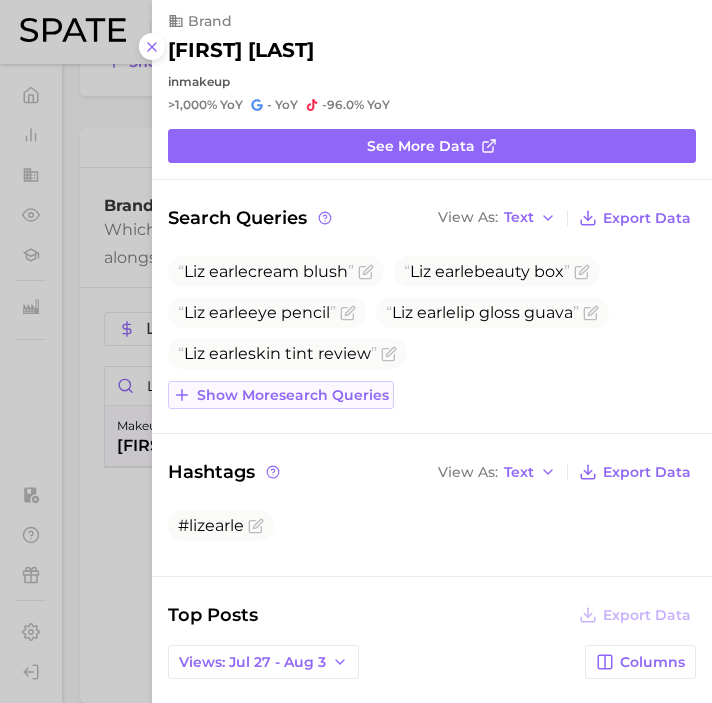 click on "Show more  search queries" at bounding box center [293, 395] 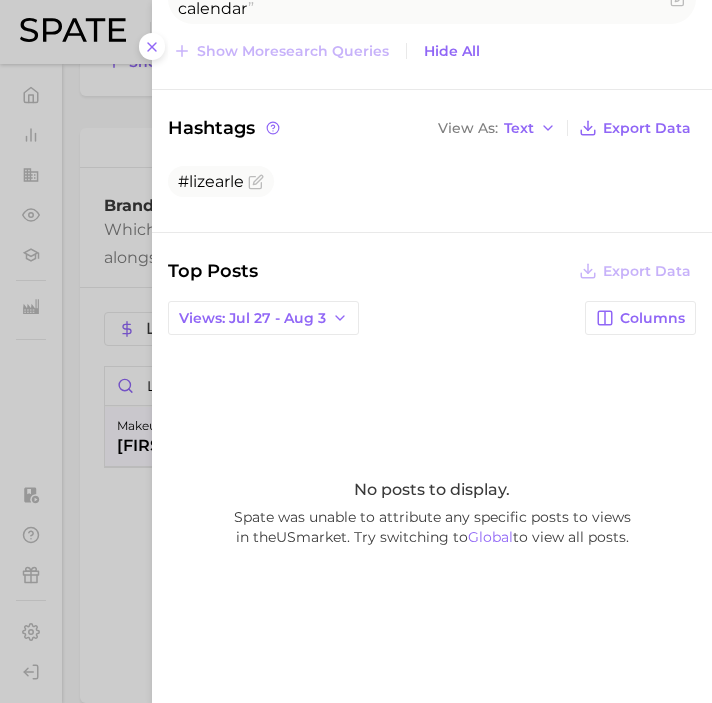 scroll, scrollTop: 429, scrollLeft: 0, axis: vertical 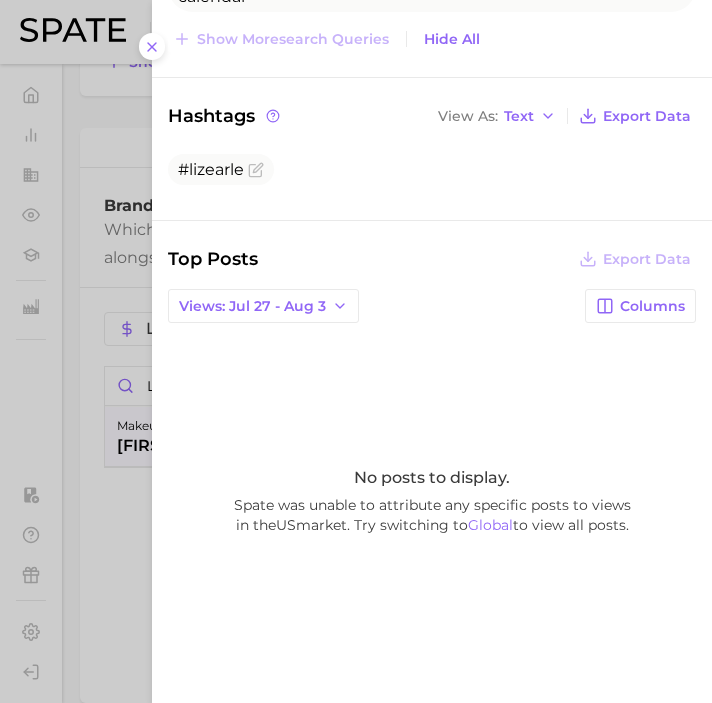 click at bounding box center [356, 351] 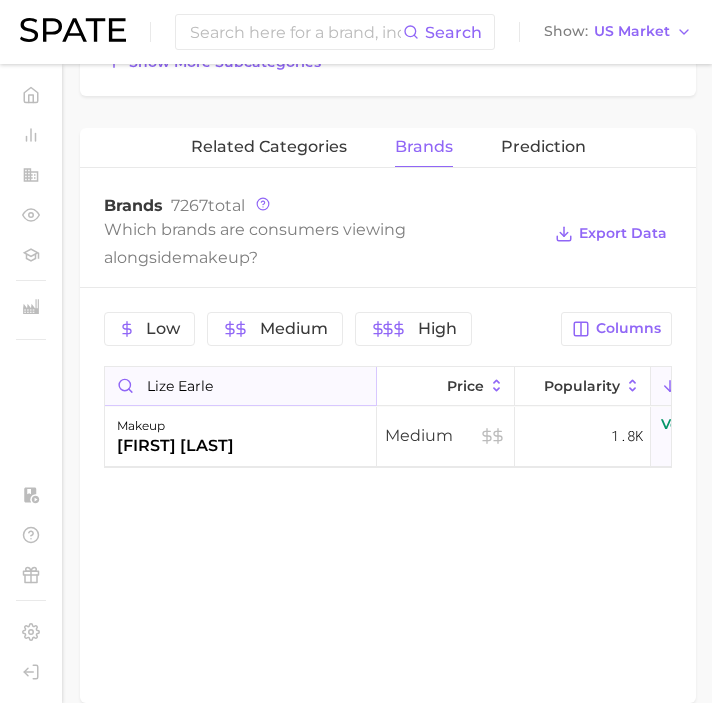 click on "lize earle" at bounding box center [240, 386] 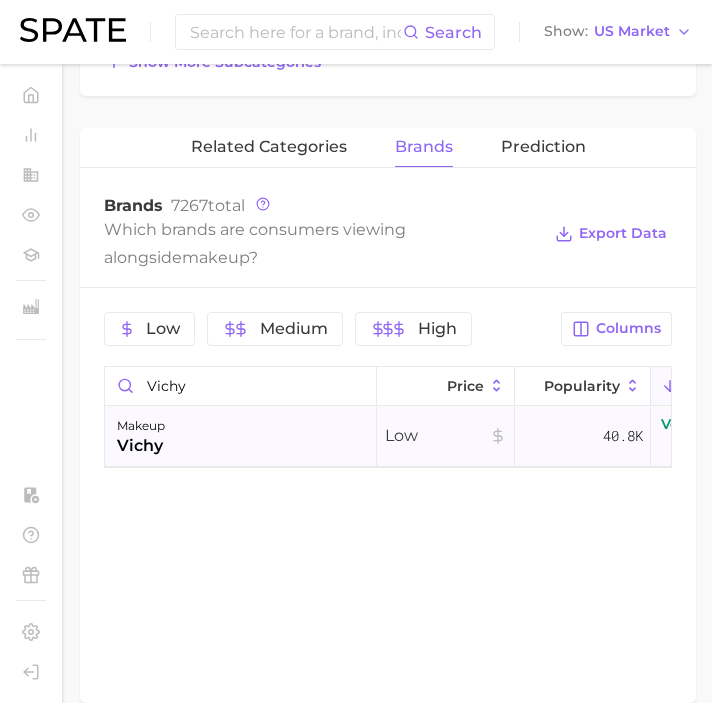 click on "makeup vichy" at bounding box center [241, 437] 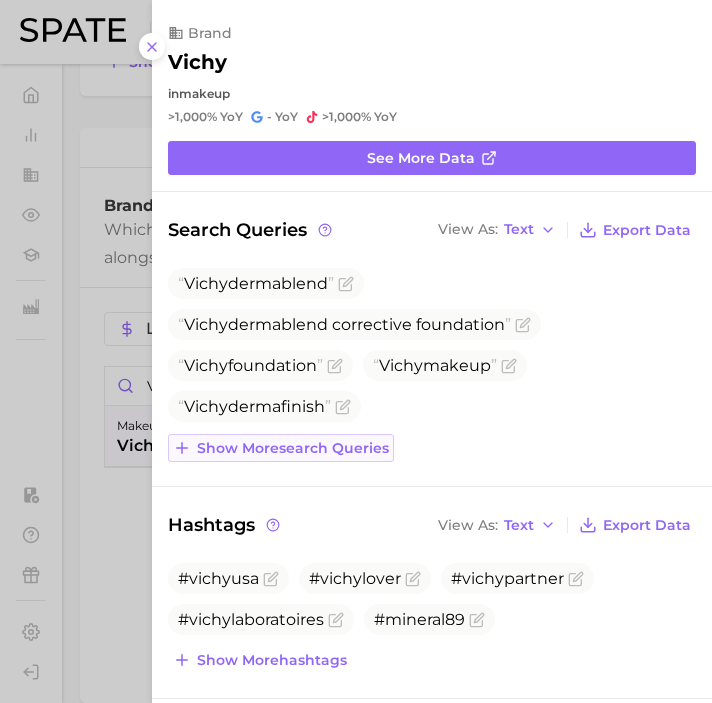 click on "Show more  search queries" at bounding box center [293, 448] 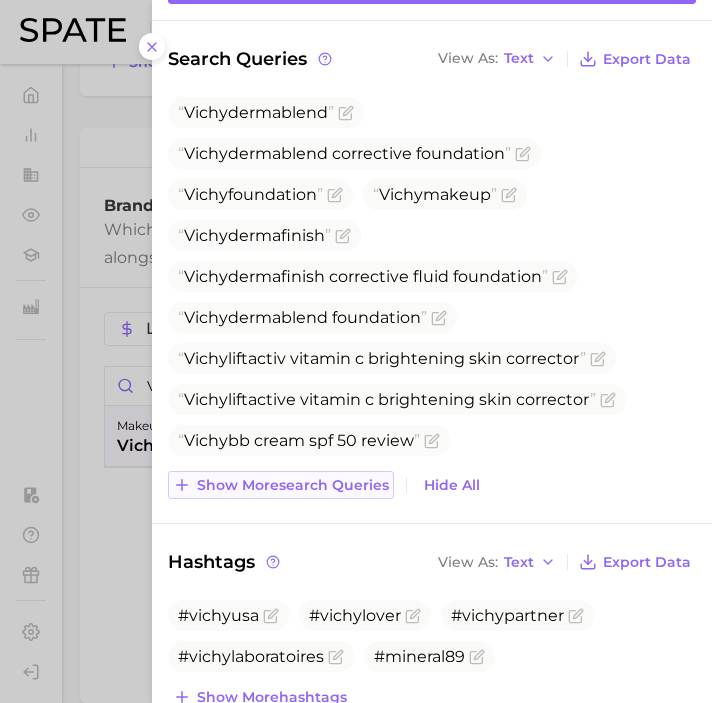 click on "Show more  search queries" at bounding box center [293, 485] 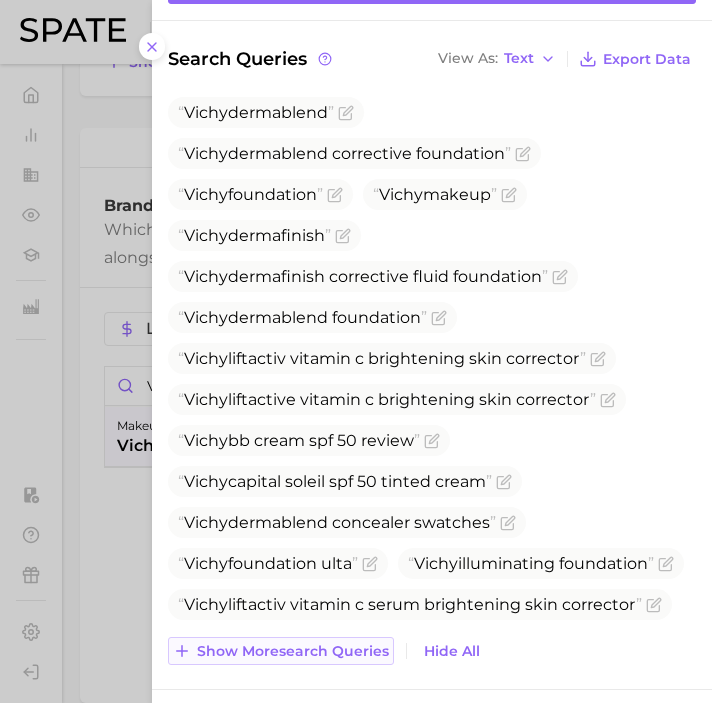 click on "Show more  search queries" at bounding box center [293, 651] 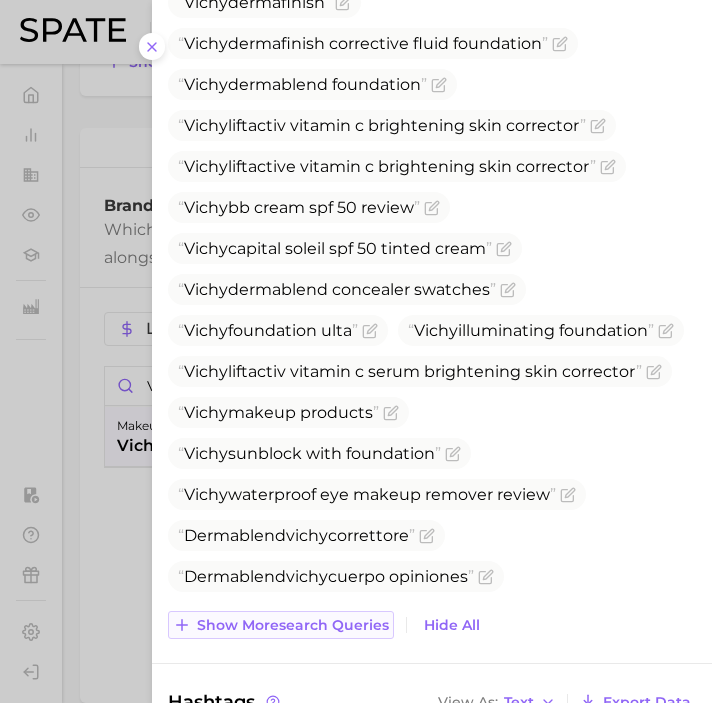 click on "Show more  search queries" at bounding box center [281, 625] 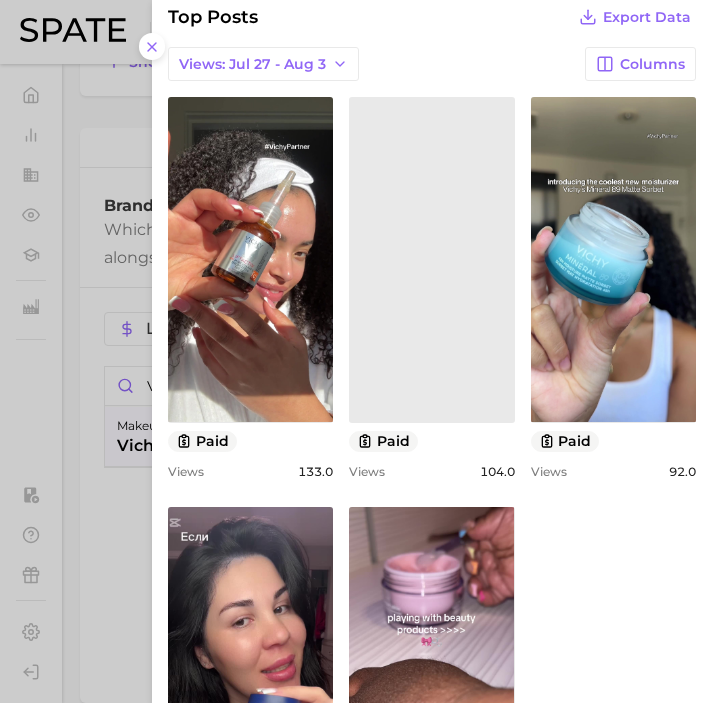 scroll, scrollTop: 1468, scrollLeft: 0, axis: vertical 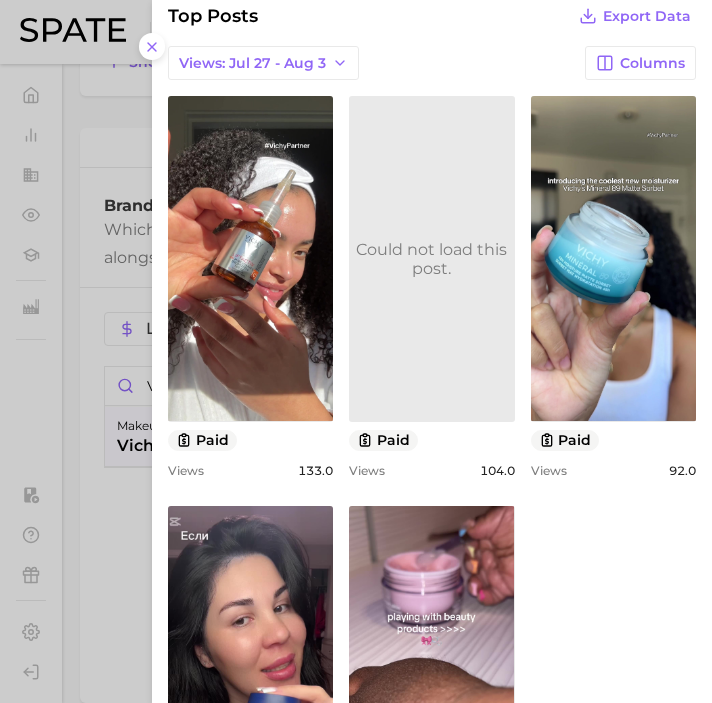 click at bounding box center (356, 351) 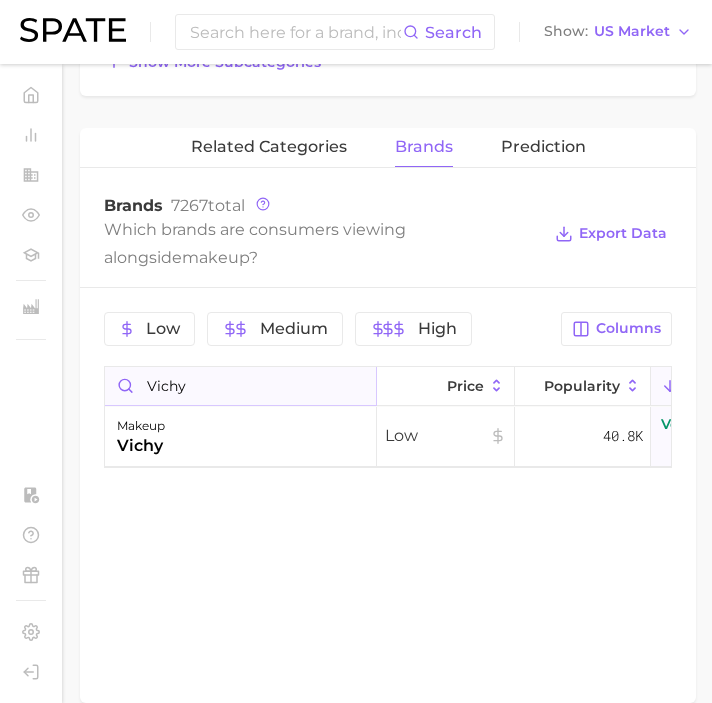 click on "vichy" at bounding box center [240, 386] 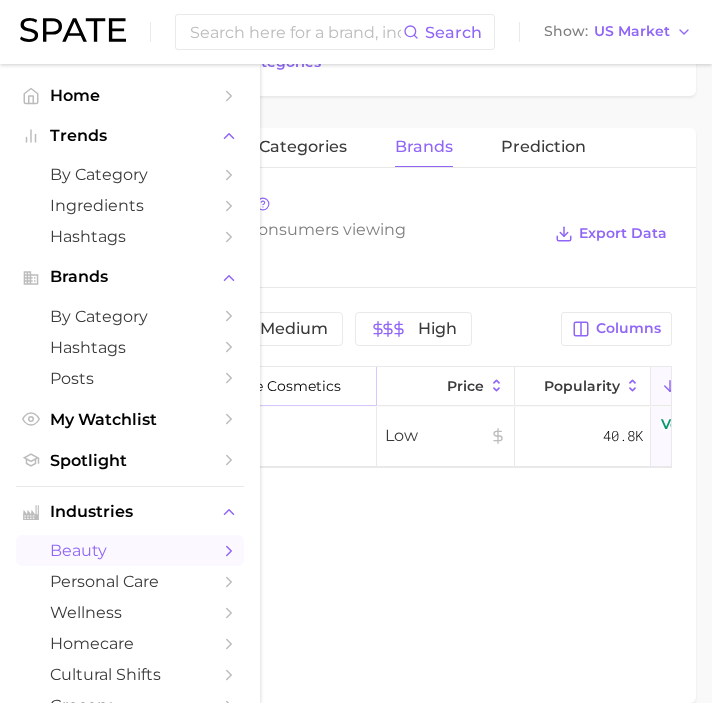 type on "september rose cosmetics" 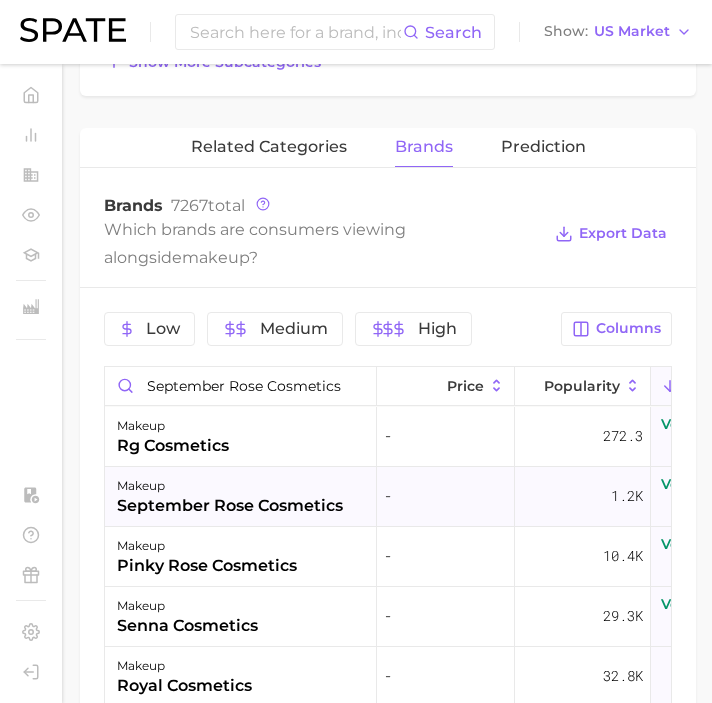 click on "september rose cosmetics" at bounding box center [230, 506] 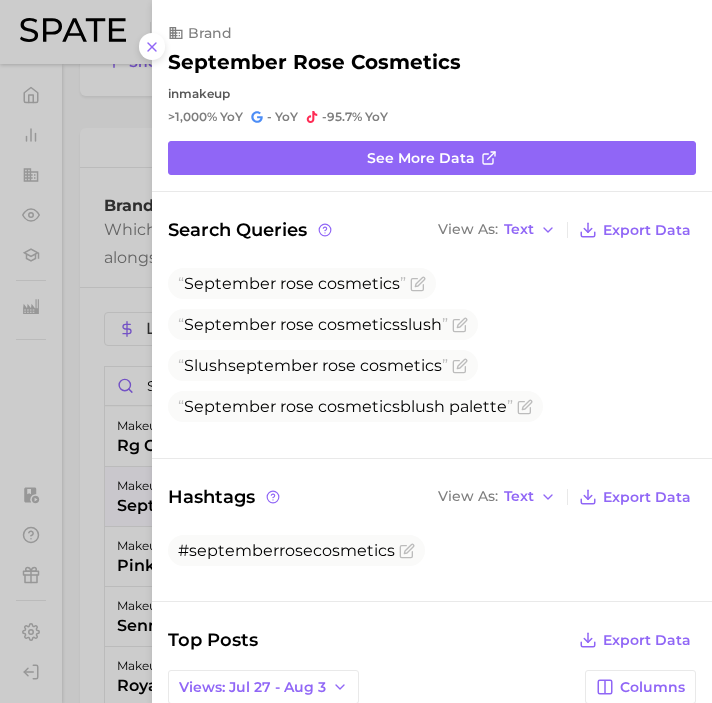 scroll, scrollTop: 0, scrollLeft: 0, axis: both 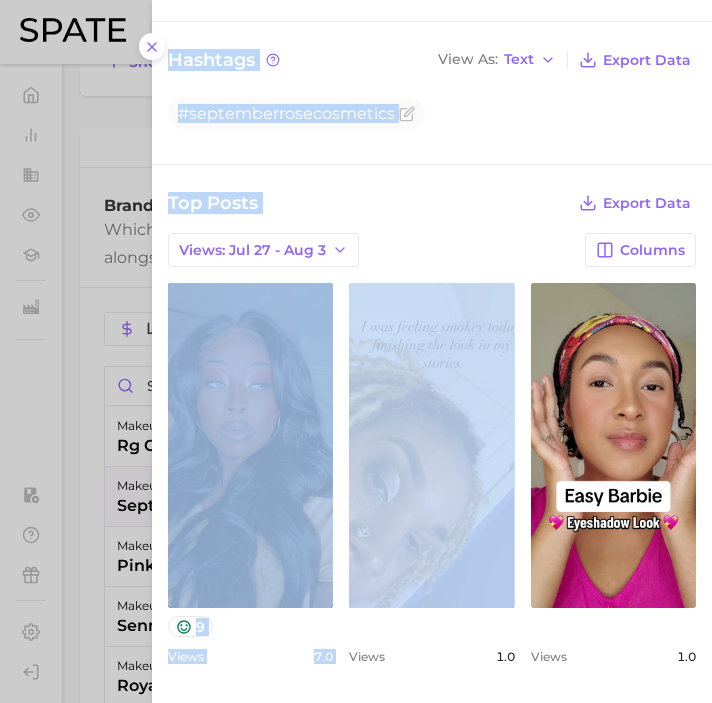 drag, startPoint x: 116, startPoint y: 590, endPoint x: 381, endPoint y: 528, distance: 272.15622 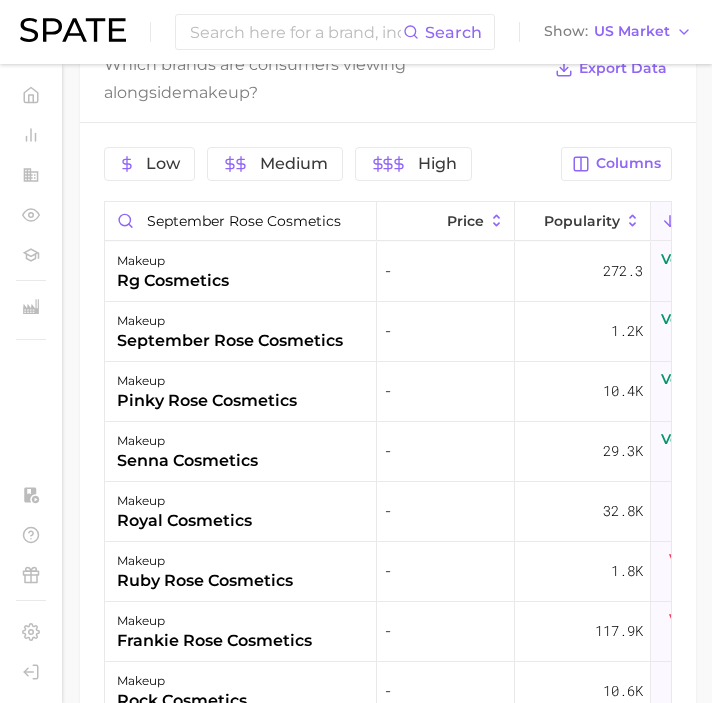 scroll, scrollTop: 1251, scrollLeft: 0, axis: vertical 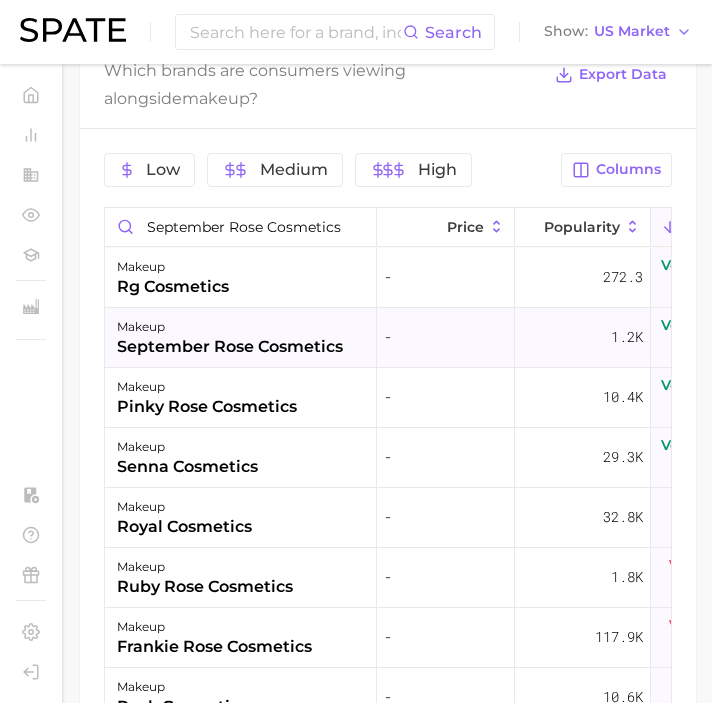 click on "september rose cosmetics" at bounding box center (230, 347) 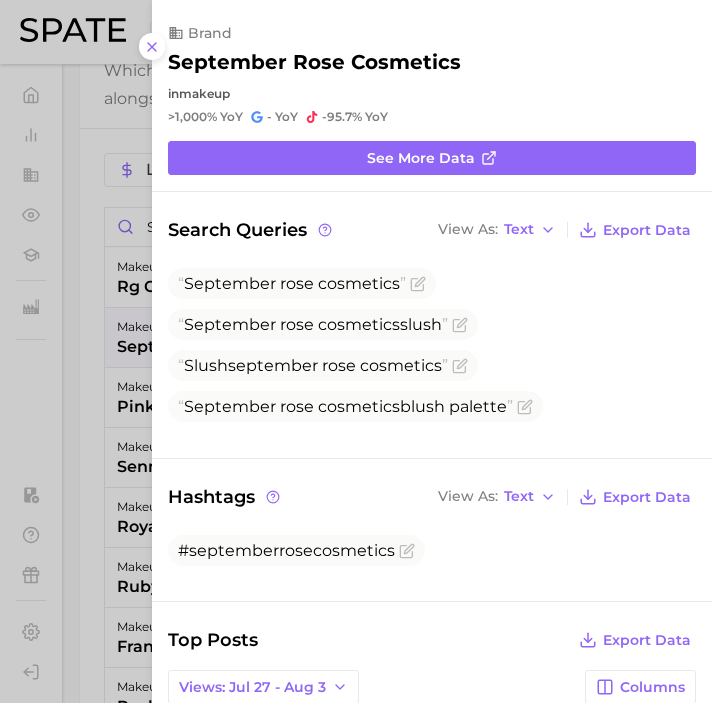 scroll, scrollTop: 0, scrollLeft: 0, axis: both 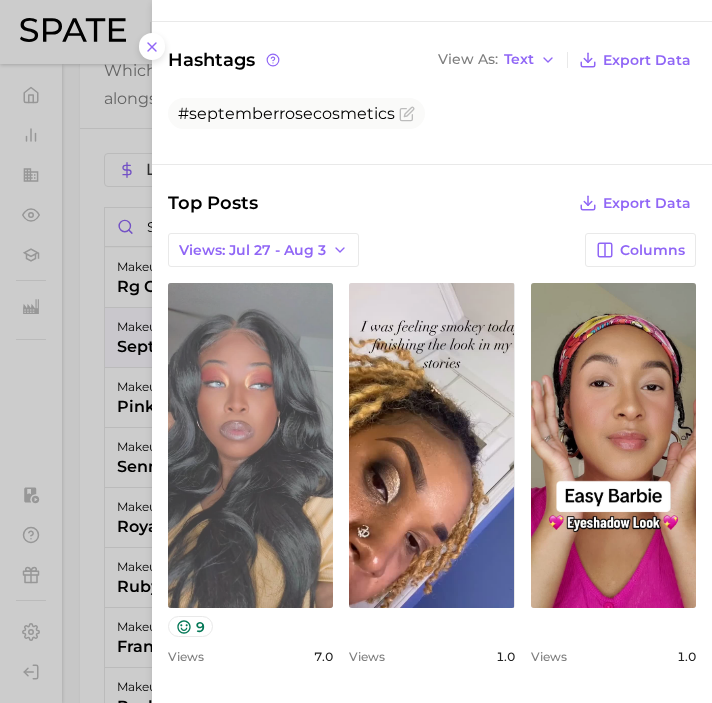click on "view post on TikTok" at bounding box center [250, 445] 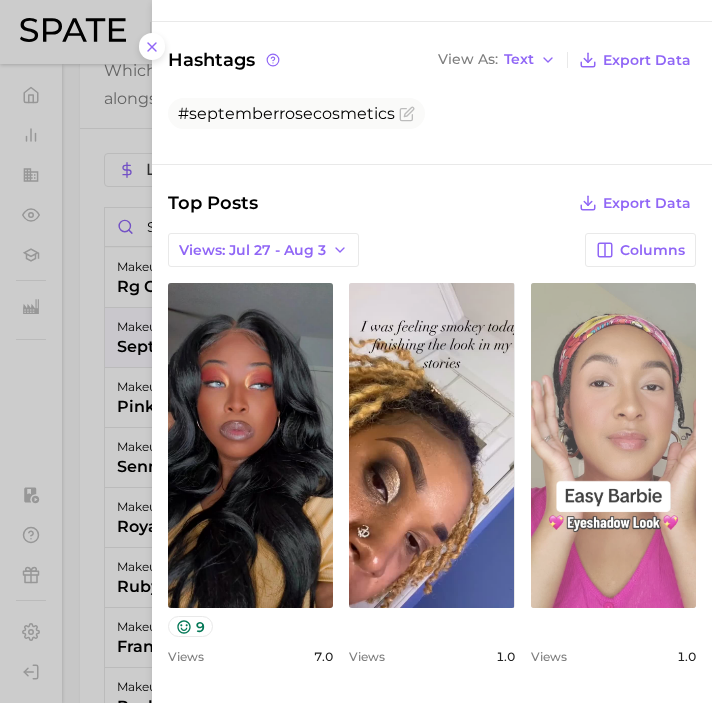 click on "view post on TikTok" at bounding box center [613, 445] 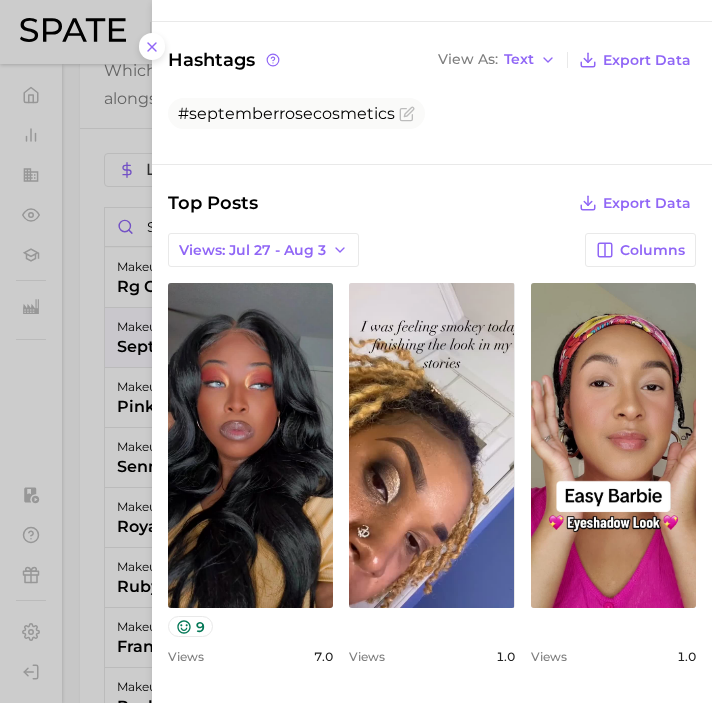 click at bounding box center (356, 351) 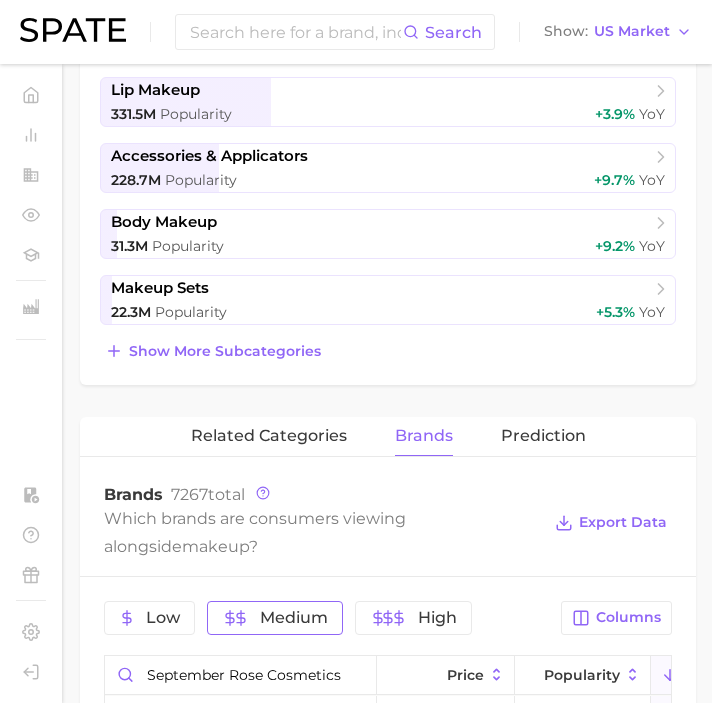 scroll, scrollTop: 0, scrollLeft: 0, axis: both 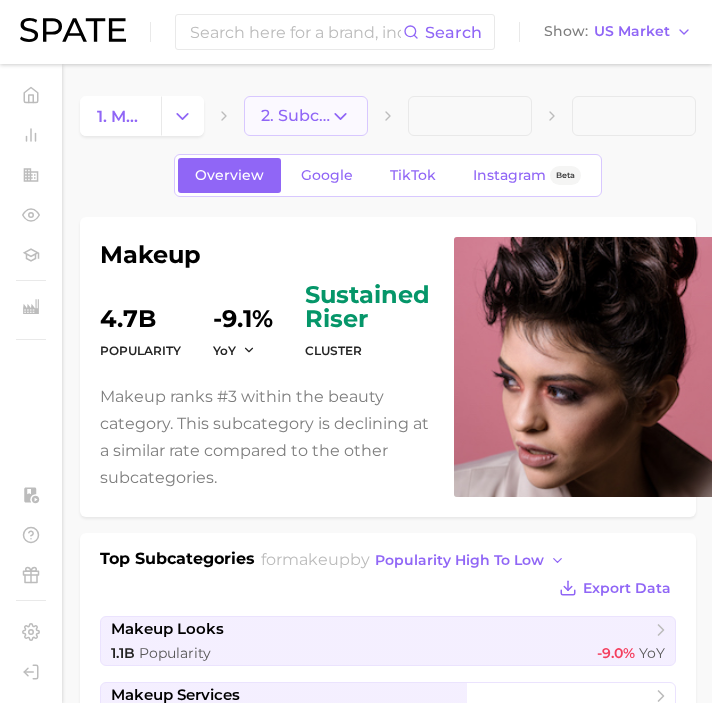 click on "2. Subcategory" at bounding box center (306, 116) 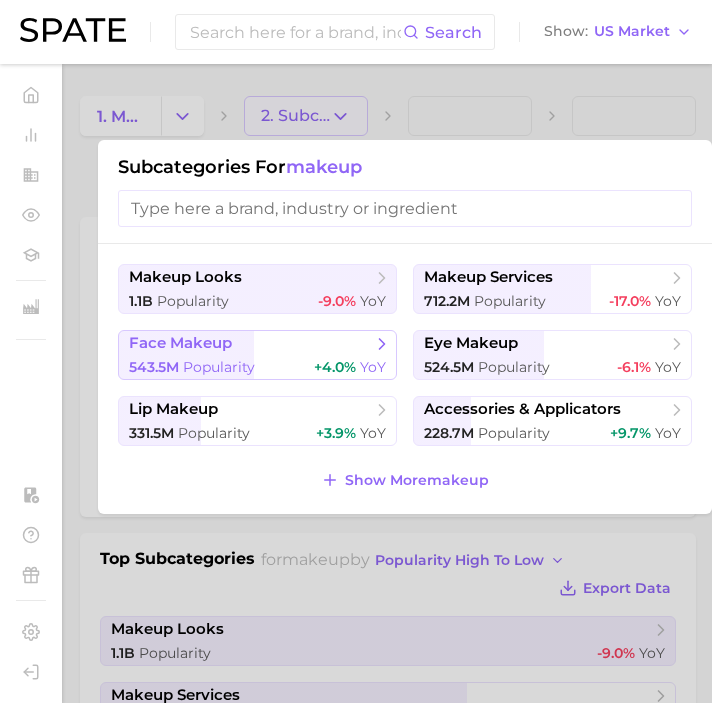 click on "face makeup 543.5m   Popularity +4.0%   YoY" at bounding box center [257, 355] 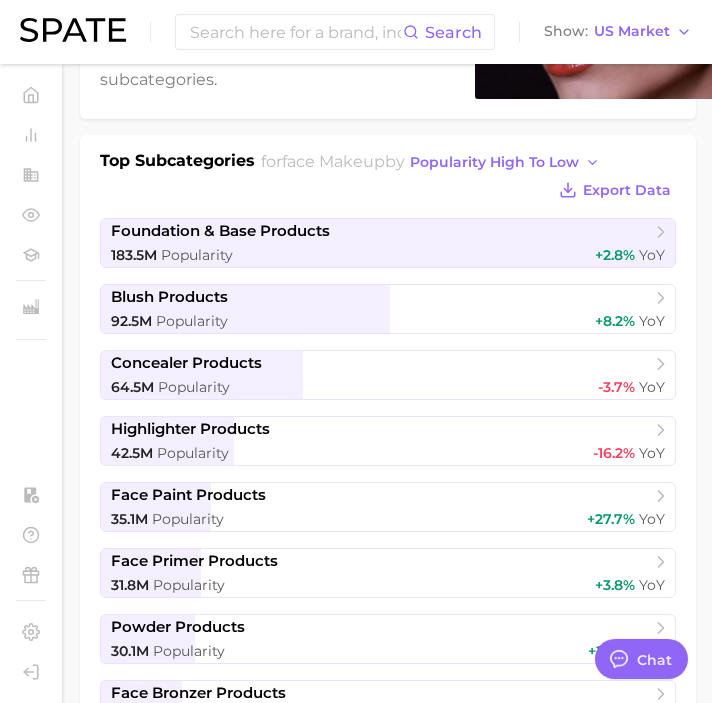 scroll, scrollTop: 1191, scrollLeft: 0, axis: vertical 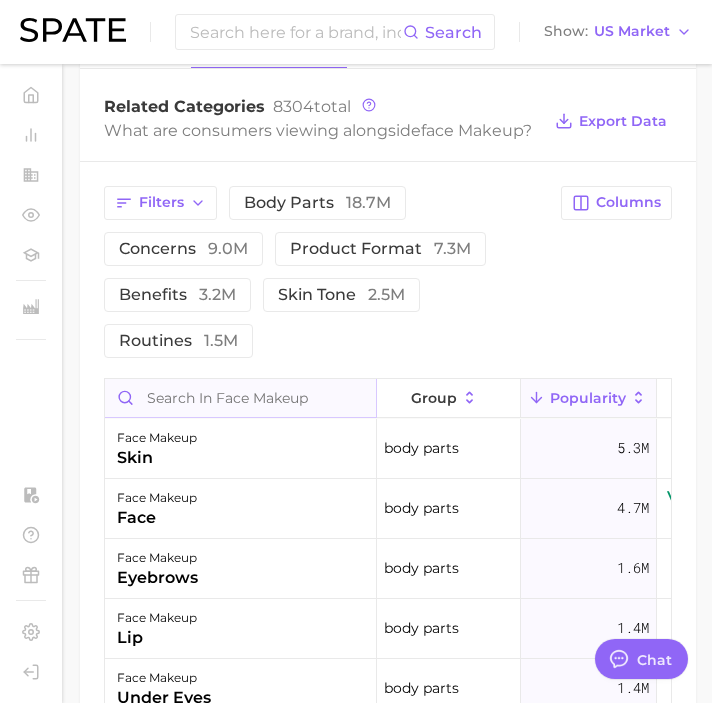 click at bounding box center [240, 398] 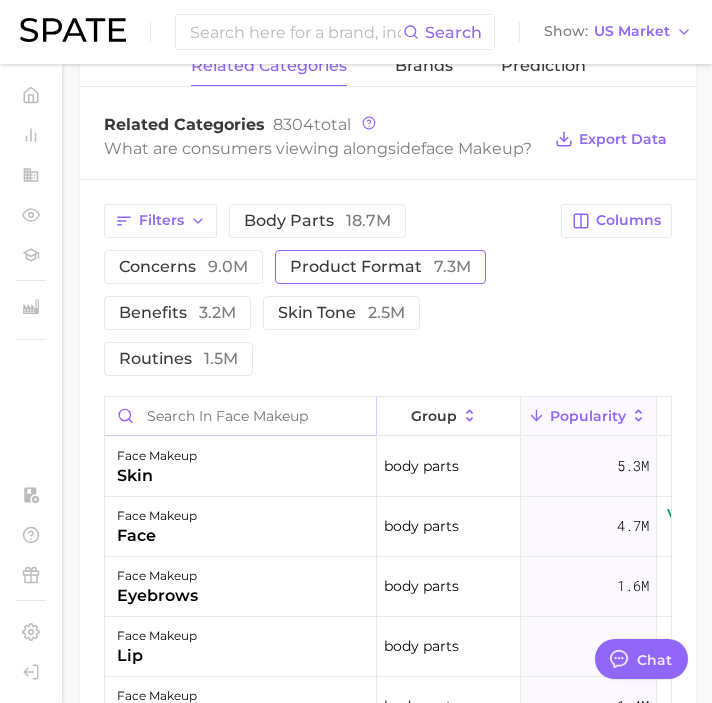 scroll, scrollTop: 1179, scrollLeft: 0, axis: vertical 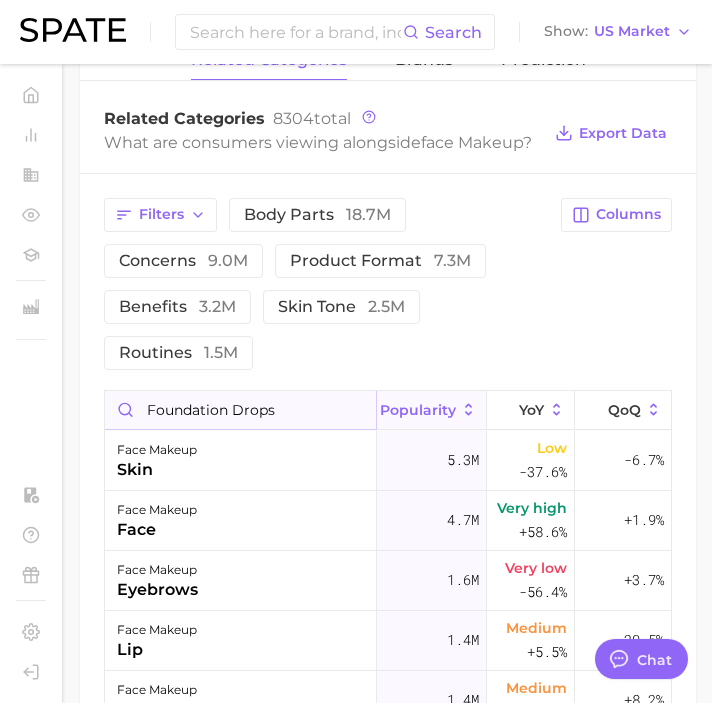 type on "foundation drops" 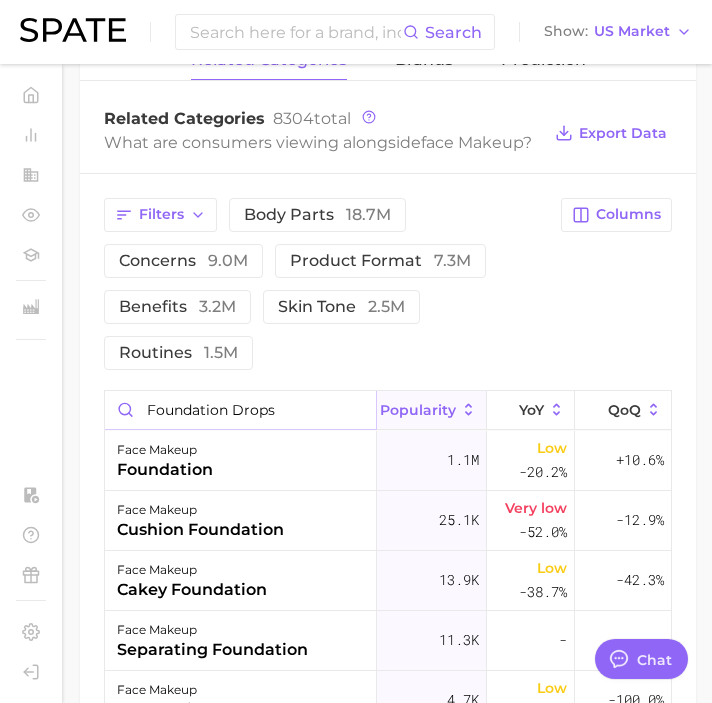 scroll, scrollTop: 0, scrollLeft: 0, axis: both 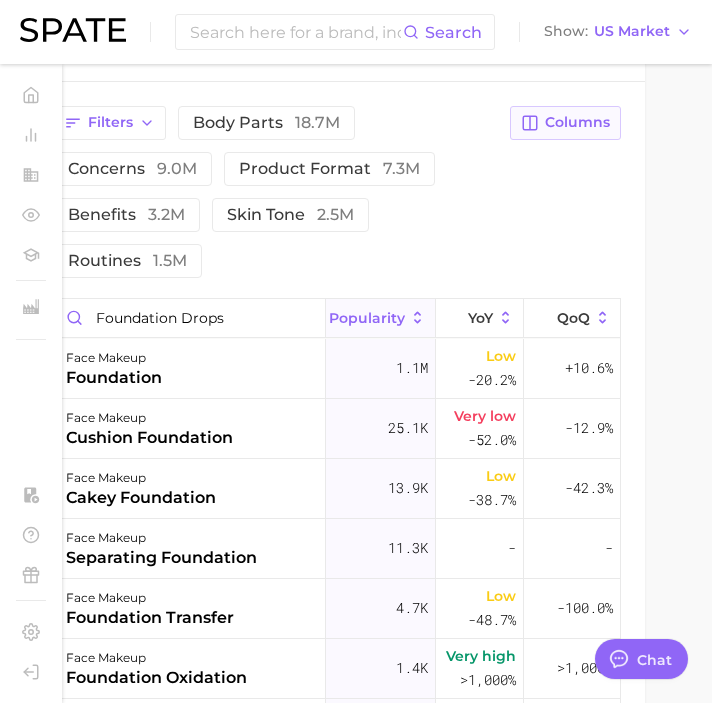 click on "Columns" at bounding box center (577, 122) 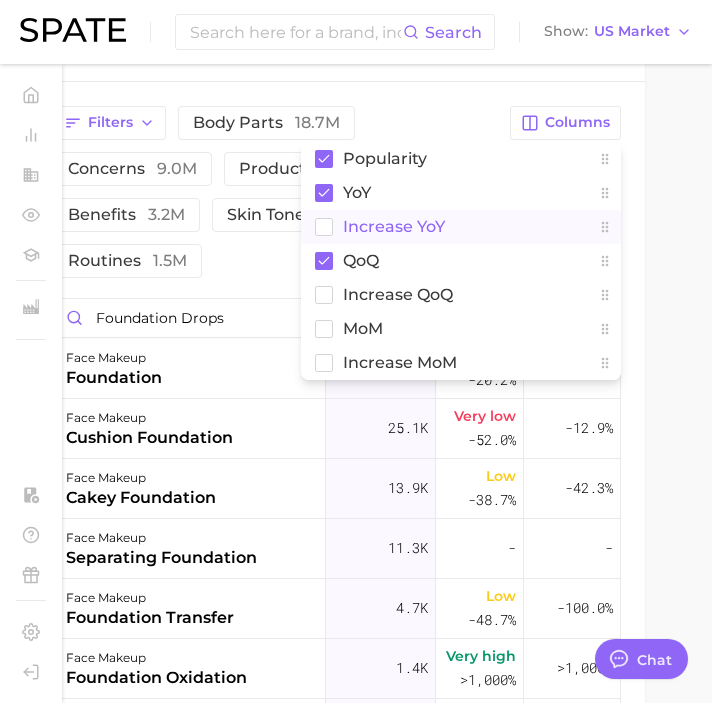 click 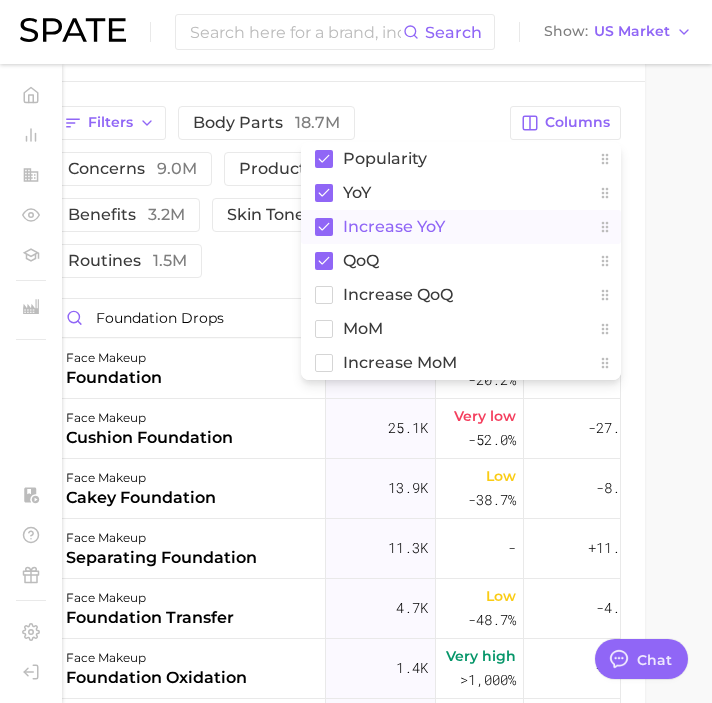 click on "Filters body parts   18.7m concerns   9.0m product format   7.3m benefits   3.2m skin tone   2.5m routines   1.5m" at bounding box center [275, 192] 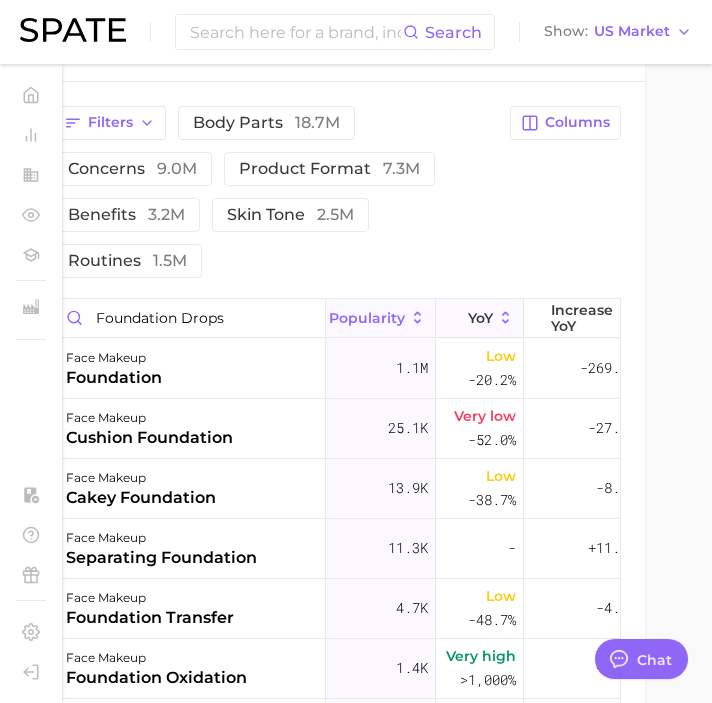 click on "YoY" at bounding box center [480, 318] 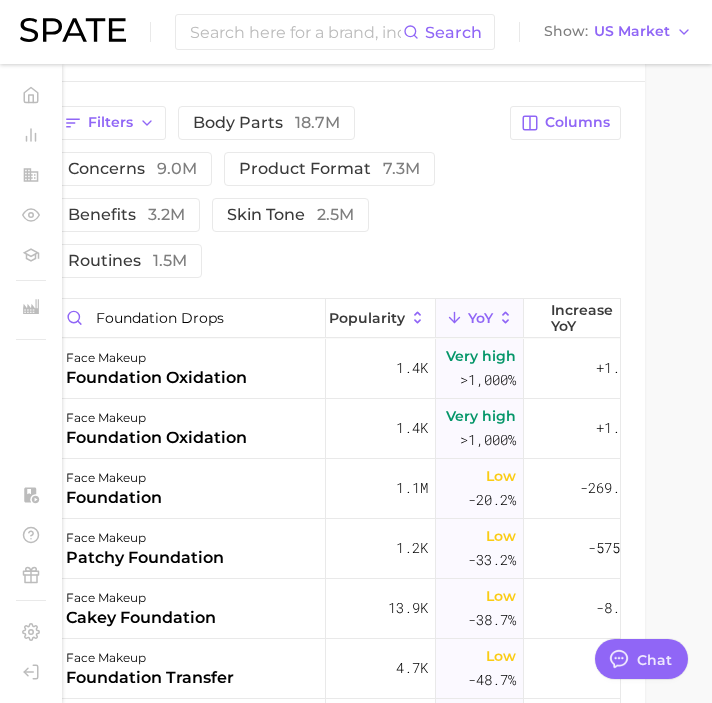 scroll, scrollTop: 0, scrollLeft: 107, axis: horizontal 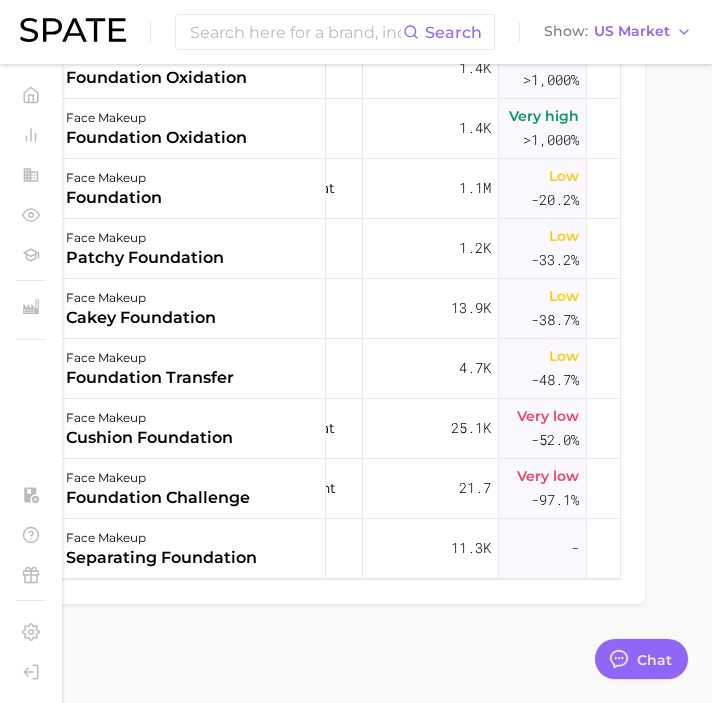 click on "1. makeup 2. face makeup 3. Subcategory Overview Google TikTok Instagram Beta face makeup Popularity 543.5m YoY +4.0% cluster sustained riser Face makeup ranks #3 within the makeup category. This subcategory is growing at a lower rate compared to the other subcategories.  Top Subcategories for  face makeup  by  popularity high to low Export Data foundation & base products 183.5m   Popularity +2.8%   YoY blush products 92.5m   Popularity +8.2%   YoY concealer products 64.5m   Popularity -3.7%   YoY highlighter products 42.5m   Popularity -16.2%   YoY face paint products 35.1m   Popularity +27.7%   YoY face primer products 31.8m   Popularity +3.8%   YoY powder products 30.1m   Popularity +22.2%   YoY face bronzer products 25.8m   Popularity -2.0%   YoY Show more subcategories related categories brands Prediction Related Categories 8304  total What are consumers viewing alongside  face makeup ? Export Data Filters body parts   18.7m concerns   9.0m product format   7.3m benefits   3.2m skin tone" at bounding box center [337, -402] 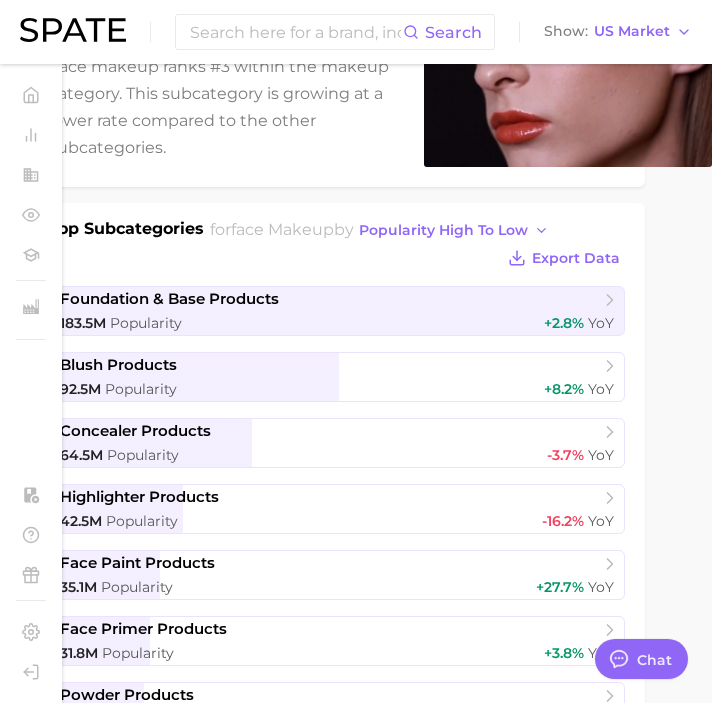 scroll, scrollTop: 0, scrollLeft: 52, axis: horizontal 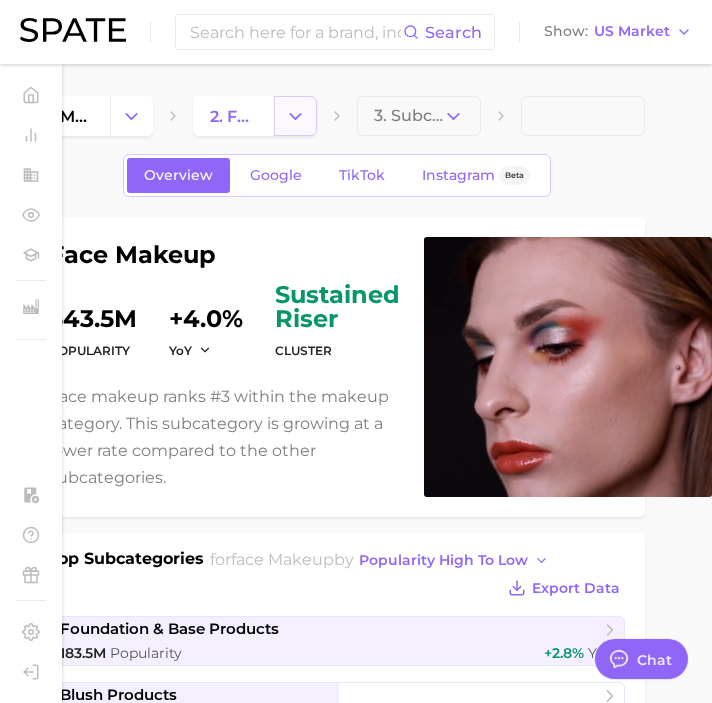 click at bounding box center (295, 116) 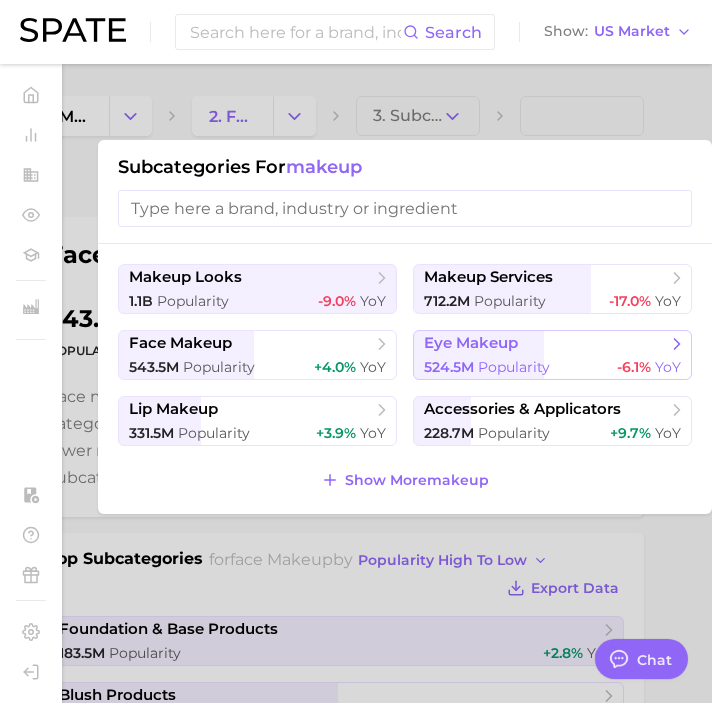 click on "eye makeup 524.5m   Popularity -6.1%   YoY" at bounding box center [552, 355] 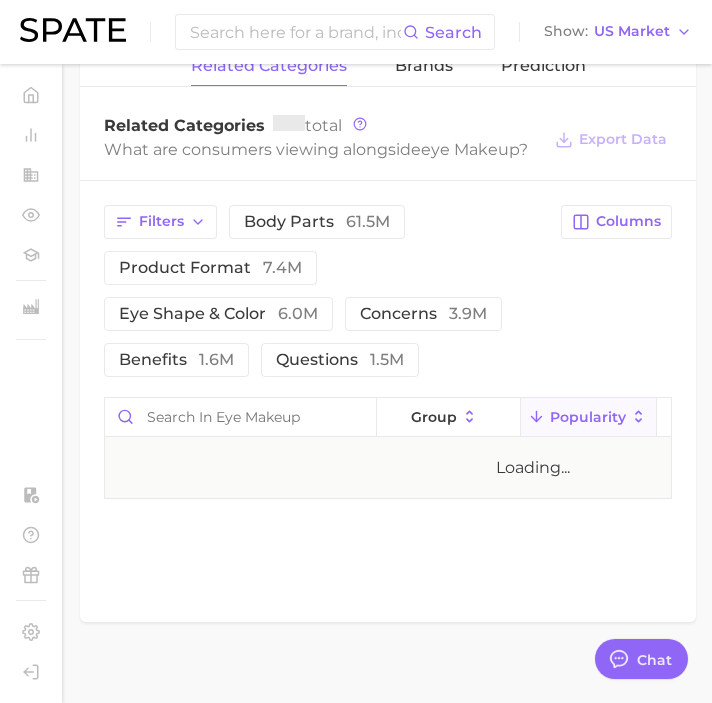 scroll, scrollTop: 1031, scrollLeft: 0, axis: vertical 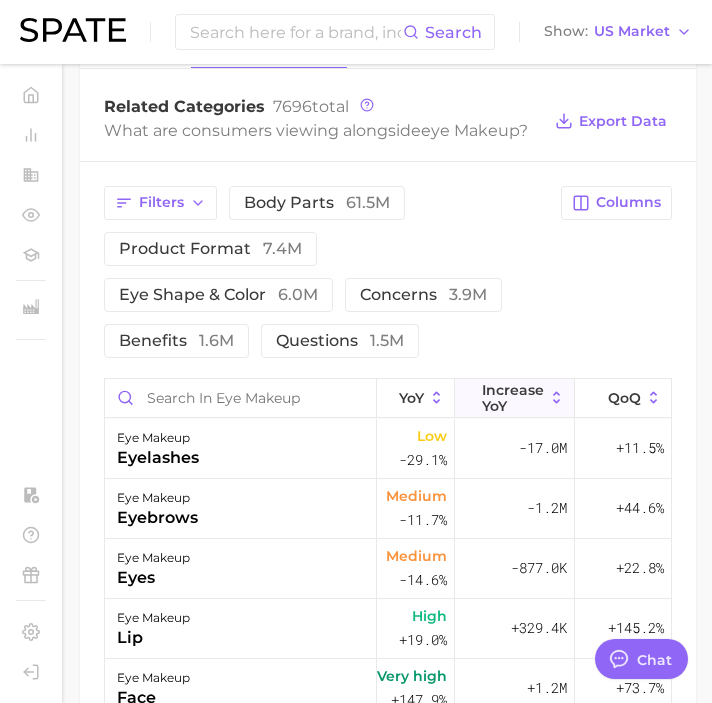 click on "Increase YoY" at bounding box center (513, 398) 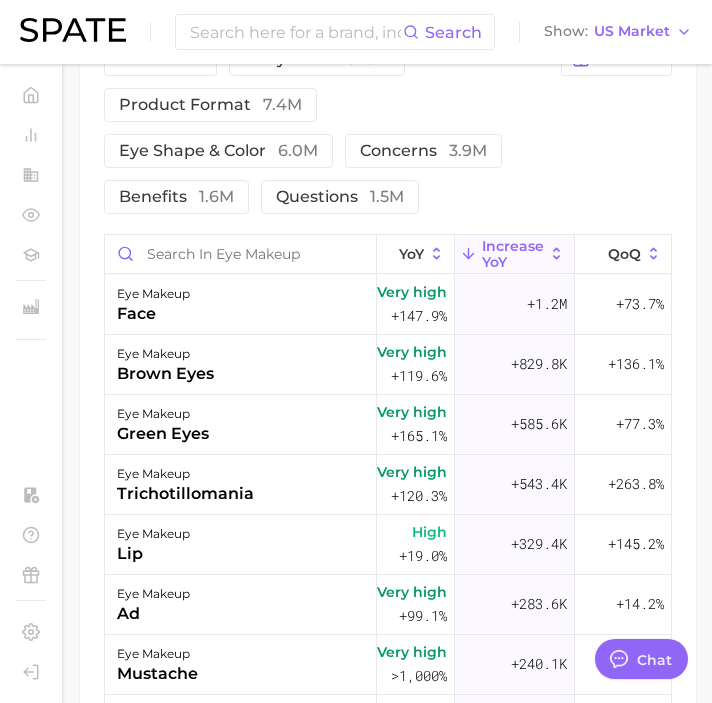 scroll, scrollTop: 1177, scrollLeft: 0, axis: vertical 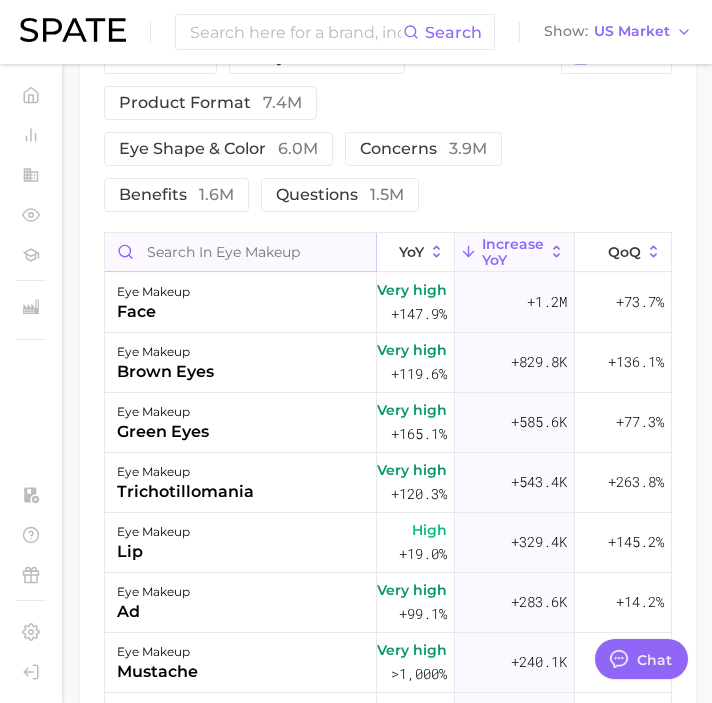 click at bounding box center [240, 252] 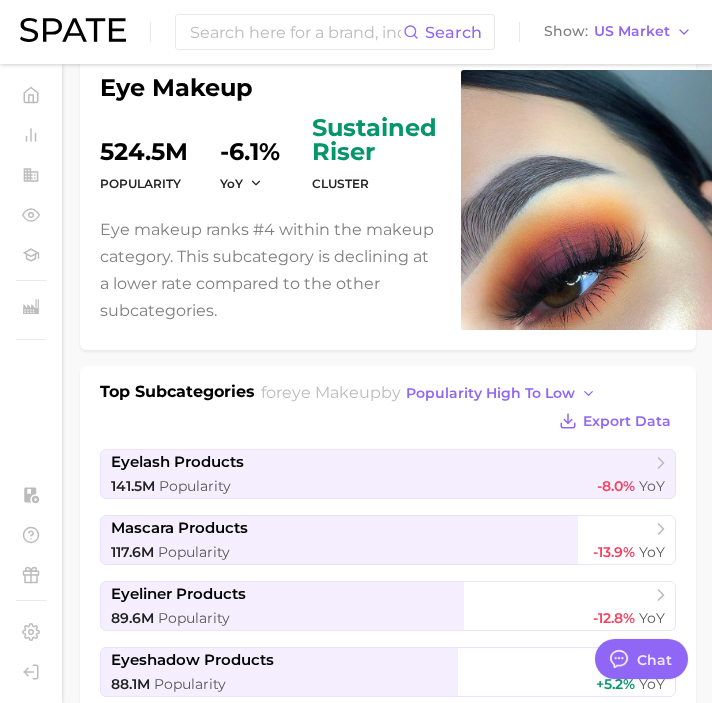 scroll, scrollTop: 0, scrollLeft: 0, axis: both 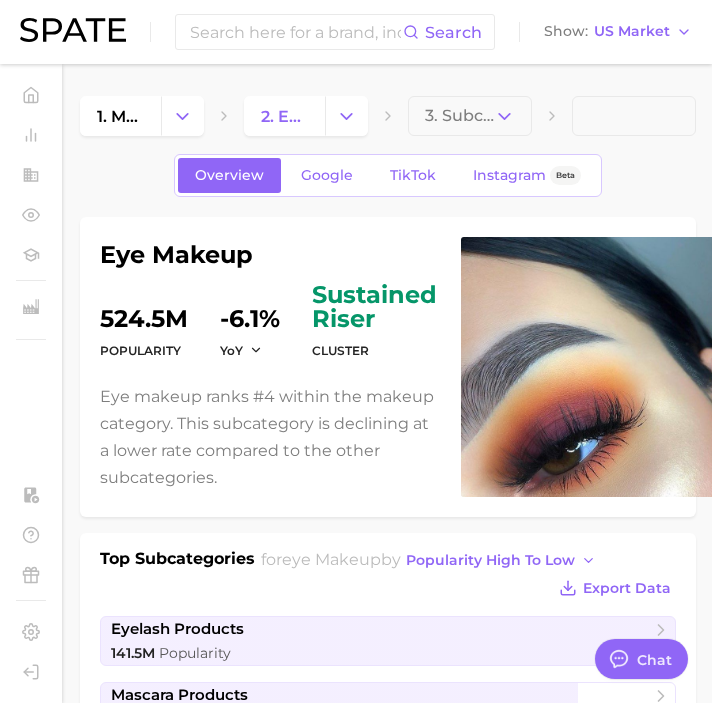 type on "eyebrow pen" 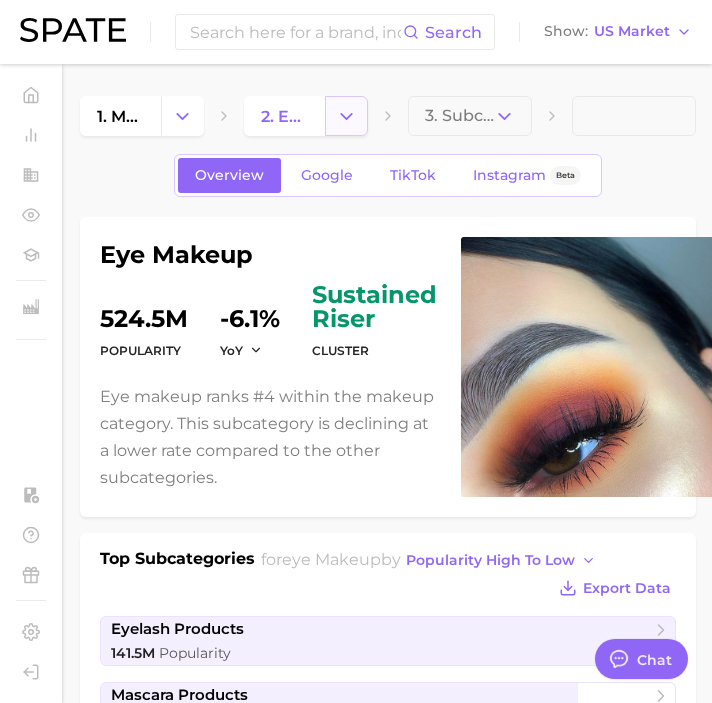 click 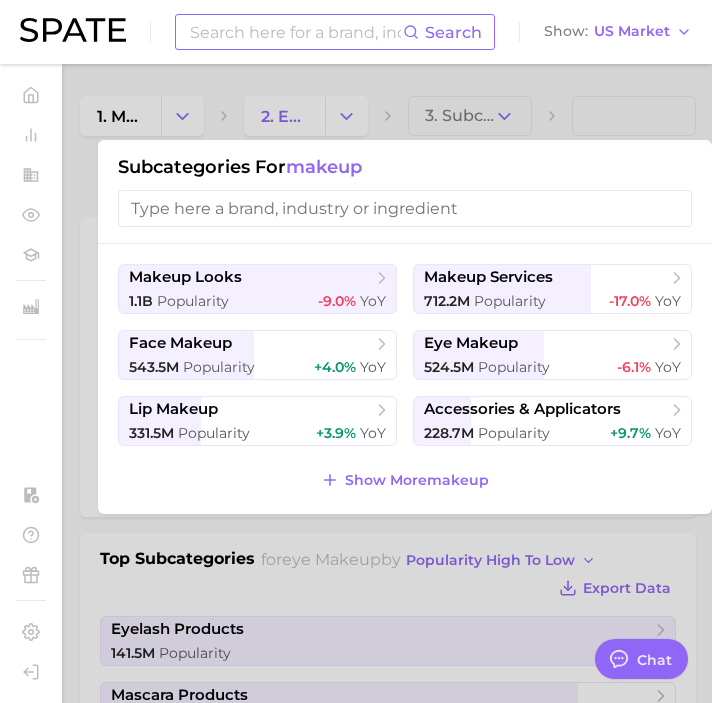 click at bounding box center [295, 32] 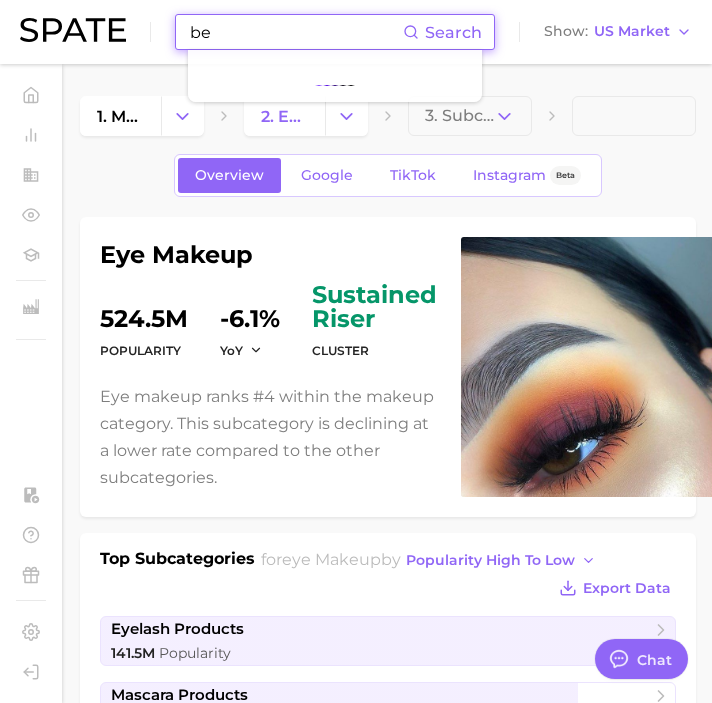 type on "b" 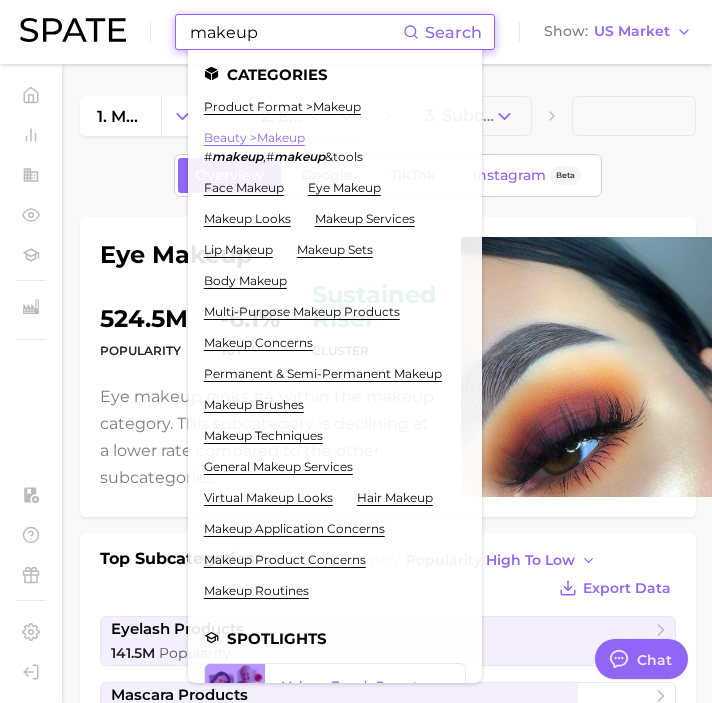 type on "makeup" 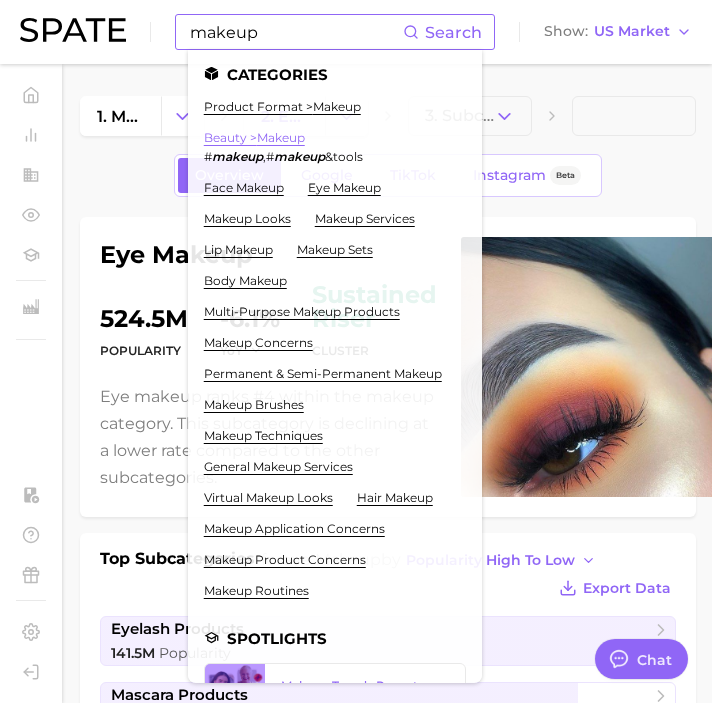 click on "beauty >  makeup" at bounding box center (254, 137) 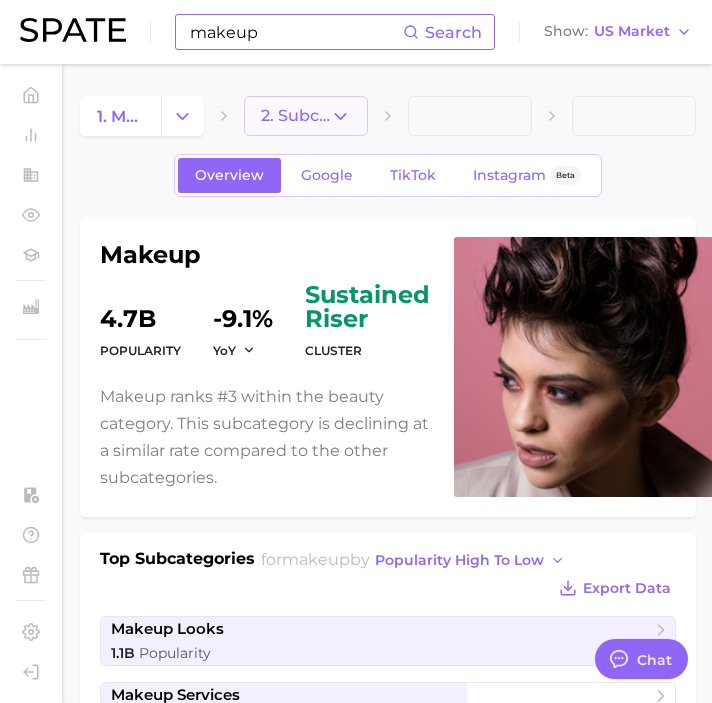 click 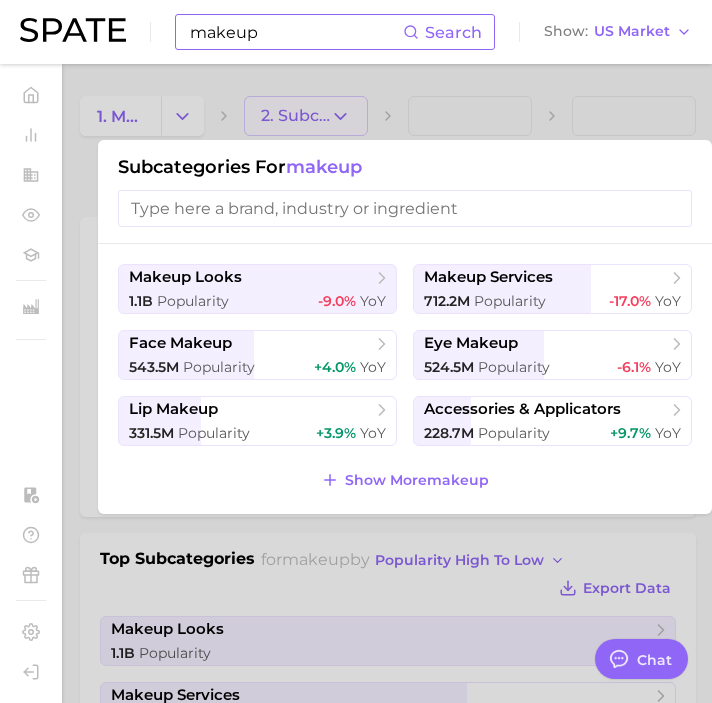 click at bounding box center (356, 351) 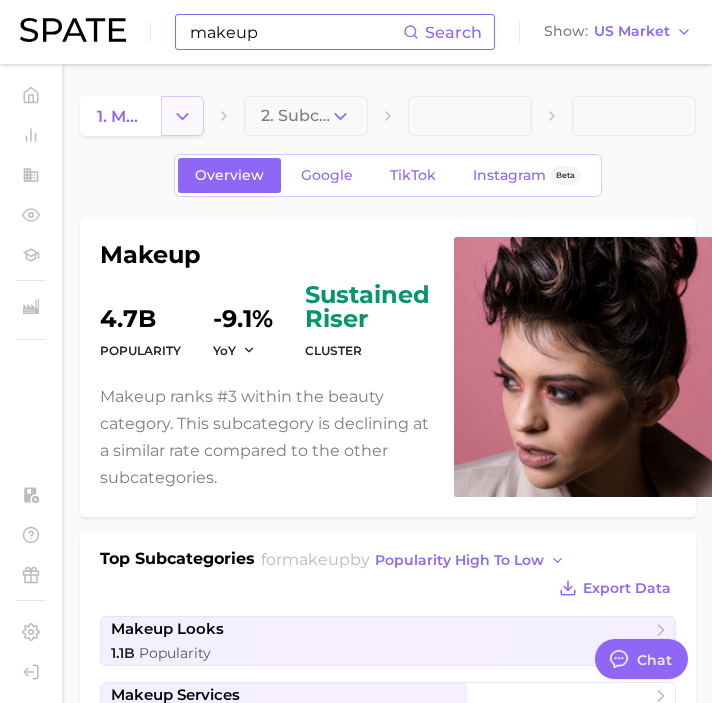 click at bounding box center [182, 116] 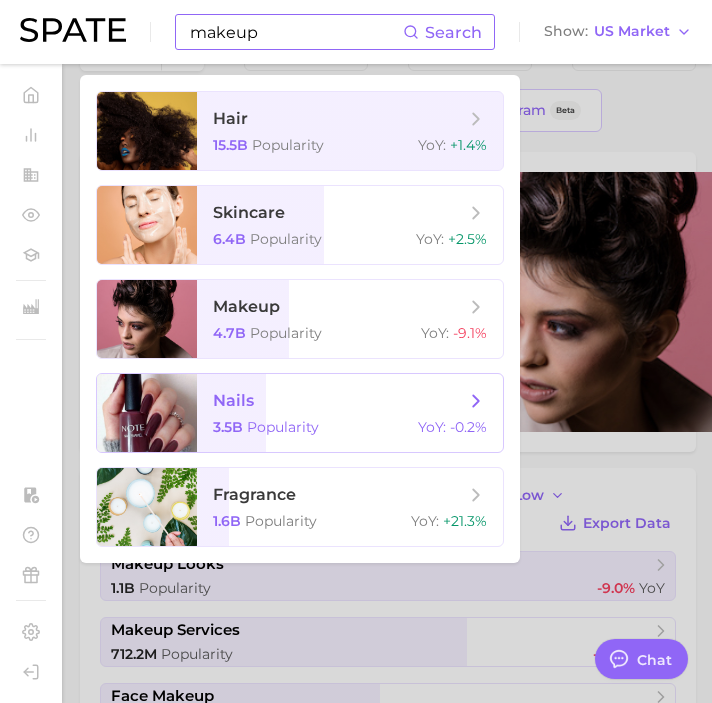 scroll, scrollTop: 80, scrollLeft: 0, axis: vertical 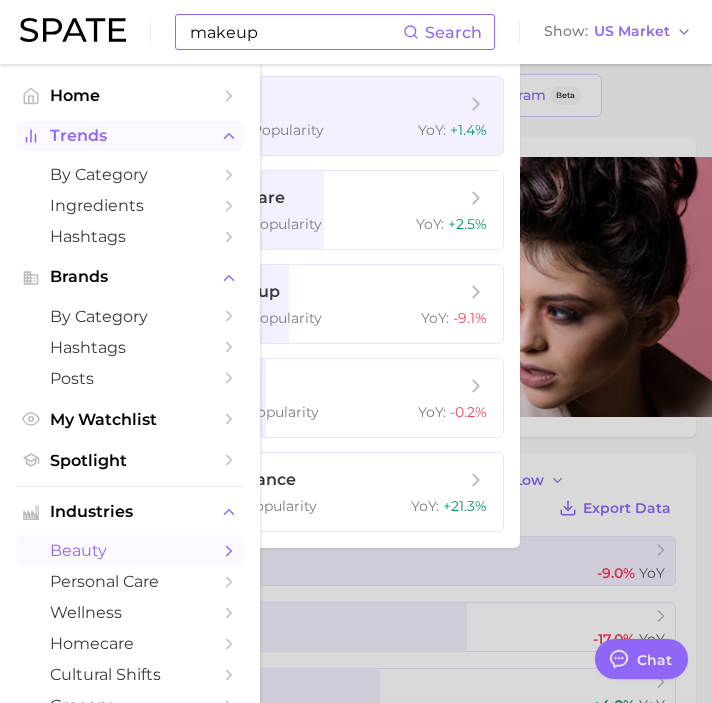 click on "Trends" at bounding box center (130, 136) 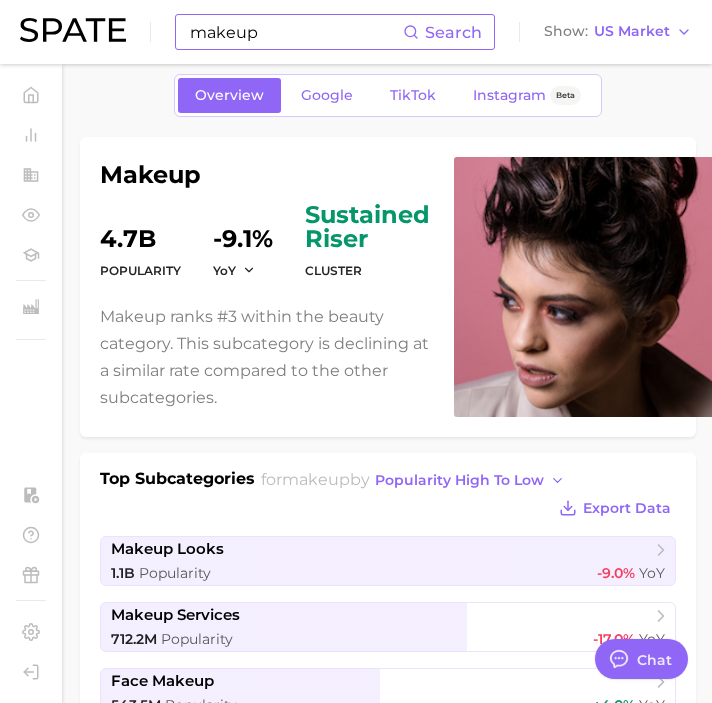 click on "Makeup ranks #3 within the beauty category. This subcategory is declining at a similar rate compared to the other subcategories." at bounding box center (265, 357) 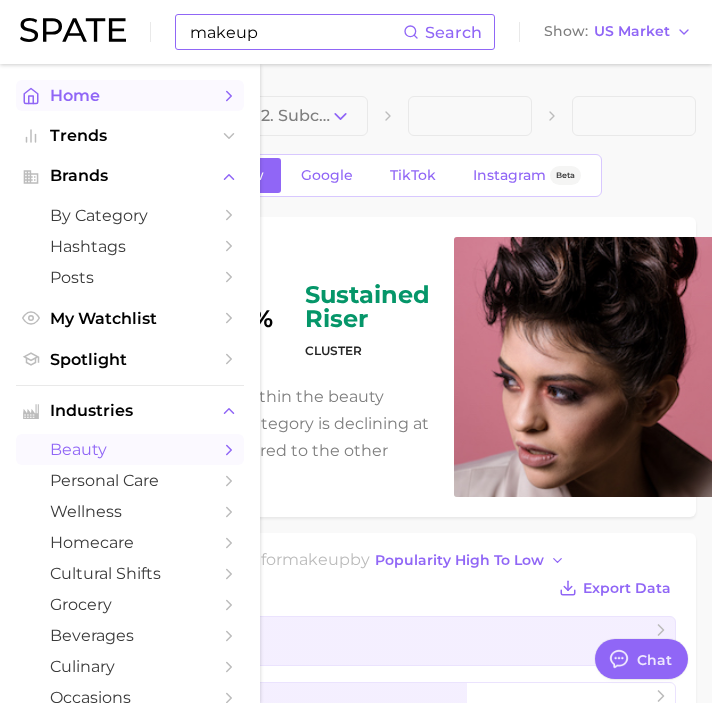 click on "Home" at bounding box center (130, 95) 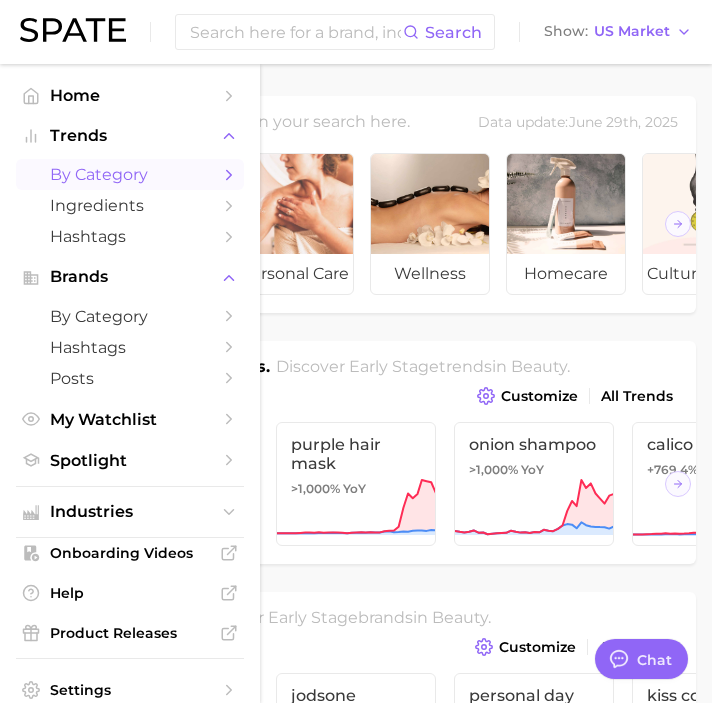 click on "by Category" at bounding box center (130, 174) 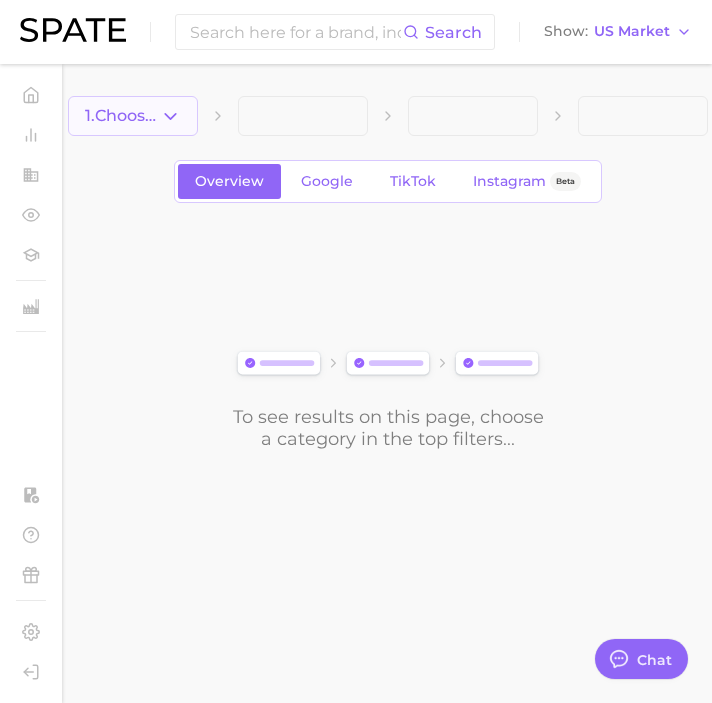 click on "1.  Choose Category" at bounding box center (133, 116) 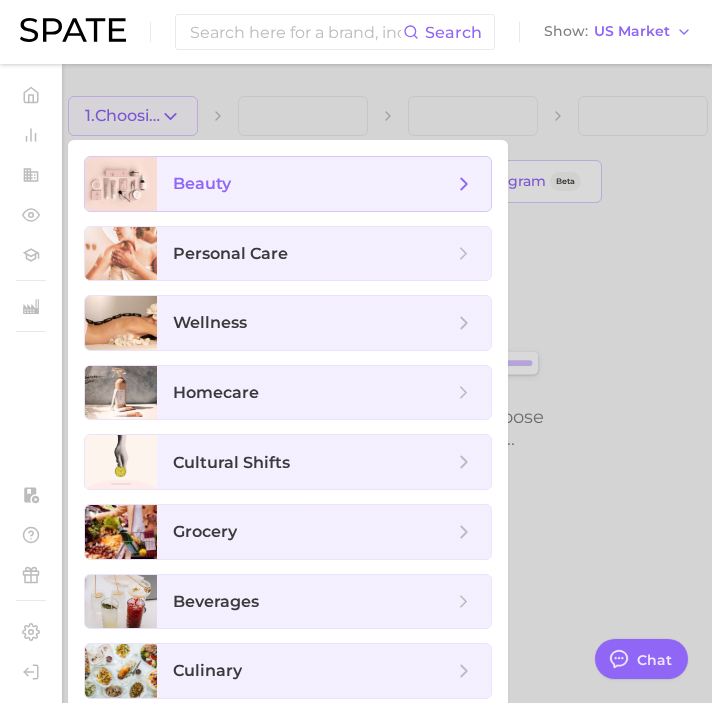 click on "beauty" at bounding box center [202, 183] 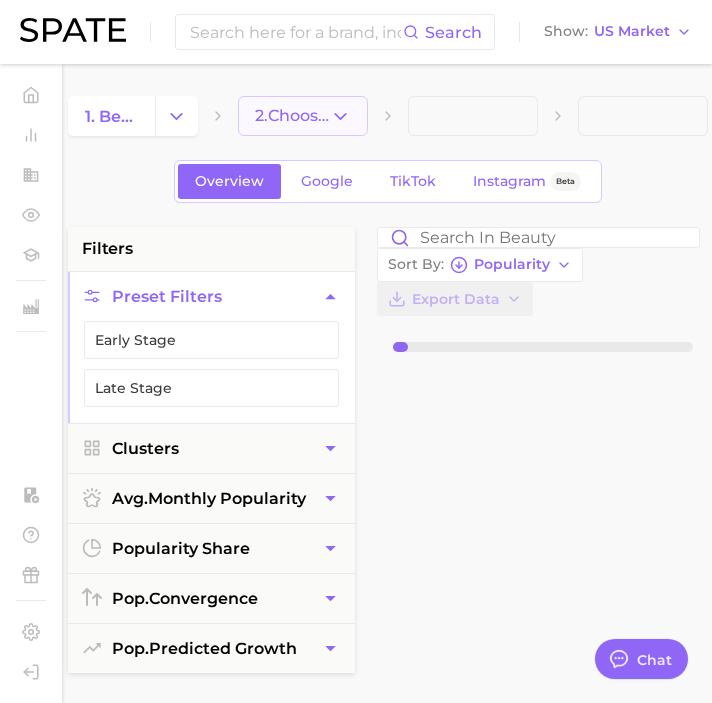 click on "2.  Choose Category" at bounding box center (292, 116) 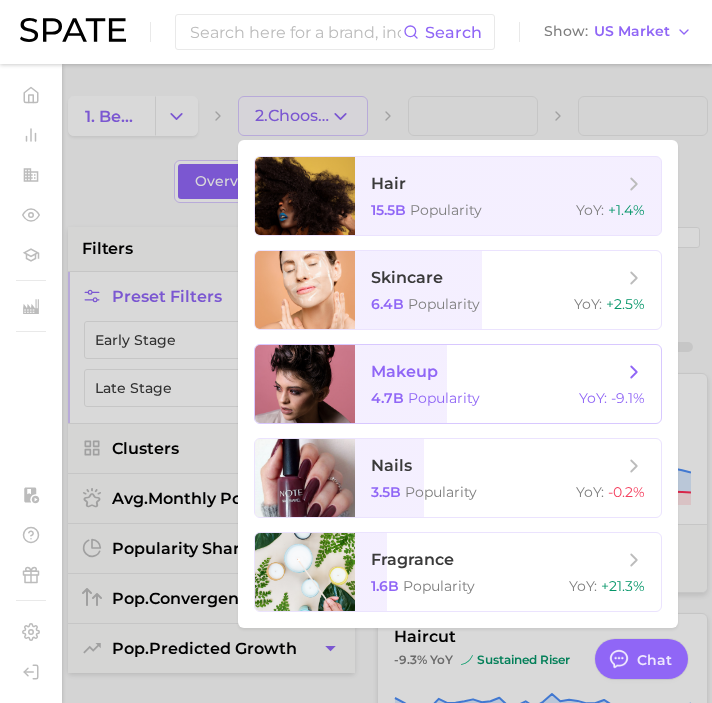 click on "Popularity" at bounding box center [444, 398] 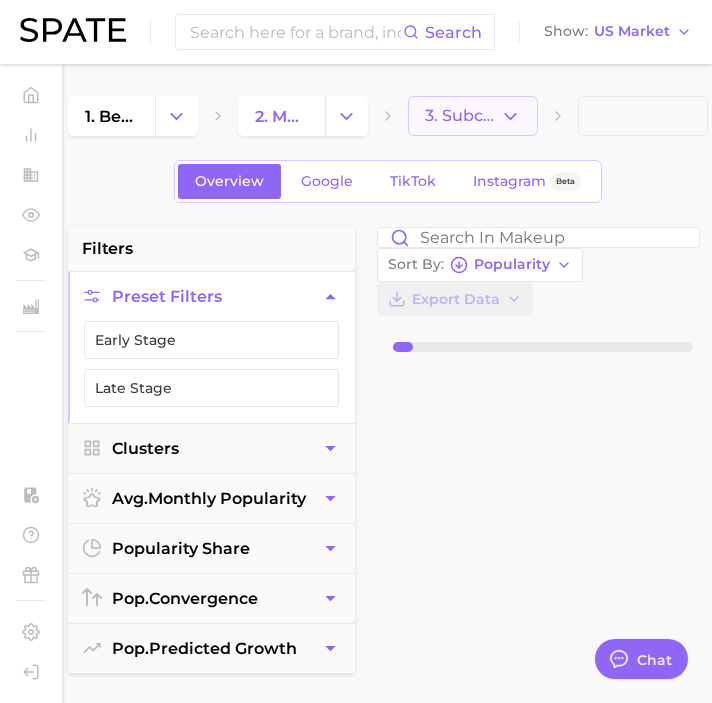 click 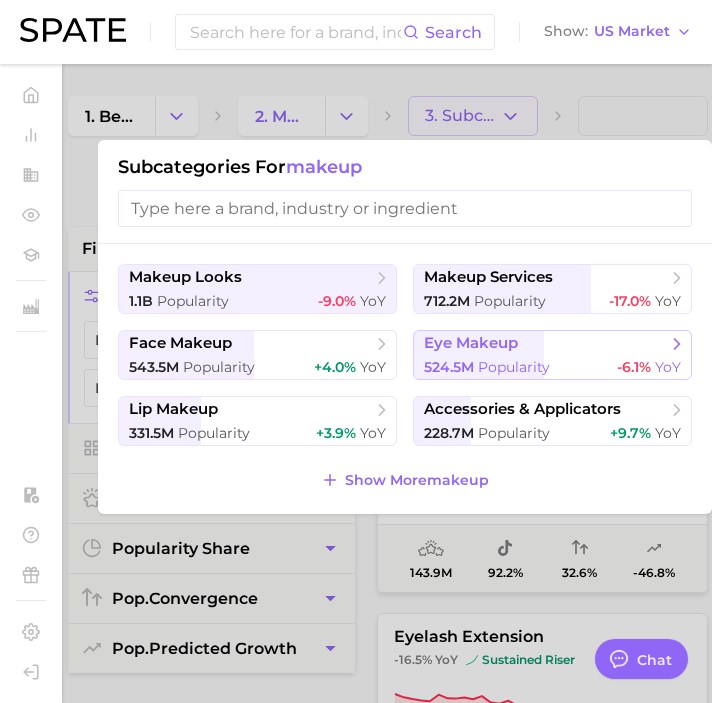 click on "524.5m" at bounding box center [449, 367] 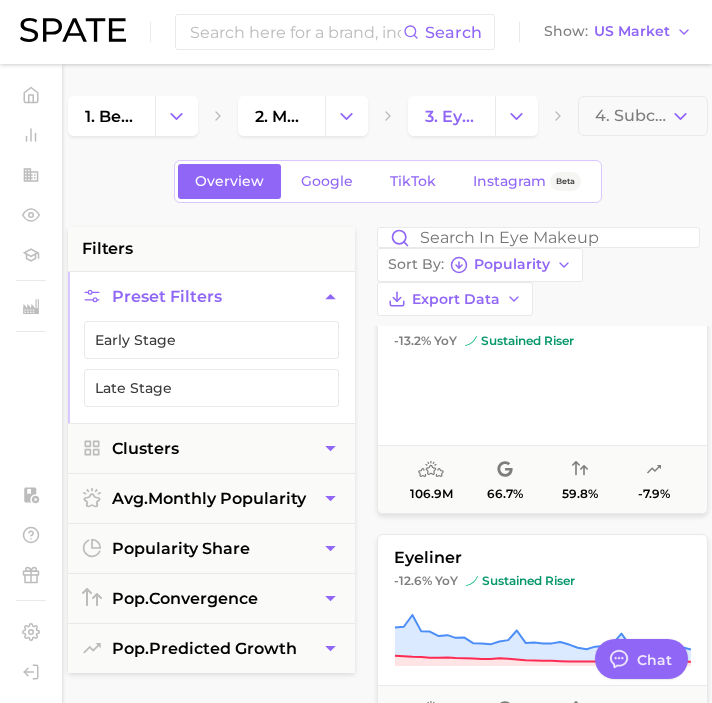 scroll, scrollTop: 0, scrollLeft: 0, axis: both 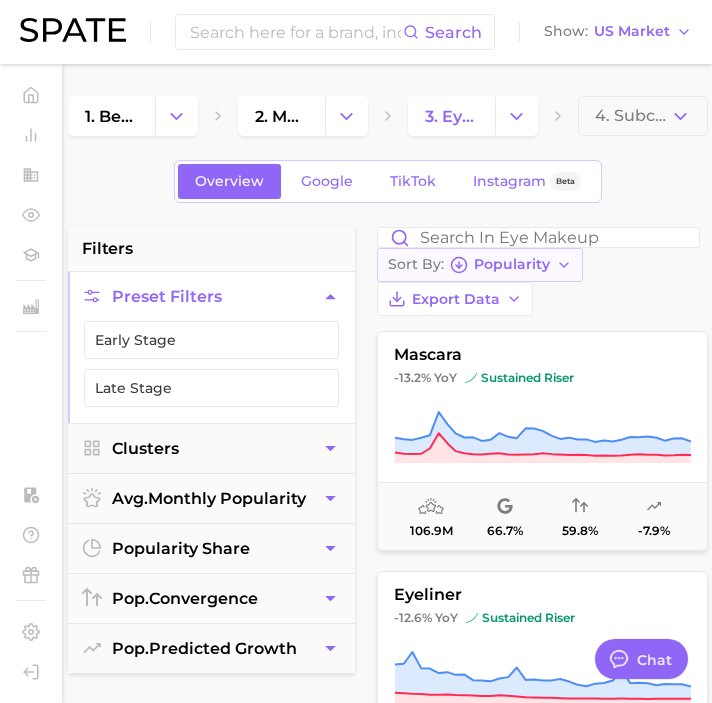 click on "Popularity" at bounding box center [512, 264] 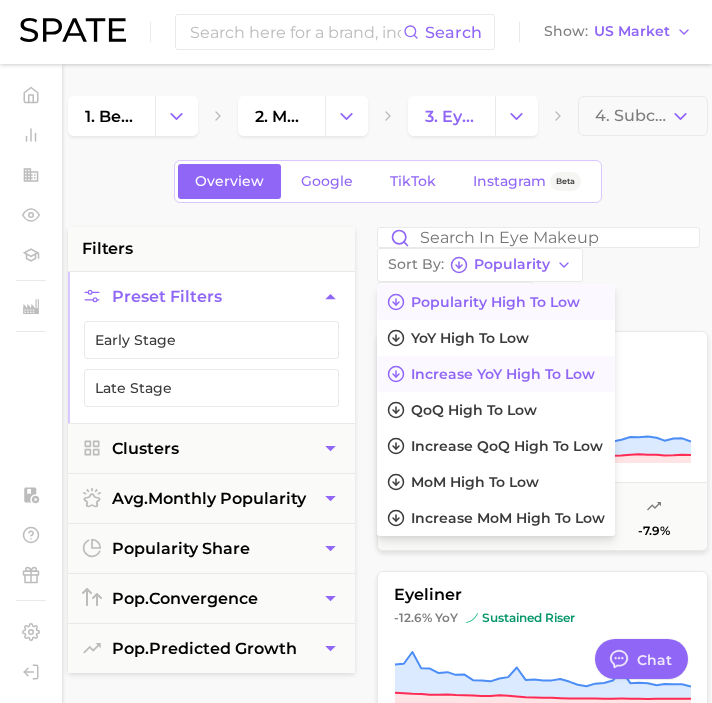 click on "Increase YoY   high to low" at bounding box center (503, 374) 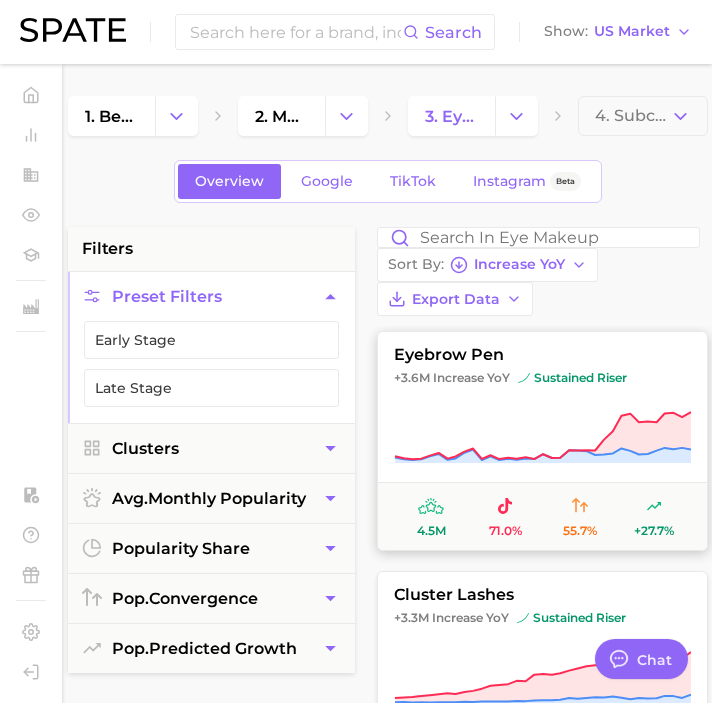 click 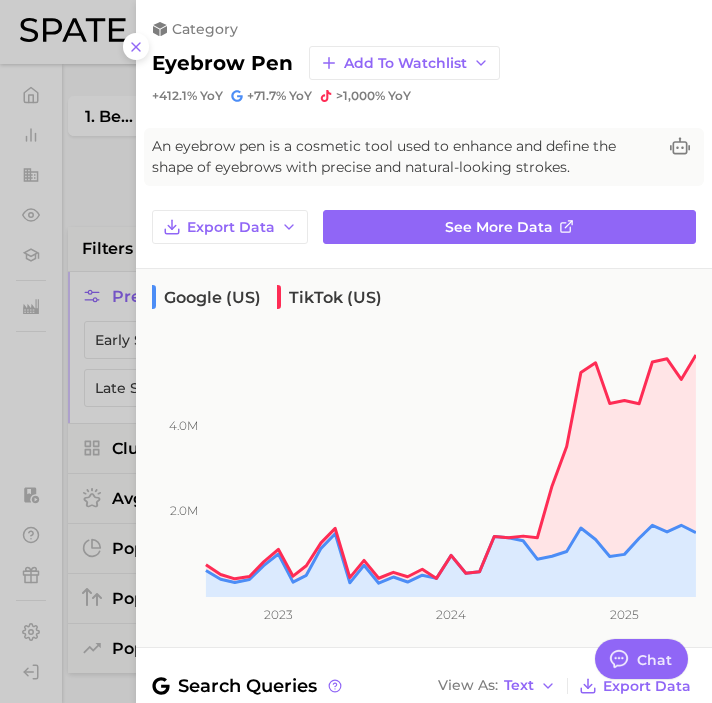 scroll, scrollTop: 450, scrollLeft: 0, axis: vertical 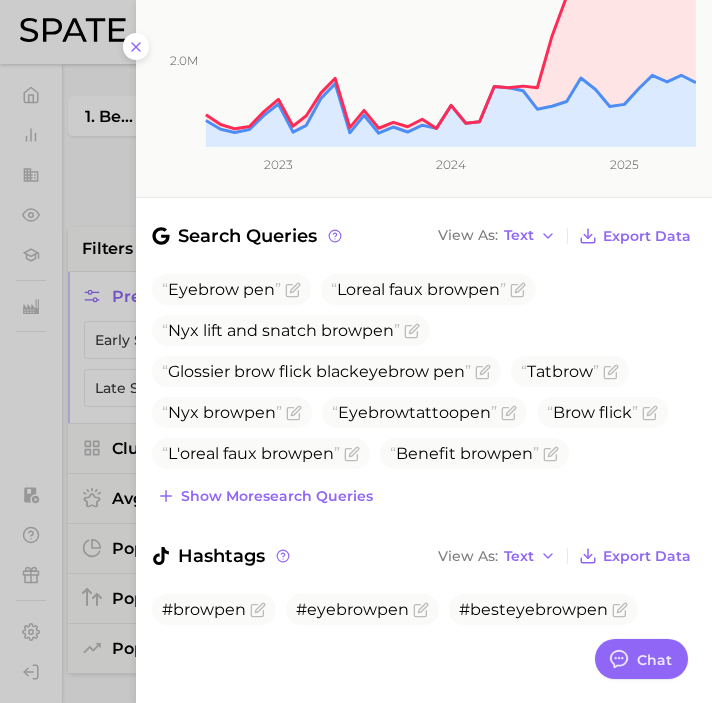 click at bounding box center (356, 351) 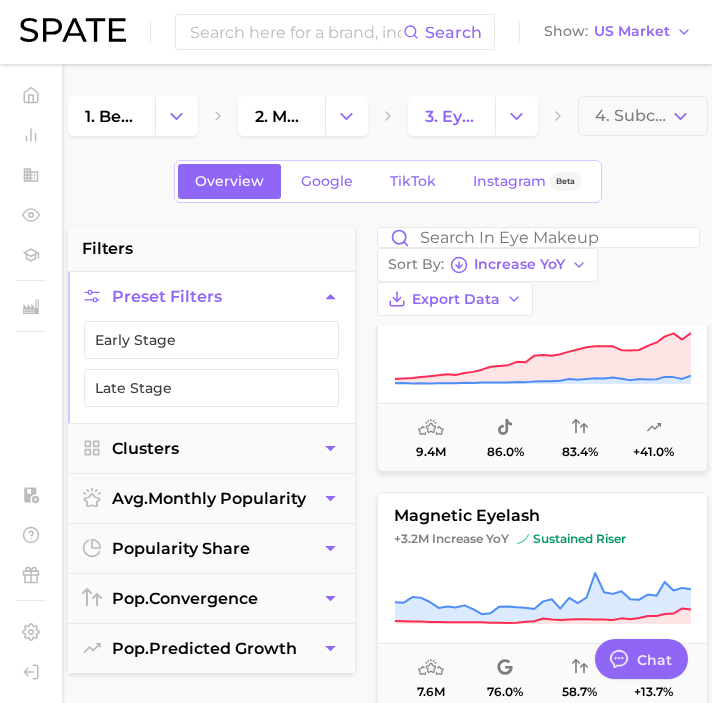 scroll, scrollTop: 280, scrollLeft: 0, axis: vertical 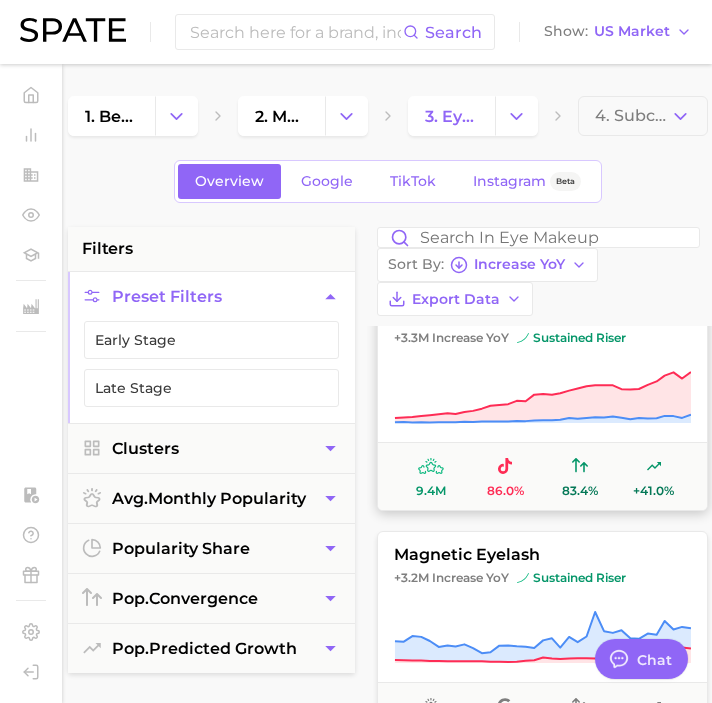 click on "cluster lashes +3.3m   Increase YoY sustained riser 9.4m 86.0% 83.4% +41.0%" at bounding box center [542, 401] 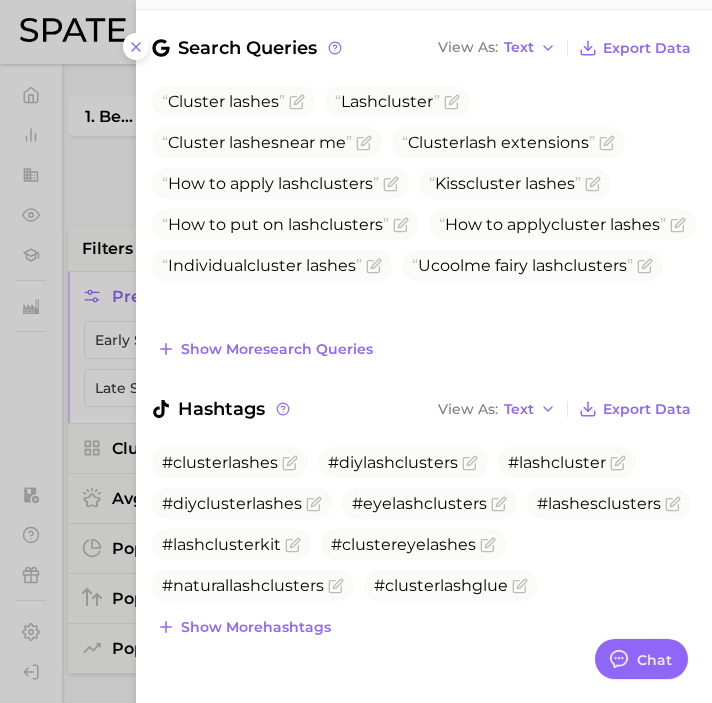 scroll, scrollTop: 643, scrollLeft: 0, axis: vertical 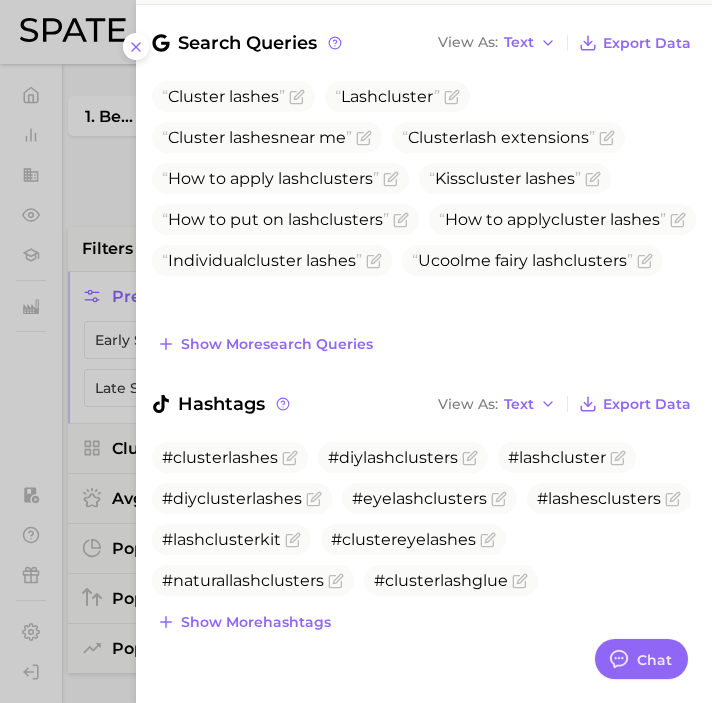 click at bounding box center (356, 351) 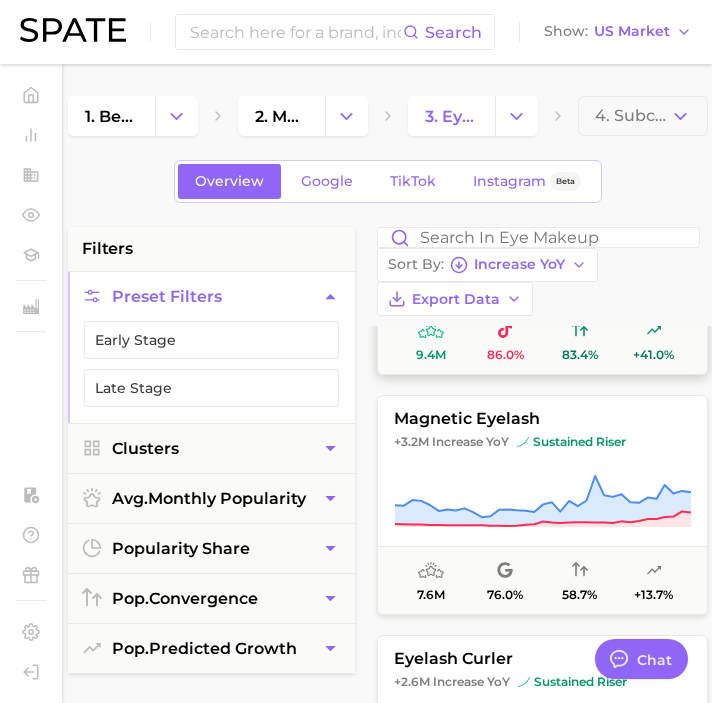 scroll, scrollTop: 419, scrollLeft: 0, axis: vertical 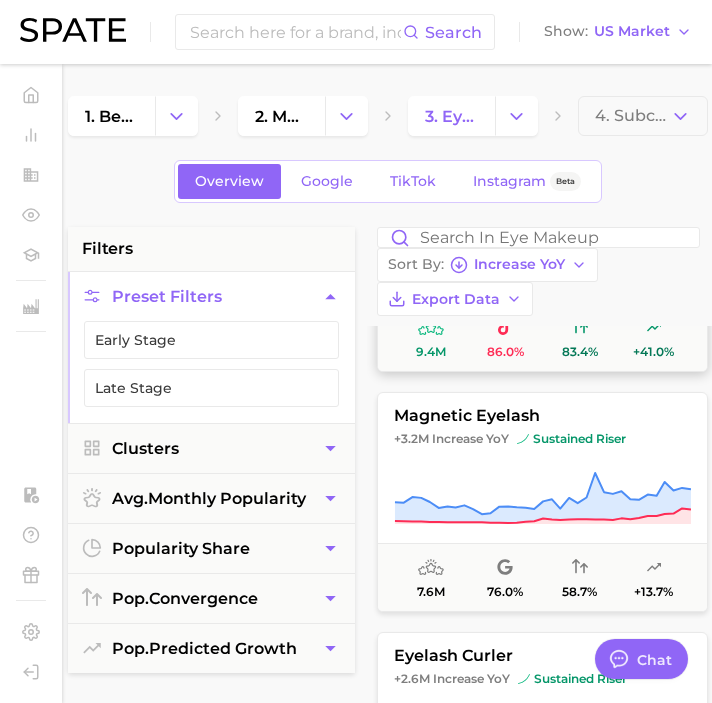 click 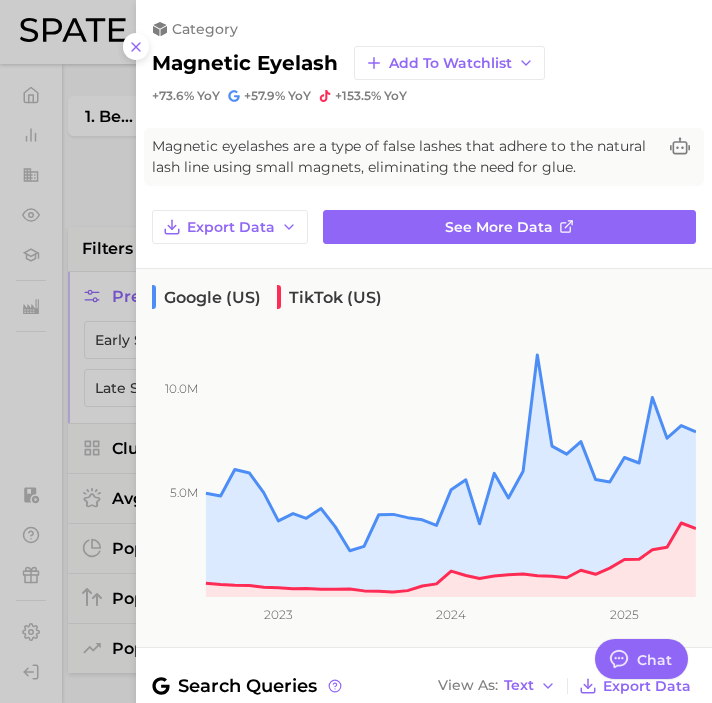 scroll, scrollTop: 491, scrollLeft: 0, axis: vertical 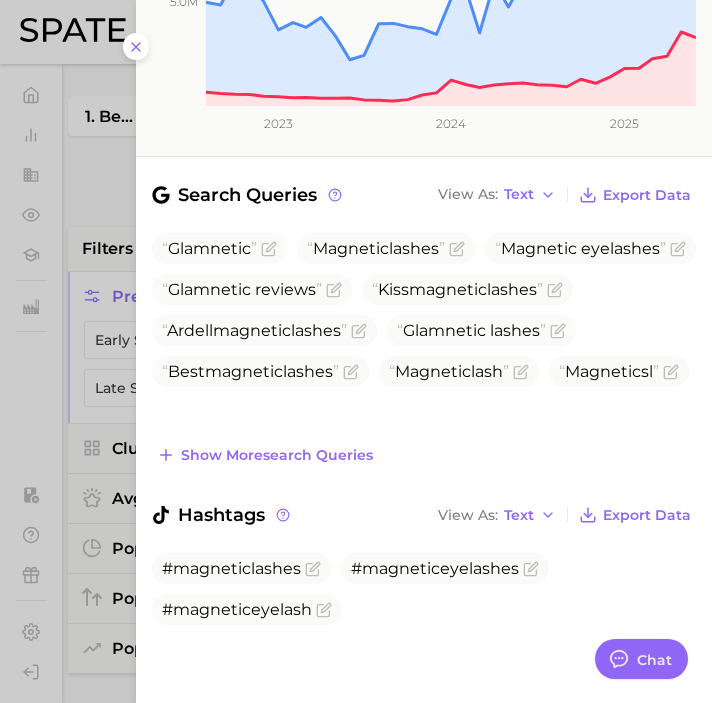click at bounding box center (356, 351) 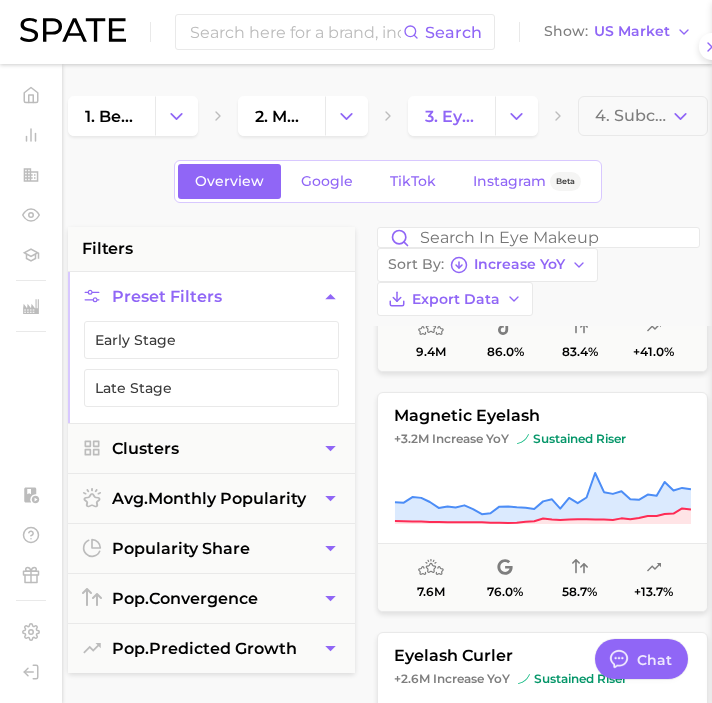 scroll, scrollTop: 0, scrollLeft: 0, axis: both 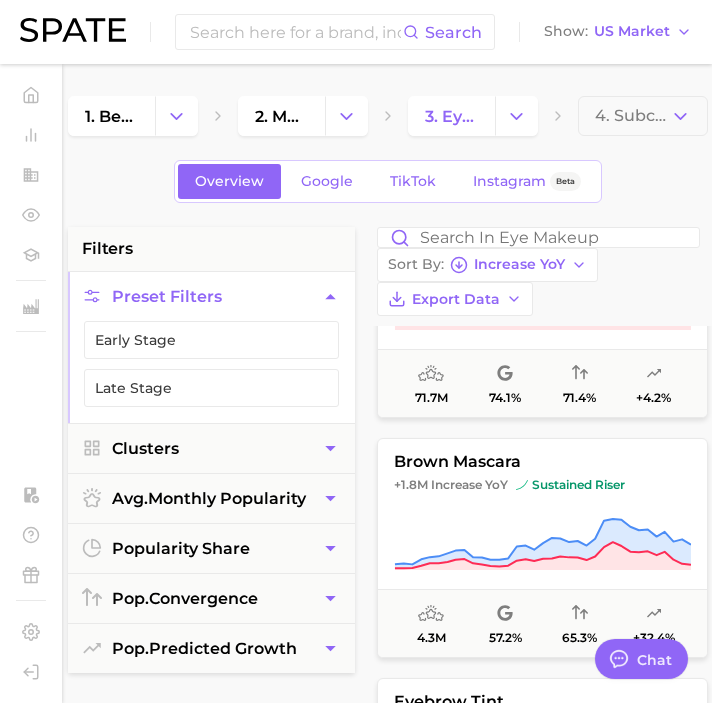click 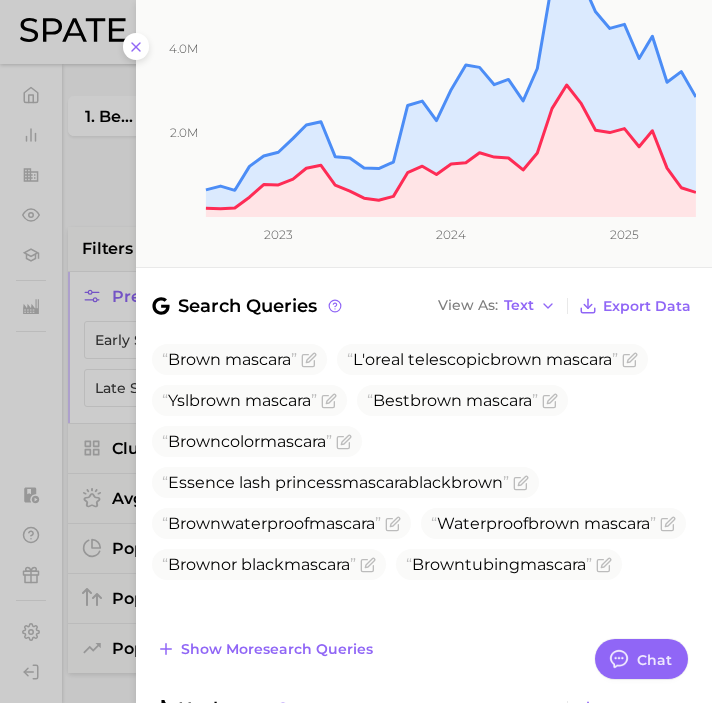 scroll, scrollTop: 574, scrollLeft: 0, axis: vertical 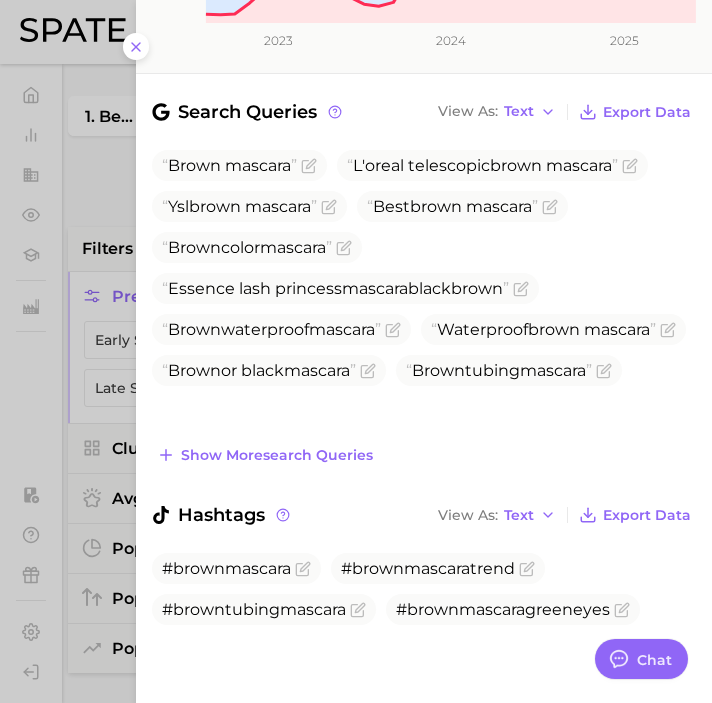 click at bounding box center [356, 351] 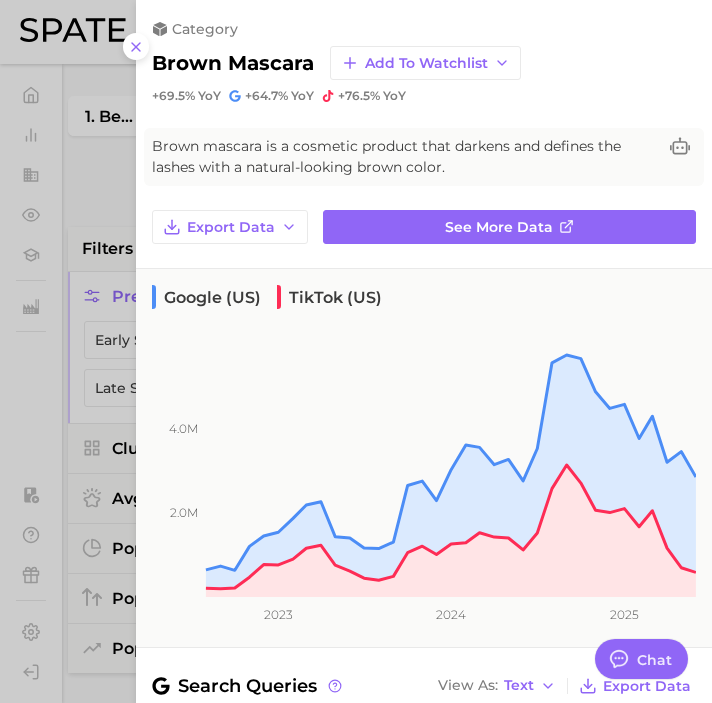 click at bounding box center (356, 351) 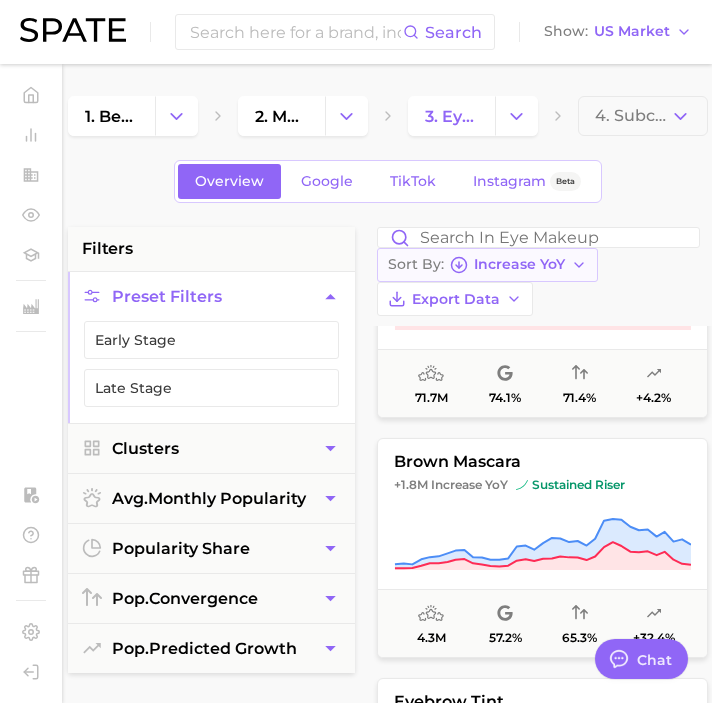 click on "Increase YoY" at bounding box center [519, 264] 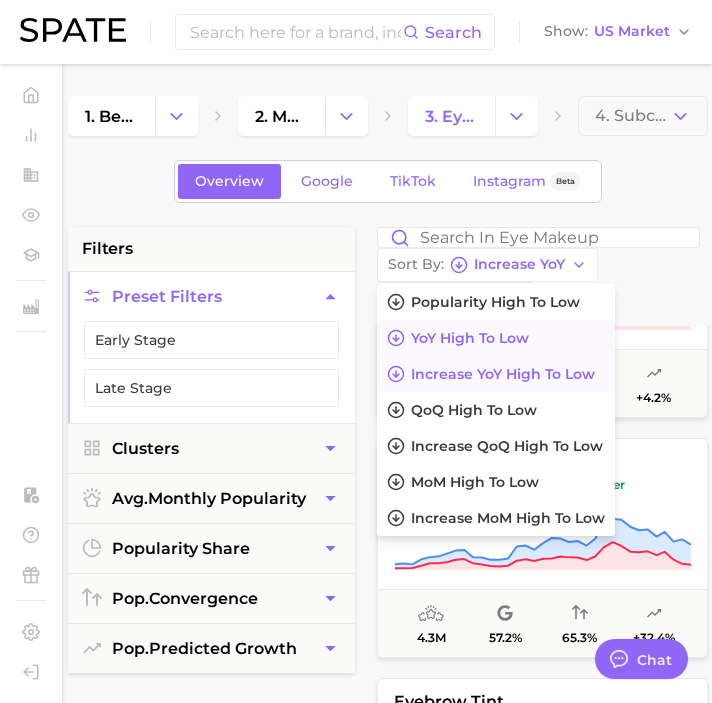 click on "YoY   high to low" at bounding box center (470, 338) 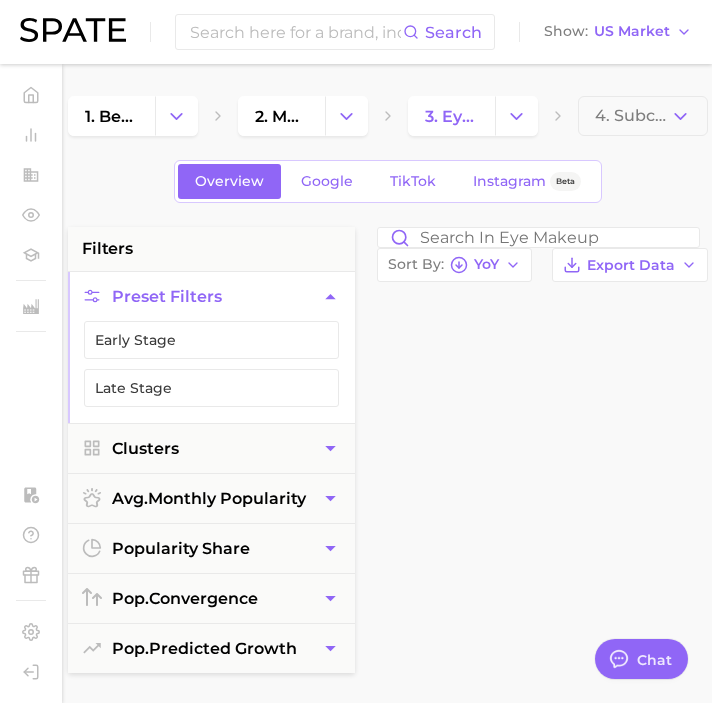 scroll, scrollTop: 0, scrollLeft: 0, axis: both 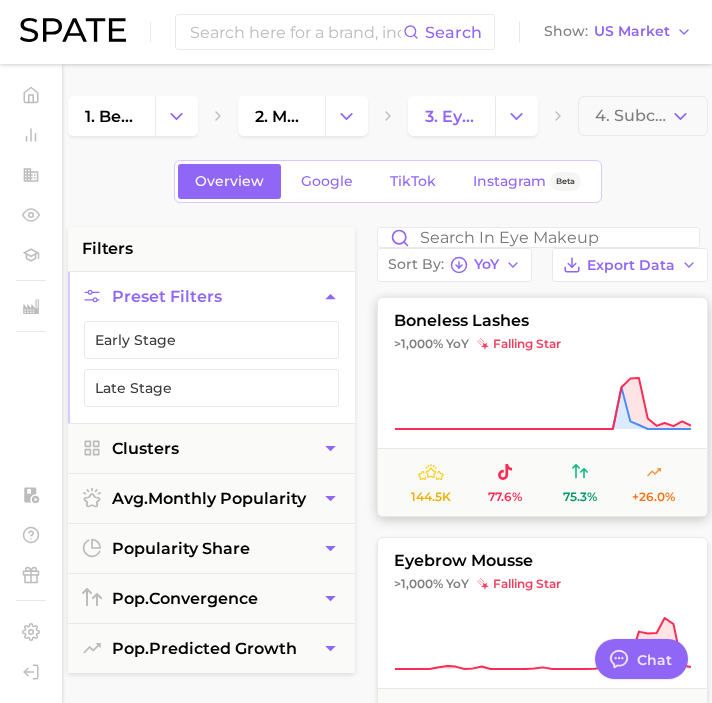 click 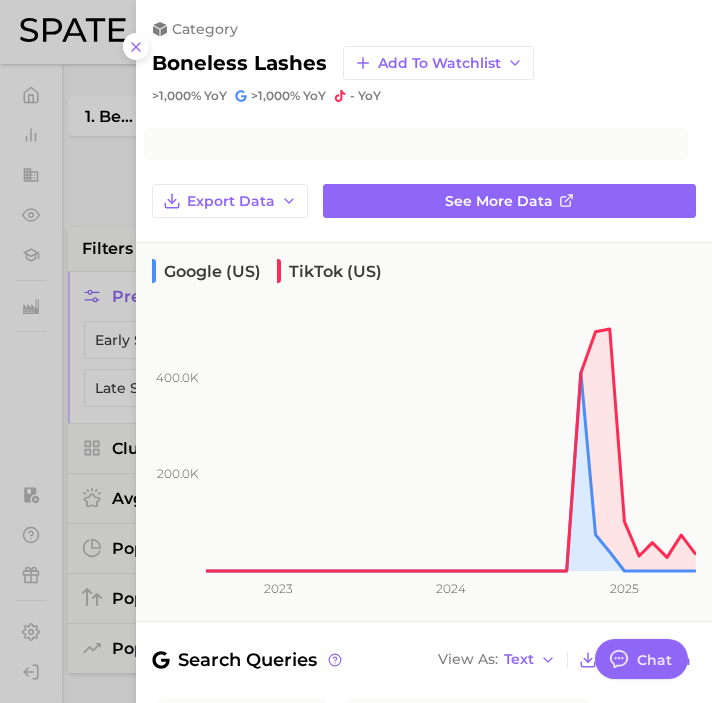 scroll, scrollTop: 256, scrollLeft: 0, axis: vertical 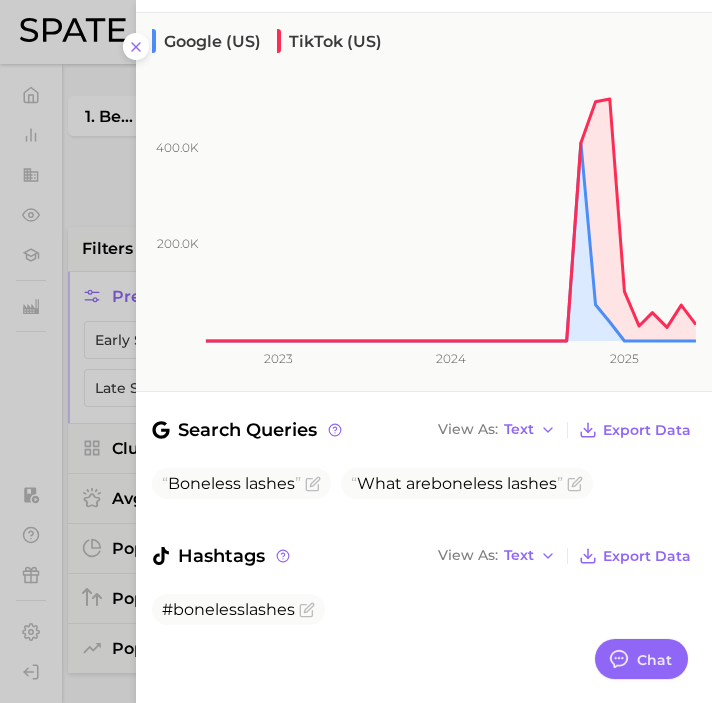 click at bounding box center [356, 351] 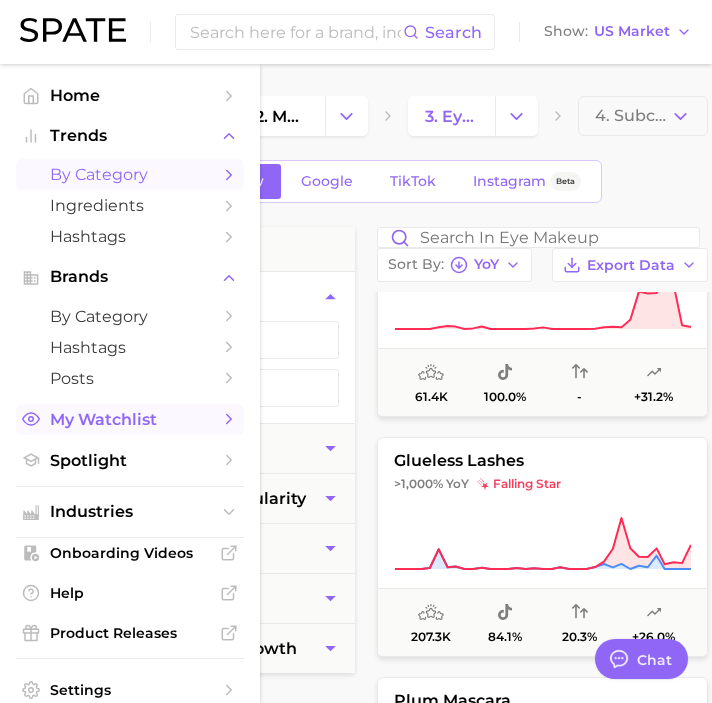 scroll, scrollTop: 344, scrollLeft: 0, axis: vertical 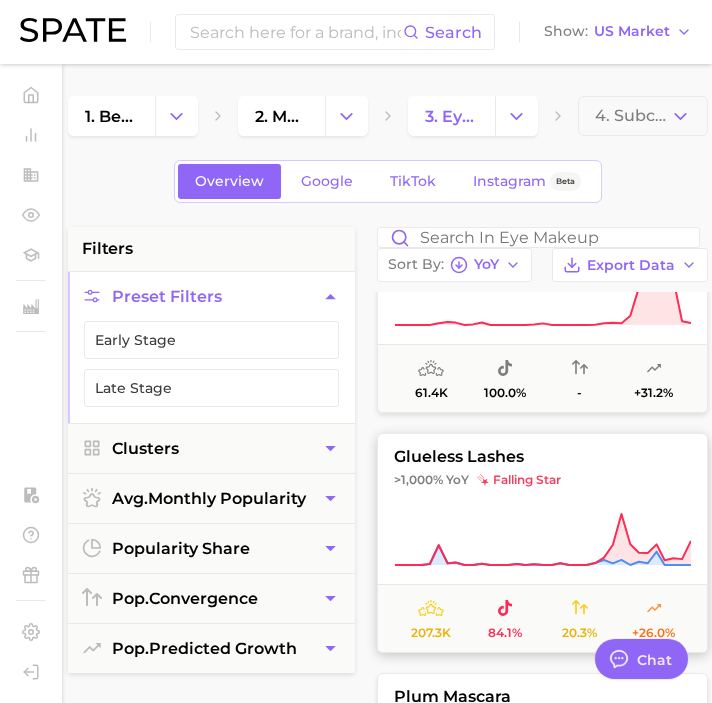 click 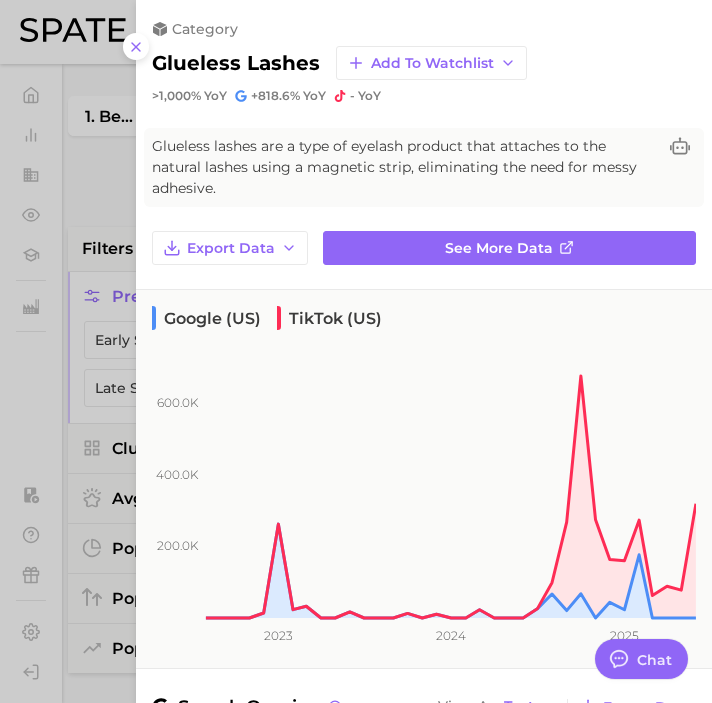 scroll, scrollTop: 277, scrollLeft: 0, axis: vertical 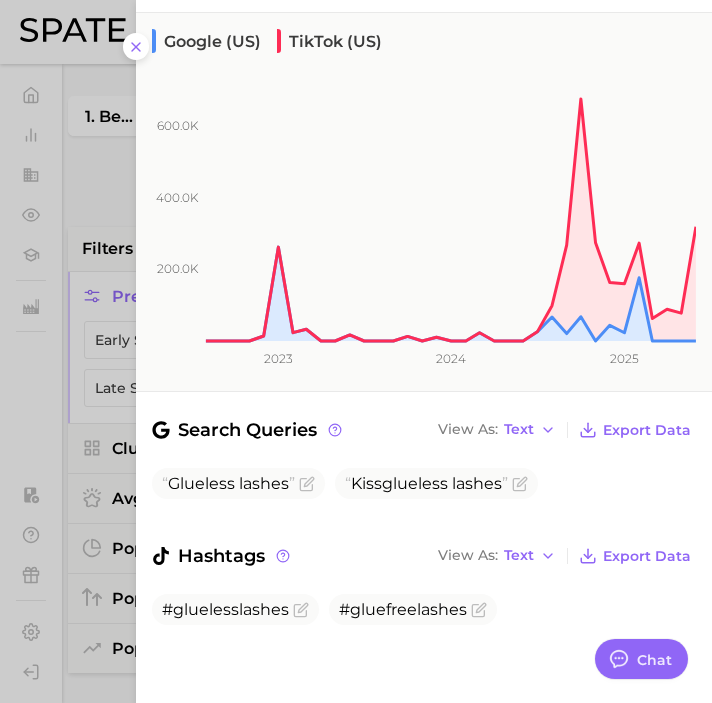 click at bounding box center [356, 351] 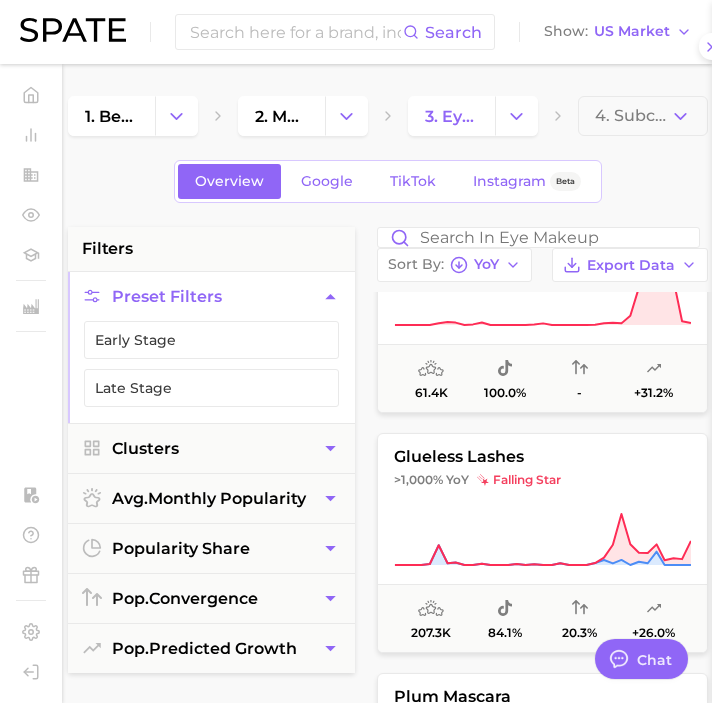 scroll, scrollTop: 0, scrollLeft: 0, axis: both 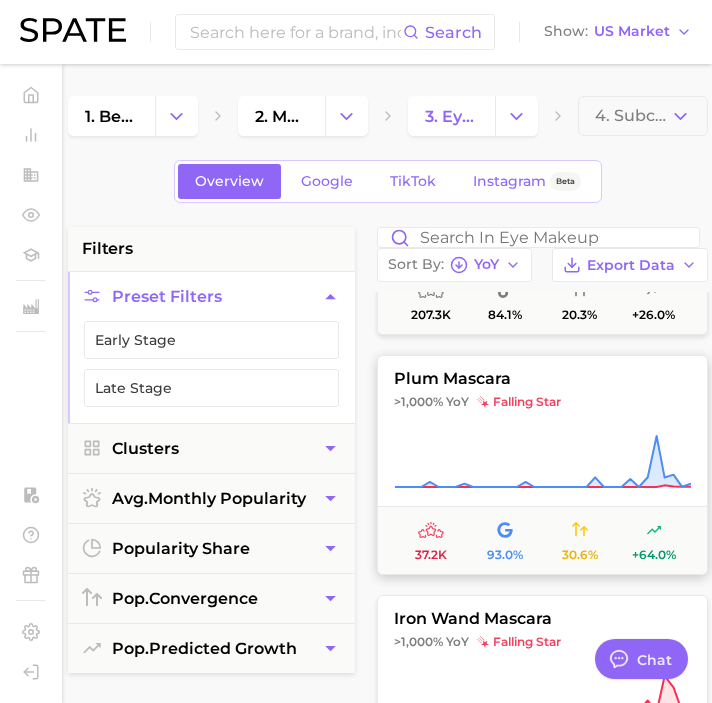 click on "plum mascara >1,000%   YoY falling star 37.2k 93.0% 30.6% +64.0%" at bounding box center [542, 465] 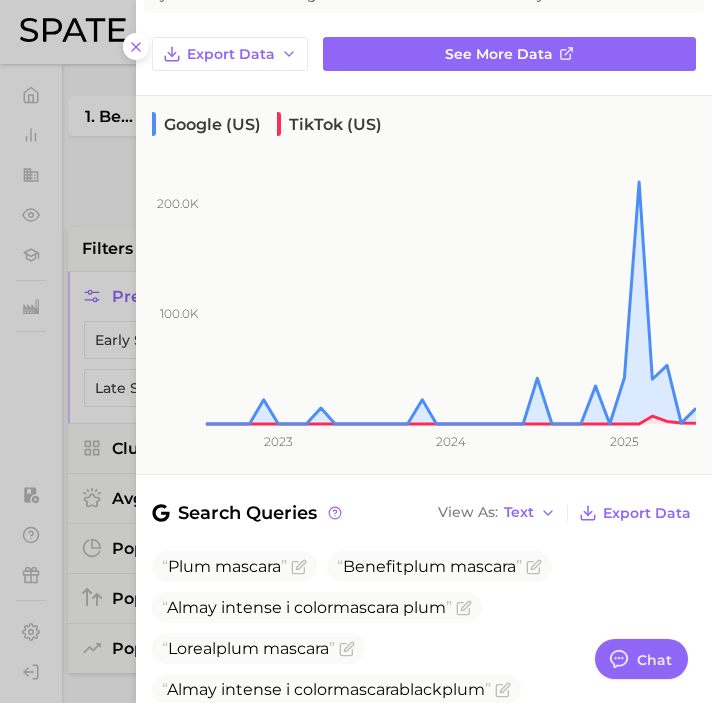 scroll, scrollTop: 443, scrollLeft: 0, axis: vertical 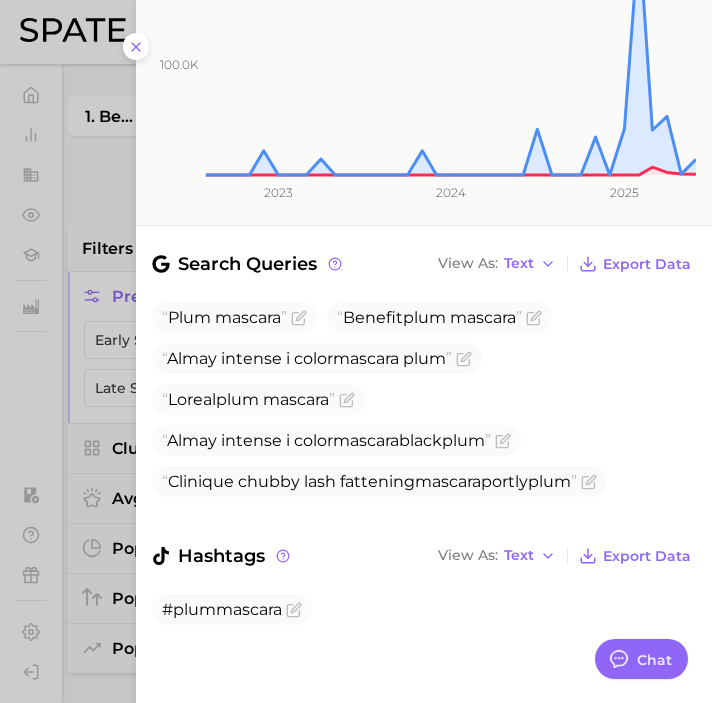 click at bounding box center (356, 351) 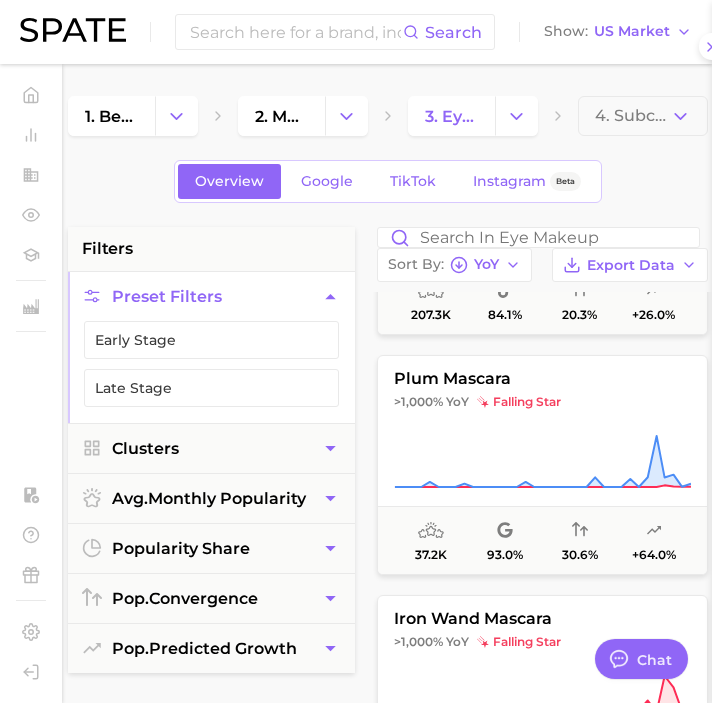 scroll, scrollTop: 0, scrollLeft: 0, axis: both 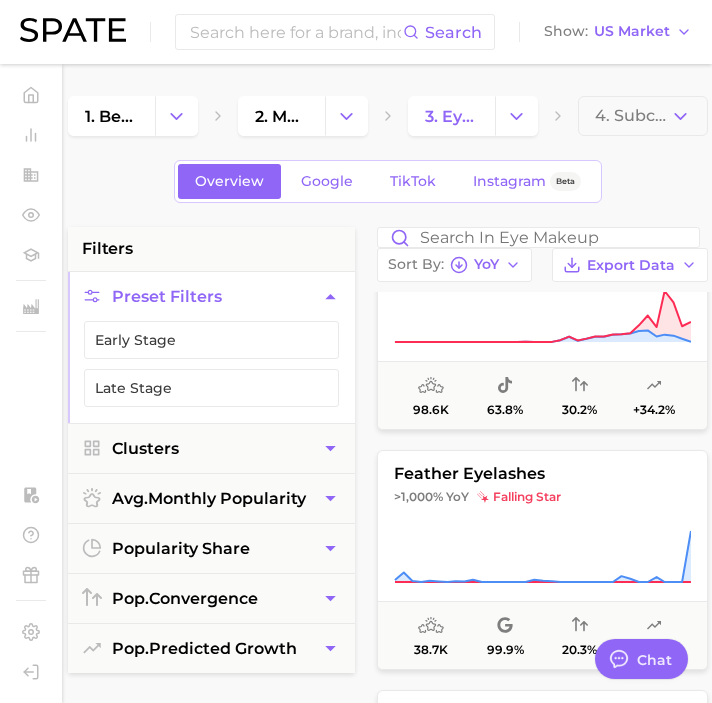 click 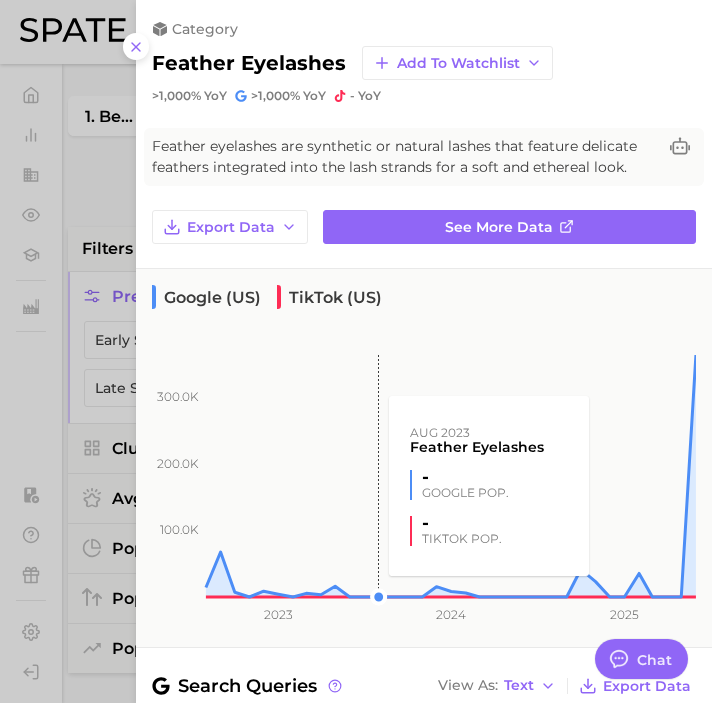 scroll, scrollTop: 256, scrollLeft: 0, axis: vertical 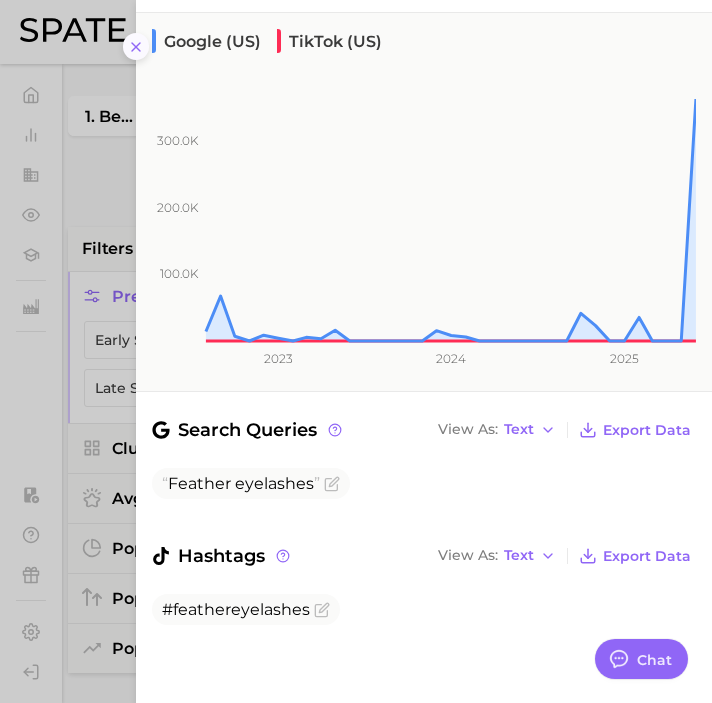 click 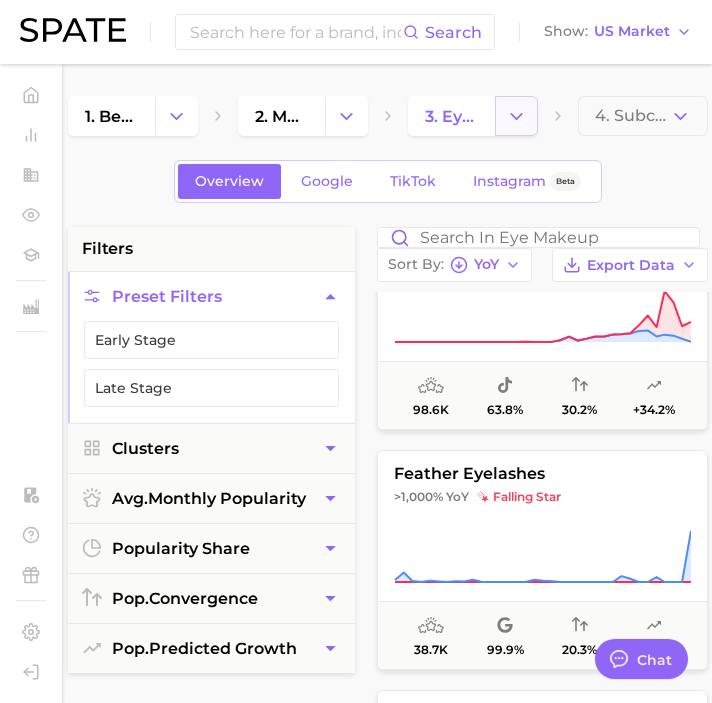 click 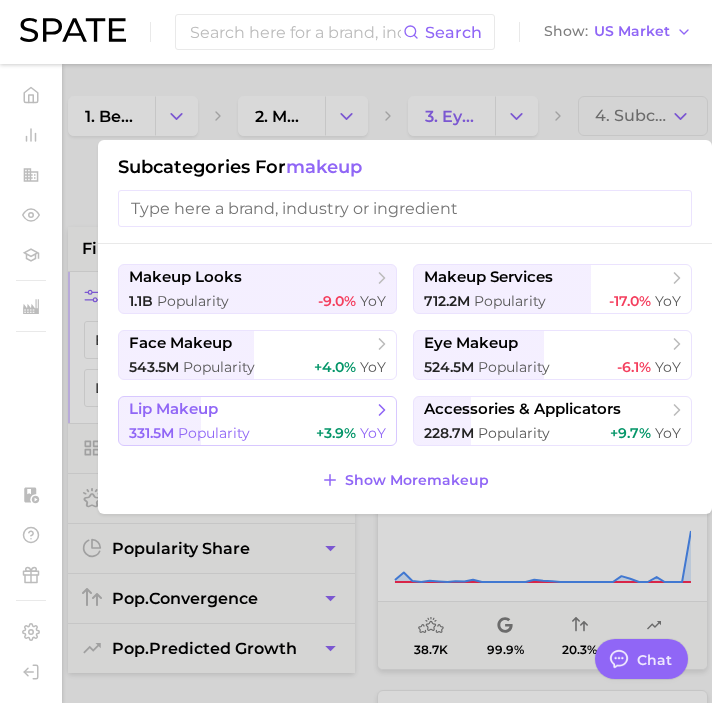 click on "lip makeup" at bounding box center [250, 410] 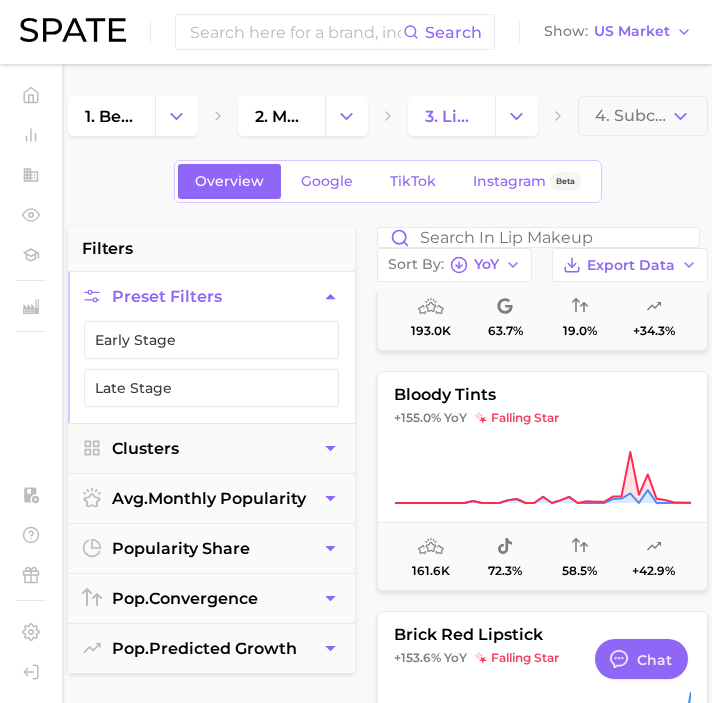 scroll, scrollTop: 4989, scrollLeft: 0, axis: vertical 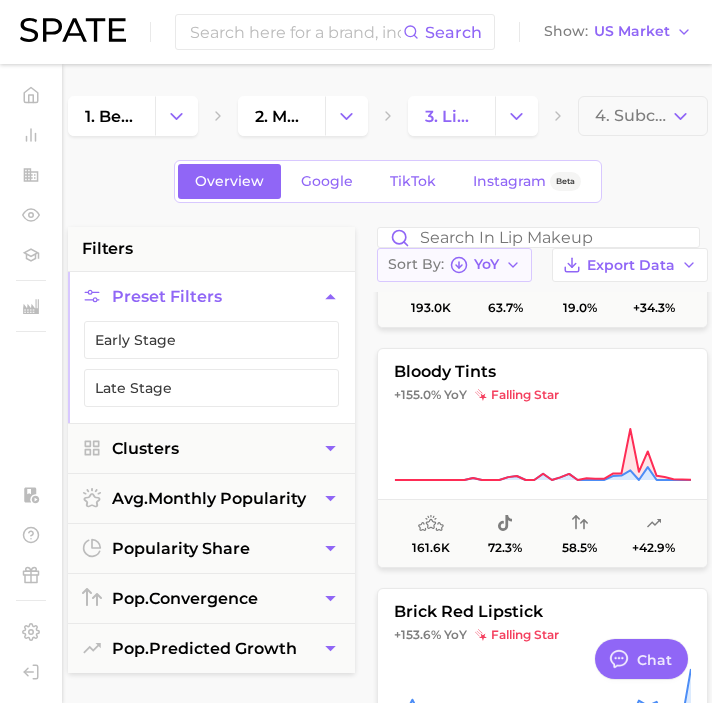 click on "Sort By YoY" at bounding box center (454, 265) 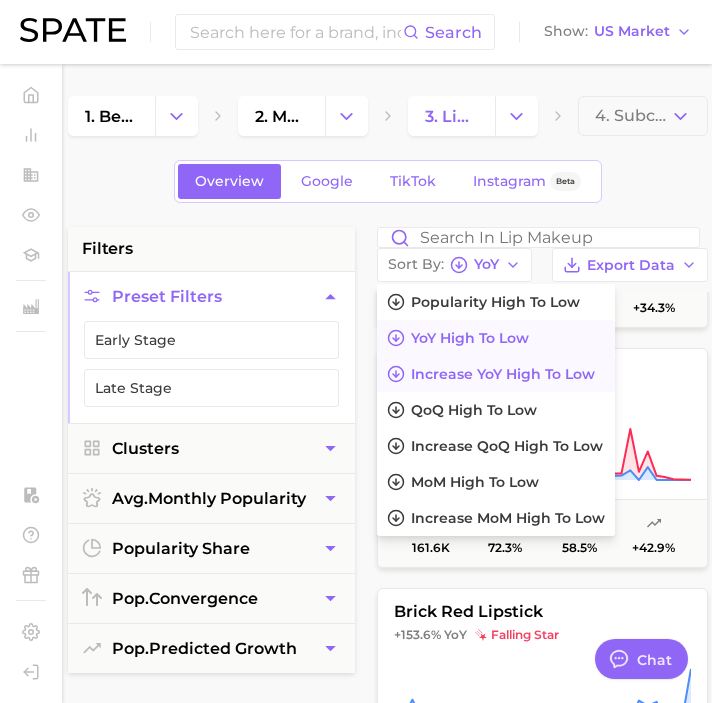 click on "Increase YoY   high to low" at bounding box center [503, 374] 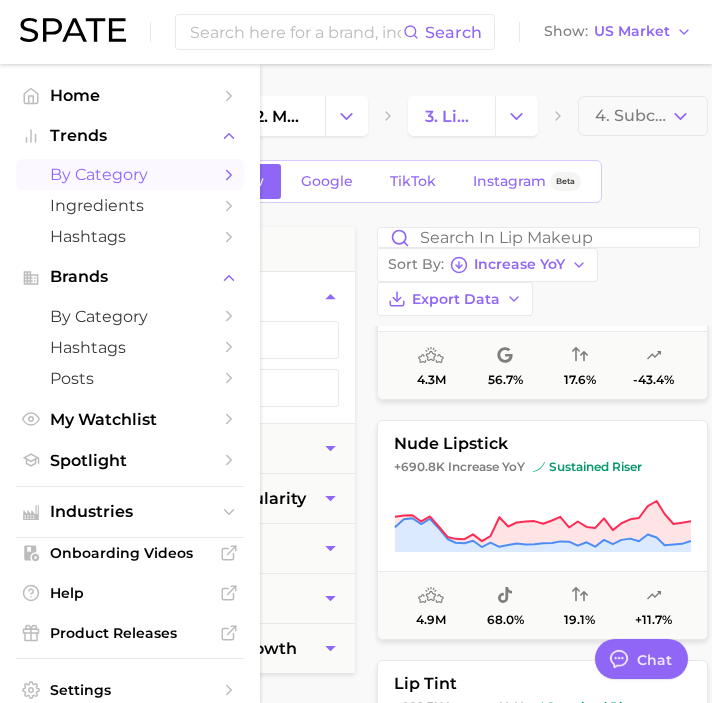 scroll, scrollTop: 1119, scrollLeft: 0, axis: vertical 